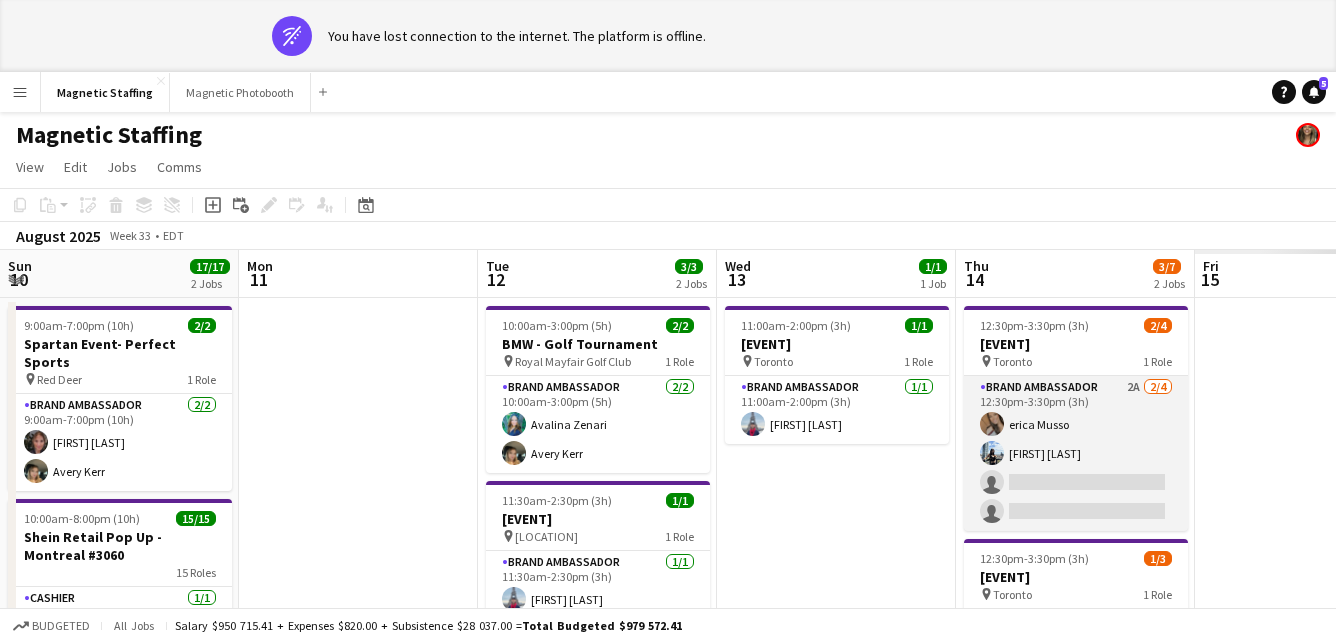 scroll, scrollTop: 0, scrollLeft: 0, axis: both 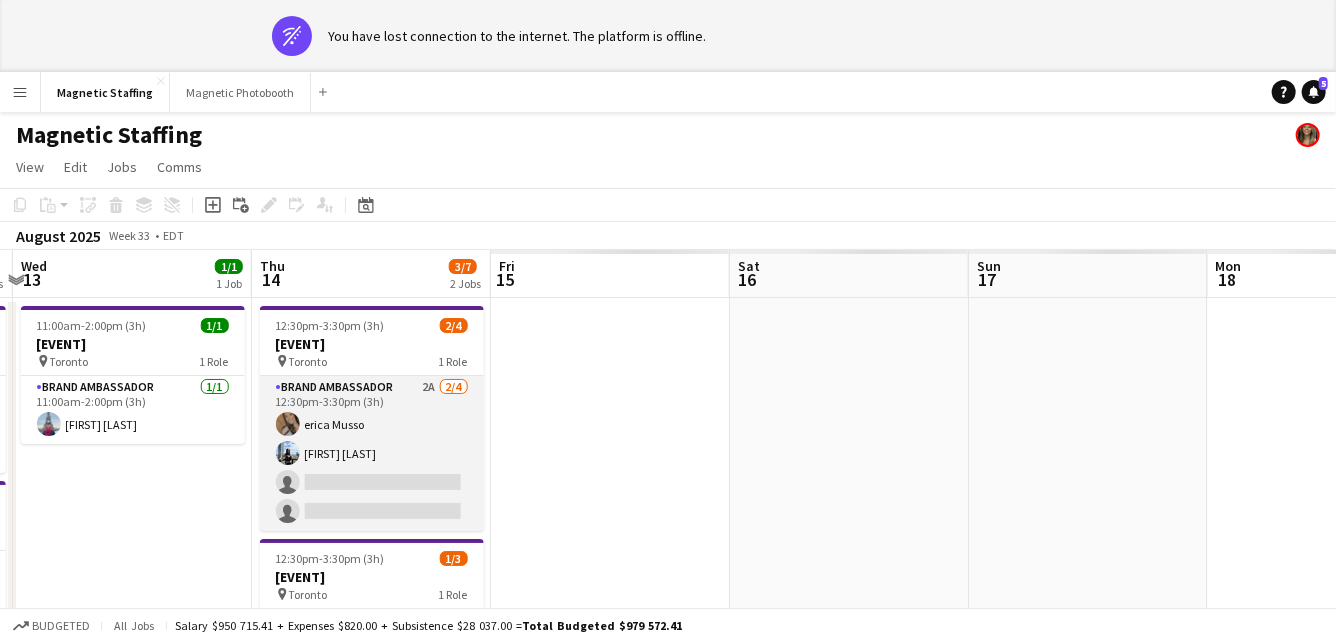 click on "Brand Ambassador   2A   2/4   12:30pm-3:30pm (3h)
[FIRST] [LAST] [FIRST] [LAST]
single-neutral-actions
single-neutral-actions" at bounding box center [372, 453] 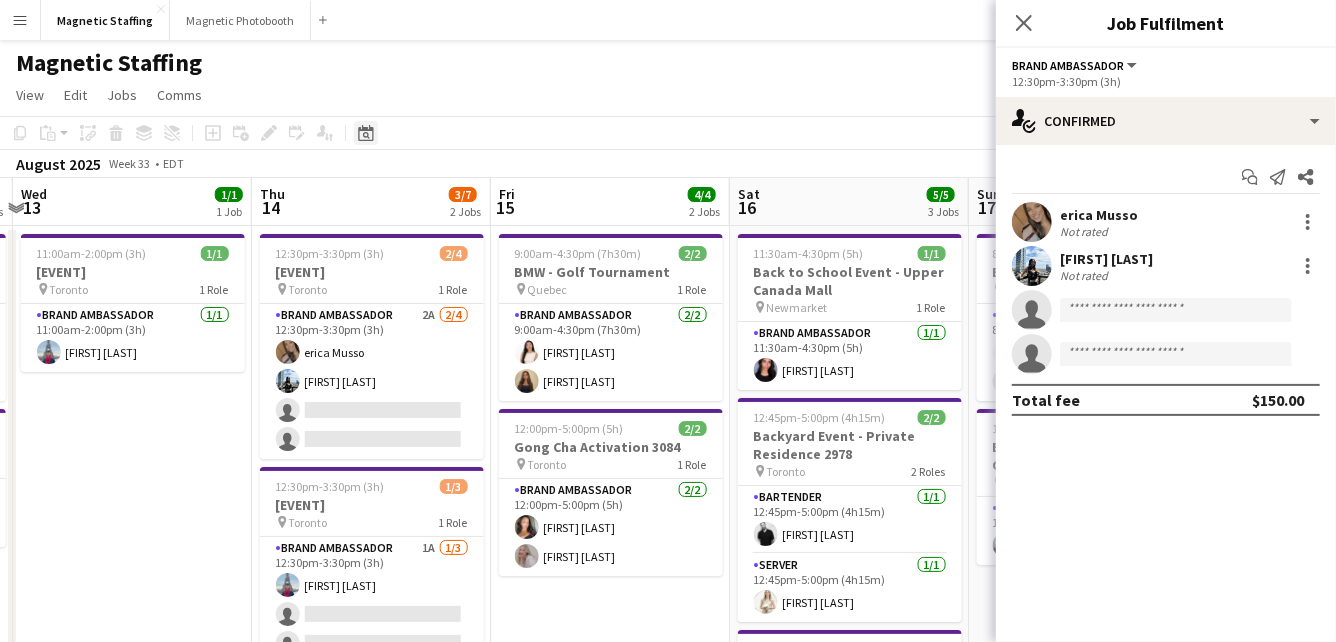 click on "Date picker" at bounding box center (366, 133) 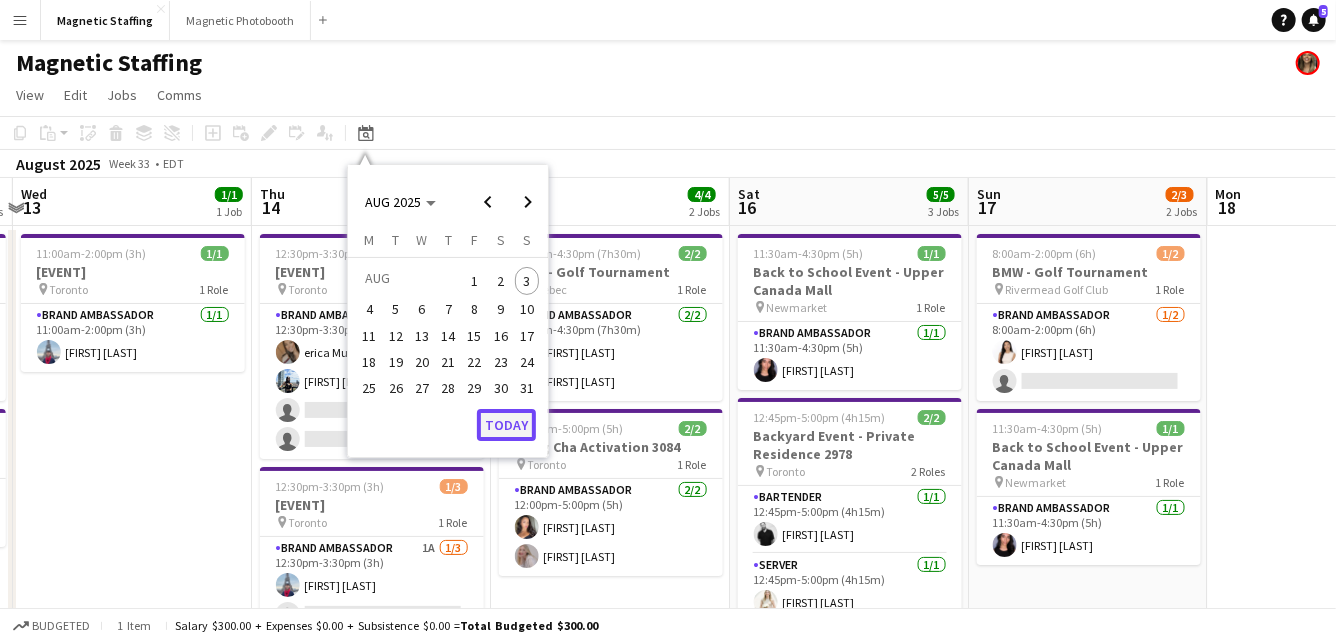 click on "Today" at bounding box center (506, 425) 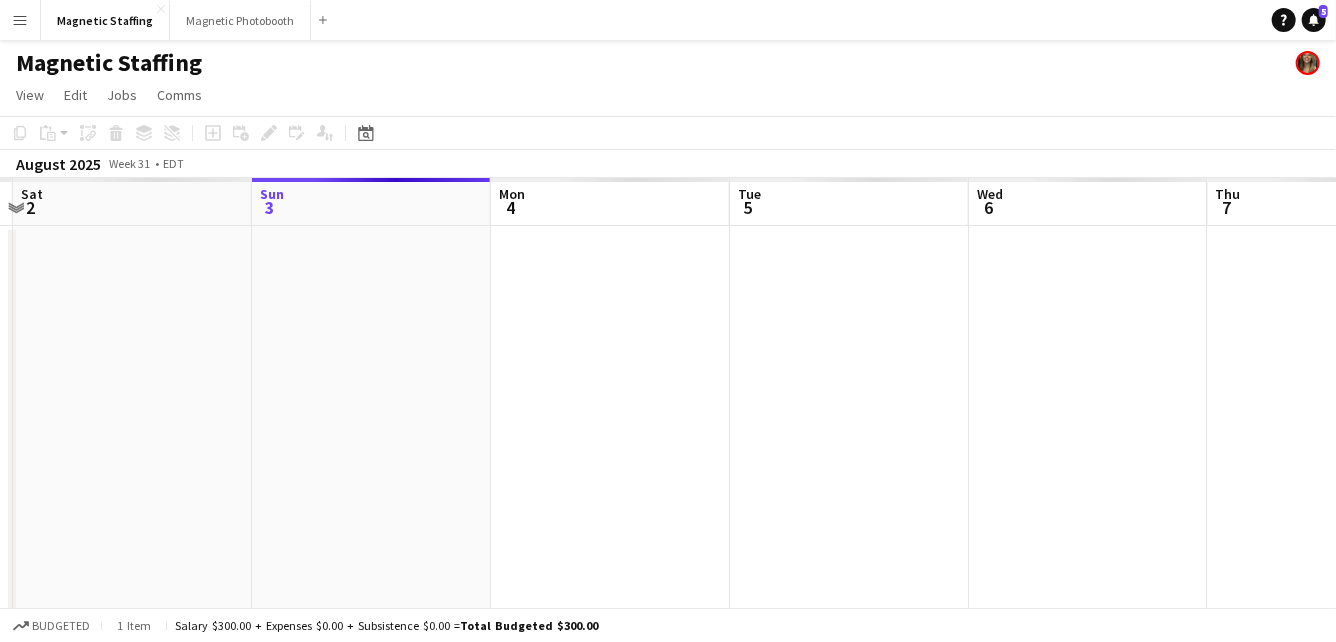 scroll, scrollTop: 0, scrollLeft: 687, axis: horizontal 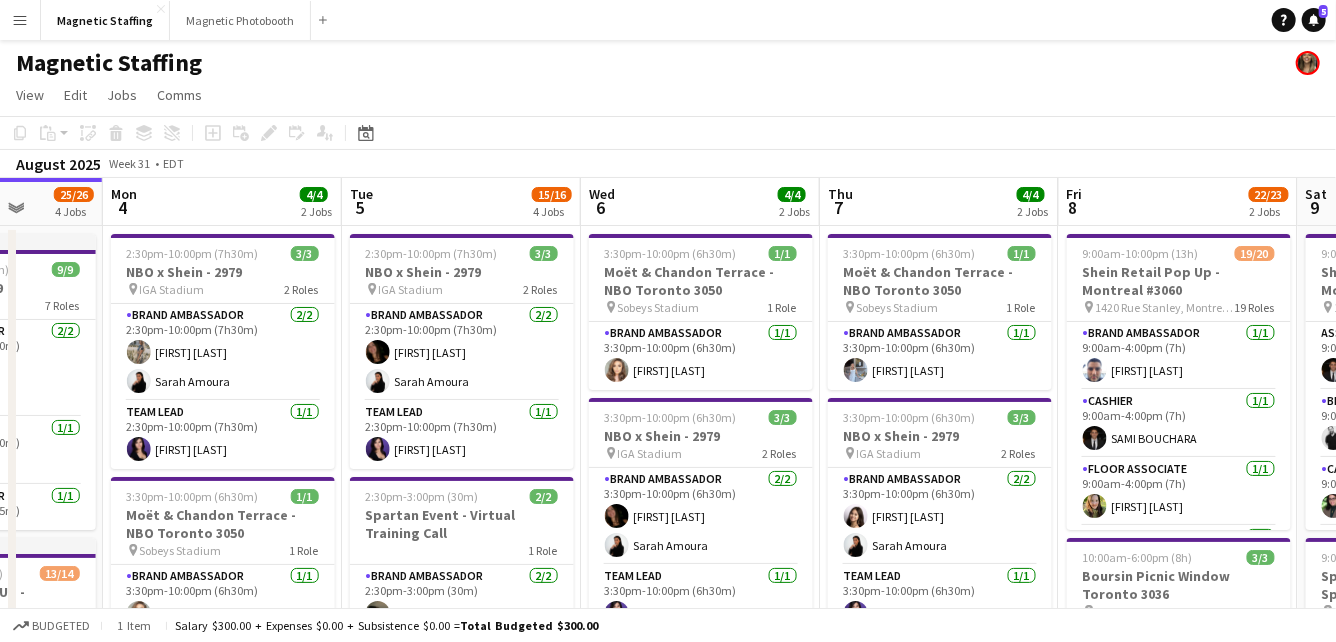 drag, startPoint x: 630, startPoint y: 387, endPoint x: 419, endPoint y: 388, distance: 211.00237 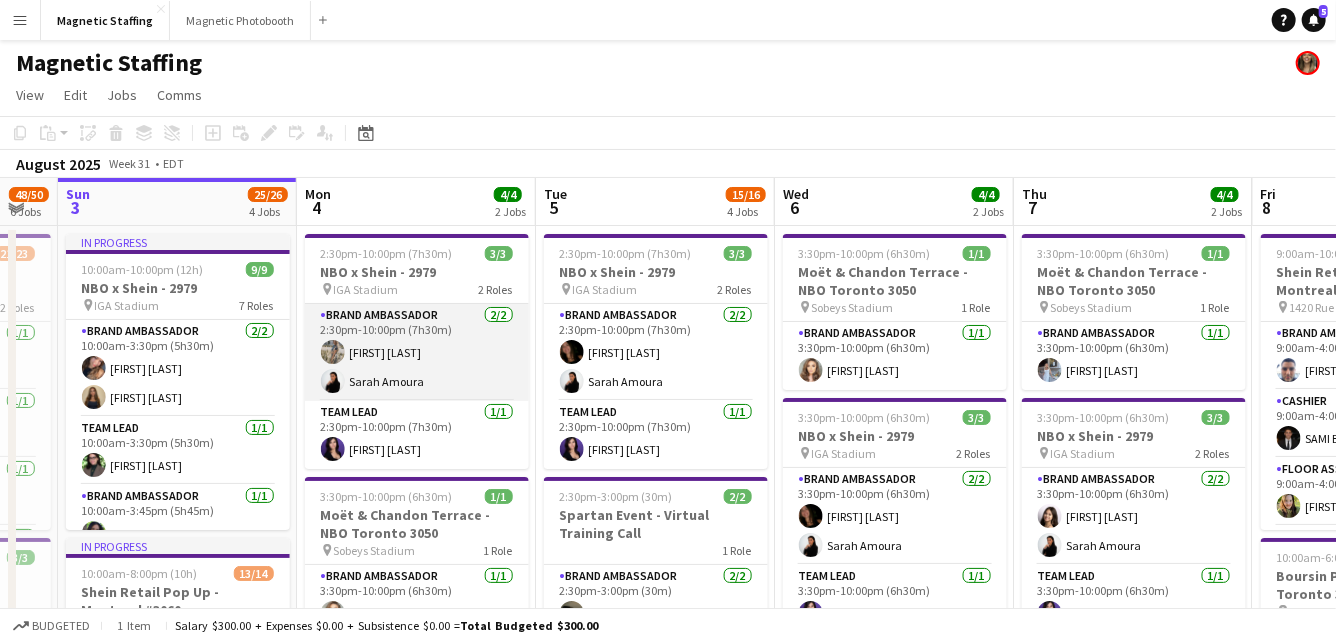 click on "Brand Ambassador   2/2   2:30pm-10:00pm (7h30m)
[FIRST] [LAST] [FIRST] [LAST]" at bounding box center [417, 352] 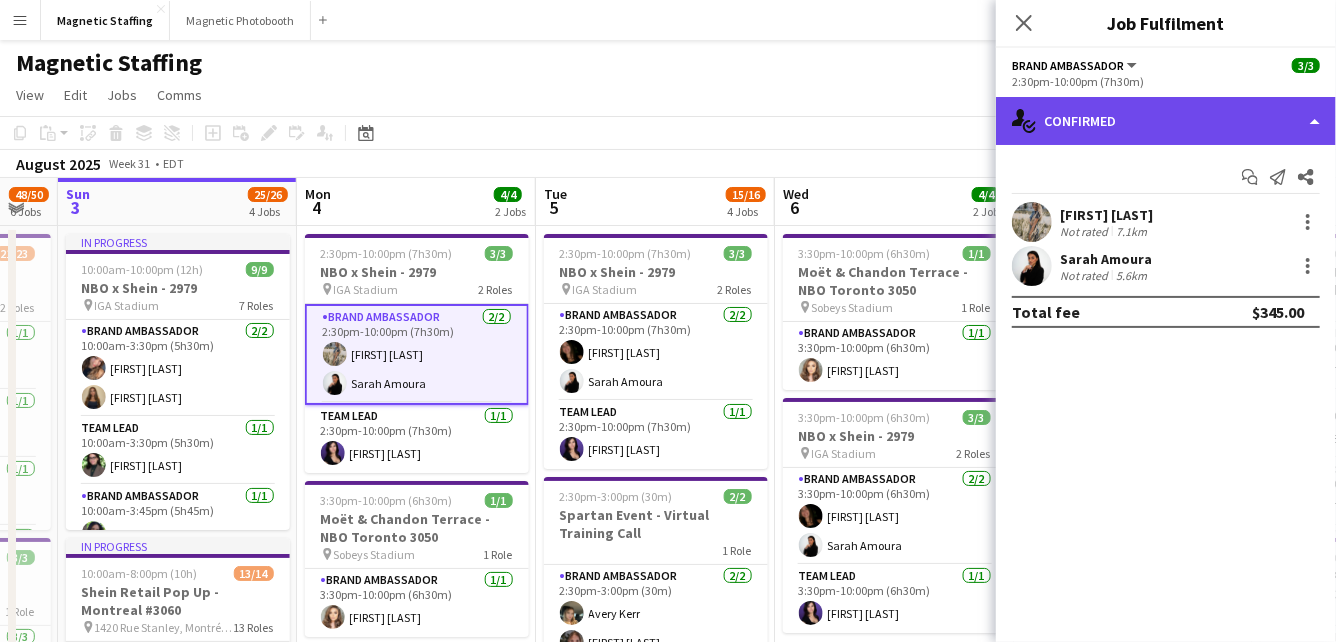 click on "single-neutral-actions-check-2
Confirmed" 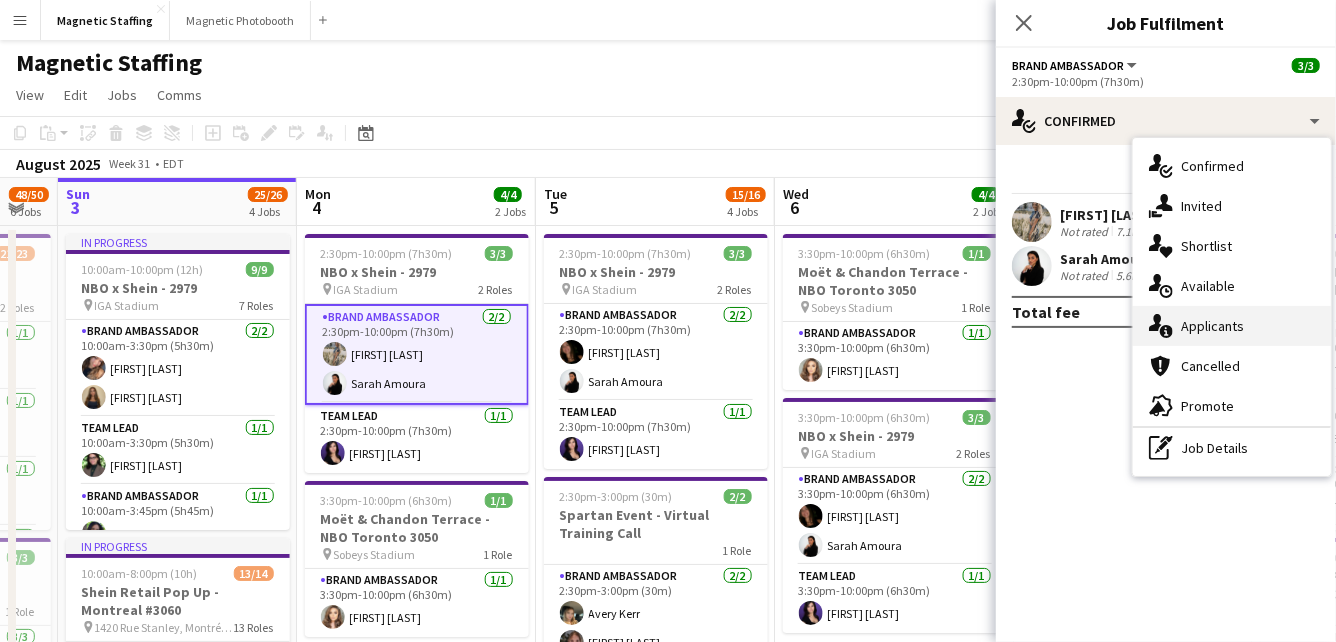 click on "single-neutral-actions-information
Applicants" at bounding box center (1232, 326) 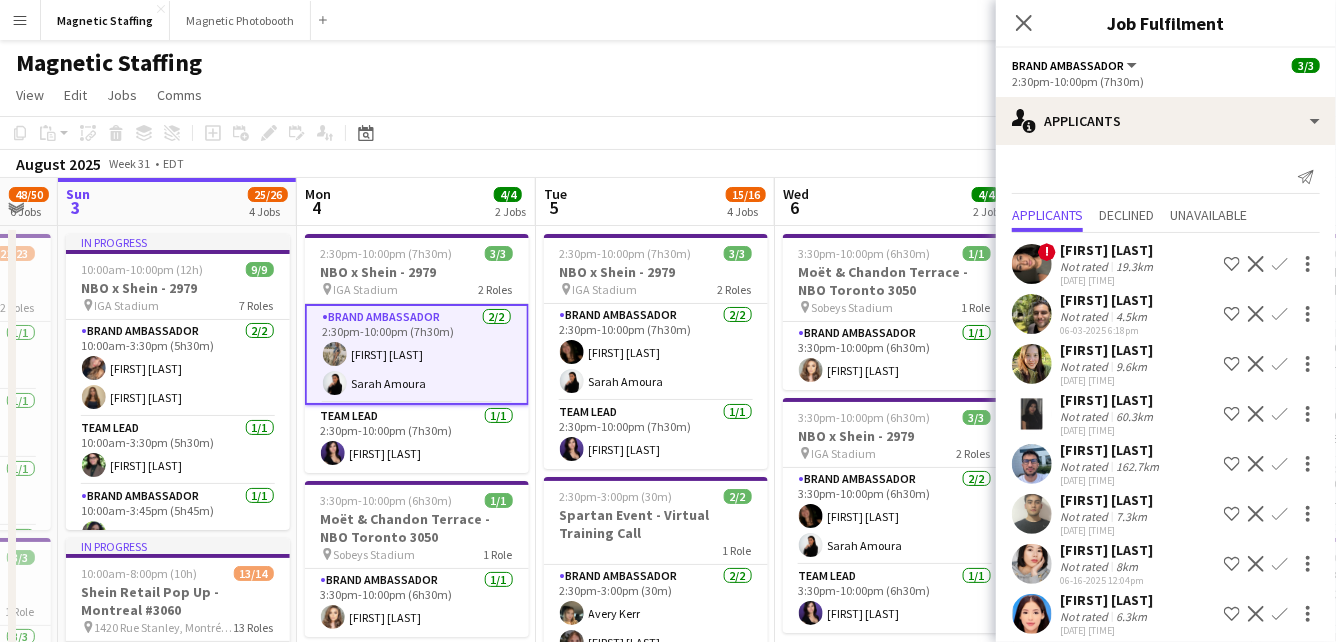 scroll, scrollTop: 364, scrollLeft: 0, axis: vertical 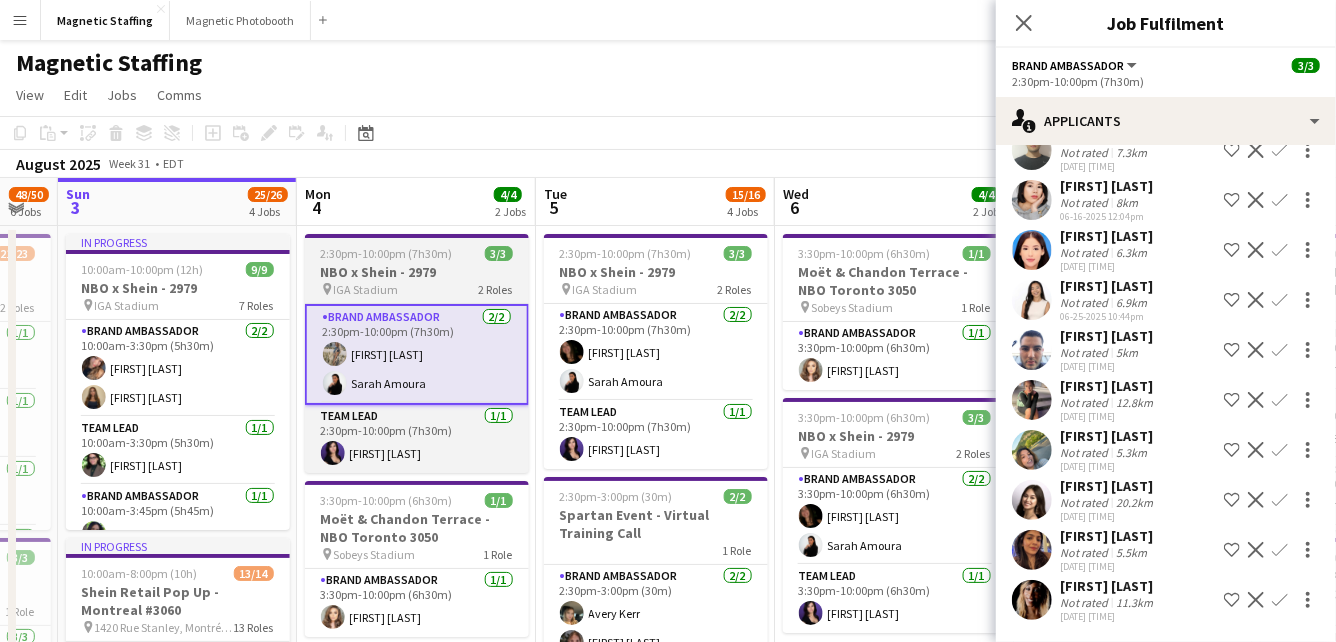click on "NBO x Shein - 2979" at bounding box center (417, 272) 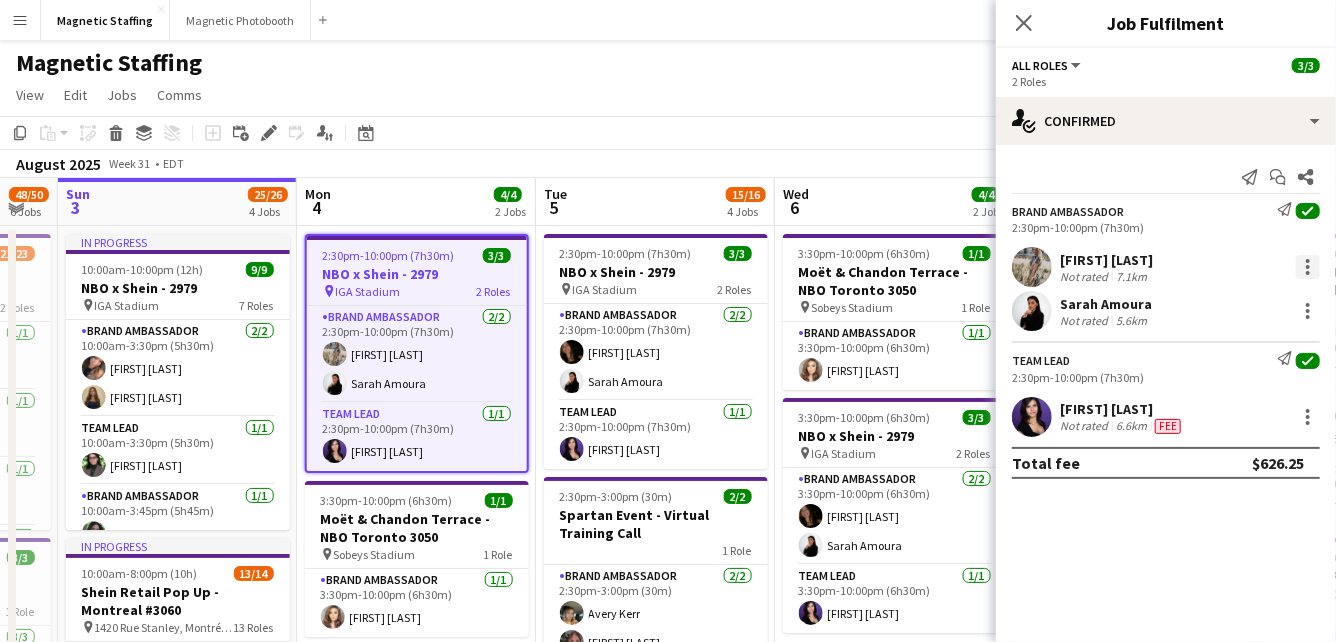 click at bounding box center (1308, 267) 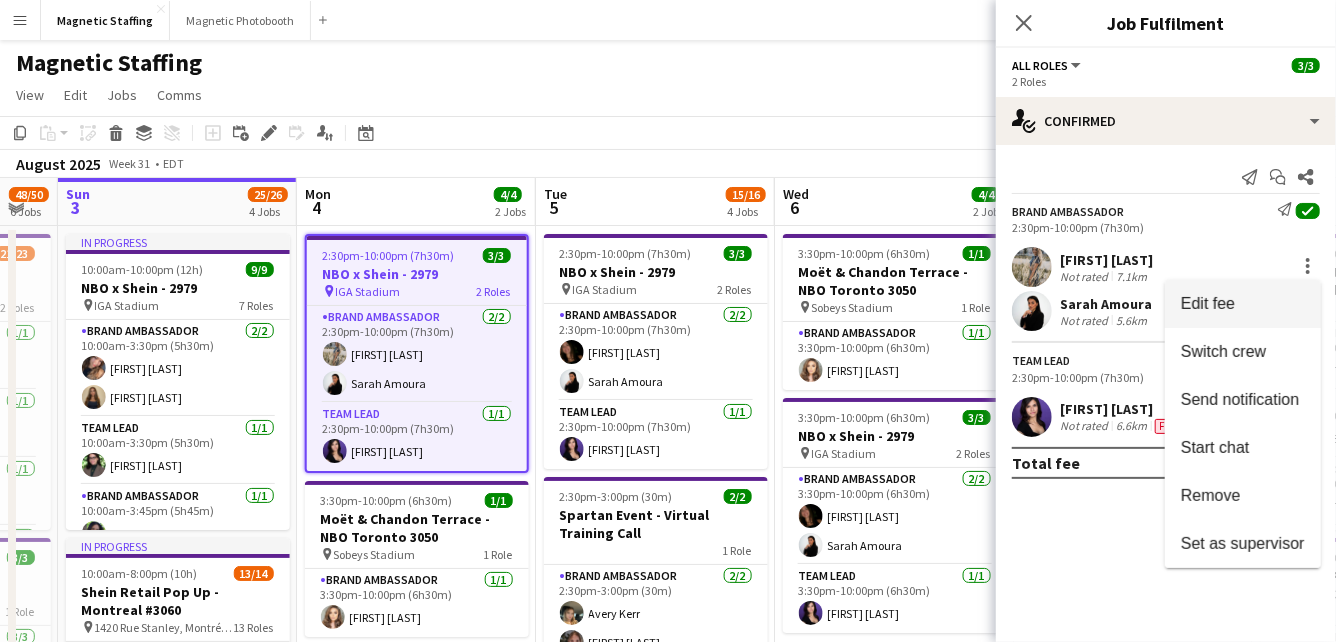 click on "Edit fee" at bounding box center (1243, 304) 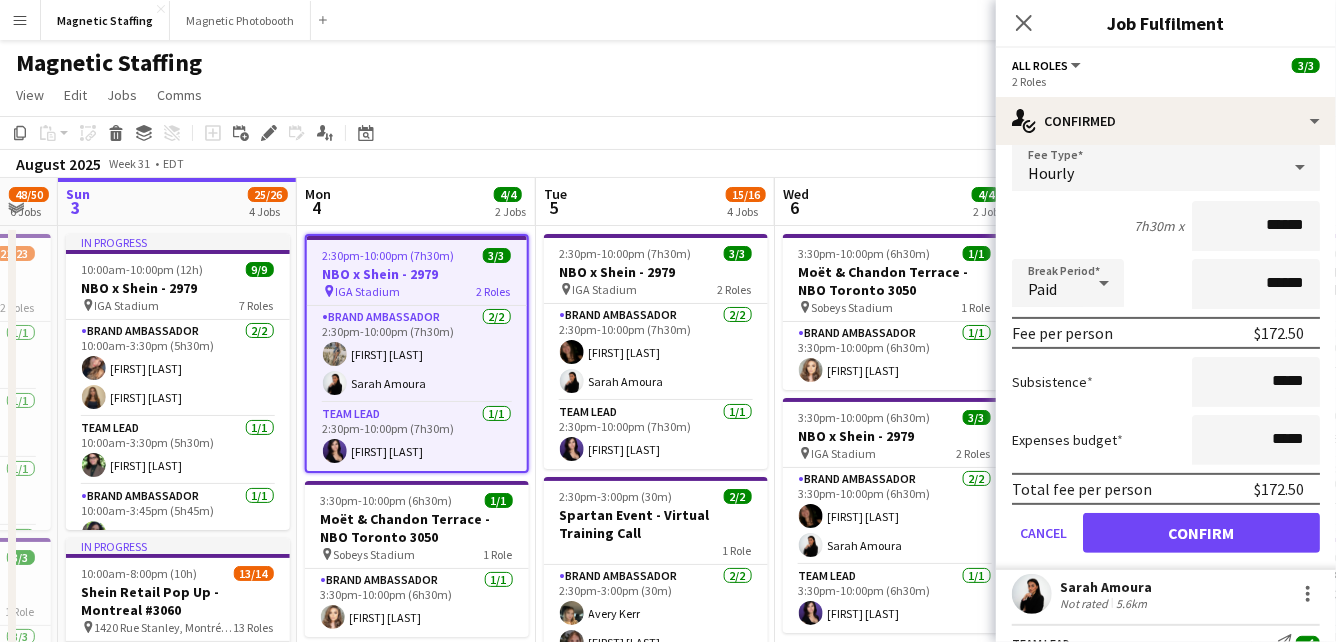 scroll, scrollTop: 174, scrollLeft: 0, axis: vertical 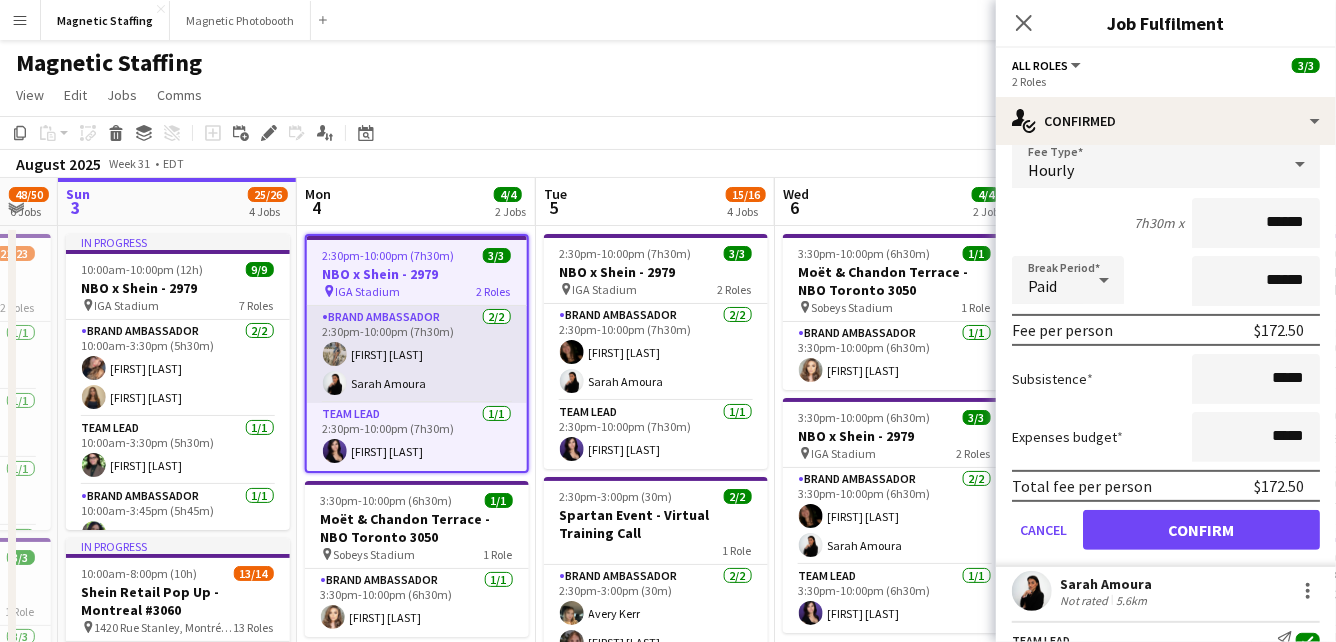 click on "Brand Ambassador   2/2   2:30pm-10:00pm (7h30m)
[FIRST] [LAST] [FIRST] [LAST]" at bounding box center [417, 354] 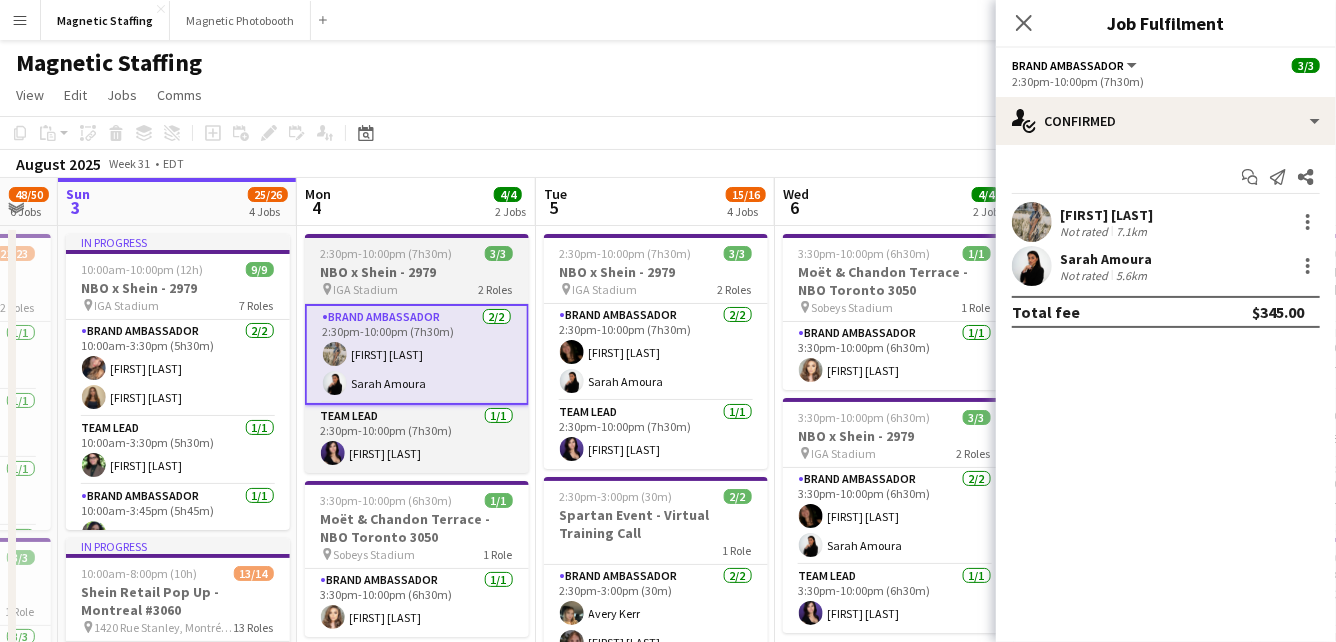 click on "NBO x Shein - 2979" at bounding box center (417, 272) 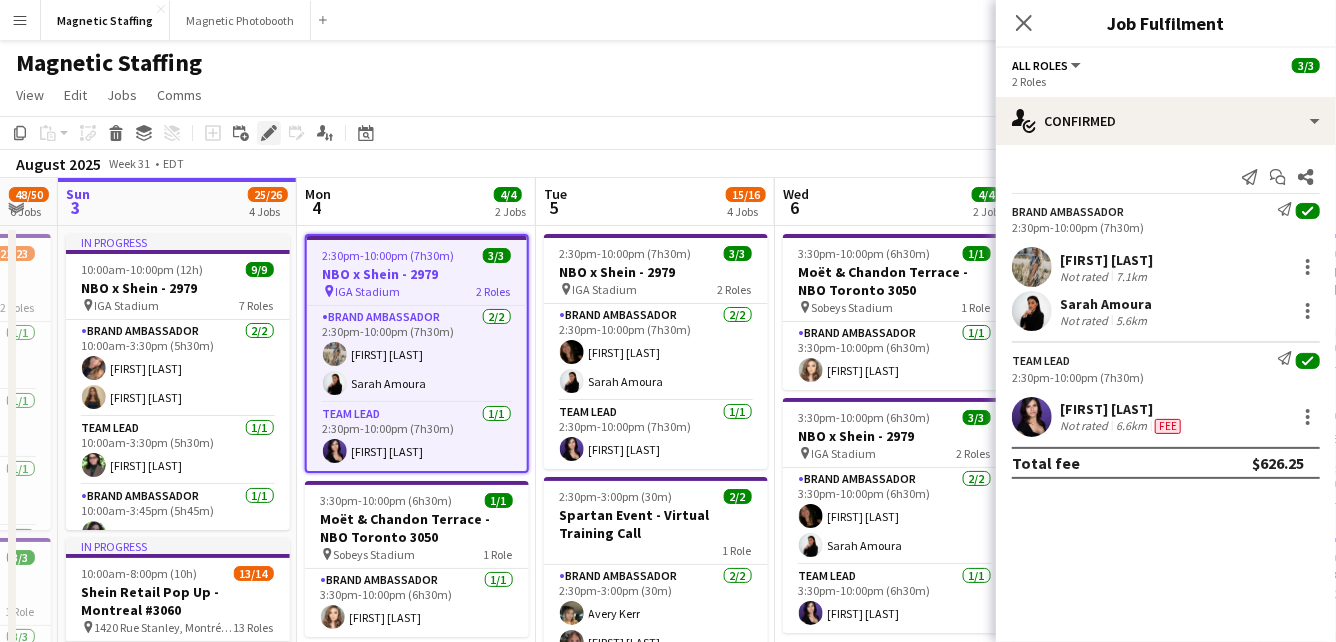 click 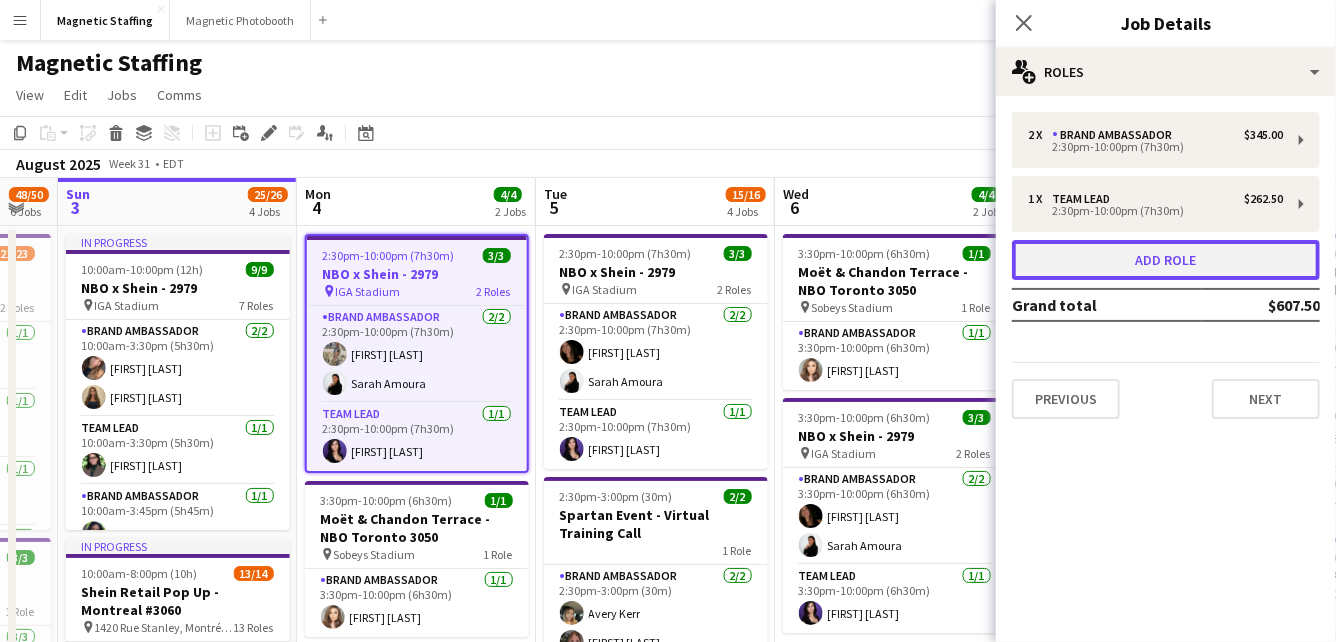 click on "Add role" at bounding box center [1166, 260] 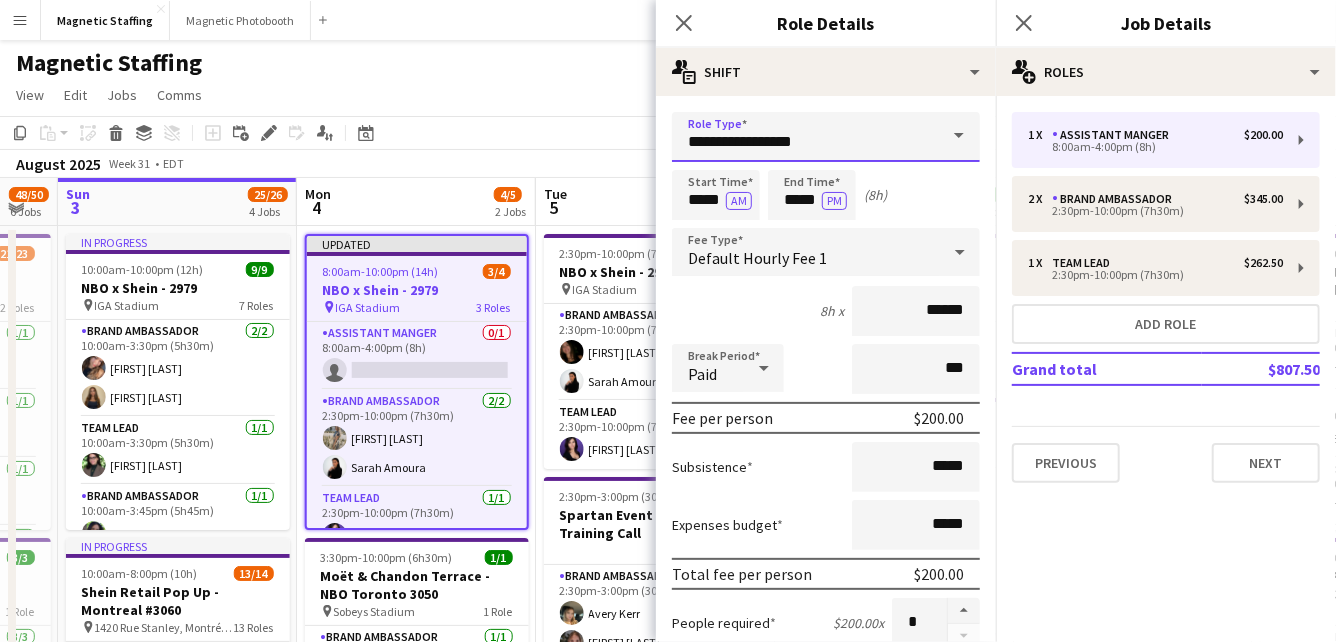 drag, startPoint x: 812, startPoint y: 144, endPoint x: 417, endPoint y: 76, distance: 400.81042 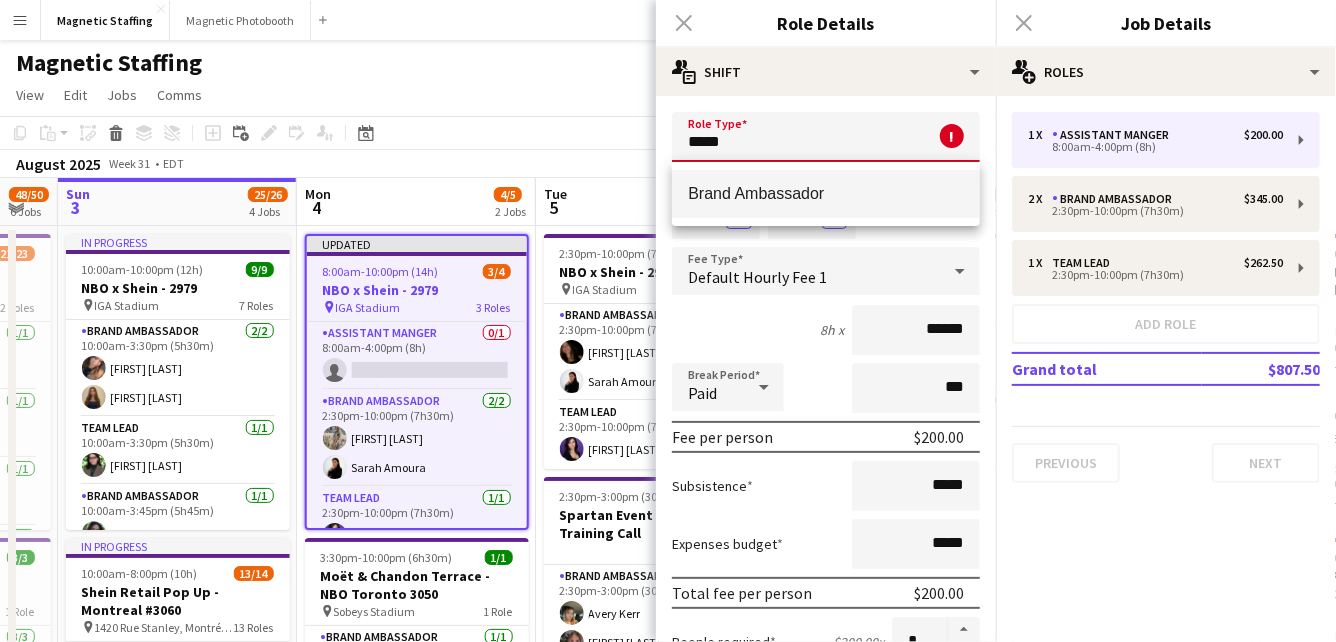 click on "Brand Ambassador" at bounding box center [826, 193] 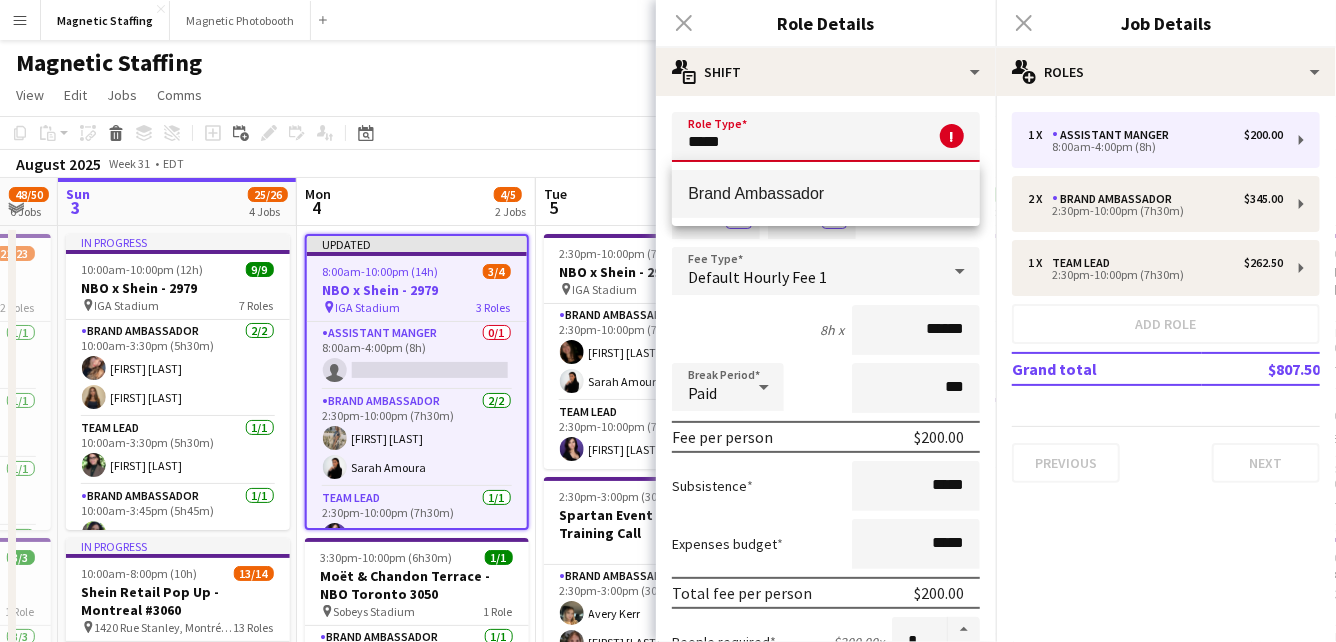 type on "**********" 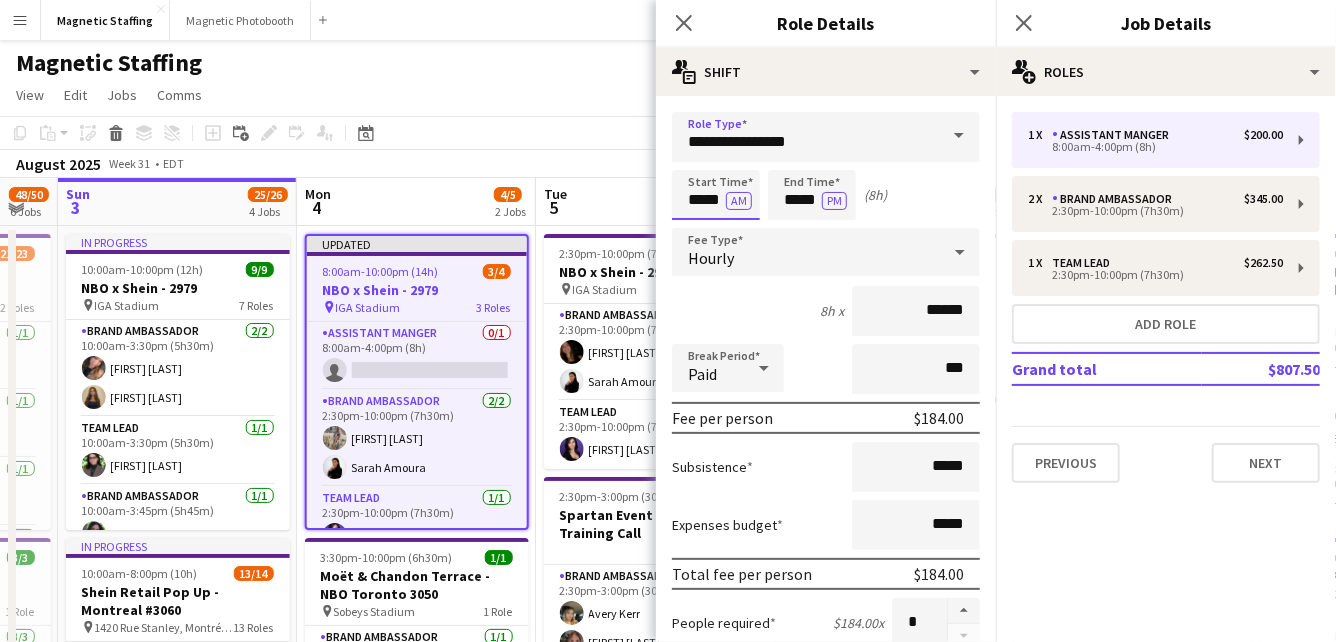 drag, startPoint x: 717, startPoint y: 197, endPoint x: 555, endPoint y: 170, distance: 164.23459 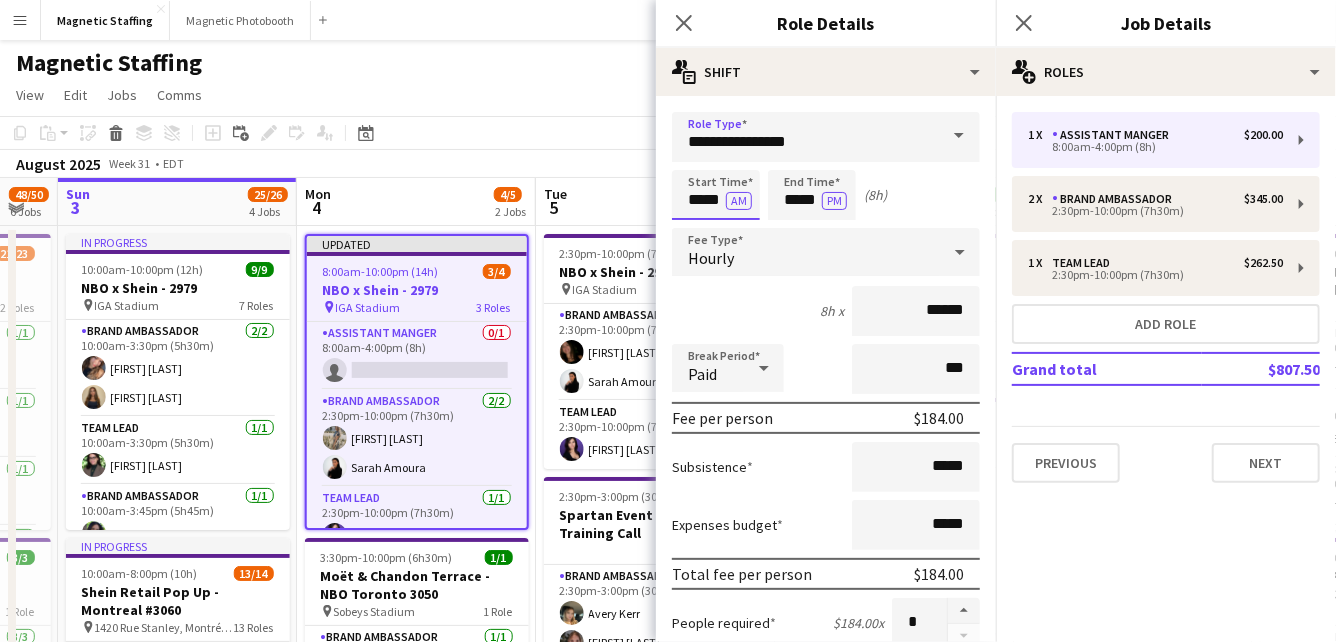 click on "Menu
Boards
Boards   Boards   All jobs   Status
Workforce
Workforce   My Workforce   Recruiting
Comms
Comms
Pay
Pay   Approvals   Payments   Reports
Platform Settings
Platform Settings   Your settings
Training Academy
Training Academy
Knowledge Base
Knowledge Base
Product Updates
Product Updates   Log Out   Privacy   Magnetic Staffing
Close
Magnetic Photobooth
Close
Add
Help
Notifications
5   Magnetic Staffing   View  Day view expanded Day view collapsed Month view Date picker Jump to today Expand Linked Jobs  Edit" at bounding box center [668, 998] 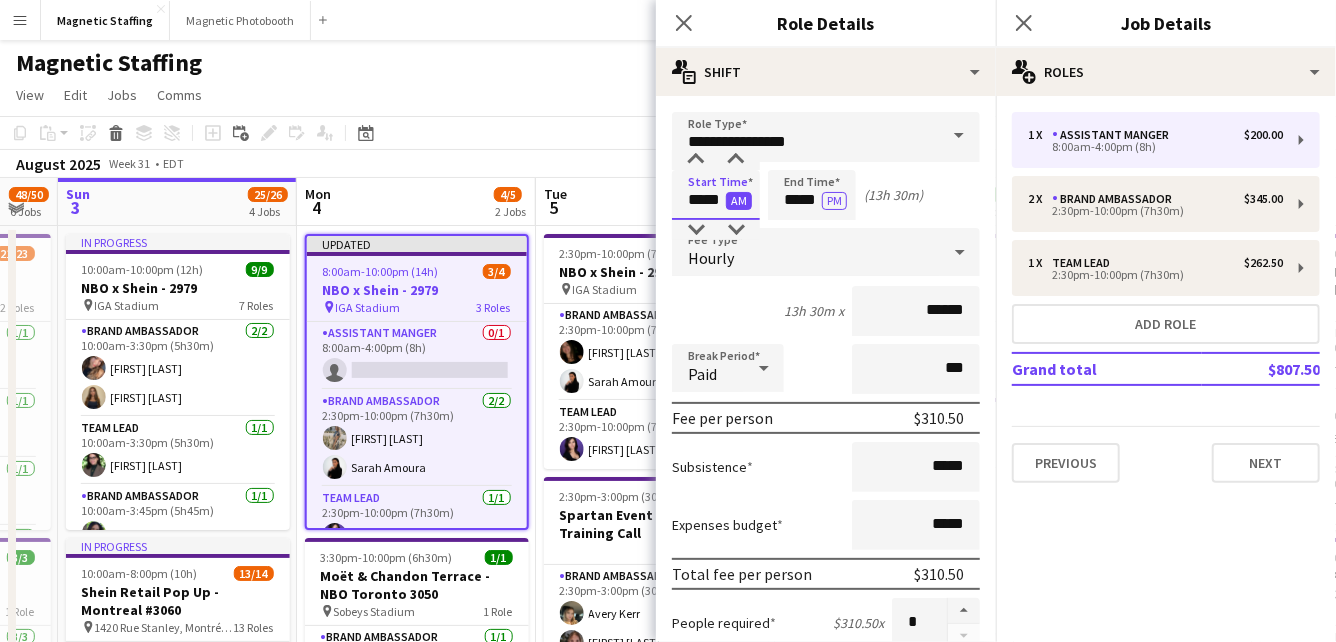 type on "*****" 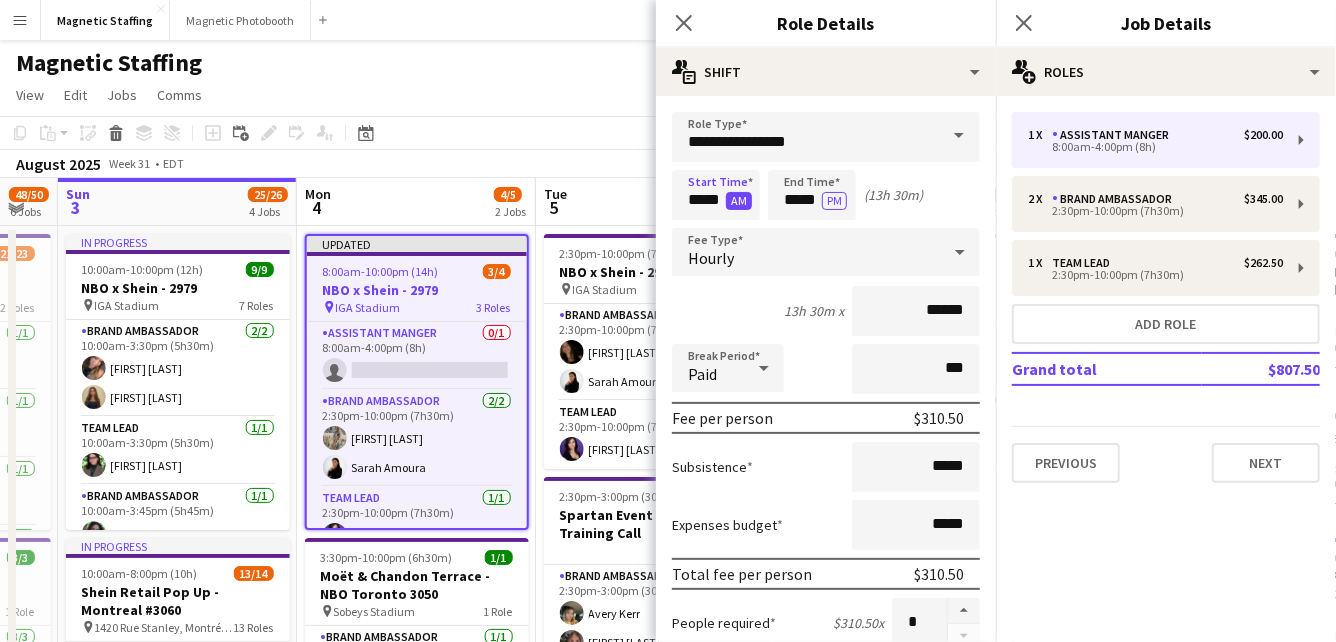 click on "AM" at bounding box center (739, 201) 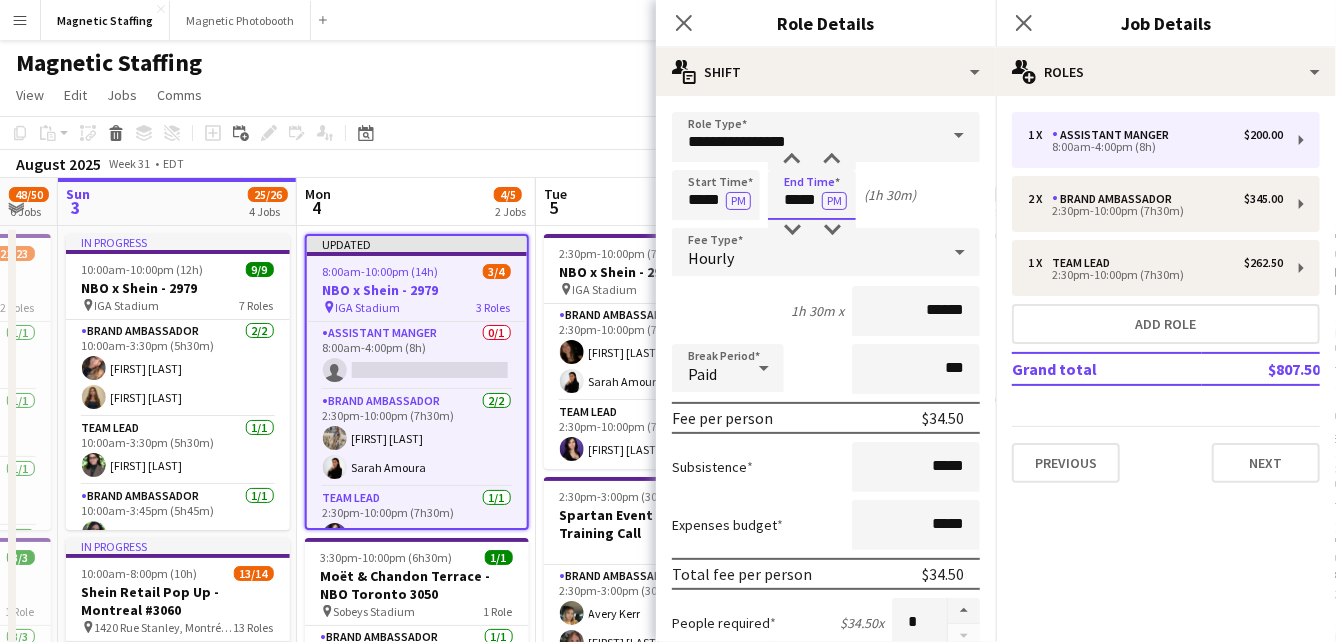 drag, startPoint x: 820, startPoint y: 202, endPoint x: 690, endPoint y: 178, distance: 132.19682 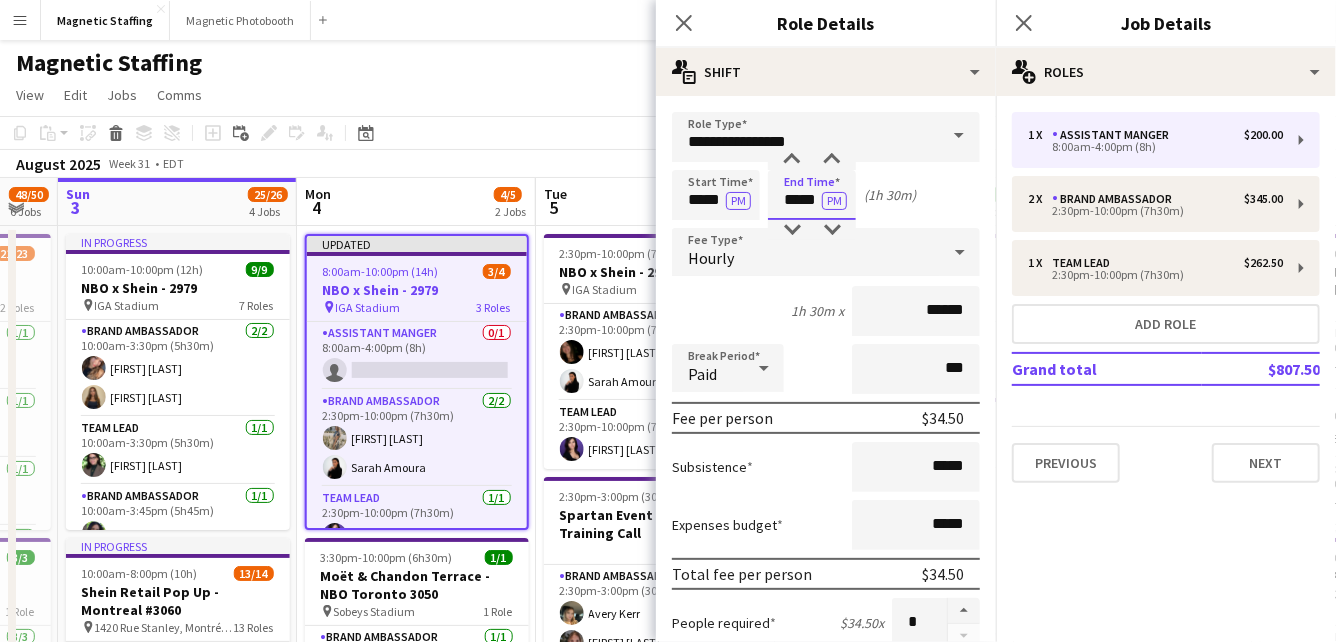 click on "Start Time  *****  PM
End Time  *****  PM
(1h 30m)" at bounding box center (826, 195) 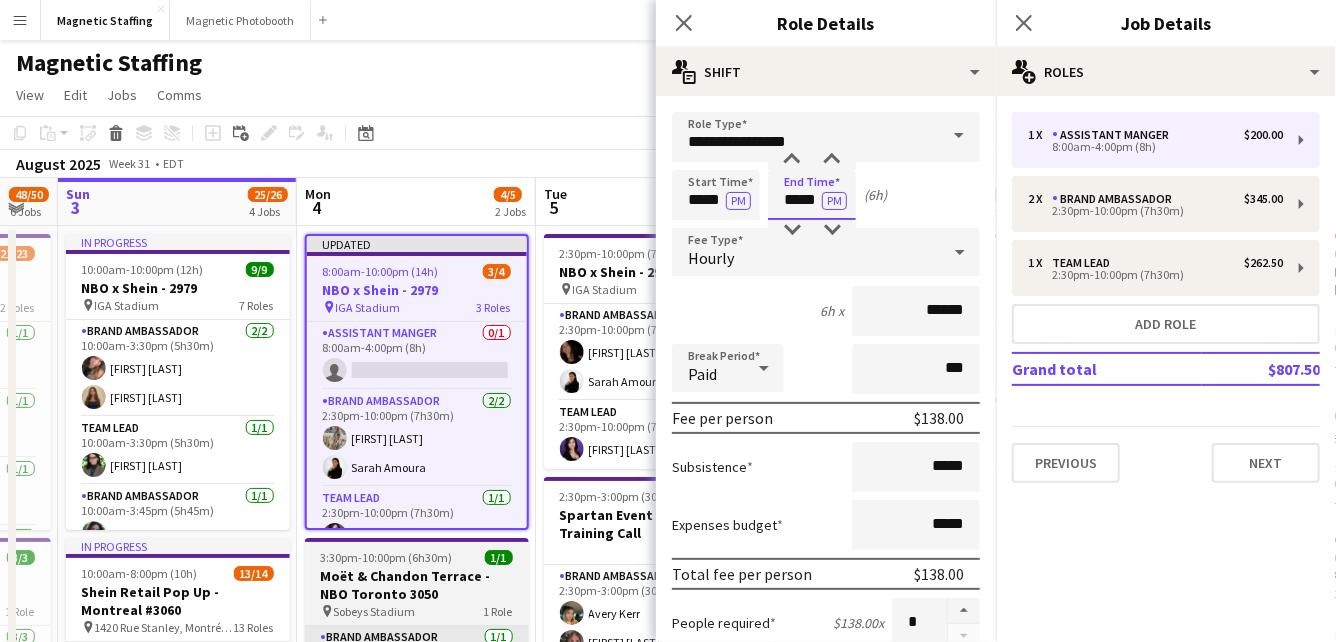 type on "*****" 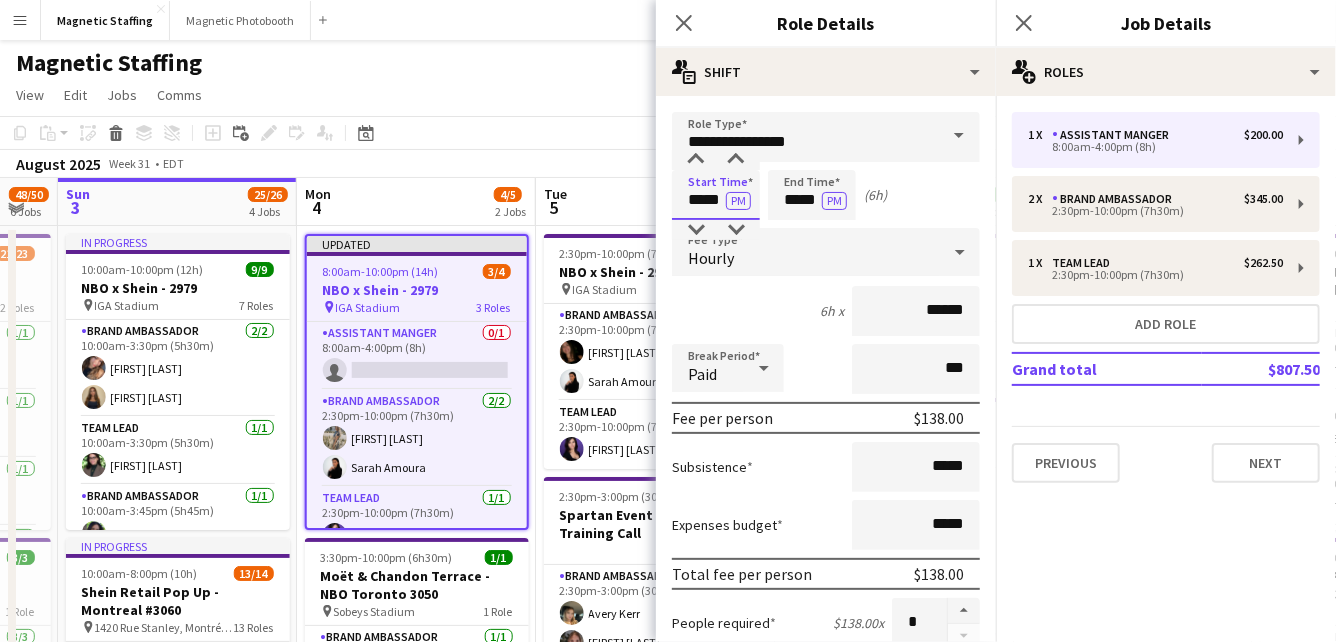 drag, startPoint x: 722, startPoint y: 200, endPoint x: 555, endPoint y: 164, distance: 170.83618 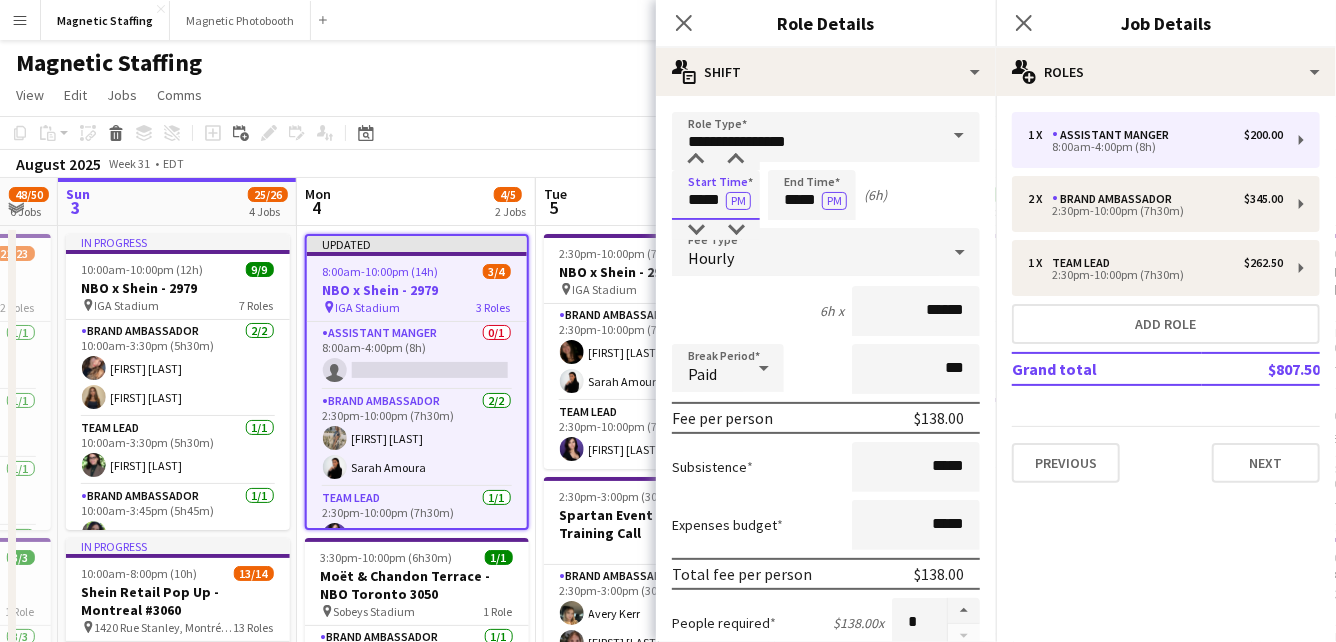 click on "Menu
Boards
Boards   Boards   All jobs   Status
Workforce
Workforce   My Workforce   Recruiting
Comms
Comms
Pay
Pay   Approvals   Payments   Reports
Platform Settings
Platform Settings   Your settings
Training Academy
Training Academy
Knowledge Base
Knowledge Base
Product Updates
Product Updates   Log Out   Privacy   Magnetic Staffing
Close
Magnetic Photobooth
Close
Add
Help
Notifications
5   Magnetic Staffing   View  Day view expanded Day view collapsed Month view Date picker Jump to today Expand Linked Jobs  Edit" at bounding box center (668, 998) 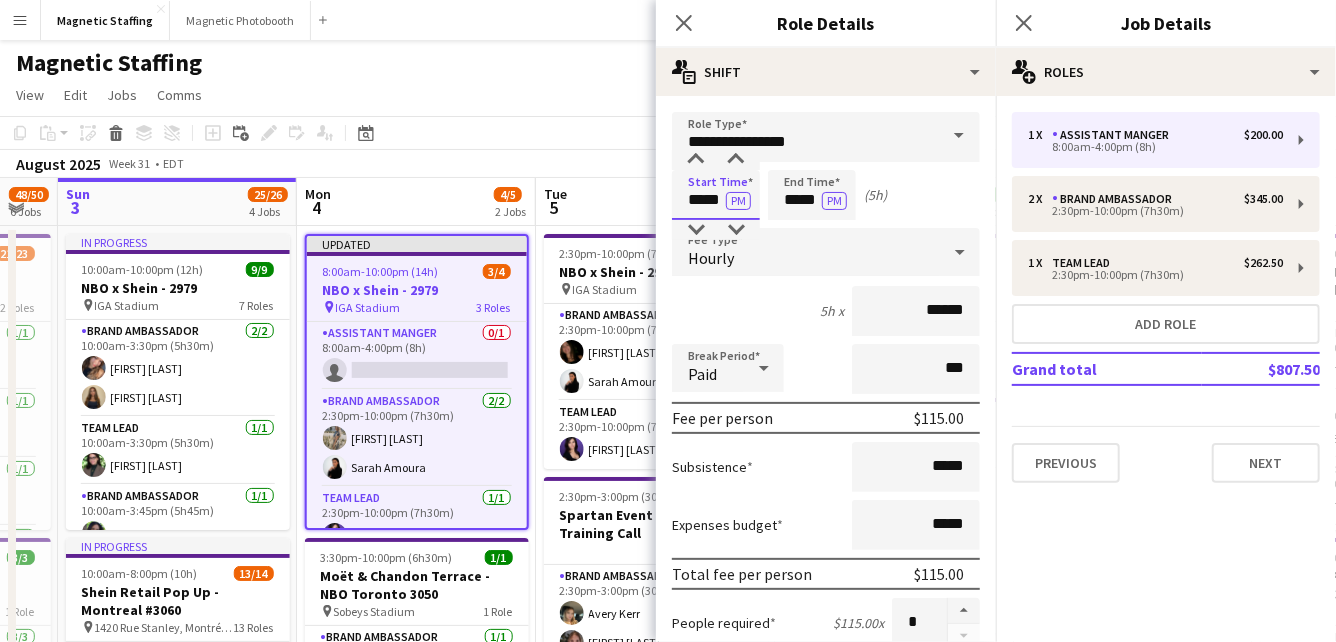 scroll, scrollTop: 696, scrollLeft: 0, axis: vertical 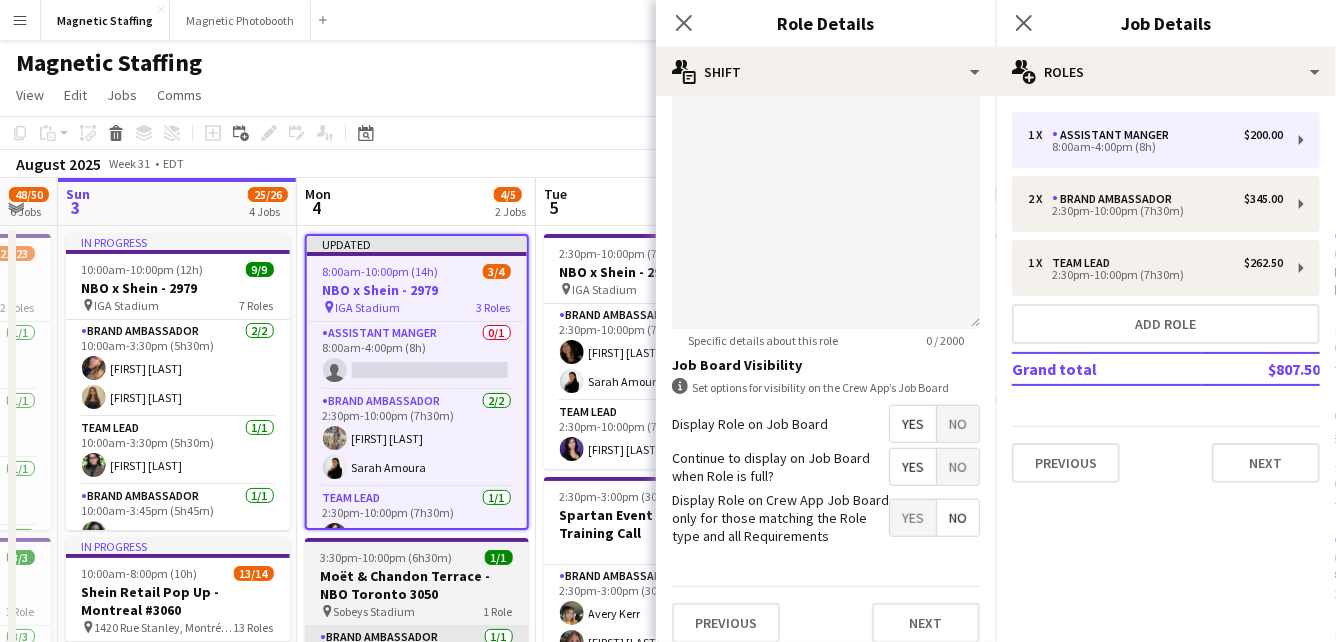 type on "*****" 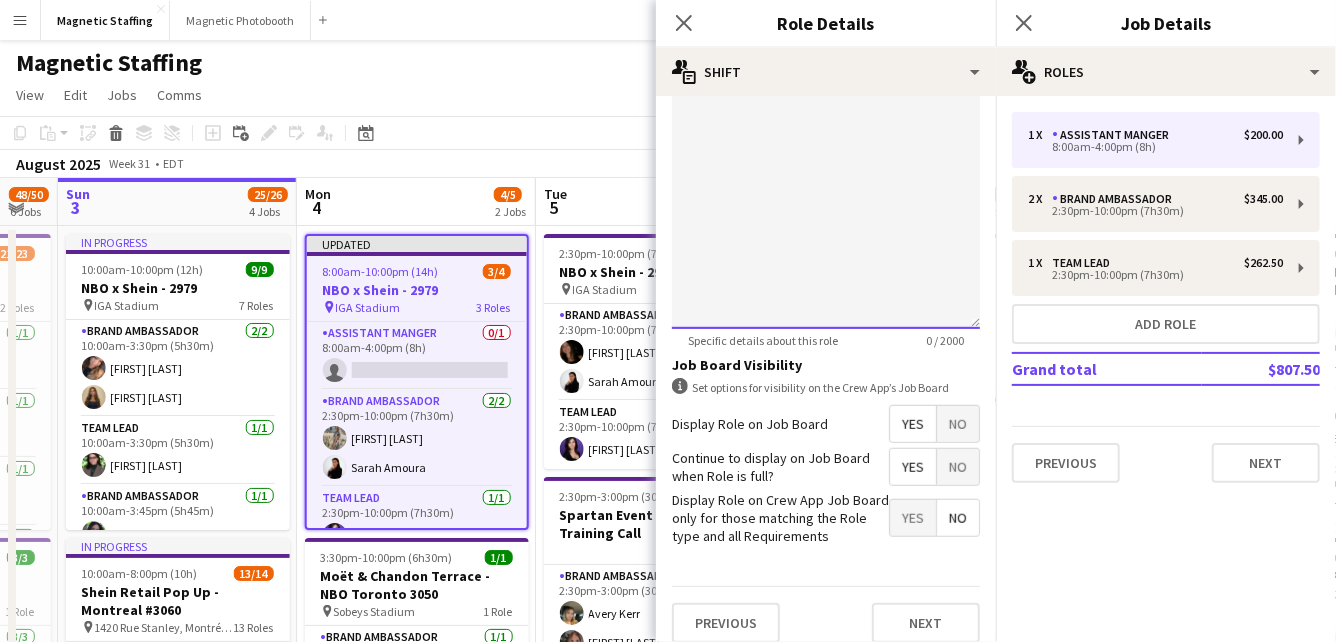 click at bounding box center [826, 209] 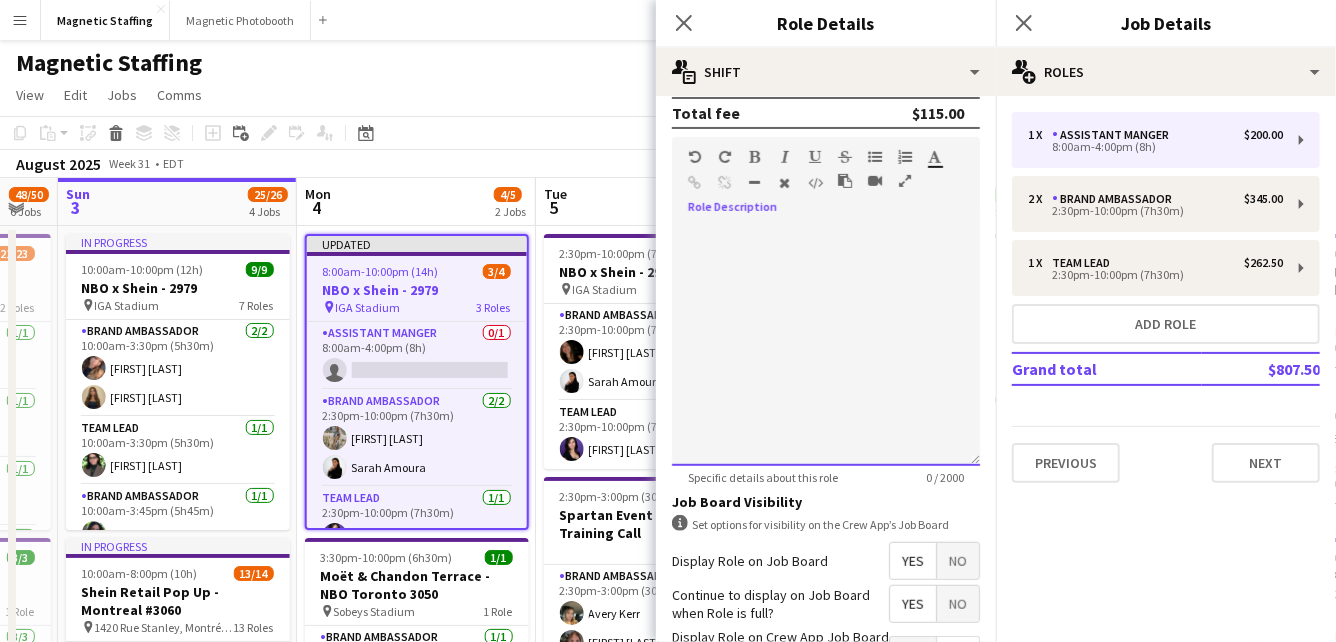 scroll, scrollTop: 551, scrollLeft: 0, axis: vertical 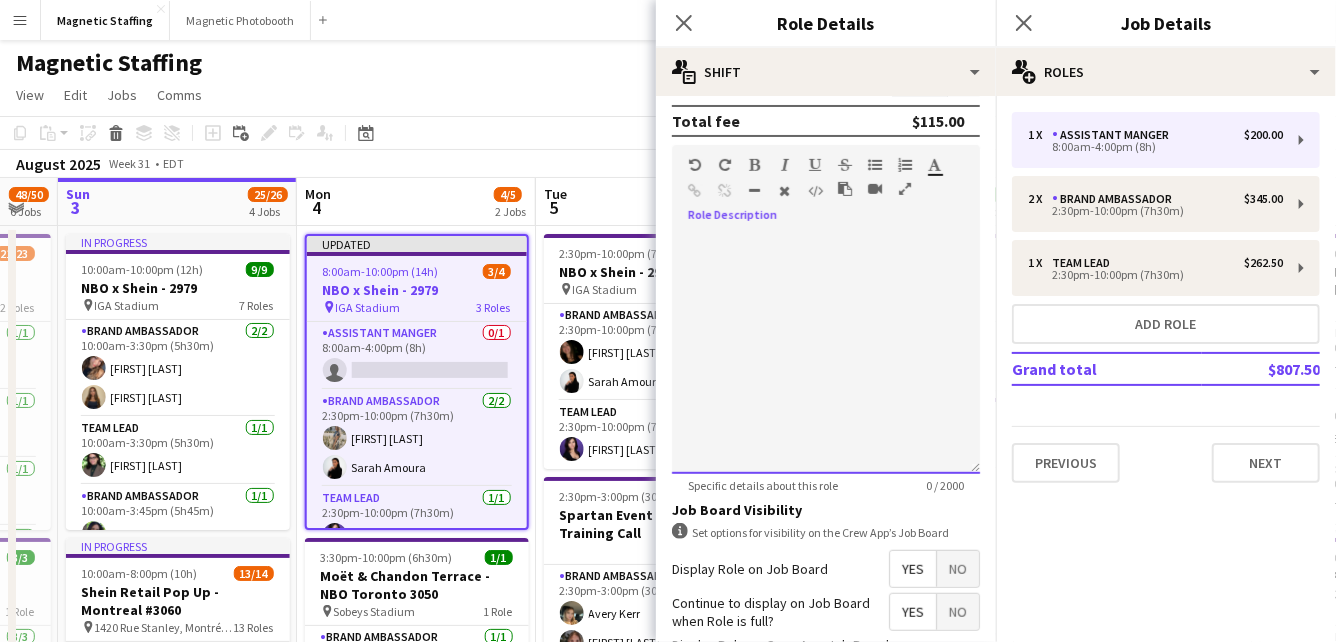 paste 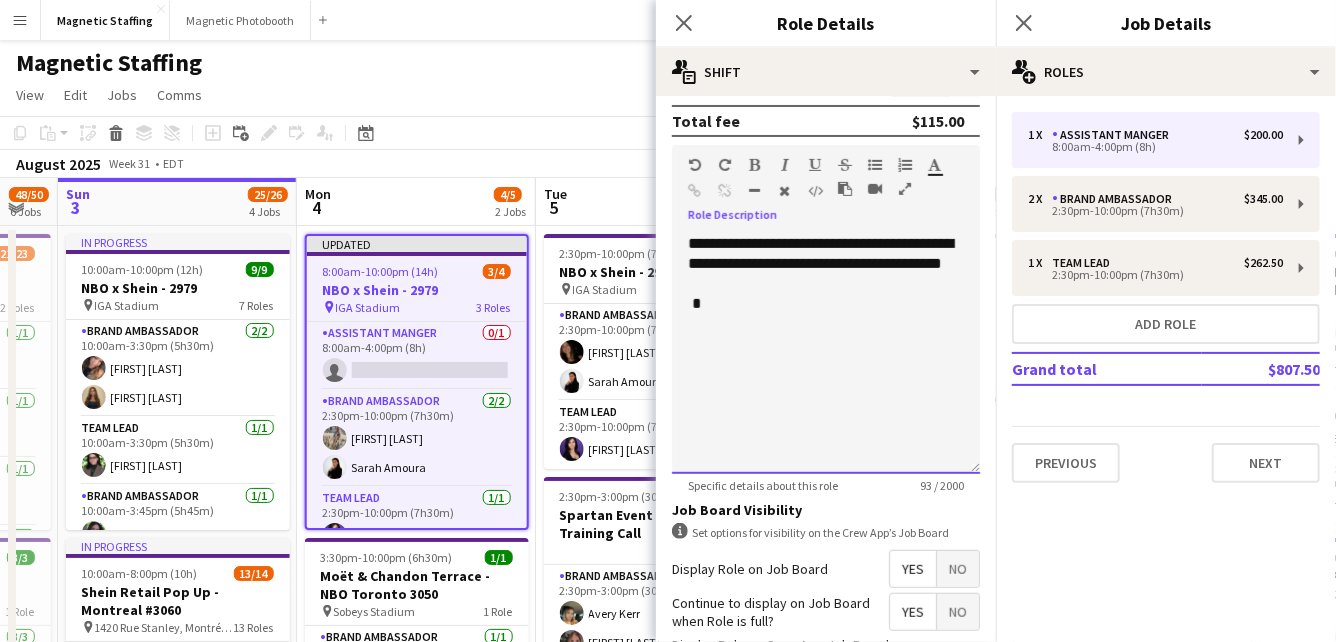click on "**********" at bounding box center [826, 264] 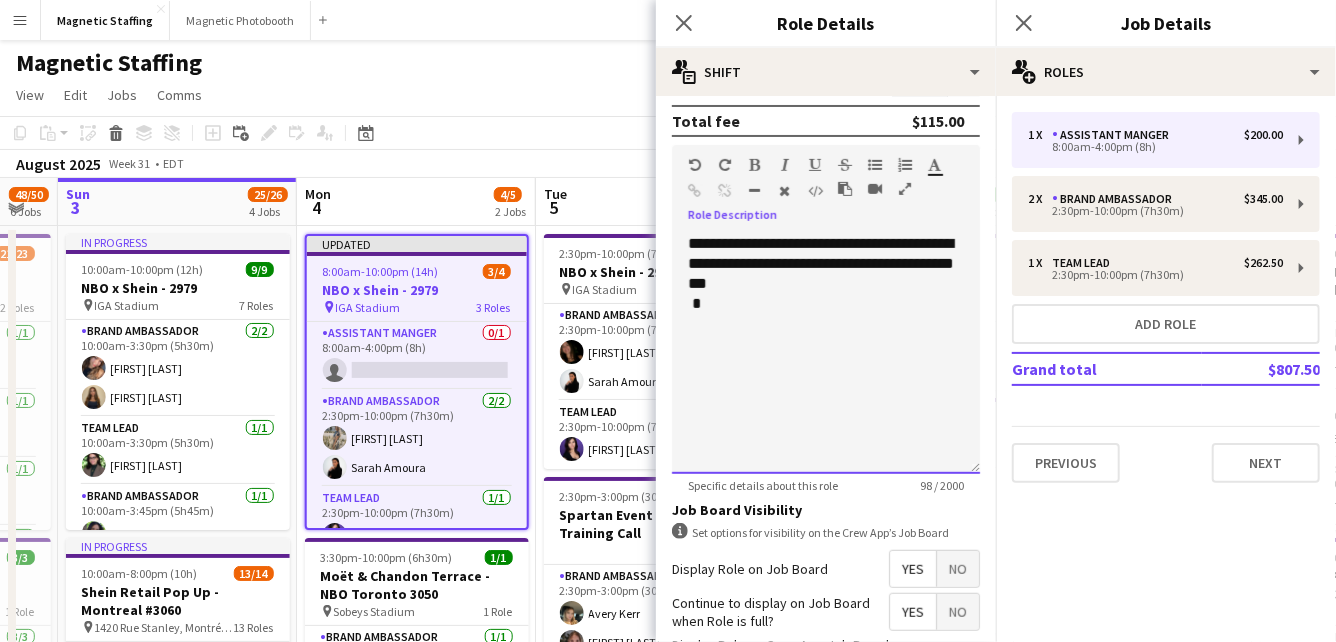 click on "**********" at bounding box center (826, 264) 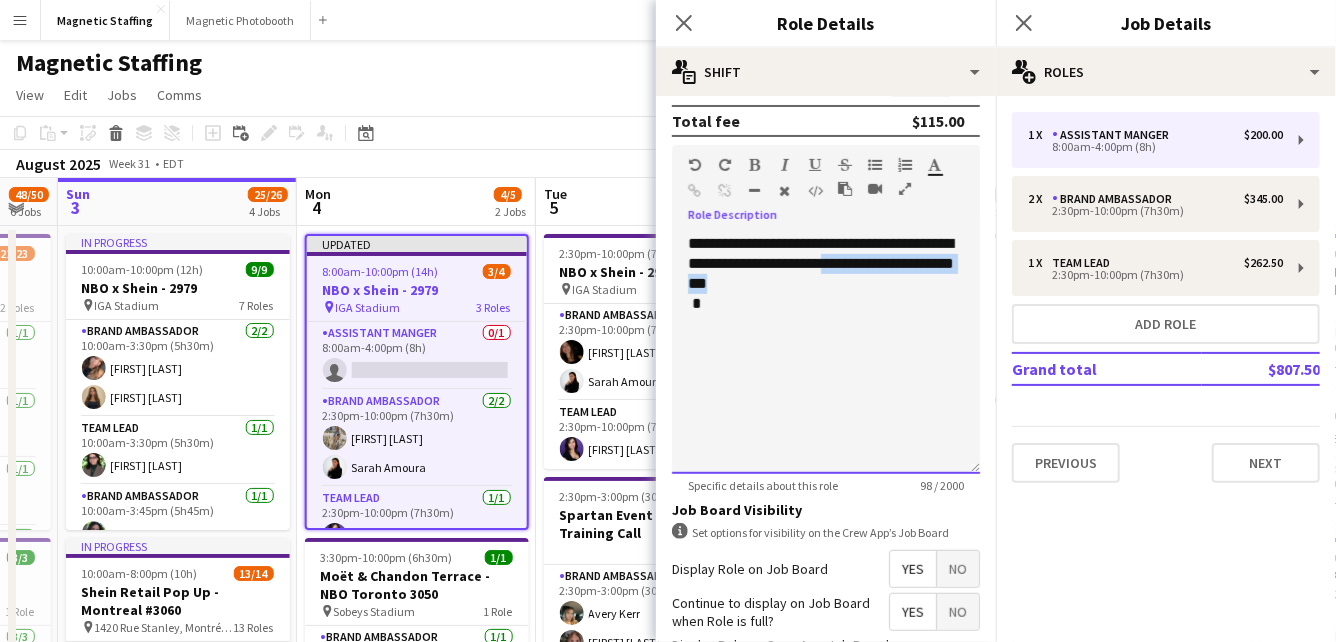 drag, startPoint x: 914, startPoint y: 262, endPoint x: 961, endPoint y: 285, distance: 52.3259 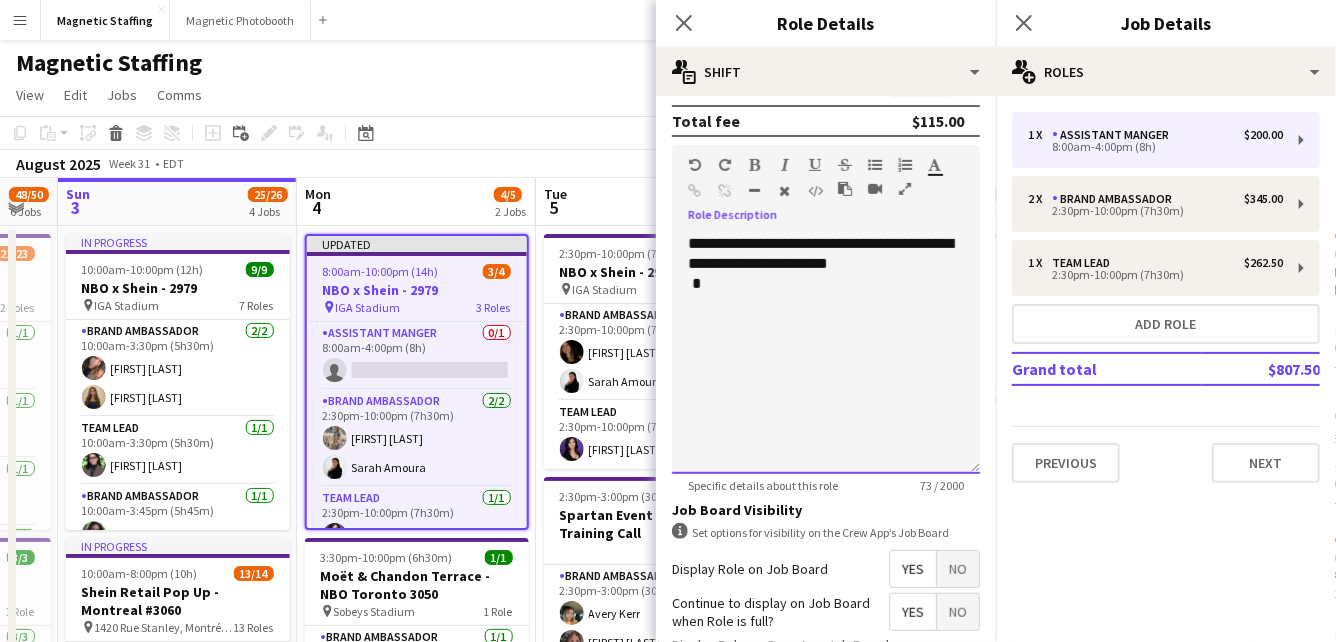 click on "**********" at bounding box center [826, 254] 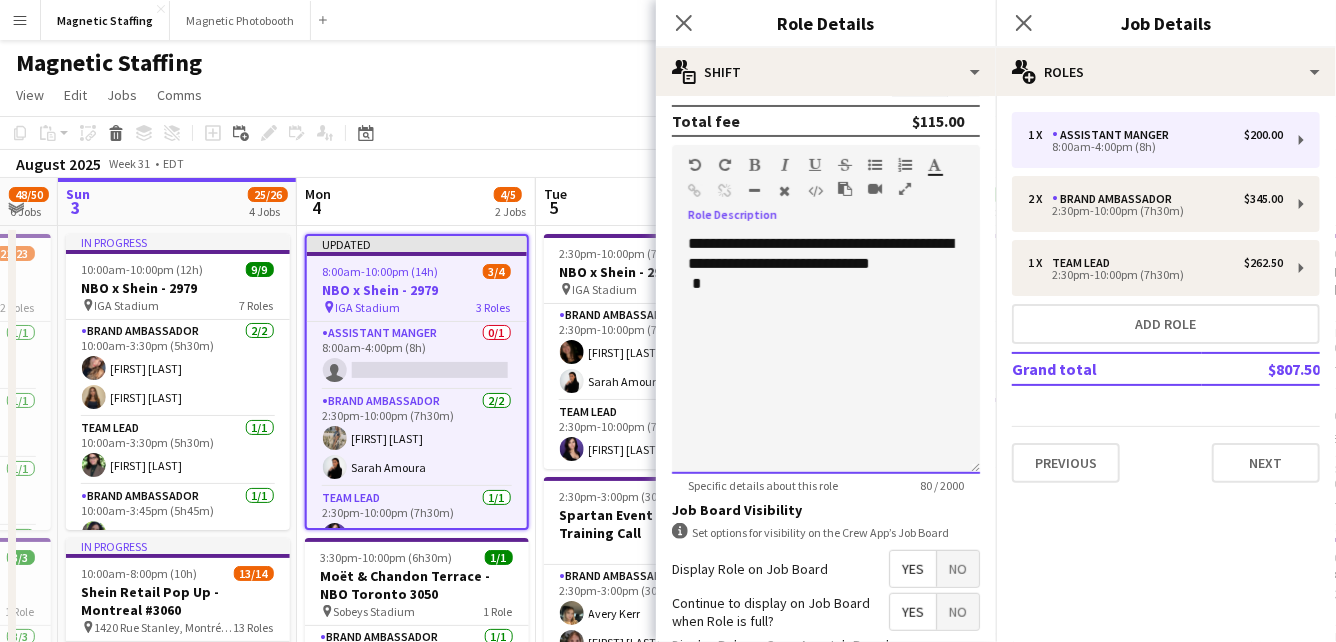 click on "**********" at bounding box center [826, 254] 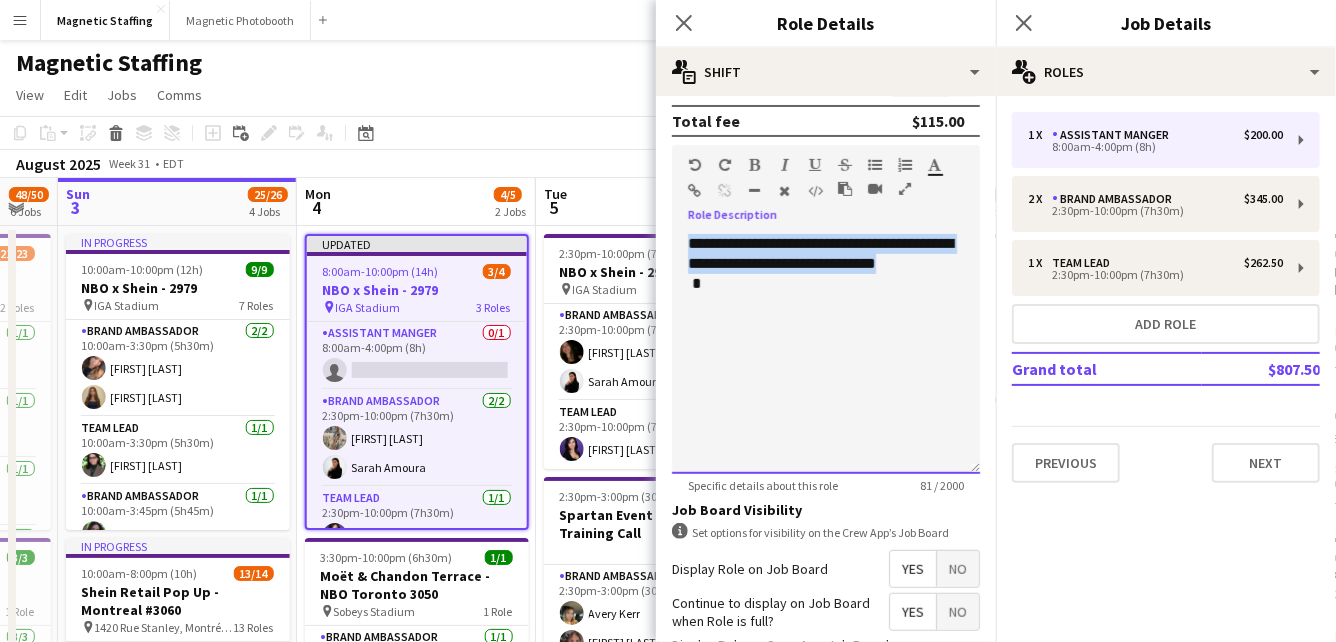 drag, startPoint x: 932, startPoint y: 267, endPoint x: 640, endPoint y: 210, distance: 297.51135 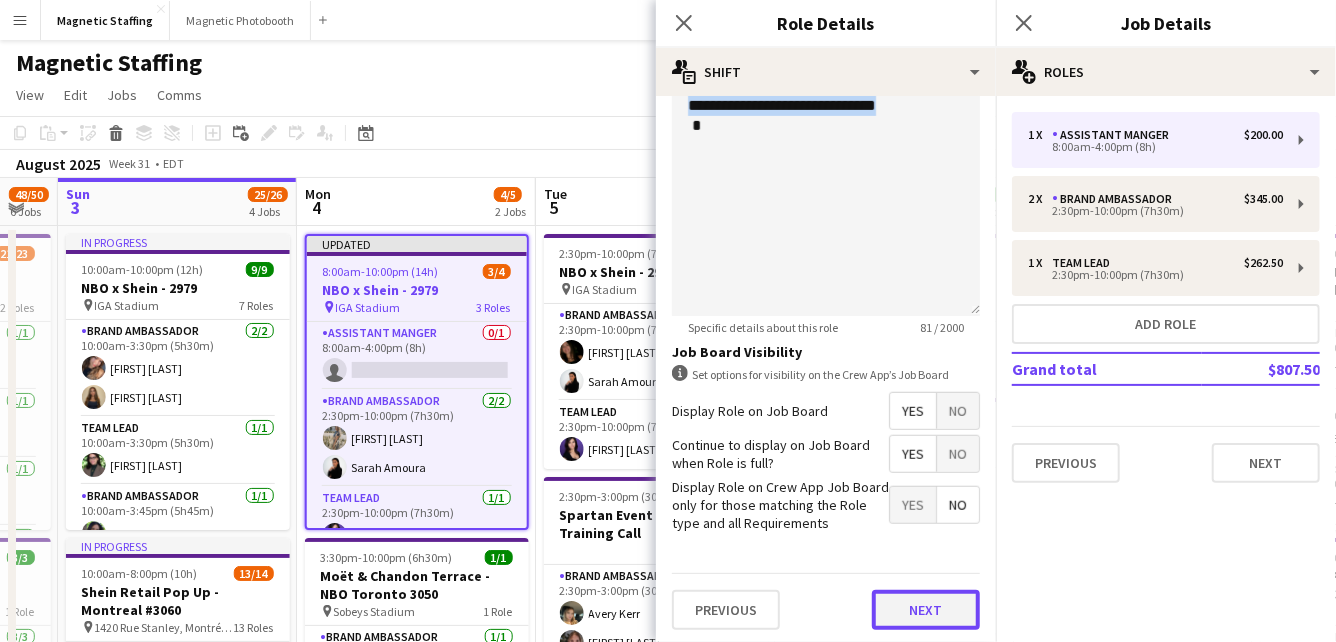 click on "Next" at bounding box center [926, 610] 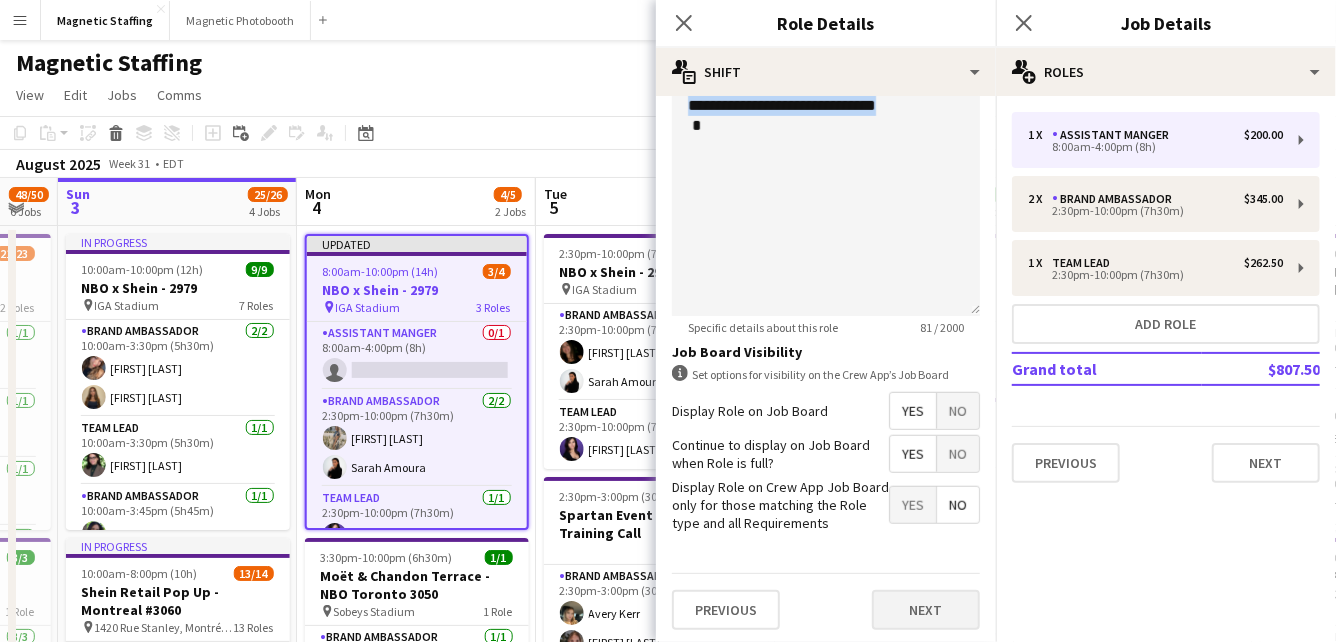 scroll, scrollTop: 0, scrollLeft: 0, axis: both 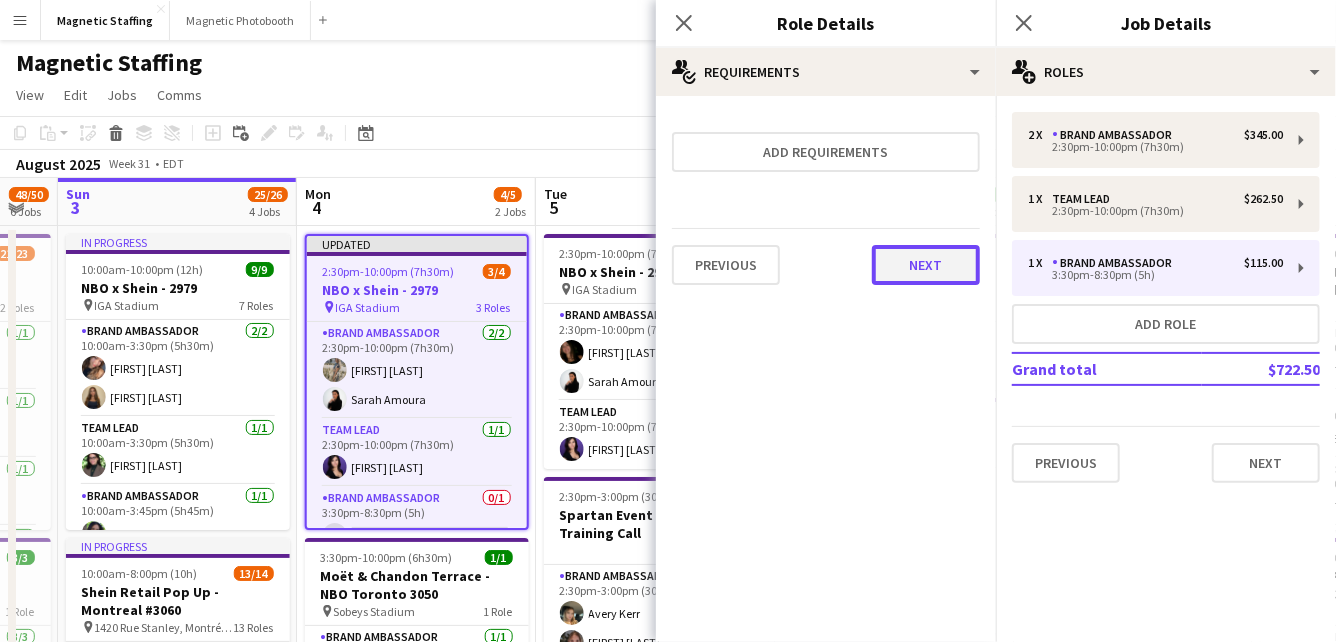 click on "Next" at bounding box center (926, 265) 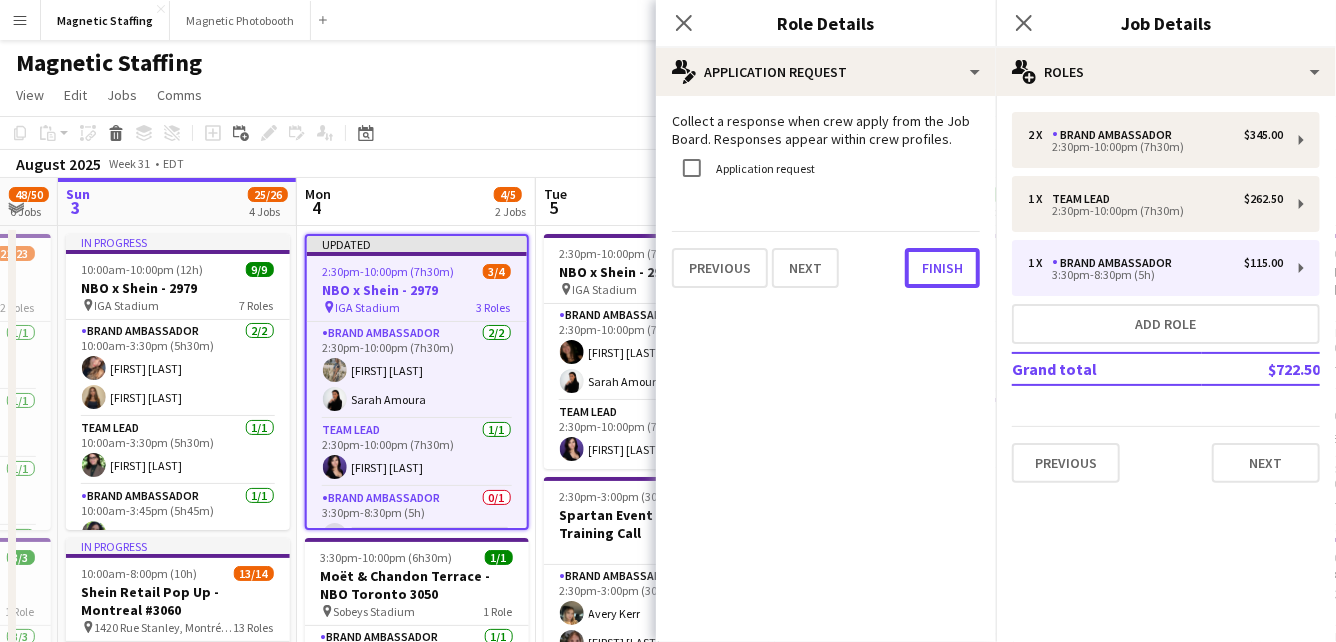 click on "Finish" at bounding box center [942, 268] 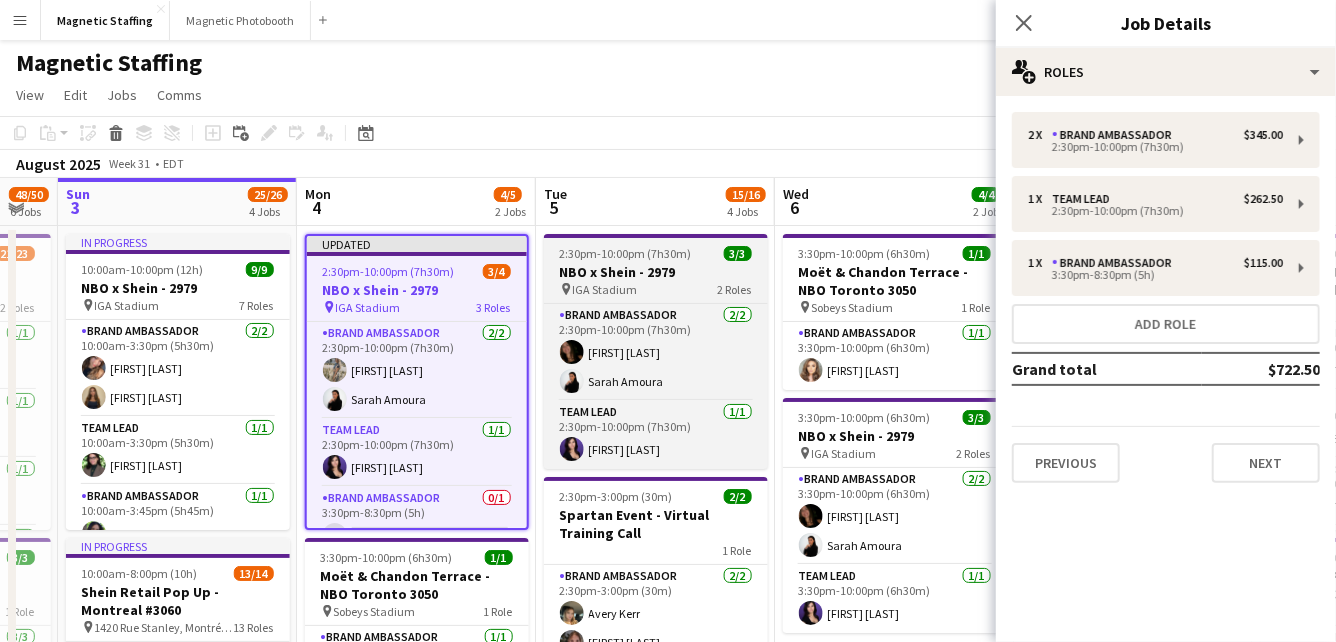 click on "2:30pm-10:00pm (7h30m)    3/3   NBO x Shein - 2979
pin
IGA Stadium   2 Roles   Brand Ambassador   2/2   2:30pm-10:00pm (7h30m)
[FIRST] [LAST] [FIRST] [LAST]  Team Lead   1/1   2:30pm-10:00pm (7h30m)
[FIRST] [LAST]" at bounding box center (656, 351) 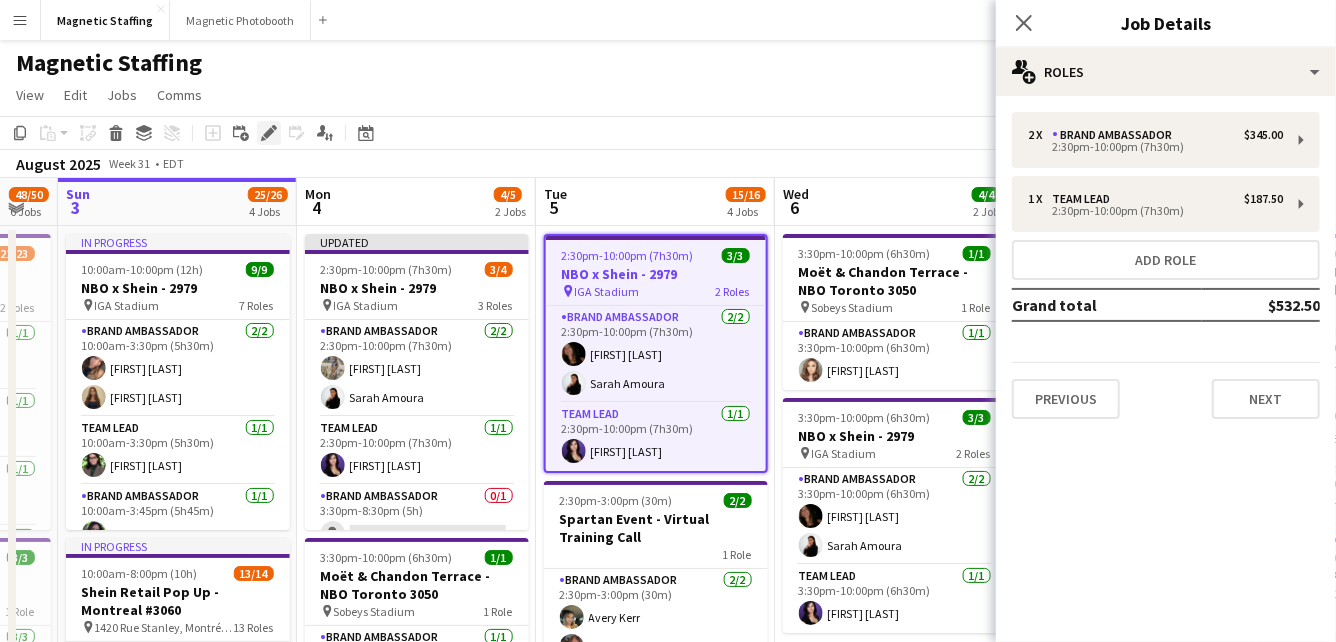 click 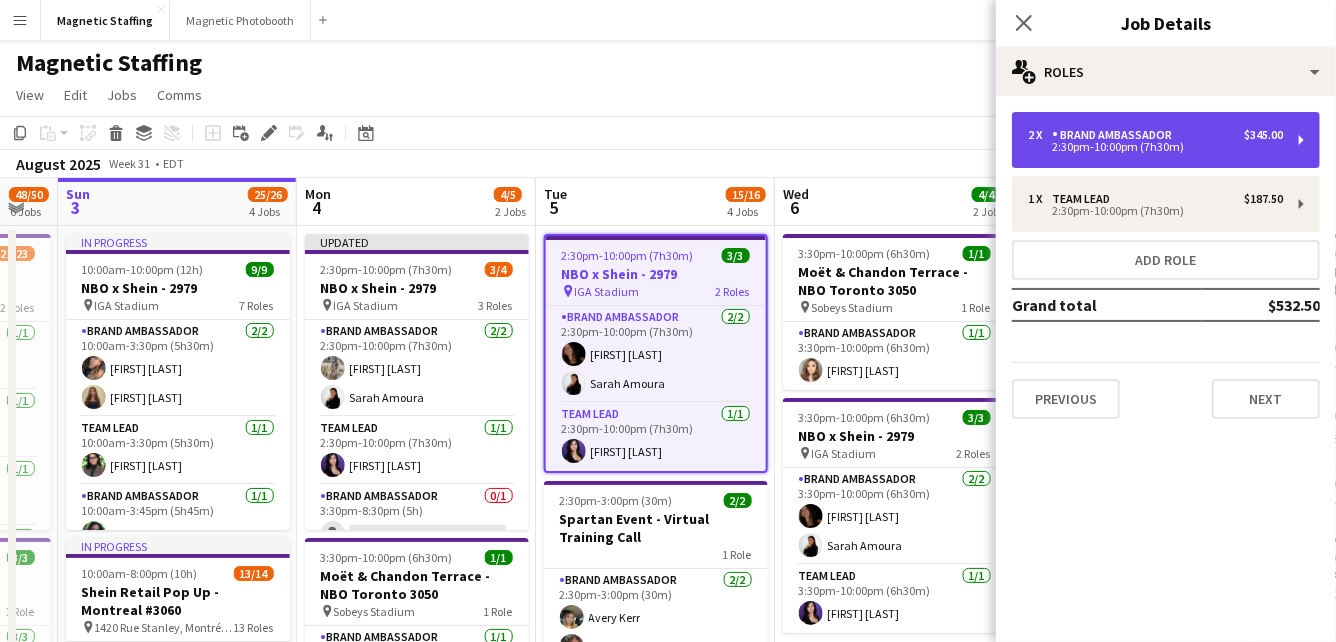 click on "$345.00" at bounding box center [1263, 135] 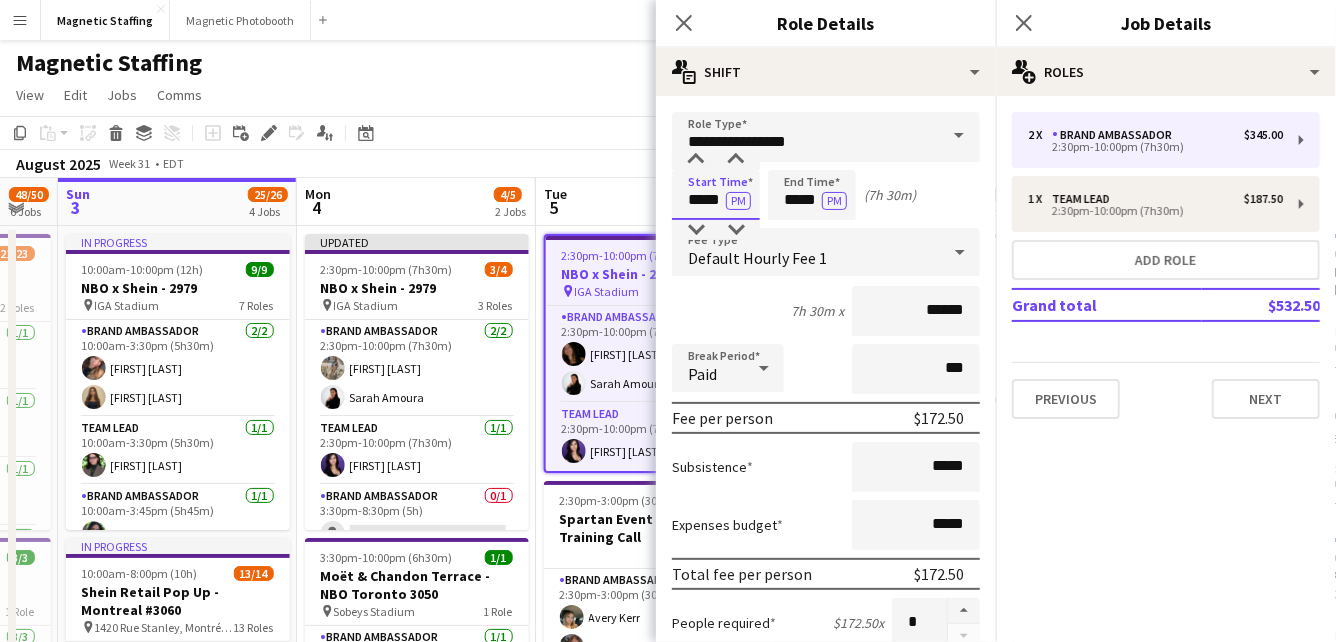 drag, startPoint x: 723, startPoint y: 202, endPoint x: 552, endPoint y: 184, distance: 171.94476 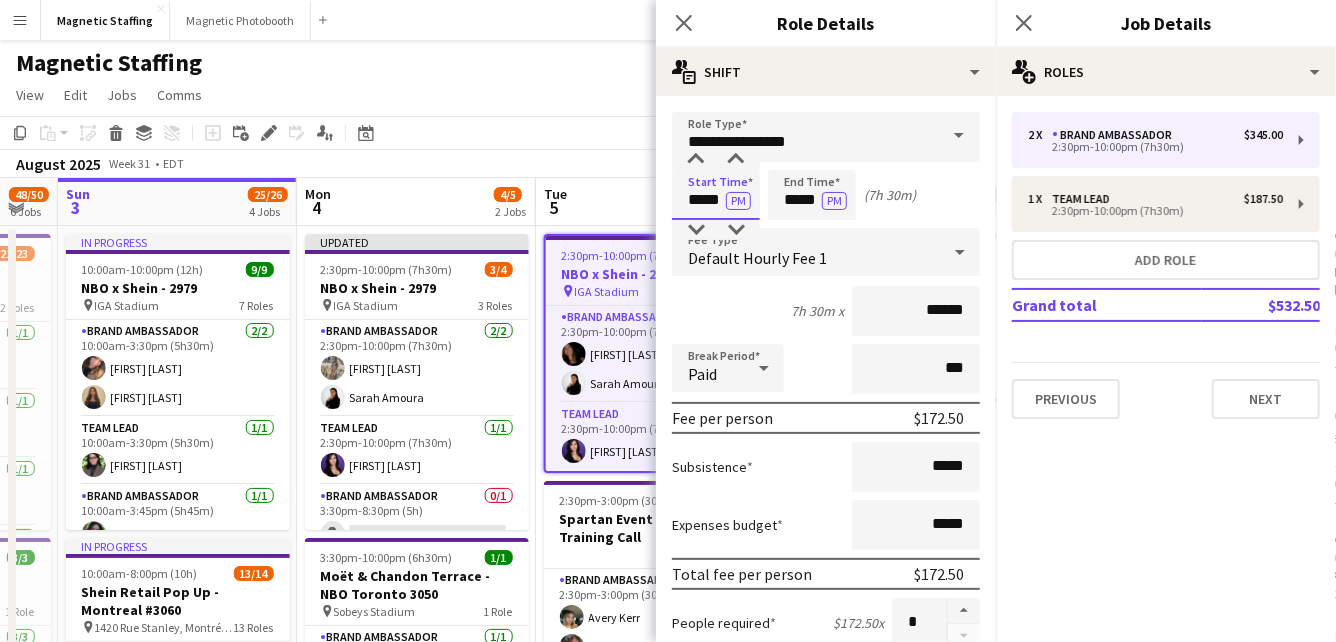 click on "Menu
Boards
Boards   Boards   All jobs   Status
Workforce
Workforce   My Workforce   Recruiting
Comms
Comms
Pay
Pay   Approvals   Payments   Reports
Platform Settings
Platform Settings   Your settings
Training Academy
Training Academy
Knowledge Base
Knowledge Base
Product Updates
Product Updates   Log Out   Privacy   Magnetic Staffing
Close
Magnetic Photobooth
Close
Add
Help
Notifications
5   Magnetic Staffing   View  Day view expanded Day view collapsed Month view Date picker Jump to today Expand Linked Jobs  Edit" at bounding box center [668, 998] 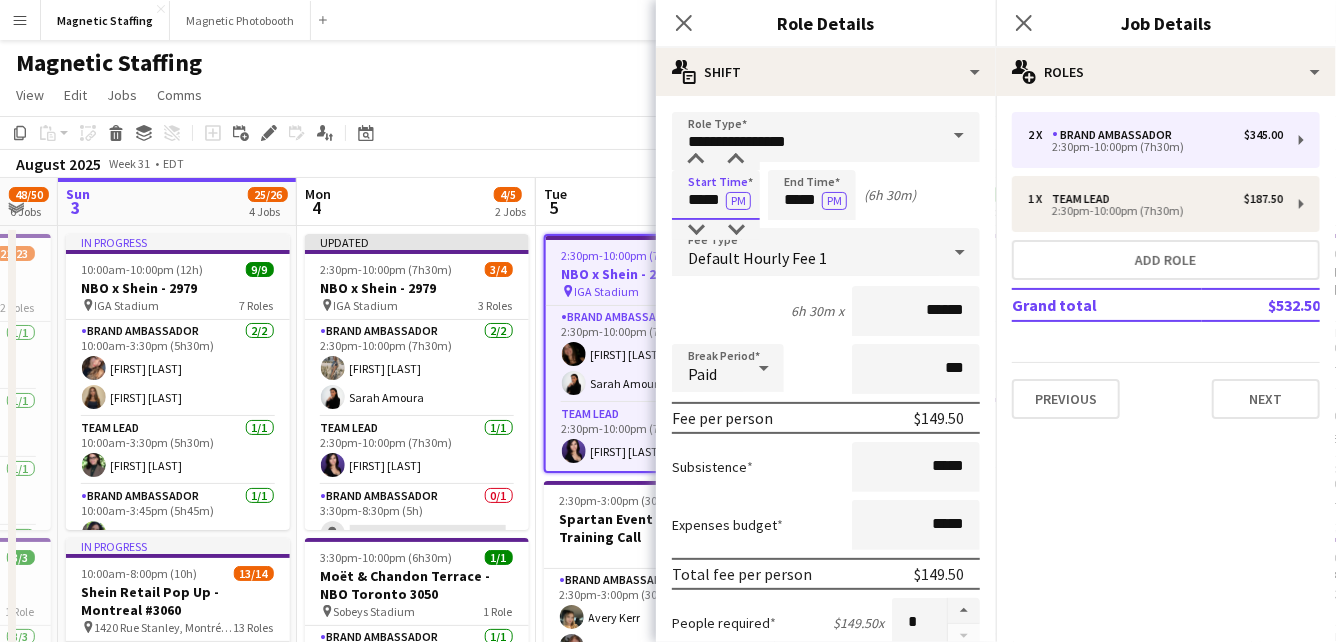 type on "*****" 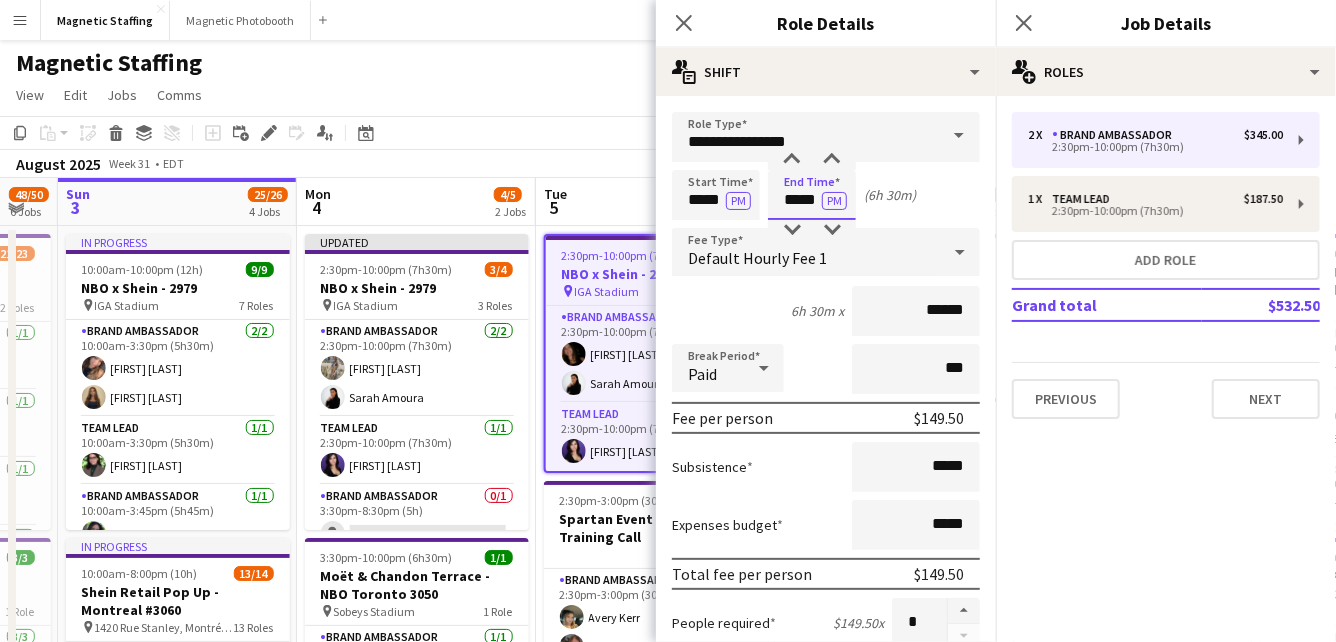 drag, startPoint x: 818, startPoint y: 200, endPoint x: 685, endPoint y: 174, distance: 135.51753 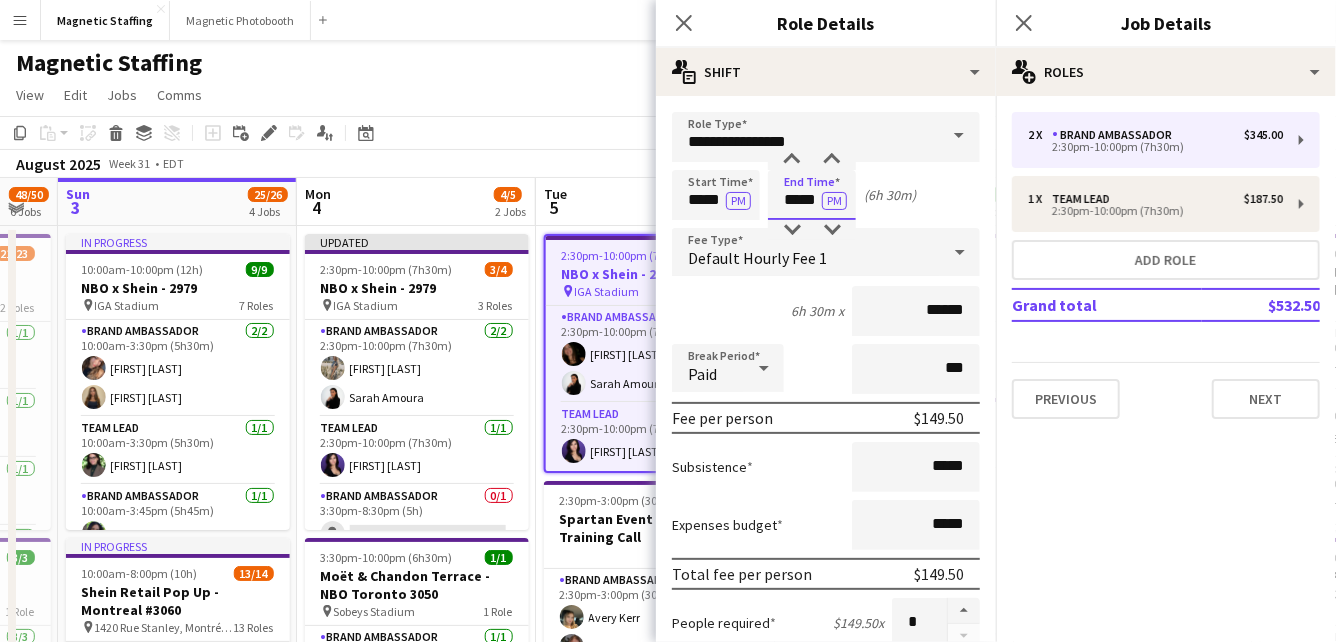 click on "Start Time  *****  PM
End Time  *****  PM
(6h 30m)" at bounding box center (826, 195) 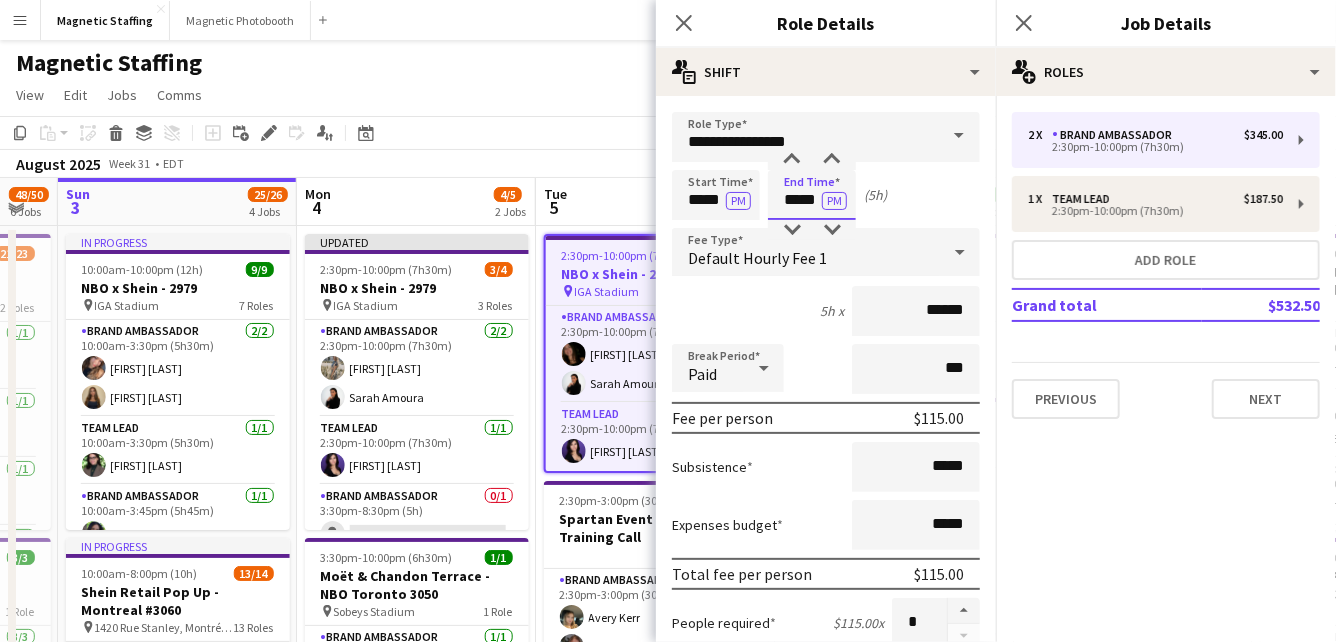 scroll, scrollTop: 709, scrollLeft: 0, axis: vertical 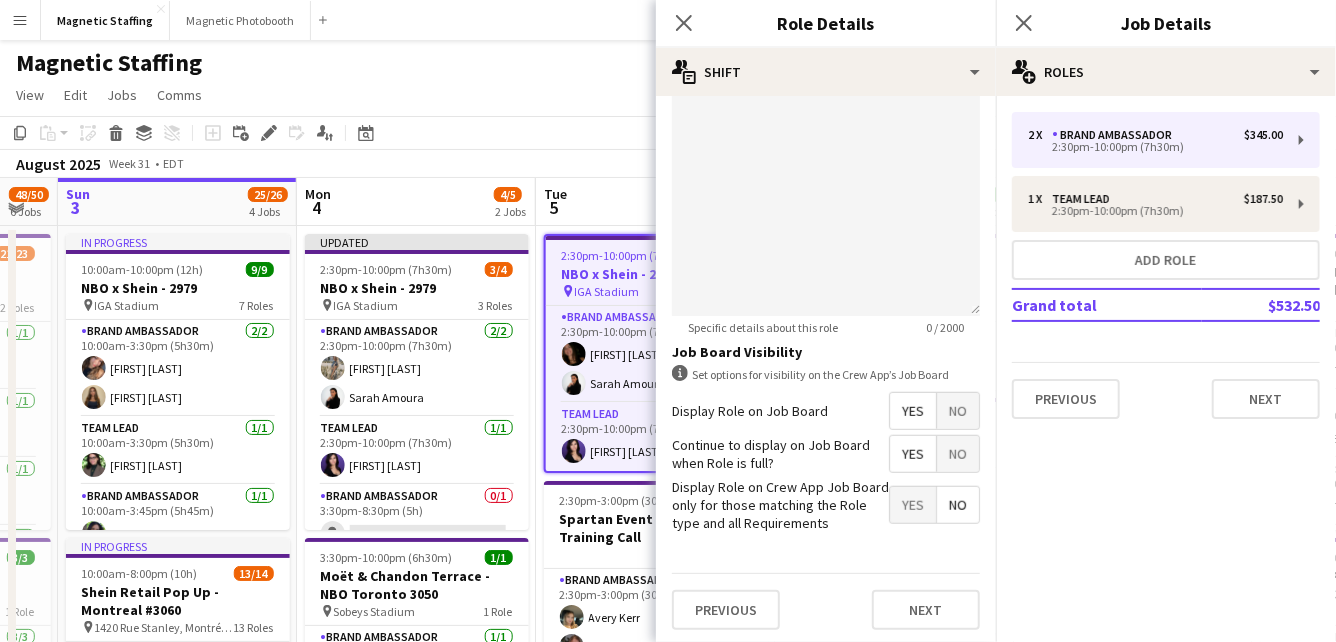 type on "*****" 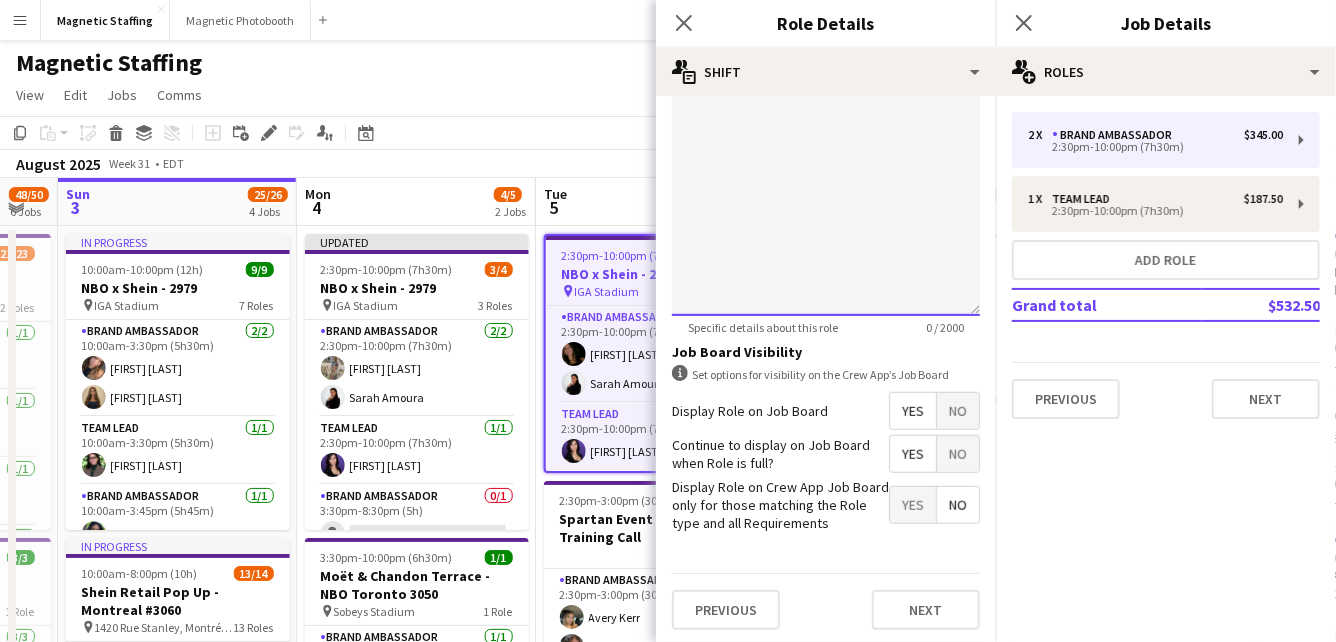 click at bounding box center (826, 196) 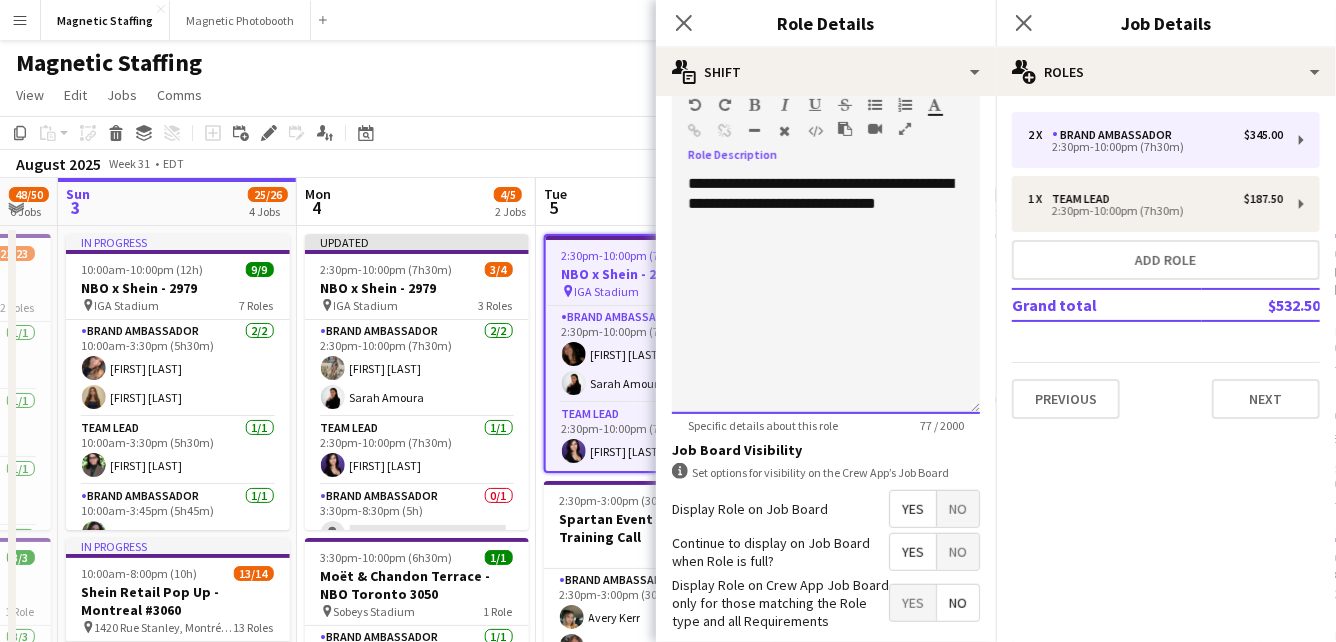 scroll, scrollTop: 709, scrollLeft: 0, axis: vertical 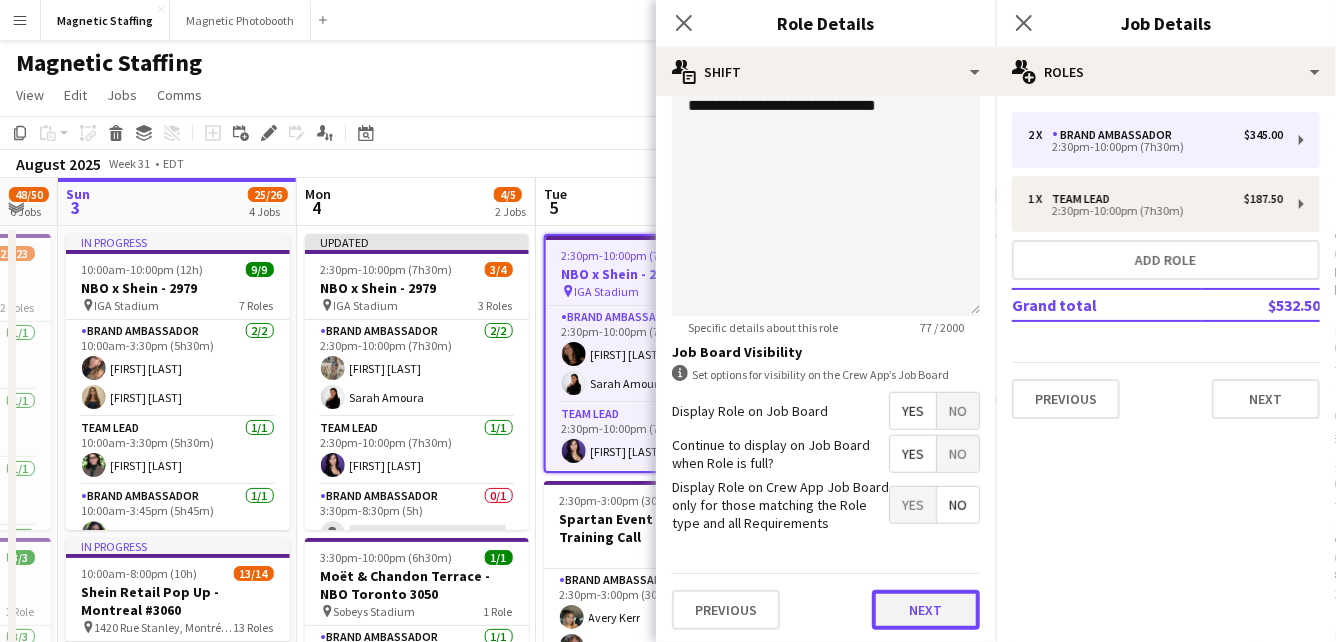 click on "Next" at bounding box center (926, 610) 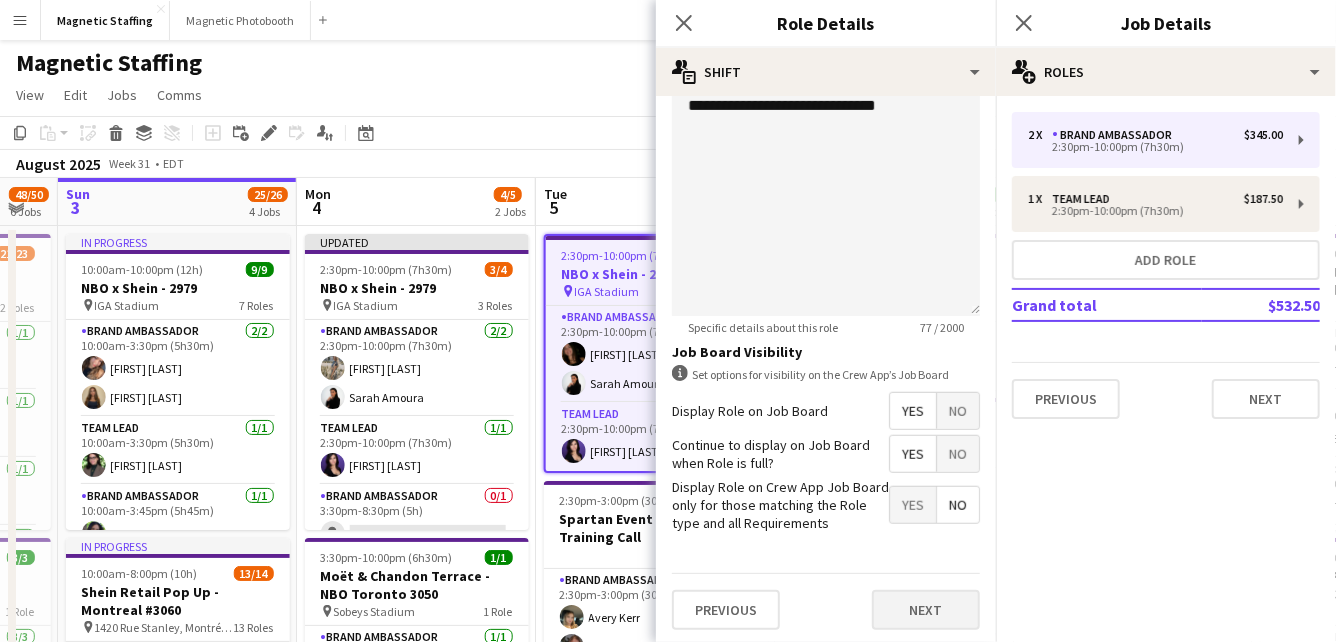scroll, scrollTop: 0, scrollLeft: 0, axis: both 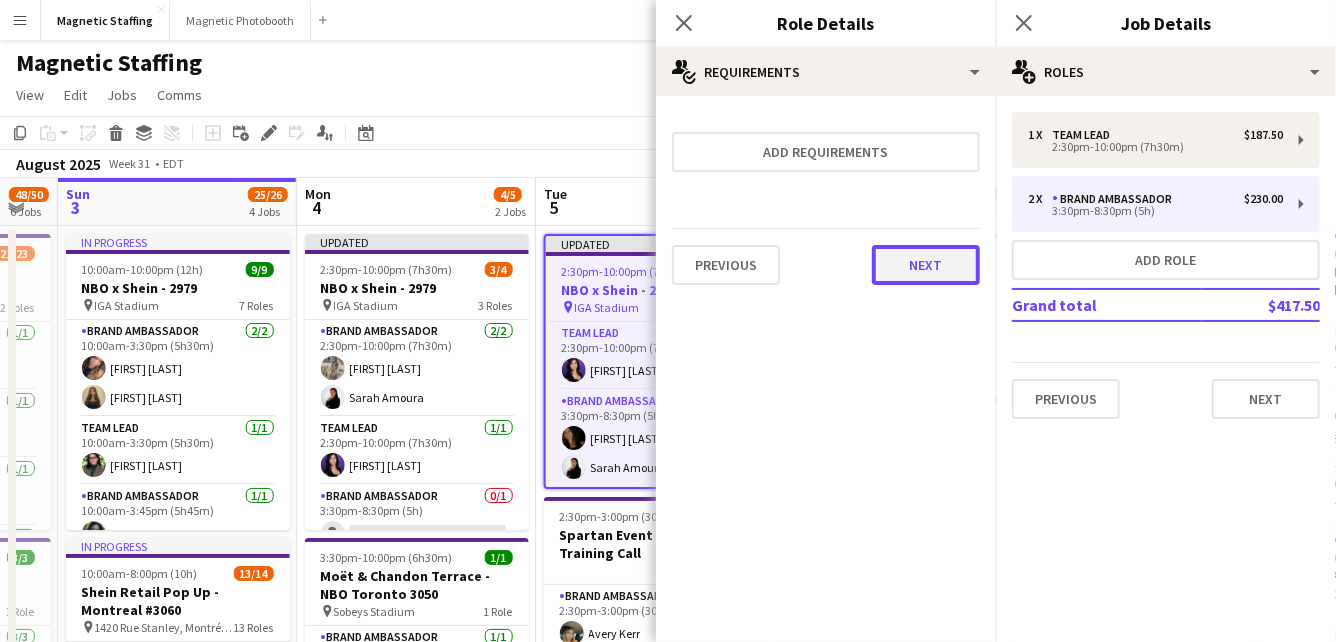 click on "Next" at bounding box center (926, 265) 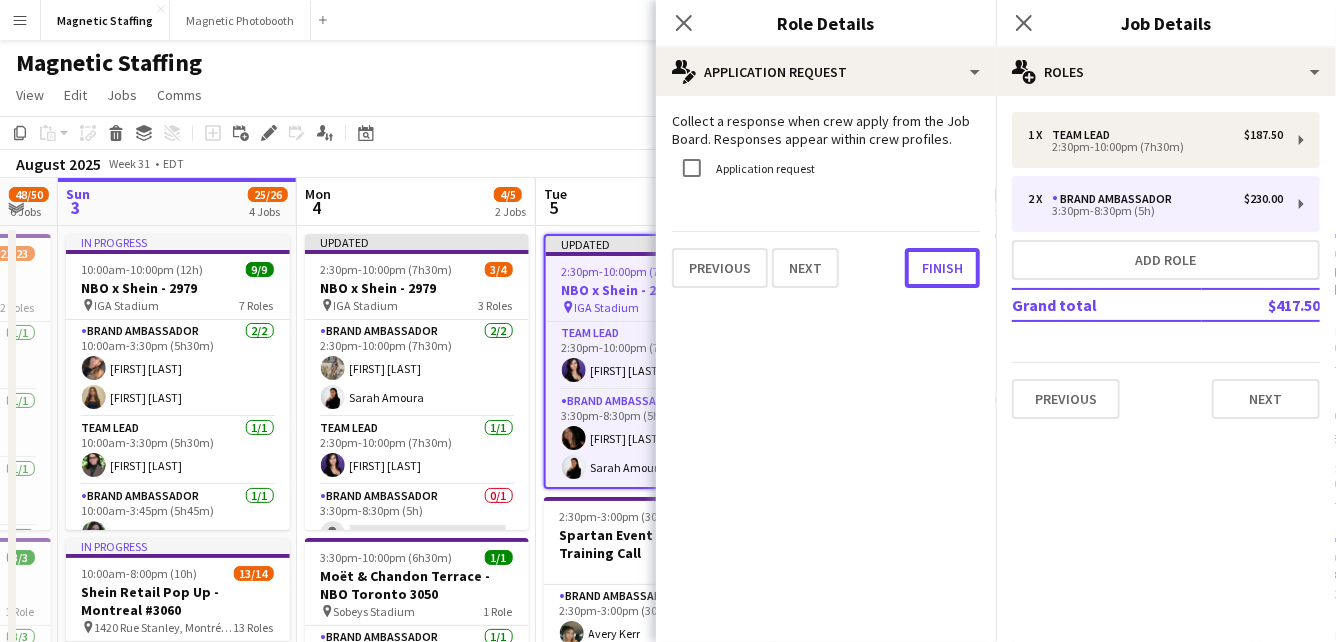 click on "Finish" at bounding box center [942, 268] 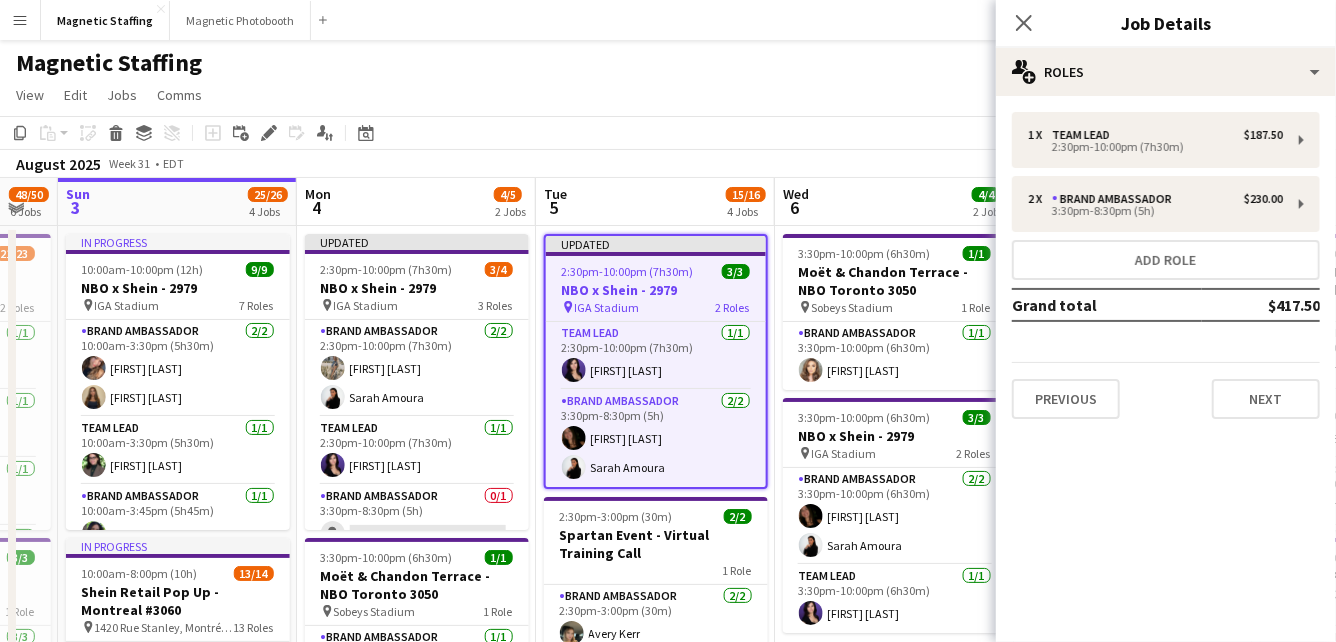 drag, startPoint x: 779, startPoint y: 135, endPoint x: 512, endPoint y: 135, distance: 267 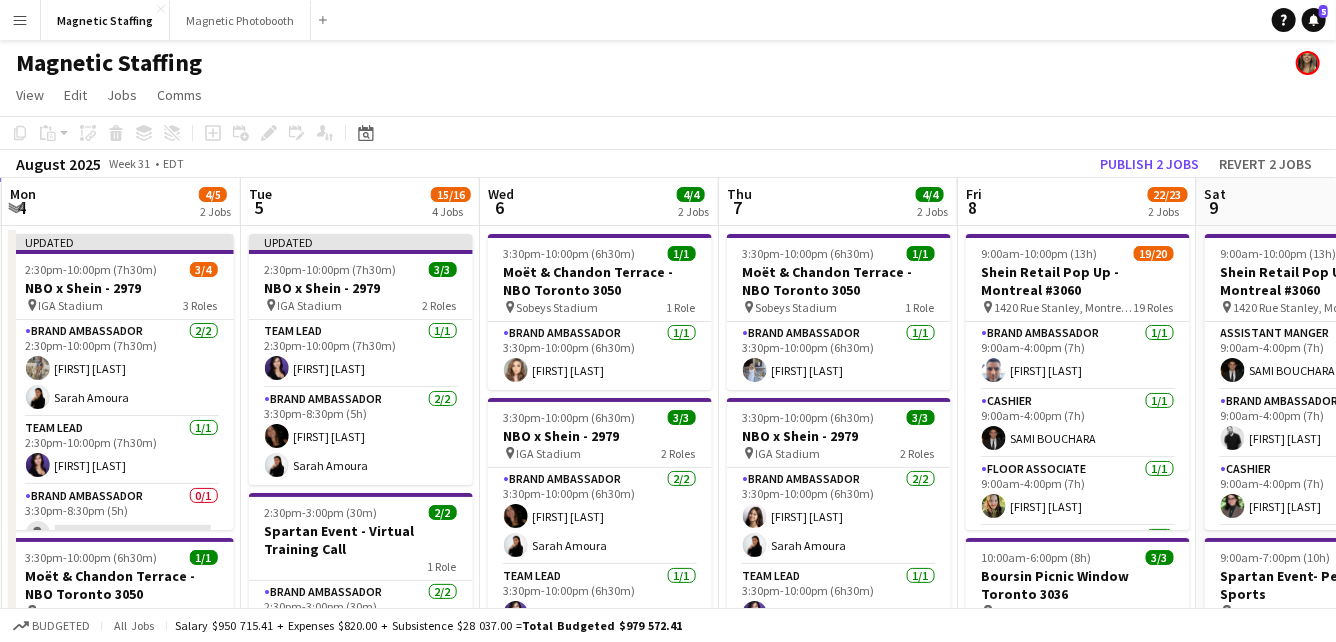 drag, startPoint x: 645, startPoint y: 306, endPoint x: 481, endPoint y: 306, distance: 164 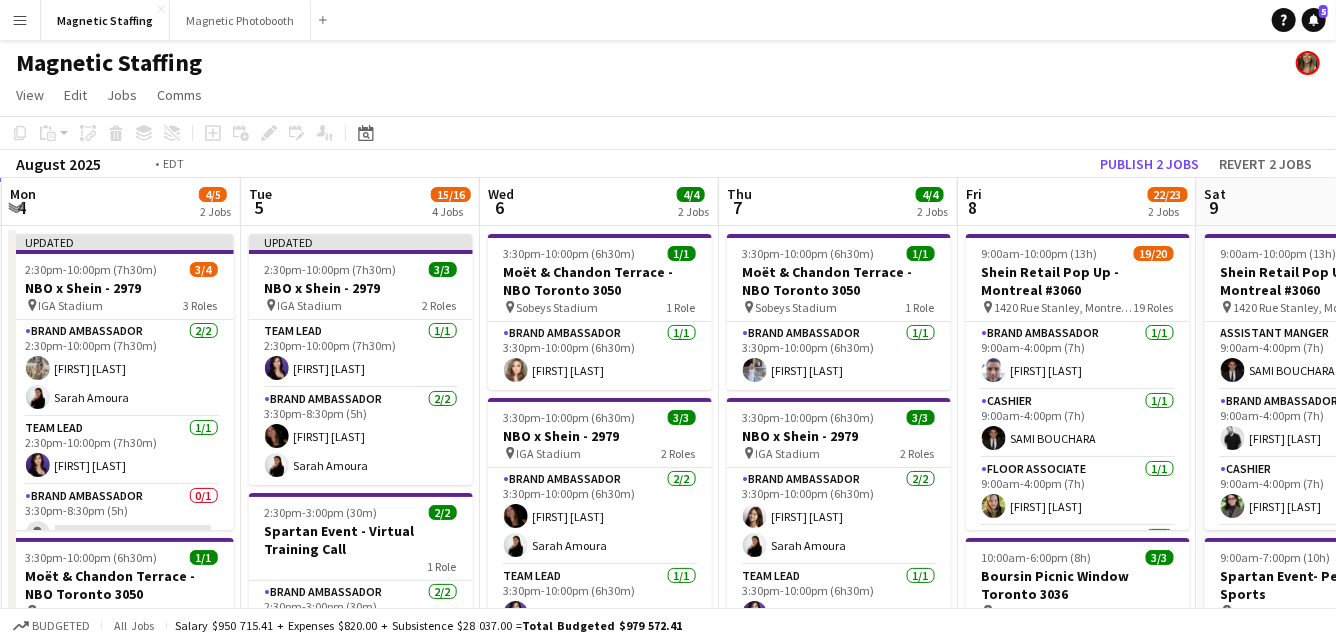 scroll, scrollTop: 0, scrollLeft: 717, axis: horizontal 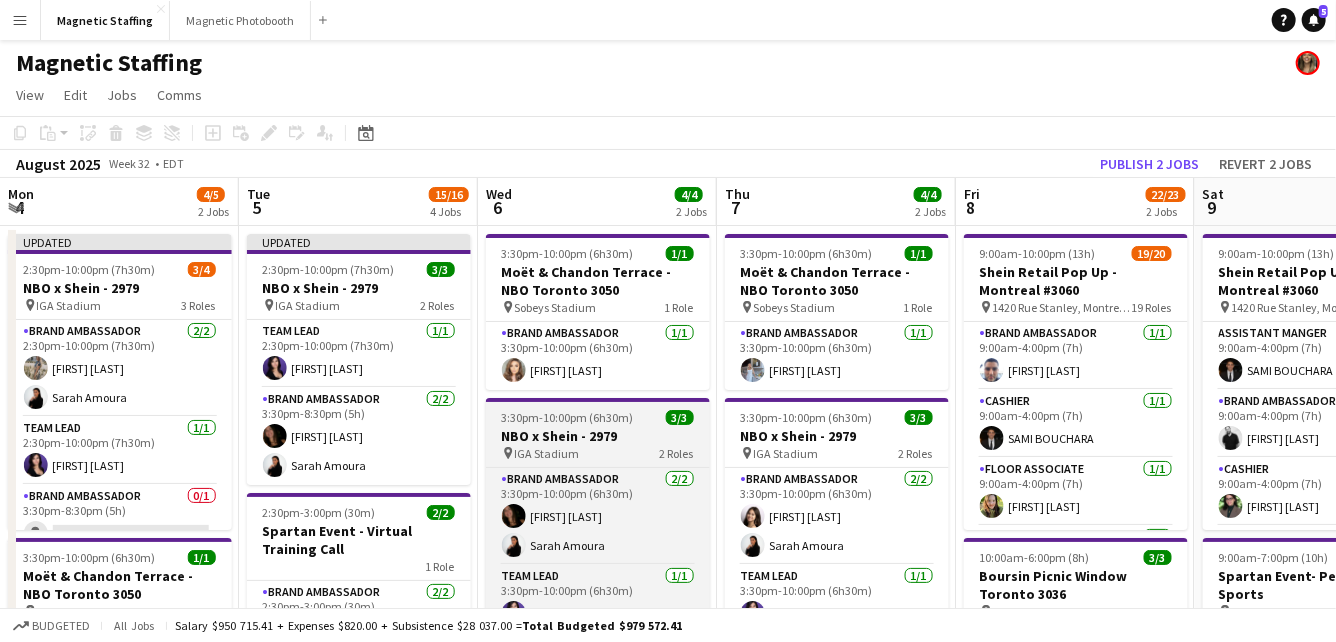 click on "3:30pm-10:00pm (6h30m)" at bounding box center (568, 417) 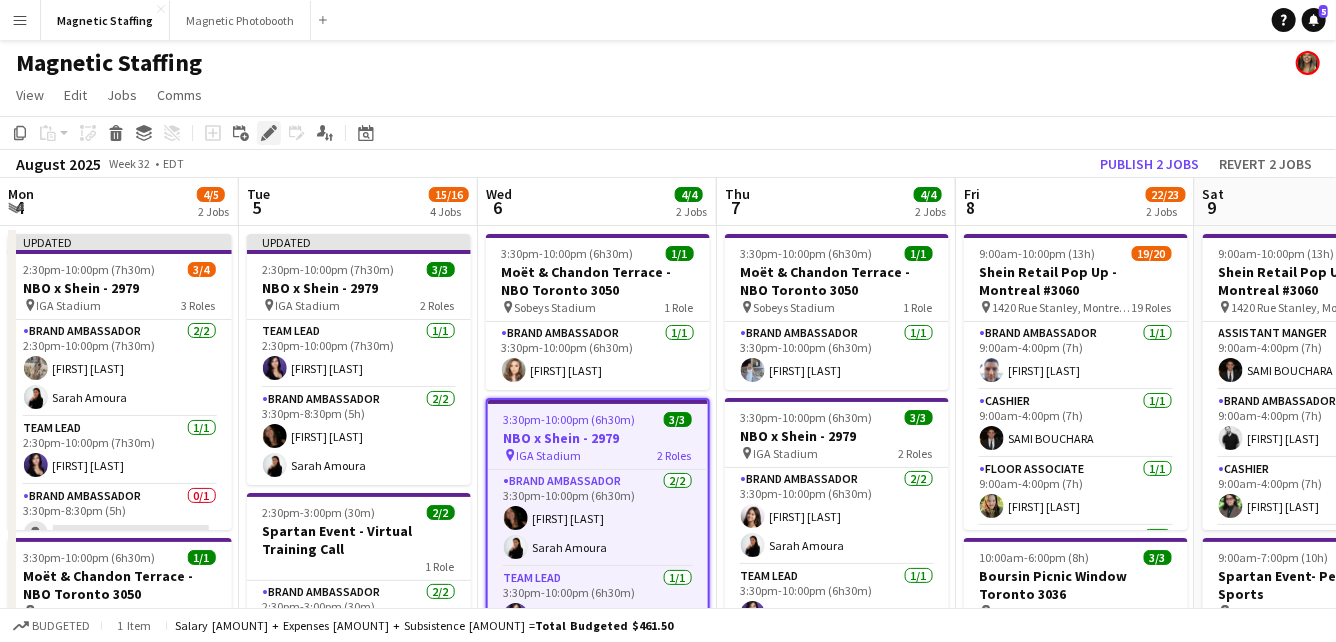 click 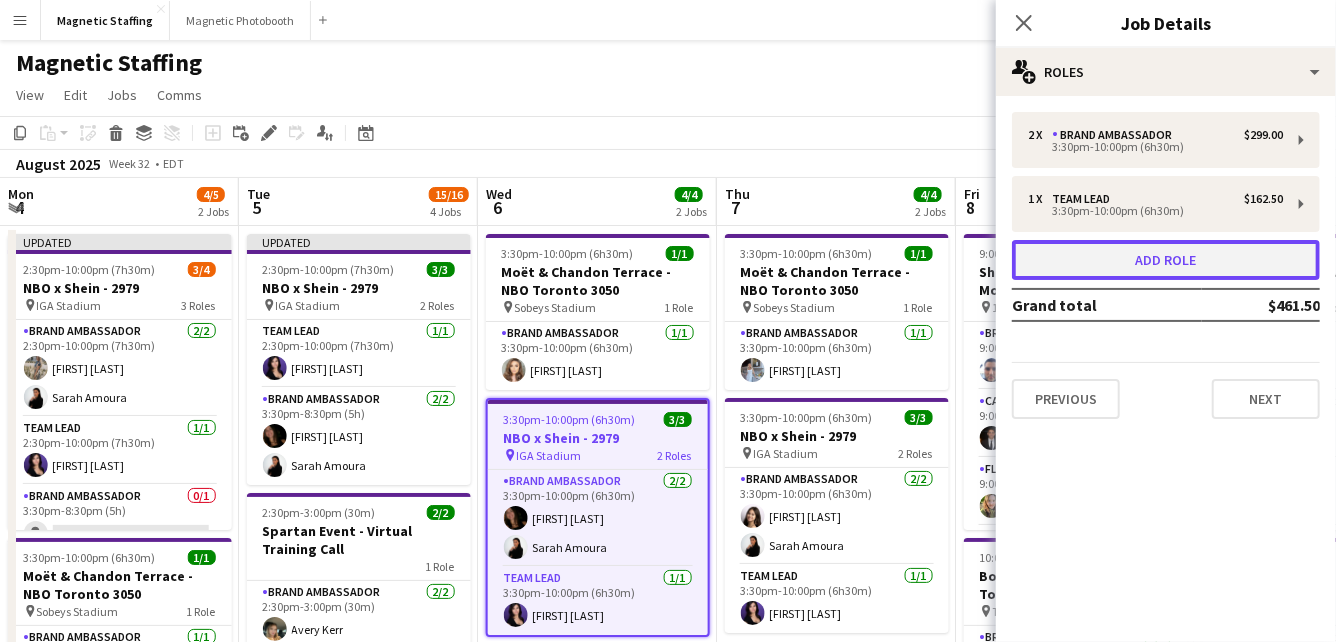 click on "Add role" at bounding box center [1166, 260] 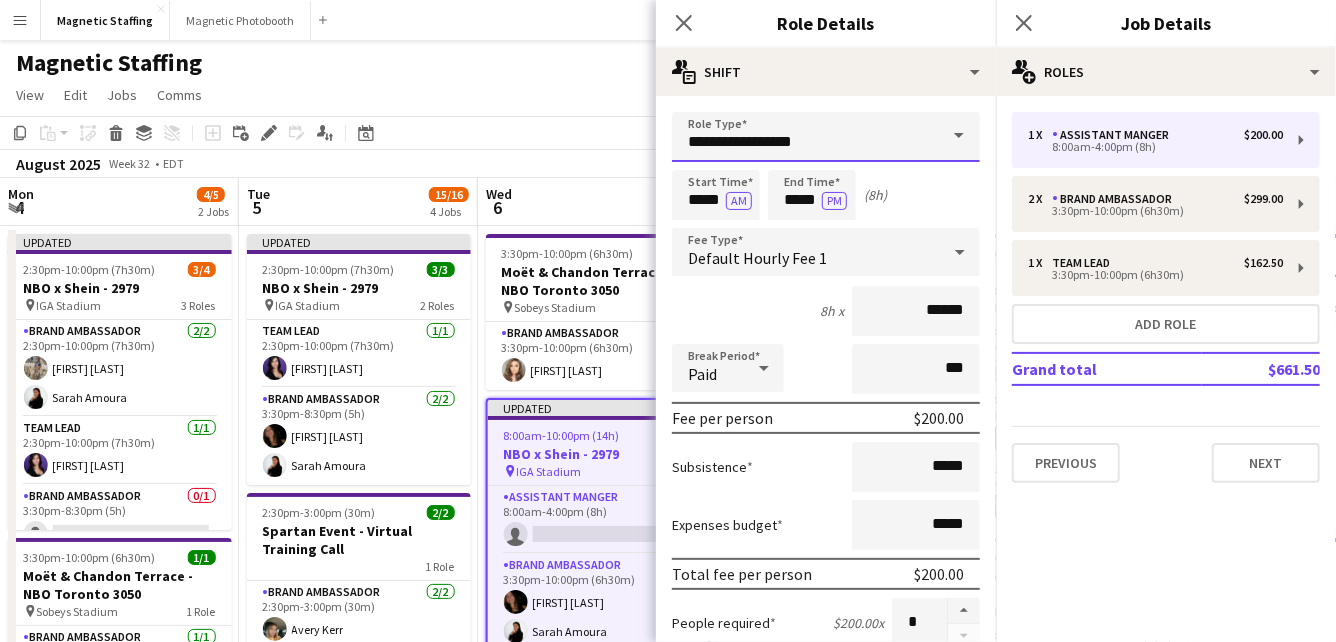 drag, startPoint x: 804, startPoint y: 146, endPoint x: 458, endPoint y: 119, distance: 347.05188 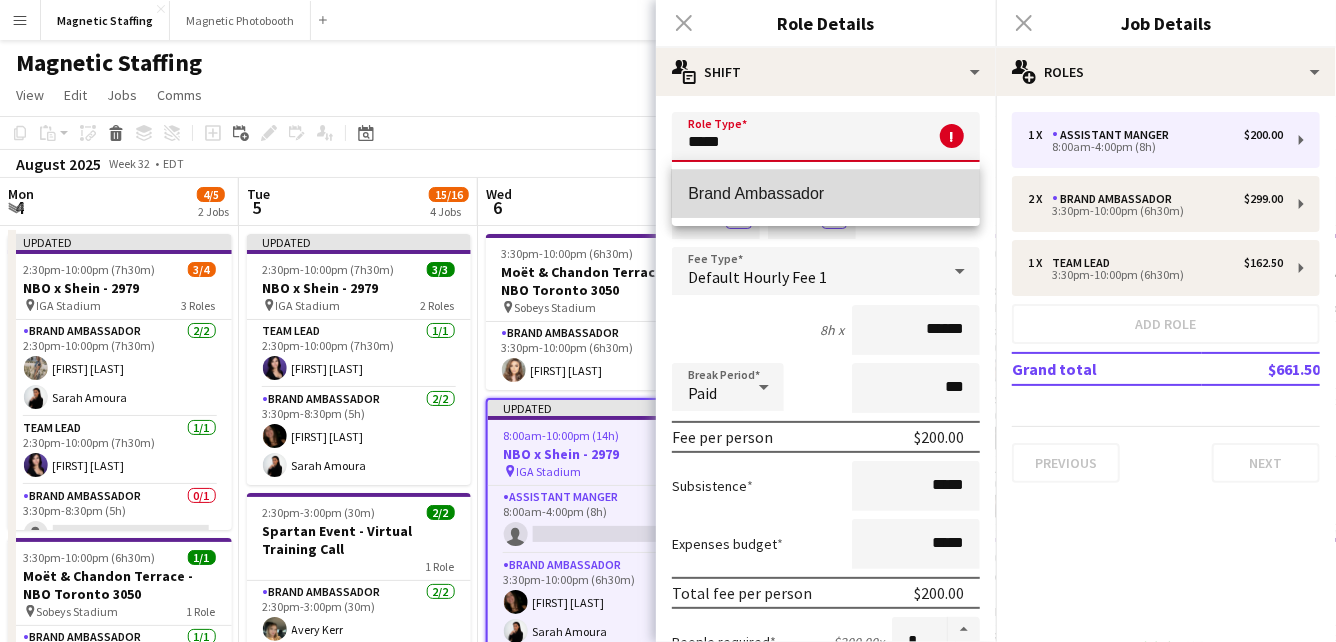 click on "Brand Ambassador" at bounding box center (826, 193) 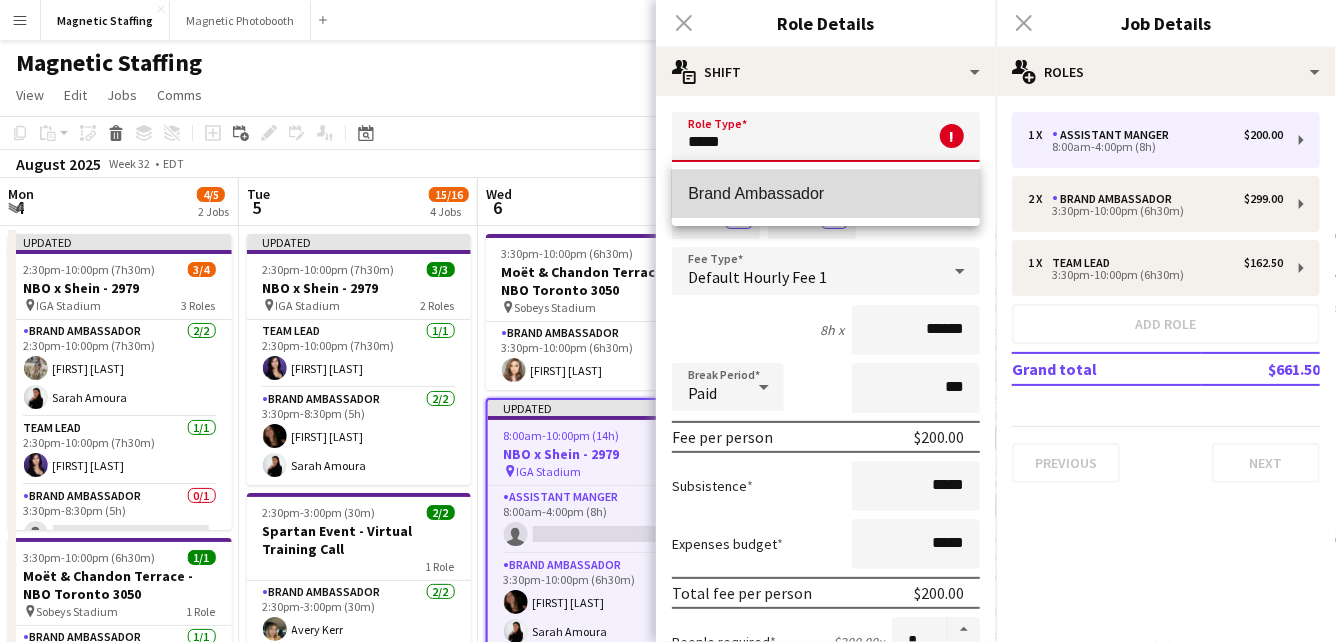 type on "**********" 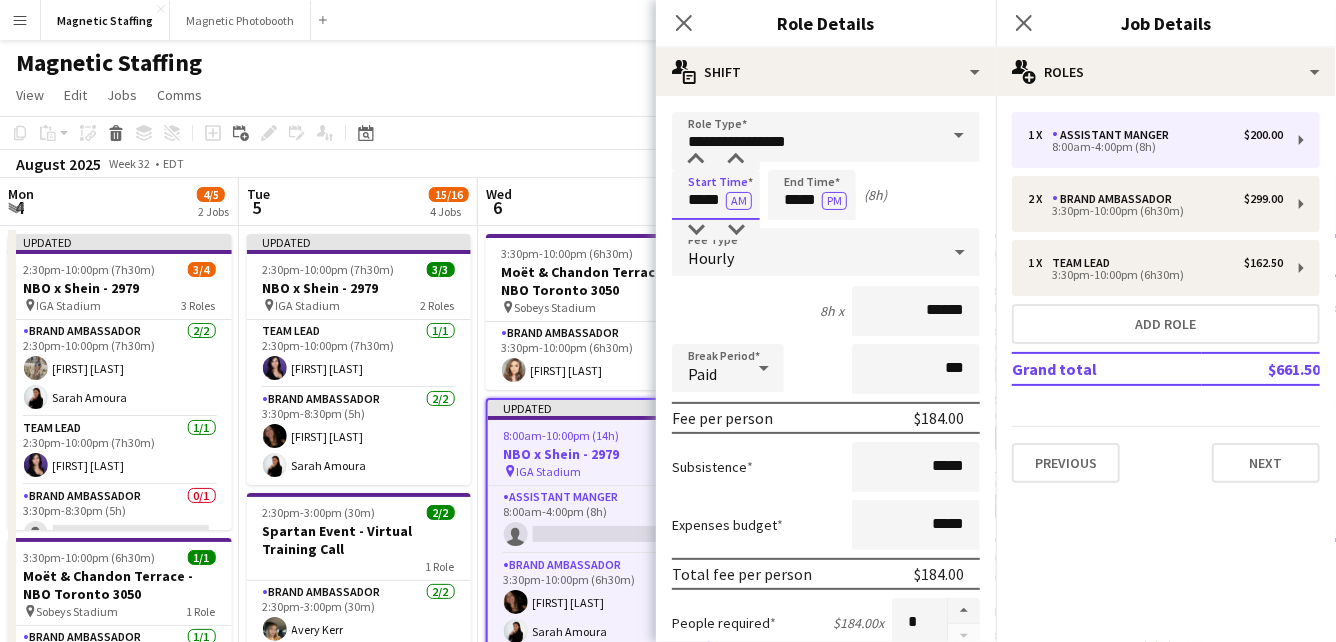 drag, startPoint x: 721, startPoint y: 203, endPoint x: 558, endPoint y: 197, distance: 163.1104 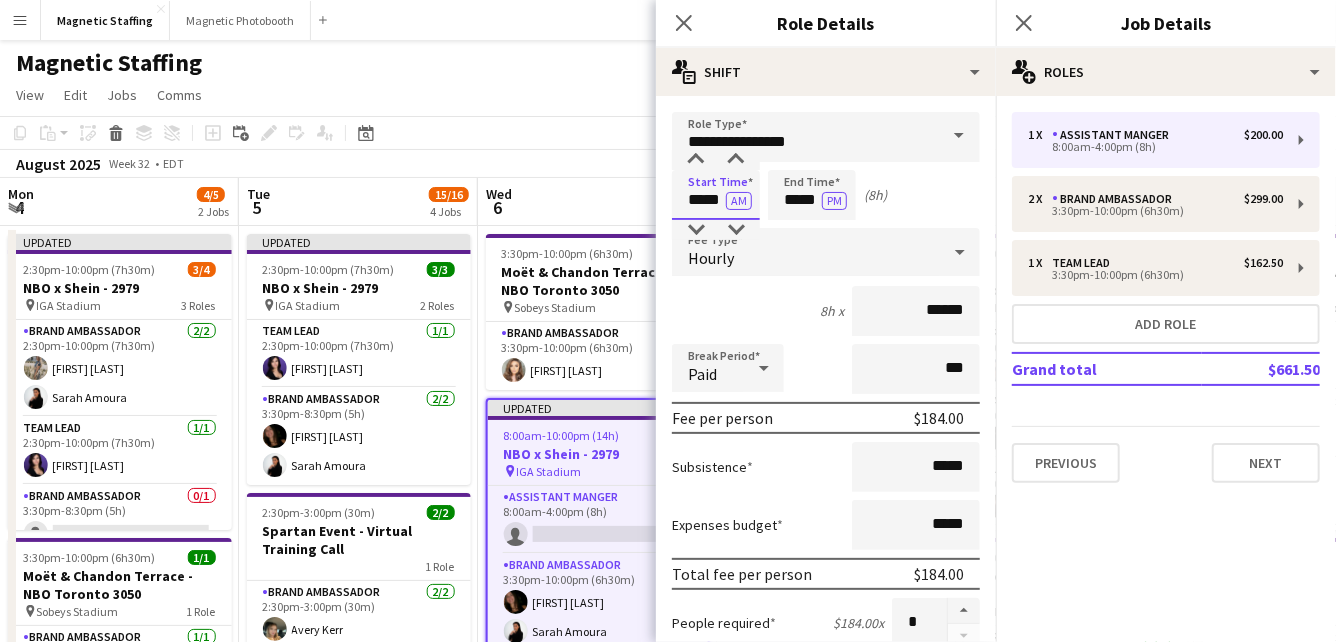 click on "Menu
Boards
Boards   Boards   All jobs   Status
Workforce
Workforce   My Workforce   Recruiting
Comms
Comms
Pay
Pay   Approvals   Payments   Reports
Platform Settings
Platform Settings   Your settings
Training Academy
Training Academy
Knowledge Base
Knowledge Base
Product Updates
Product Updates   Log Out   Privacy   Magnetic Staffing
Close
Magnetic Photobooth
Close
Add
Help
Notifications
5   Magnetic Staffing   View  Day view expanded Day view collapsed Month view Date picker Jump to today Expand Linked Jobs  Edit" at bounding box center [668, 998] 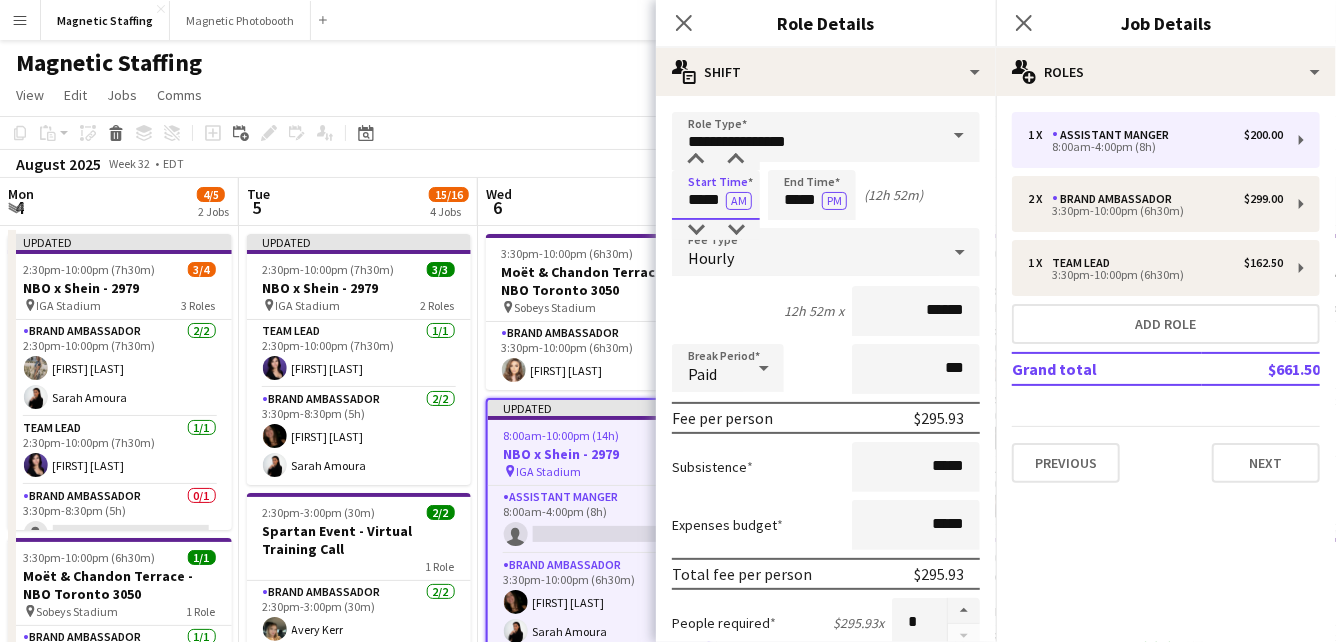 type on "*****" 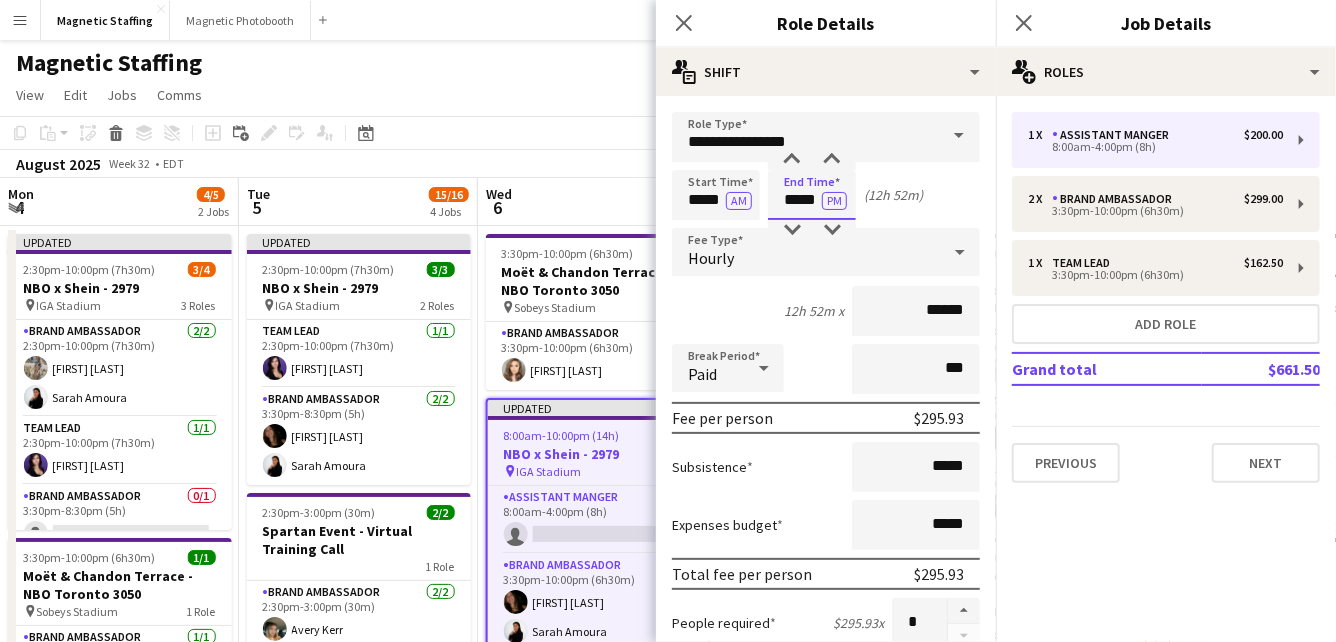drag, startPoint x: 820, startPoint y: 203, endPoint x: 649, endPoint y: 149, distance: 179.32373 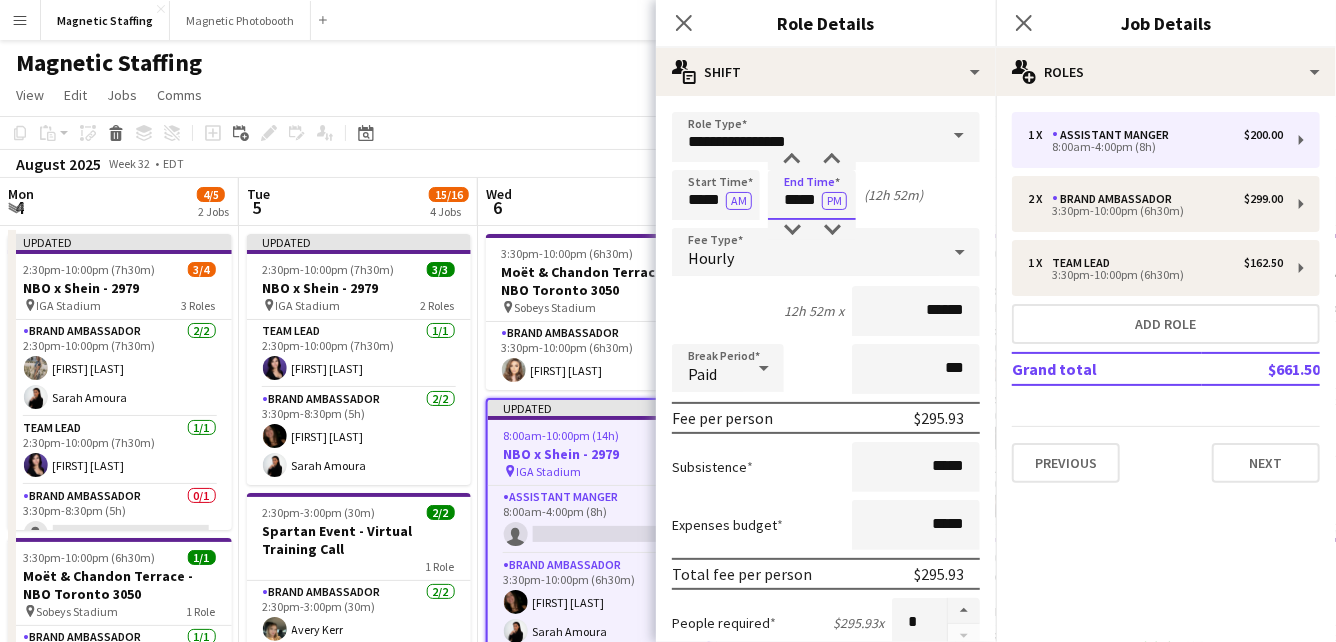 click on "**********" at bounding box center (826, 733) 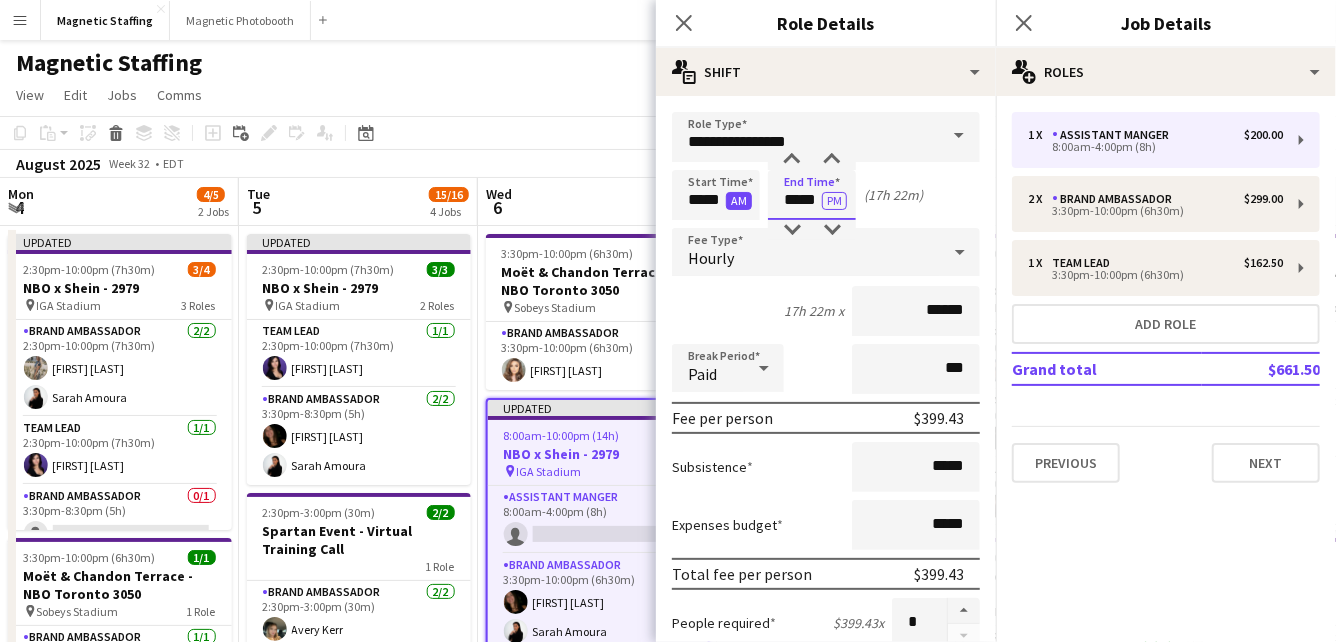 type on "*****" 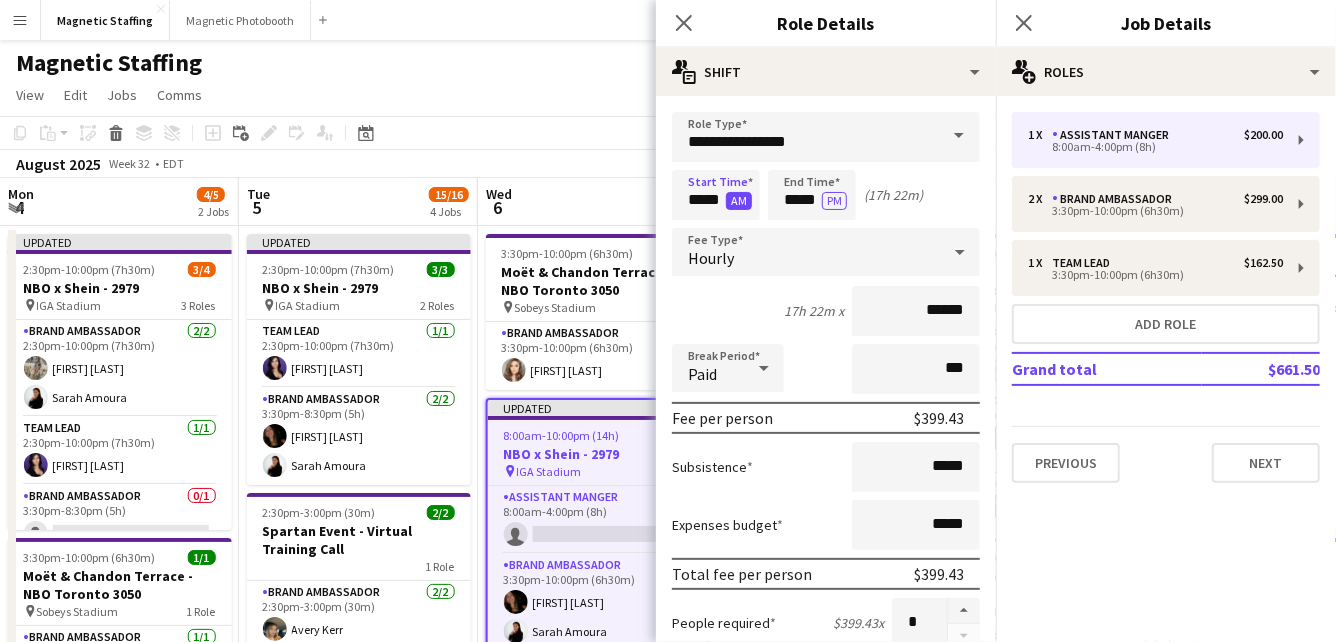 click on "AM" at bounding box center [739, 201] 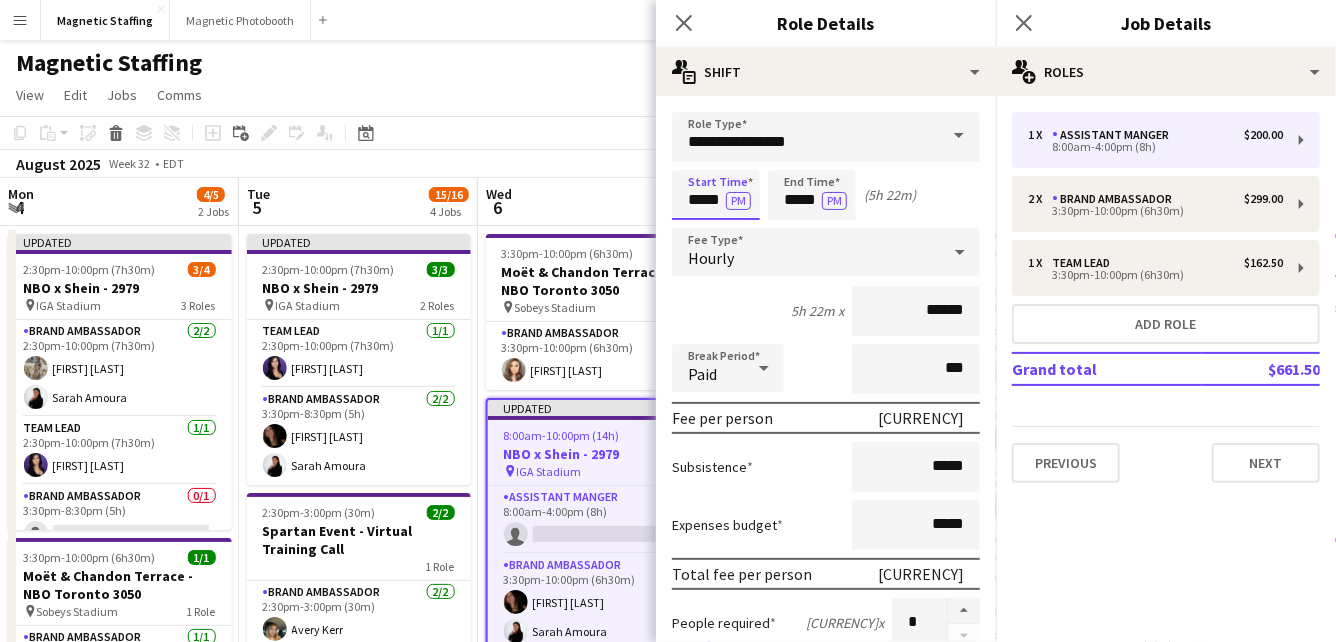 click on "*****" at bounding box center (716, 195) 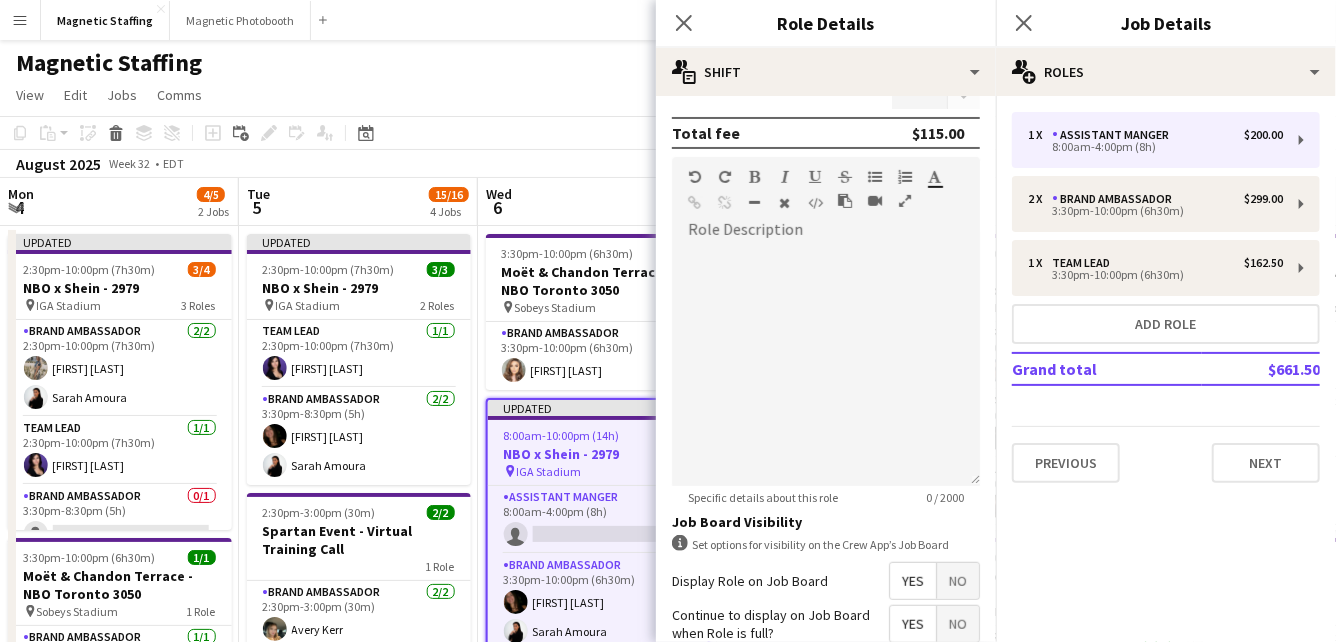 scroll, scrollTop: 709, scrollLeft: 0, axis: vertical 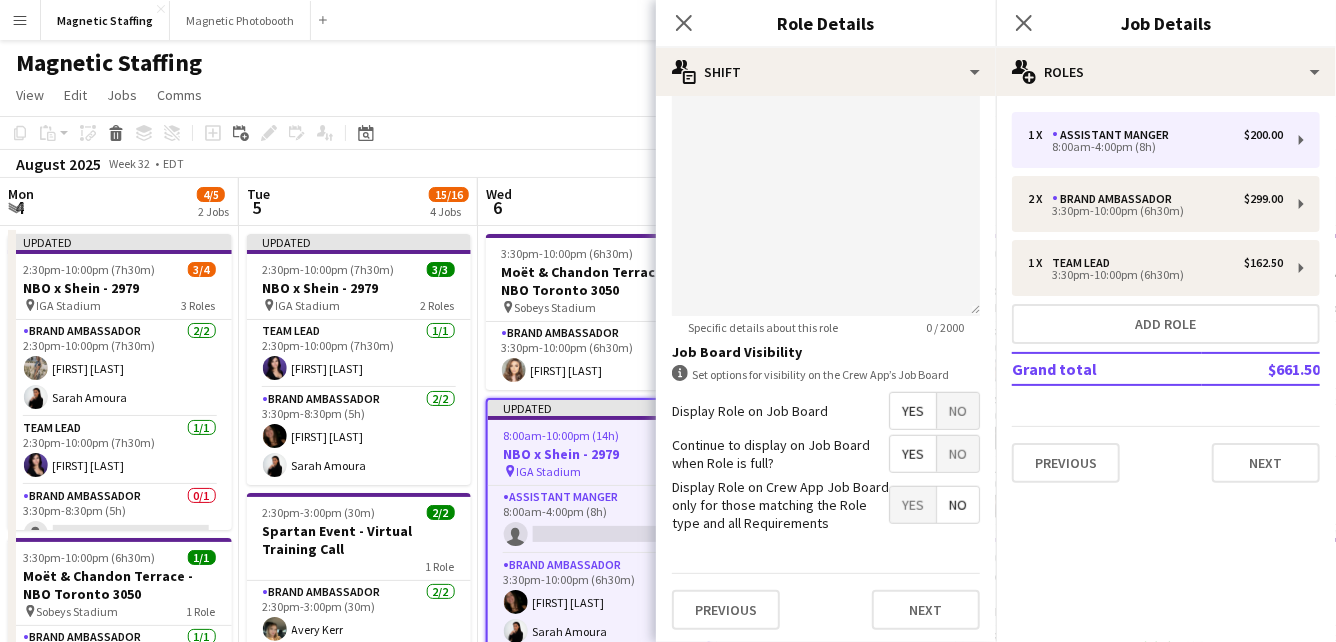 type on "*****" 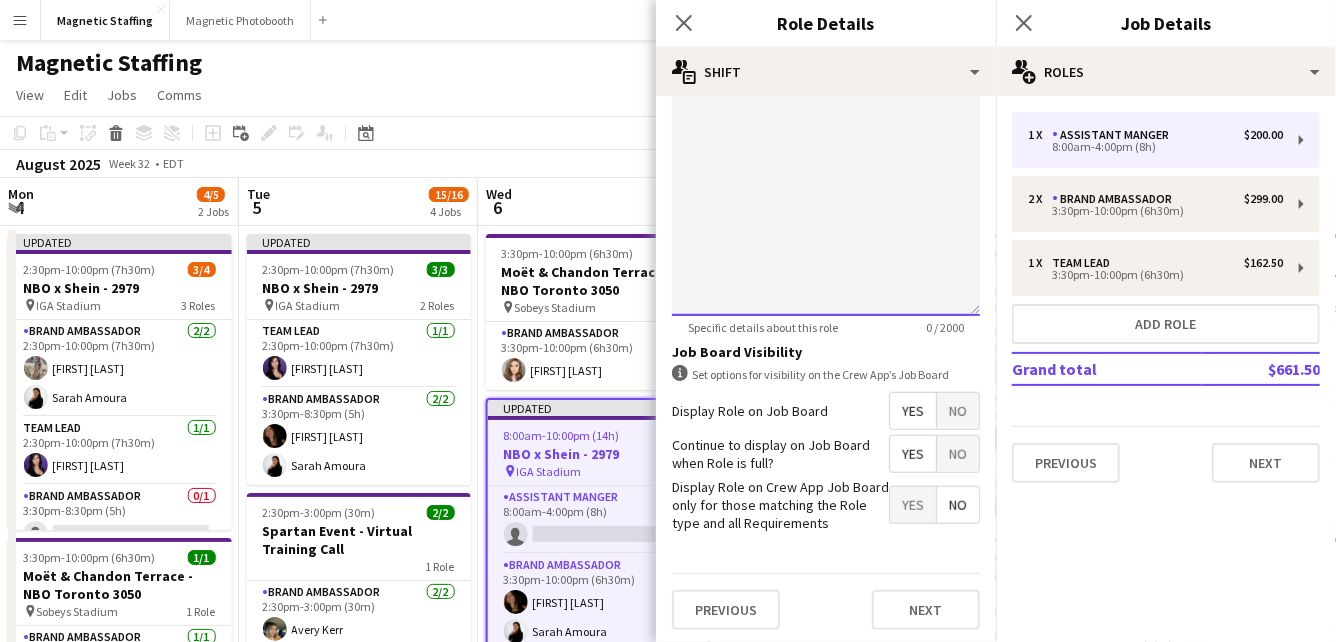 click at bounding box center (826, 196) 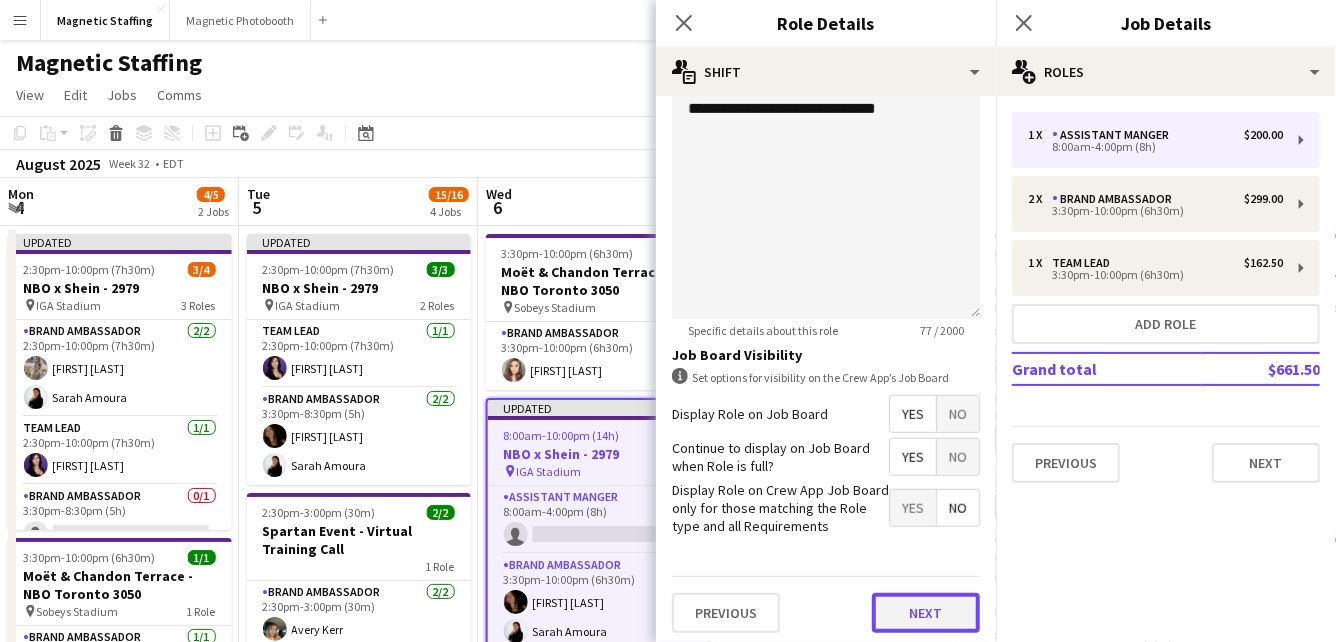 click on "Next" at bounding box center [926, 613] 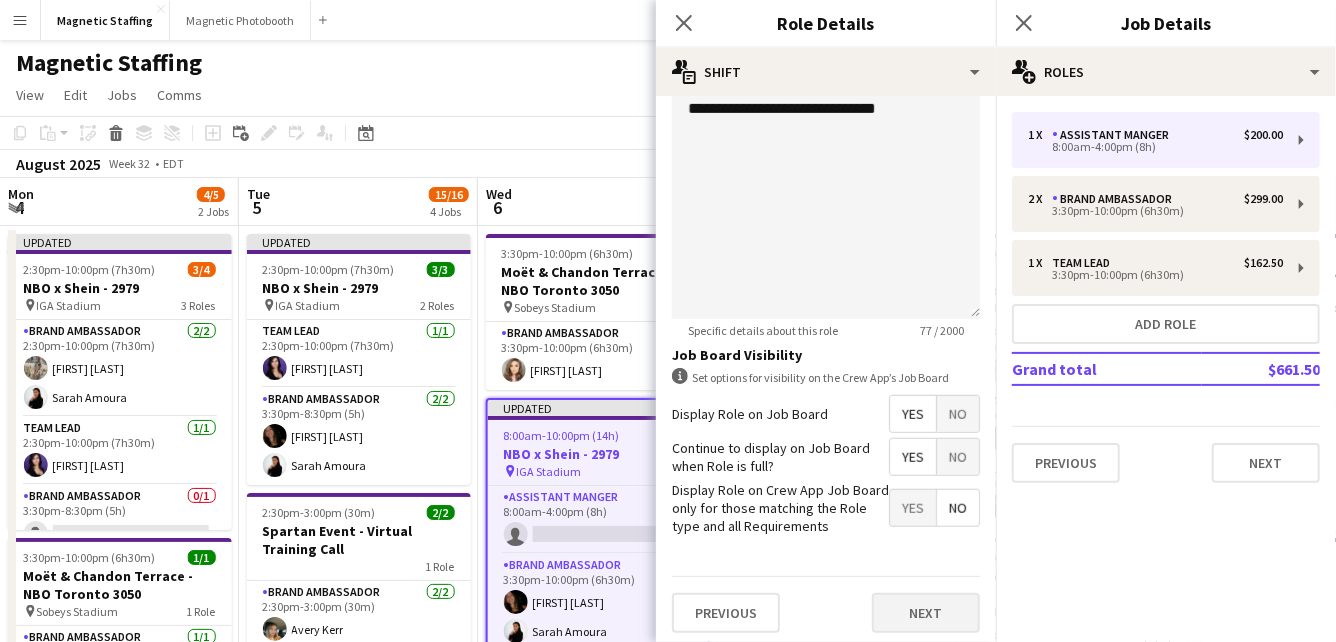 scroll, scrollTop: 0, scrollLeft: 0, axis: both 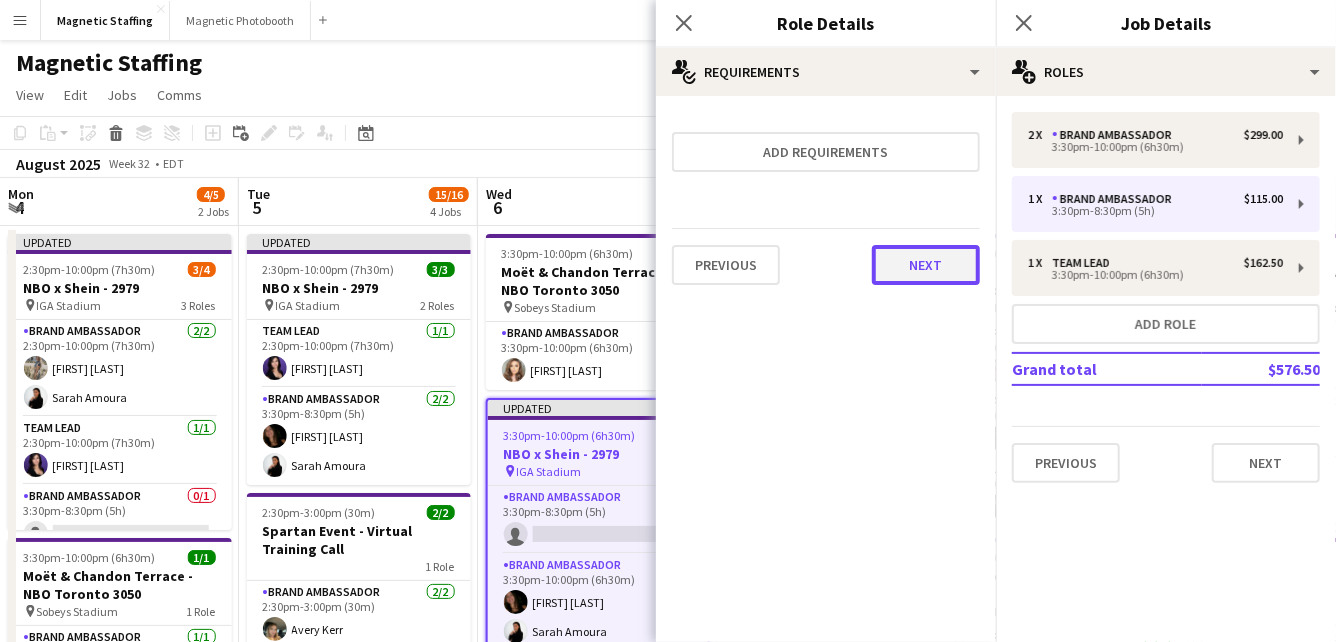 click on "Next" at bounding box center [926, 265] 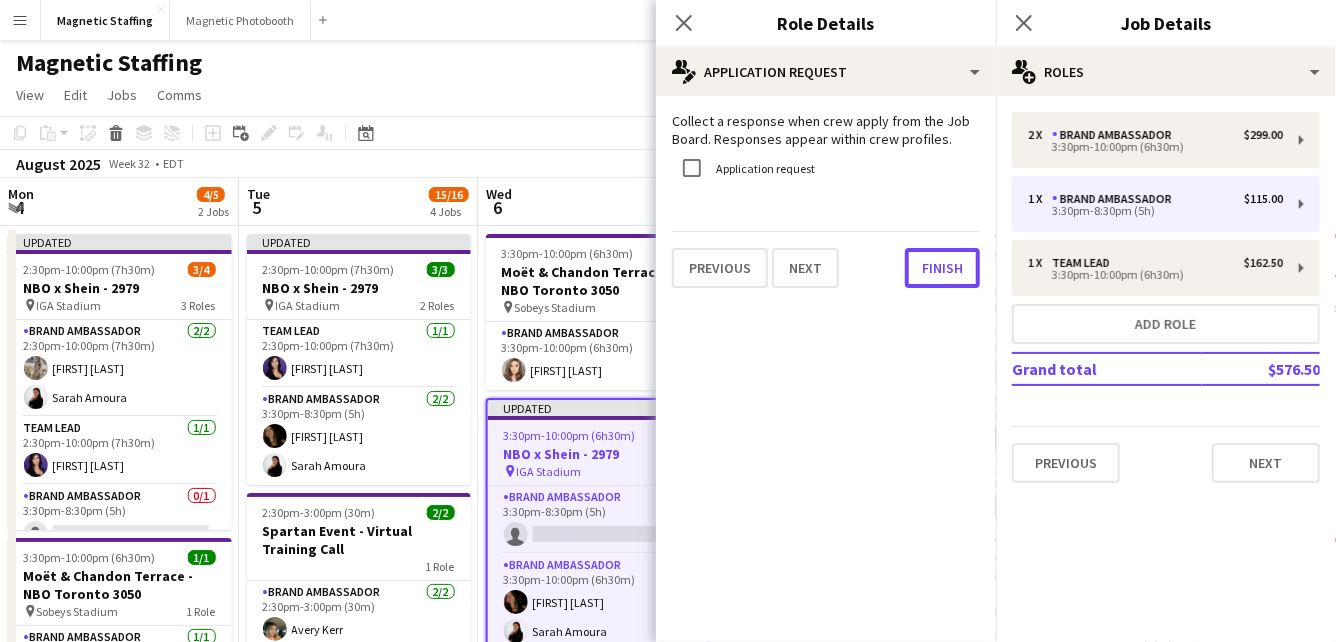 click on "Finish" at bounding box center [942, 268] 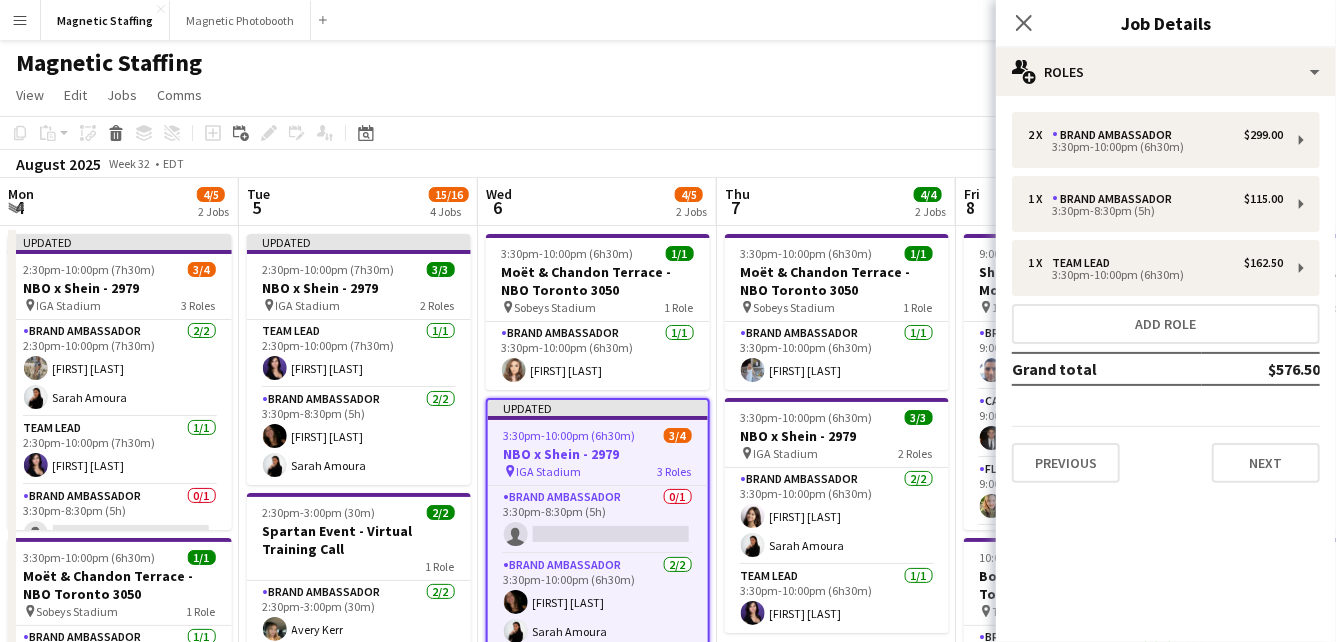 click on "View  Day view expanded Day view collapsed Month view Date picker Jump to today Expand Linked Jobs Collapse Linked Jobs  Edit  Copy
Command
C  Paste  Without Crew
Command
V With Crew
Command
Shift
V Paste as linked job  Group  Group Ungroup  Jobs  New Job Edit Job Delete Job New Linked Job Edit Linked Jobs Job fulfilment Promote Role Copy Role URL  Comms  Notify confirmed crew Create chat" 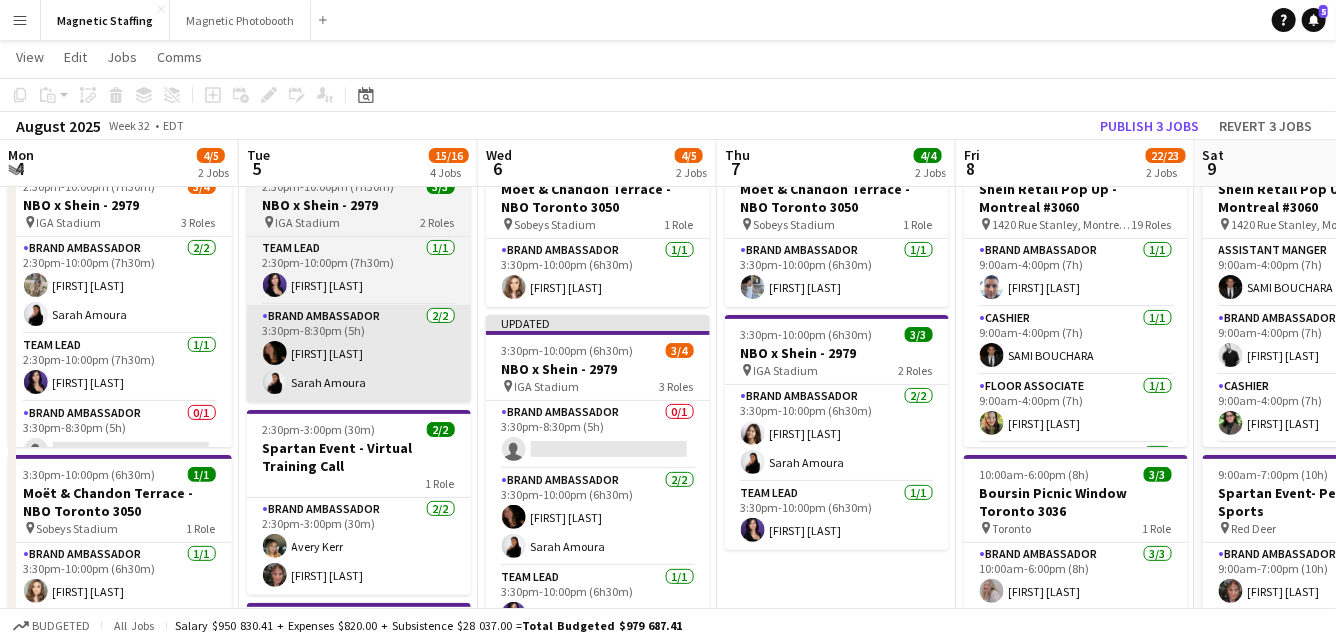 scroll, scrollTop: 80, scrollLeft: 0, axis: vertical 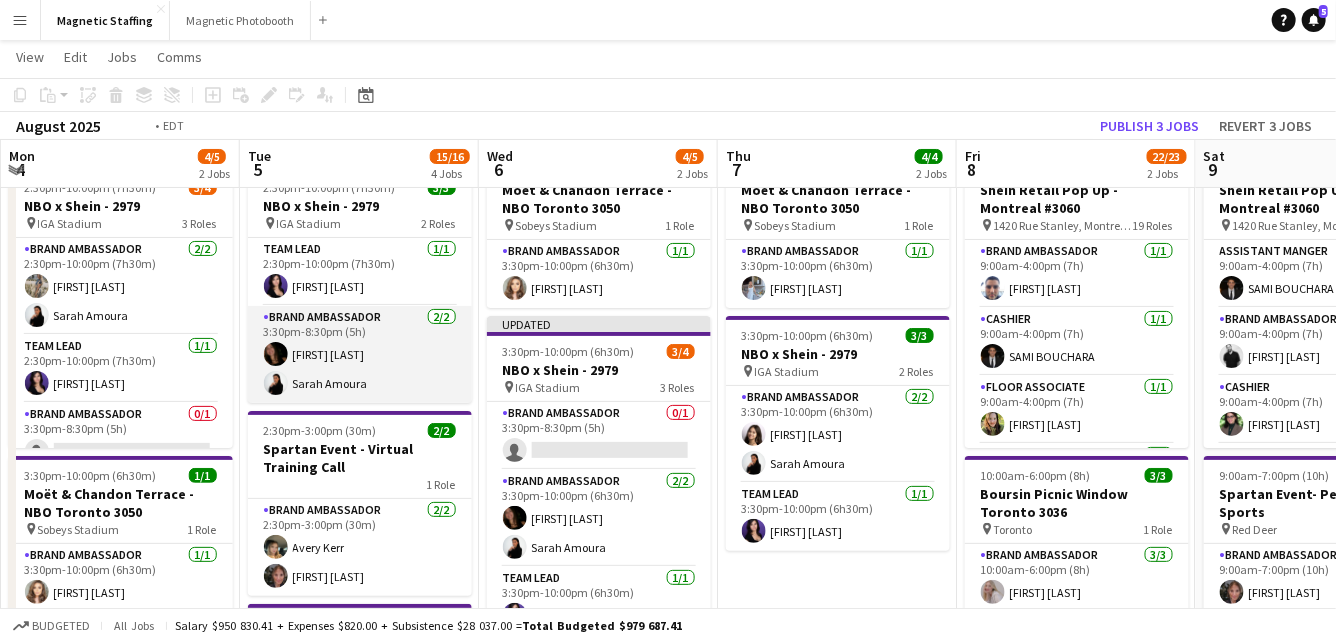 click on "Brand Ambassador   2/2   3:30pm-8:30pm (5h)
[FIRST] [LAST] [FIRST] [LAST]" at bounding box center (360, 354) 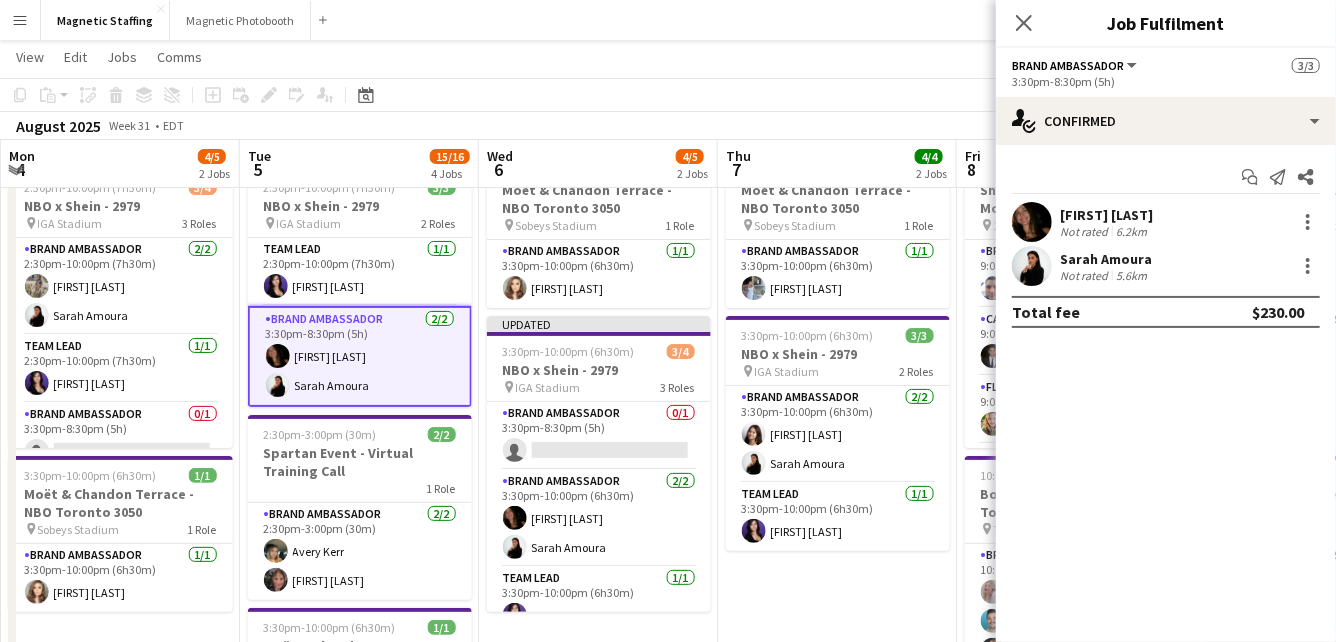 click on "Copy
Paste
Paste
Command
V Paste with crew
Command
Shift
V
Paste linked Job
Delete
Group
Ungroup
Add job
Add linked Job
Edit
Edit linked Job
Applicants
Date picker
AUG 2025 AUG 2025 Monday M Tuesday T Wednesday W Thursday T Friday F Saturday S Sunday S  AUG   1   2   3   4   5   6   7   8   9   10   11   12   13   14   15   16   17   18   19   20   21   22   23   24   25" 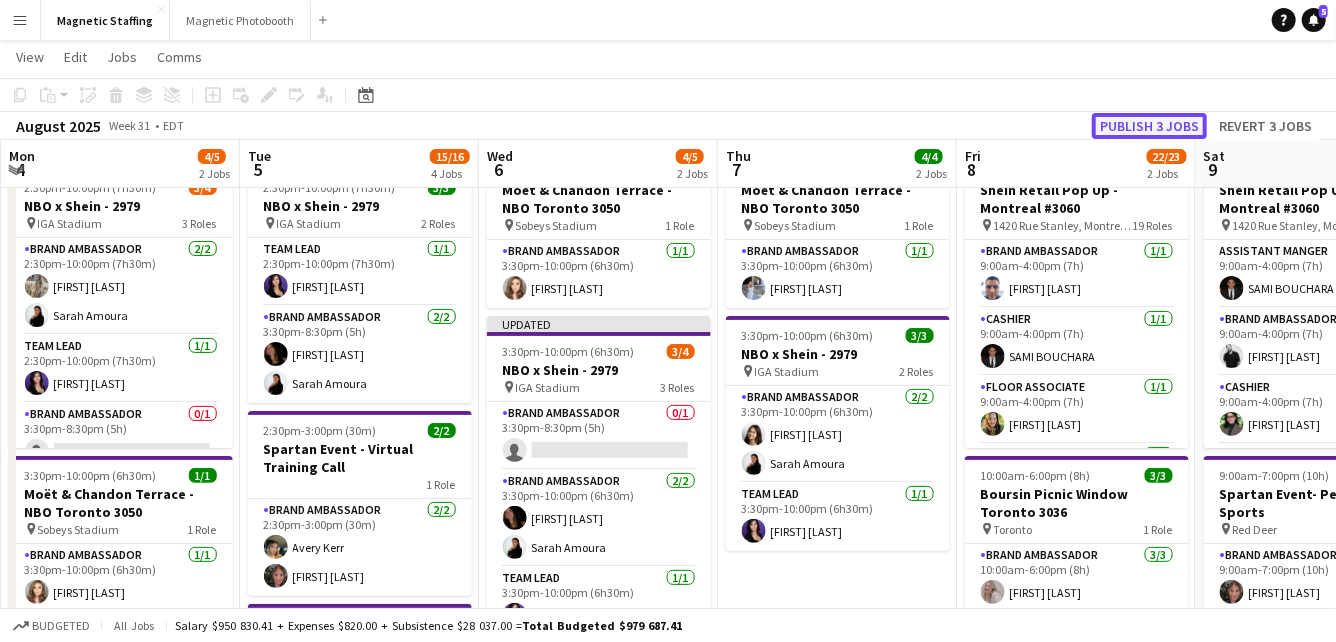 click on "Publish 3 jobs" 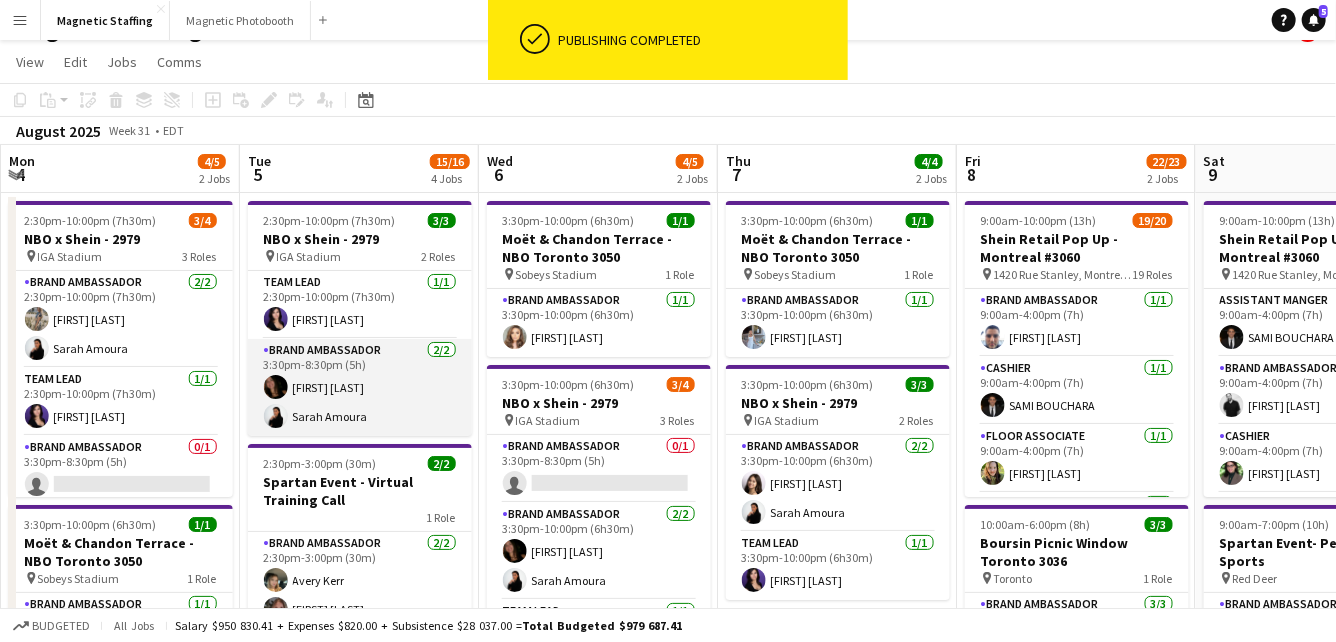 scroll, scrollTop: 0, scrollLeft: 0, axis: both 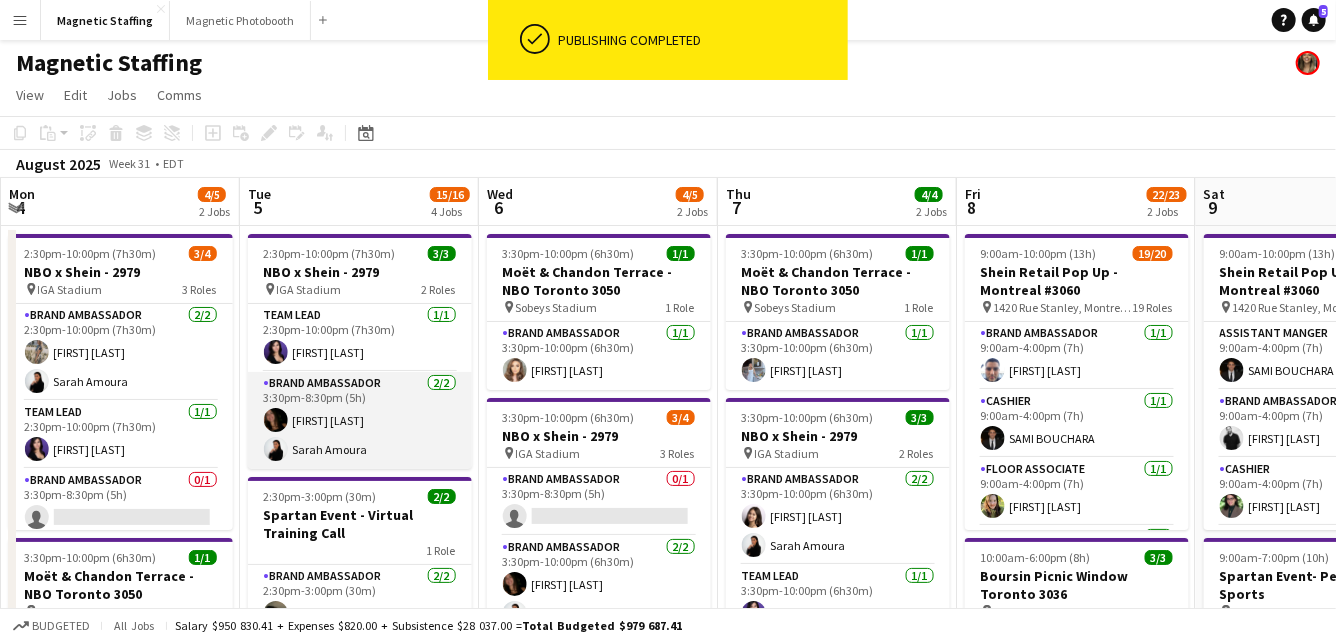 click on "Brand Ambassador   2/2   3:30pm-8:30pm (5h)
[FIRST] [LAST] [FIRST] [LAST]" at bounding box center [360, 420] 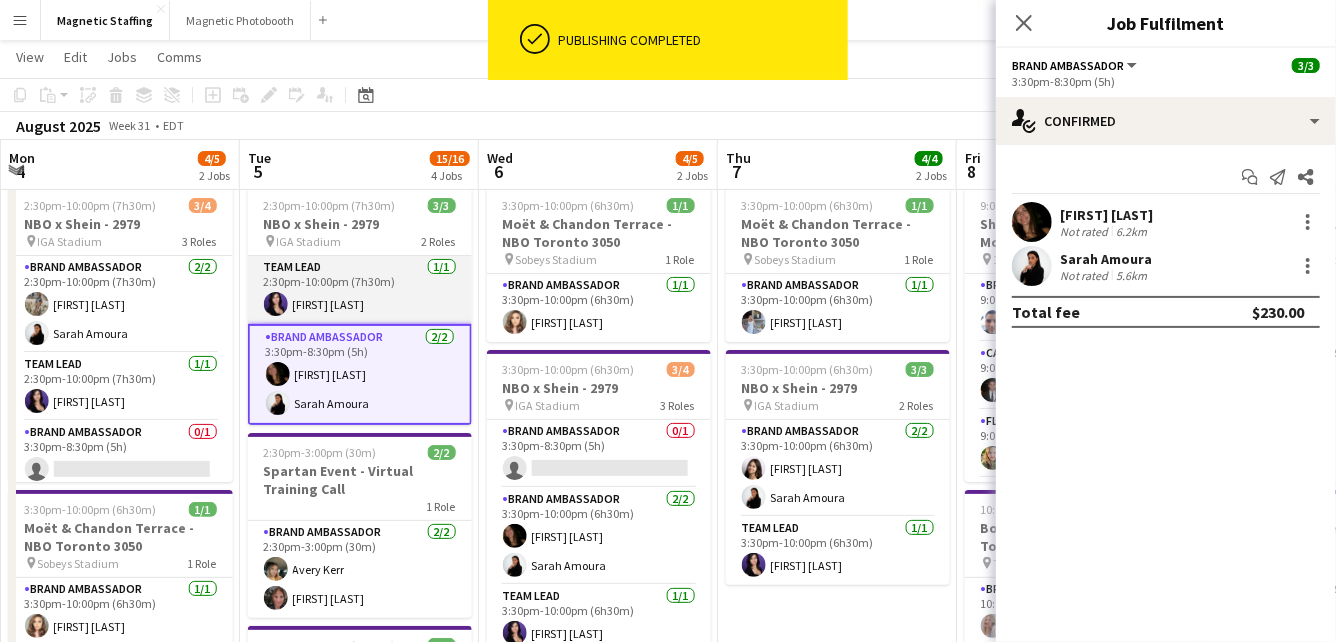 scroll, scrollTop: 48, scrollLeft: 0, axis: vertical 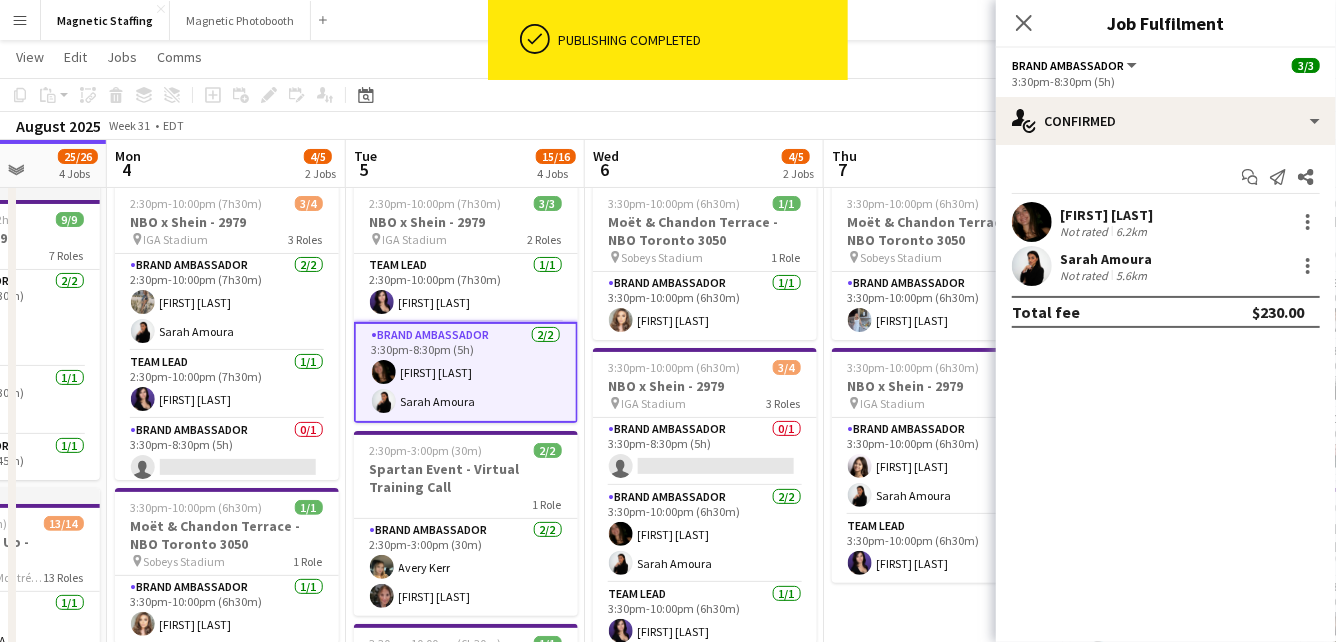 drag, startPoint x: 367, startPoint y: 329, endPoint x: 489, endPoint y: 329, distance: 122 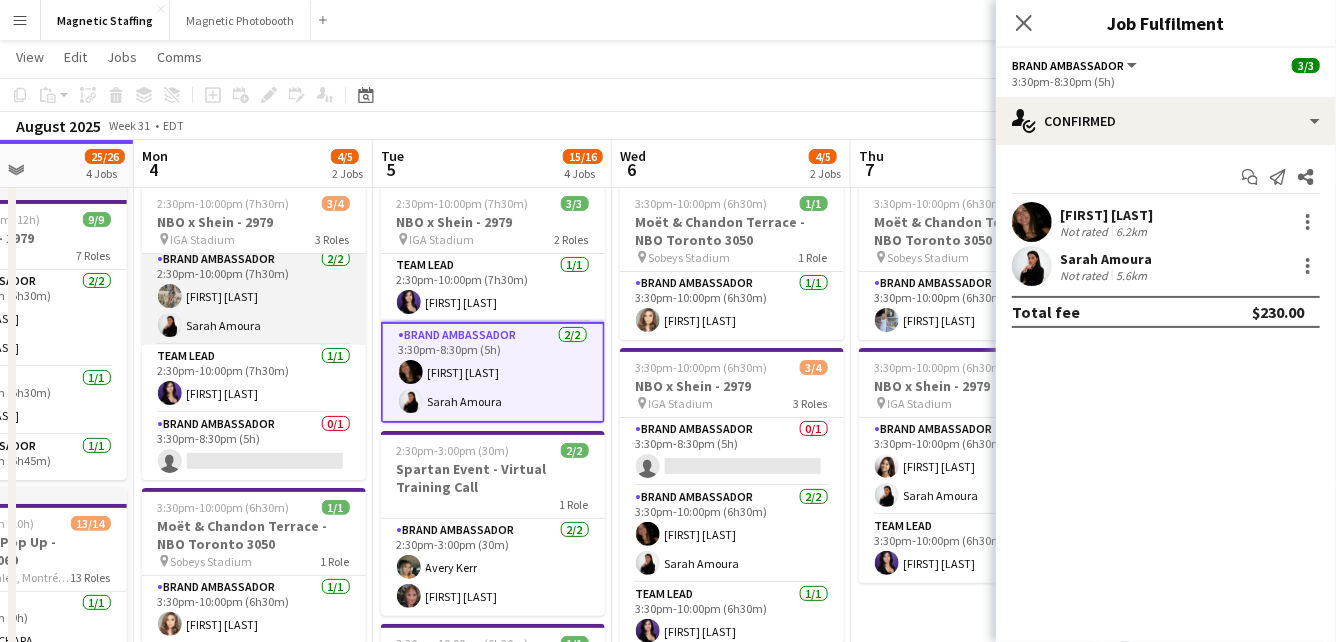 scroll, scrollTop: 0, scrollLeft: 0, axis: both 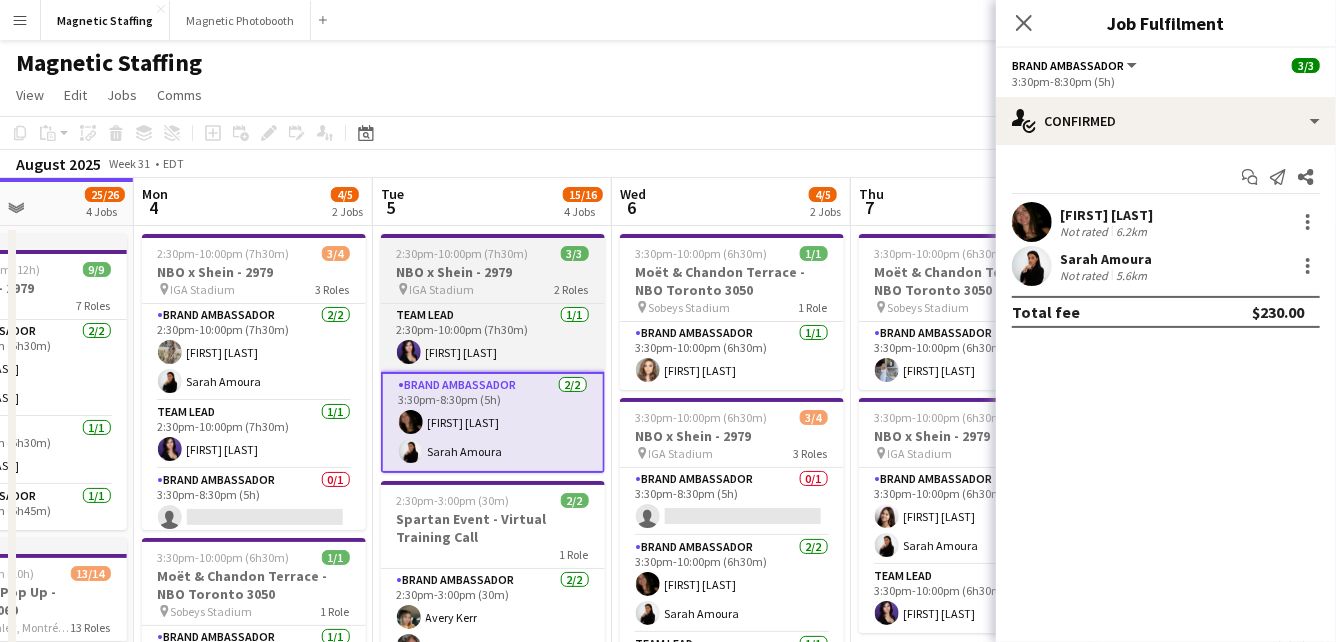 click on "NBO x Shein - 2979" at bounding box center [493, 272] 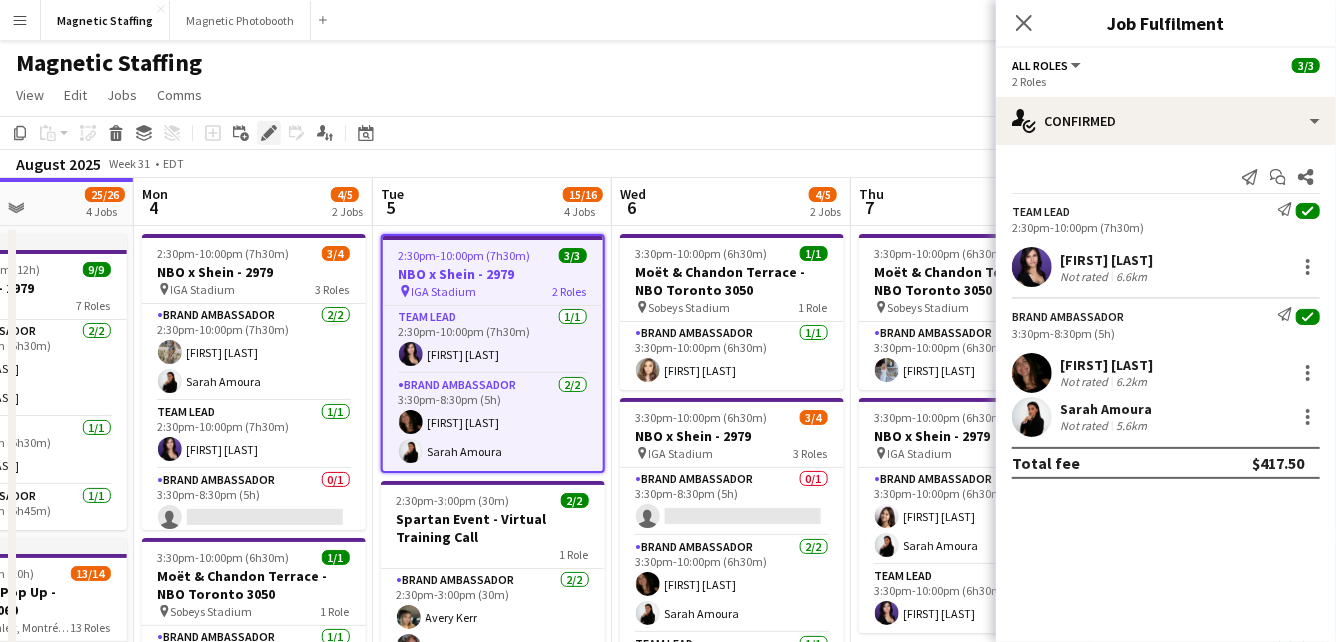 click on "Edit" 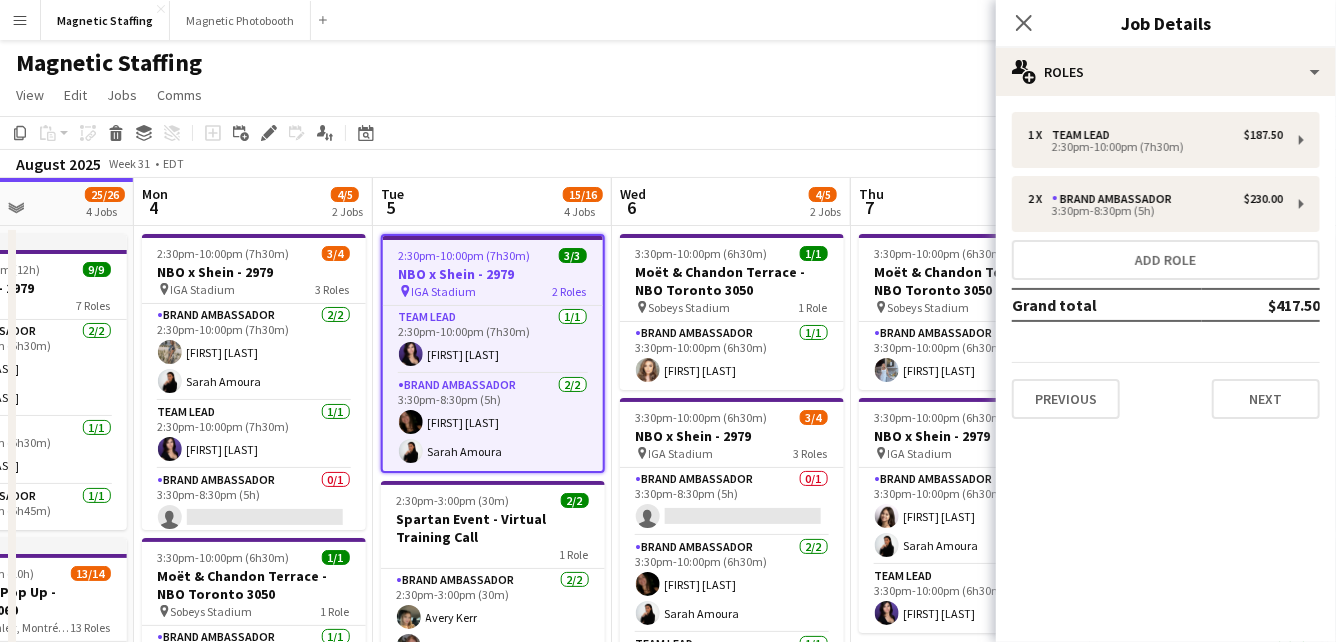click on "1 x   Team Lead   $187.50   2:30pm-10:00pm (7h30m)   2 x   Brand Ambassador   $230.00   3:30pm-8:30pm (5h)   Add role   Grand total   $417.50   Previous   Next" at bounding box center [1166, 265] 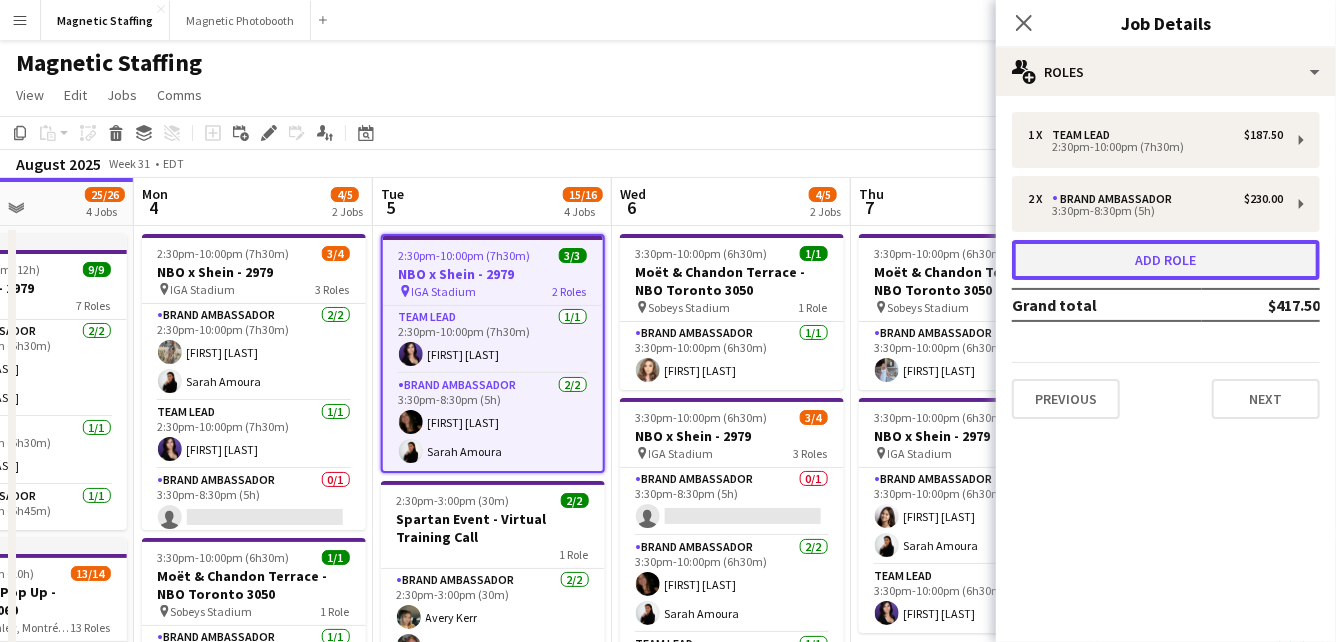 click on "Add role" at bounding box center (1166, 260) 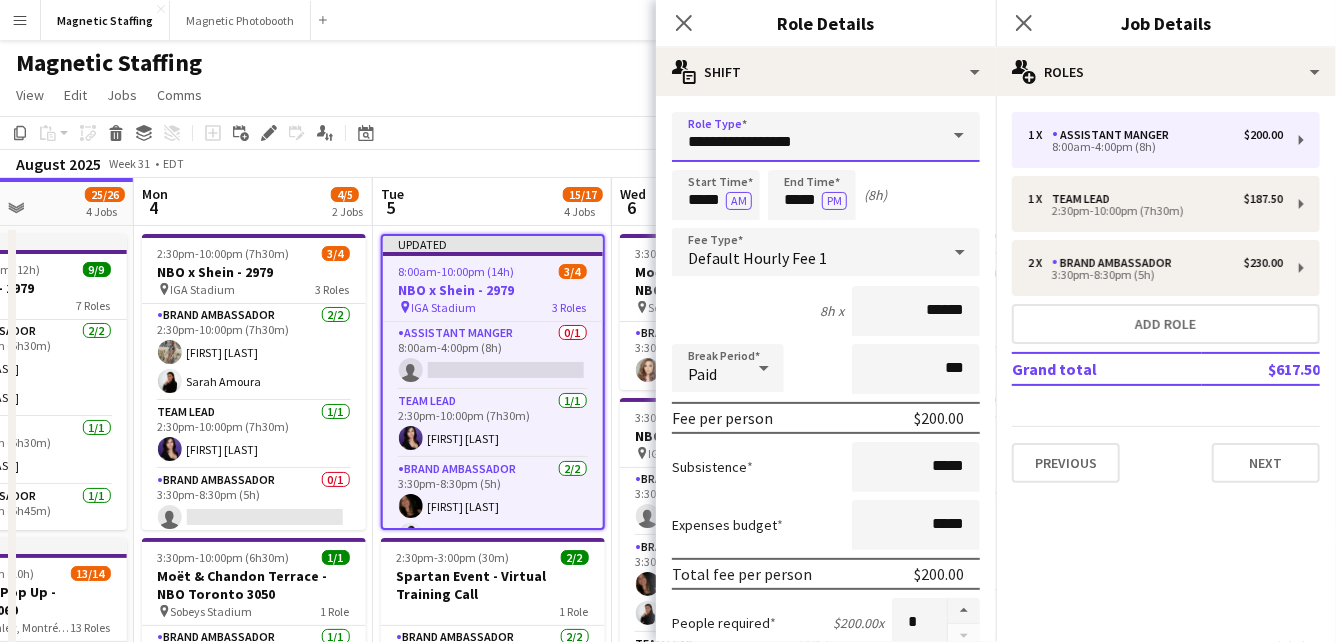 drag, startPoint x: 813, startPoint y: 146, endPoint x: 372, endPoint y: -25, distance: 472.9926 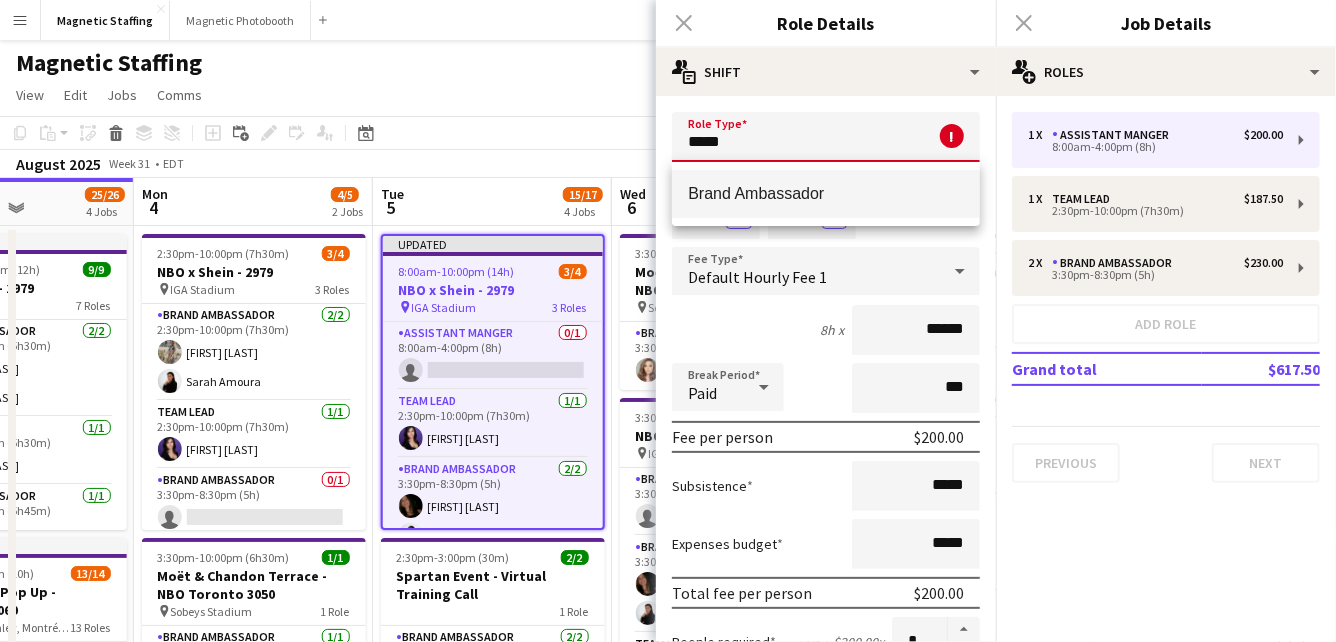 click on "Brand Ambassador" at bounding box center (826, 193) 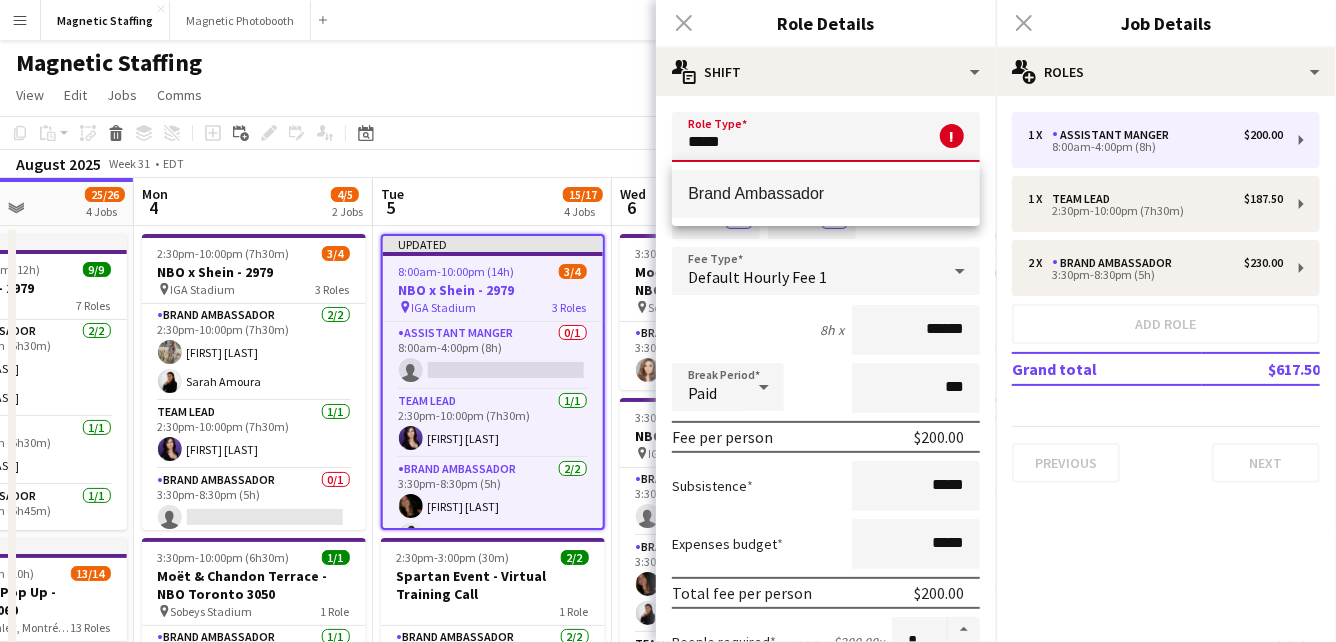 type on "**********" 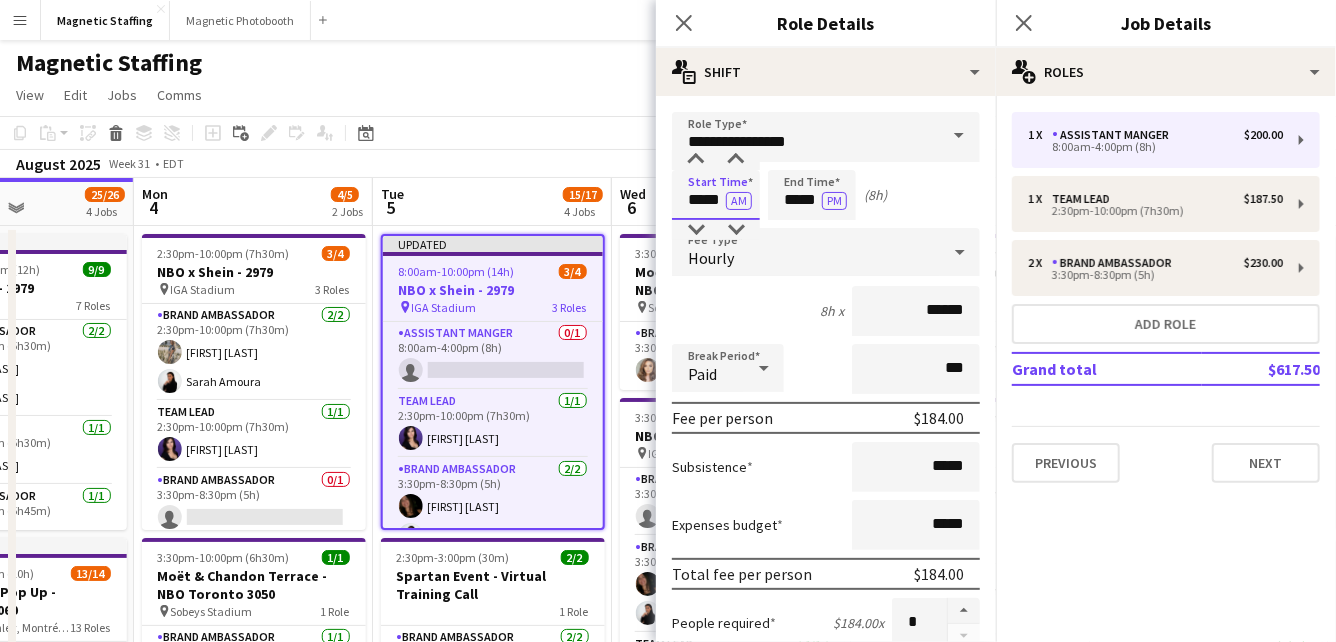 drag, startPoint x: 721, startPoint y: 203, endPoint x: 484, endPoint y: 146, distance: 243.75807 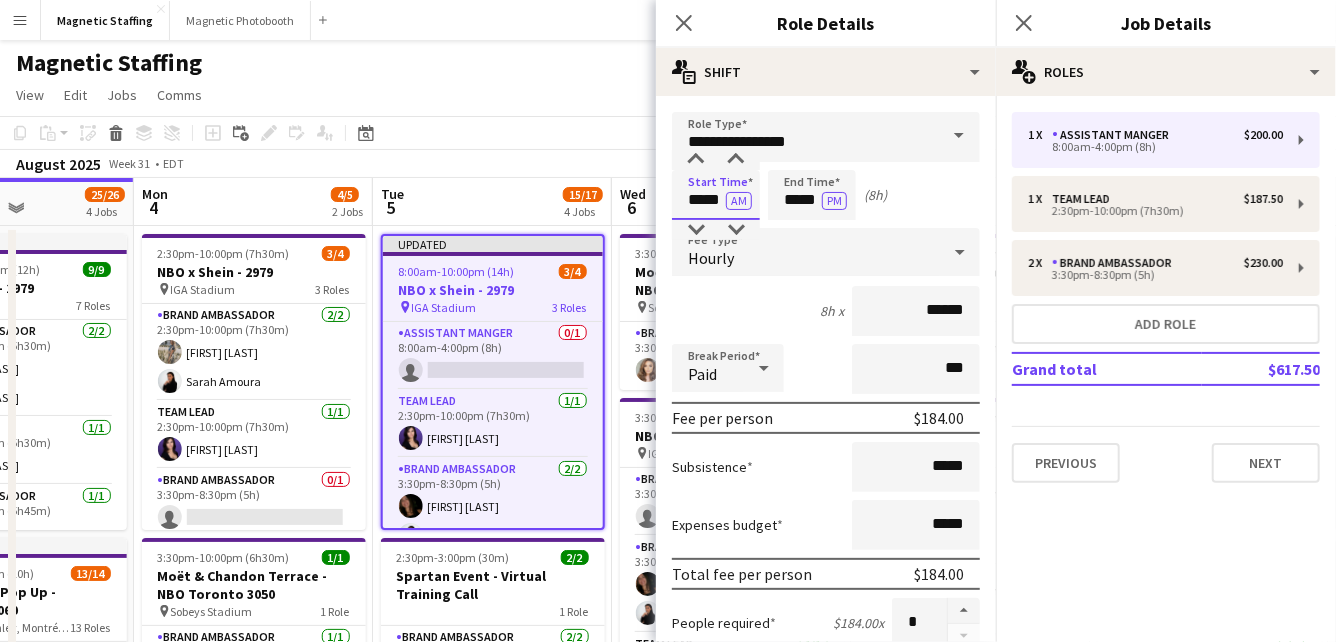click on "Menu
Boards
Boards   Boards   All jobs   Status
Workforce
Workforce   My Workforce   Recruiting
Comms
Comms
Pay
Pay   Approvals   Payments   Reports
Platform Settings
Platform Settings   Your settings
Training Academy
Training Academy
Knowledge Base
Knowledge Base
Product Updates
Product Updates   Log Out   Privacy   Magnetic Staffing
Close
Magnetic Photobooth
Close
Add
Help
Notifications
5   Magnetic Staffing   View  Day view expanded Day view collapsed Month view Date picker Jump to today Expand Linked Jobs  Edit" at bounding box center [668, 998] 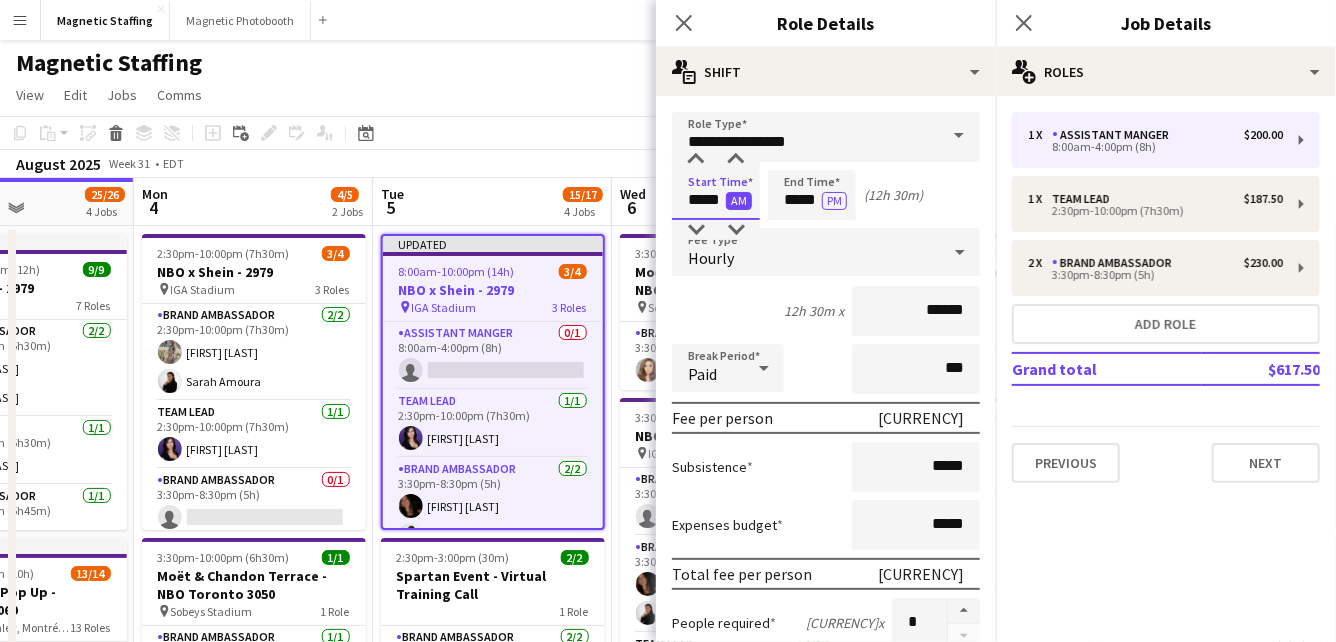 type on "*****" 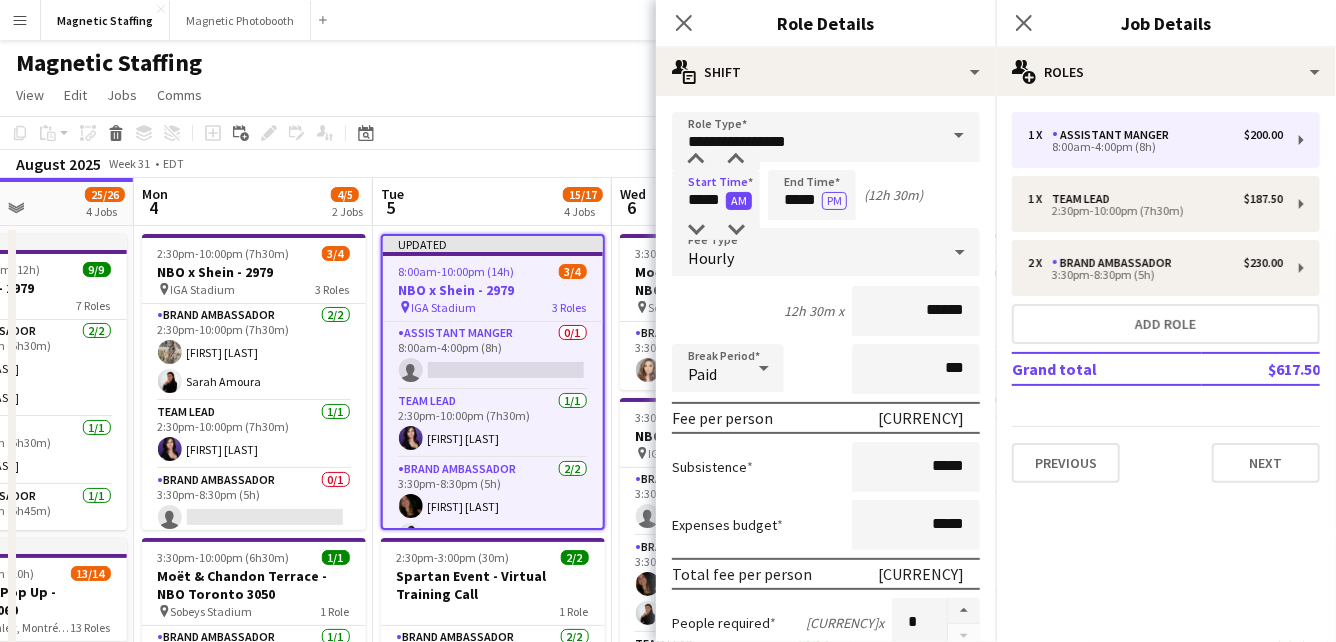 click on "AM" at bounding box center (739, 201) 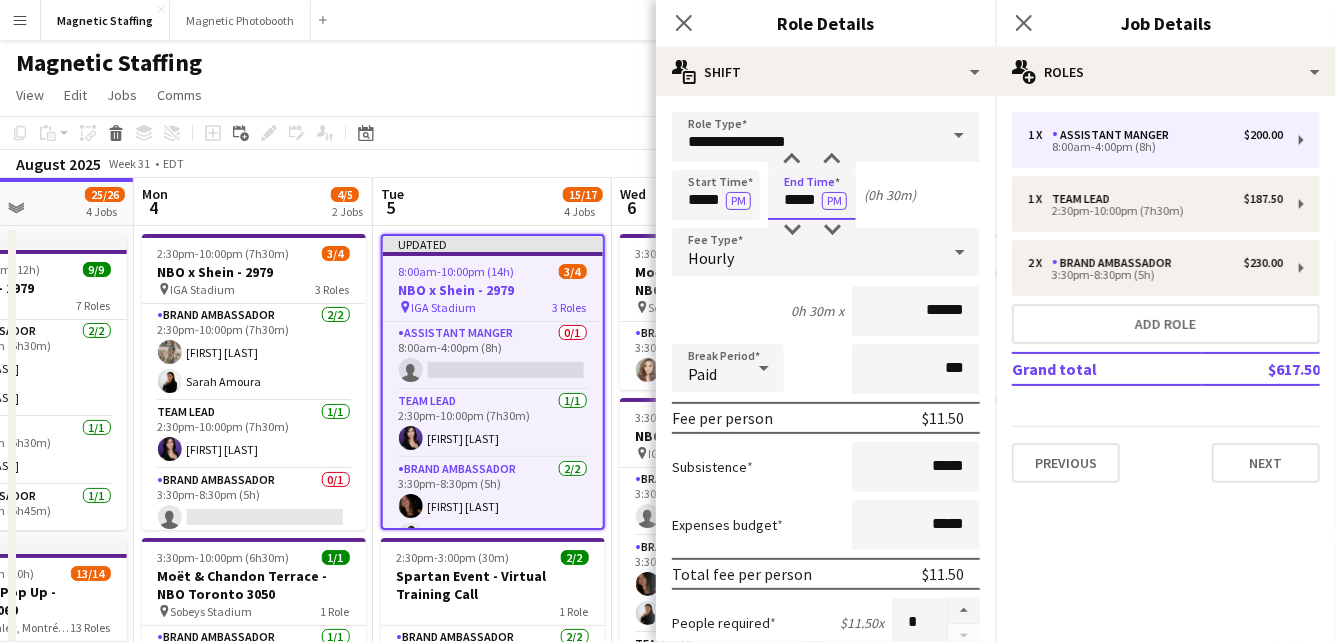 drag, startPoint x: 820, startPoint y: 200, endPoint x: 667, endPoint y: 172, distance: 155.54099 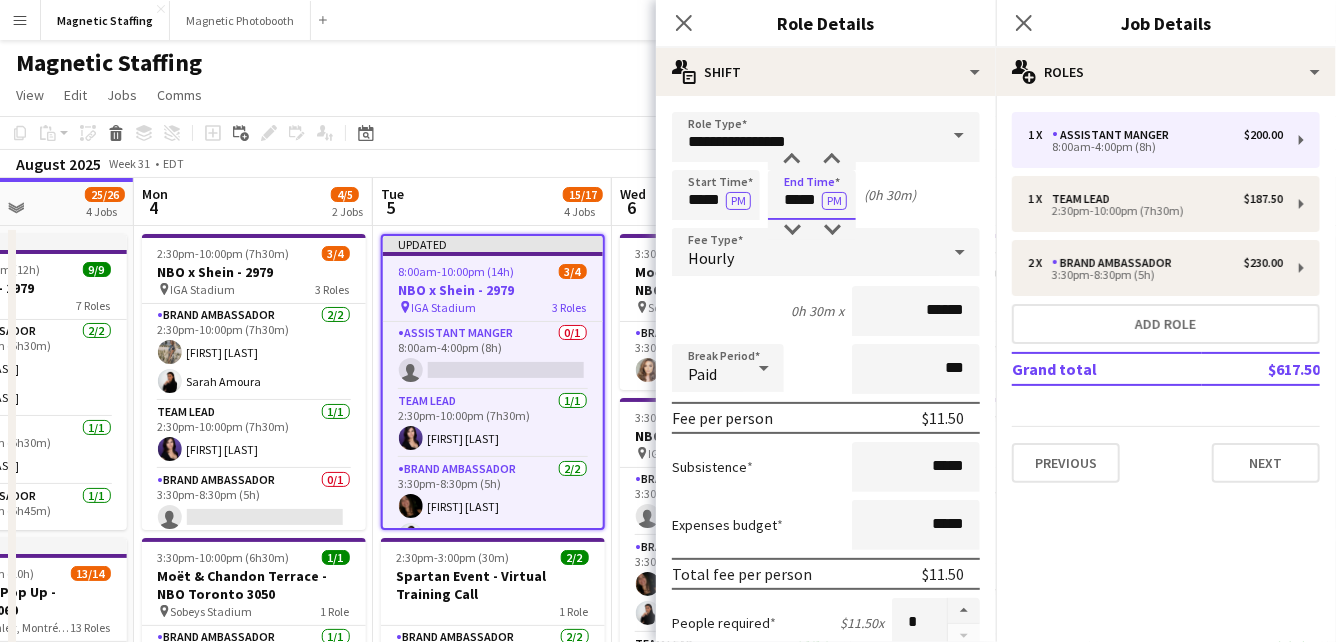 click on "Start Time  *****  PM
End Time  *****  PM
(0h 30m)" at bounding box center [826, 195] 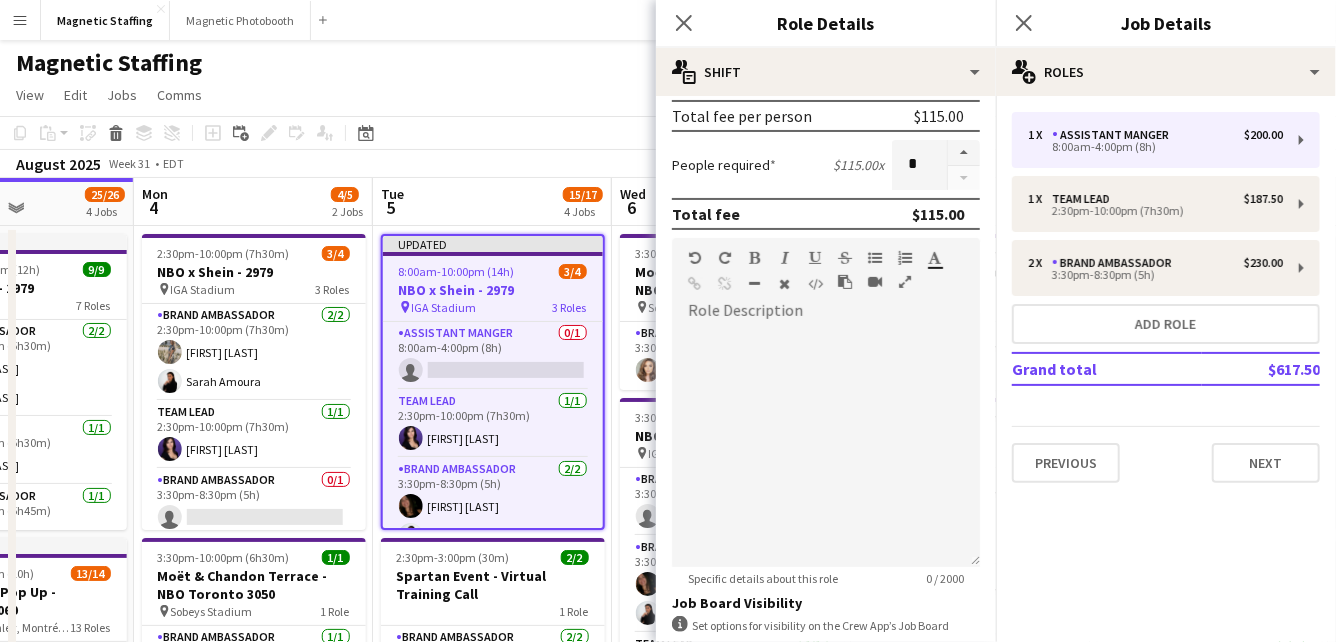 scroll, scrollTop: 709, scrollLeft: 0, axis: vertical 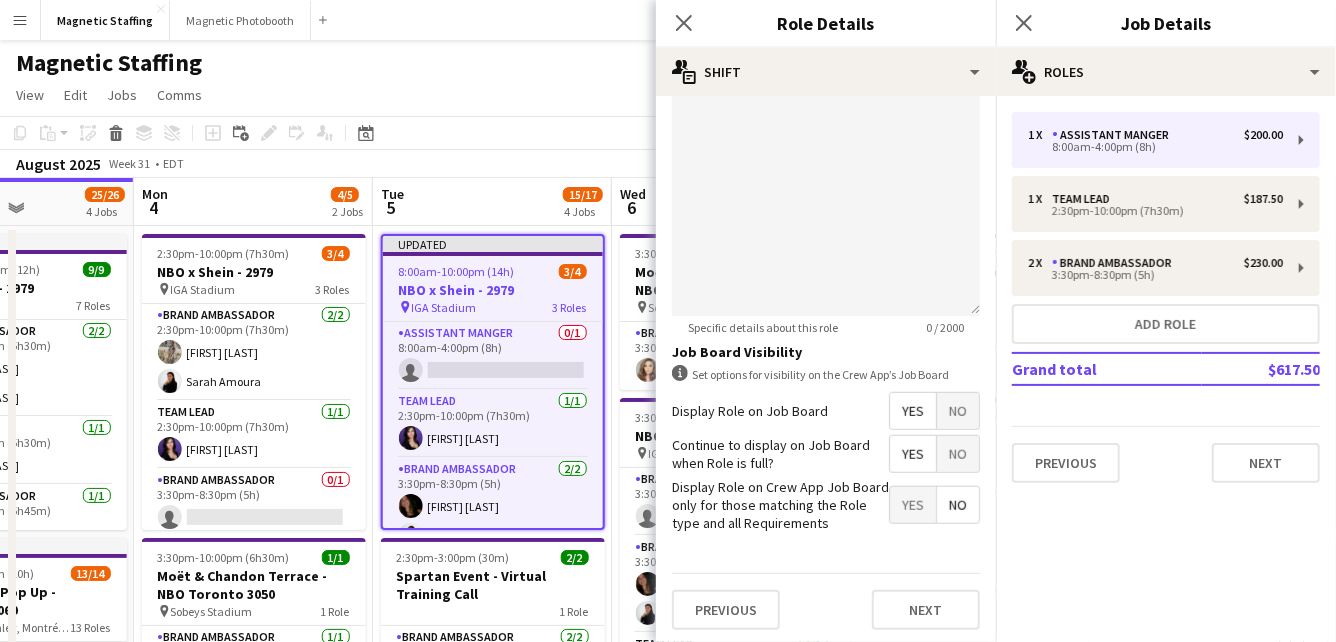 type on "*****" 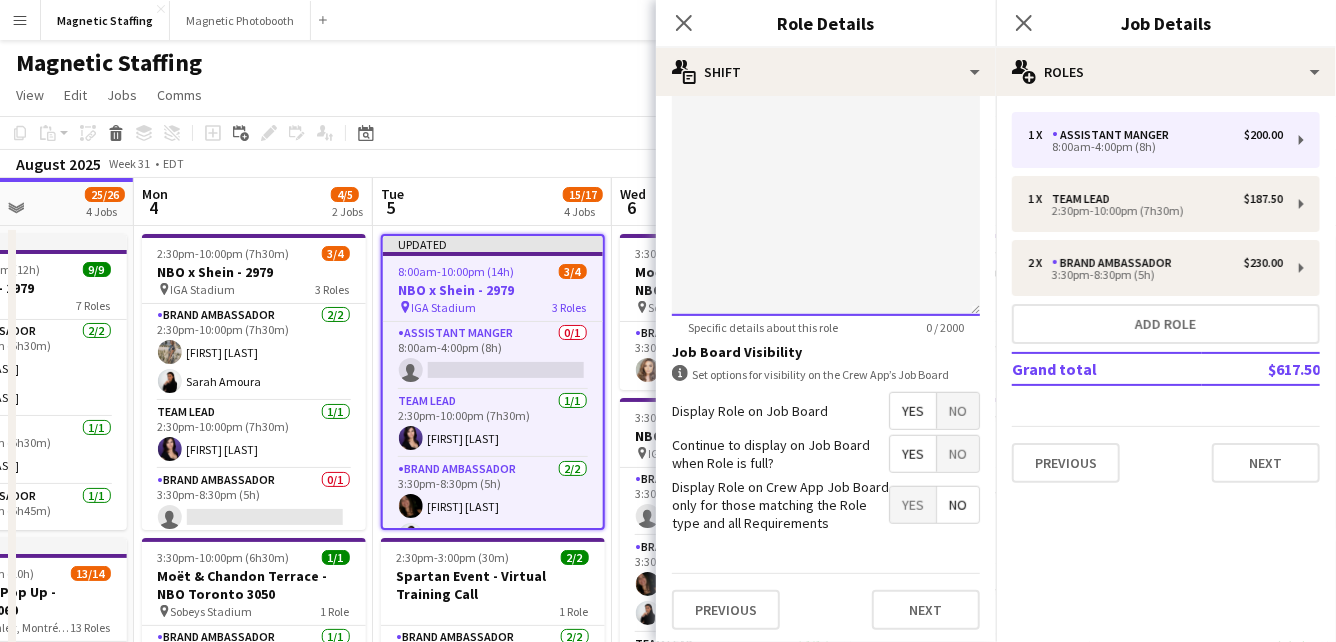 click at bounding box center (826, 196) 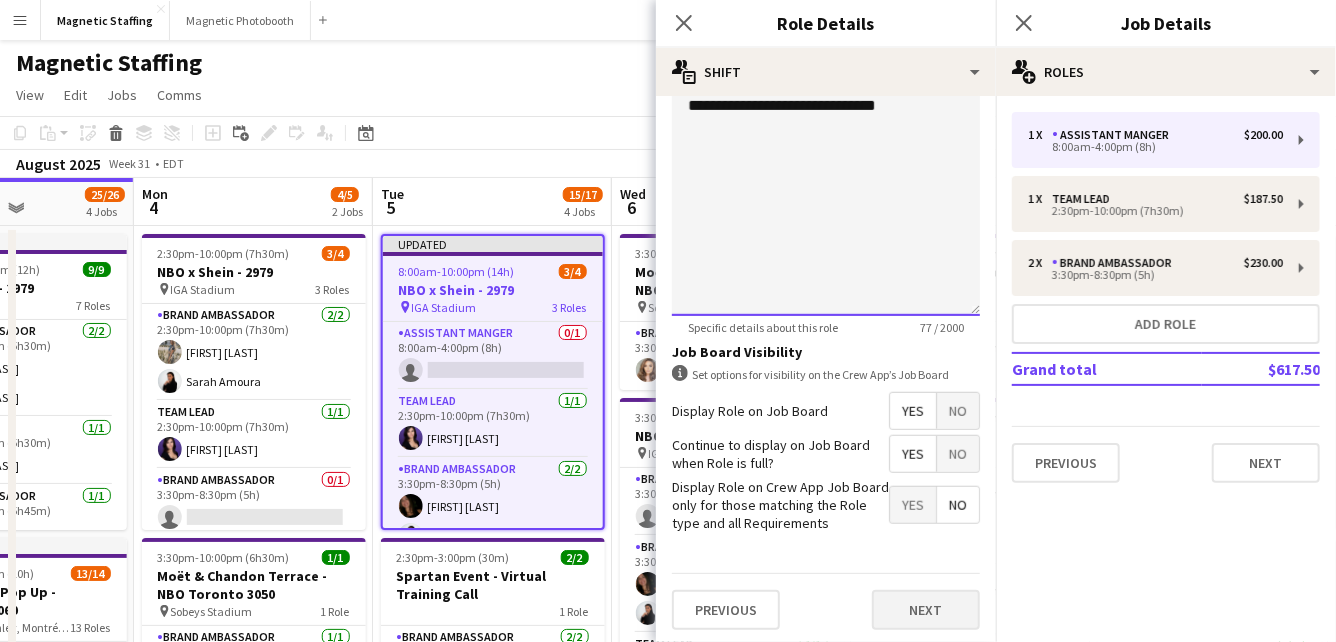 scroll, scrollTop: 706, scrollLeft: 0, axis: vertical 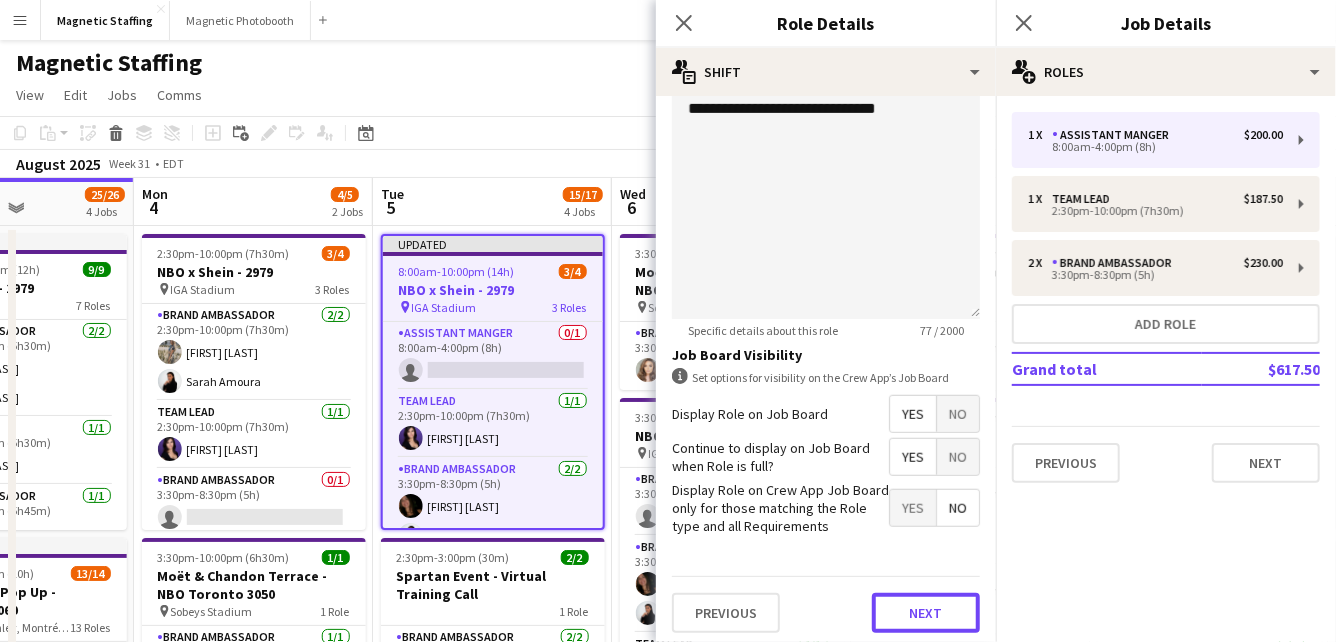 drag, startPoint x: 920, startPoint y: 606, endPoint x: 888, endPoint y: 572, distance: 46.69047 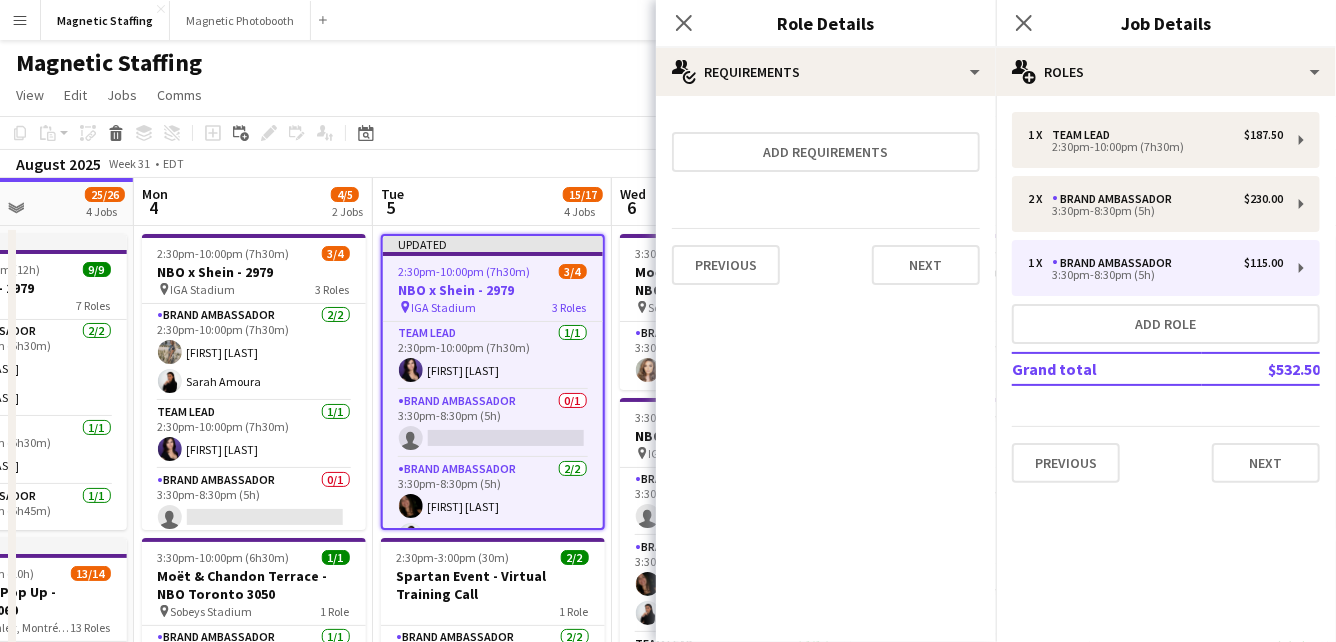 scroll, scrollTop: 0, scrollLeft: 0, axis: both 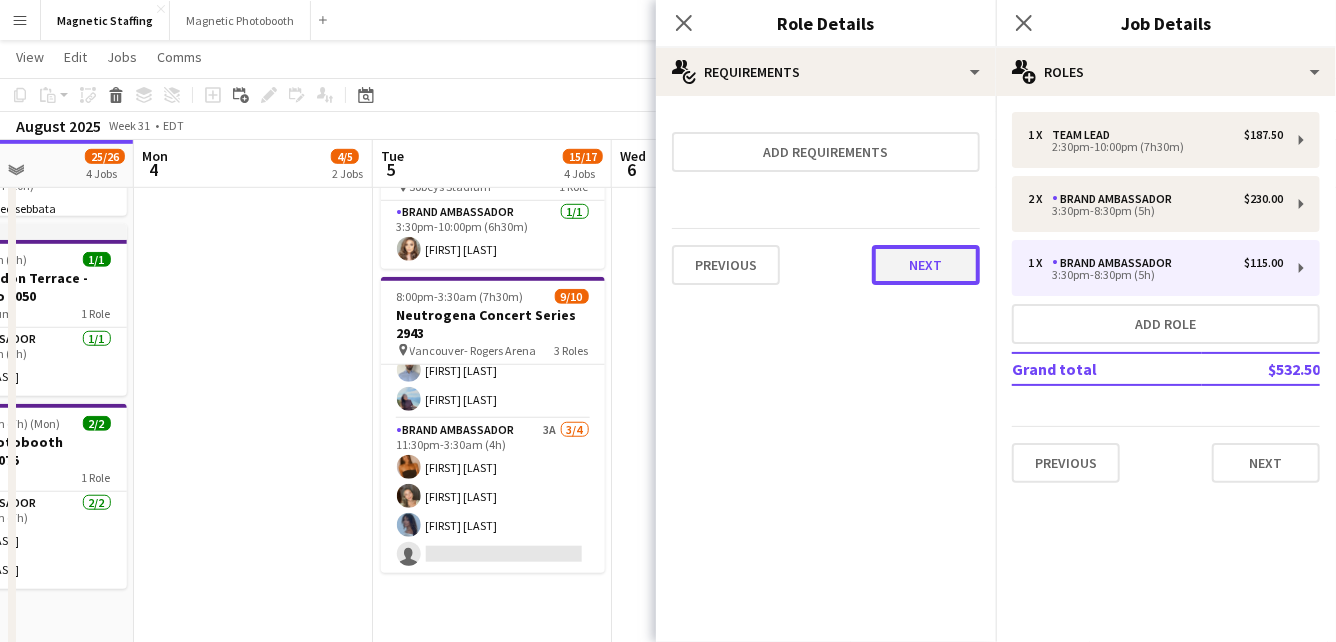 click on "Next" at bounding box center [926, 265] 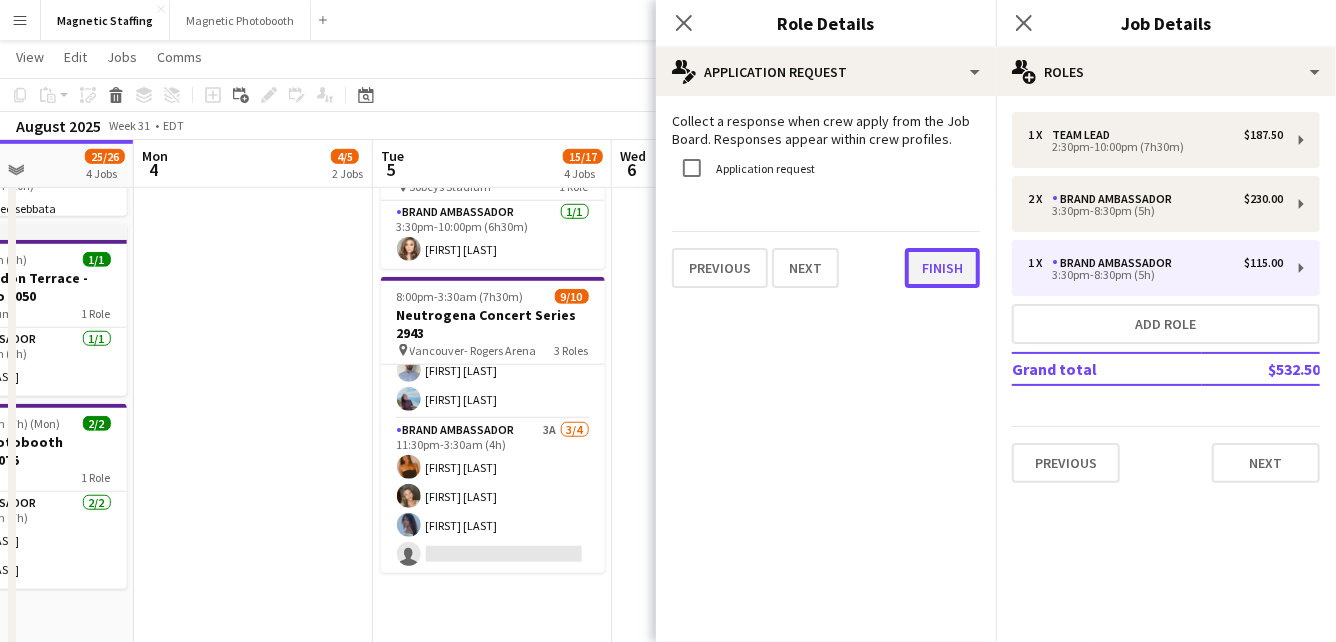 click on "Finish" at bounding box center (942, 268) 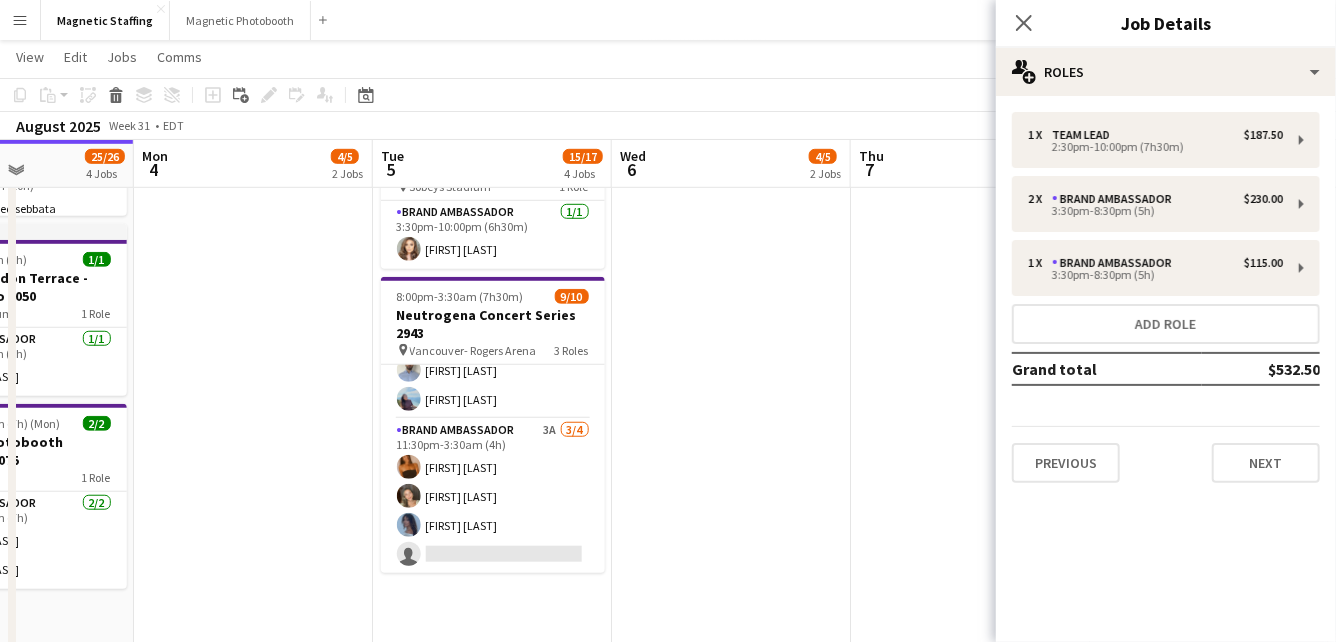 click on "3:30pm-10:00pm (6h30m)    1/1   Moët & Chandon Terrace - NBO Toronto 3050
pin
Sobeys Stadium    1 Role   Brand Ambassador   1/1   3:30pm-10:00pm (6h30m)
[FIRST] [LAST]     3:30pm-10:00pm (6h30m)    3/4   NBO x Shein - 2979
pin
IGA Stadium   3 Roles   Brand Ambassador   0/1   3:30pm-8:30pm (5h)
single-neutral-actions
Brand Ambassador   2/2   3:30pm-10:00pm (6h30m)
[FIRST] [LAST] [FIRST] [LAST]  Team Lead   1/1   3:30pm-10:00pm (6h30m)
[FIRST] [LAST]" at bounding box center [731, 430] 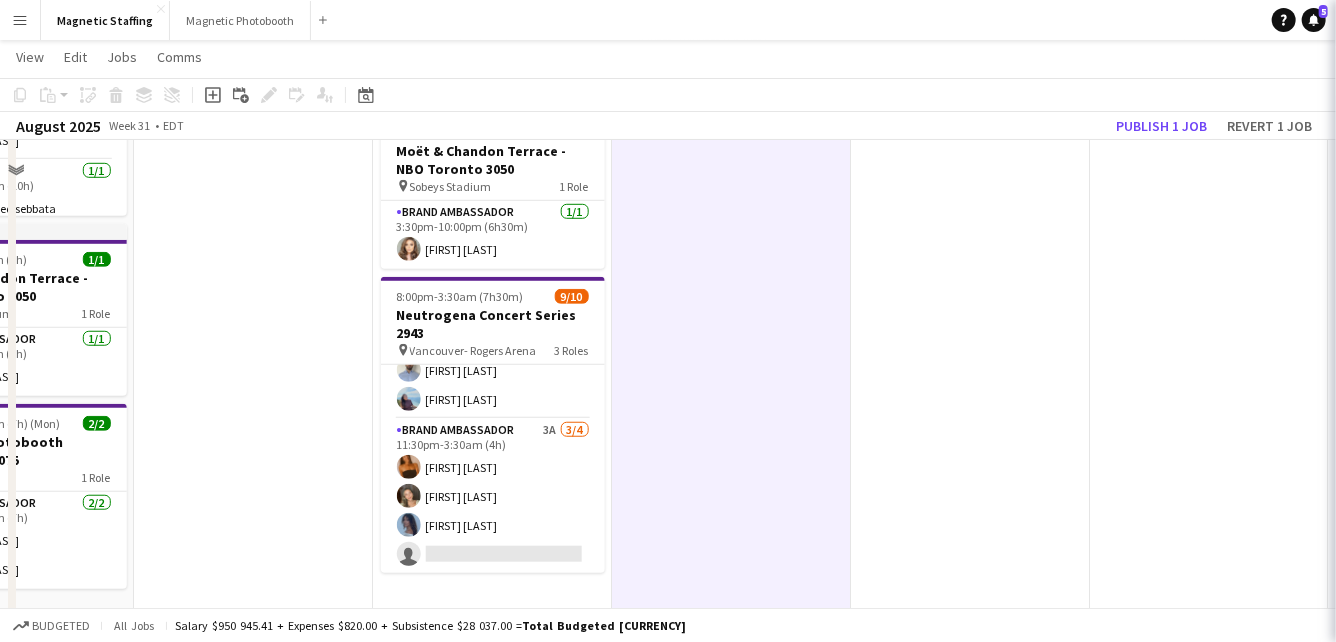 scroll, scrollTop: 0, scrollLeft: 0, axis: both 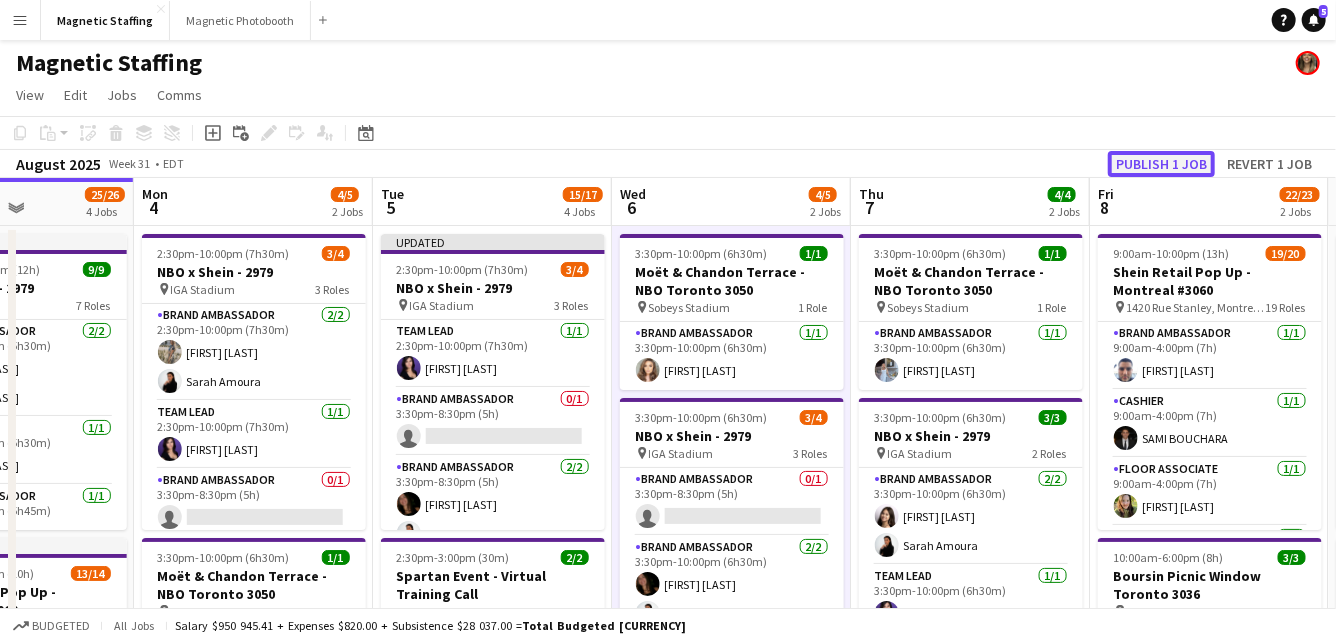 click on "Publish 1 job" 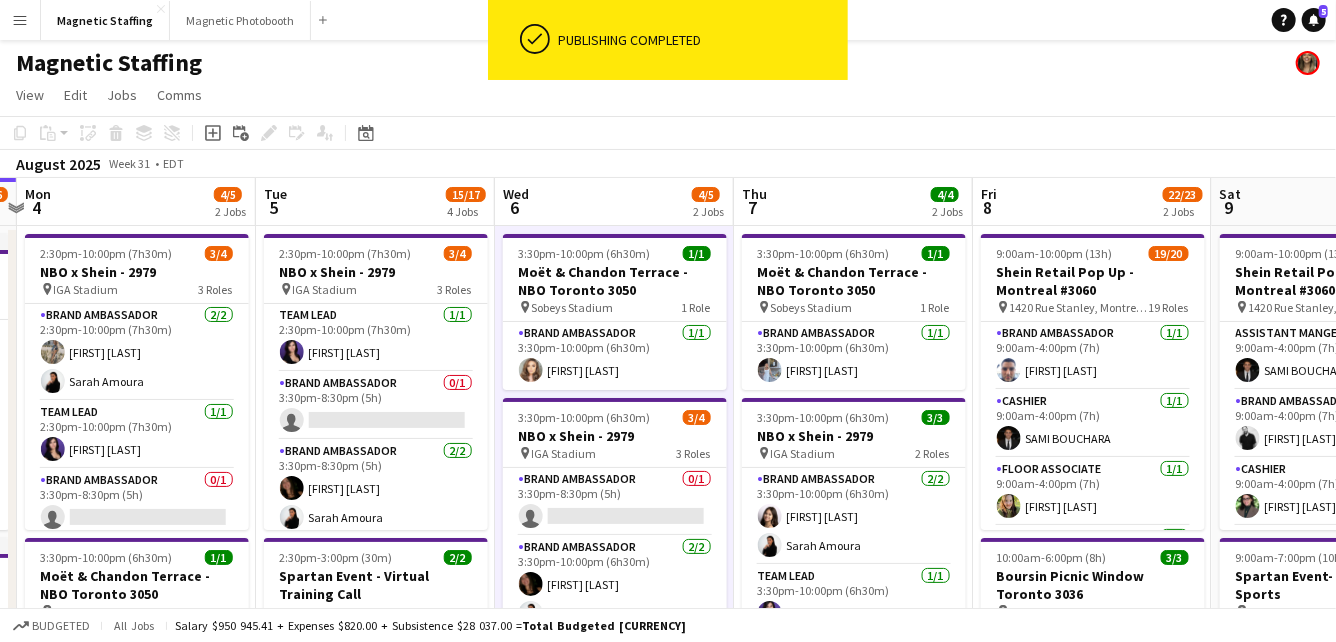 drag, startPoint x: 874, startPoint y: 382, endPoint x: 719, endPoint y: 383, distance: 155.00322 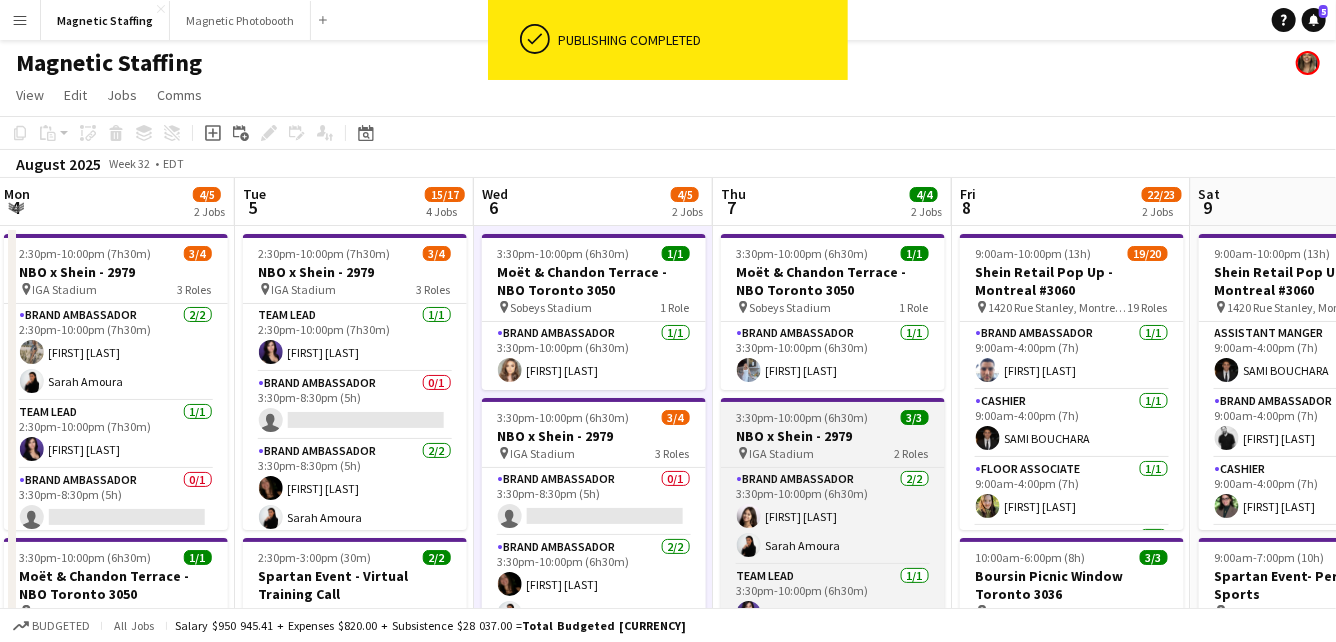 click on "NBO x Shein - 2979" at bounding box center [833, 436] 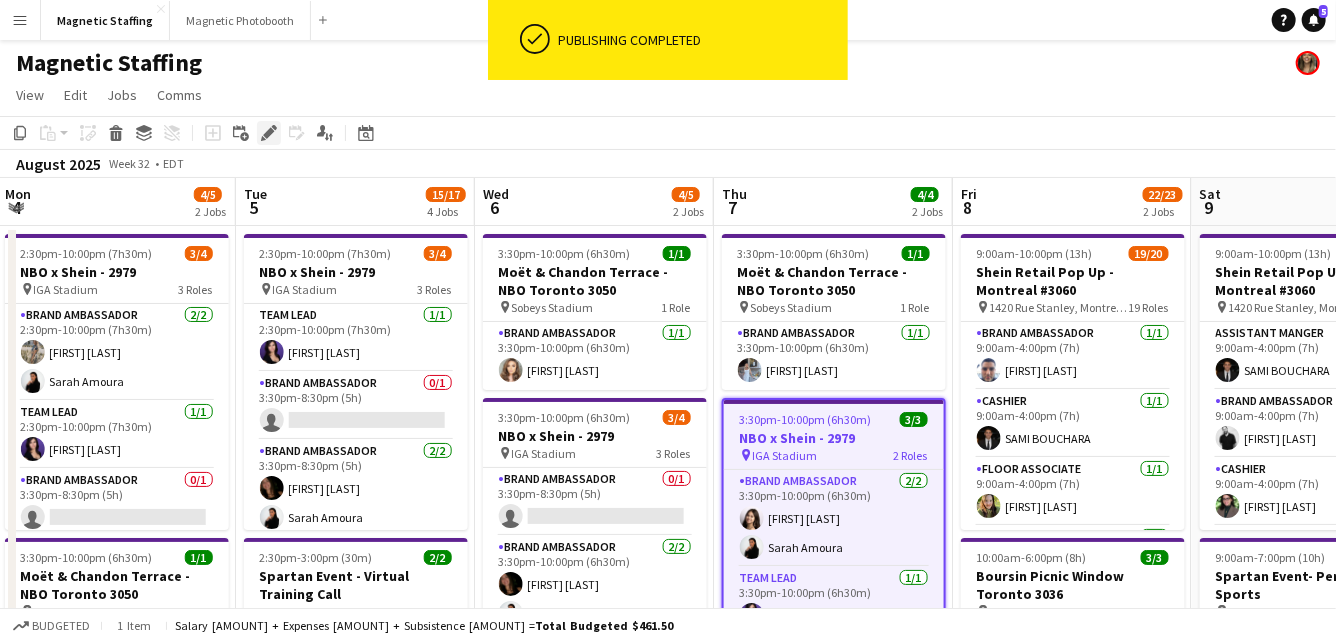 click 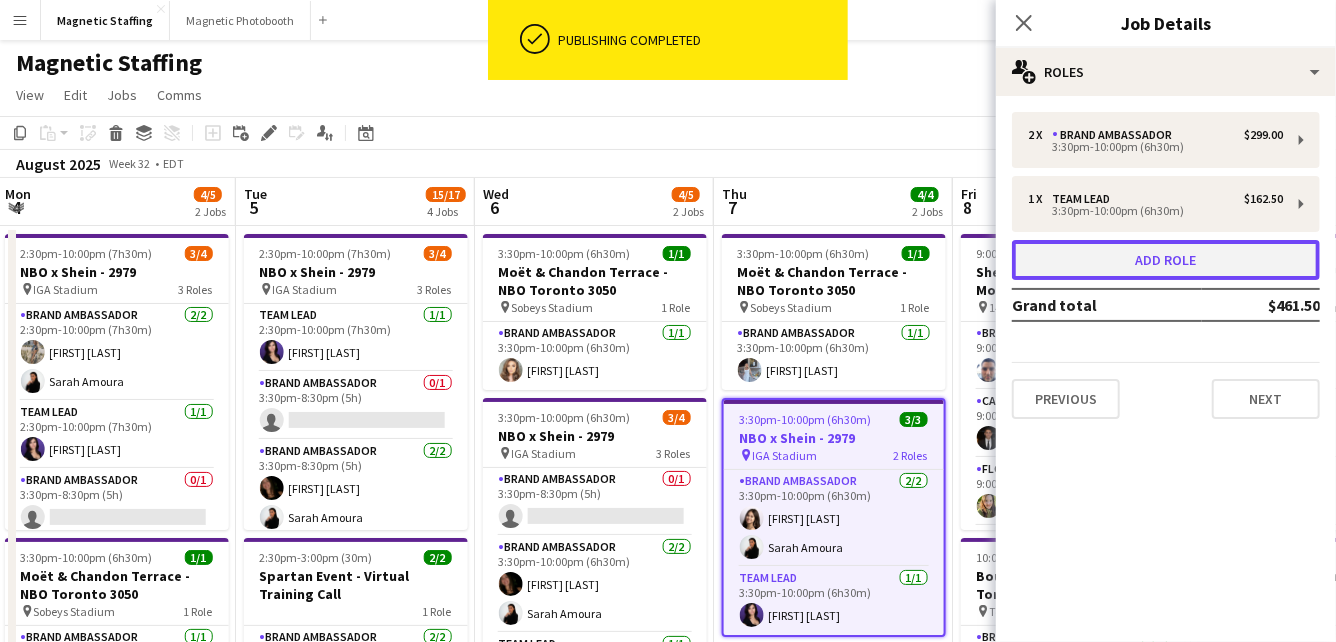 click on "Add role" at bounding box center (1166, 260) 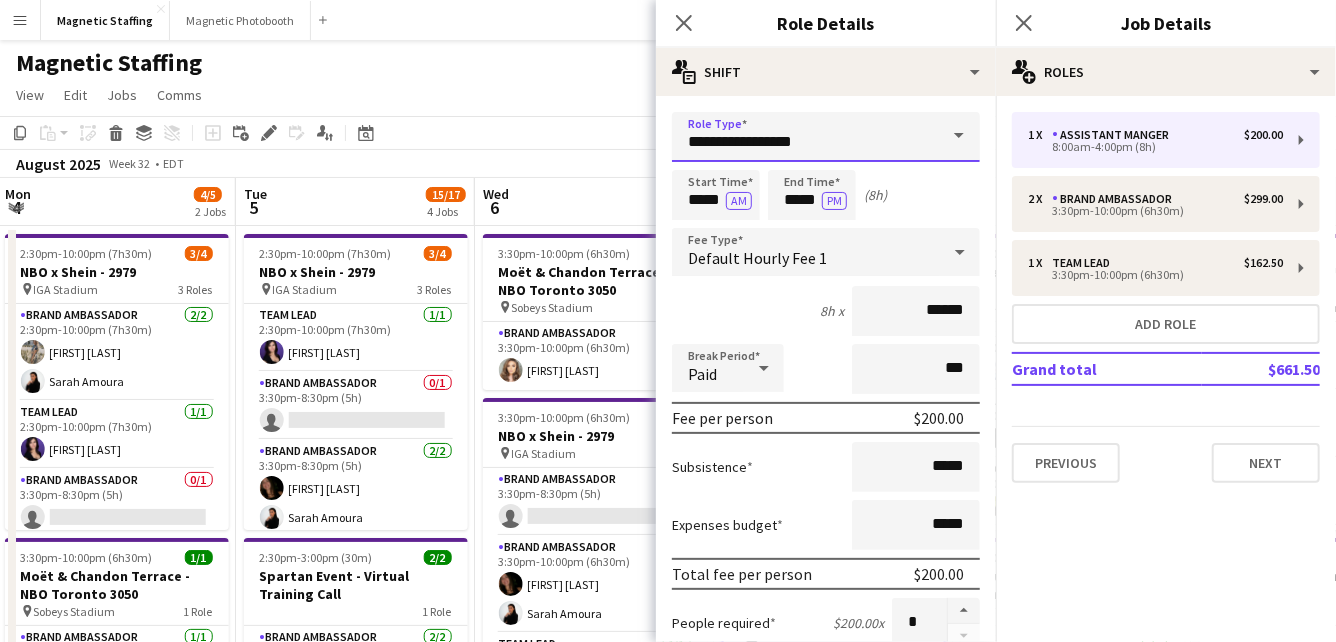 drag, startPoint x: 814, startPoint y: 144, endPoint x: 504, endPoint y: 101, distance: 312.96805 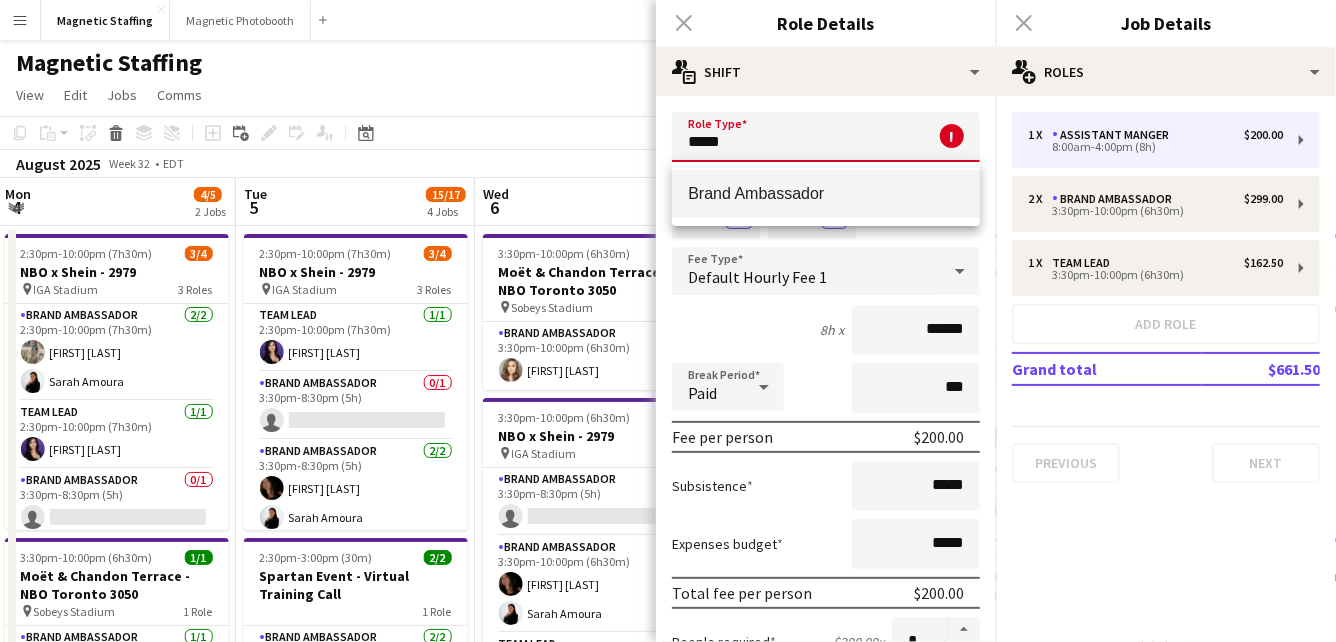 click on "Brand Ambassador" at bounding box center [826, 193] 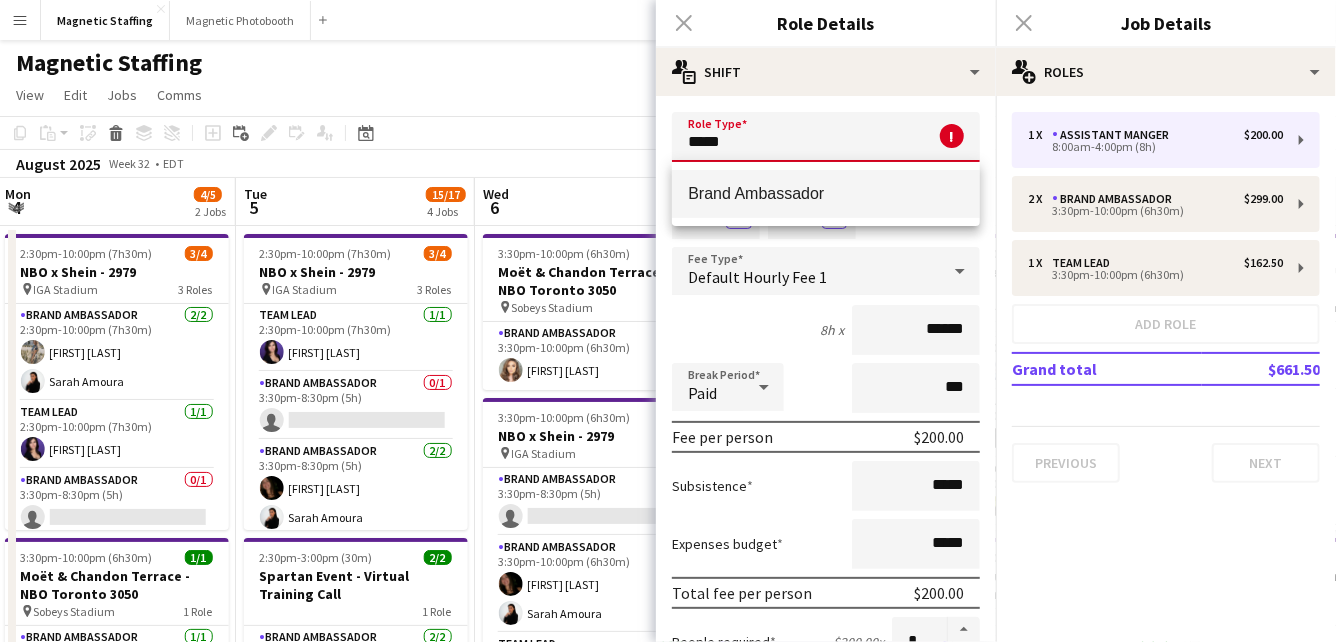 type on "**********" 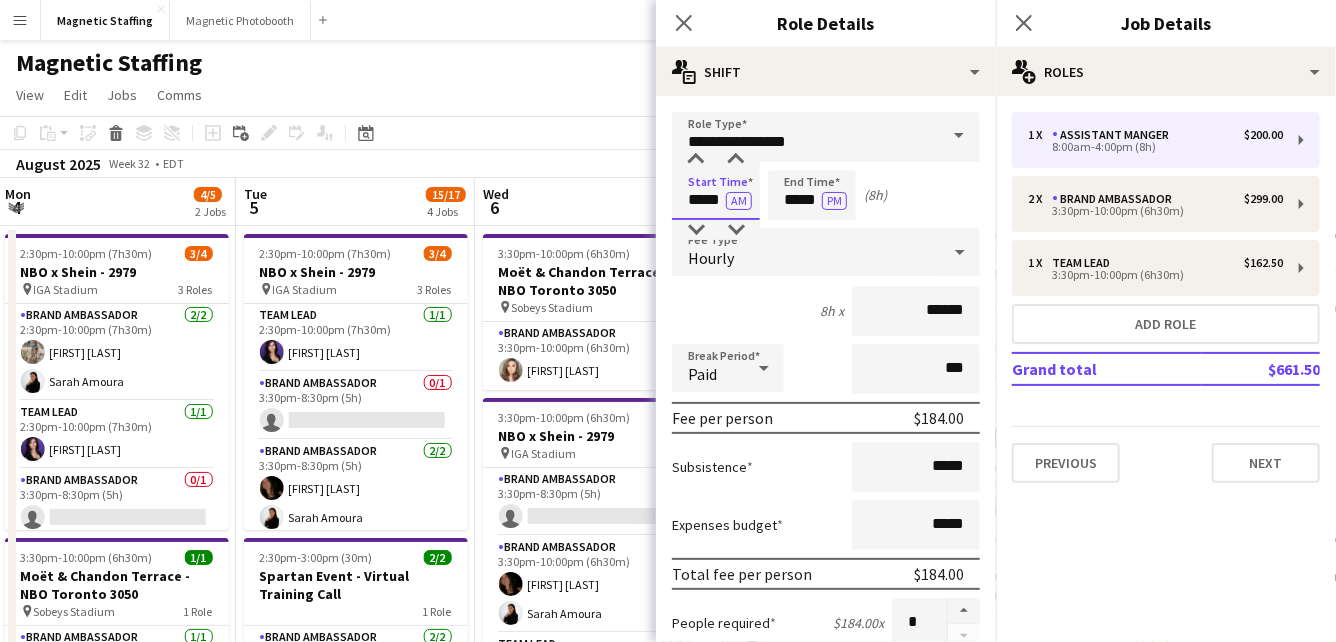 drag, startPoint x: 719, startPoint y: 202, endPoint x: 515, endPoint y: 176, distance: 205.65019 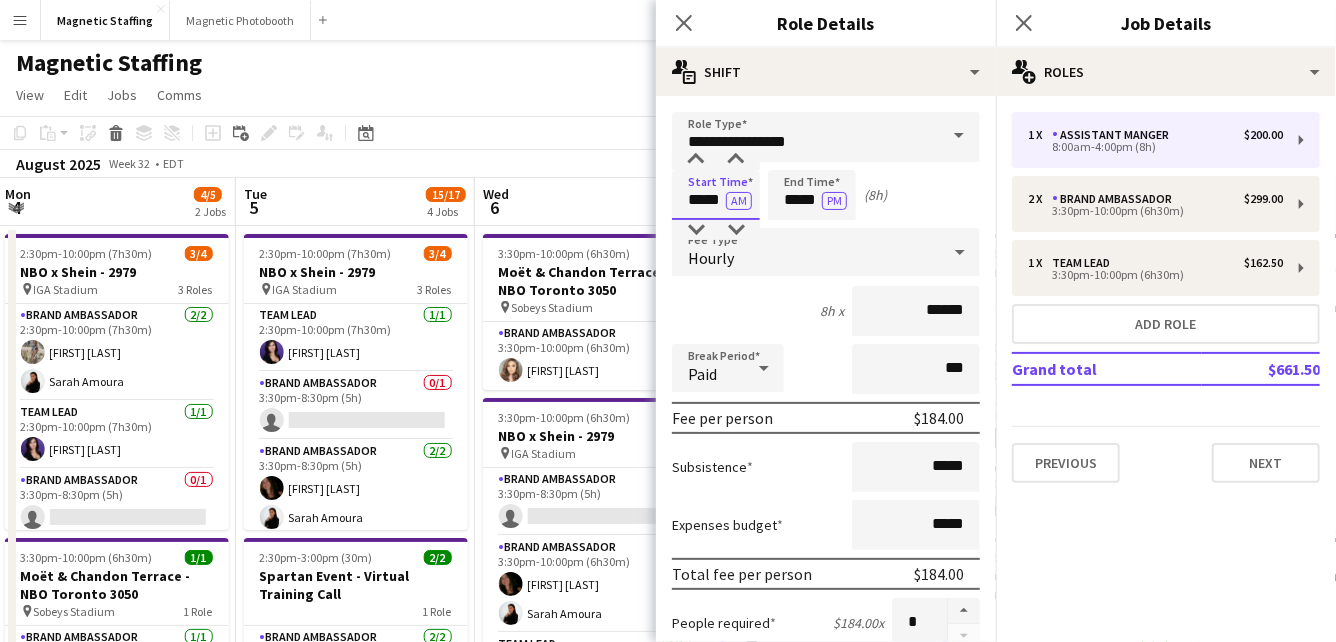 click on "Menu
Boards
Boards   Boards   All jobs   Status
Workforce
Workforce   My Workforce   Recruiting
Comms
Comms
Pay
Pay   Approvals   Payments   Reports
Platform Settings
Platform Settings   Your settings
Training Academy
Training Academy
Knowledge Base
Knowledge Base
Product Updates
Product Updates   Log Out   Privacy   Magnetic Staffing
Close
Magnetic Photobooth
Close
Add
Help
Notifications
5   Magnetic Staffing   View  Day view expanded Day view collapsed Month view Date picker Jump to today Expand Linked Jobs  Edit" at bounding box center [668, 998] 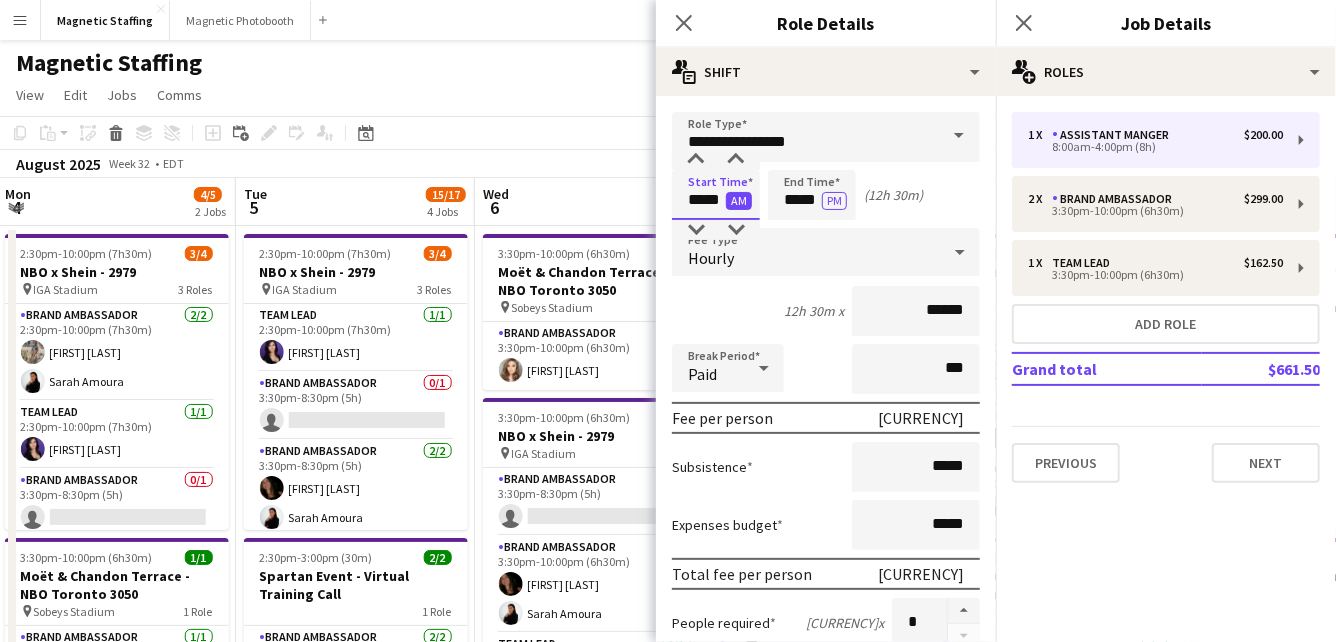 type on "*****" 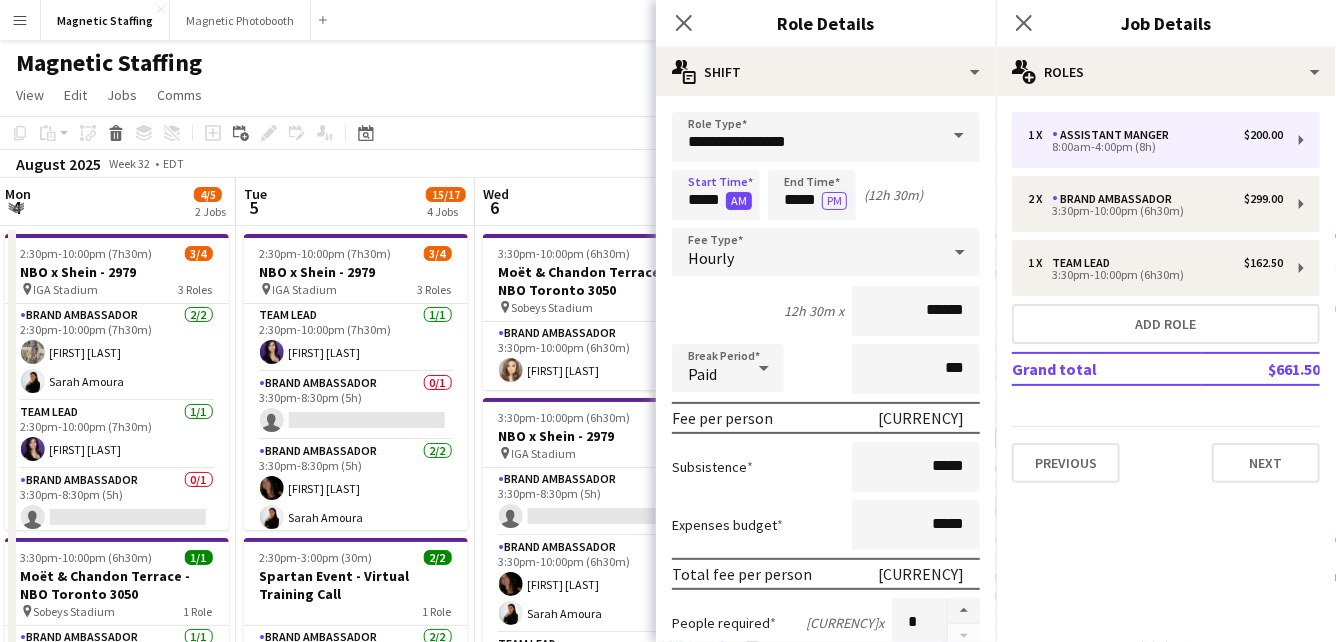 click on "AM" at bounding box center [739, 201] 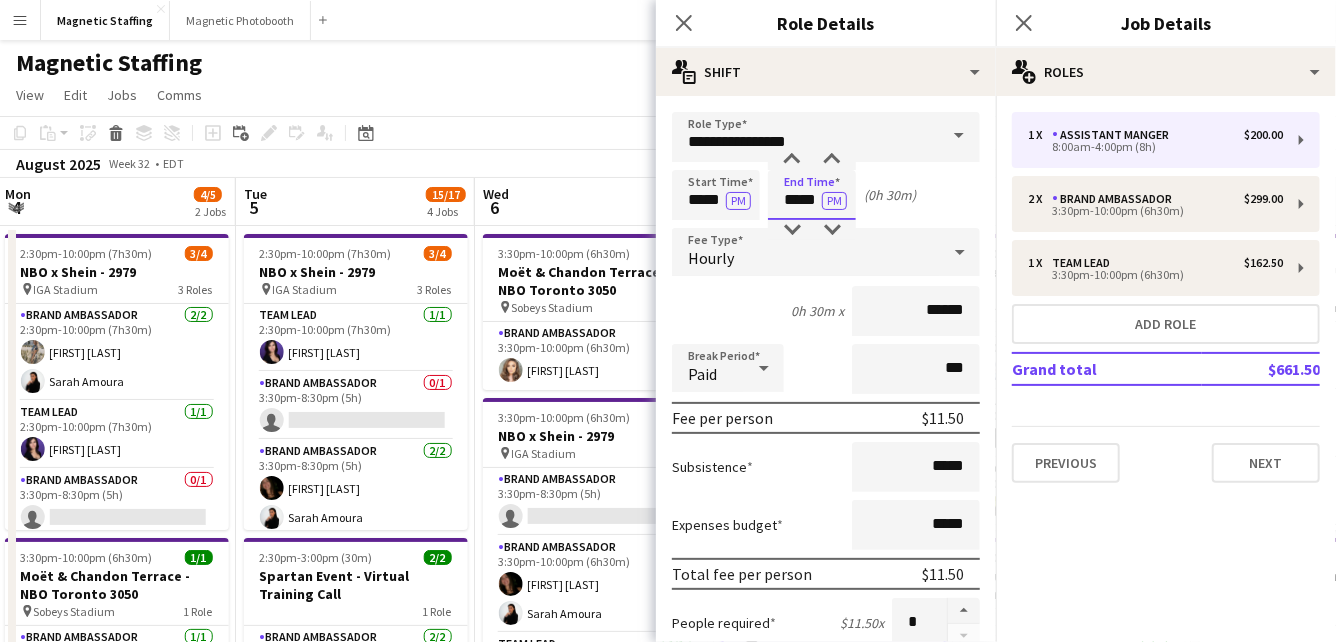 drag, startPoint x: 820, startPoint y: 199, endPoint x: 644, endPoint y: 186, distance: 176.47946 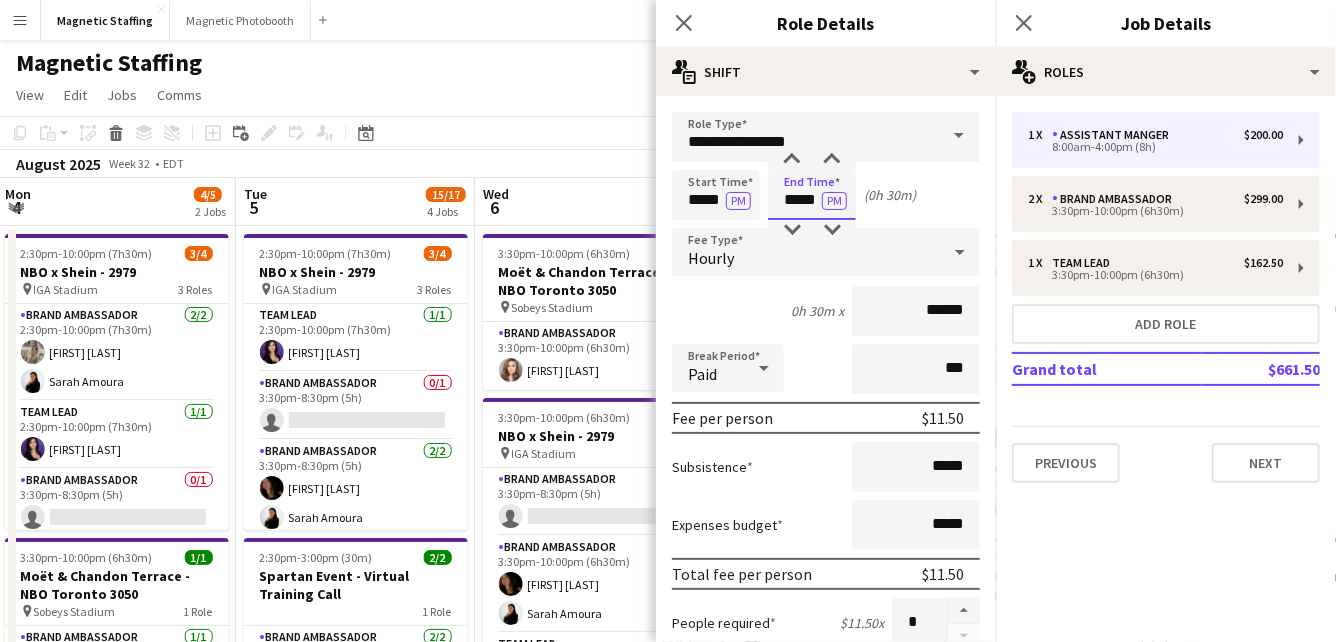click on "Menu
Boards
Boards   Boards   All jobs   Status
Workforce
Workforce   My Workforce   Recruiting
Comms
Comms
Pay
Pay   Approvals   Payments   Reports
Platform Settings
Platform Settings   Your settings
Training Academy
Training Academy
Knowledge Base
Knowledge Base
Product Updates
Product Updates   Log Out   Privacy   Magnetic Staffing
Close
Magnetic Photobooth
Close
Add
Help
Notifications
5   Magnetic Staffing   View  Day view expanded Day view collapsed Month view Date picker Jump to today Expand Linked Jobs  Edit" at bounding box center (668, 998) 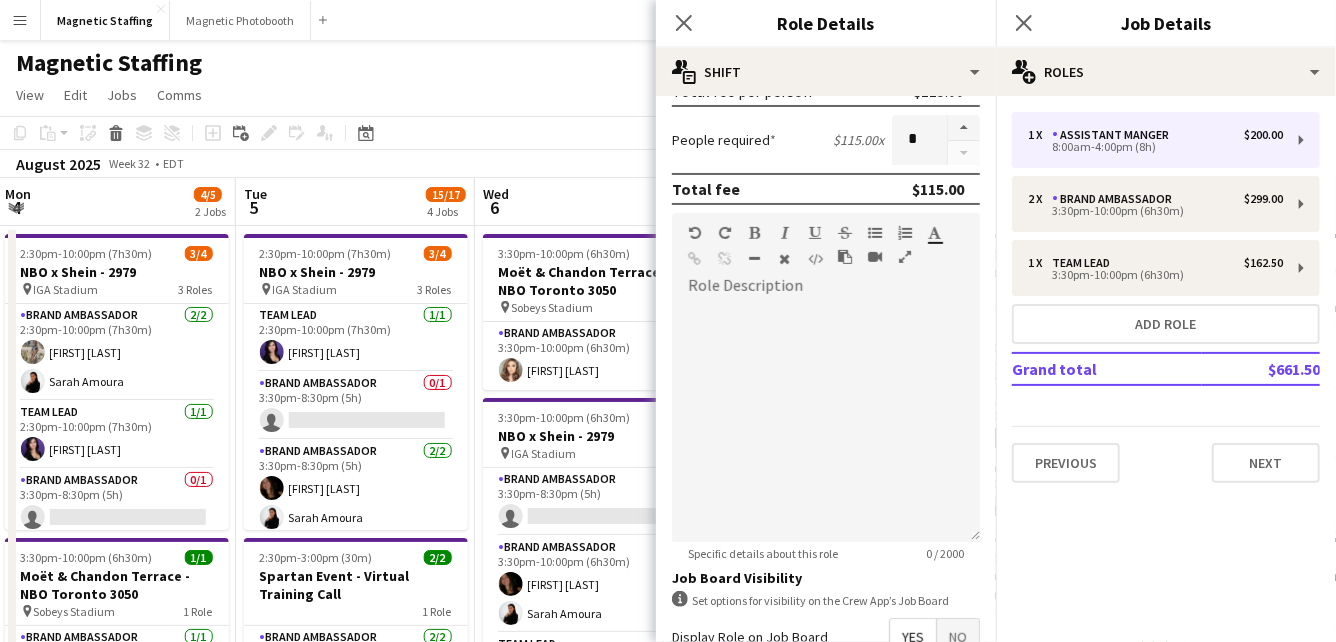 scroll, scrollTop: 520, scrollLeft: 0, axis: vertical 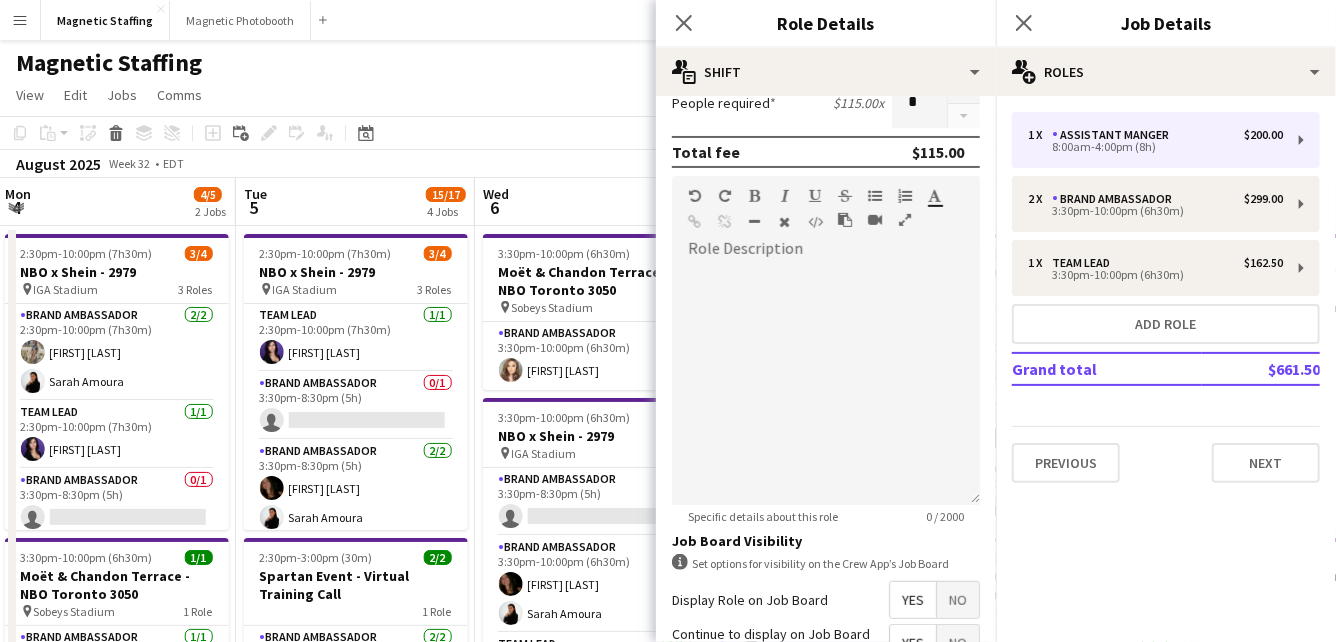 type on "*****" 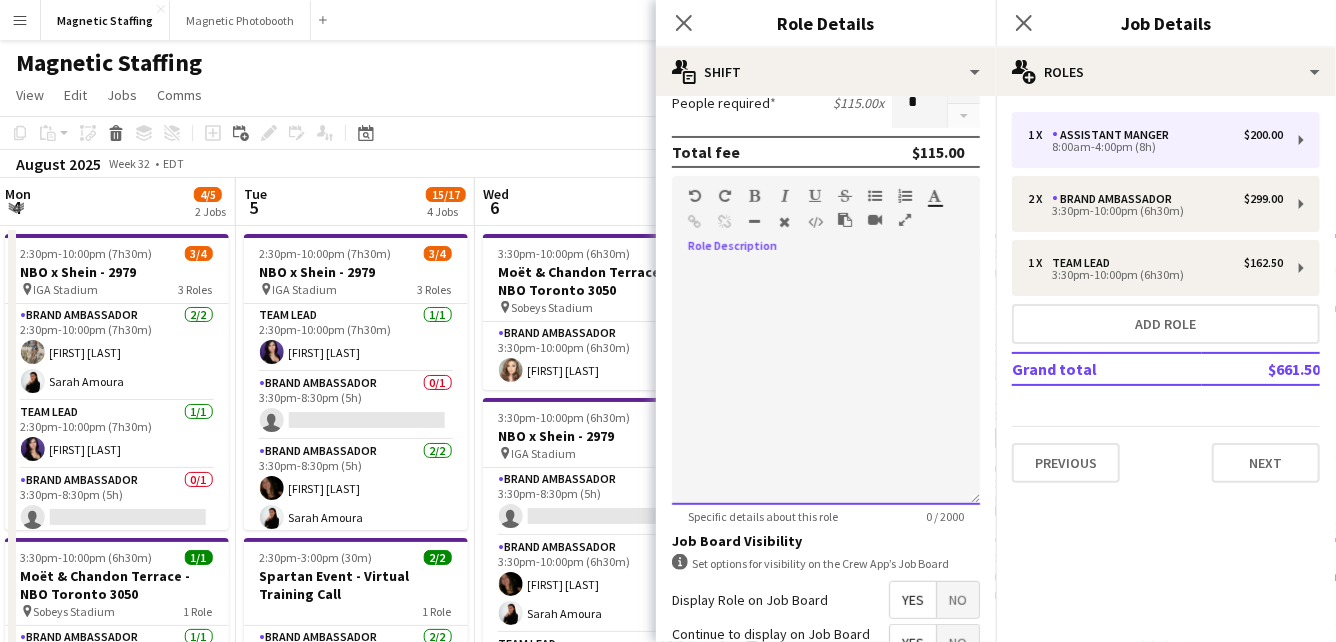 paste 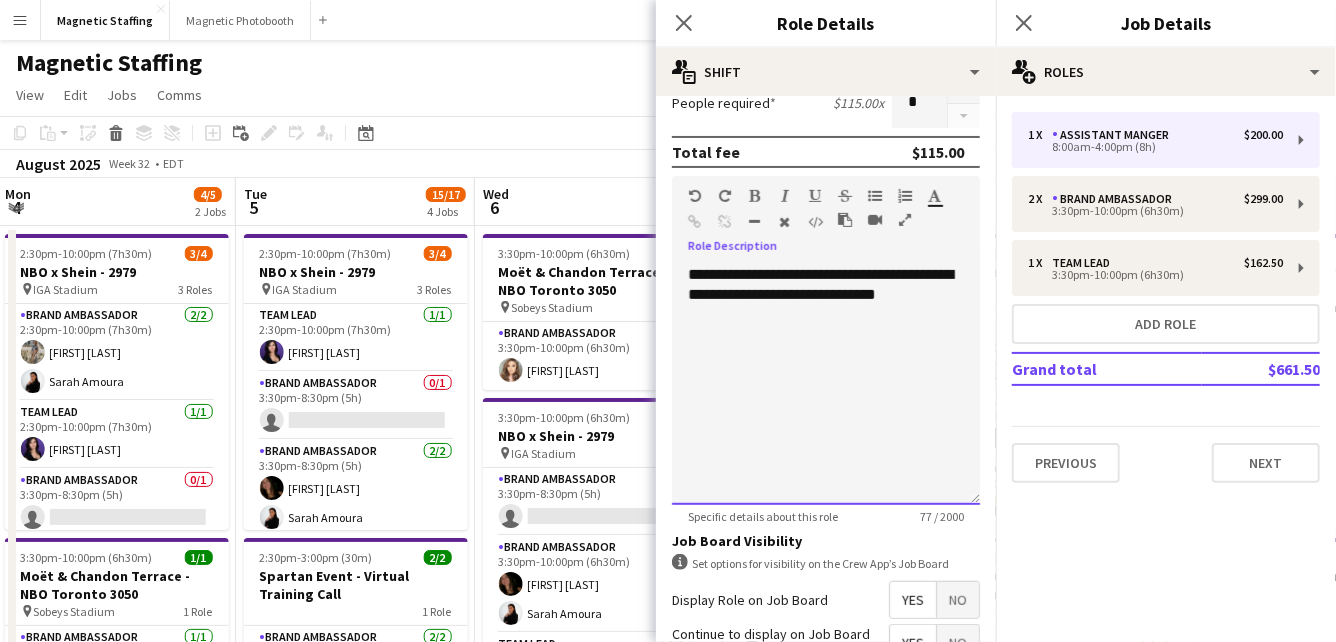 scroll, scrollTop: 709, scrollLeft: 0, axis: vertical 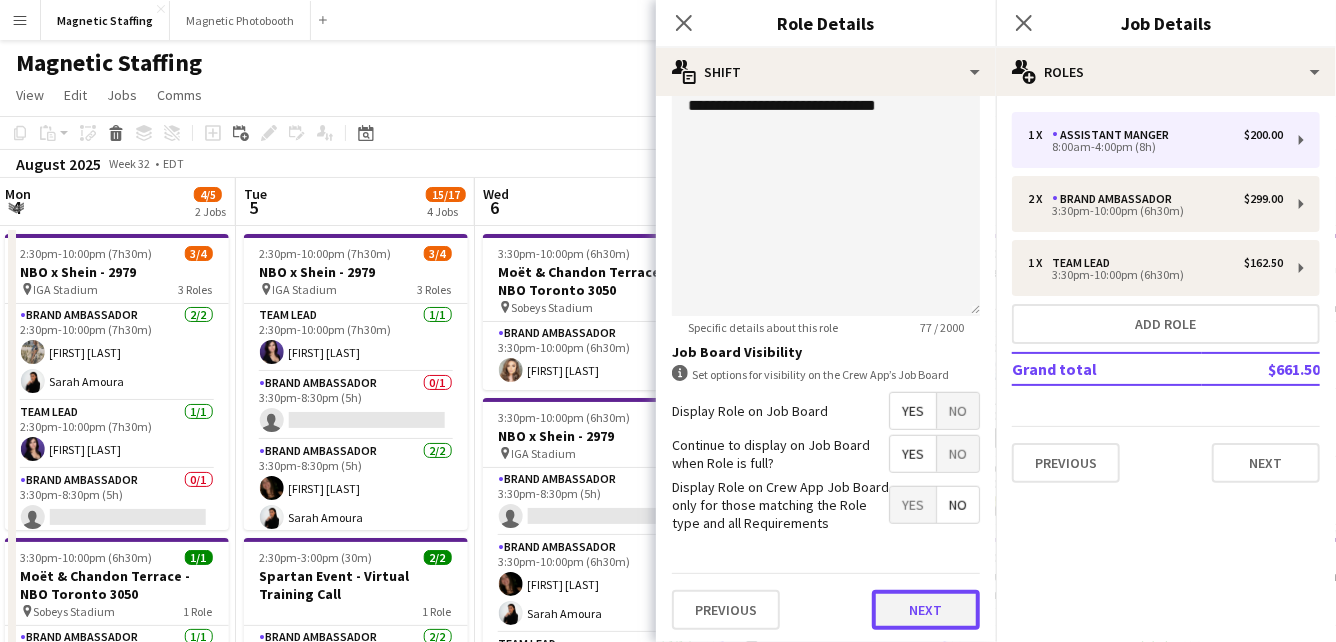 click on "Next" at bounding box center (926, 610) 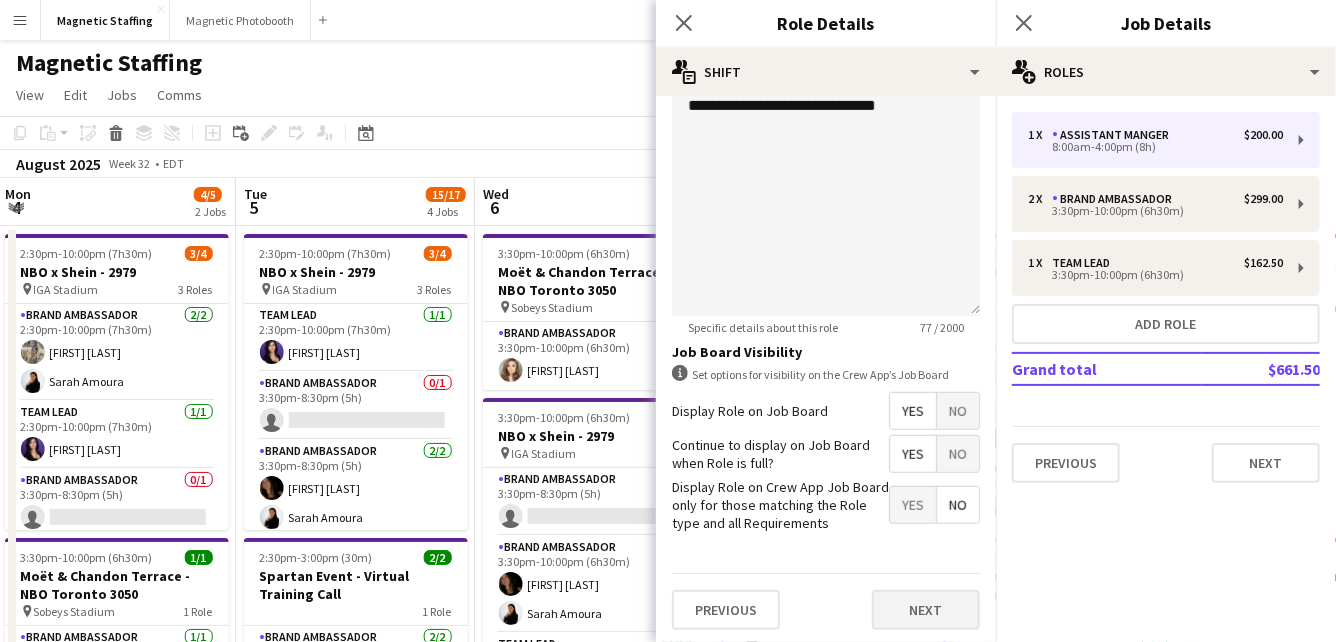 scroll, scrollTop: 0, scrollLeft: 0, axis: both 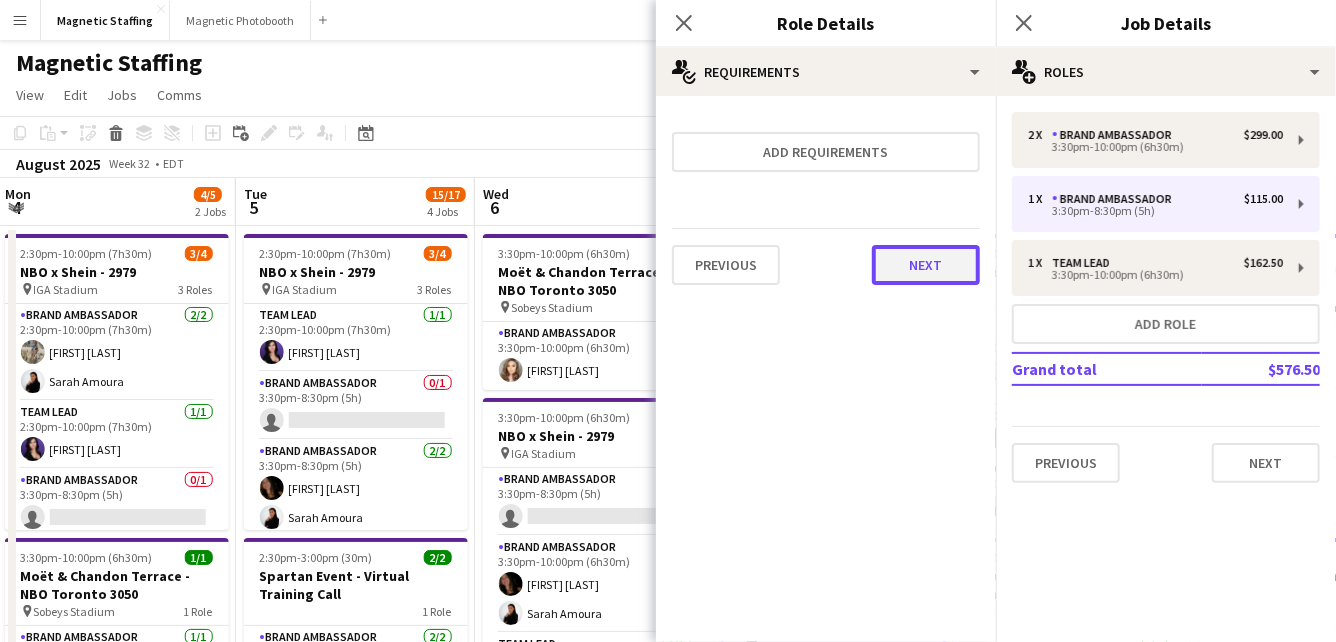 click on "Next" at bounding box center (926, 265) 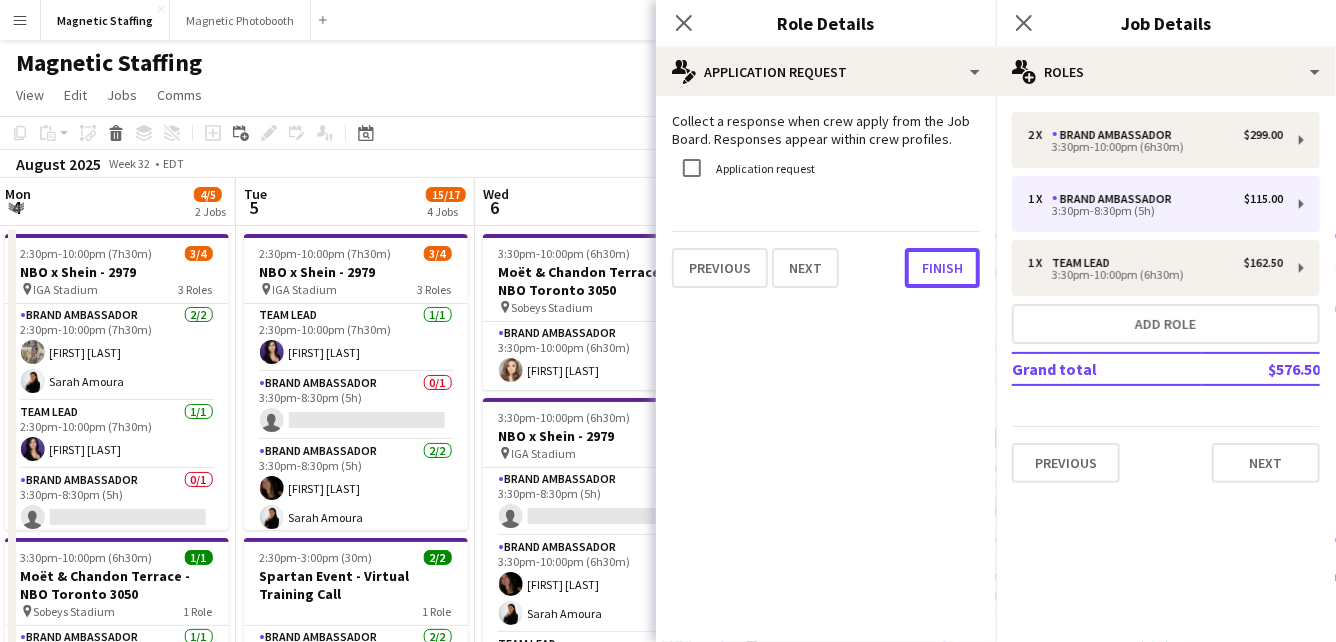 click on "Finish" at bounding box center [942, 268] 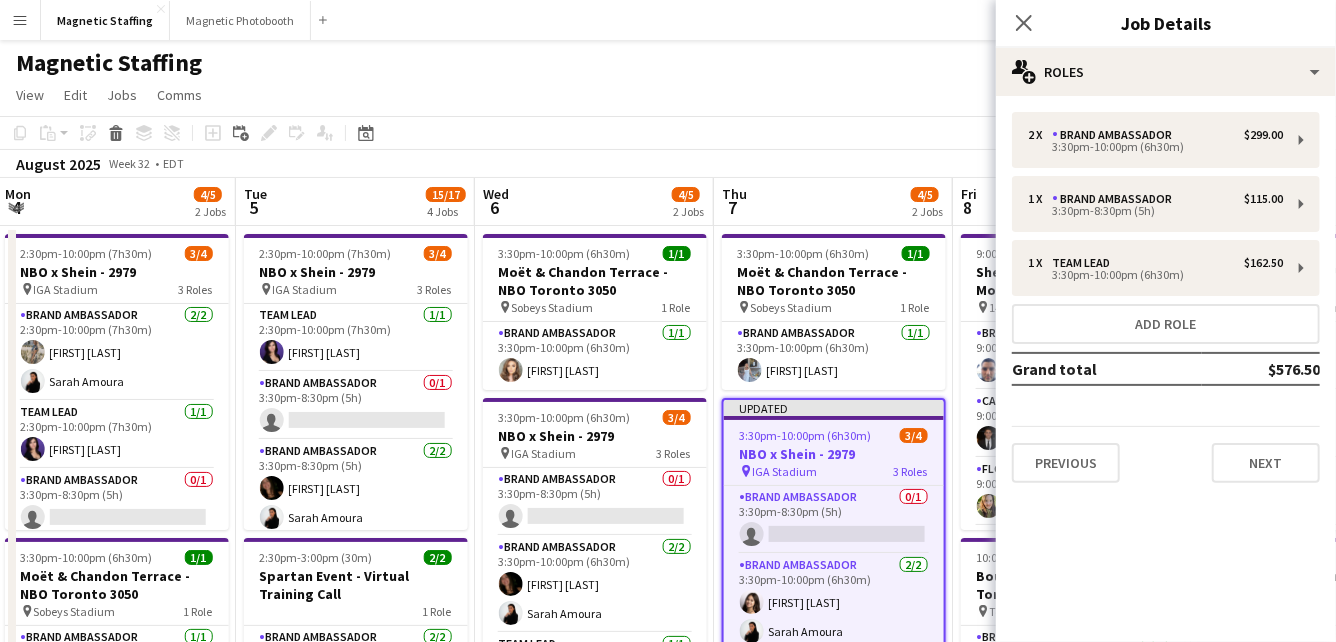 click on "Copy
Paste
Paste
Command
V Paste with crew
Command
Shift
V
Paste linked Job
Delete
Group
Ungroup
Add job
Add linked Job
Edit
Edit linked Job
Applicants
Date picker
AUG 2025 AUG 2025 Monday M Tuesday T Wednesday W Thursday T Friday F Saturday S Sunday S  AUG   1   2   3   4   5   6   7   8   9   10   11   12   13   14   15   16   17   18   19   20   21   22   23   24   25" 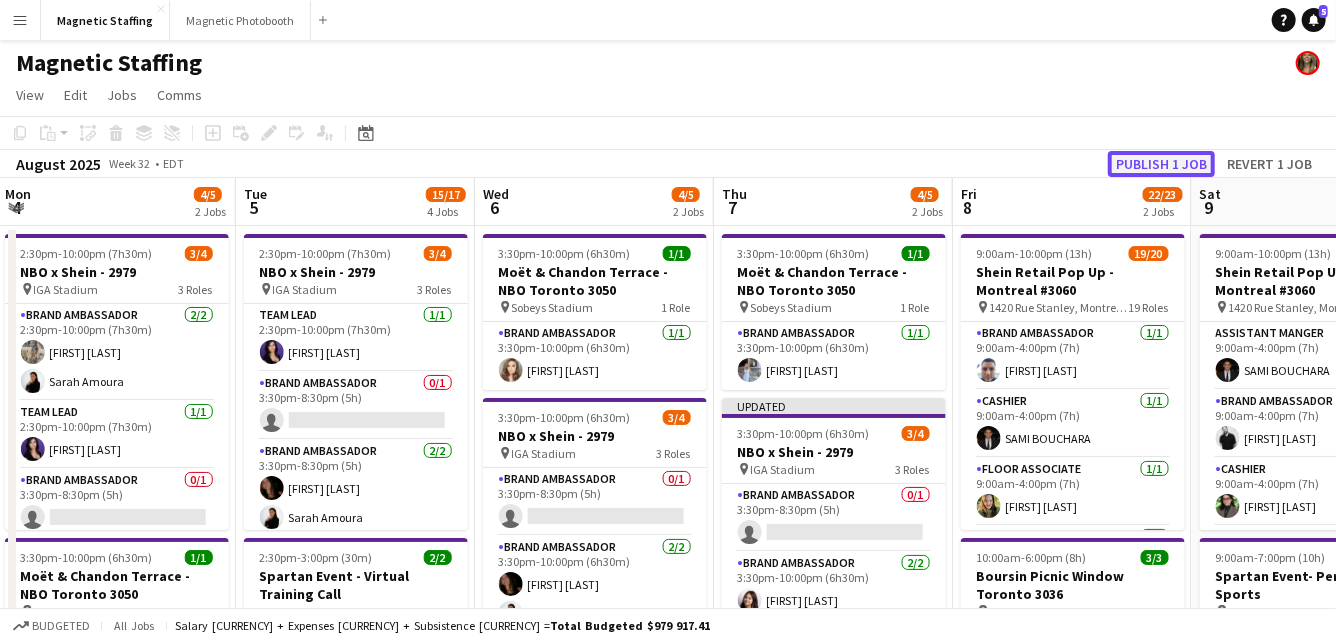 click on "Publish 1 job" 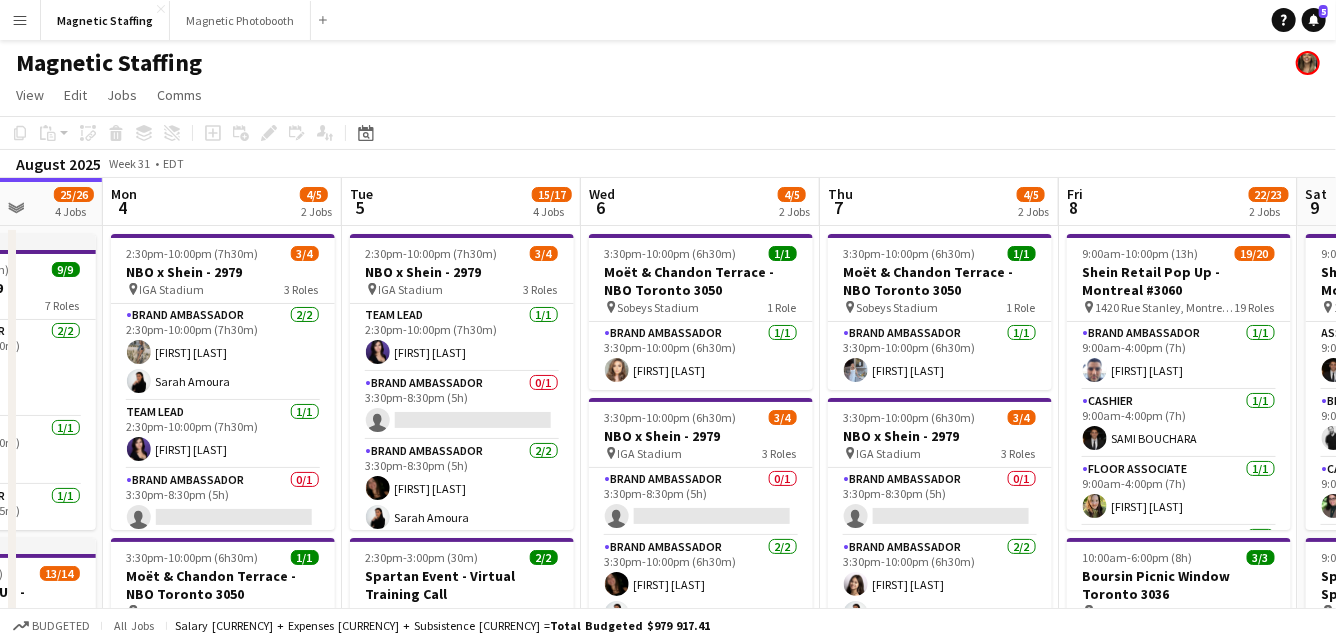 scroll, scrollTop: 0, scrollLeft: 610, axis: horizontal 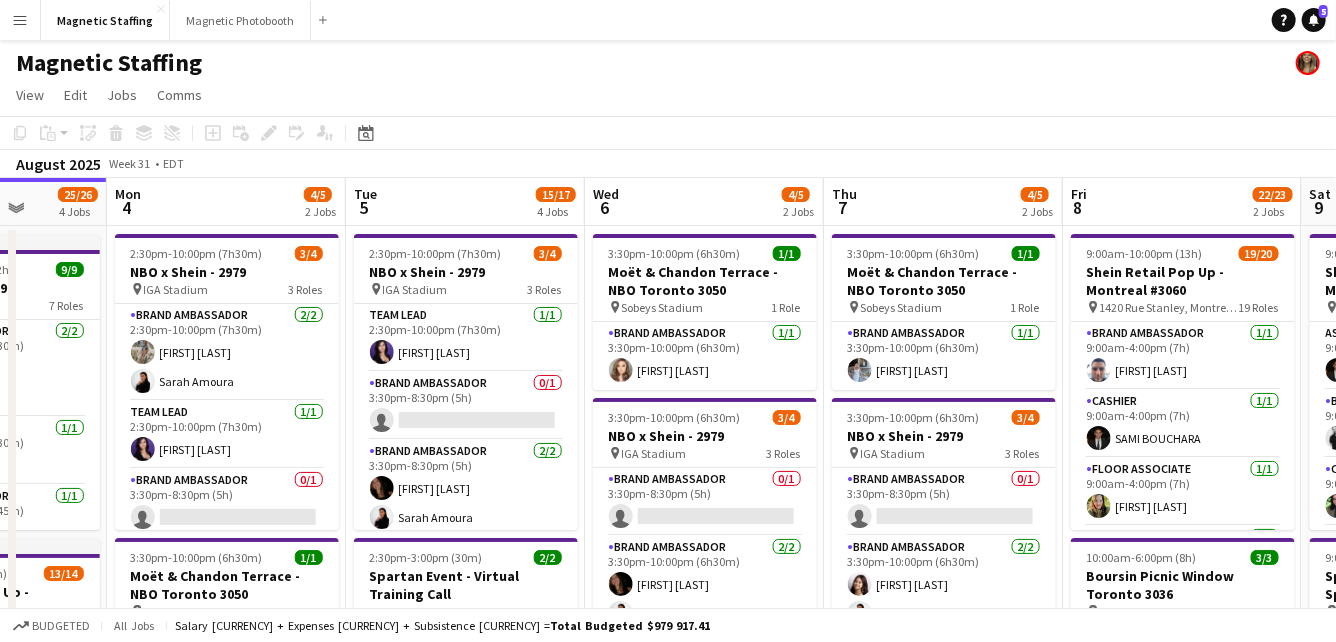 drag, startPoint x: 539, startPoint y: 504, endPoint x: 645, endPoint y: 488, distance: 107.200745 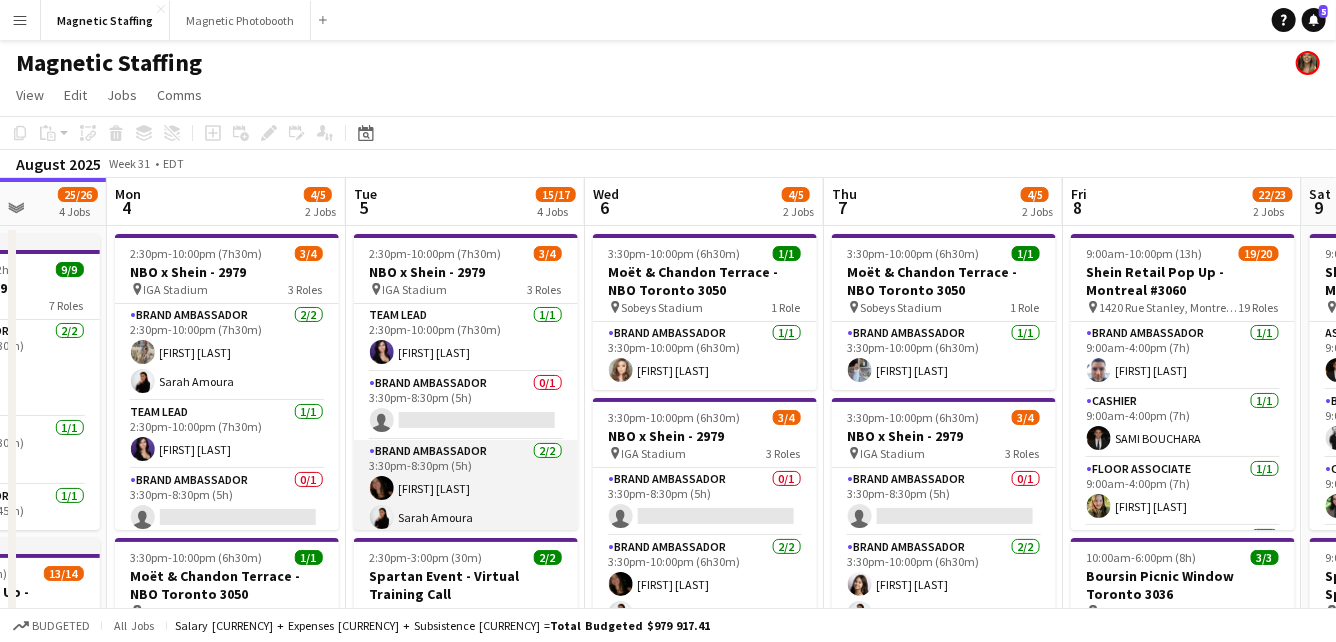 scroll, scrollTop: 6, scrollLeft: 0, axis: vertical 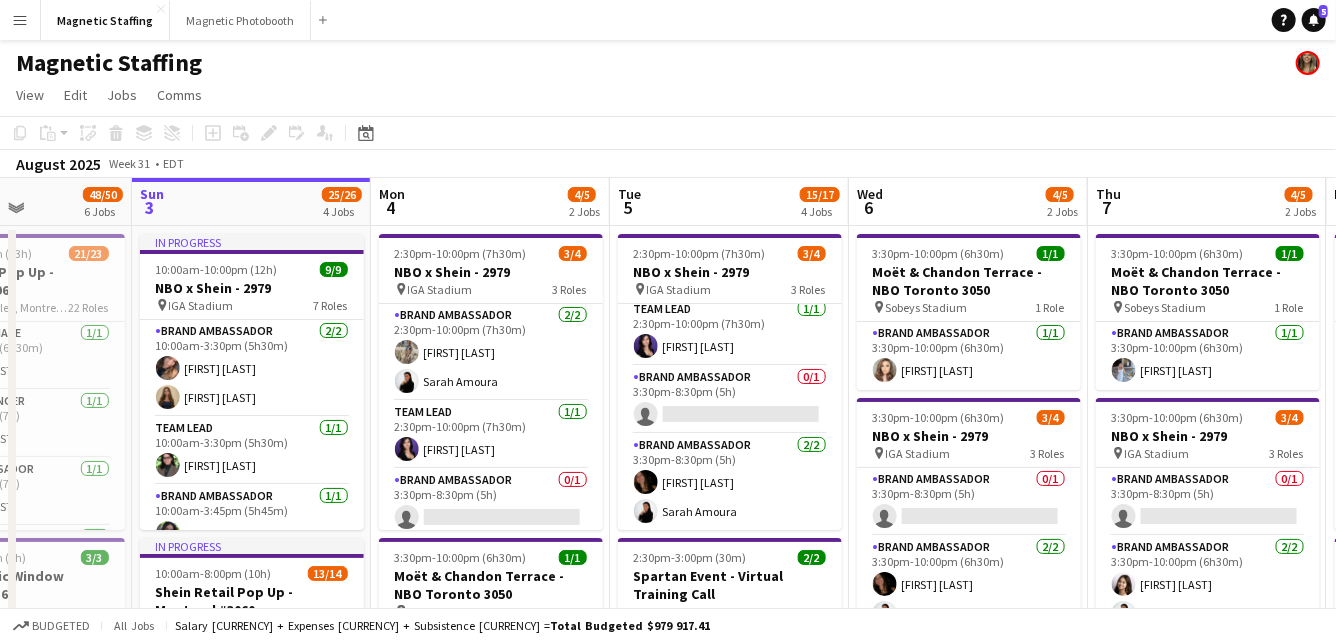 drag, startPoint x: 304, startPoint y: 437, endPoint x: 564, endPoint y: 404, distance: 262.08588 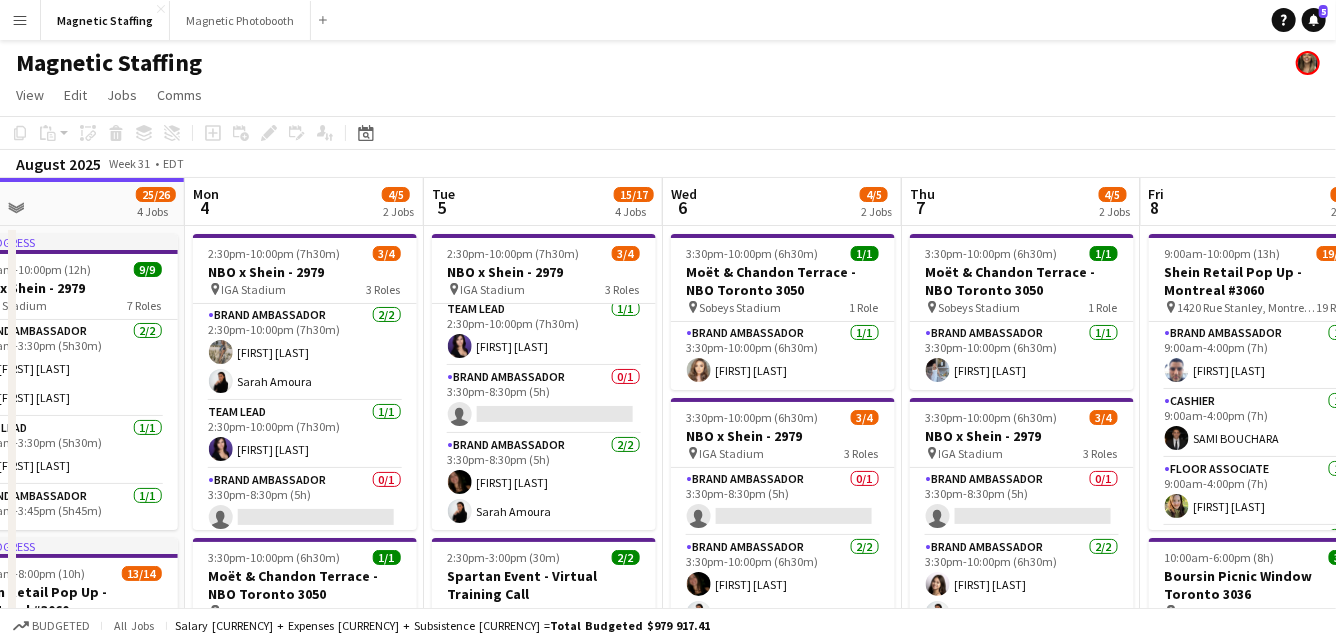 drag, startPoint x: 463, startPoint y: 390, endPoint x: 200, endPoint y: 390, distance: 263 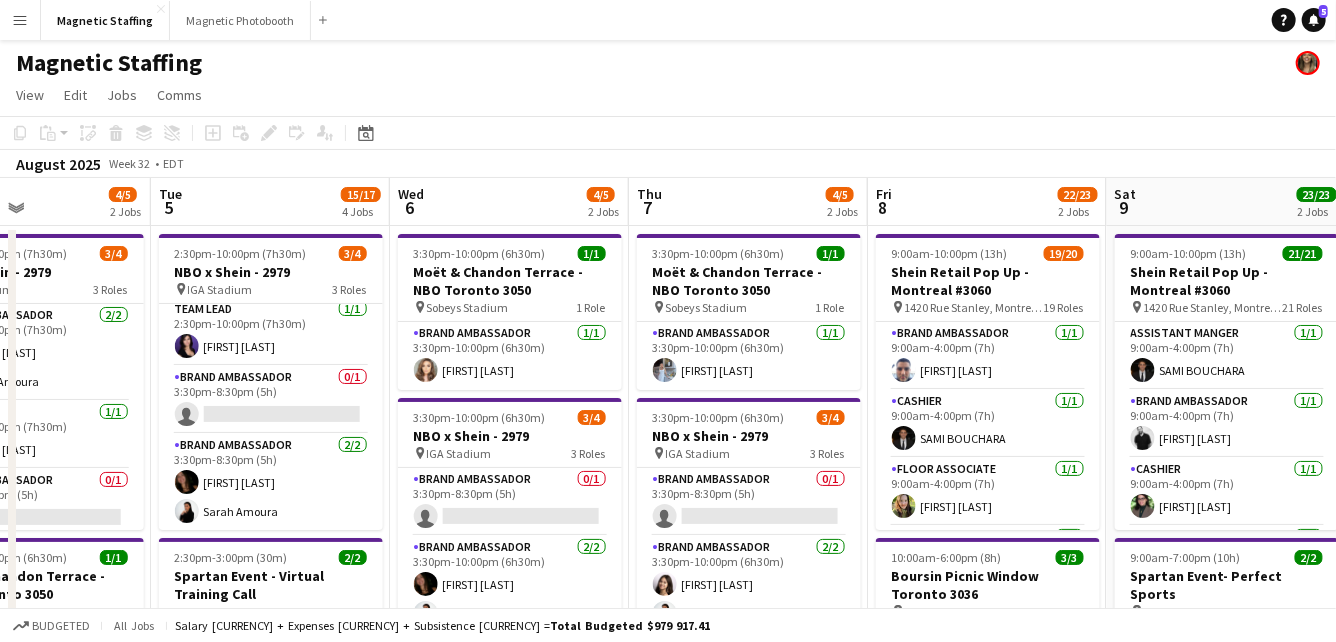 drag, startPoint x: 516, startPoint y: 309, endPoint x: 386, endPoint y: 306, distance: 130.0346 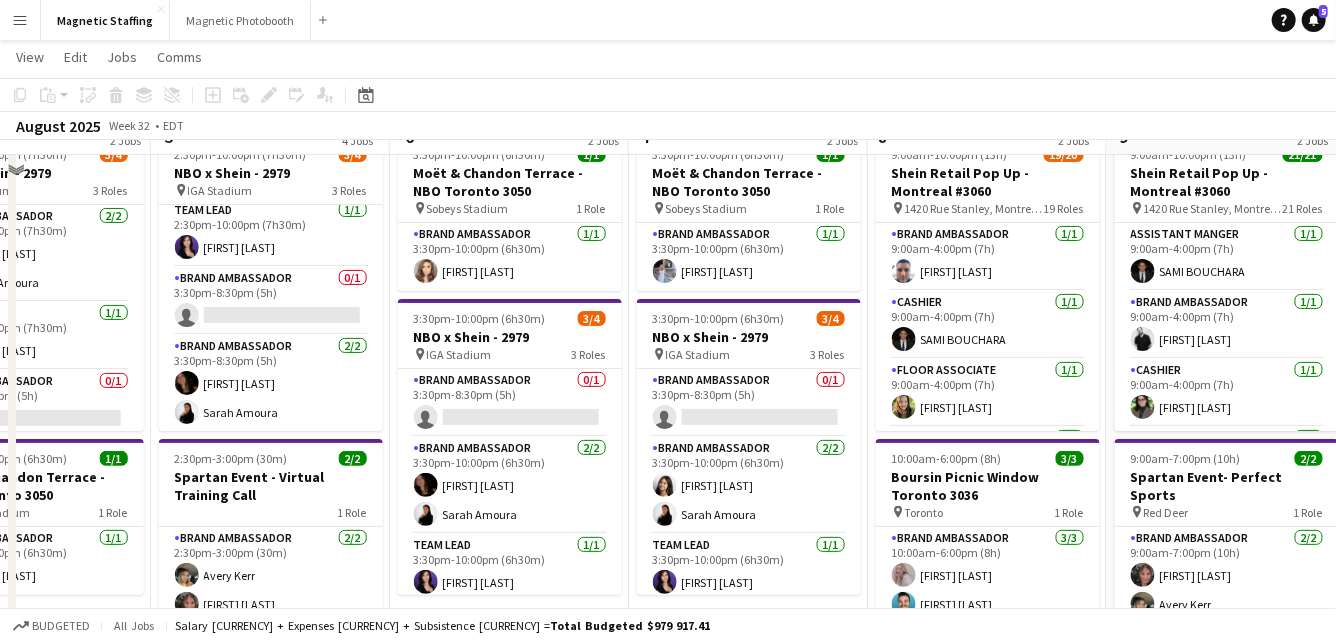 scroll, scrollTop: 99, scrollLeft: 0, axis: vertical 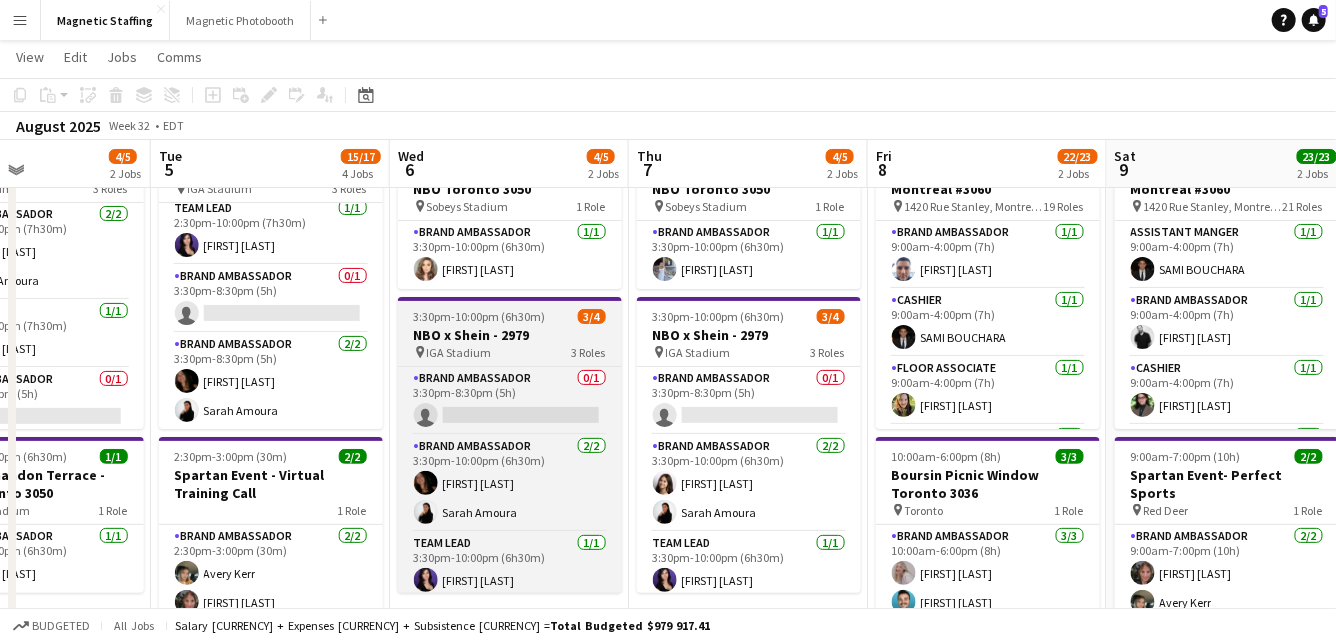 click on "3:30pm-10:00pm (6h30m)" at bounding box center (480, 316) 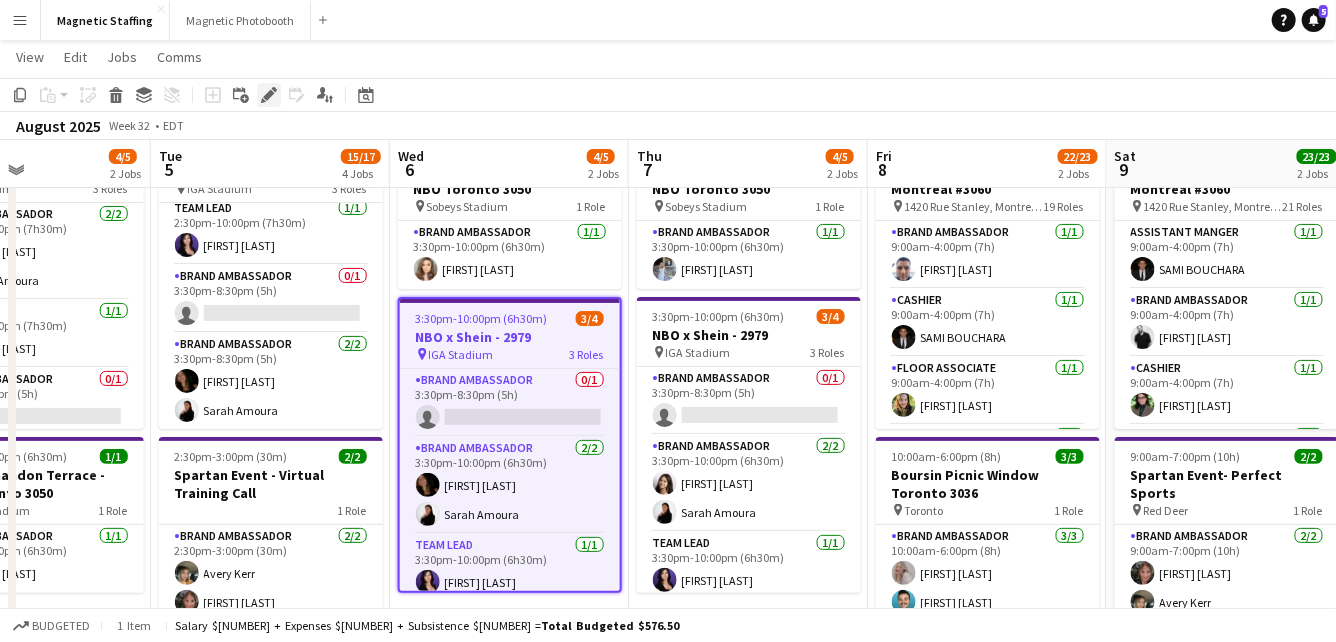 click on "Edit" 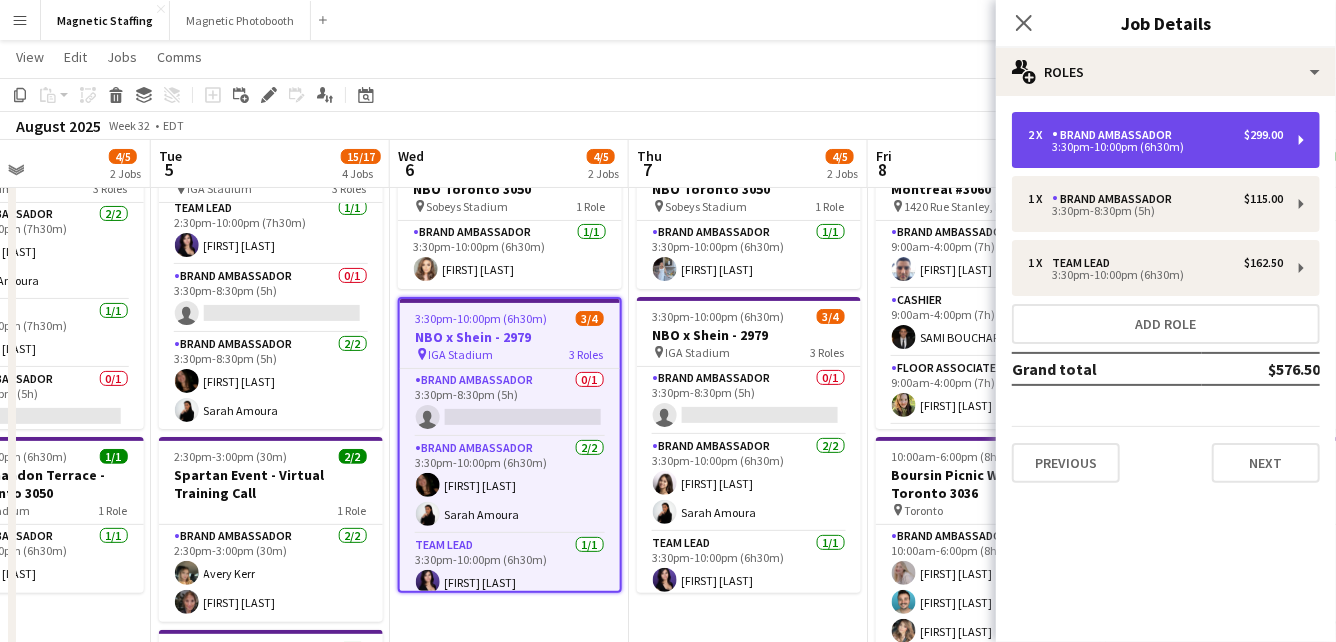 click on "Brand Ambassador" at bounding box center (1116, 135) 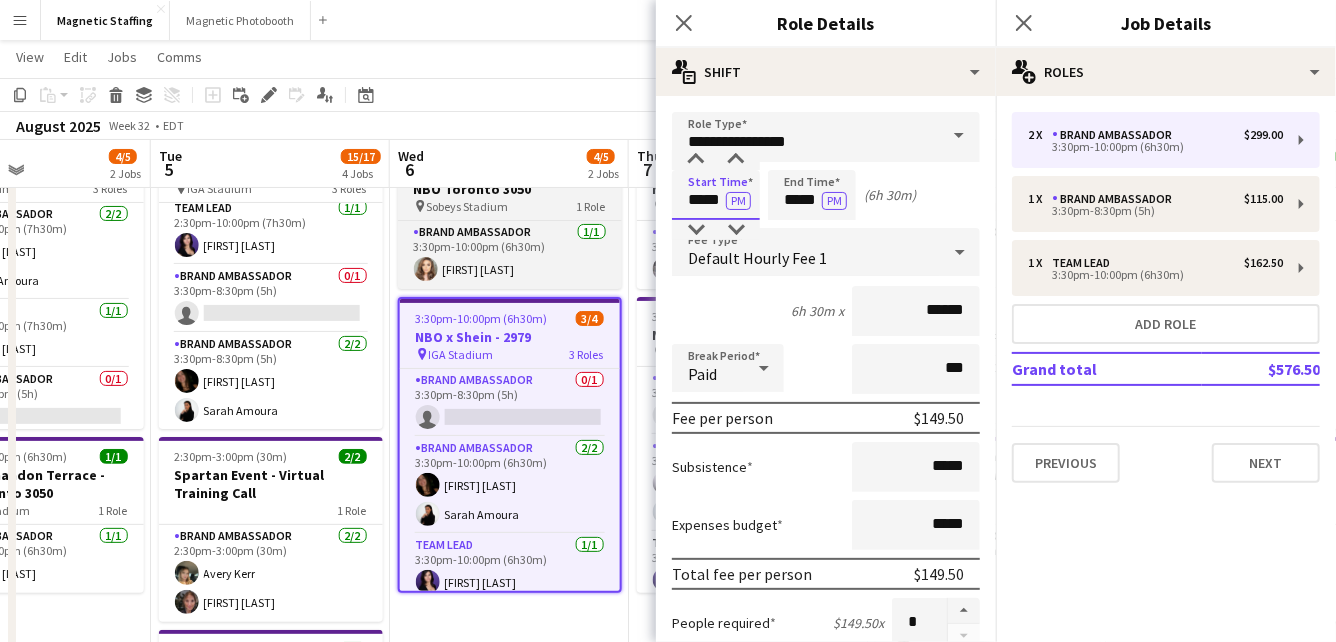 drag, startPoint x: 722, startPoint y: 201, endPoint x: 582, endPoint y: 189, distance: 140.51335 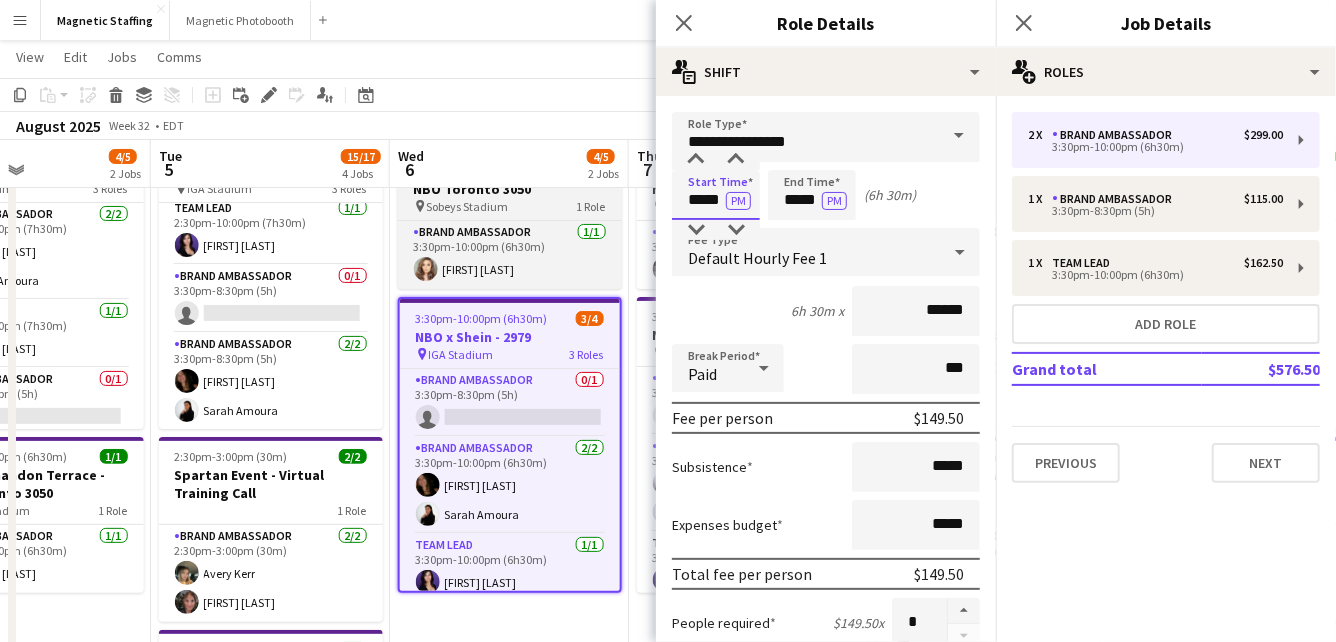 click on "Menu
Boards
Boards   Boards   All jobs   Status
Workforce
Workforce   My Workforce   Recruiting
Comms
Comms
Pay
Pay   Approvals   Payments   Reports
Platform Settings
Platform Settings   Your settings
Training Academy
Training Academy
Knowledge Base
Knowledge Base
Product Updates
Product Updates   Log Out   Privacy   Magnetic Staffing
Close
Magnetic Photobooth
Close
Add
Help
Notifications
5   Magnetic Staffing   View  Day view expanded Day view collapsed Month view Date picker Jump to today Expand Linked Jobs  Edit" at bounding box center [668, 898] 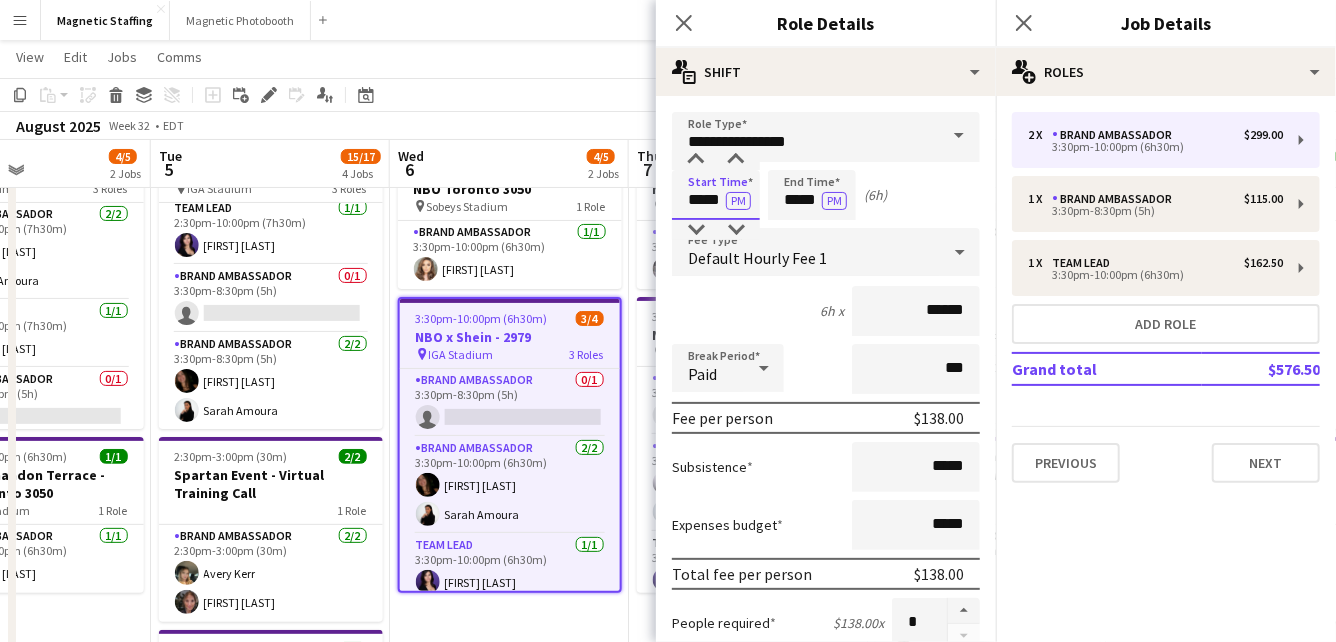 type on "*****" 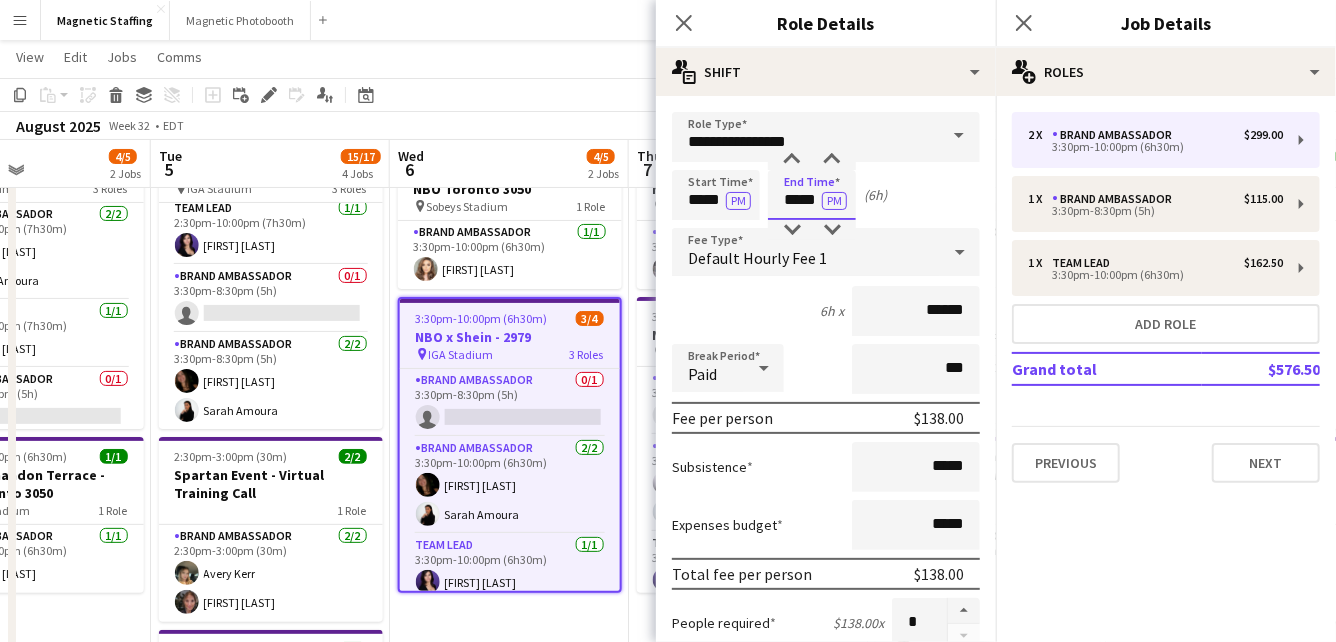 drag, startPoint x: 813, startPoint y: 202, endPoint x: 683, endPoint y: 189, distance: 130.64838 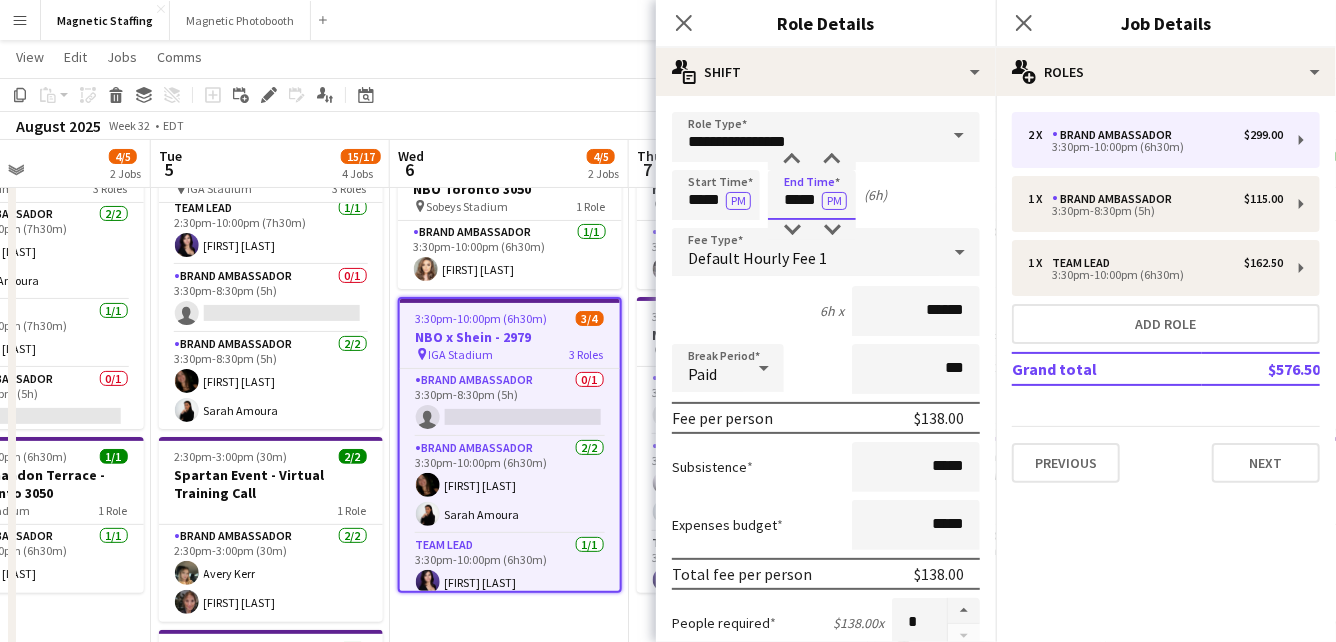 click on "Start Time  *****  PM
End Time  *****  PM
(6h)" at bounding box center (826, 195) 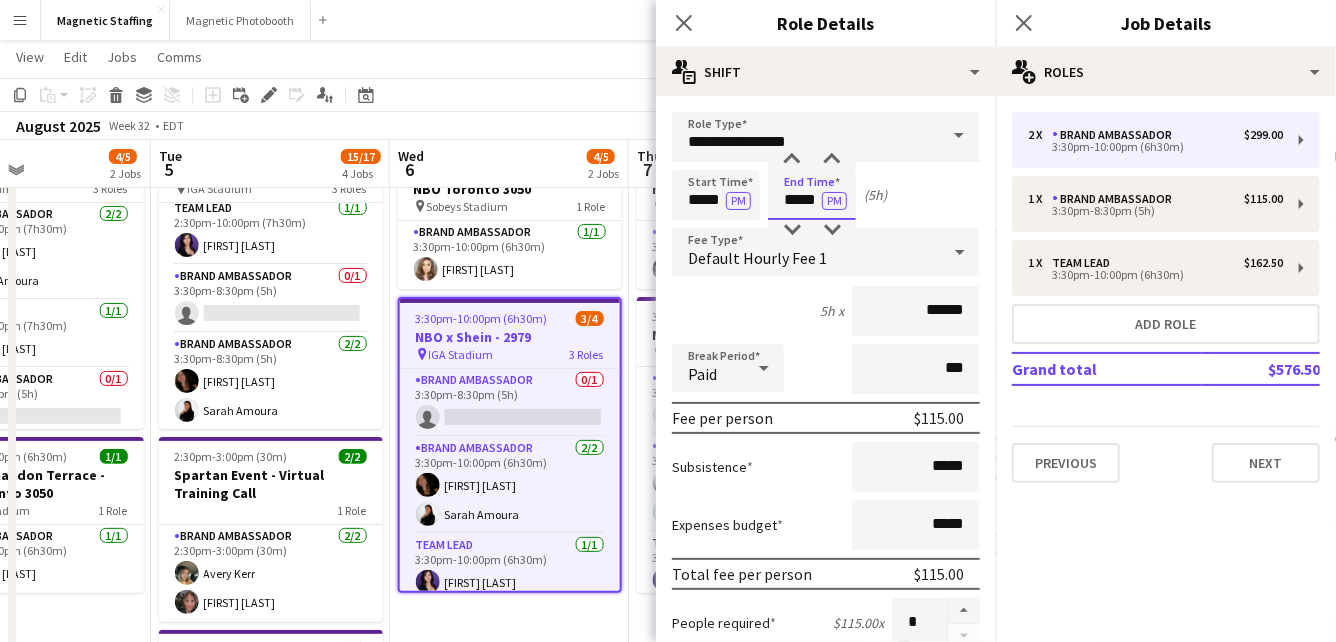 scroll, scrollTop: 709, scrollLeft: 0, axis: vertical 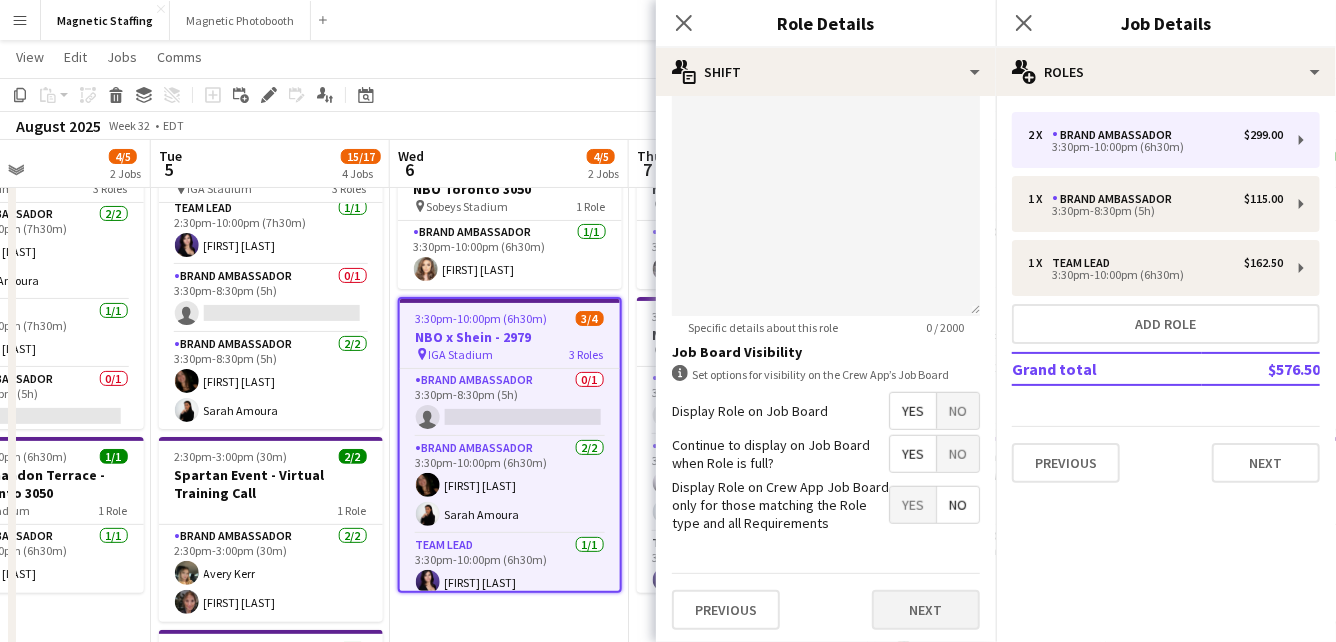 type on "*****" 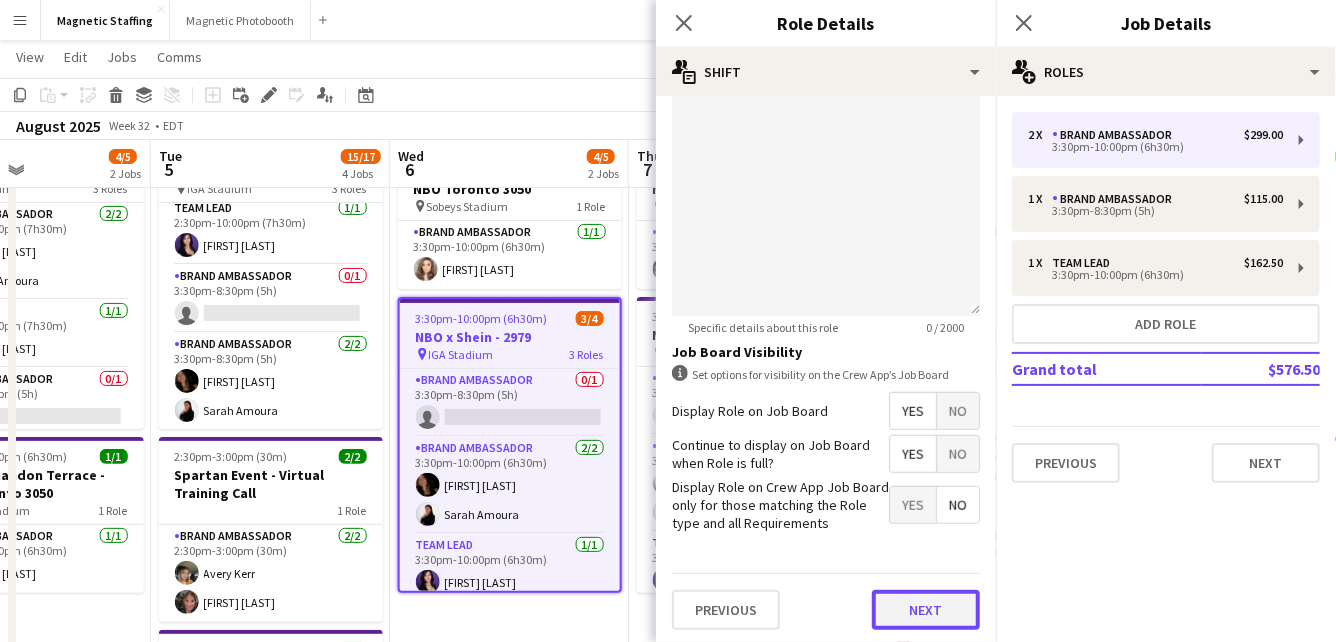 click on "Next" at bounding box center (926, 610) 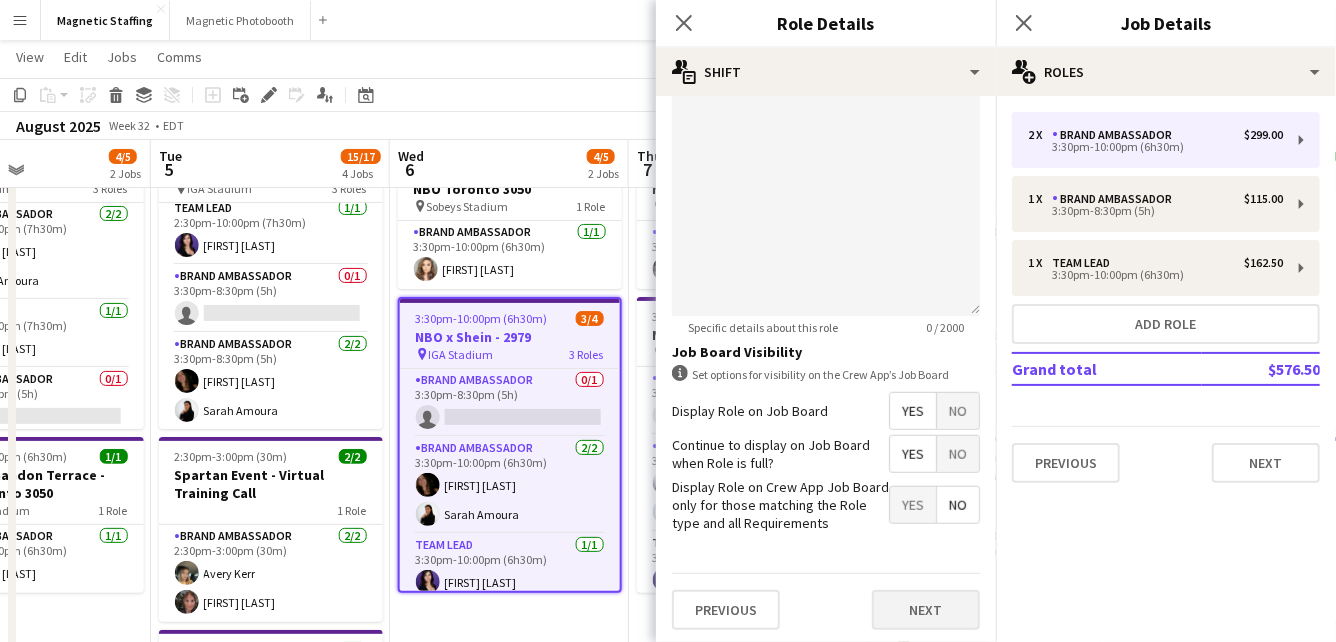 scroll, scrollTop: 0, scrollLeft: 0, axis: both 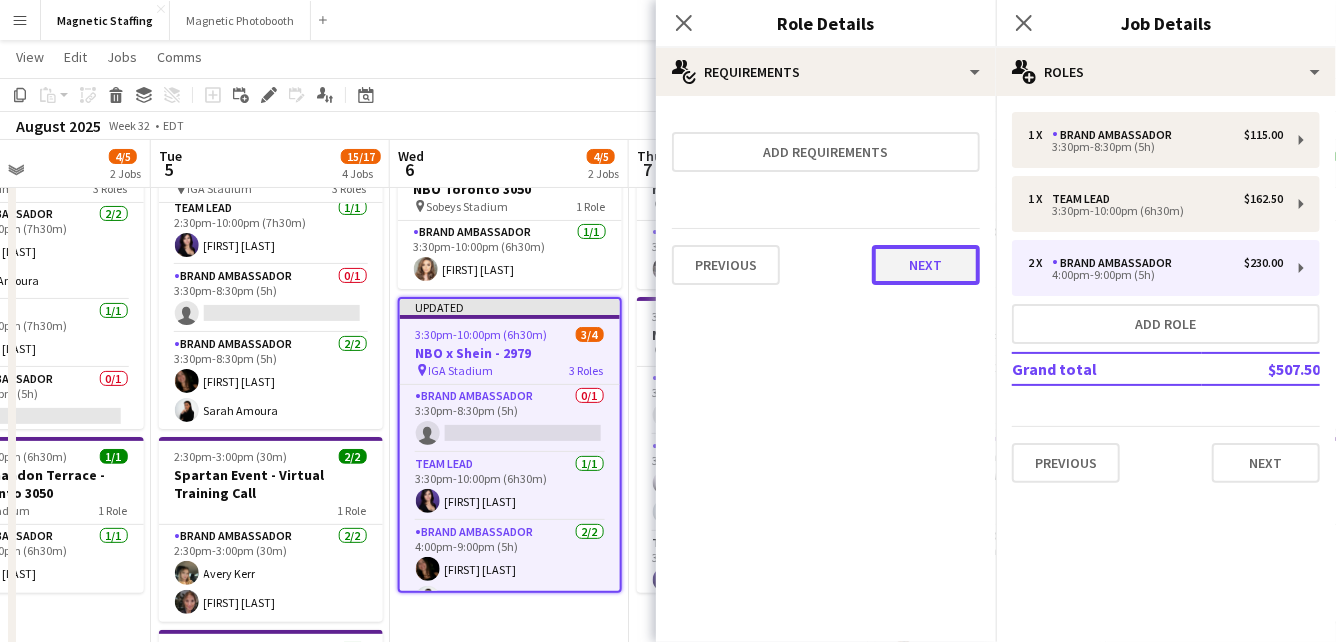 click on "Next" at bounding box center (926, 265) 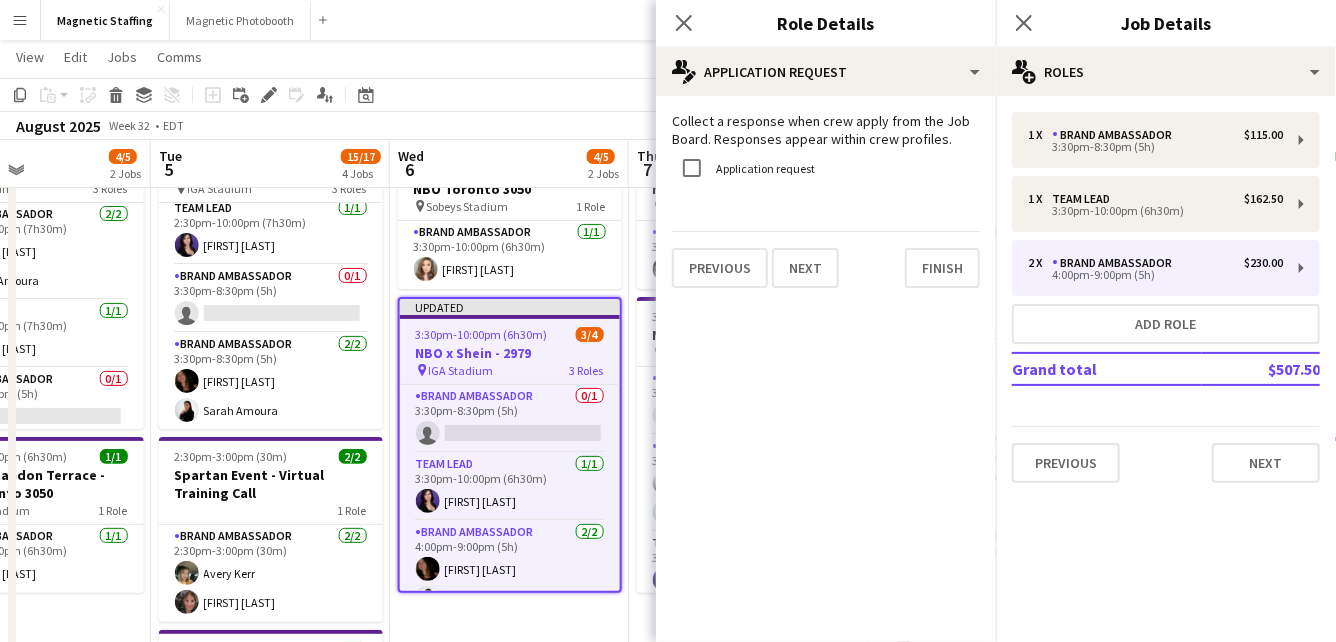 click on "pencil4
Application Request   Collect a response when crew apply from the Job Board. Responses appear within crew profiles.   Application request   Previous   Next   Finish" 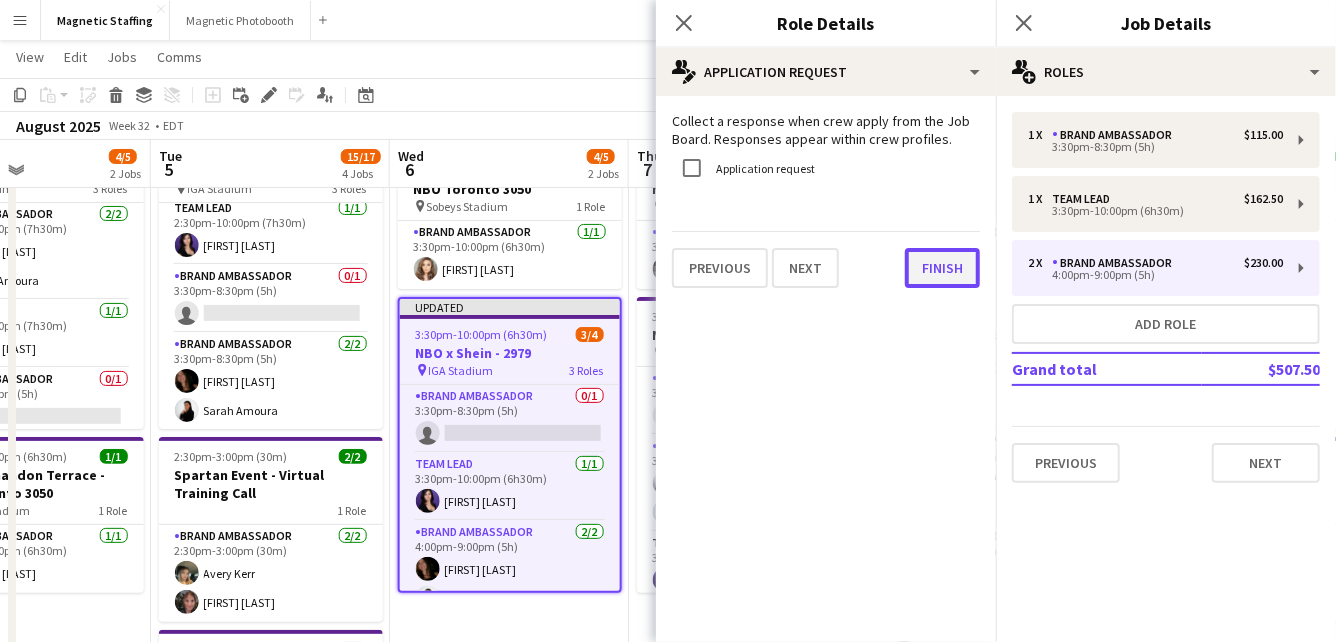 click on "Finish" at bounding box center (942, 268) 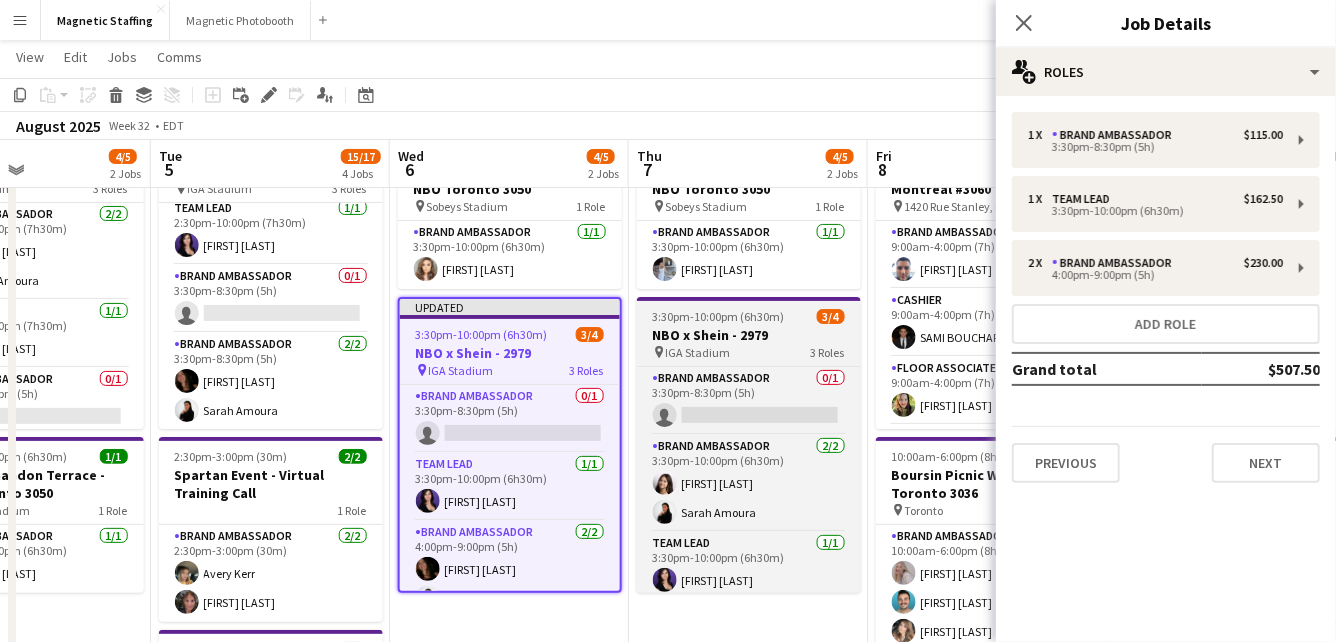 click on "NBO x Shein - 2979" at bounding box center (749, 335) 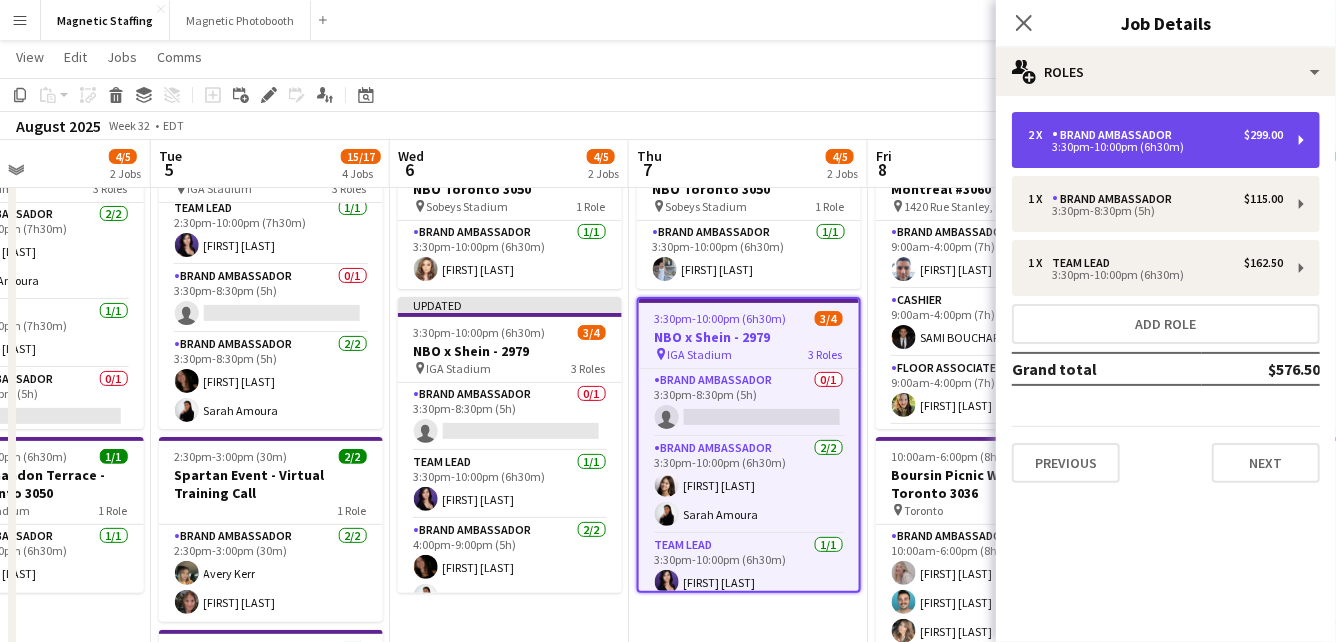 click on "3:30pm-10:00pm (6h30m)" at bounding box center (1155, 147) 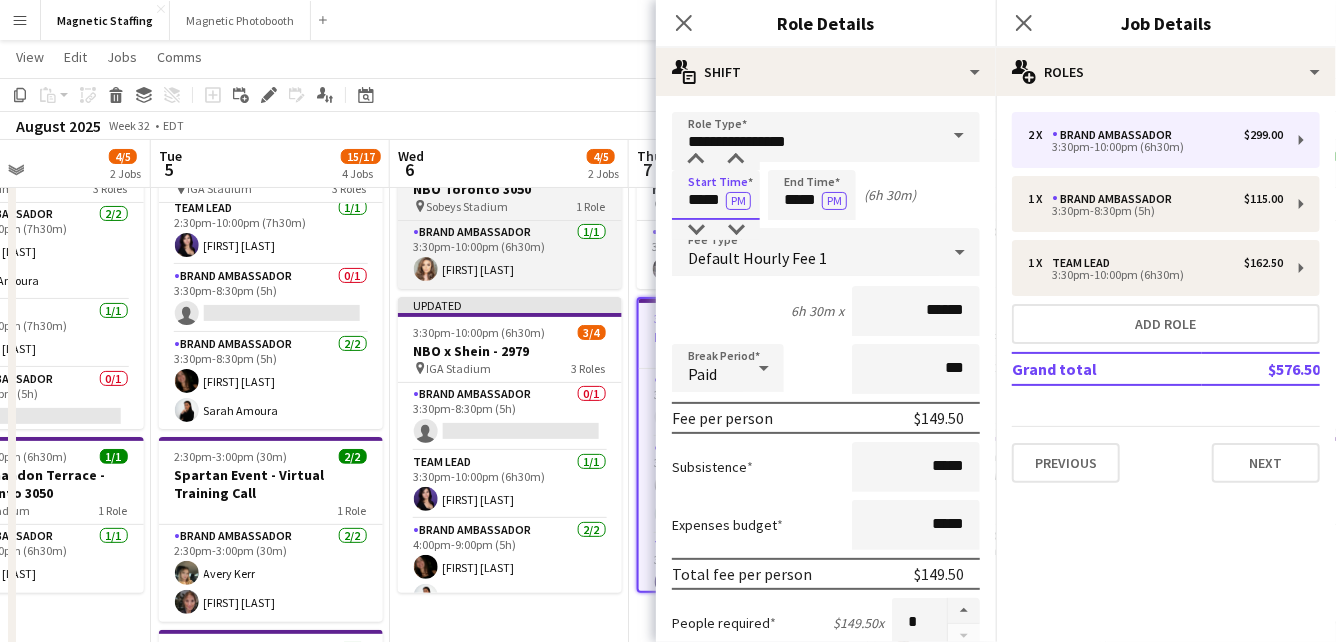 drag, startPoint x: 721, startPoint y: 203, endPoint x: 570, endPoint y: 202, distance: 151.00331 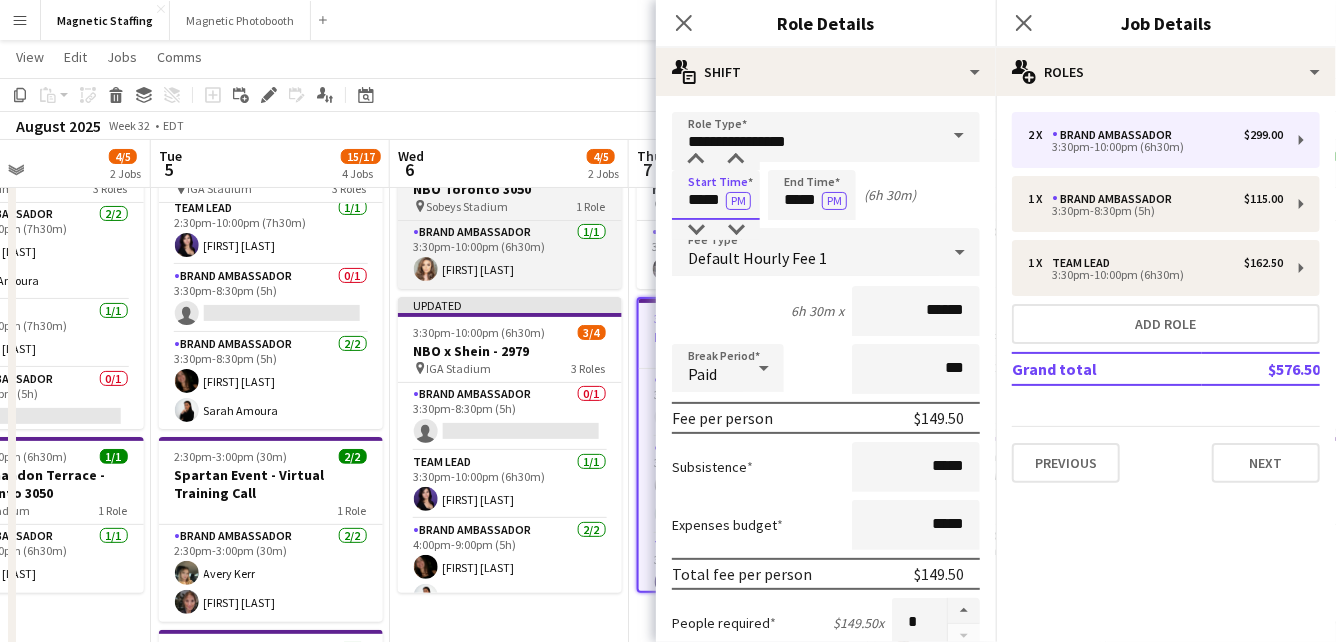 click on "Menu
Boards
Boards   Boards   All jobs   Status
Workforce
Workforce   My Workforce   Recruiting
Comms
Comms
Pay
Pay   Approvals   Payments   Reports
Platform Settings
Platform Settings   Your settings
Training Academy
Training Academy
Knowledge Base
Knowledge Base
Product Updates
Product Updates   Log Out   Privacy   Magnetic Staffing
Close
Magnetic Photobooth
Close
Add
Help
Notifications
5   Magnetic Staffing   View  Day view expanded Day view collapsed Month view Date picker Jump to today Expand Linked Jobs  Edit" at bounding box center (668, 898) 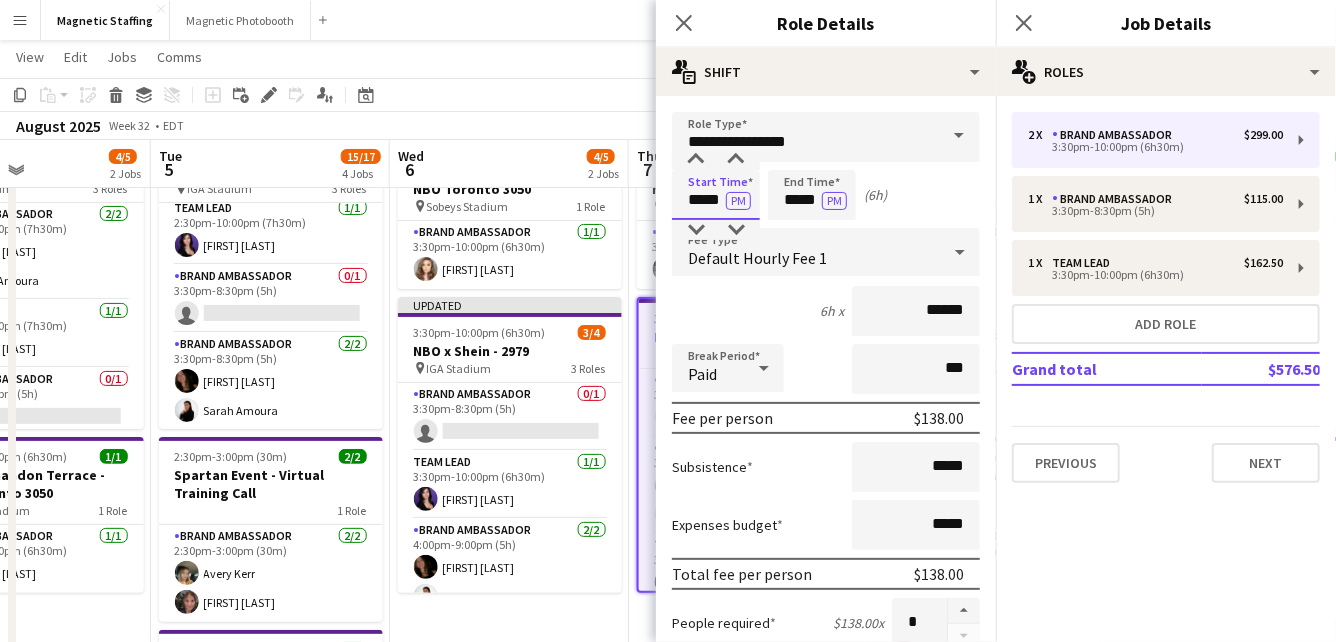 type on "*****" 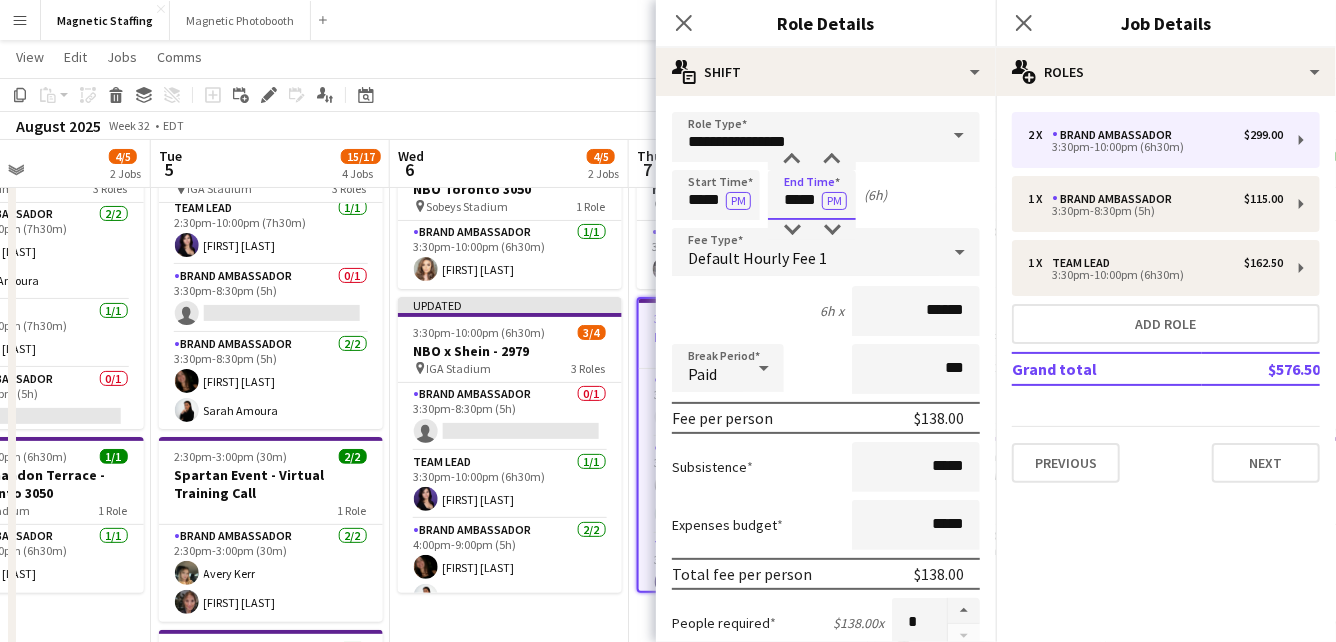 drag, startPoint x: 816, startPoint y: 200, endPoint x: 702, endPoint y: 194, distance: 114.15778 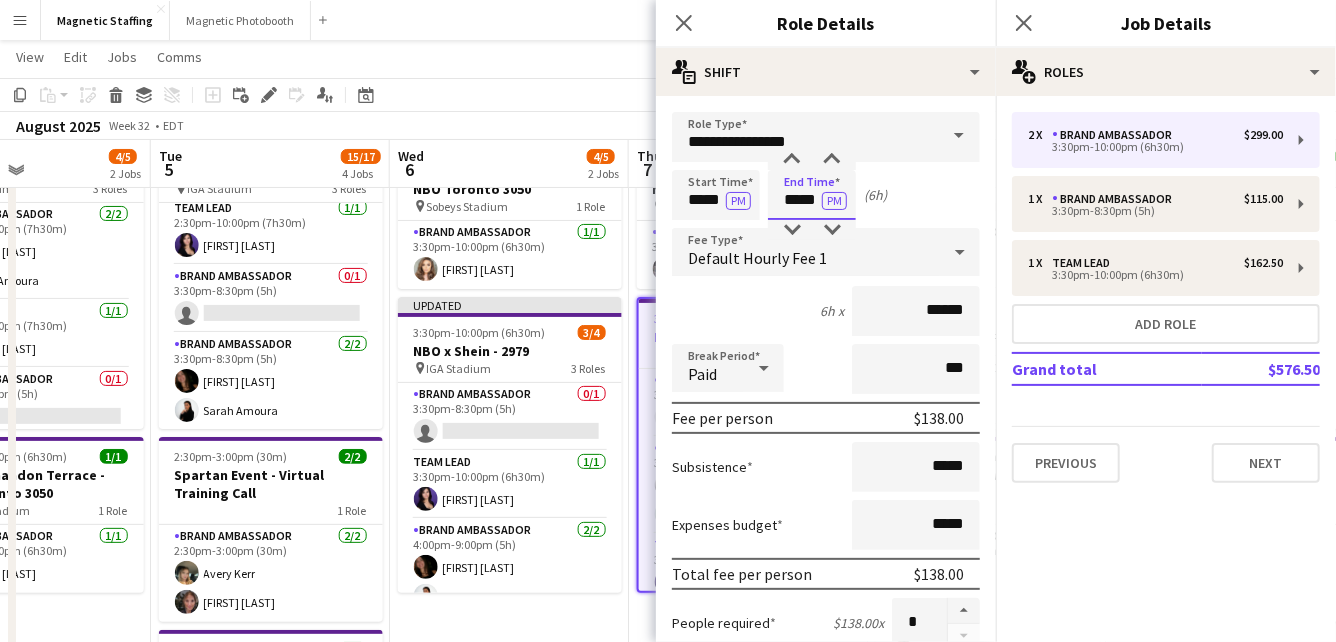 click on "Start Time  *****  PM
End Time  *****  PM
(6h)" at bounding box center [826, 195] 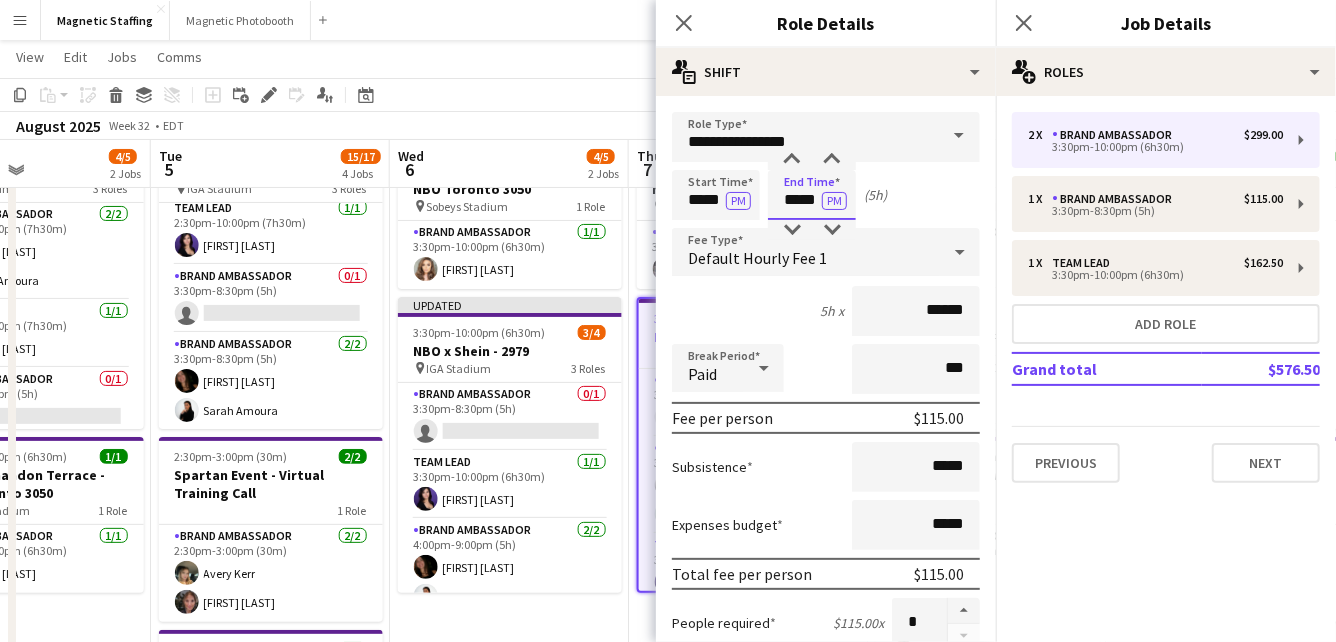 scroll, scrollTop: 704, scrollLeft: 0, axis: vertical 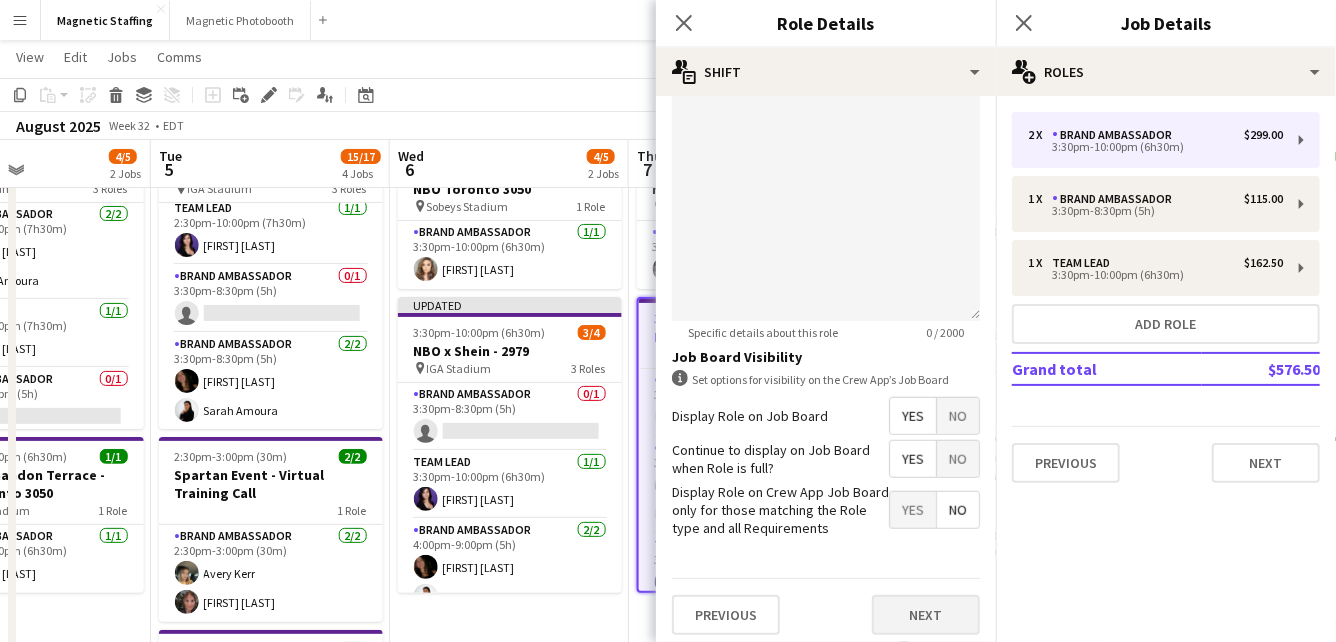 type on "*****" 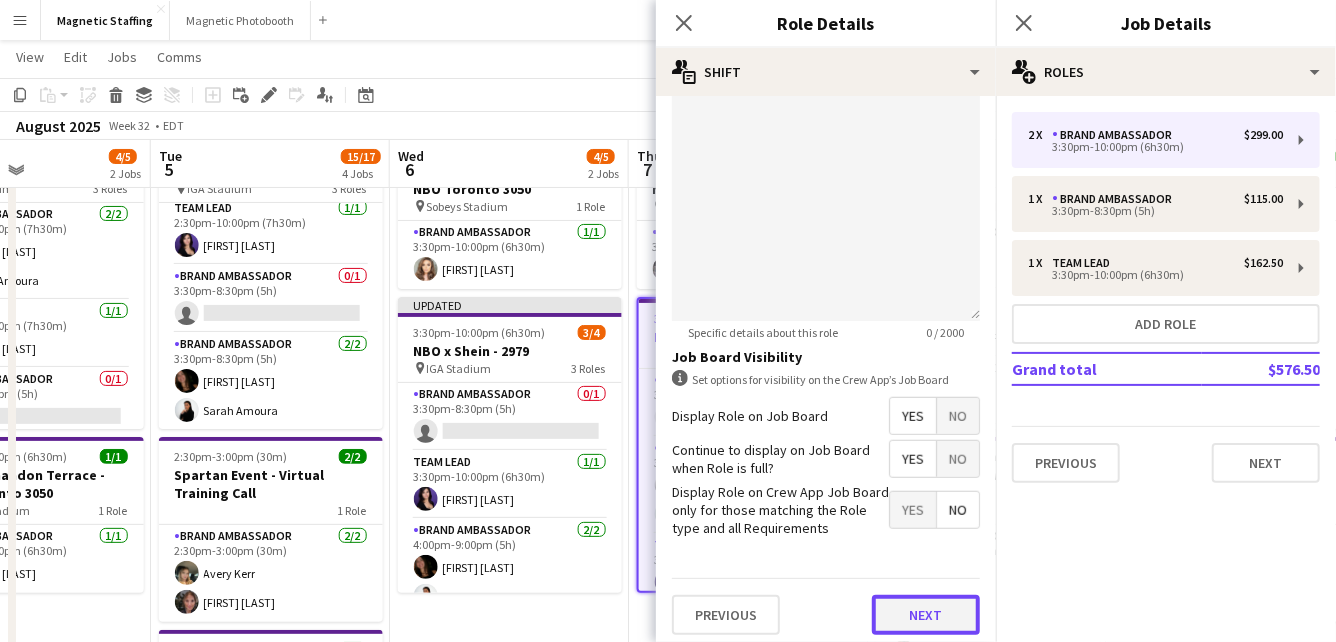 click on "Next" at bounding box center [926, 615] 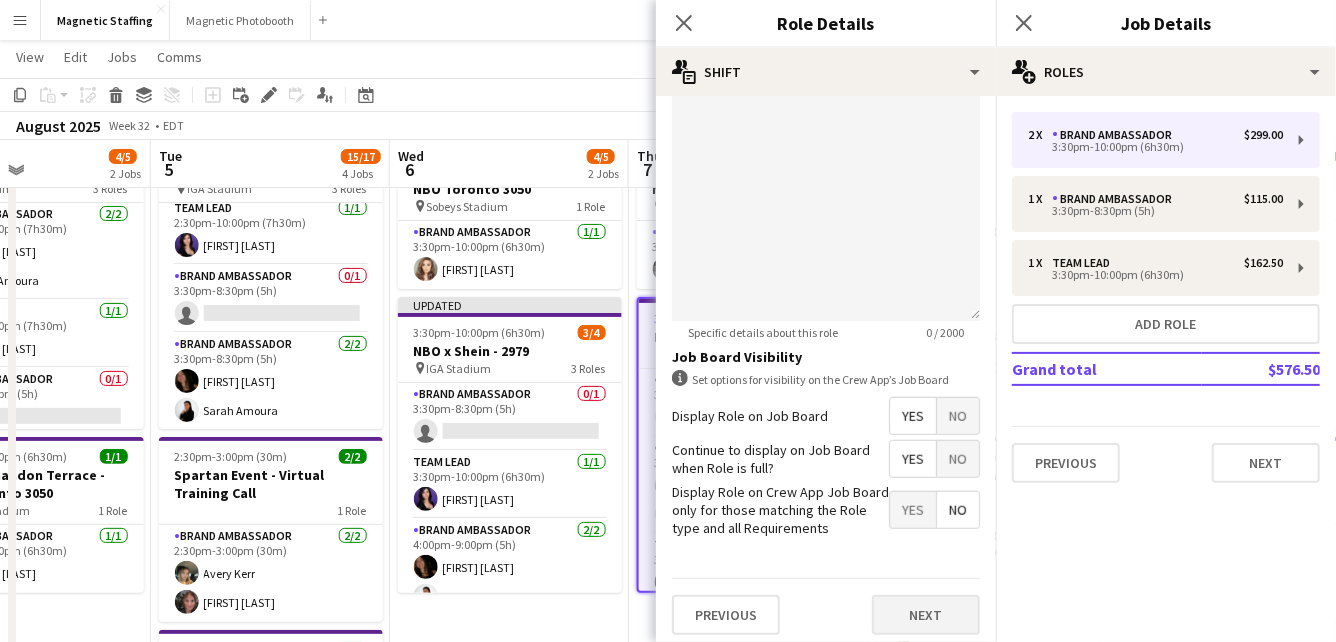 scroll, scrollTop: 0, scrollLeft: 0, axis: both 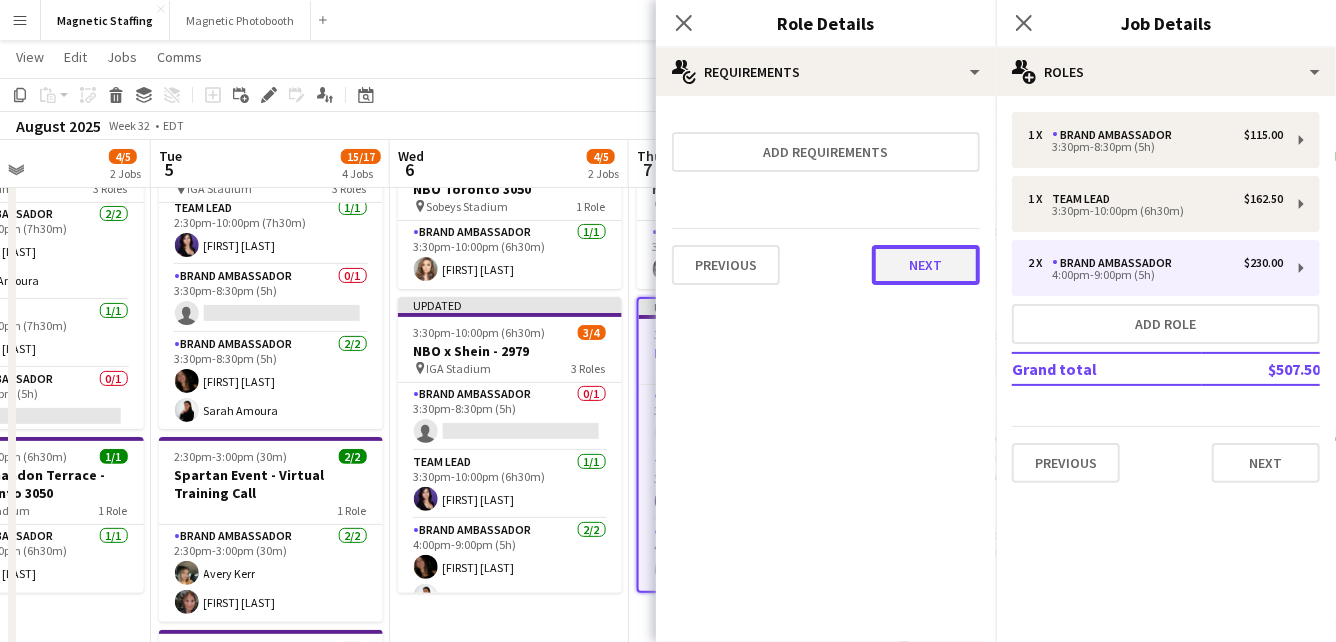 click on "Next" at bounding box center [926, 265] 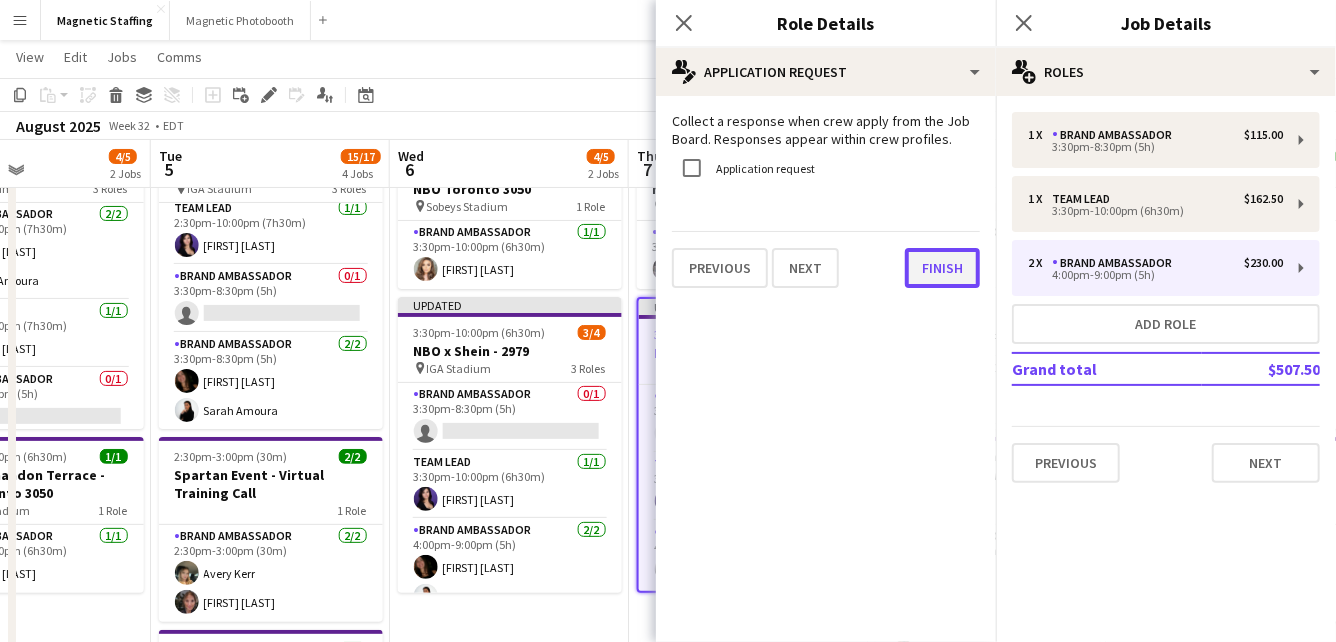 click on "Finish" at bounding box center (942, 268) 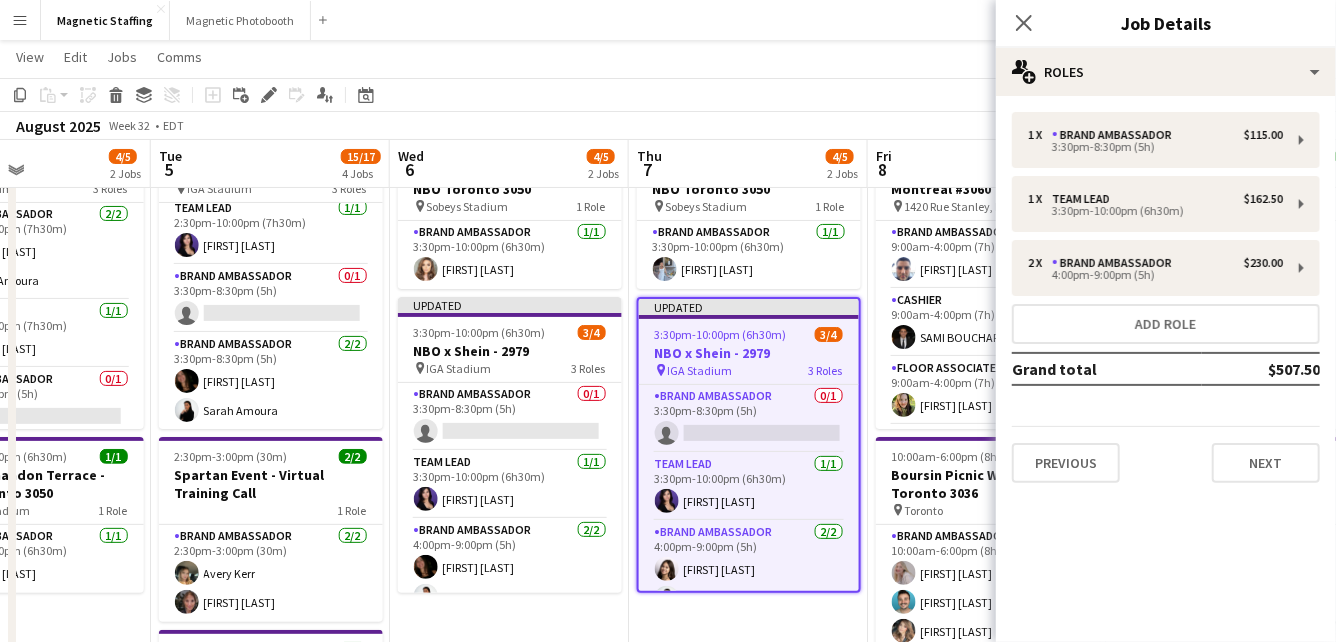 click on "View  Day view expanded Day view collapsed Month view Date picker Jump to today Expand Linked Jobs Collapse Linked Jobs  Edit  Copy
Command
C  Paste  Without Crew
Command
V With Crew
Command
Shift
V Paste as linked job  Group  Group Ungroup  Jobs  New Job Edit Job Delete Job New Linked Job Edit Linked Jobs Job fulfilment Promote Role Copy Role URL  Comms  Notify confirmed crew Create chat" 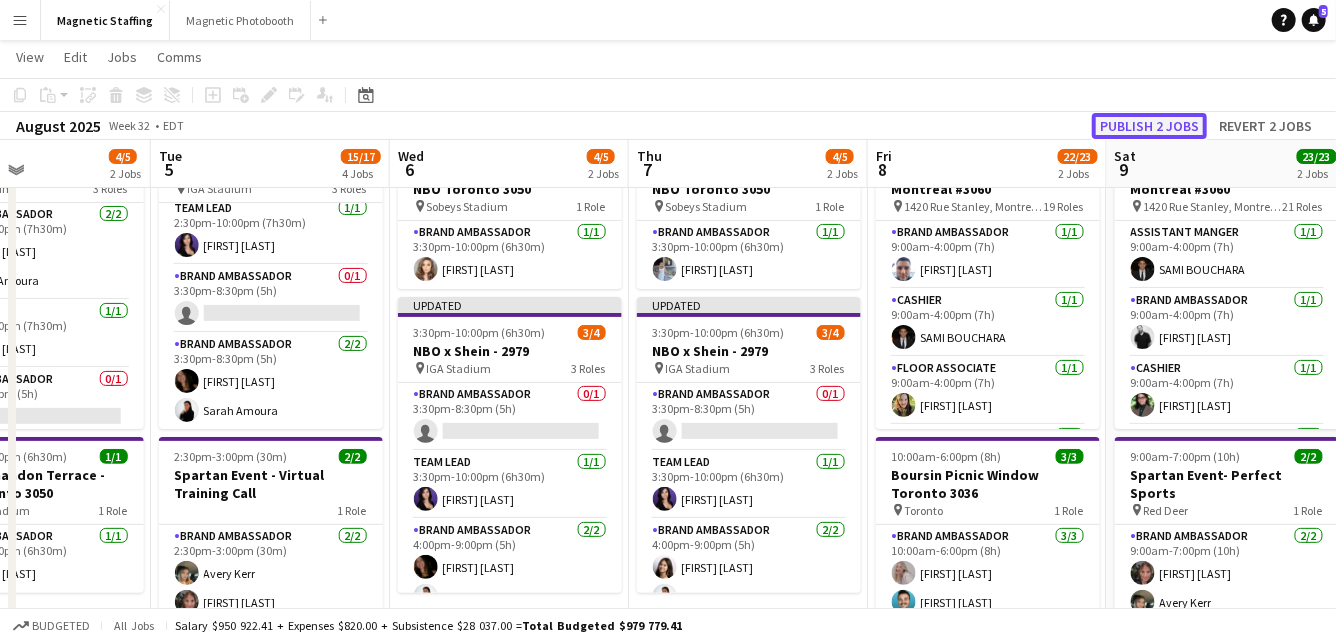 click on "Publish 2 jobs" 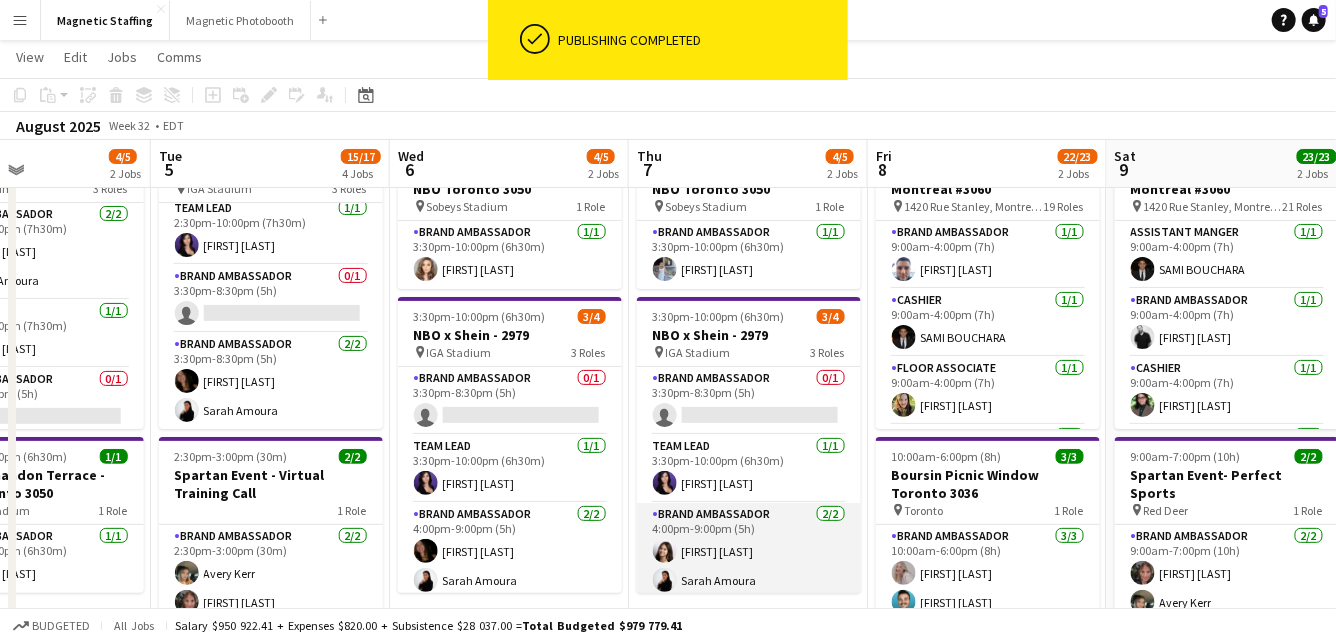 scroll, scrollTop: 7, scrollLeft: 0, axis: vertical 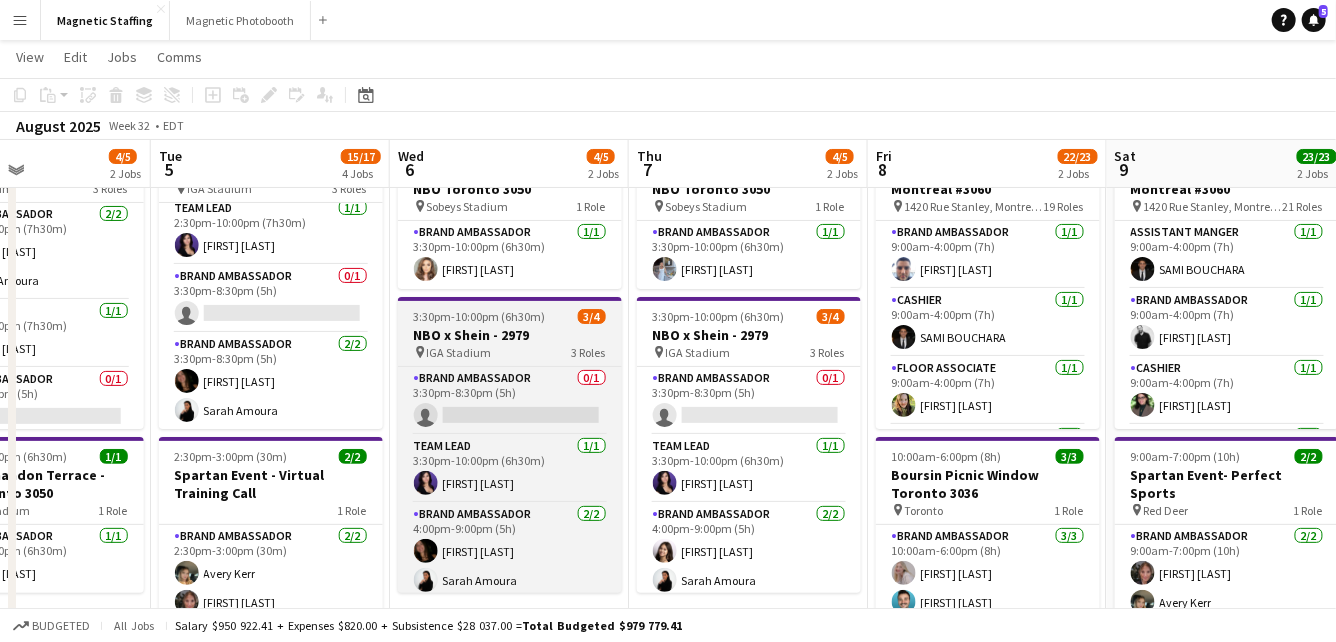 click on "3:30pm-10:00pm (6h30m)" at bounding box center (480, 316) 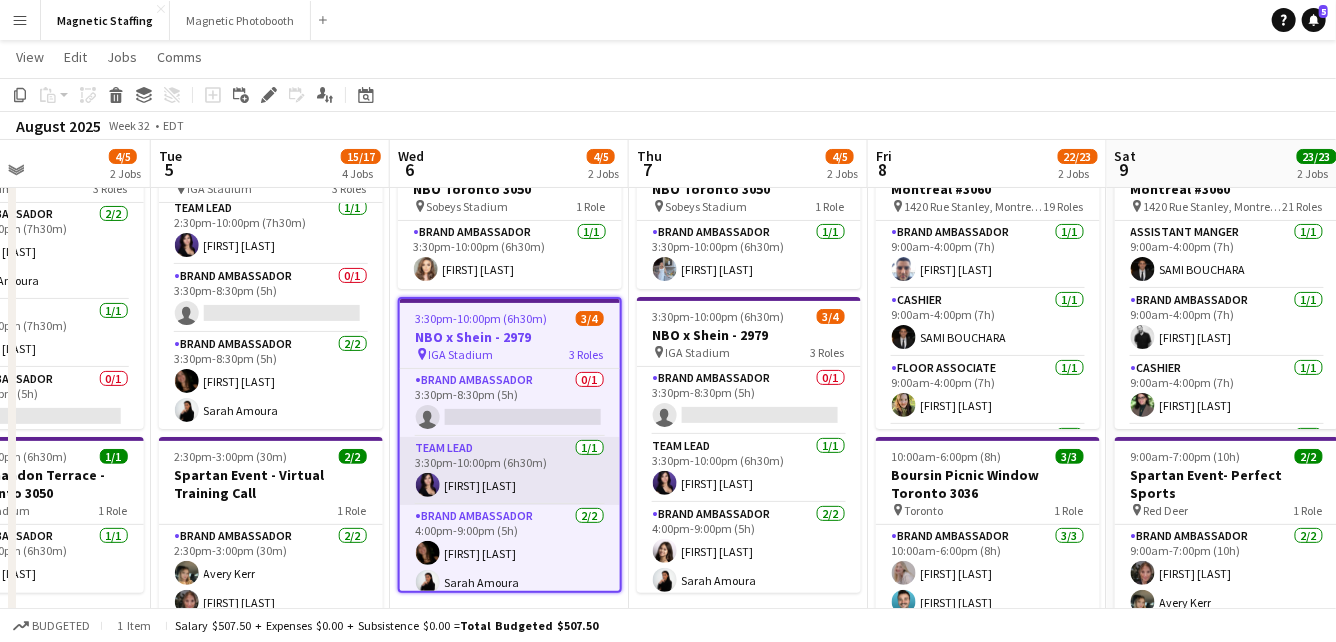 scroll, scrollTop: 10, scrollLeft: 0, axis: vertical 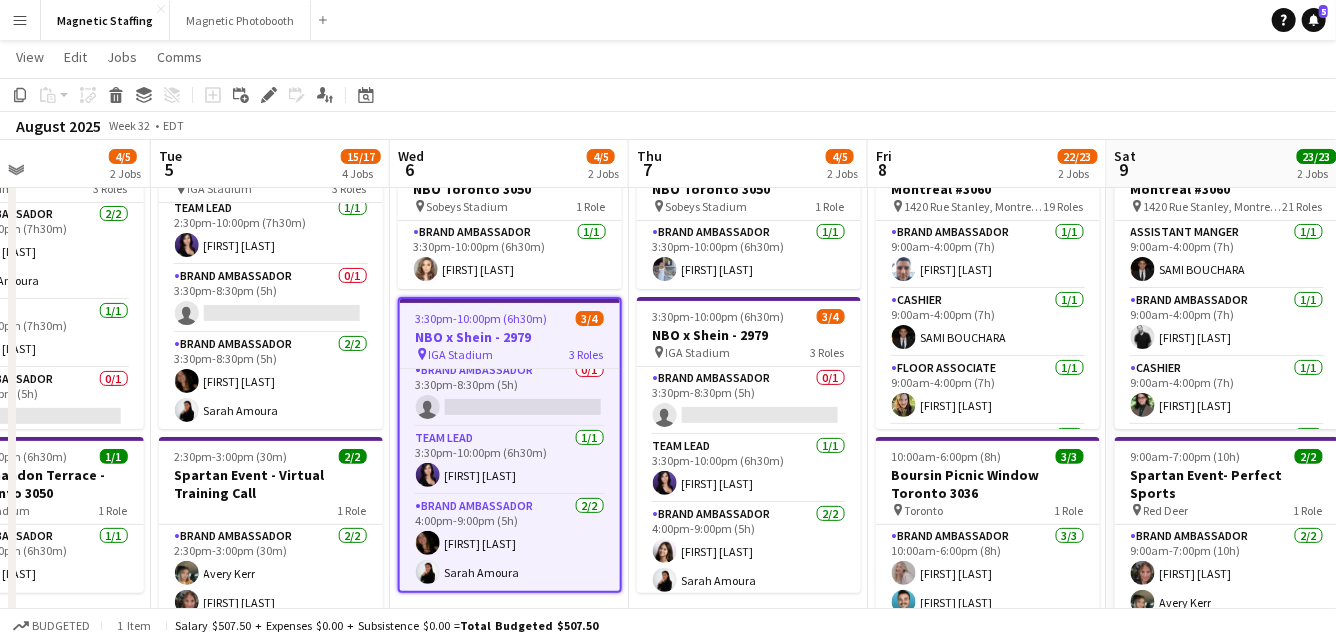 click on "3:30pm-10:00pm (6h30m)" at bounding box center [482, 318] 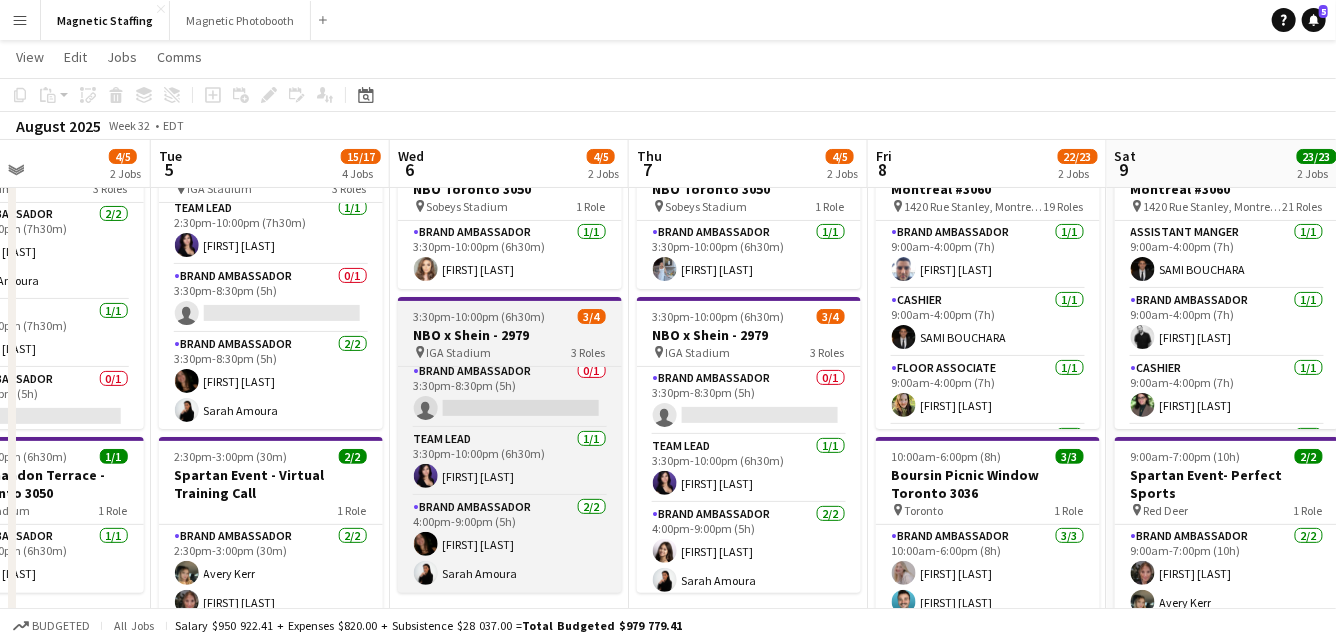 click on "IGA Stadium" at bounding box center (459, 352) 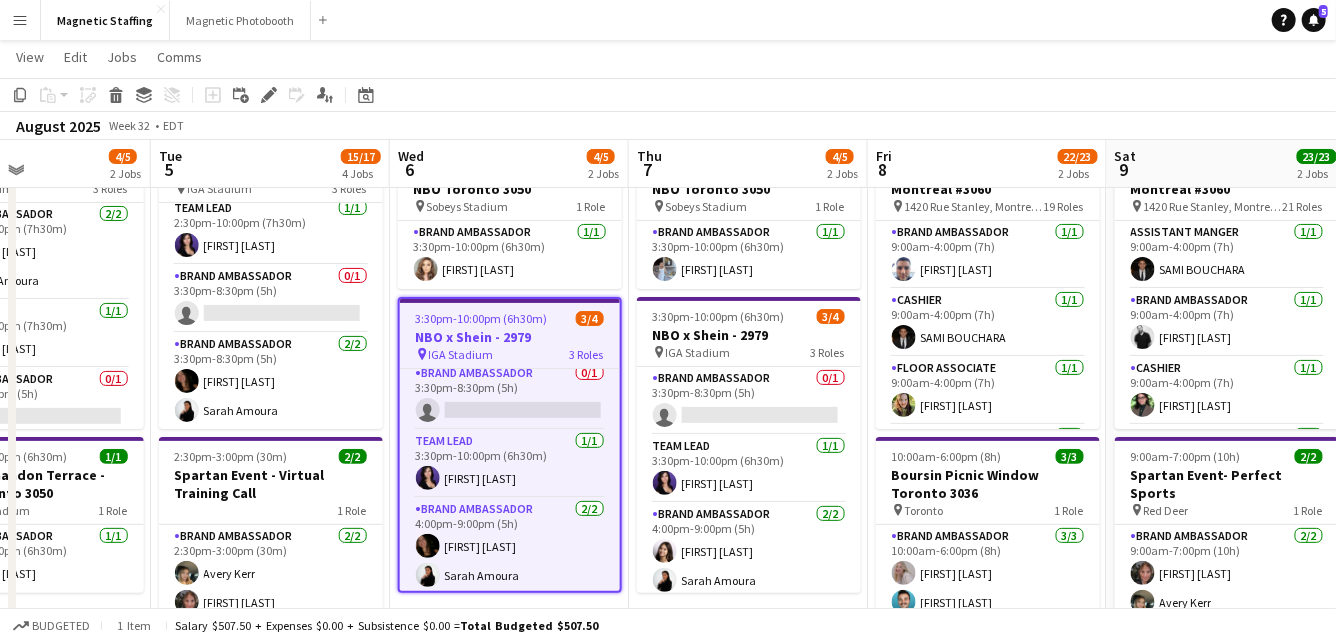 scroll, scrollTop: 10, scrollLeft: 0, axis: vertical 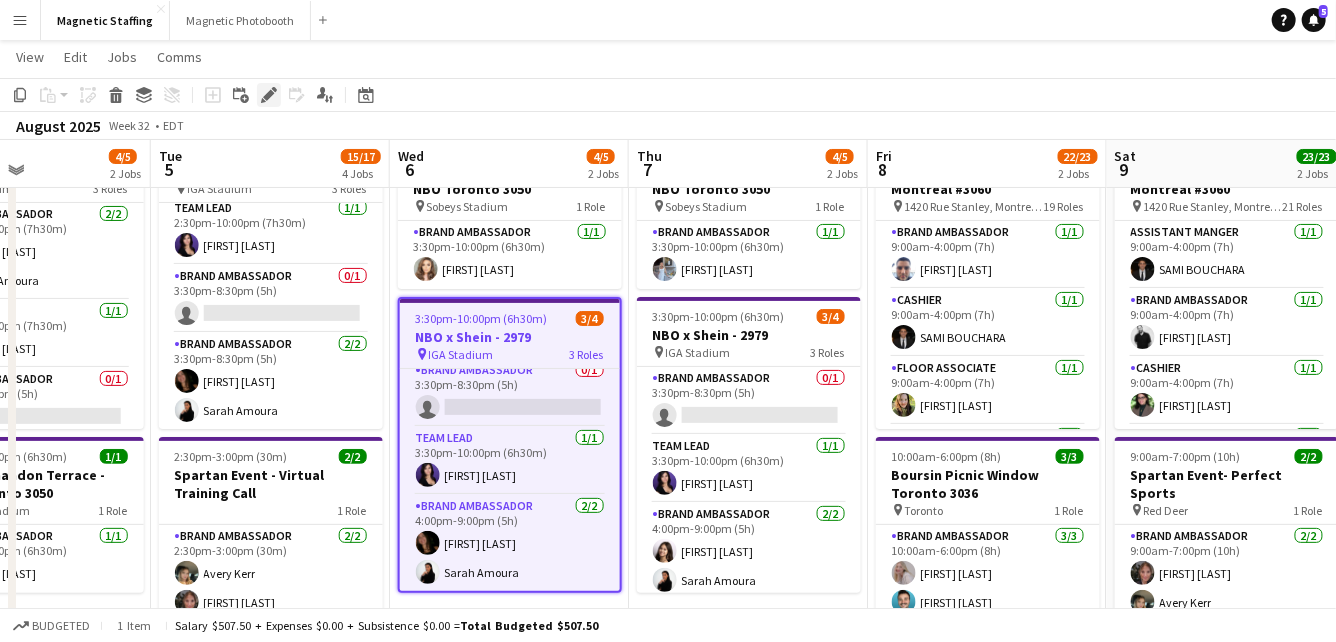 click 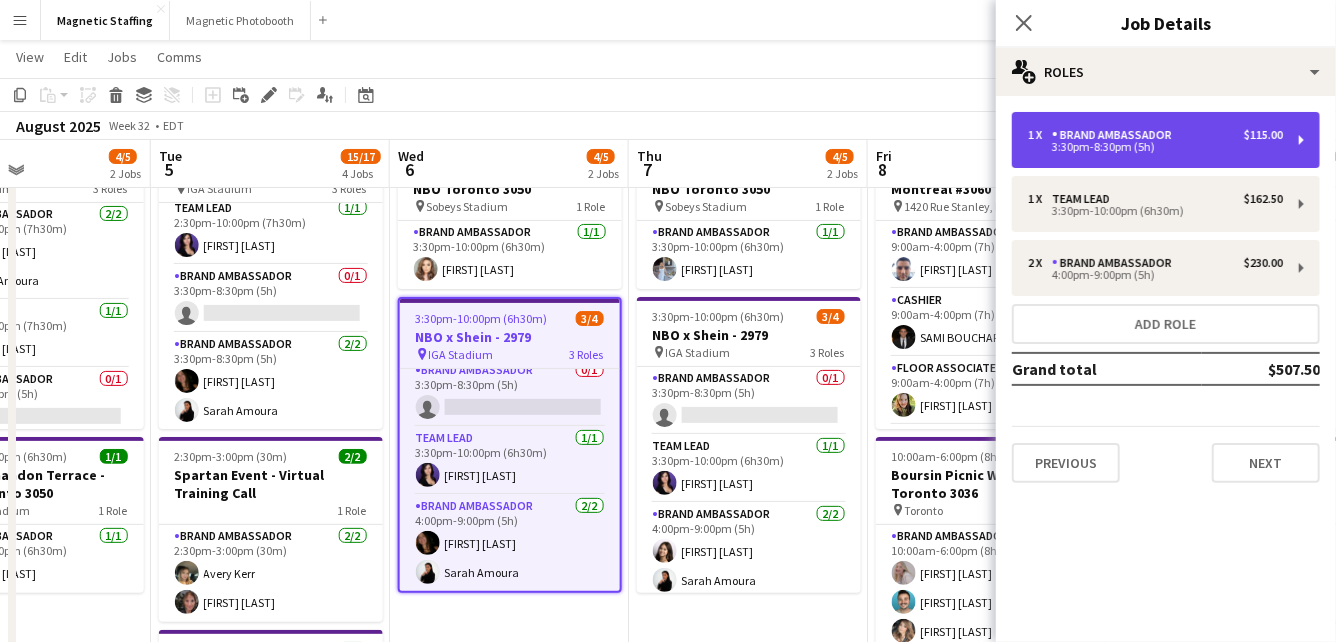 click on "3:30pm-8:30pm (5h)" at bounding box center [1155, 147] 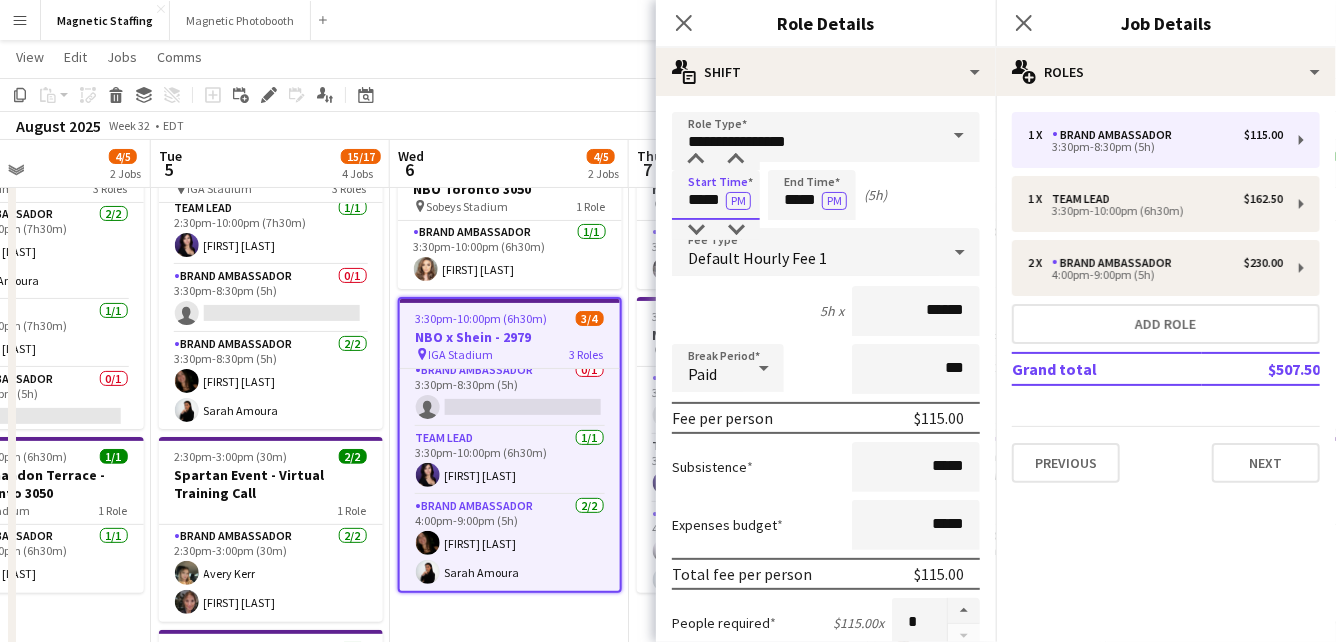 drag, startPoint x: 724, startPoint y: 202, endPoint x: 548, endPoint y: 185, distance: 176.81912 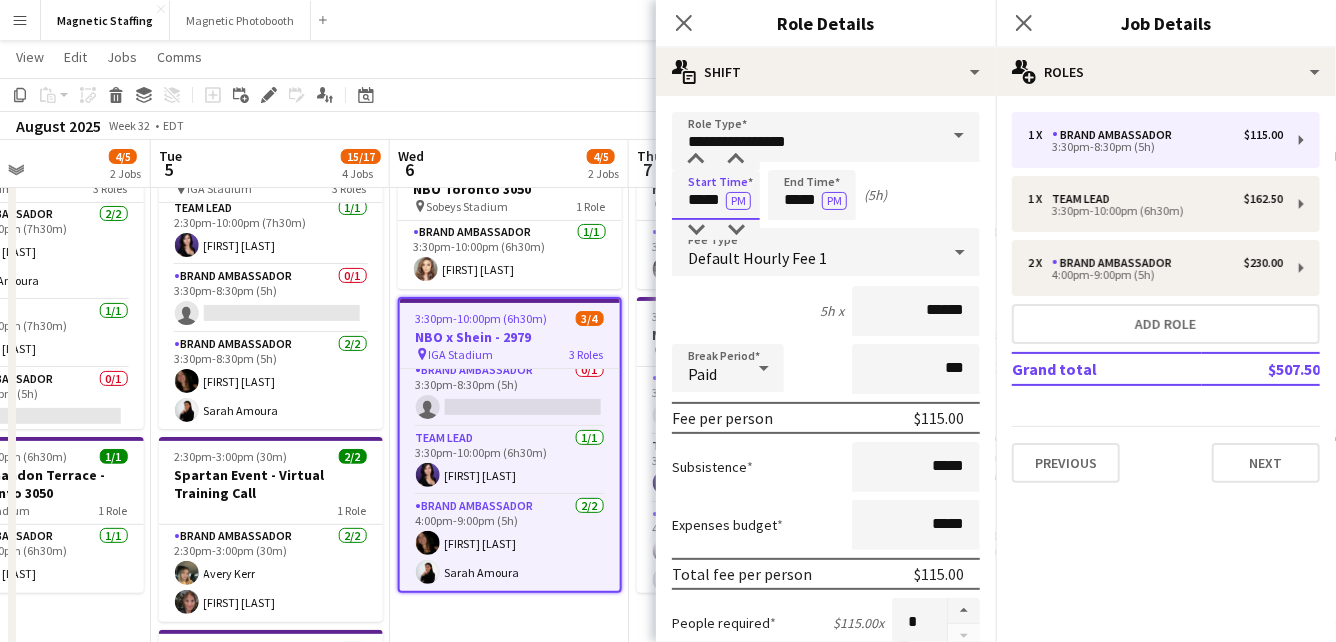 click on "Menu
Boards
Boards   Boards   All jobs   Status
Workforce
Workforce   My Workforce   Recruiting
Comms
Comms
Pay
Pay   Approvals   Payments   Reports
Platform Settings
Platform Settings   Your settings
Training Academy
Training Academy
Knowledge Base
Knowledge Base
Product Updates
Product Updates   Log Out   Privacy   Magnetic Staffing
Close
Magnetic Photobooth
Close
Add
Help
Notifications
5   Magnetic Staffing   View  Day view expanded Day view collapsed Month view Date picker Jump to today Expand Linked Jobs  Edit" at bounding box center [668, 898] 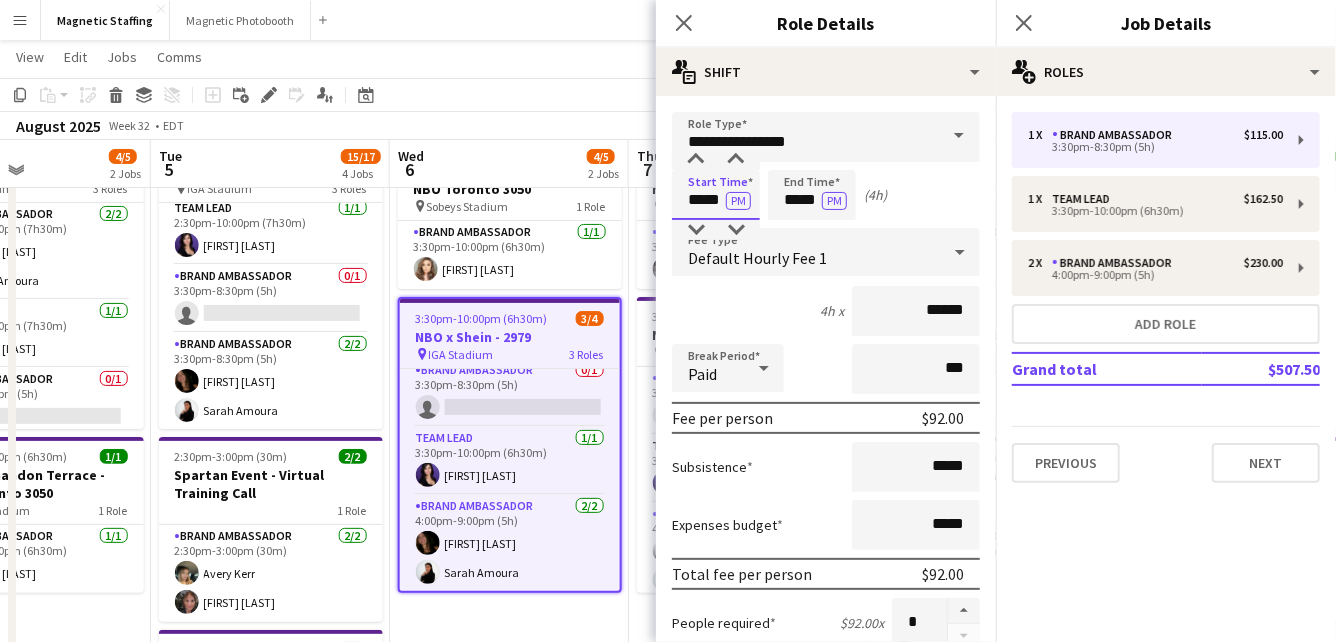 type on "*****" 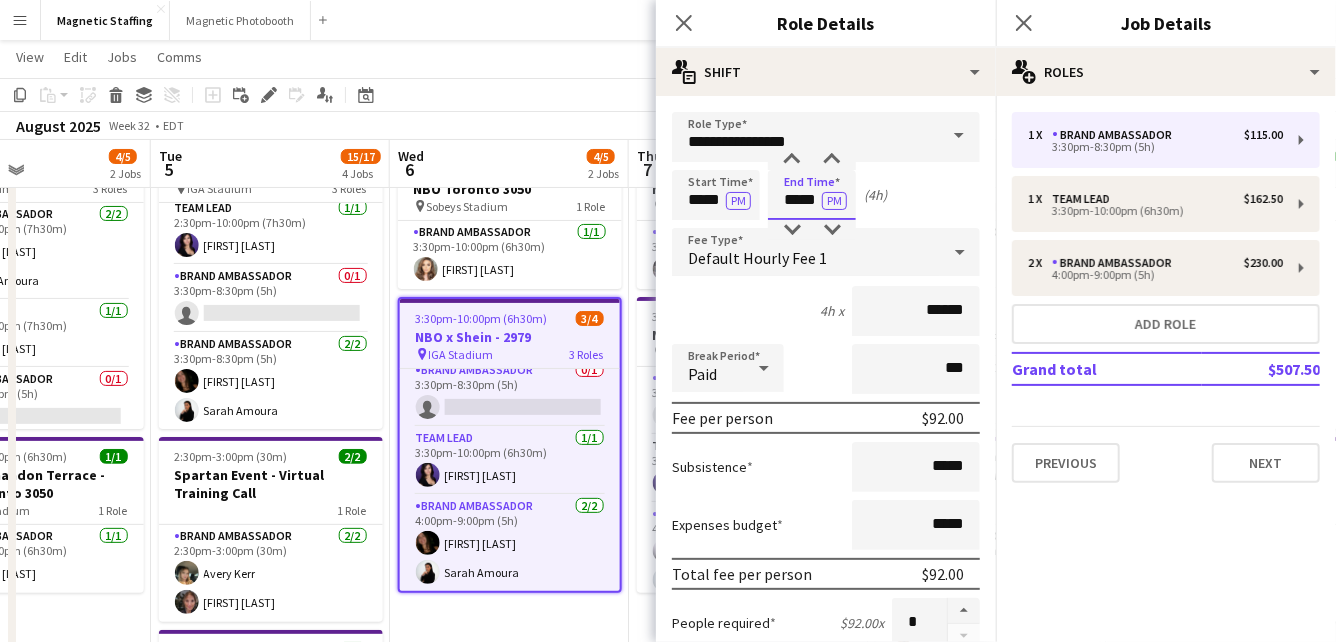 drag, startPoint x: 819, startPoint y: 202, endPoint x: 652, endPoint y: 172, distance: 169.67322 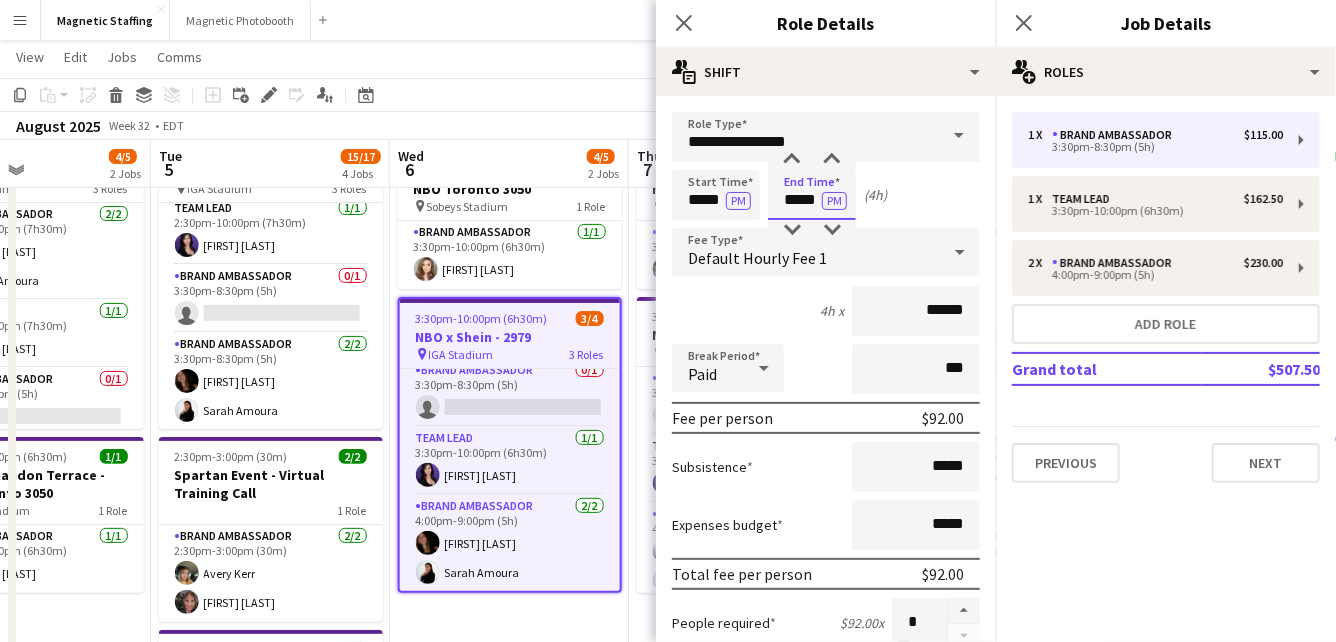 click on "**********" at bounding box center (826, 733) 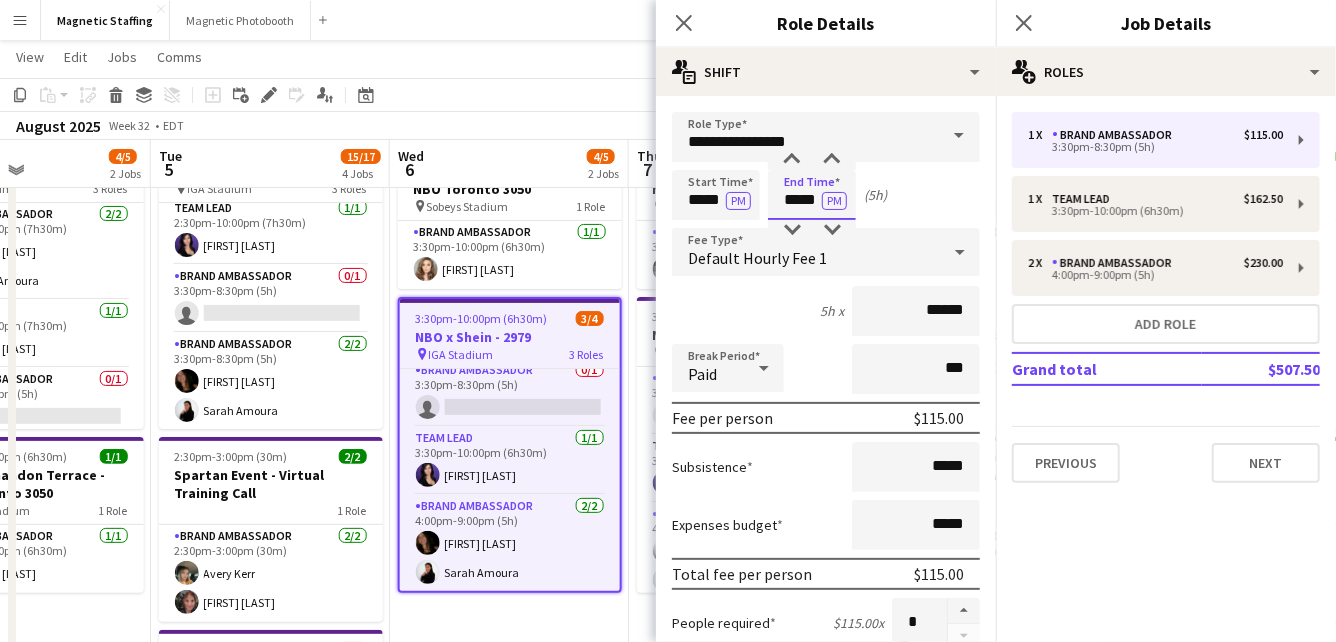 scroll, scrollTop: 709, scrollLeft: 0, axis: vertical 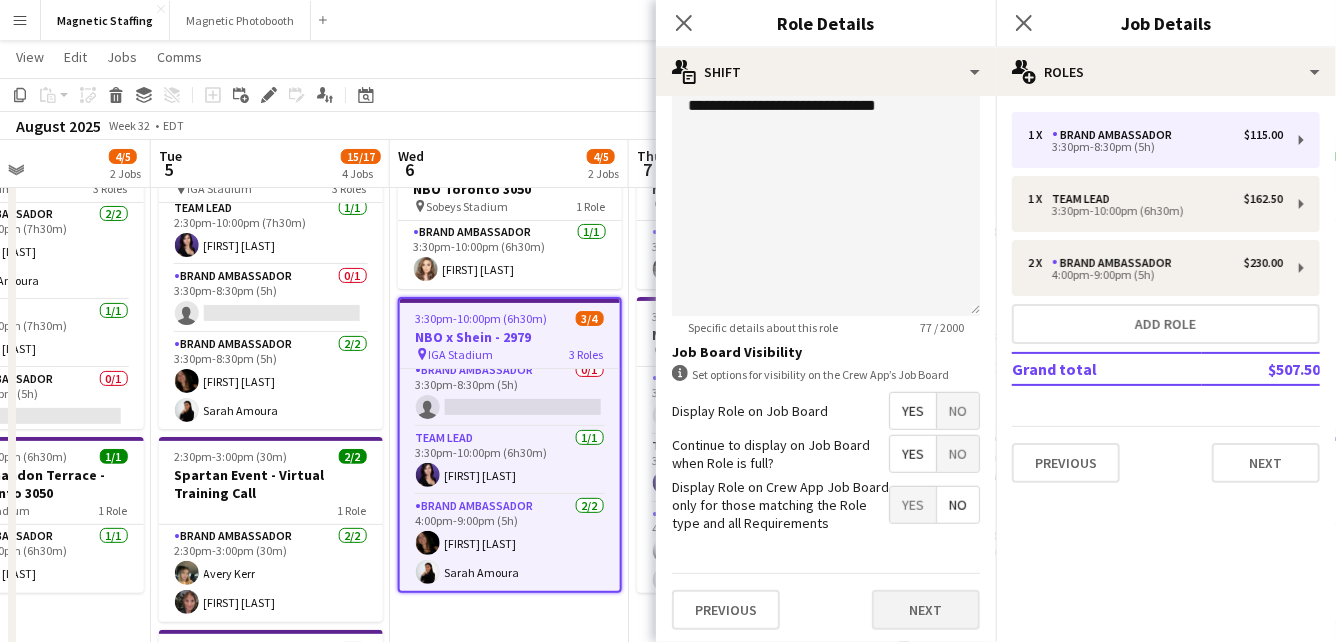 type on "*****" 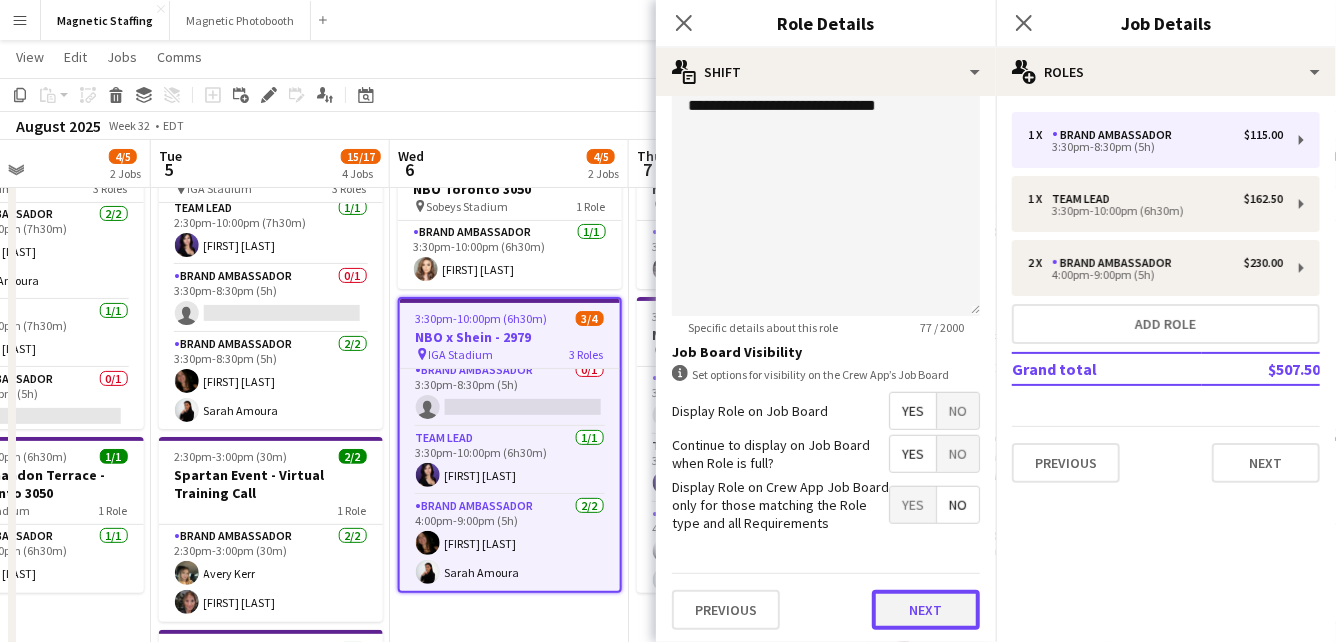 click on "Next" at bounding box center (926, 610) 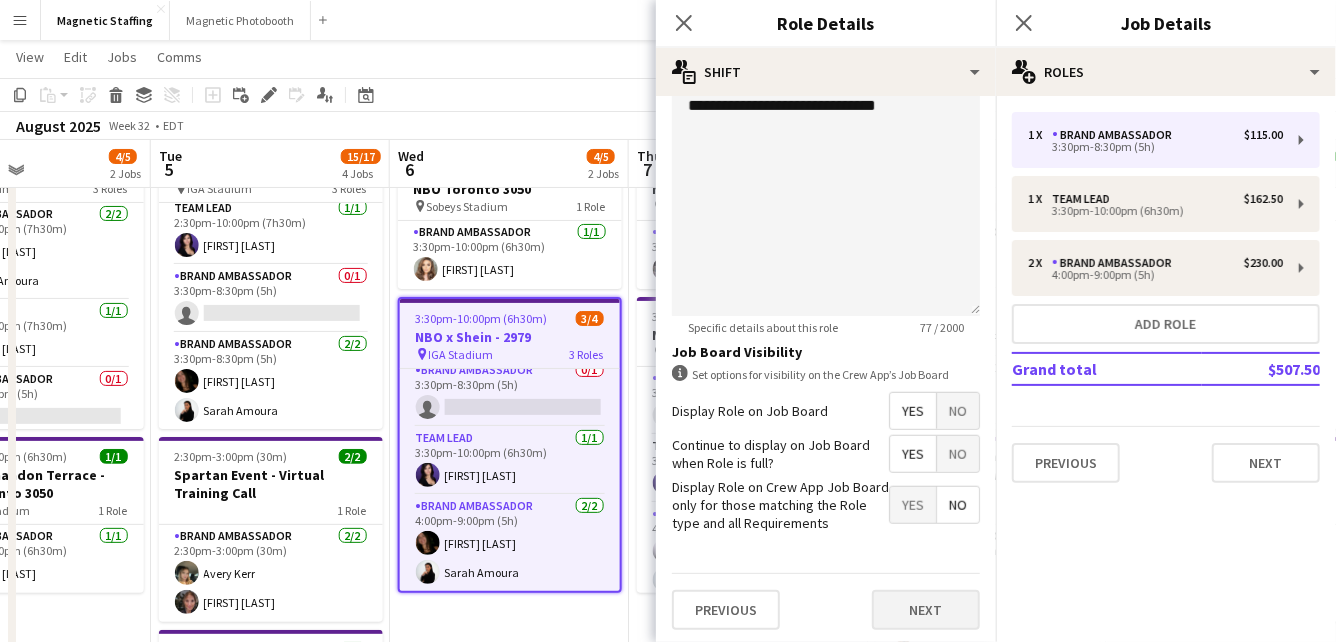 scroll, scrollTop: 0, scrollLeft: 0, axis: both 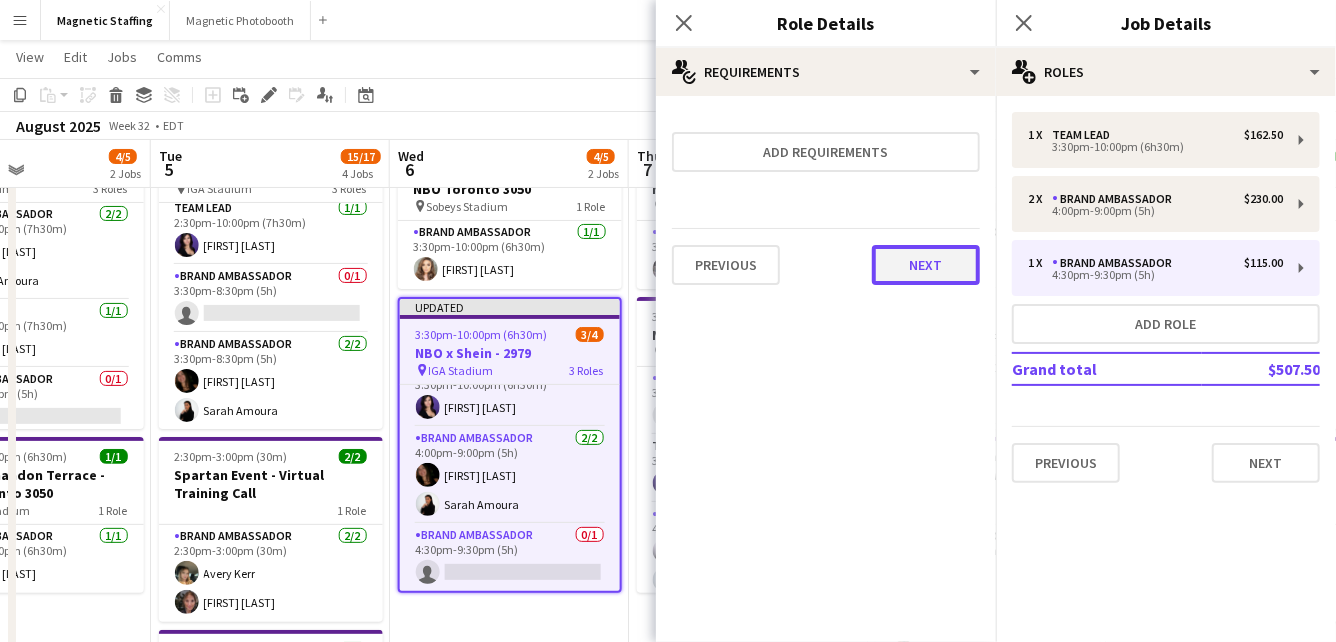 click on "Next" at bounding box center (926, 265) 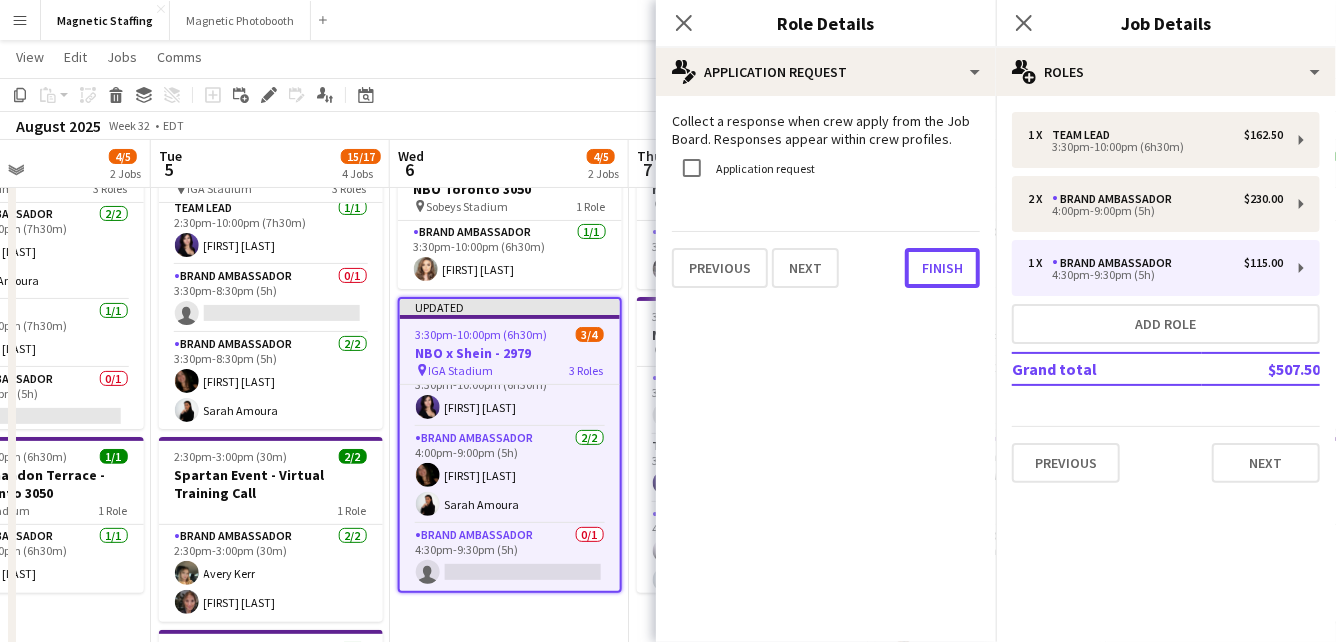 click on "Finish" at bounding box center [942, 268] 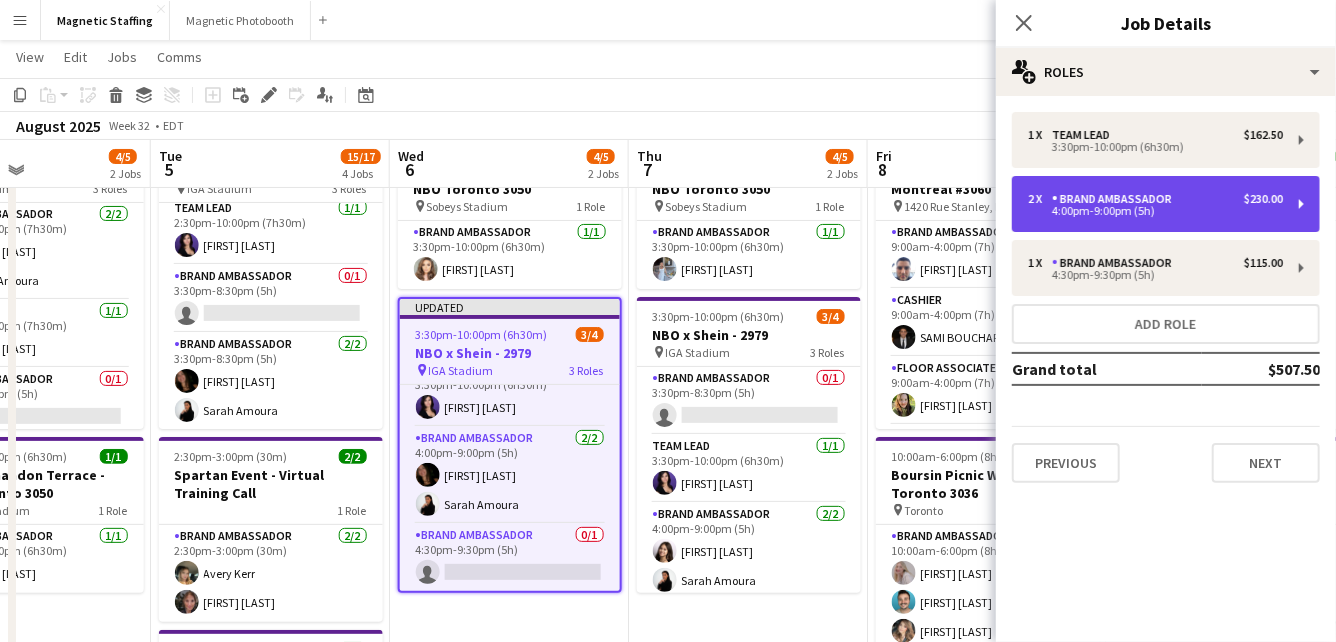 click on "4:00pm-9:00pm (5h)" at bounding box center [1155, 211] 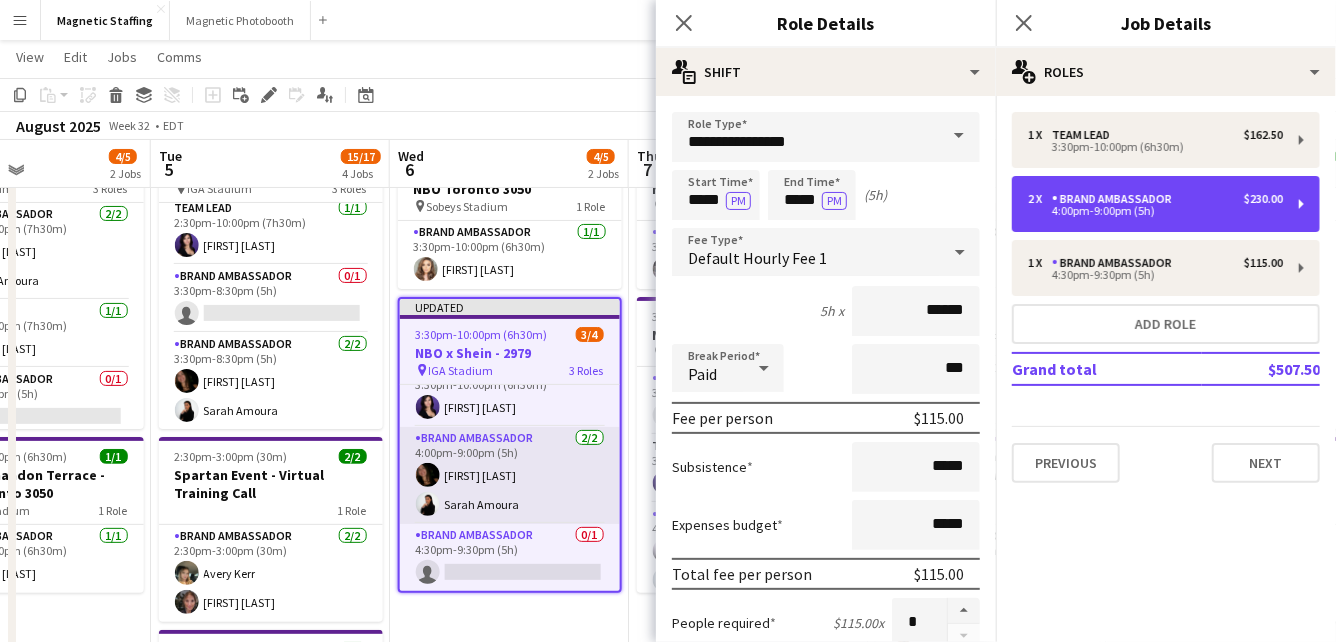 scroll, scrollTop: 0, scrollLeft: 0, axis: both 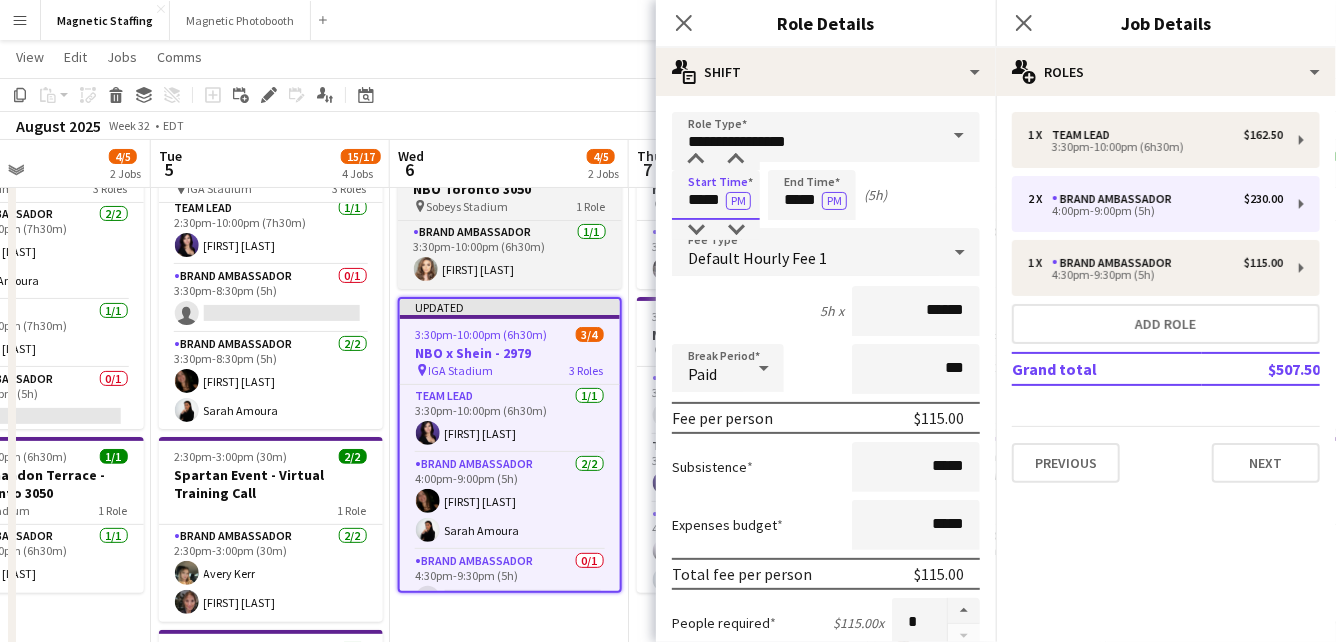 drag, startPoint x: 704, startPoint y: 199, endPoint x: 567, endPoint y: 192, distance: 137.17871 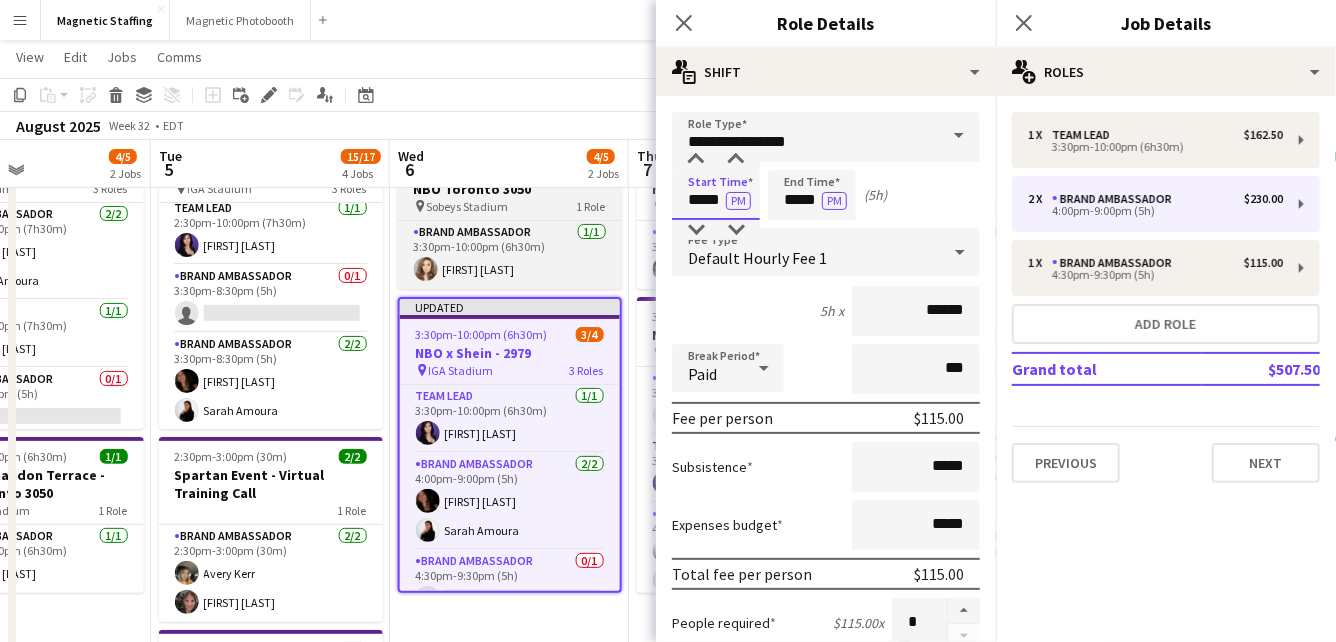 click on "Menu
Boards
Boards   Boards   All jobs   Status
Workforce
Workforce   My Workforce   Recruiting
Comms
Comms
Pay
Pay   Approvals   Payments   Reports
Platform Settings
Platform Settings   Your settings
Training Academy
Training Academy
Knowledge Base
Knowledge Base
Product Updates
Product Updates   Log Out   Privacy   Magnetic Staffing
Close
Magnetic Photobooth
Close
Add
Help
Notifications
5   Magnetic Staffing   View  Day view expanded Day view collapsed Month view Date picker Jump to today Expand Linked Jobs  Edit" at bounding box center (668, 898) 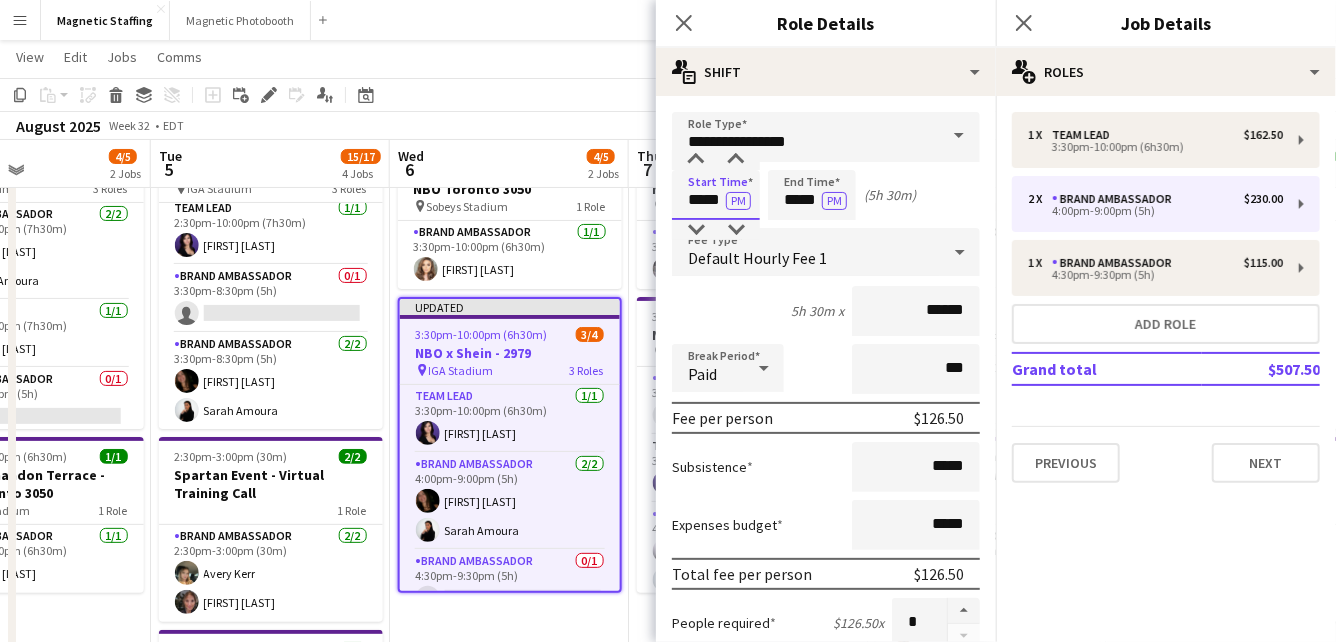 type on "*****" 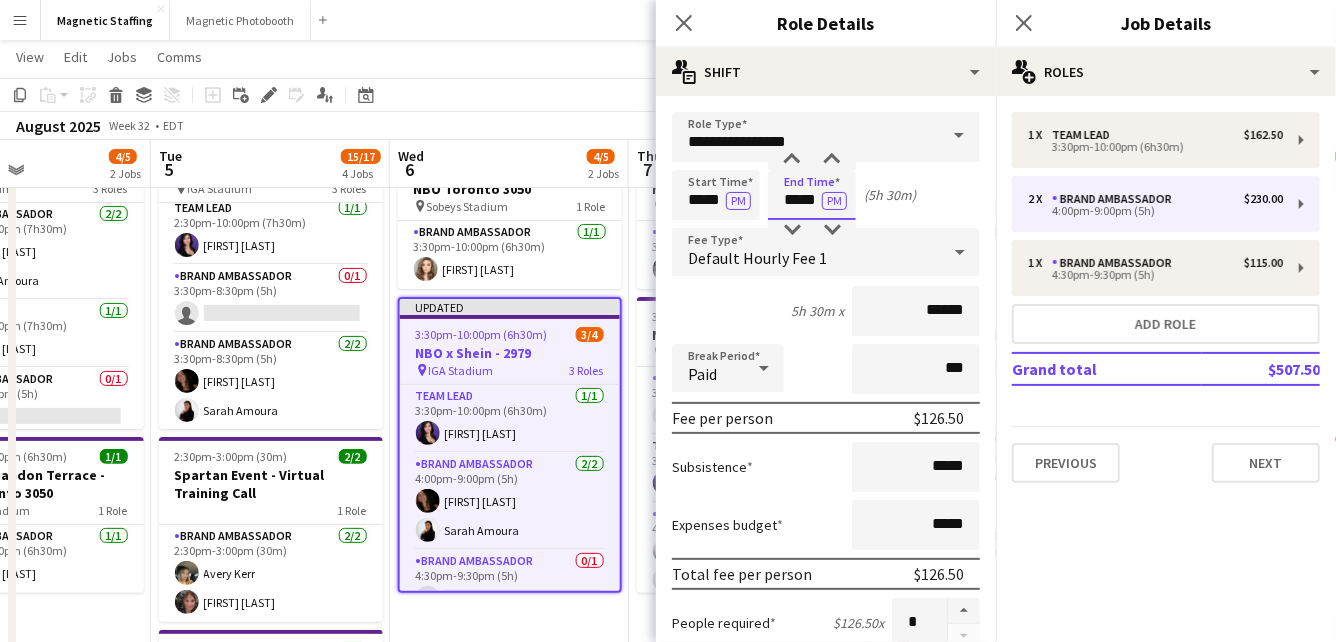 drag, startPoint x: 818, startPoint y: 200, endPoint x: 673, endPoint y: 194, distance: 145.12408 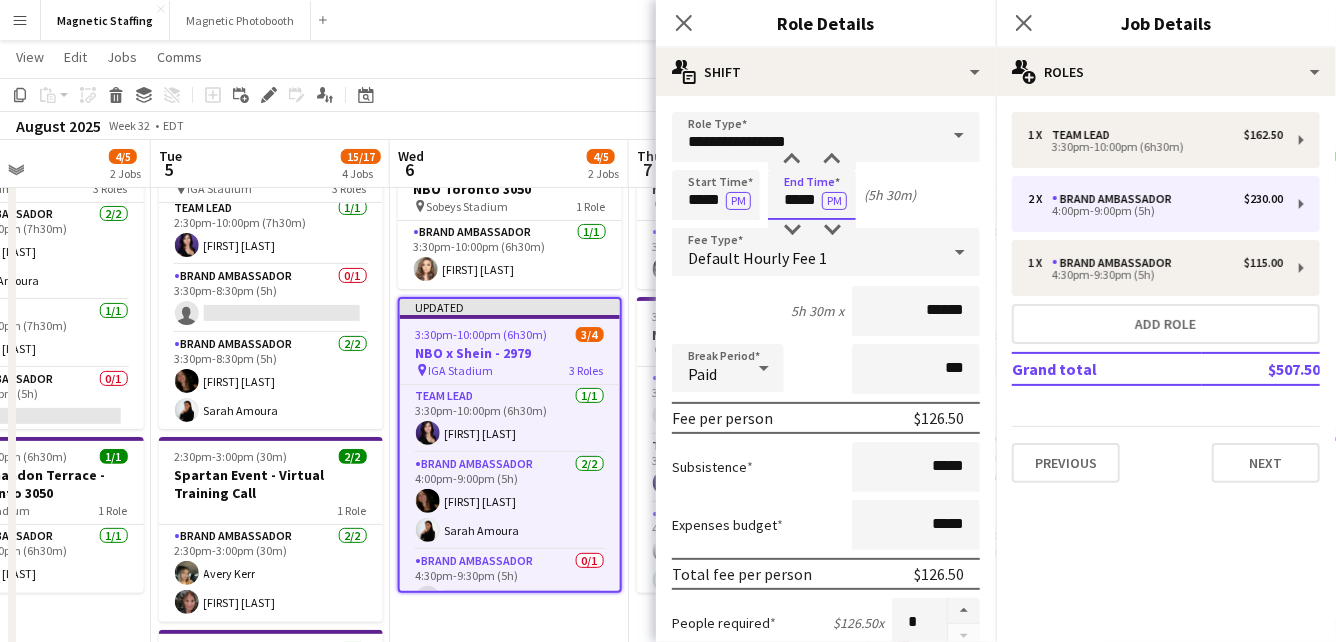 click on "Start Time  *****  PM
End Time  *****  PM
(5h 30m)" at bounding box center (826, 195) 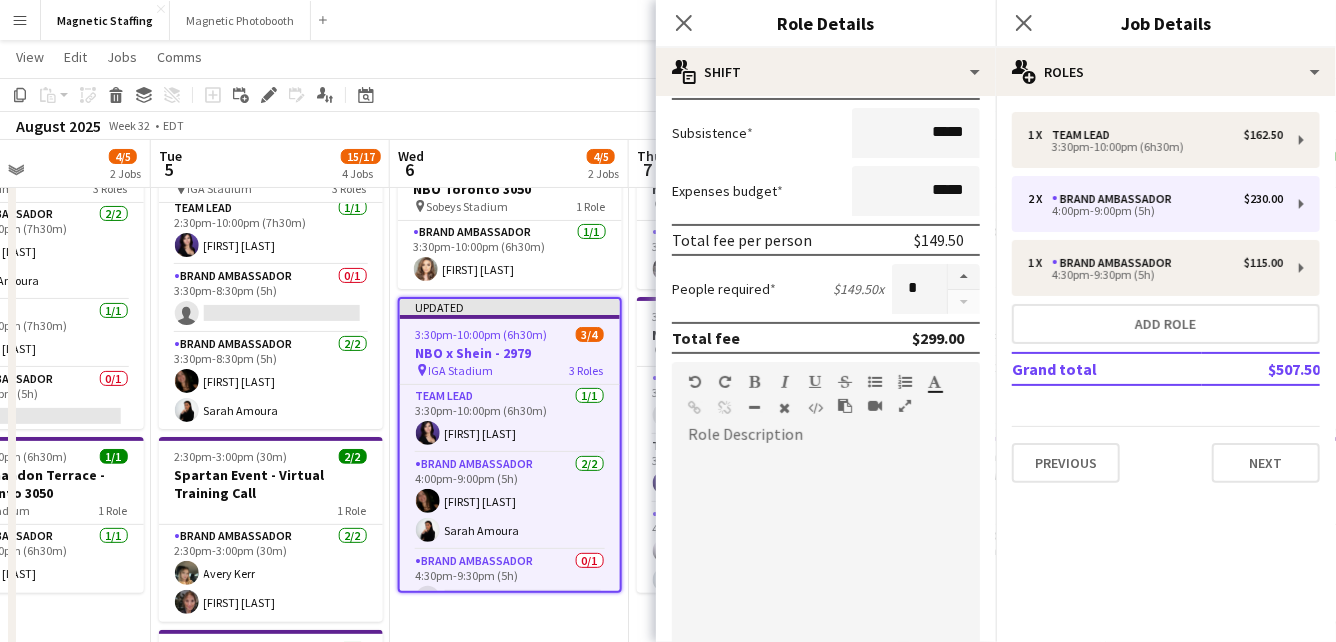 scroll, scrollTop: 709, scrollLeft: 0, axis: vertical 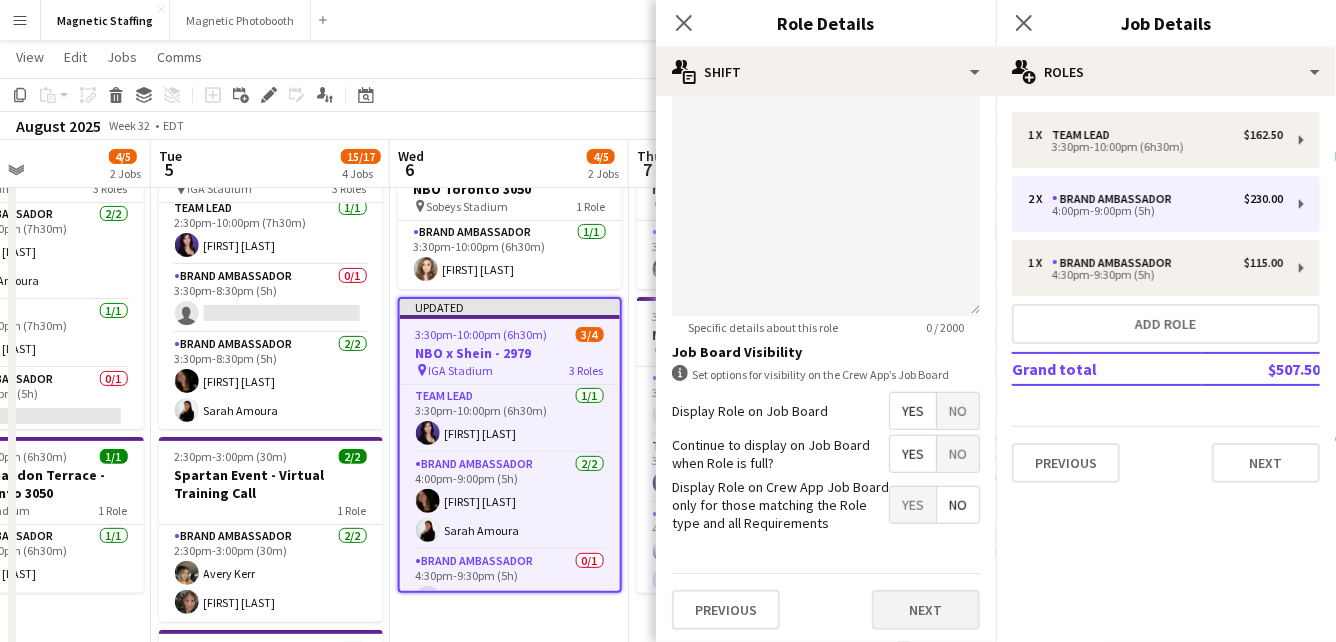 type on "*****" 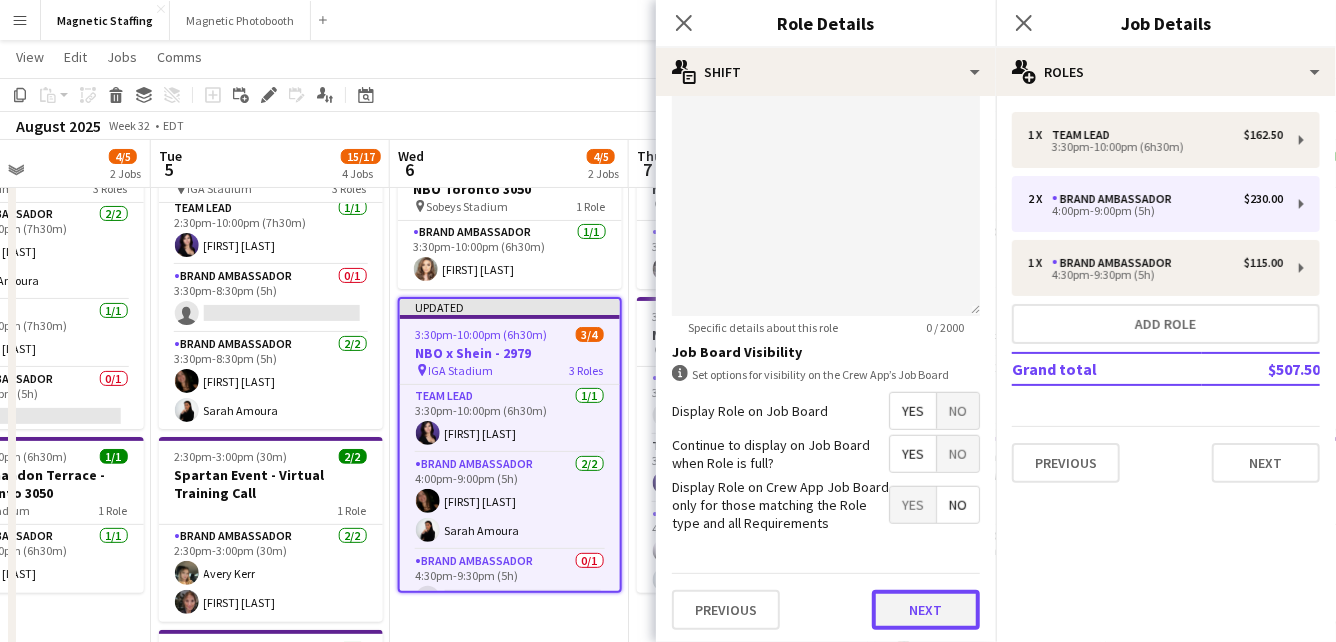 click on "Next" at bounding box center (926, 610) 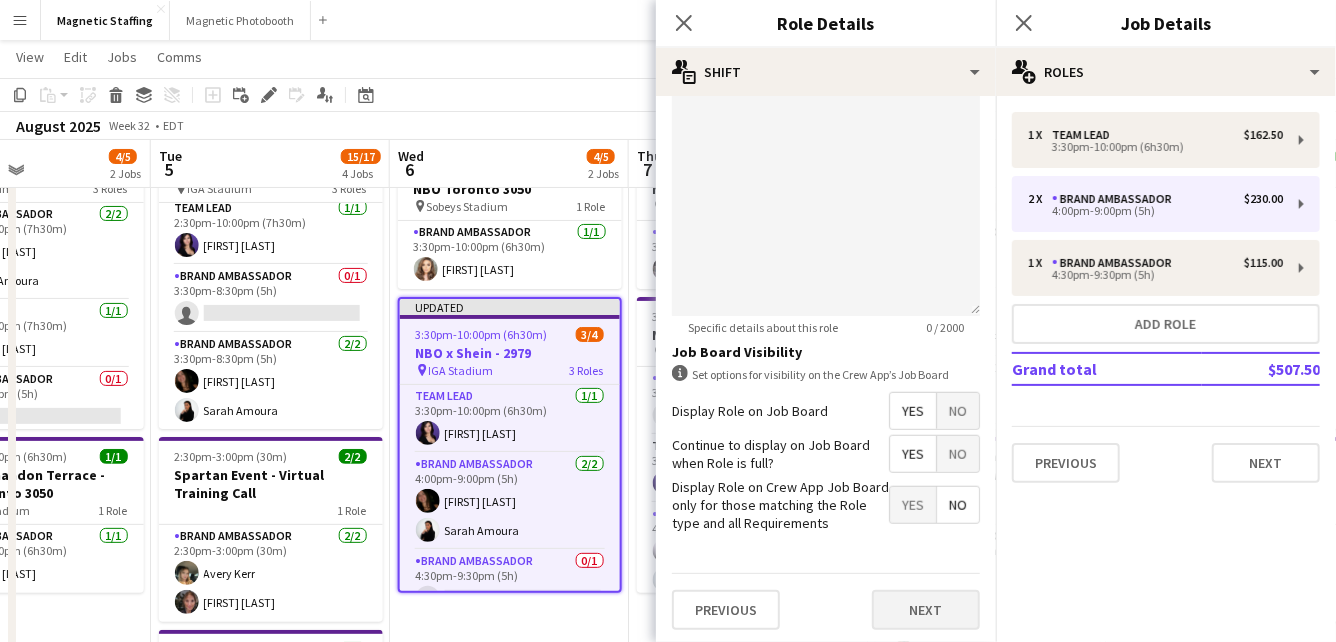 scroll, scrollTop: 0, scrollLeft: 0, axis: both 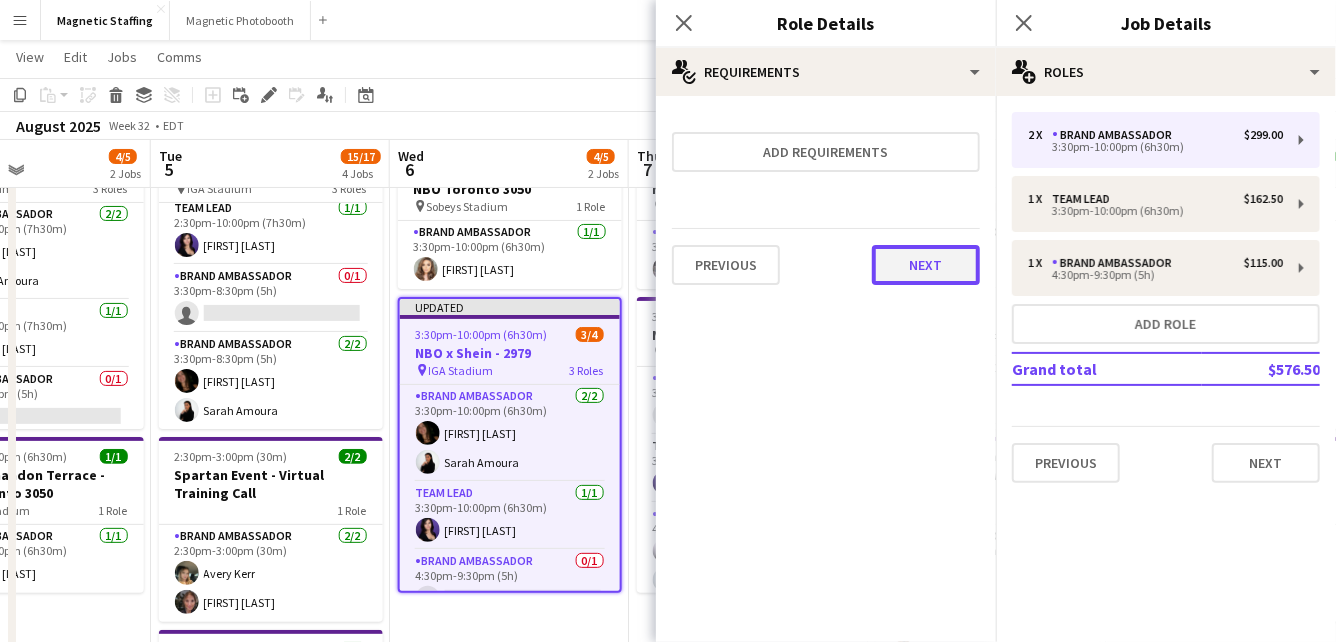 click on "Next" at bounding box center (926, 265) 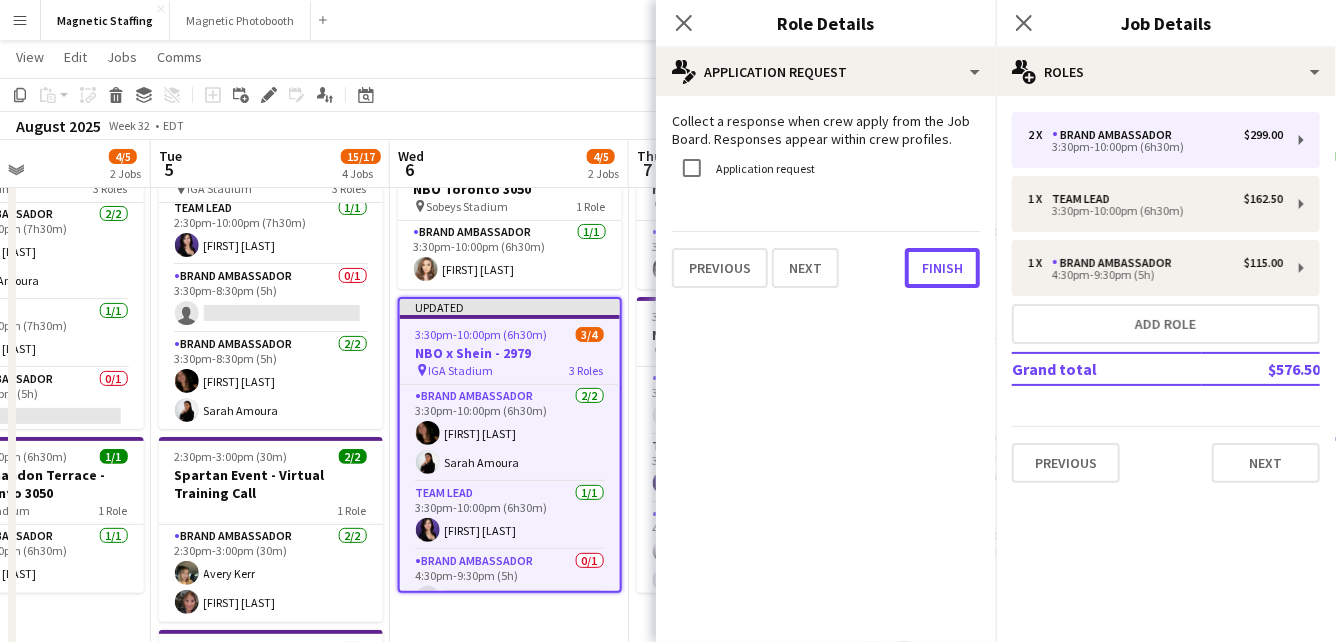 click on "Finish" at bounding box center (942, 268) 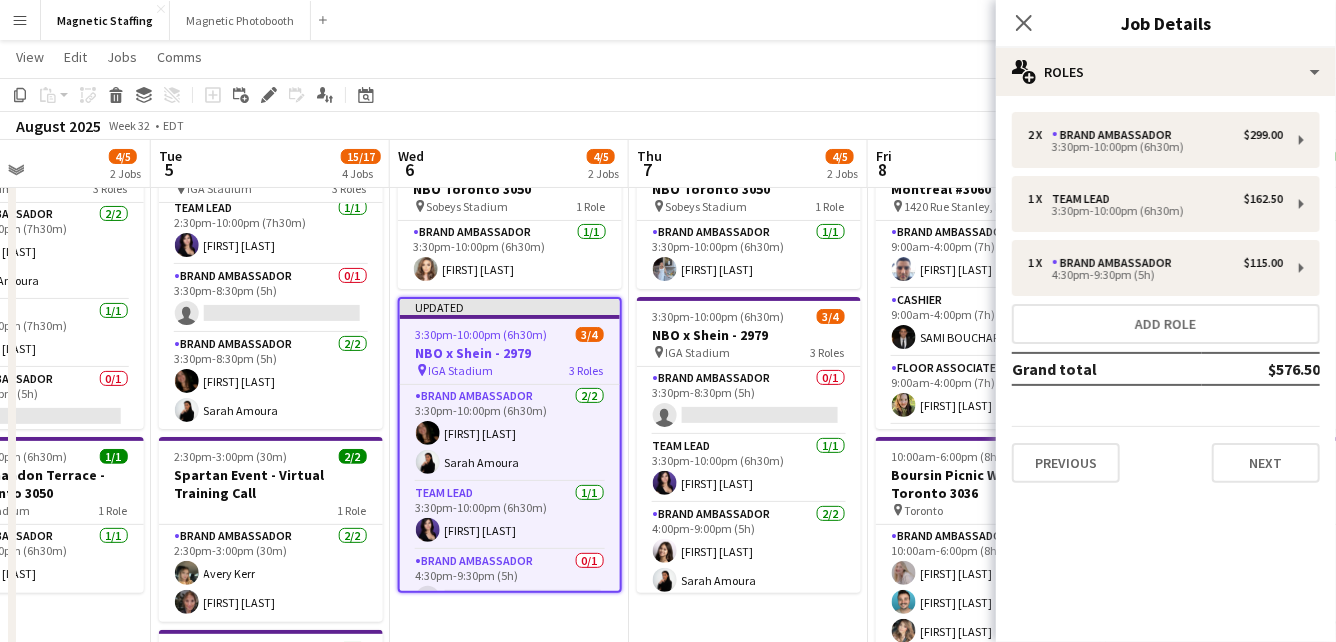 click on "Copy
Paste
Paste
Command
V Paste with crew
Command
Shift
V
Paste linked Job
Delete
Group
Ungroup
Add job
Add linked Job
Edit
Edit linked Job
Applicants
Date picker
AUG 2025 AUG 2025 Monday M Tuesday T Wednesday W Thursday T Friday F Saturday S Sunday S  AUG   1   2   3   4   5   6   7   8   9   10   11   12   13   14   15   16   17   18   19   20   21   22   23   24   25" 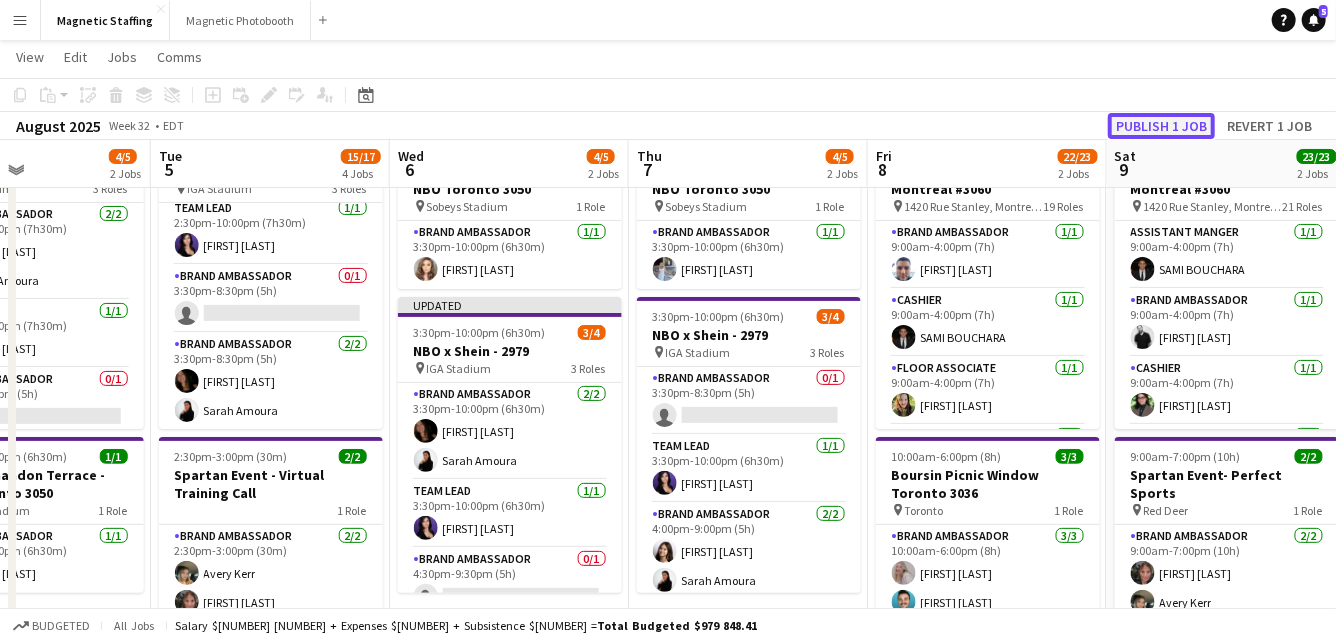 click on "Publish 1 job" 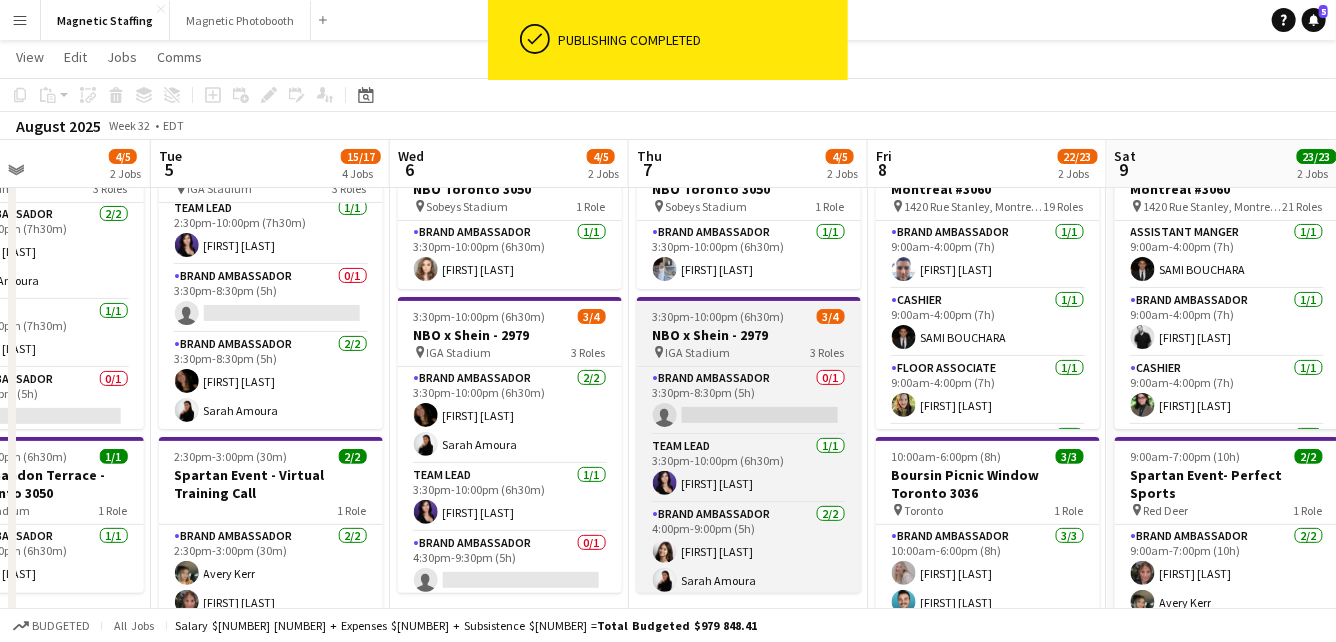 click on "NBO x Shein - 2979" at bounding box center (749, 335) 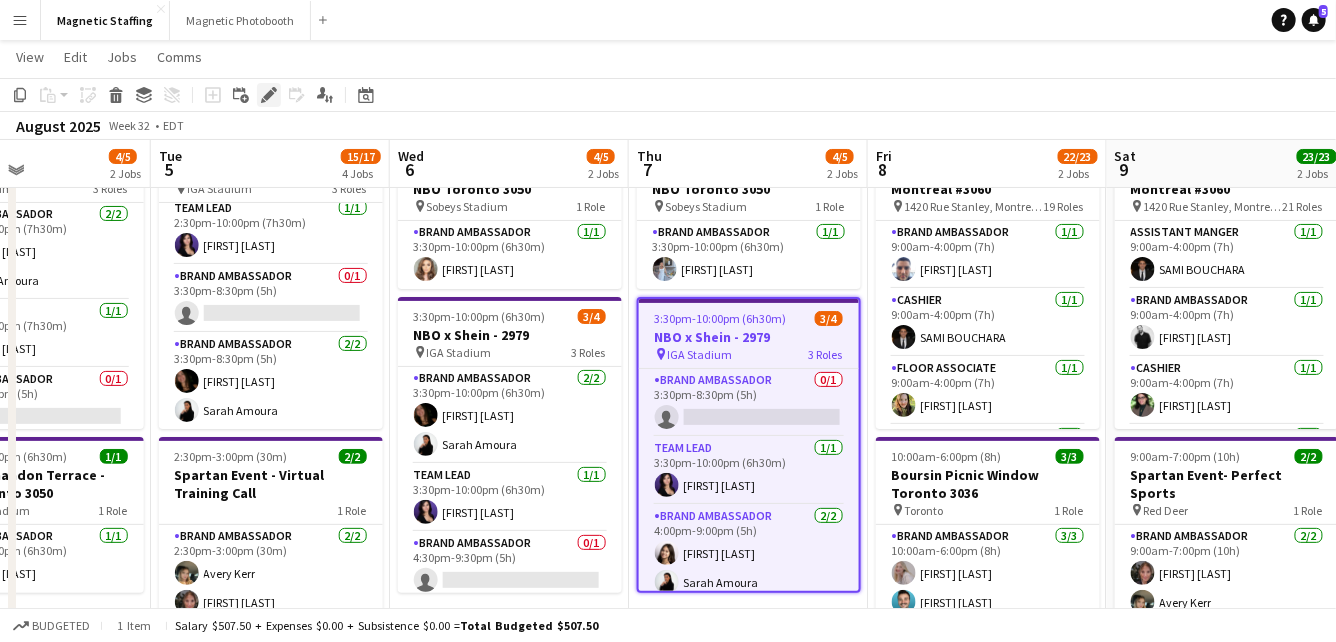 click 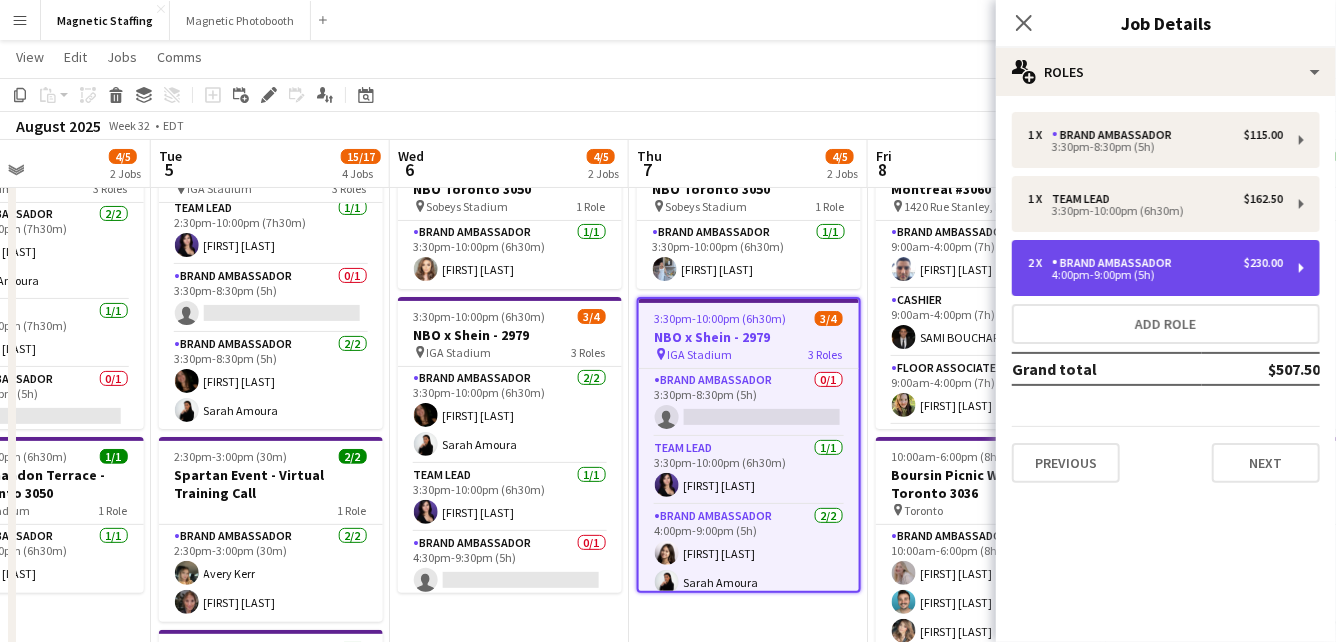 click on "2 x   Brand Ambassador   $230.00" at bounding box center (1155, 263) 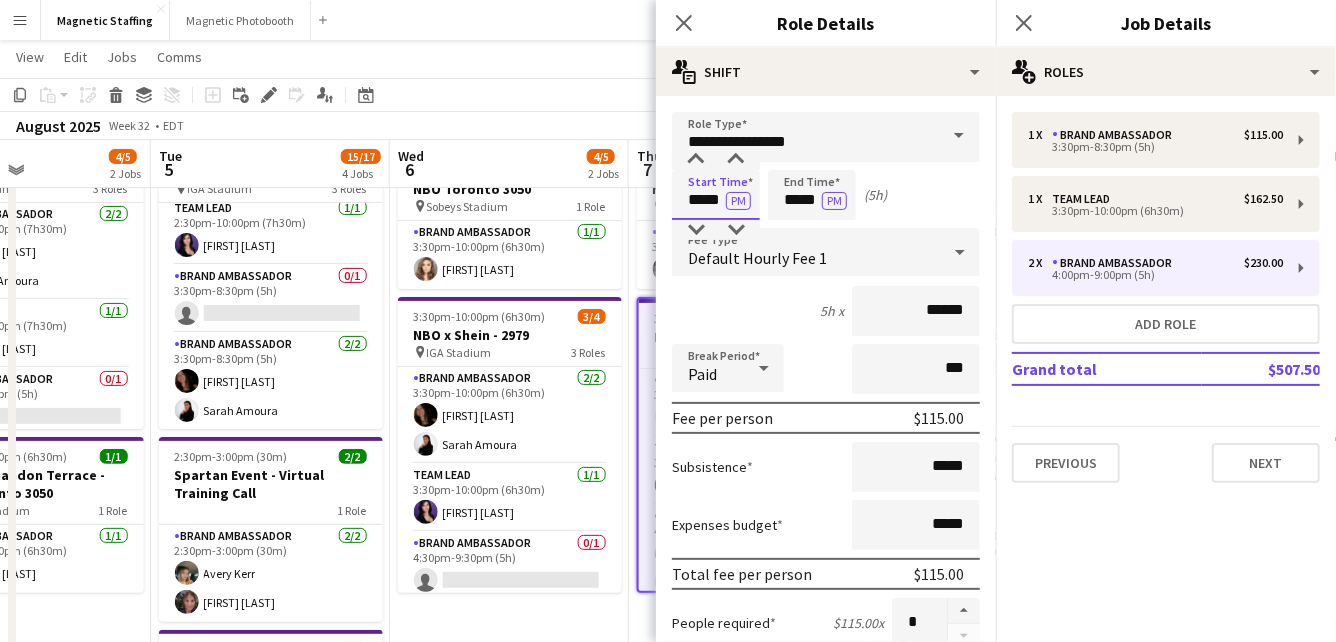 drag, startPoint x: 724, startPoint y: 202, endPoint x: 590, endPoint y: 178, distance: 136.1323 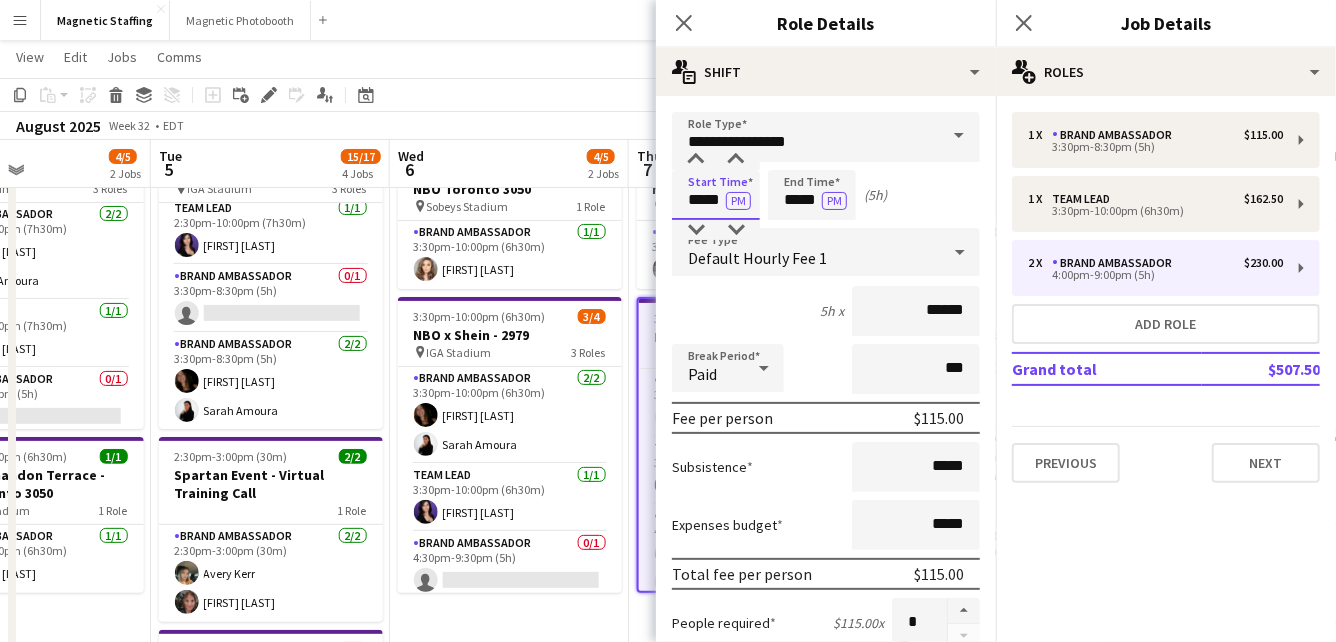 click on "Menu
Boards
Boards   Boards   All jobs   Status
Workforce
Workforce   My Workforce   Recruiting
Comms
Comms
Pay
Pay   Approvals   Payments   Reports
Platform Settings
Platform Settings   Your settings
Training Academy
Training Academy
Knowledge Base
Knowledge Base
Product Updates
Product Updates   Log Out   Privacy   Magnetic Staffing
Close
Magnetic Photobooth
Close
Add
Help
Notifications
5   Magnetic Staffing   View  Day view expanded Day view collapsed Month view Date picker Jump to today Expand Linked Jobs  Edit" at bounding box center (668, 898) 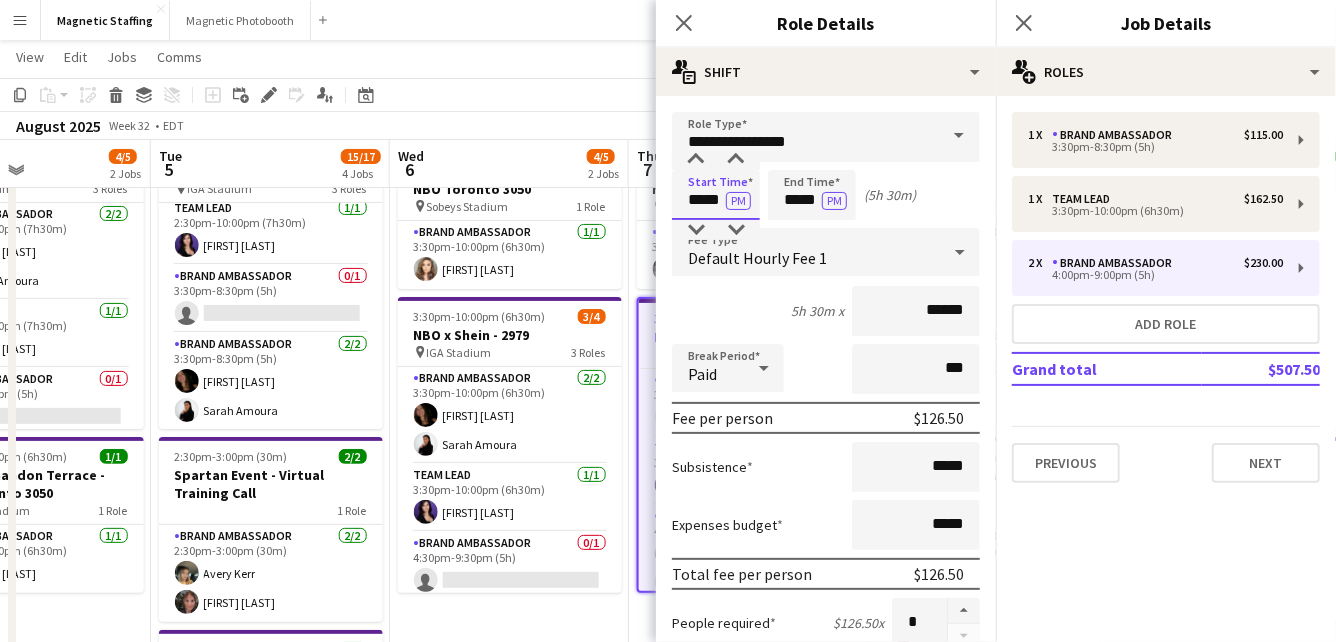 type on "*****" 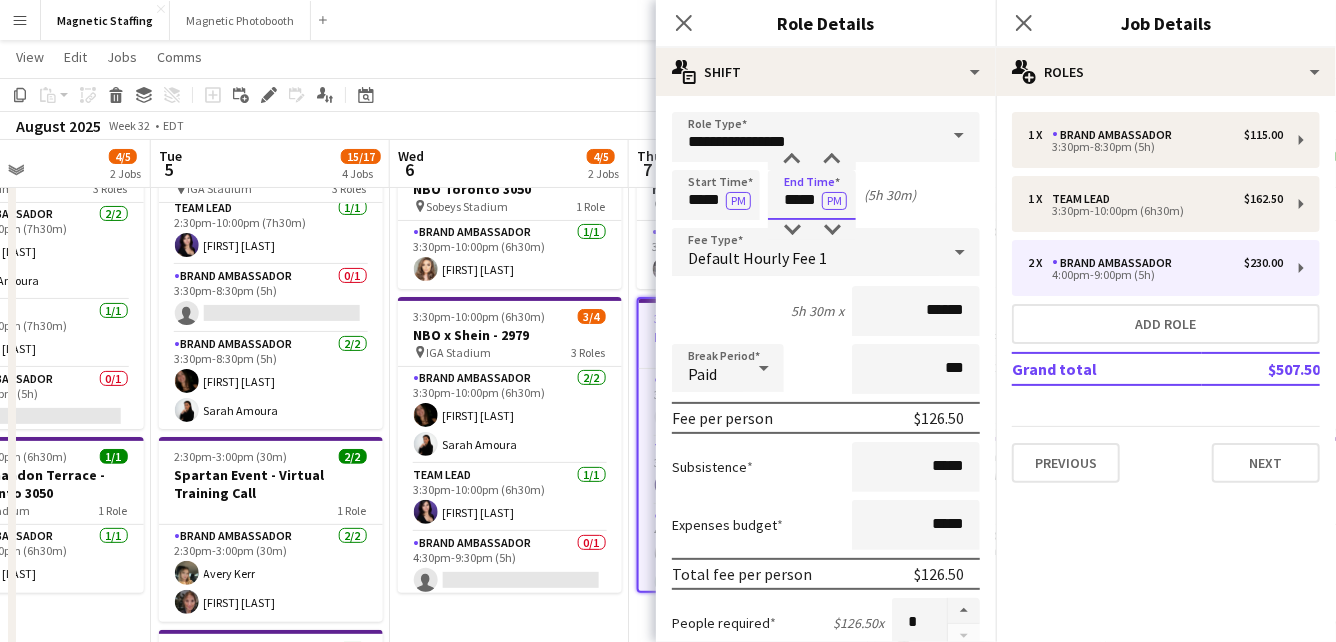 drag, startPoint x: 785, startPoint y: 201, endPoint x: 709, endPoint y: 188, distance: 77.10383 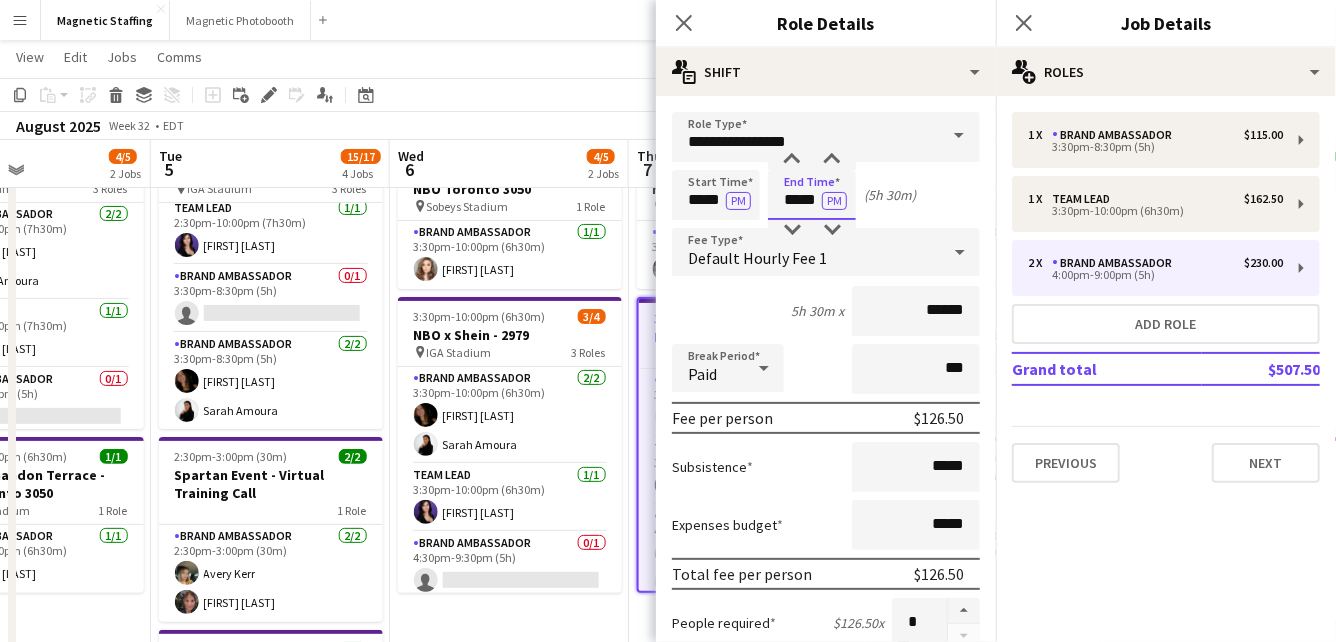 click on "Start Time  *****  PM
End Time  *****  PM
(5h 30m)" at bounding box center [826, 195] 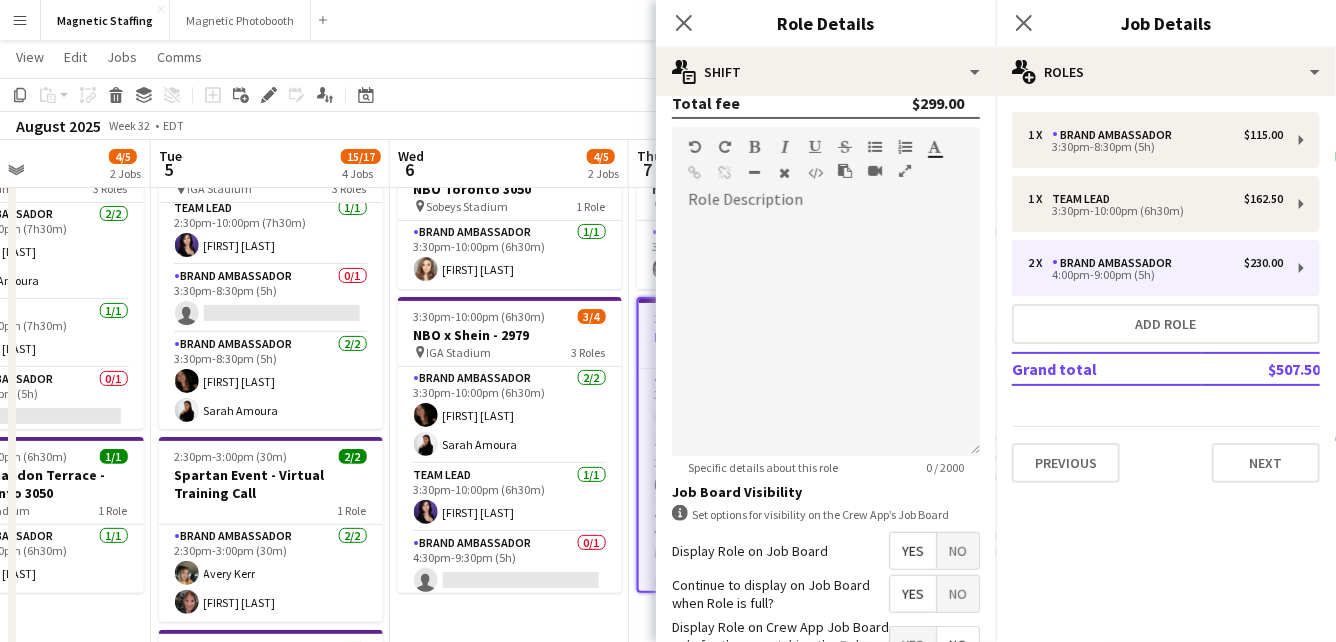 scroll, scrollTop: 709, scrollLeft: 0, axis: vertical 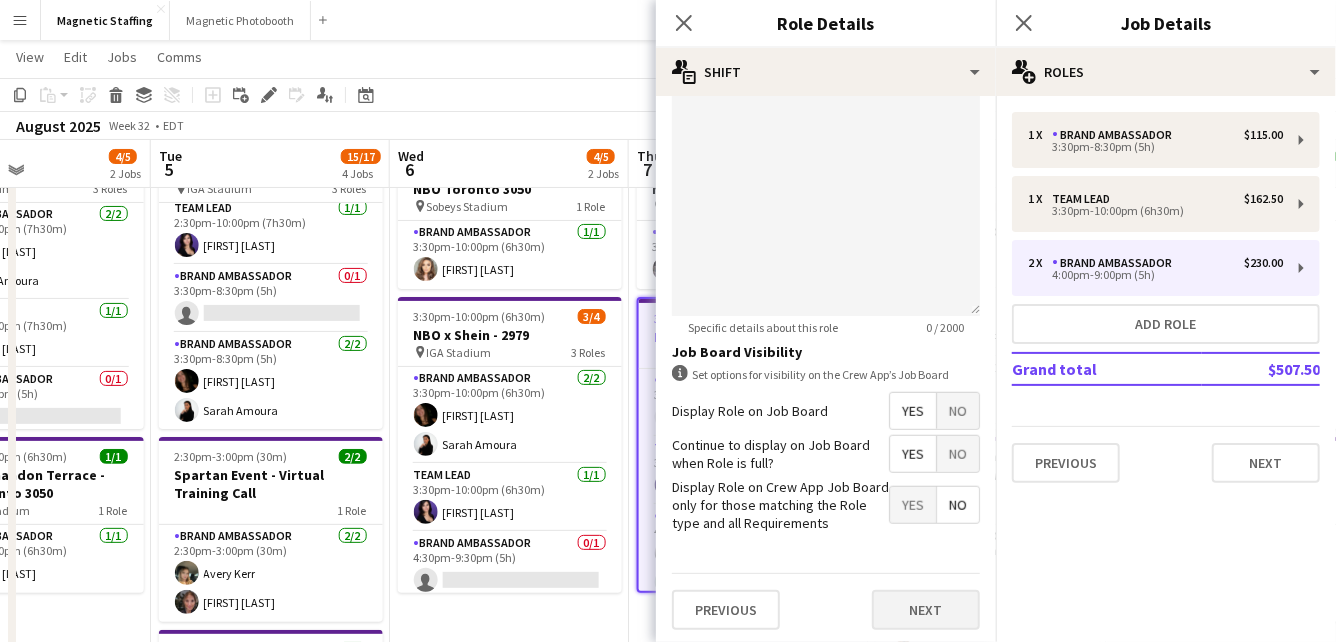 type on "*****" 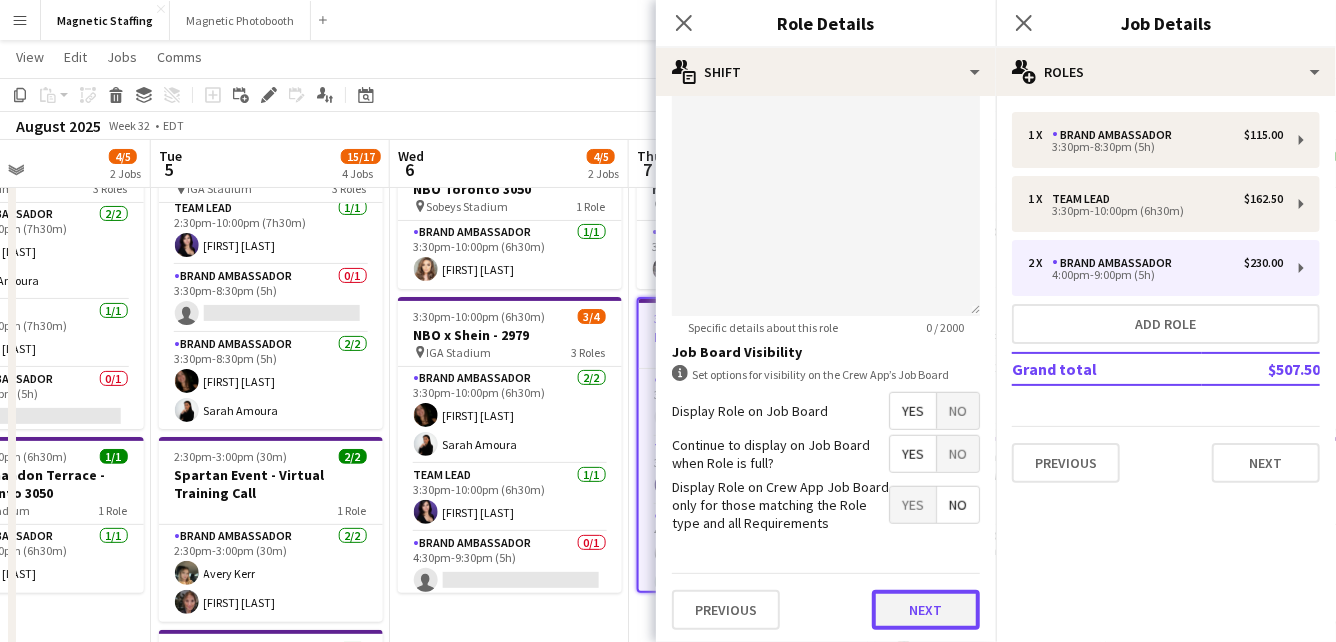 click on "Next" at bounding box center [926, 610] 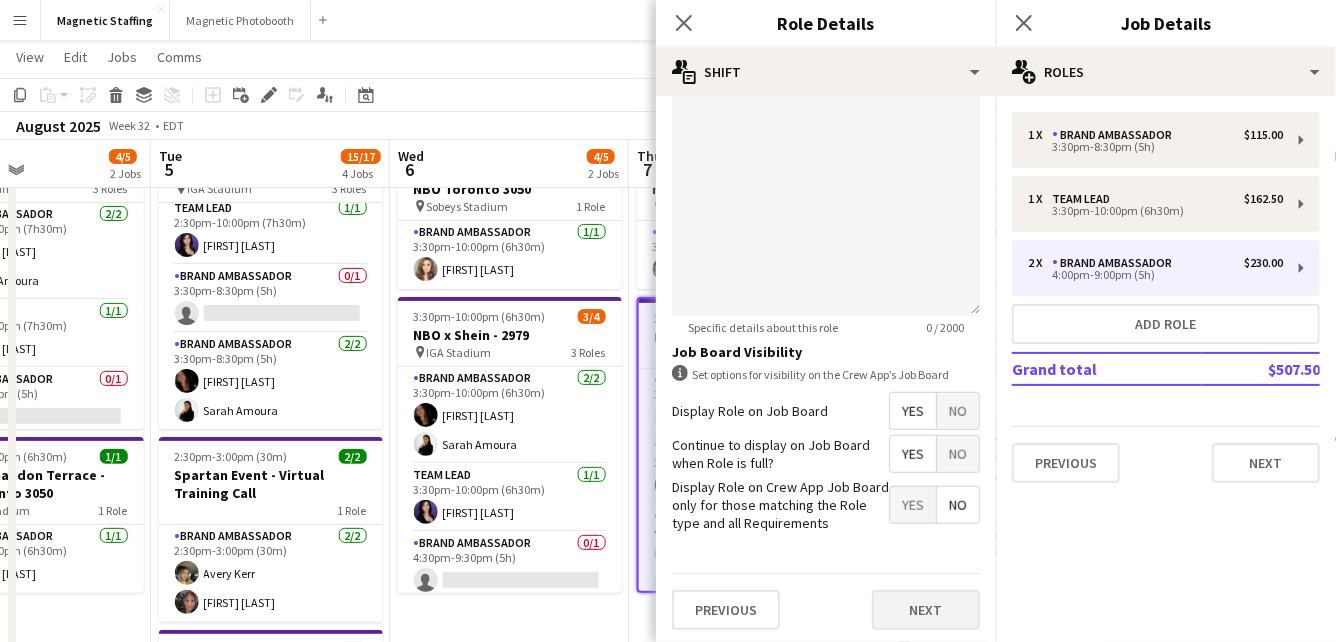 scroll, scrollTop: 0, scrollLeft: 0, axis: both 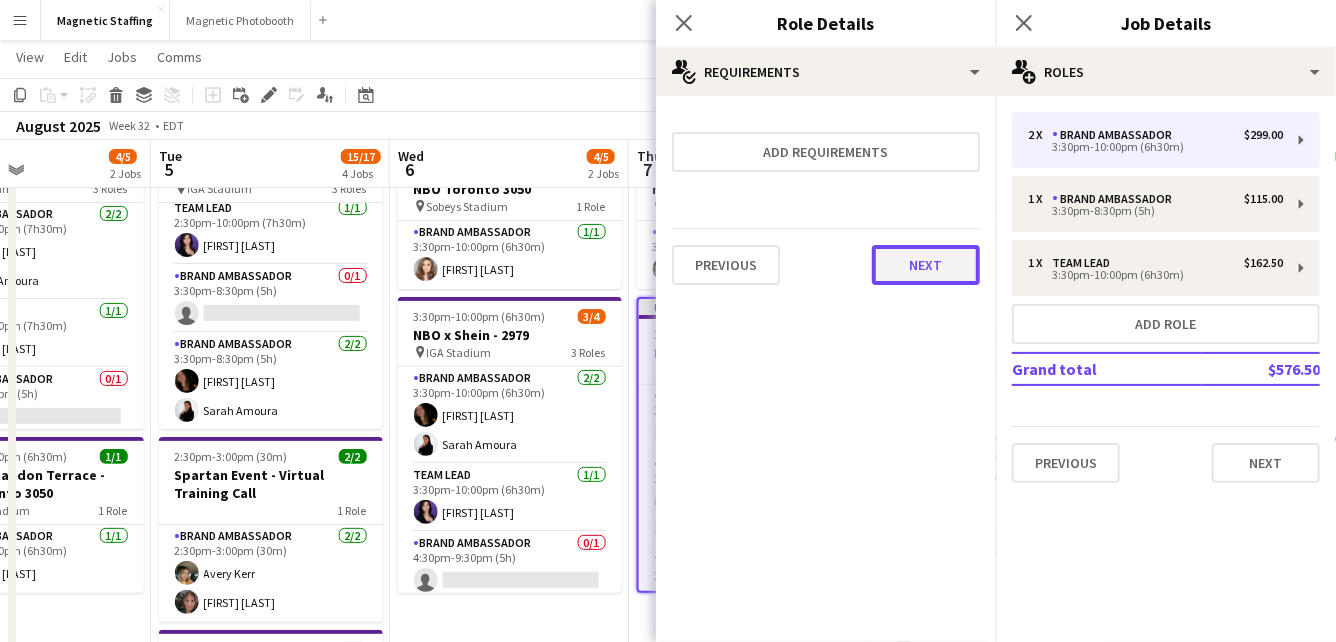 click on "Next" at bounding box center [926, 265] 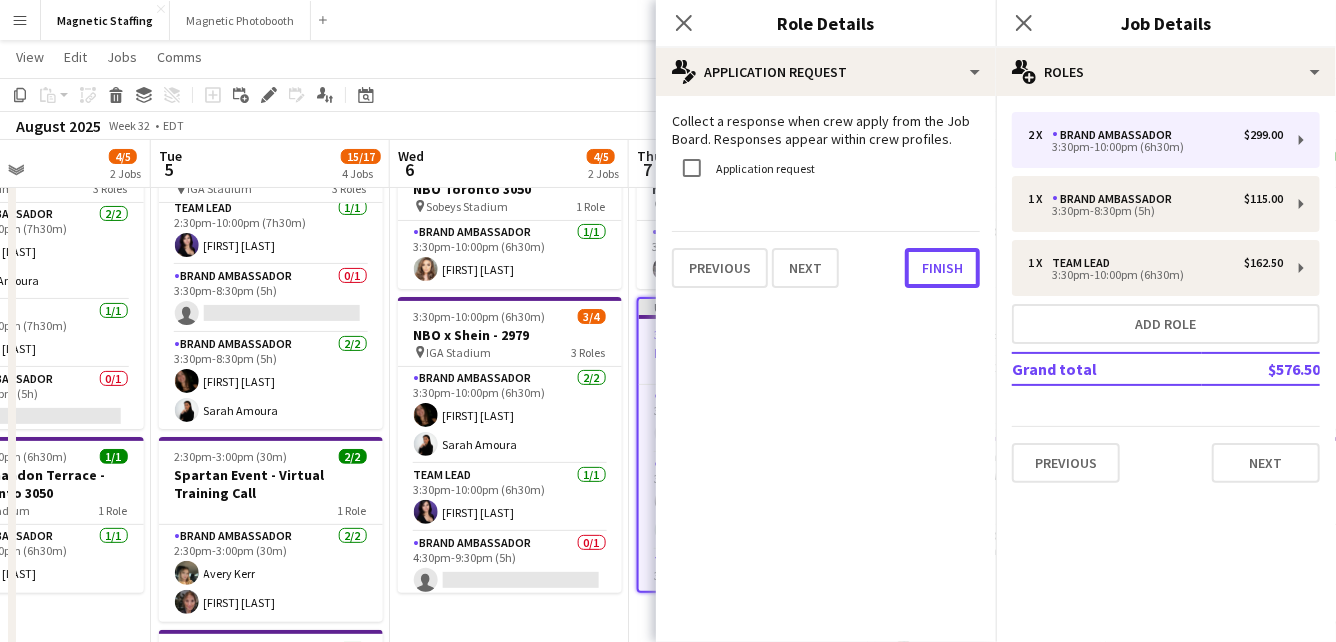 click on "Finish" at bounding box center (942, 268) 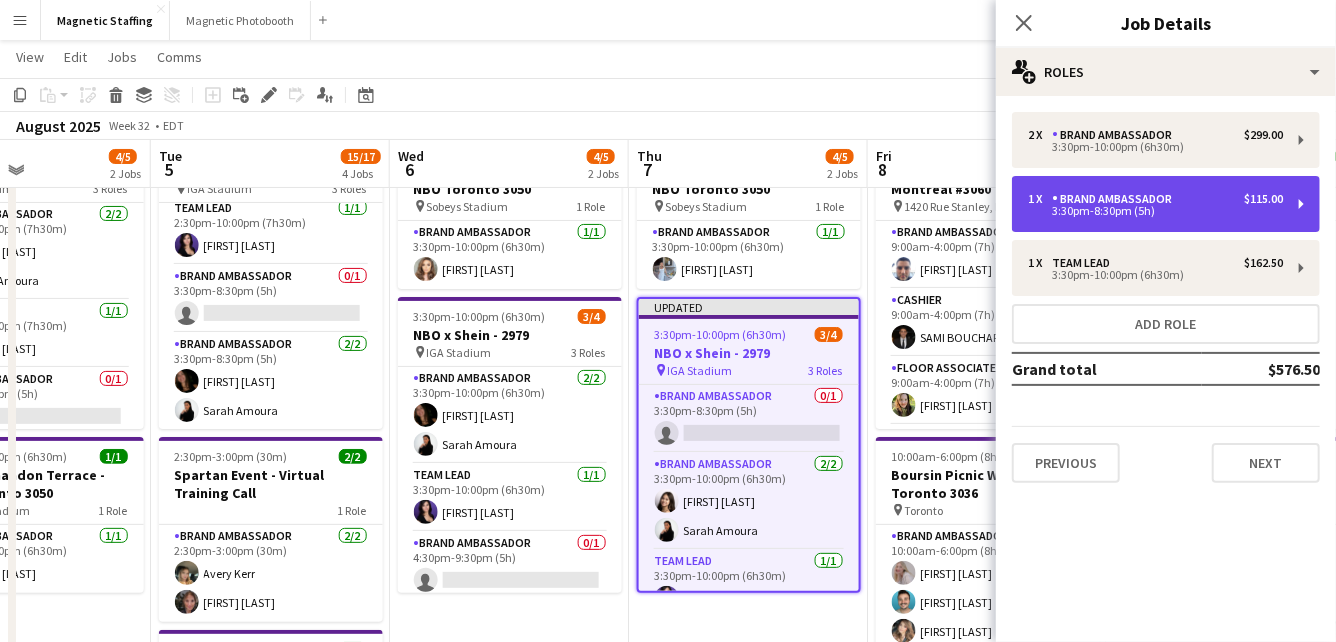click on "3:30pm-8:30pm (5h)" at bounding box center [1155, 211] 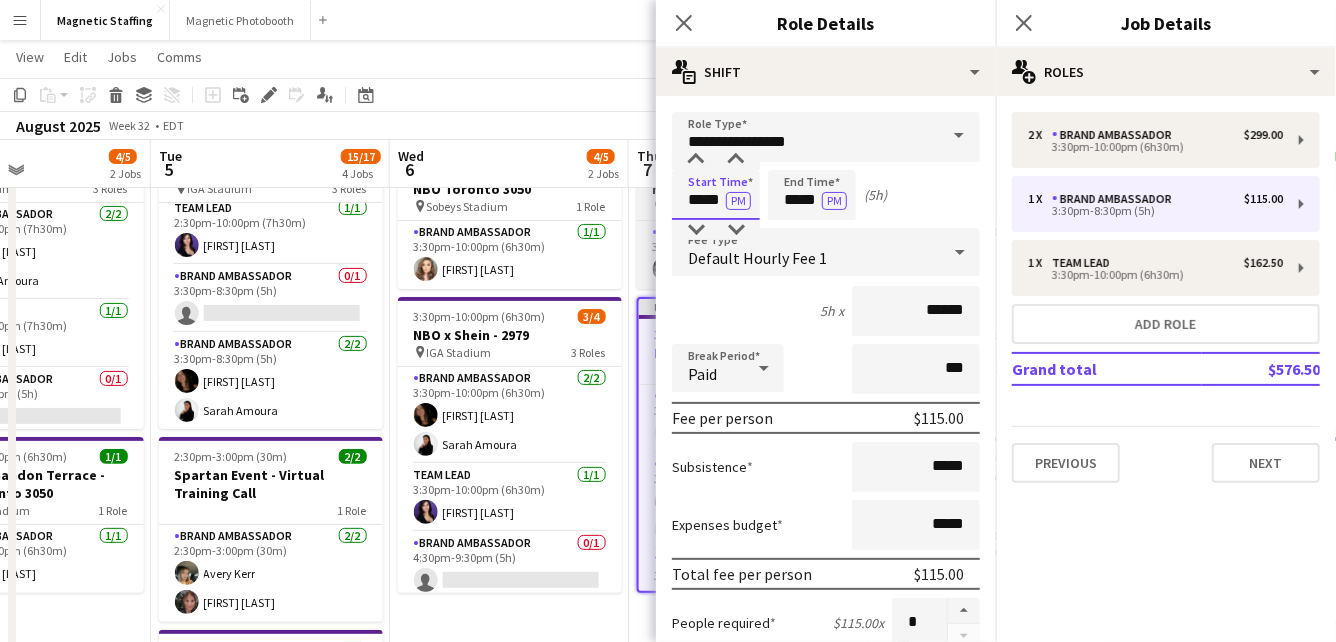 drag, startPoint x: 721, startPoint y: 203, endPoint x: 649, endPoint y: 190, distance: 73.1642 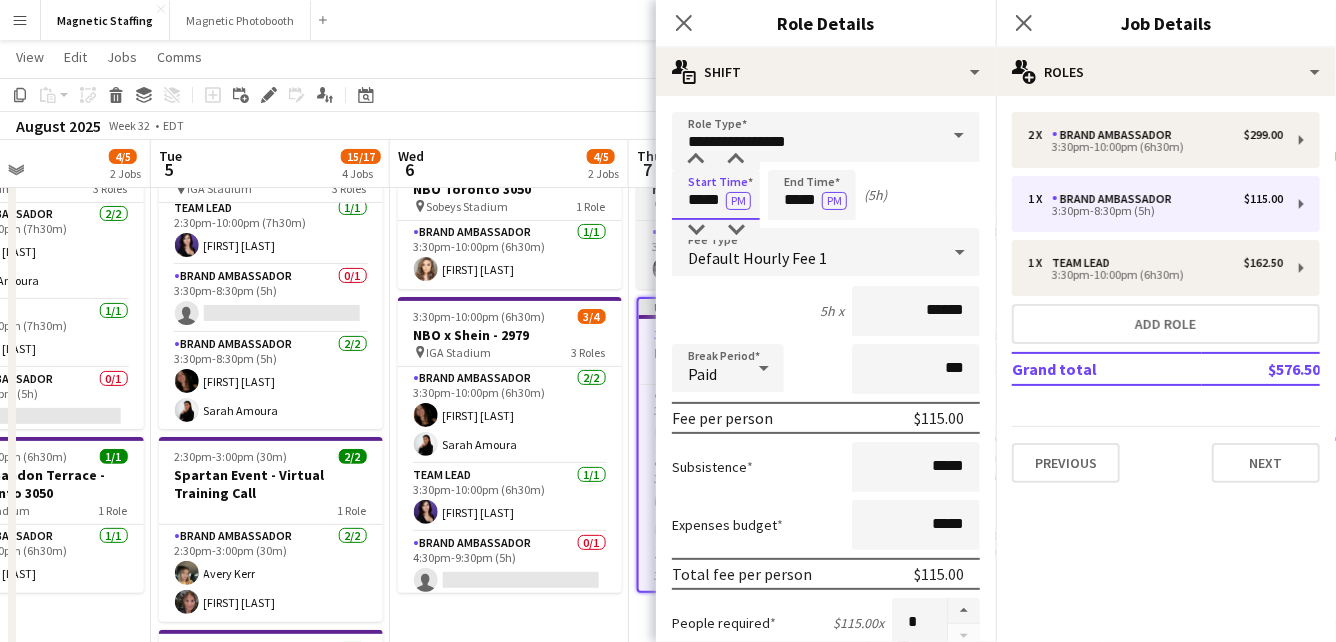 click on "**********" at bounding box center (826, 733) 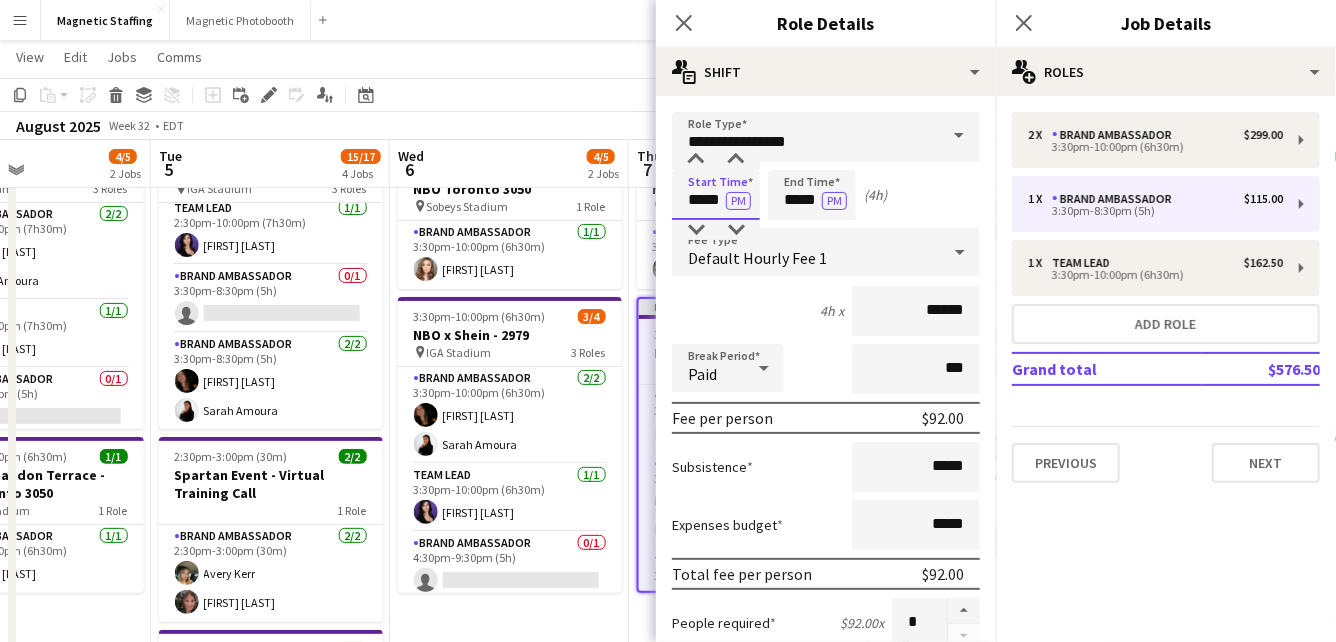 type on "*****" 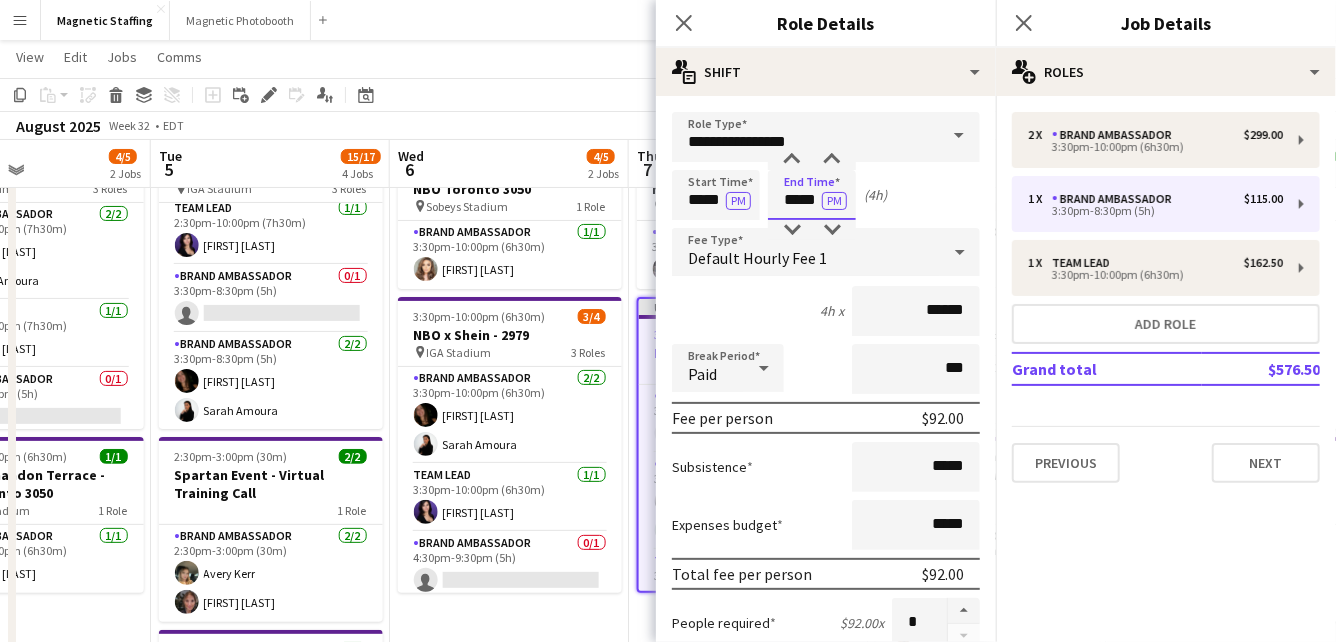 drag, startPoint x: 819, startPoint y: 203, endPoint x: 692, endPoint y: 188, distance: 127.88276 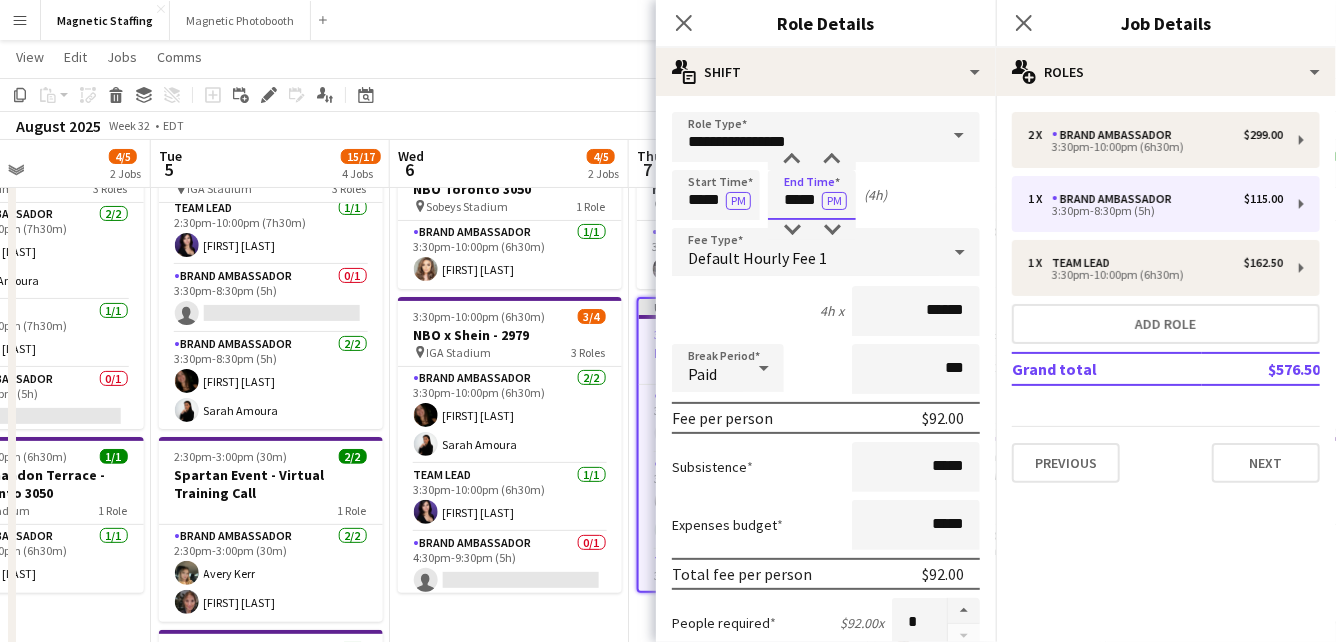 click on "Start Time  *****  PM
End Time  *****  PM
(4h)" at bounding box center [826, 195] 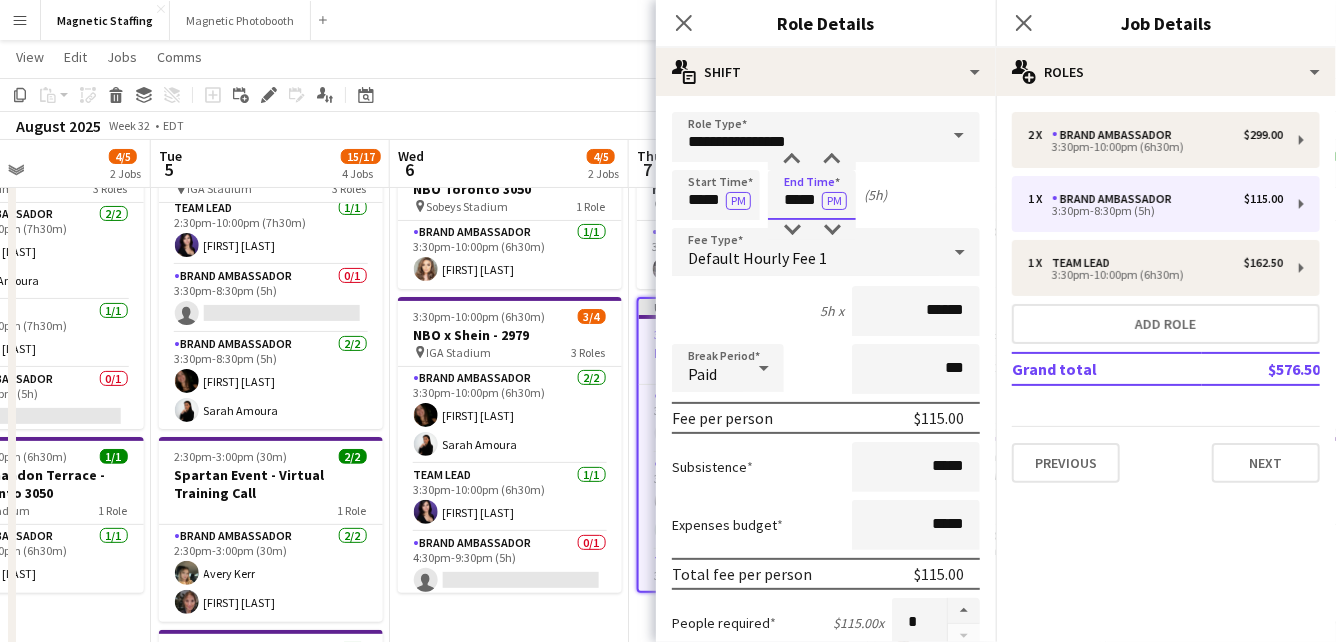 scroll, scrollTop: 709, scrollLeft: 0, axis: vertical 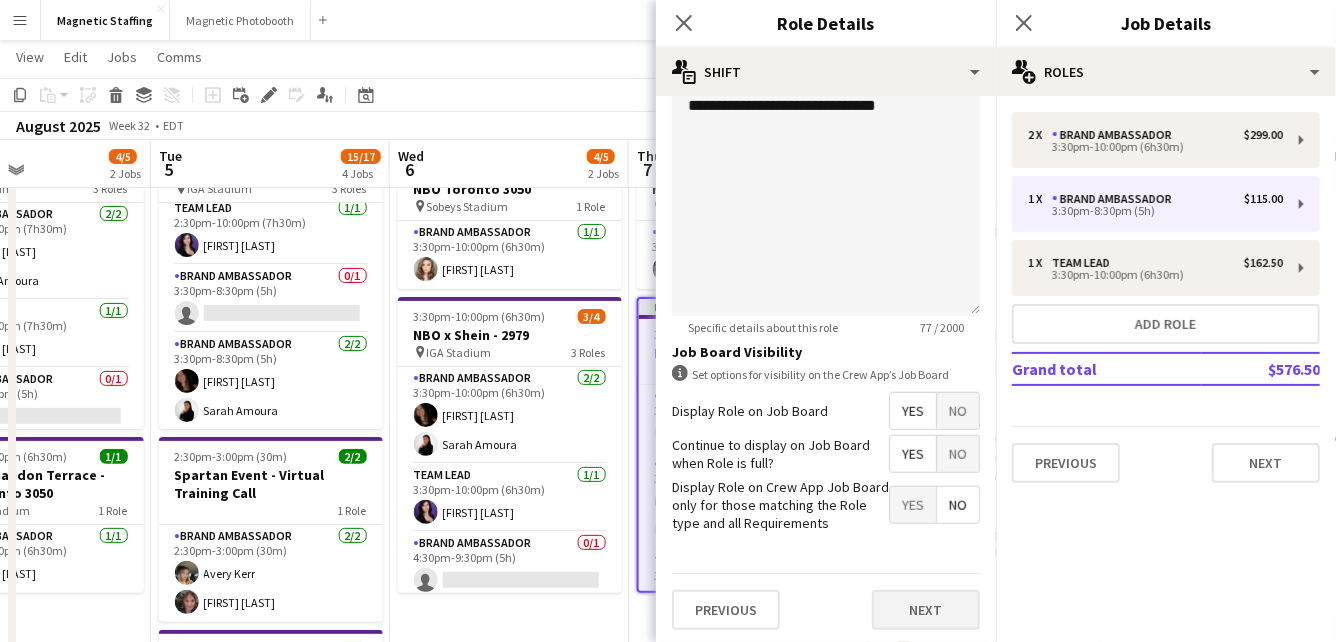 type on "*****" 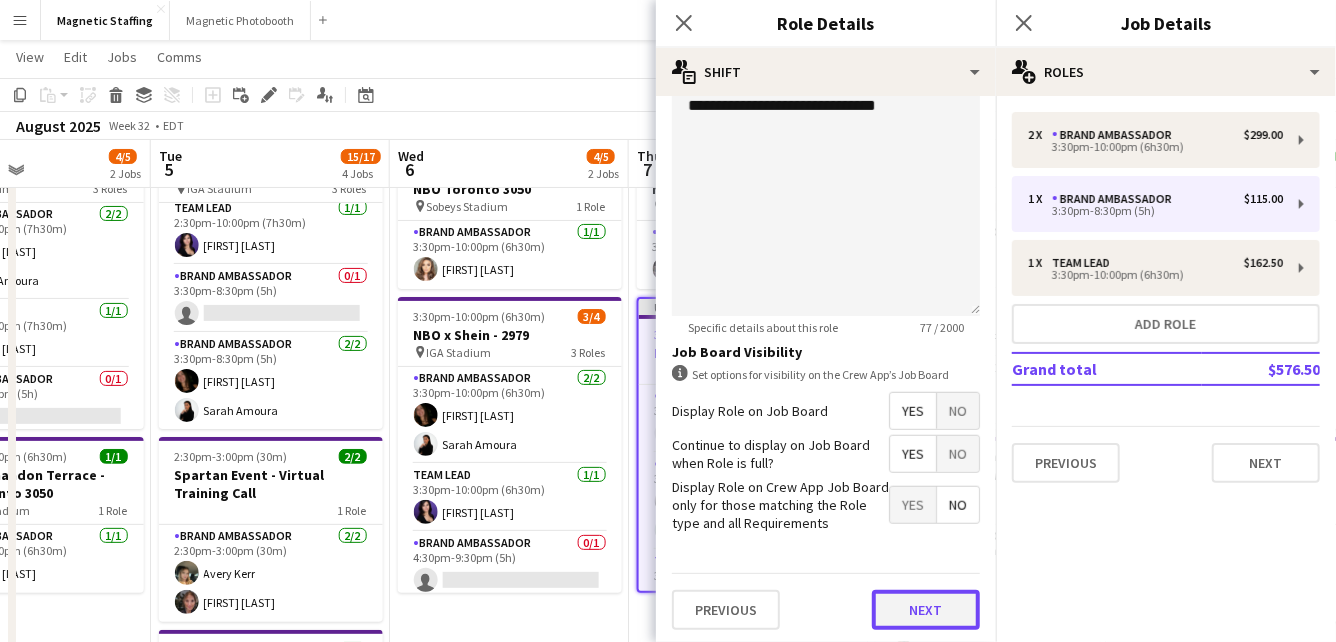click on "Next" at bounding box center [926, 610] 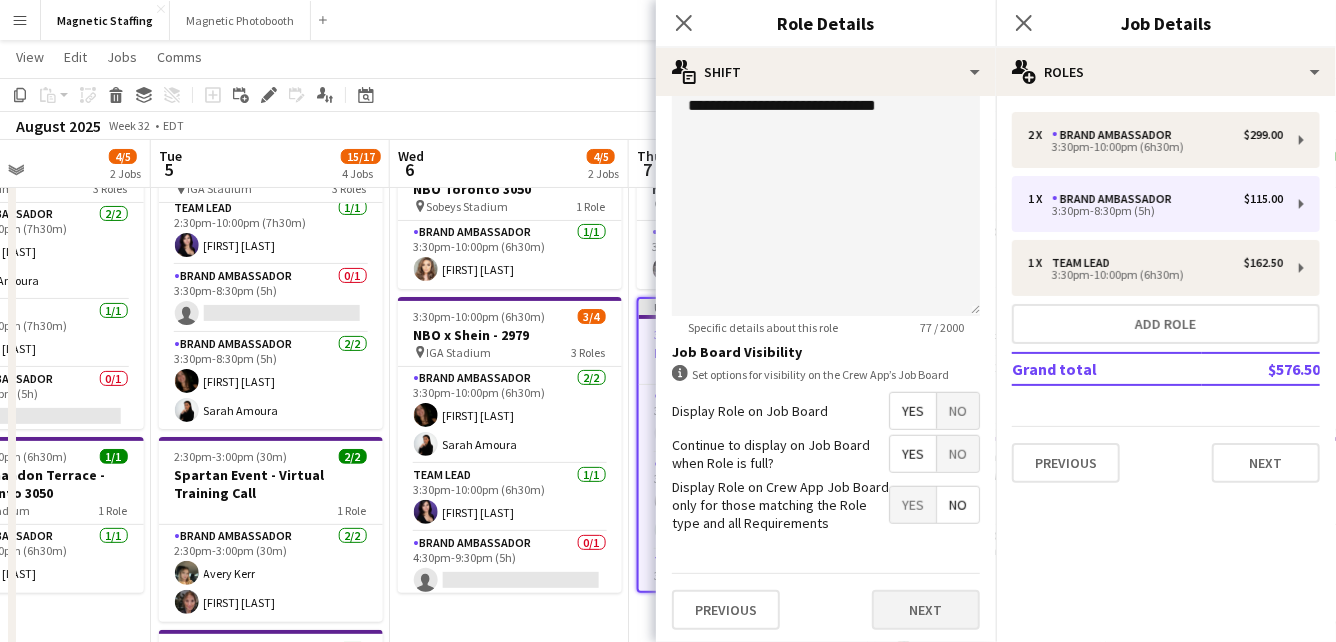 scroll, scrollTop: 0, scrollLeft: 0, axis: both 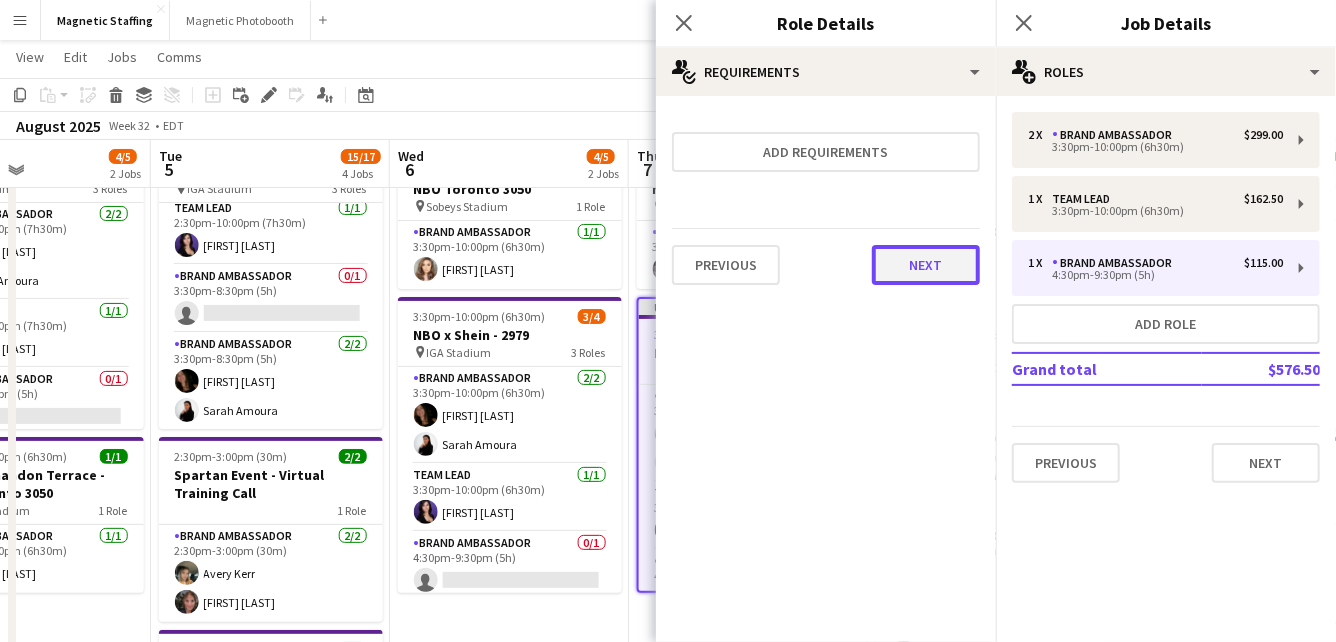 click on "Next" at bounding box center [926, 265] 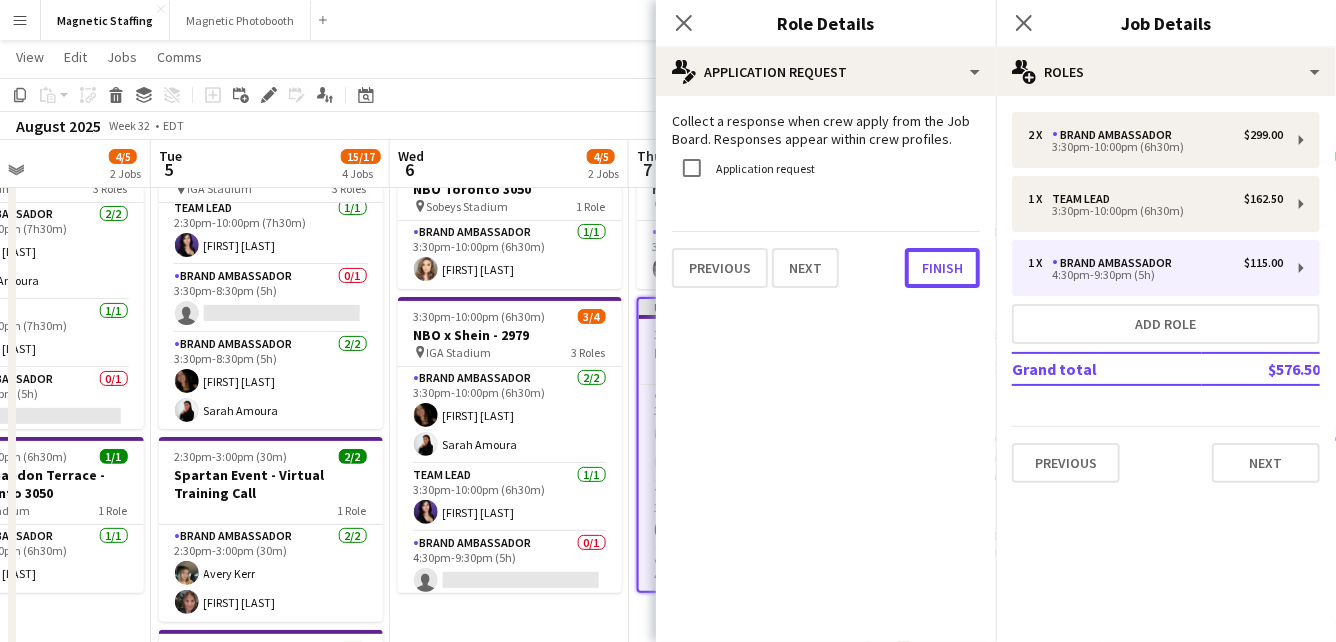 click on "Finish" at bounding box center (942, 268) 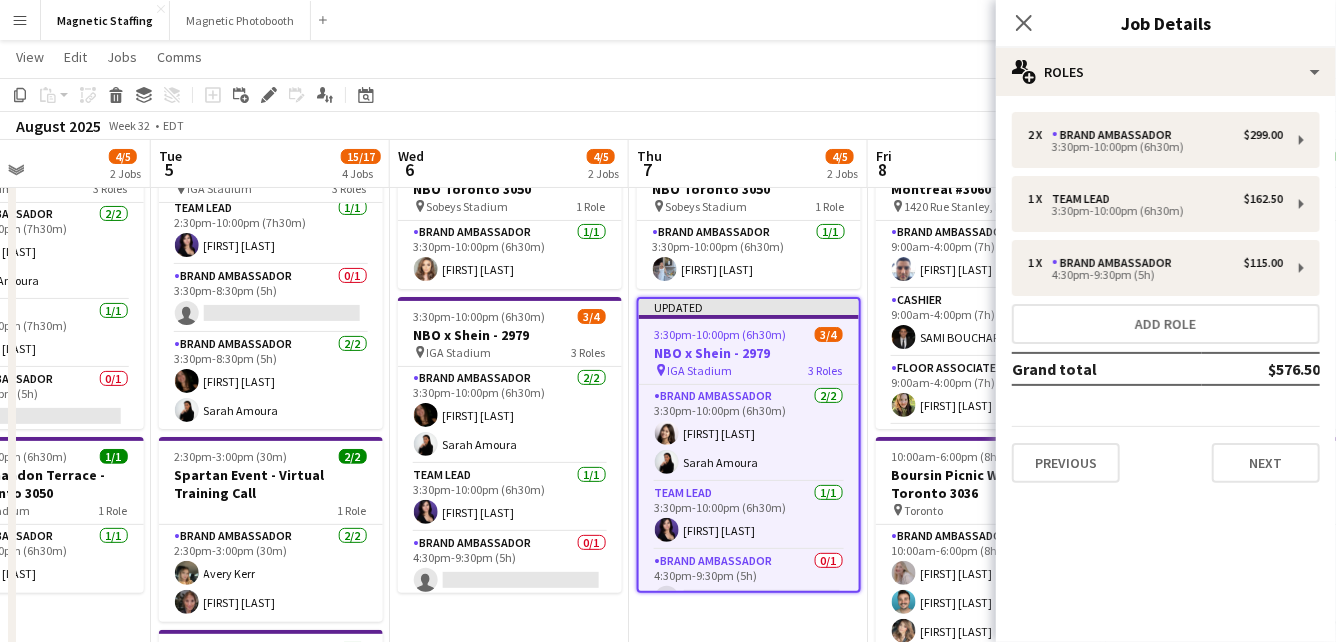 click on "Copy
Paste
Paste
Command
V Paste with crew
Command
Shift
V
Paste linked Job
Delete
Group
Ungroup
Add job
Add linked Job
Edit
Edit linked Job
Applicants
Date picker
AUG 2025 AUG 2025 Monday M Tuesday T Wednesday W Thursday T Friday F Saturday S Sunday S  AUG   1   2   3   4   5   6   7   8   9   10   11   12   13   14   15   16   17   18   19   20   21   22   23   24   25" 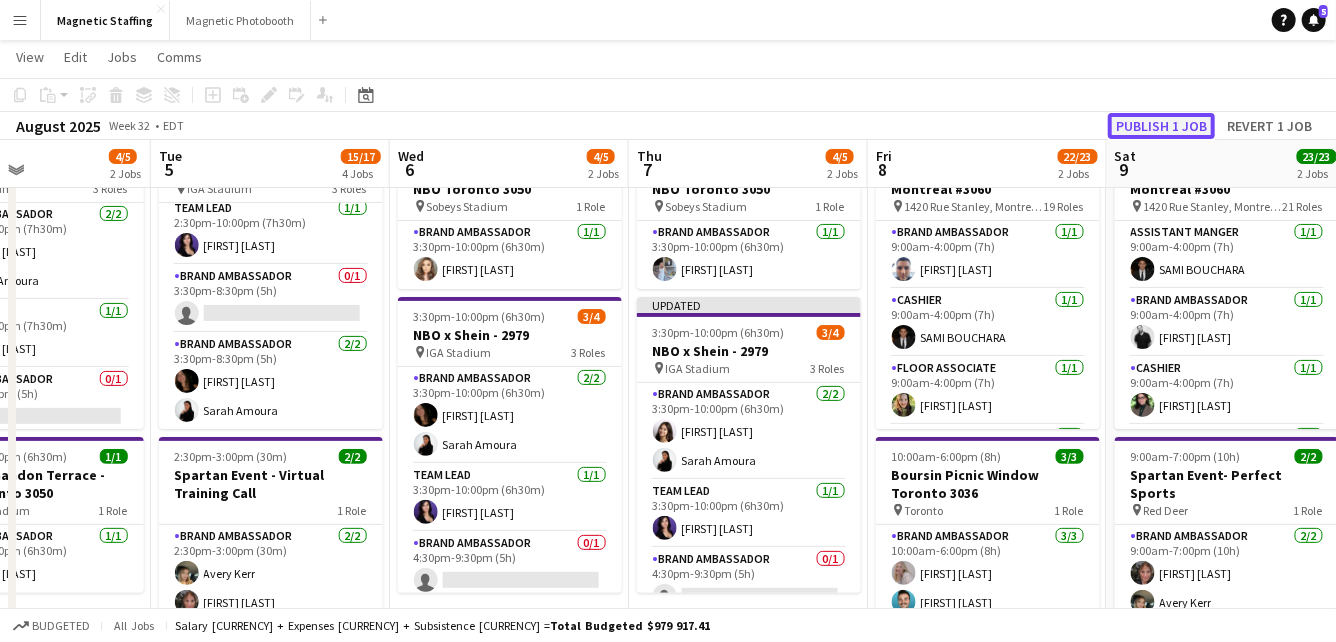 click on "Publish 1 job" 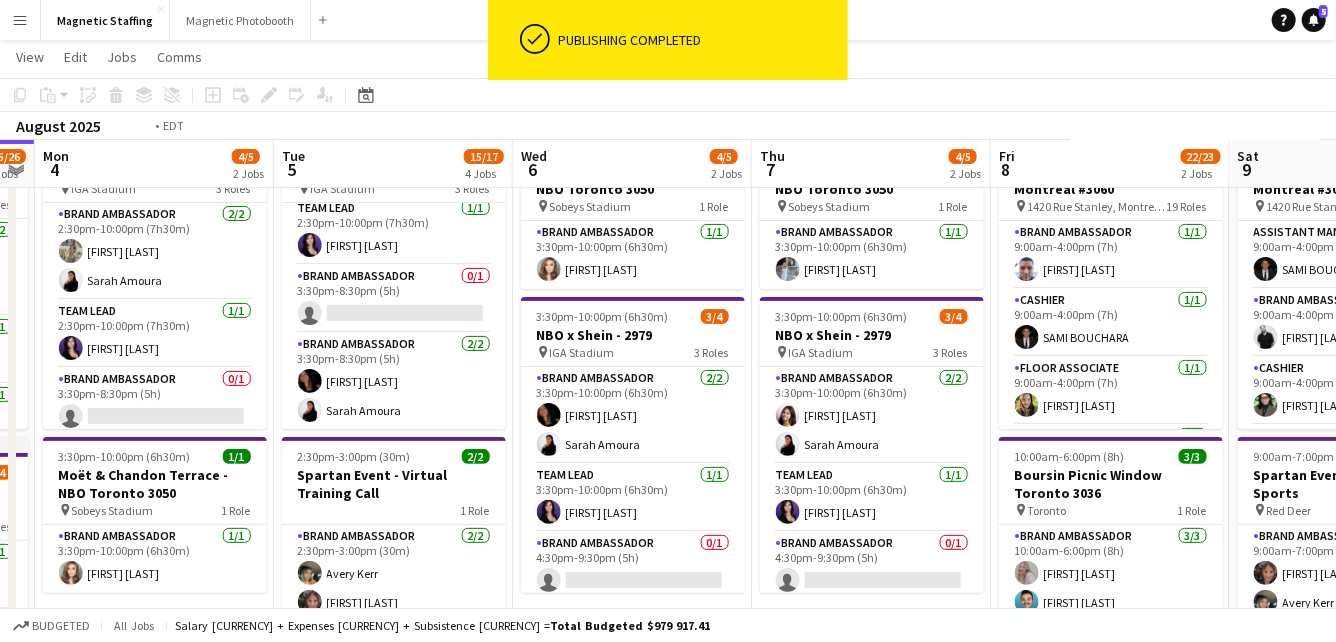 drag, startPoint x: 667, startPoint y: 380, endPoint x: 791, endPoint y: 375, distance: 124.10077 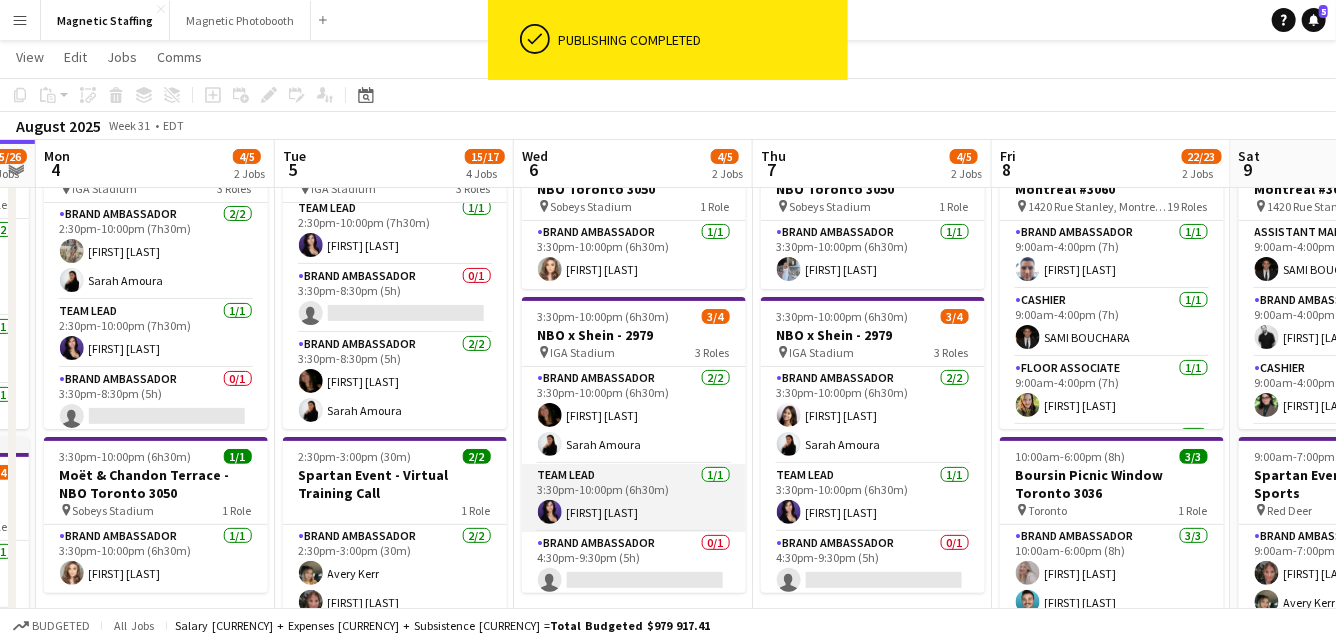 scroll, scrollTop: 7, scrollLeft: 0, axis: vertical 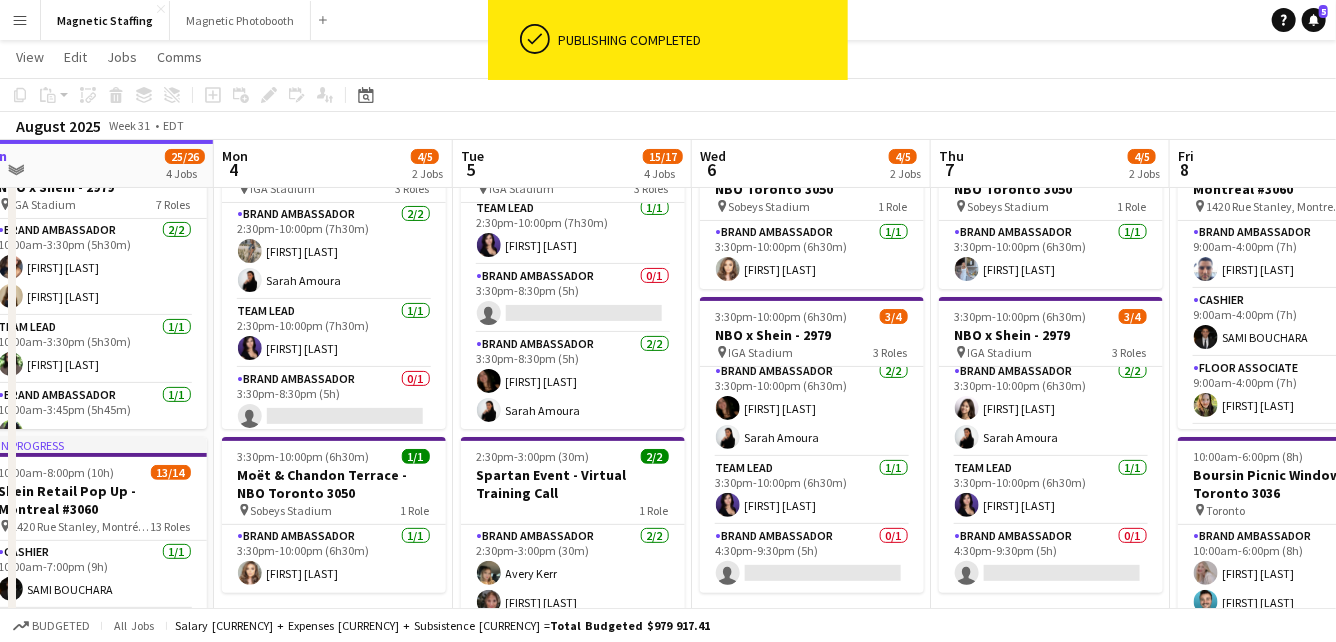 drag, startPoint x: 665, startPoint y: 481, endPoint x: 844, endPoint y: 480, distance: 179.00279 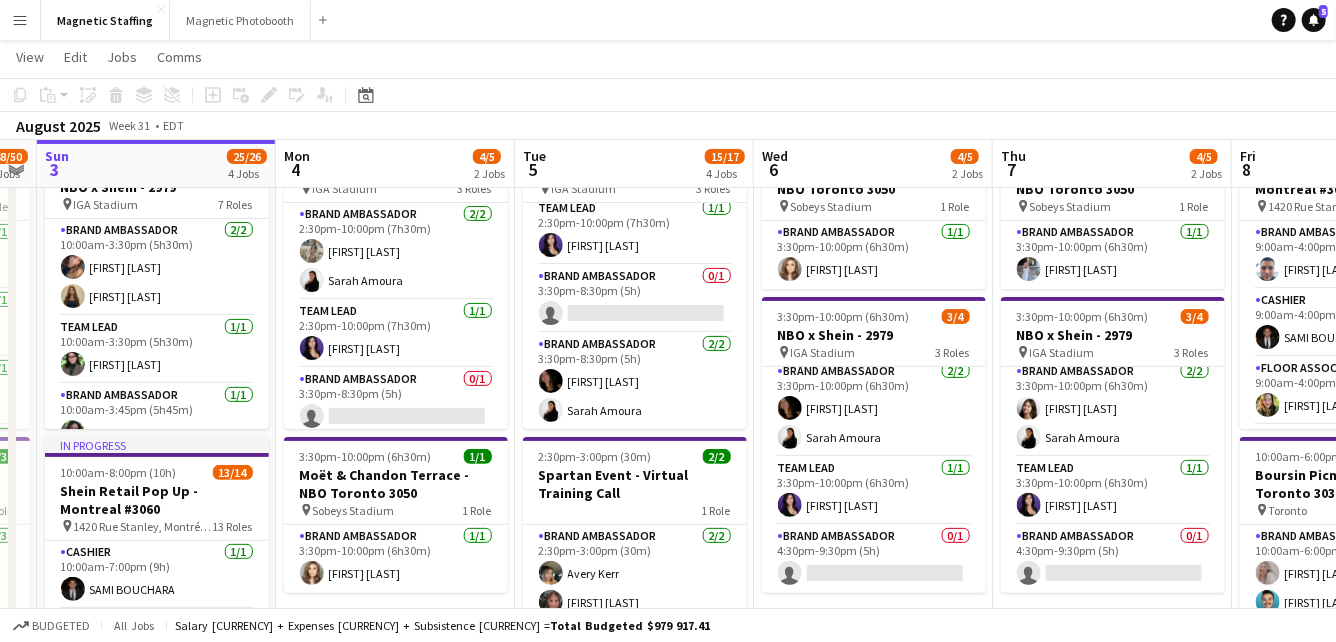 scroll, scrollTop: 0, scrollLeft: 594, axis: horizontal 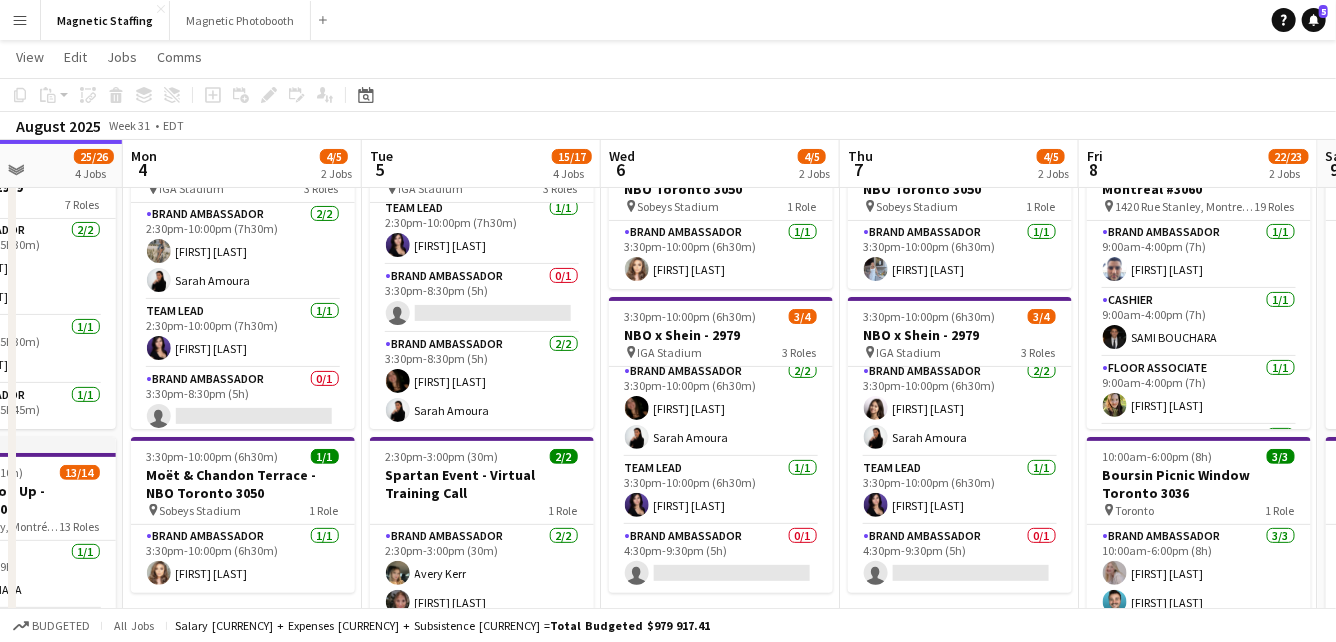drag, startPoint x: 619, startPoint y: 472, endPoint x: 752, endPoint y: 472, distance: 133 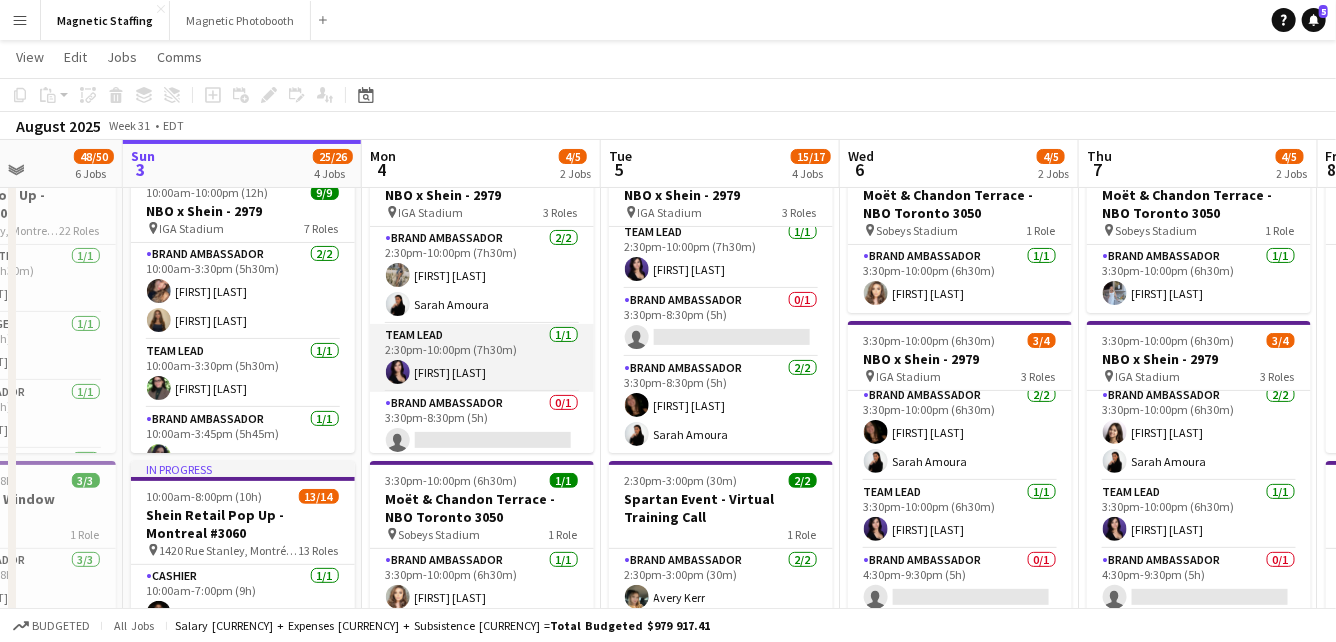 scroll, scrollTop: 74, scrollLeft: 0, axis: vertical 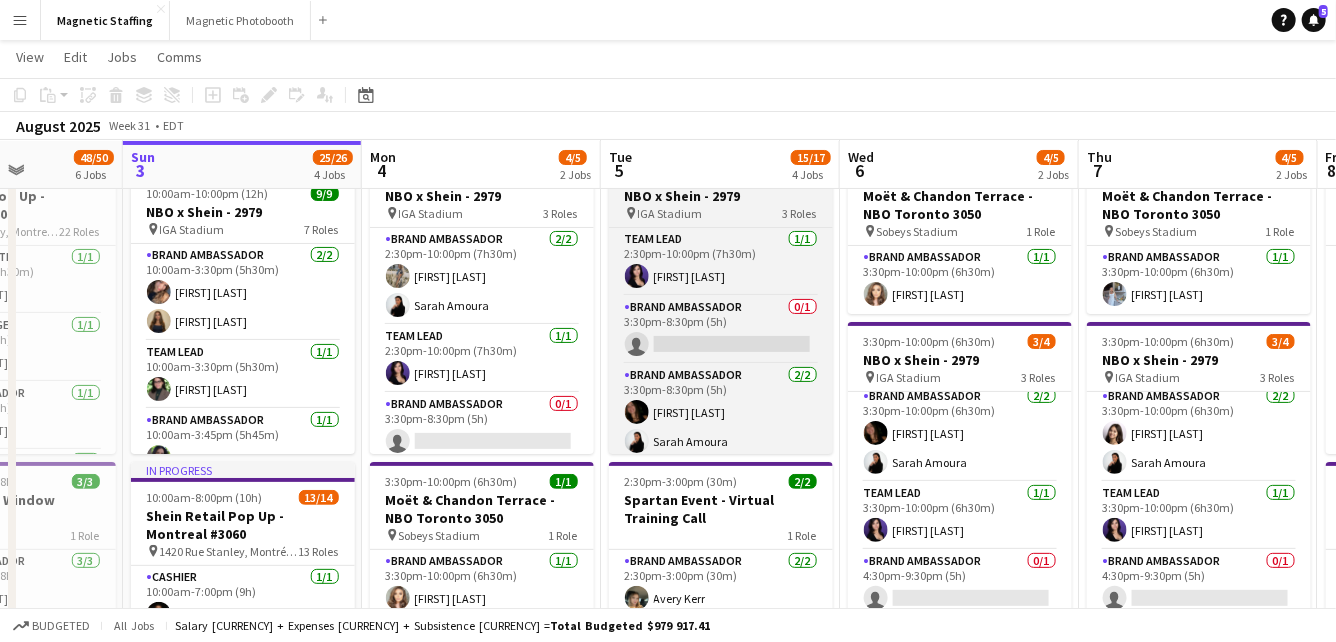 click on "NBO x Shein - 2979" at bounding box center (721, 196) 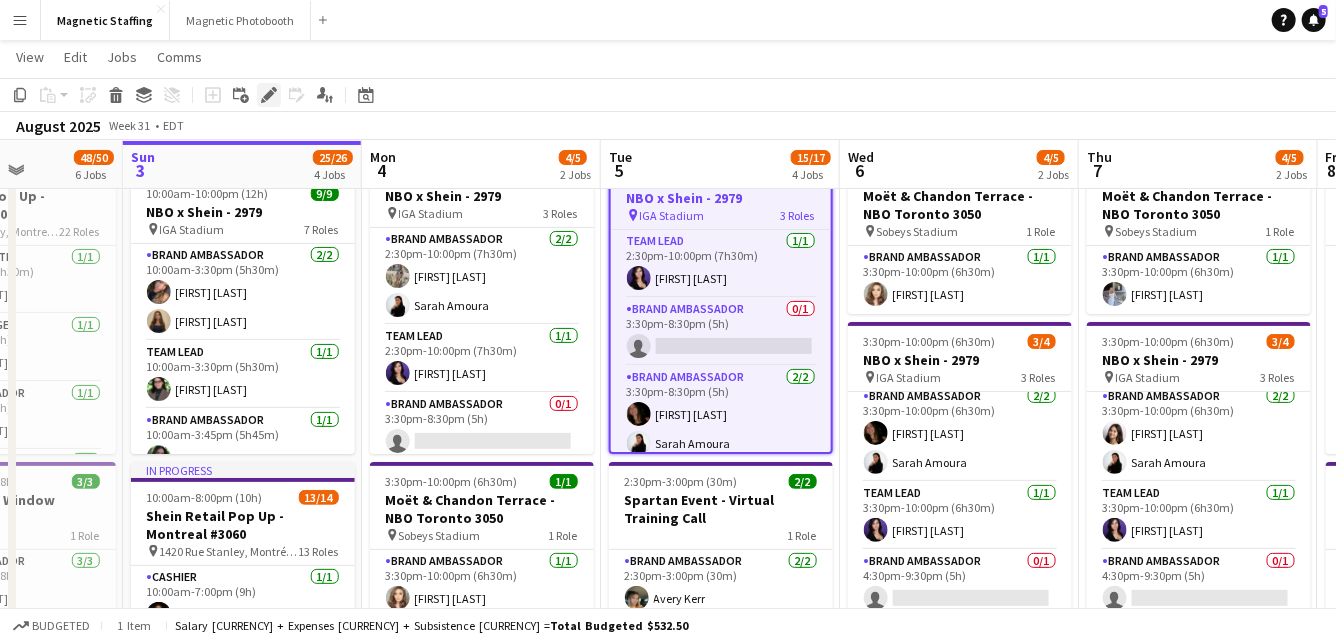 click 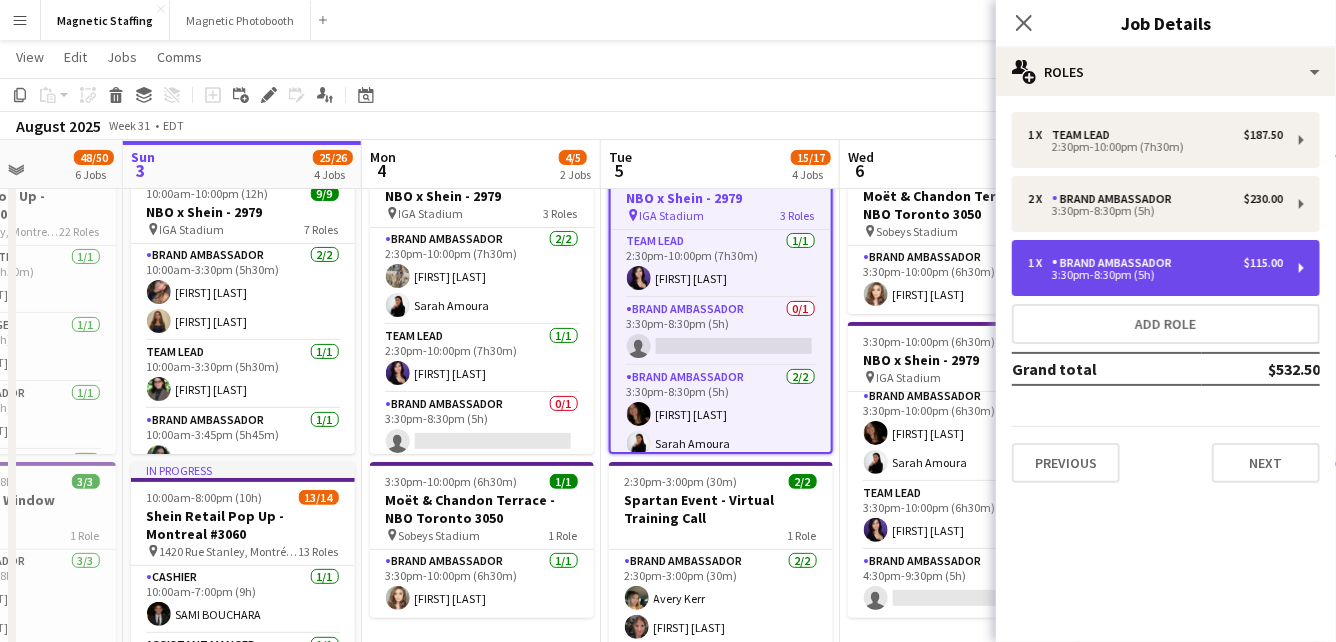 click on "Brand Ambassador" at bounding box center (1116, 263) 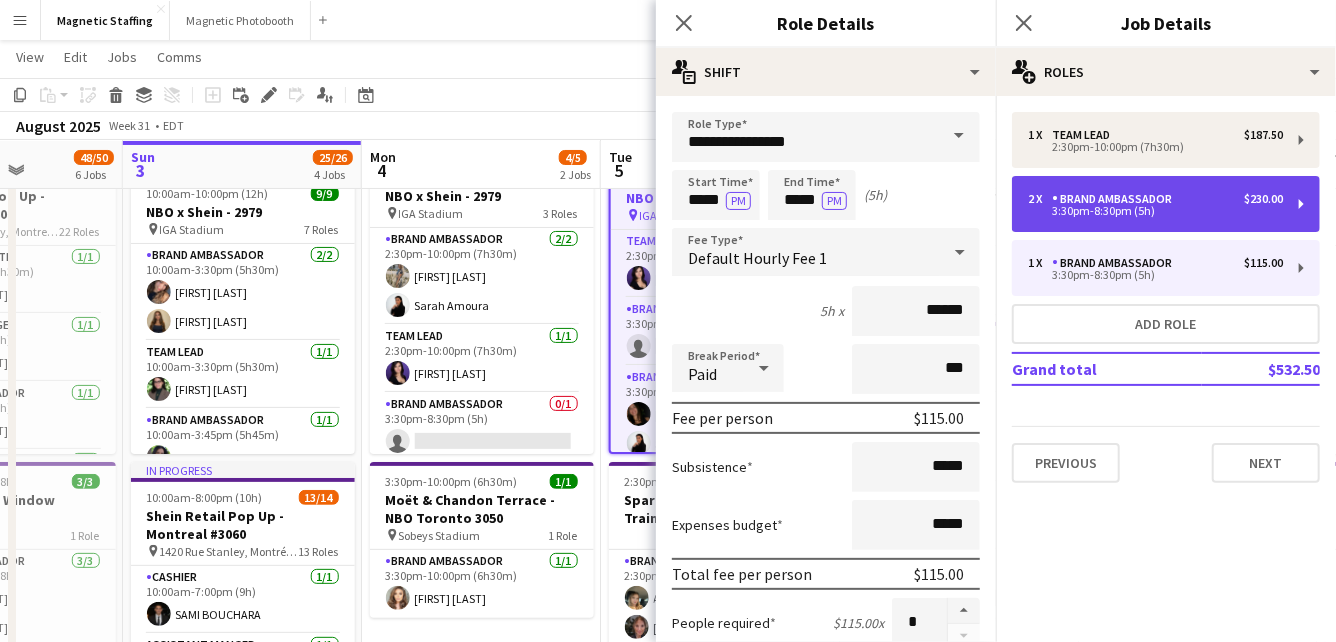 click on "3:30pm-8:30pm (5h)" at bounding box center [1155, 211] 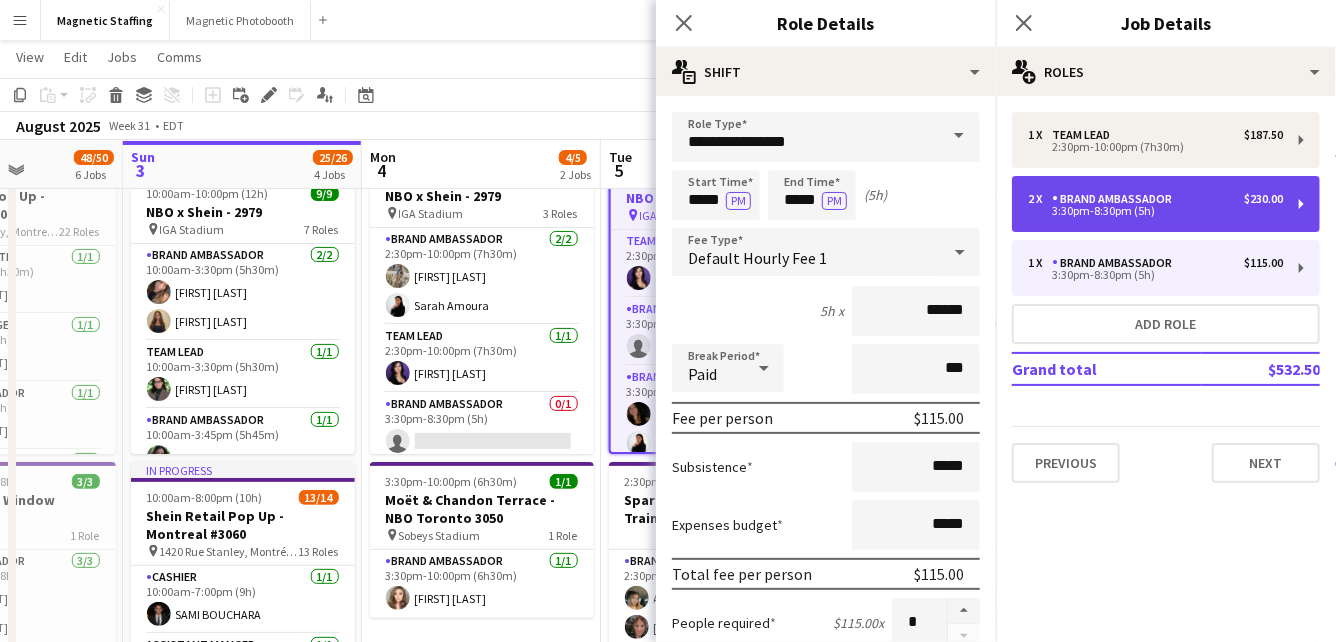 type on "*" 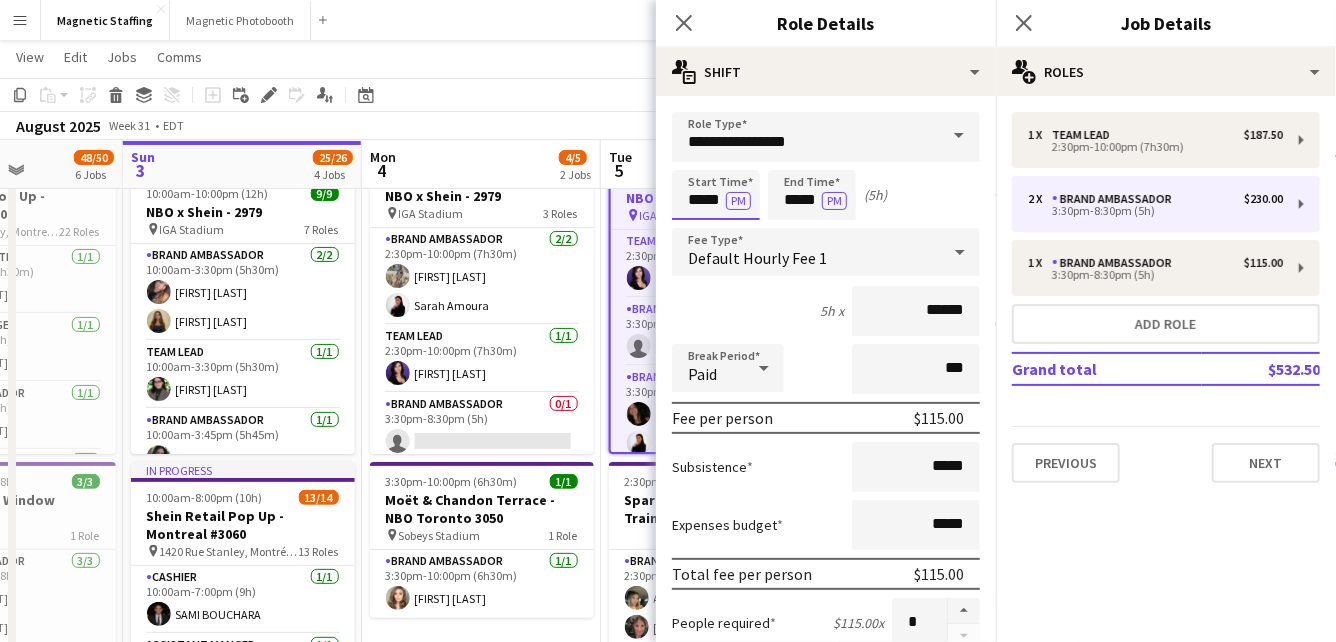 drag, startPoint x: 710, startPoint y: 204, endPoint x: 569, endPoint y: 184, distance: 142.41138 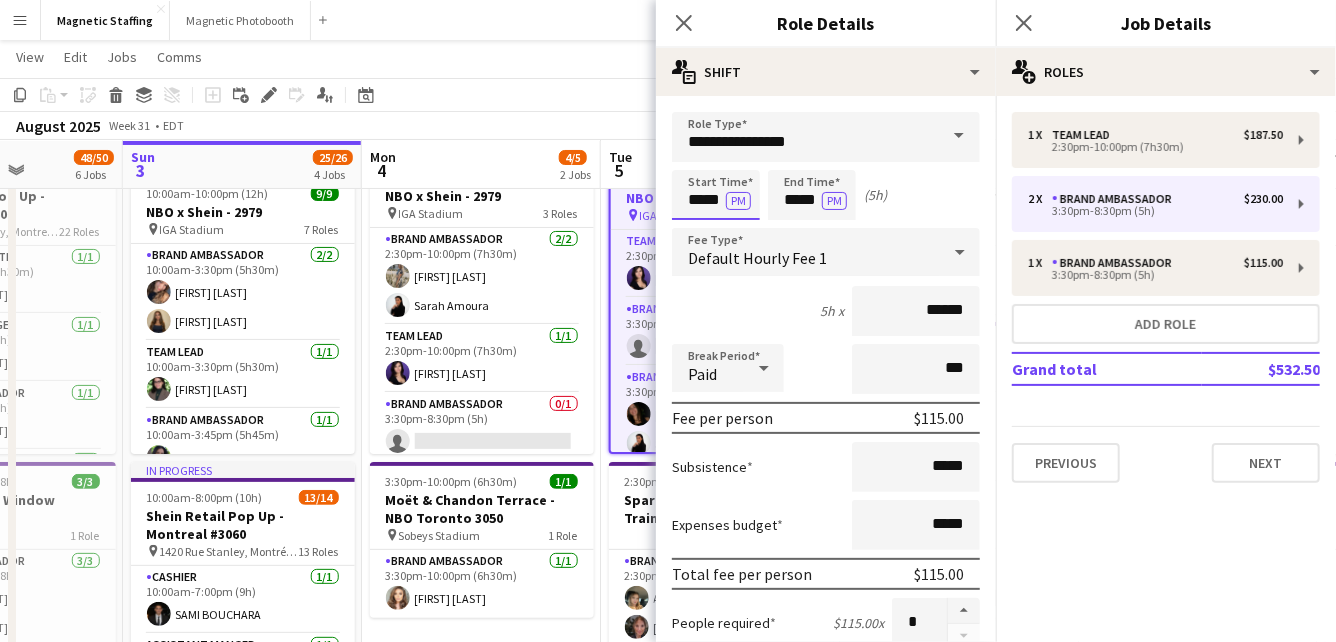click on "Menu
Boards
Boards   Boards   All jobs   Status
Workforce
Workforce   My Workforce   Recruiting
Comms
Comms
Pay
Pay   Approvals   Payments   Reports
Platform Settings
Platform Settings   Your settings
Training Academy
Training Academy
Knowledge Base
Knowledge Base
Product Updates
Product Updates   Log Out   Privacy   Magnetic Staffing
Close
Magnetic Photobooth
Close
Add
Help
Notifications
5   Magnetic Staffing   View  Day view expanded Day view collapsed Month view Date picker Jump to today Expand Linked Jobs  Edit" at bounding box center [668, 923] 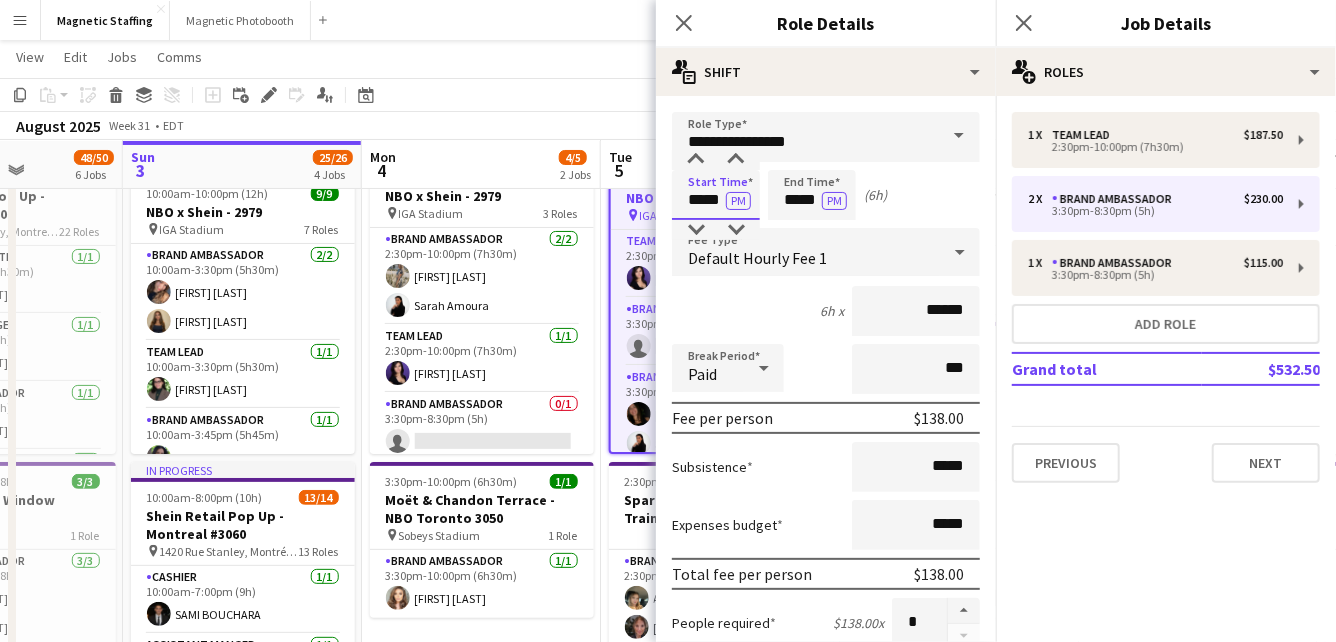 type on "*****" 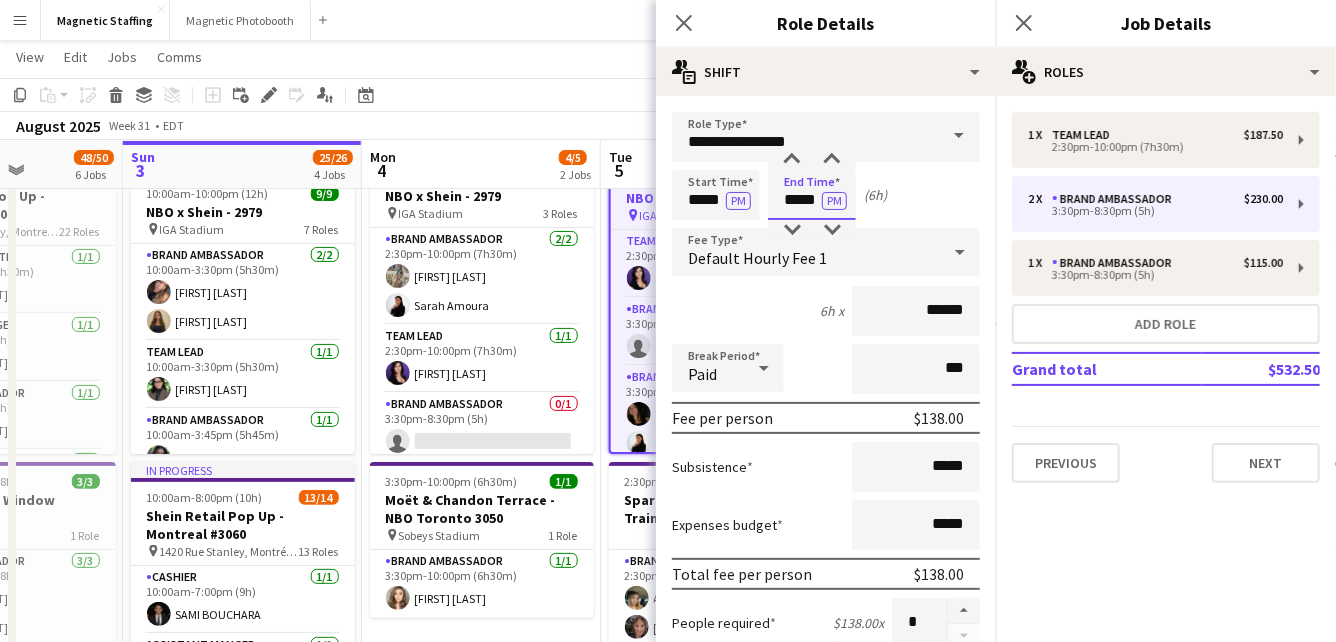drag, startPoint x: 820, startPoint y: 203, endPoint x: 704, endPoint y: 195, distance: 116.275536 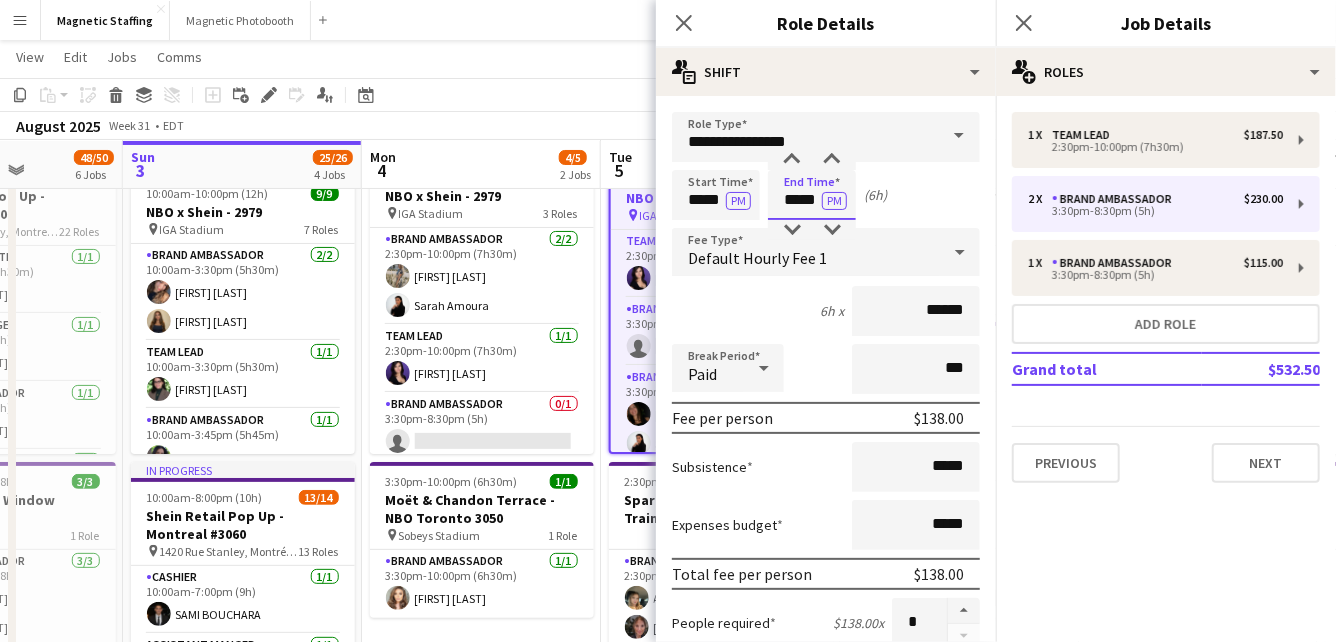 click on "Start Time  *****  PM
End Time  *****  PM
(6h)" at bounding box center [826, 195] 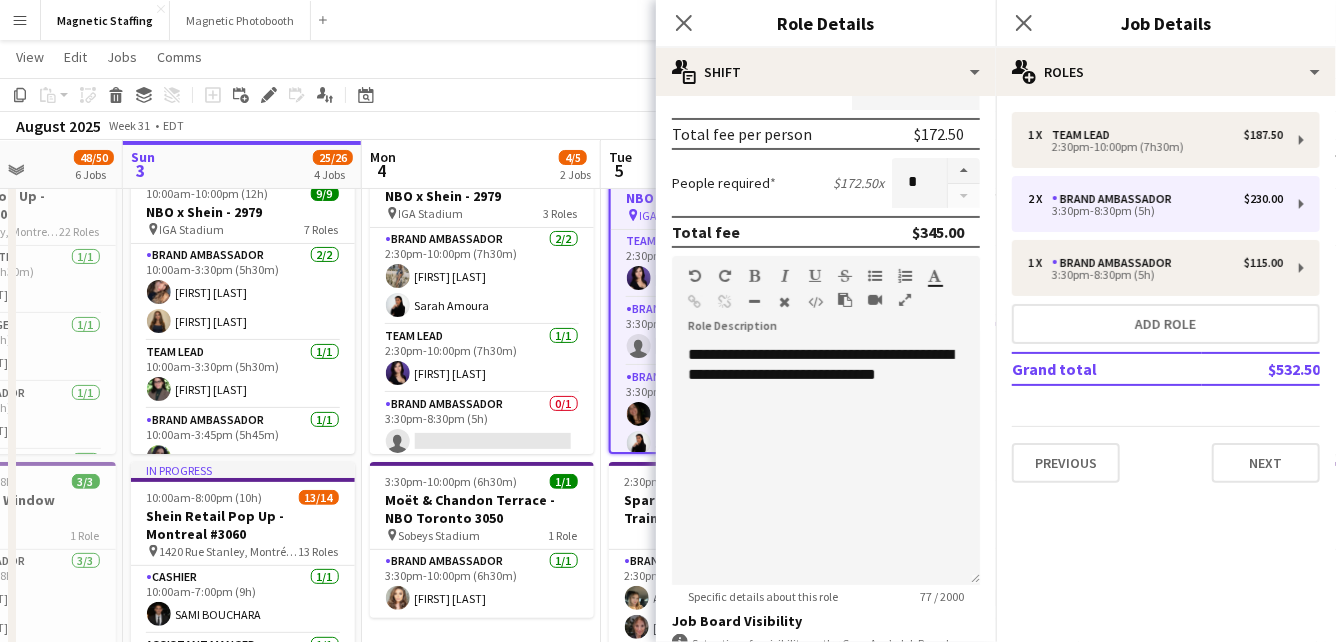 scroll, scrollTop: 709, scrollLeft: 0, axis: vertical 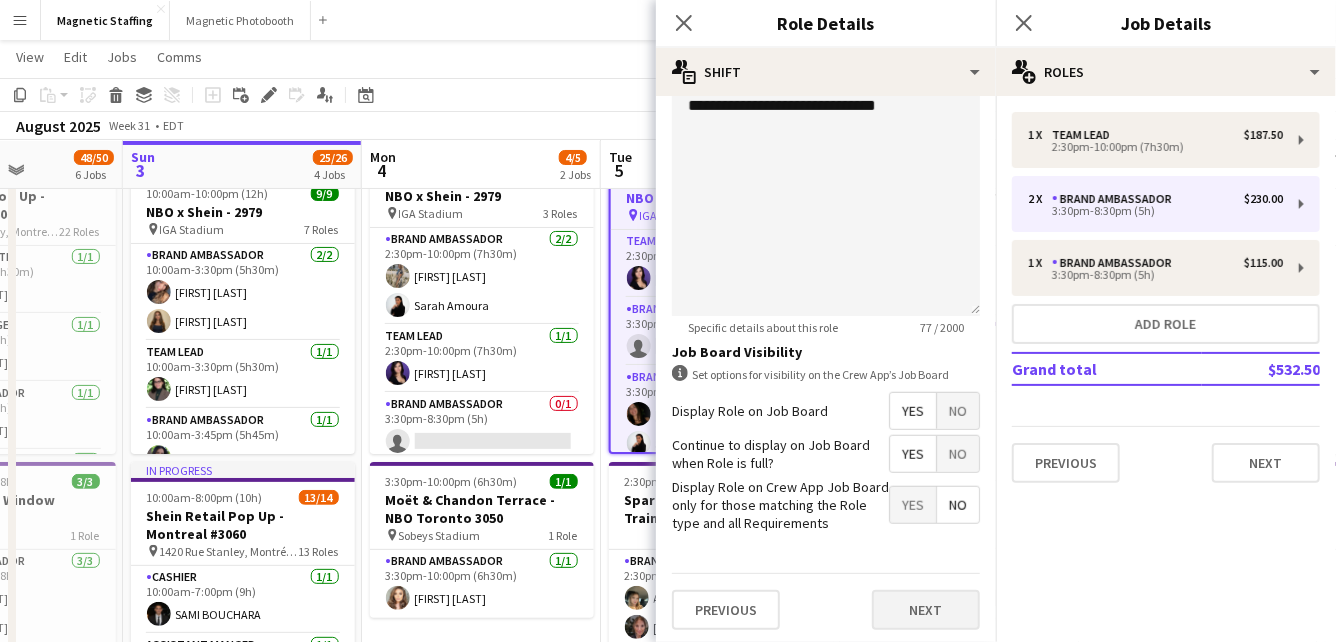 type on "*****" 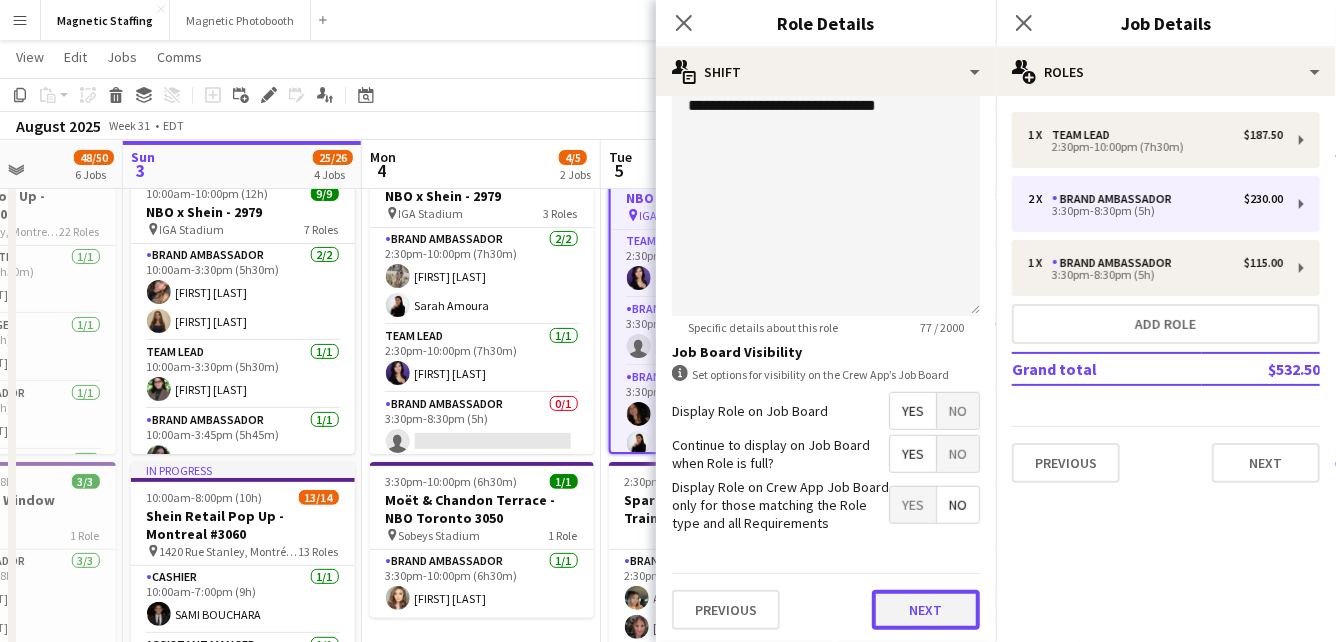 click on "Next" at bounding box center (926, 610) 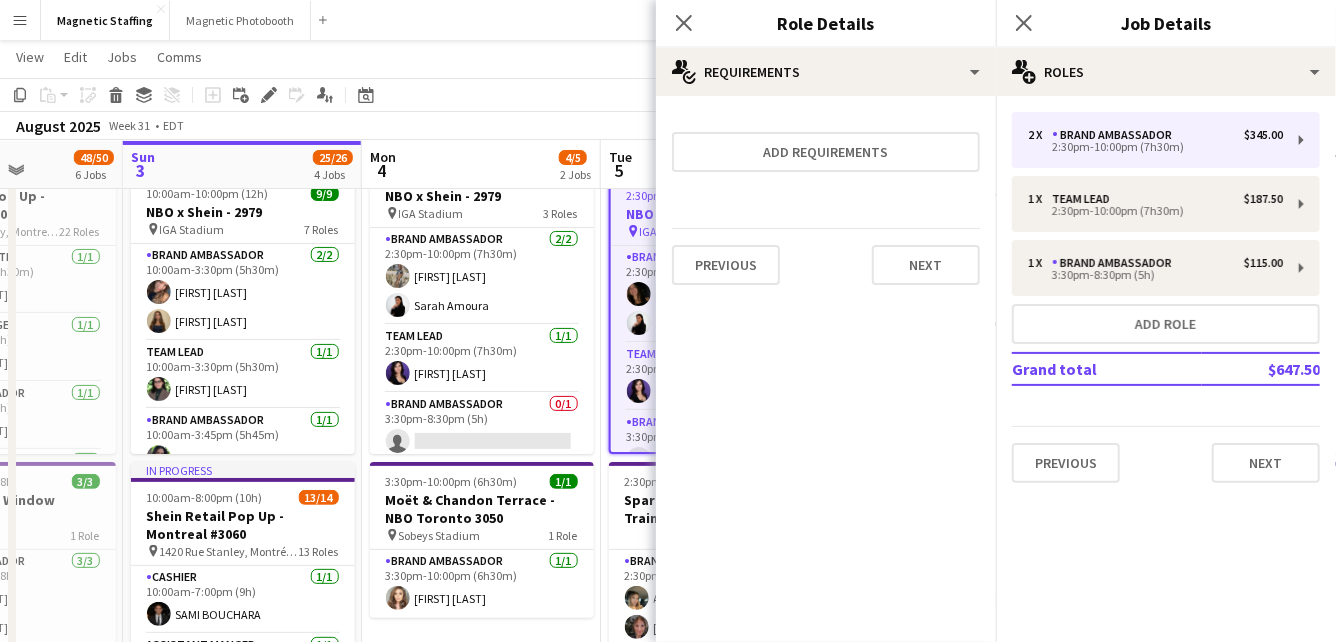 scroll, scrollTop: 0, scrollLeft: 0, axis: both 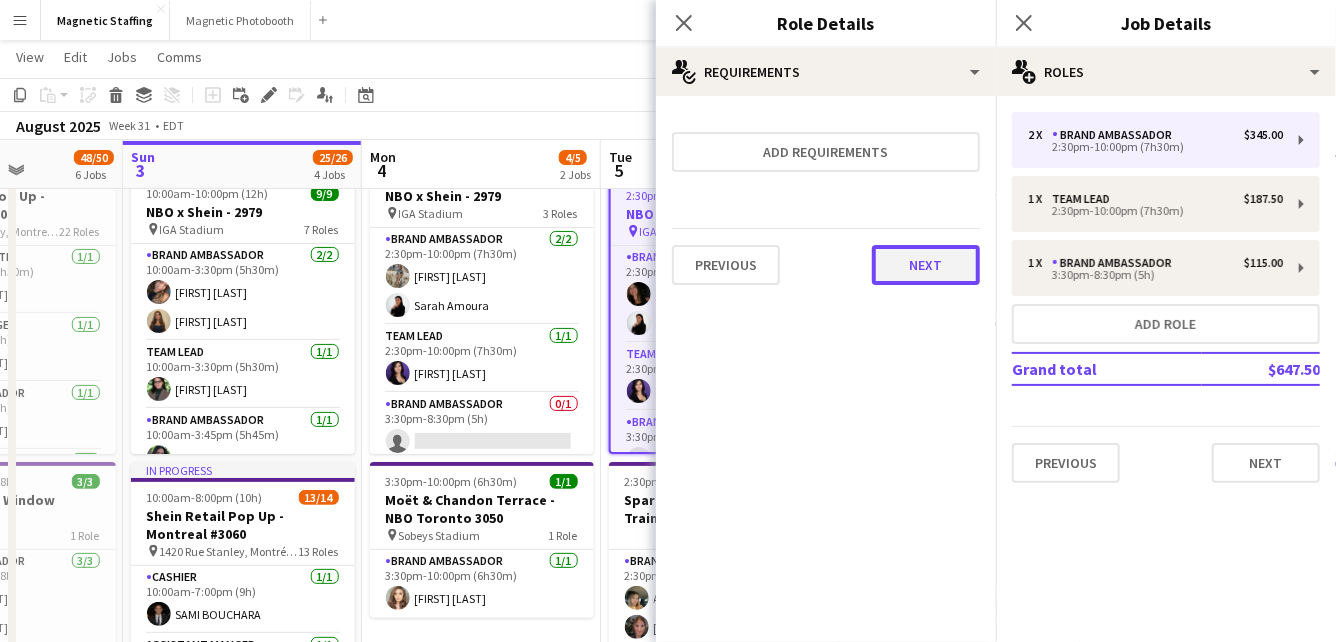 click on "Next" at bounding box center [926, 265] 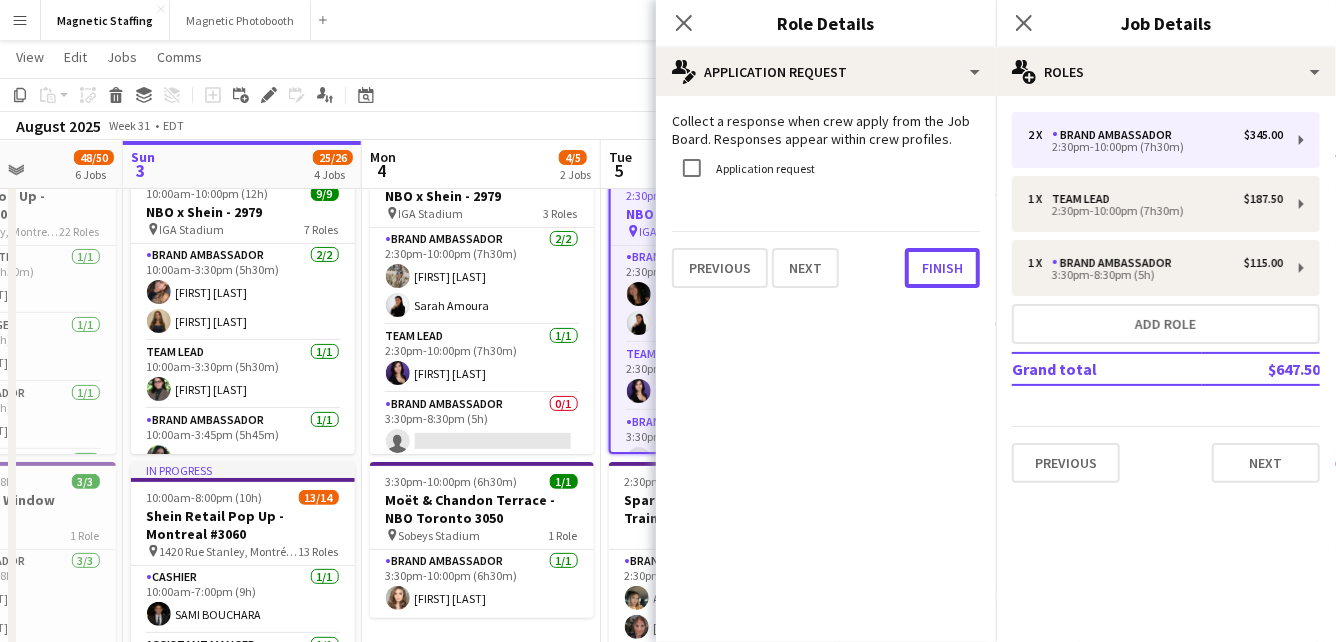 click on "Finish" at bounding box center [942, 268] 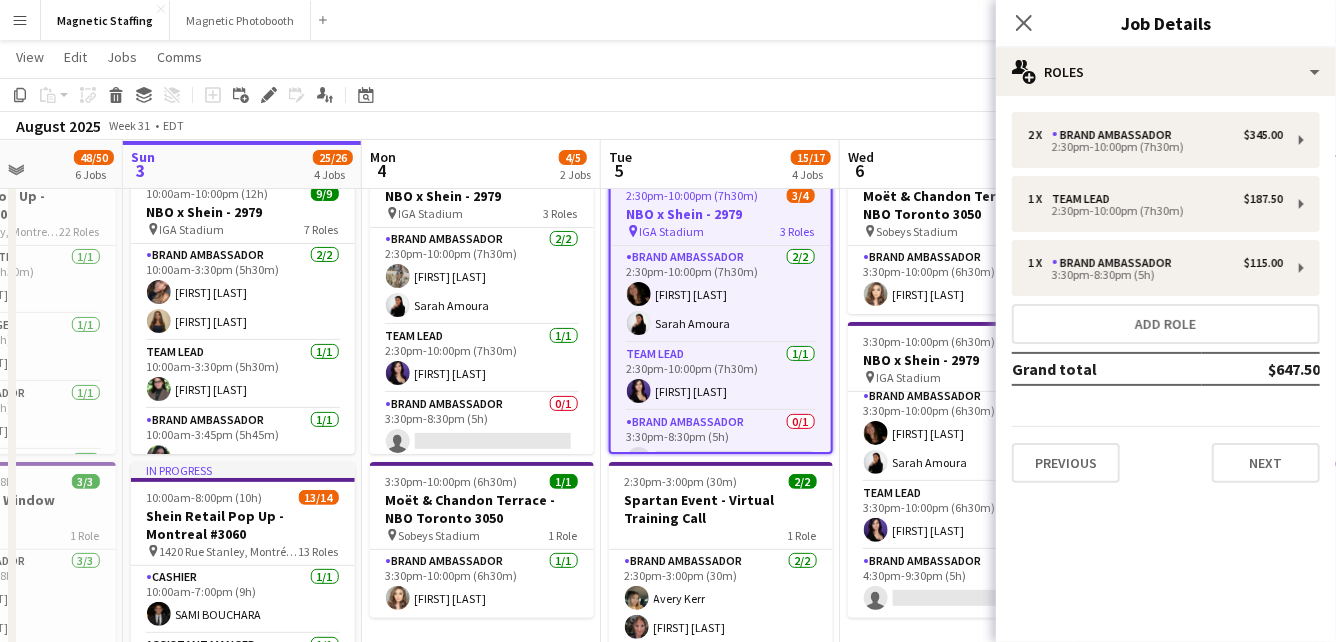 click on "View  Day view expanded Day view collapsed Month view Date picker Jump to today Expand Linked Jobs Collapse Linked Jobs  Edit  Copy
Command
C  Paste  Without Crew
Command
V With Crew
Command
Shift
V Paste as linked job  Group  Group Ungroup  Jobs  New Job Edit Job Delete Job New Linked Job Edit Linked Jobs Job fulfilment Promote Role Copy Role URL  Comms  Notify confirmed crew Create chat" 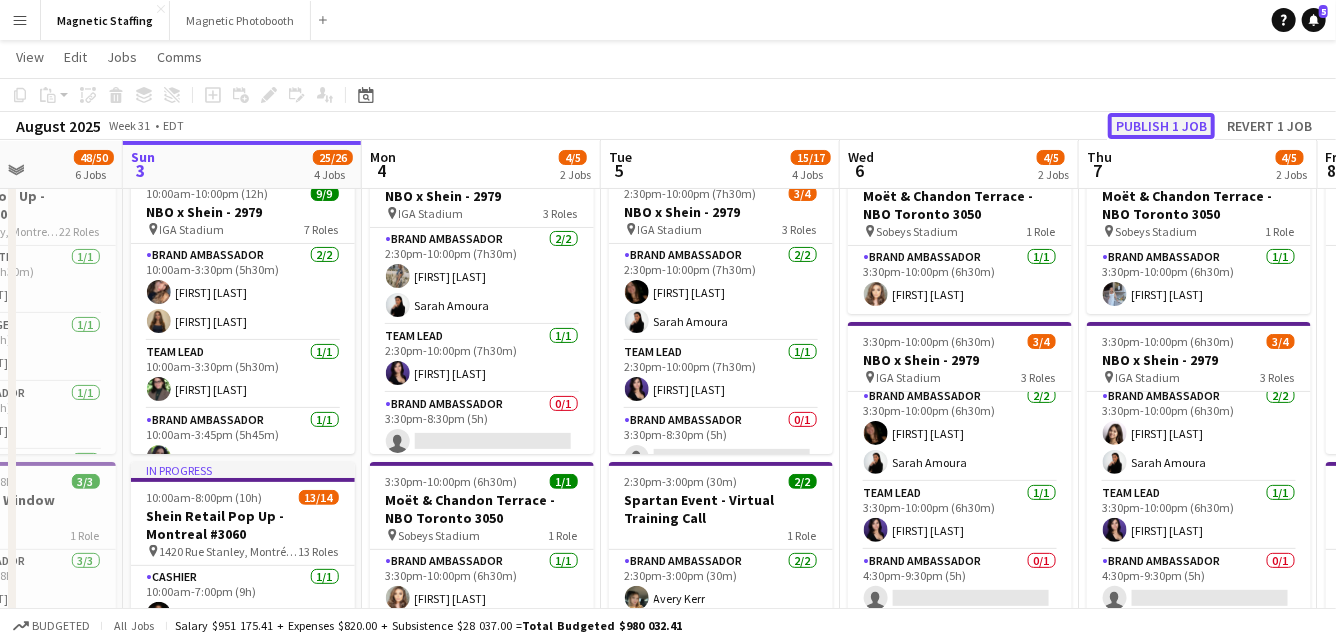 click on "Publish 1 job" 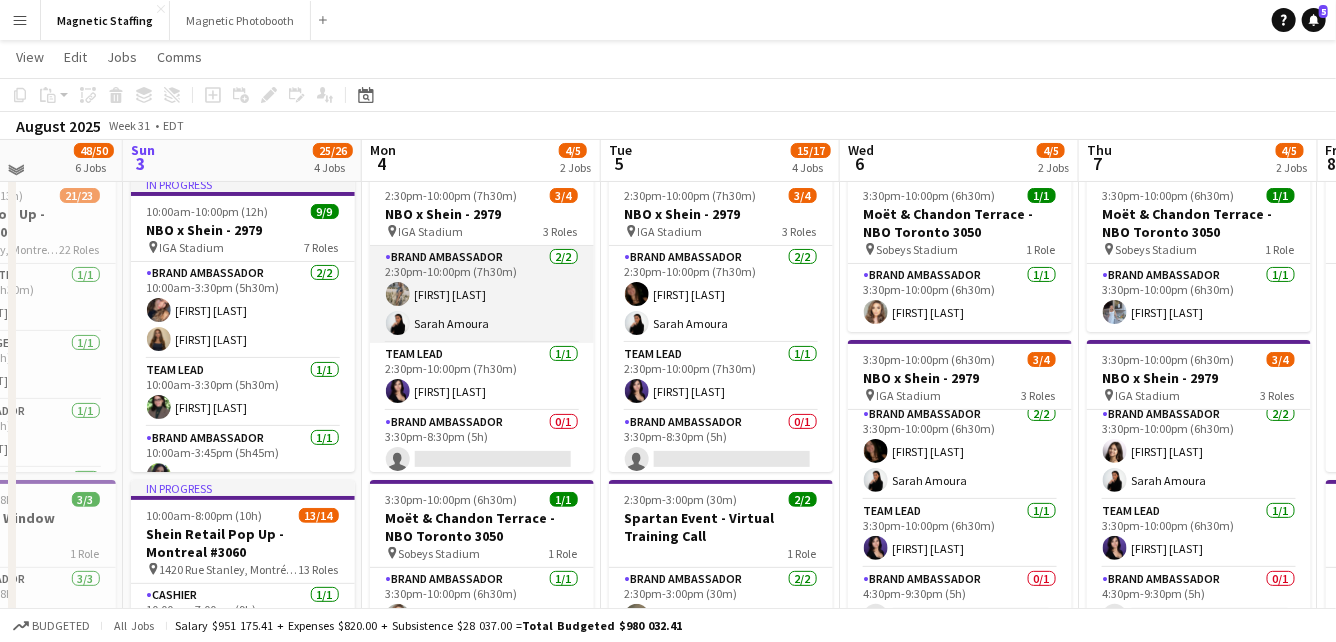 scroll, scrollTop: 49, scrollLeft: 0, axis: vertical 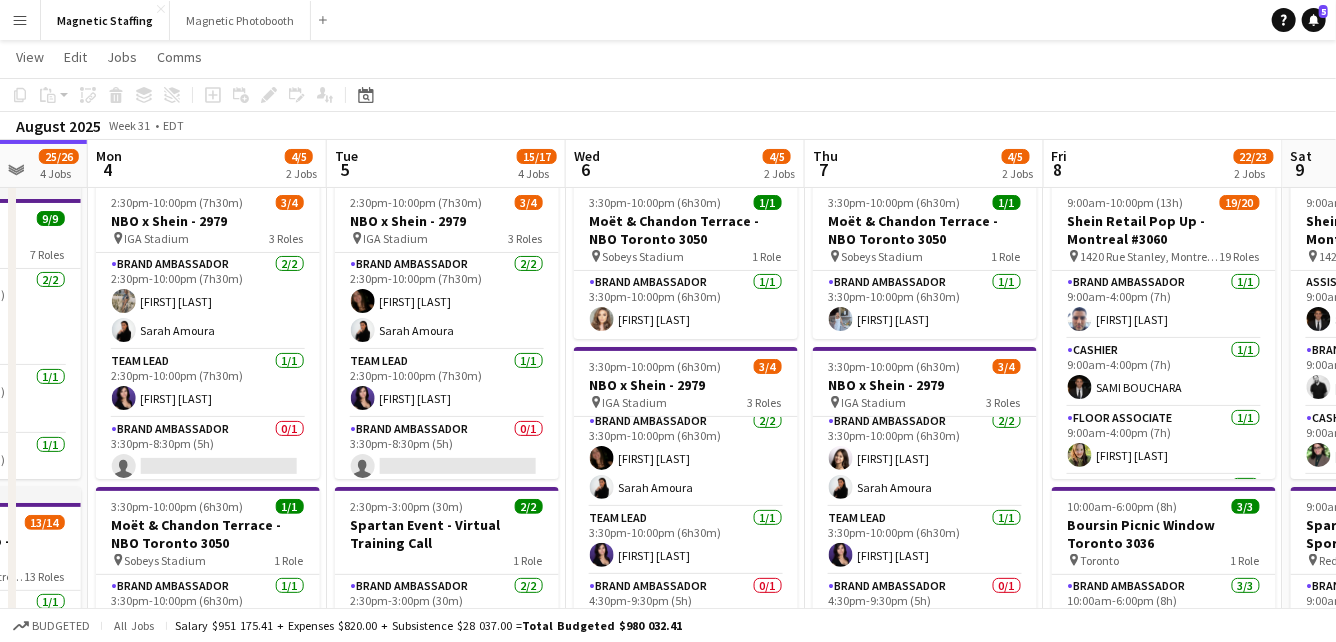 drag, startPoint x: 713, startPoint y: 426, endPoint x: 430, endPoint y: 425, distance: 283.00177 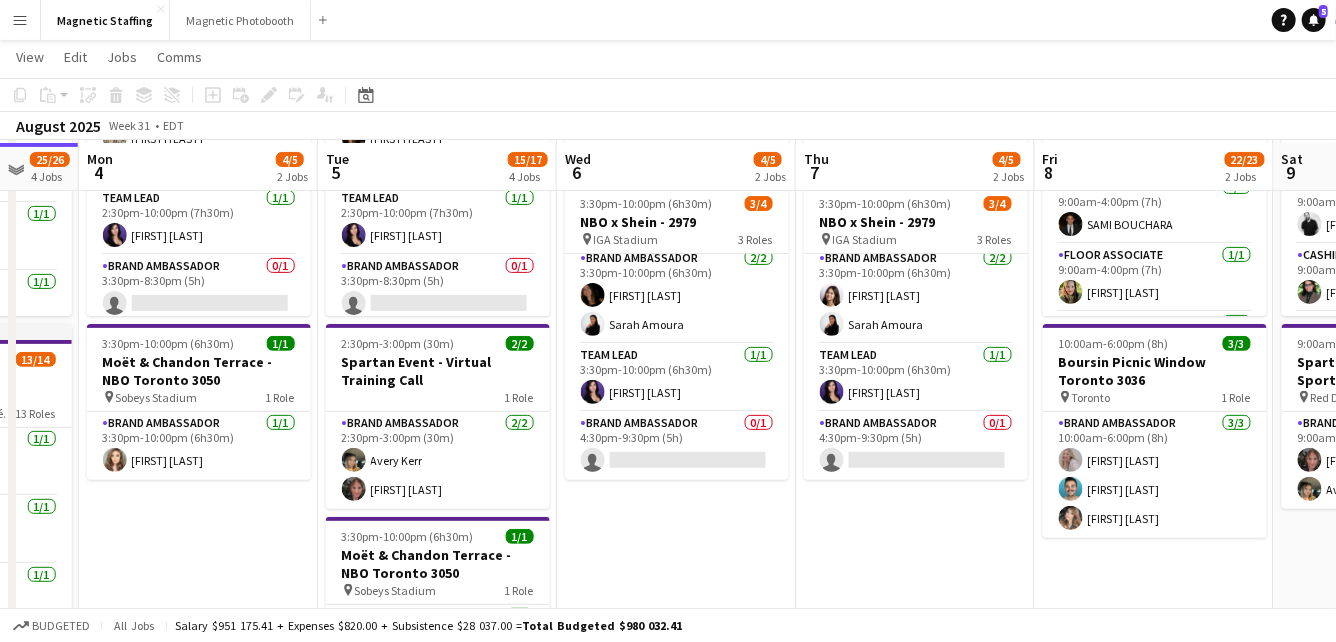 scroll, scrollTop: 215, scrollLeft: 0, axis: vertical 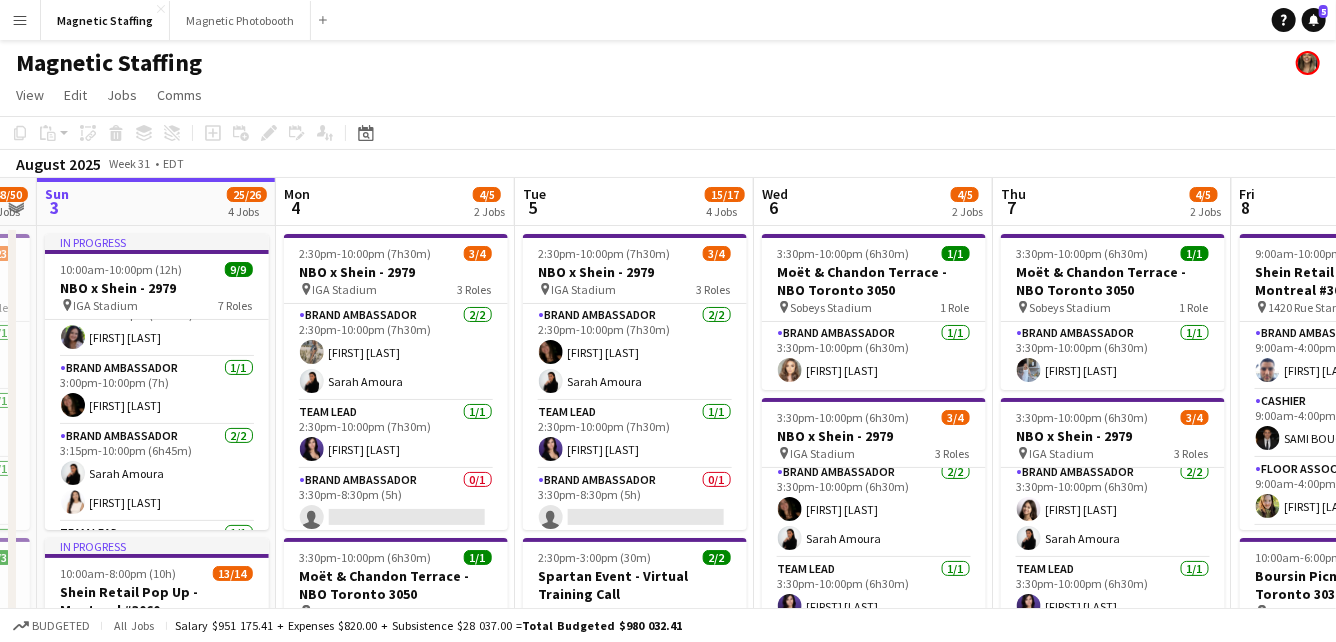 drag, startPoint x: 548, startPoint y: 437, endPoint x: 452, endPoint y: 435, distance: 96.02083 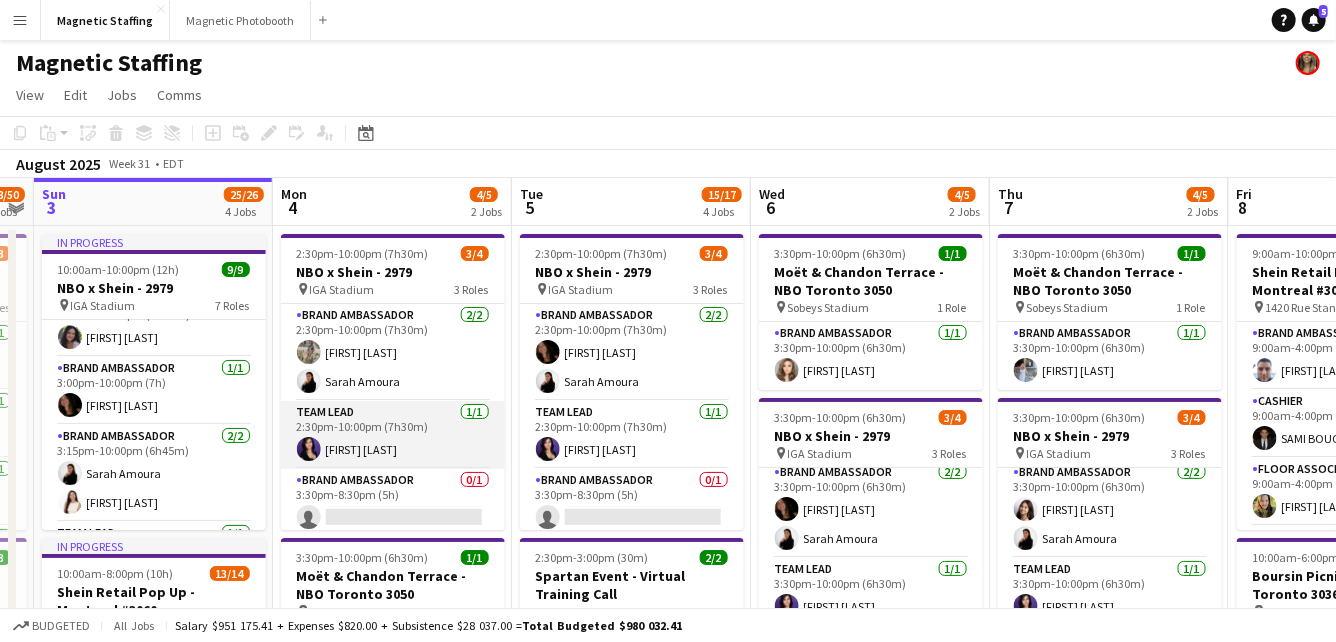 scroll, scrollTop: 6, scrollLeft: 0, axis: vertical 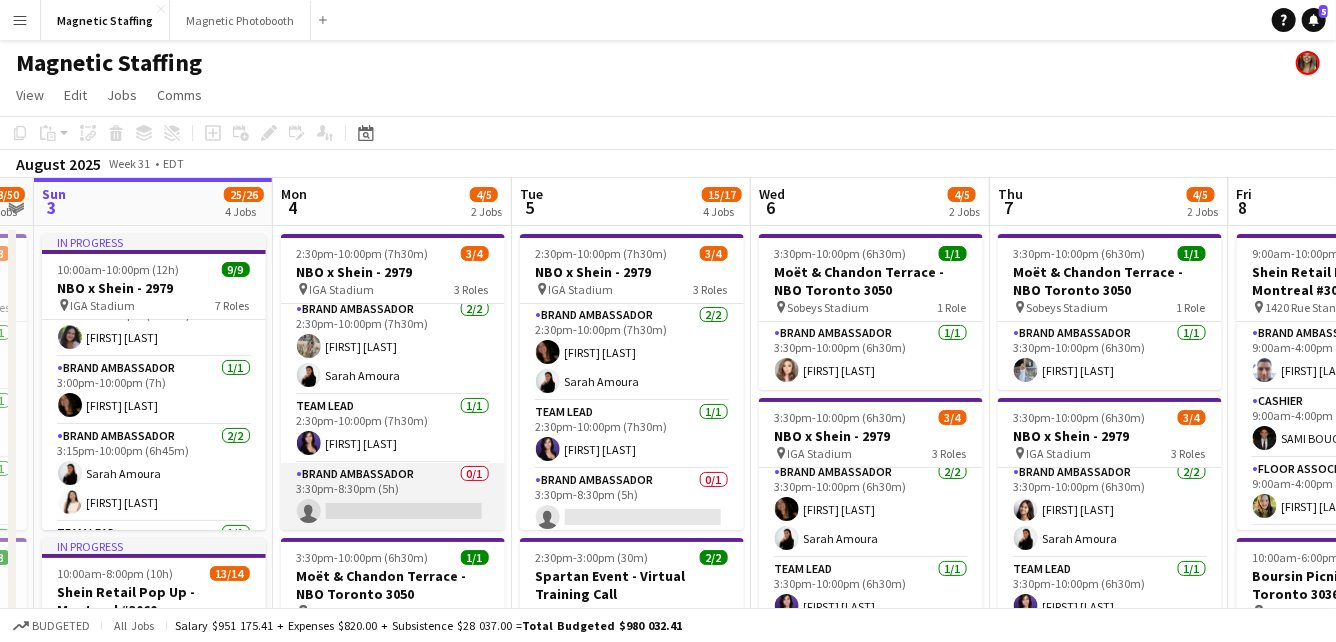 click on "Brand Ambassador   0/1   3:30pm-8:30pm (5h)
single-neutral-actions" at bounding box center (393, 497) 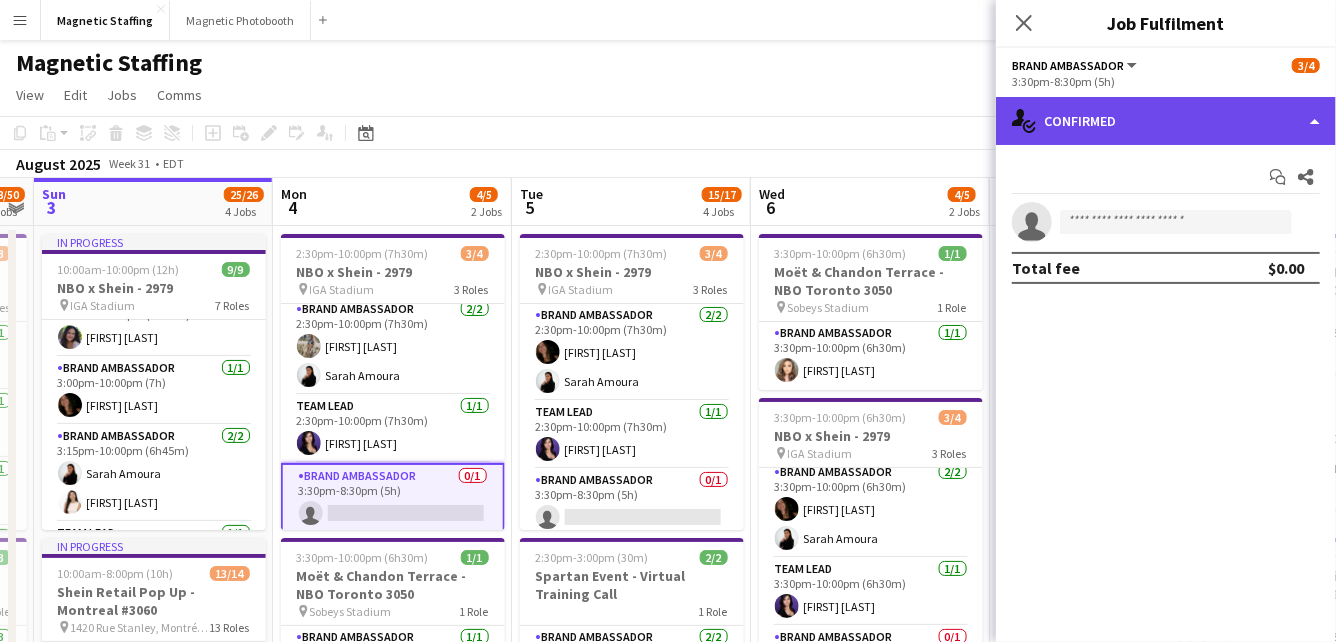 click on "single-neutral-actions-check-2
Confirmed" 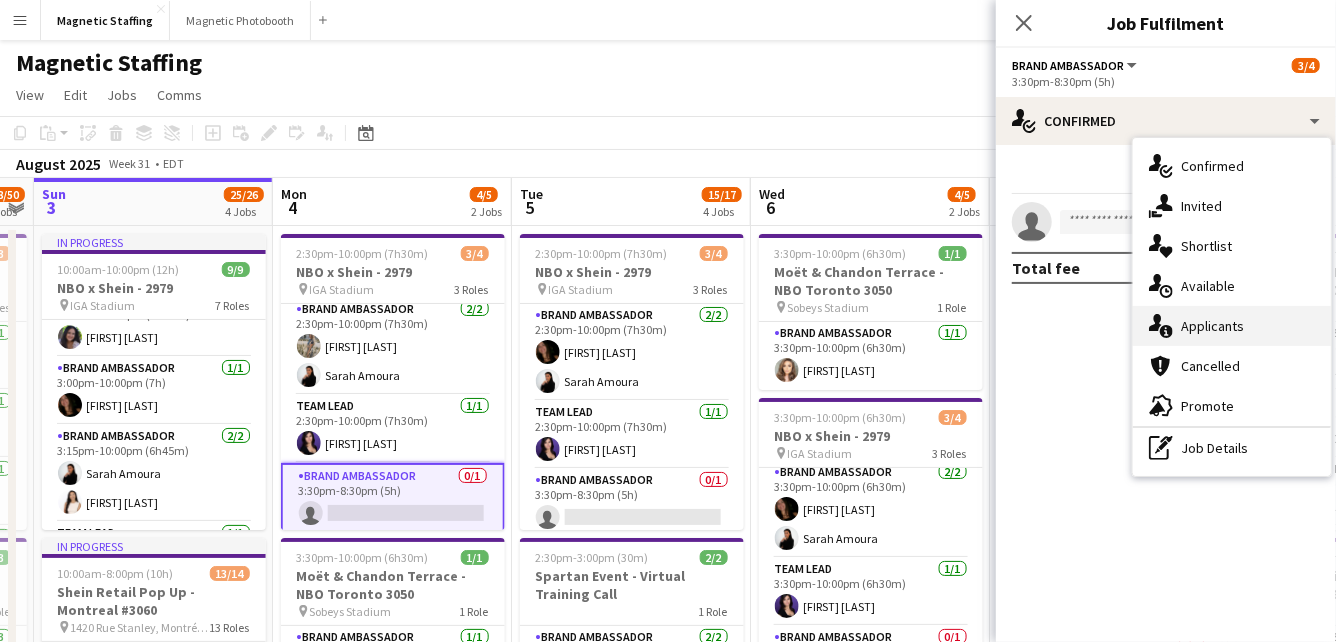 click on "single-neutral-actions-information
Applicants" at bounding box center (1232, 326) 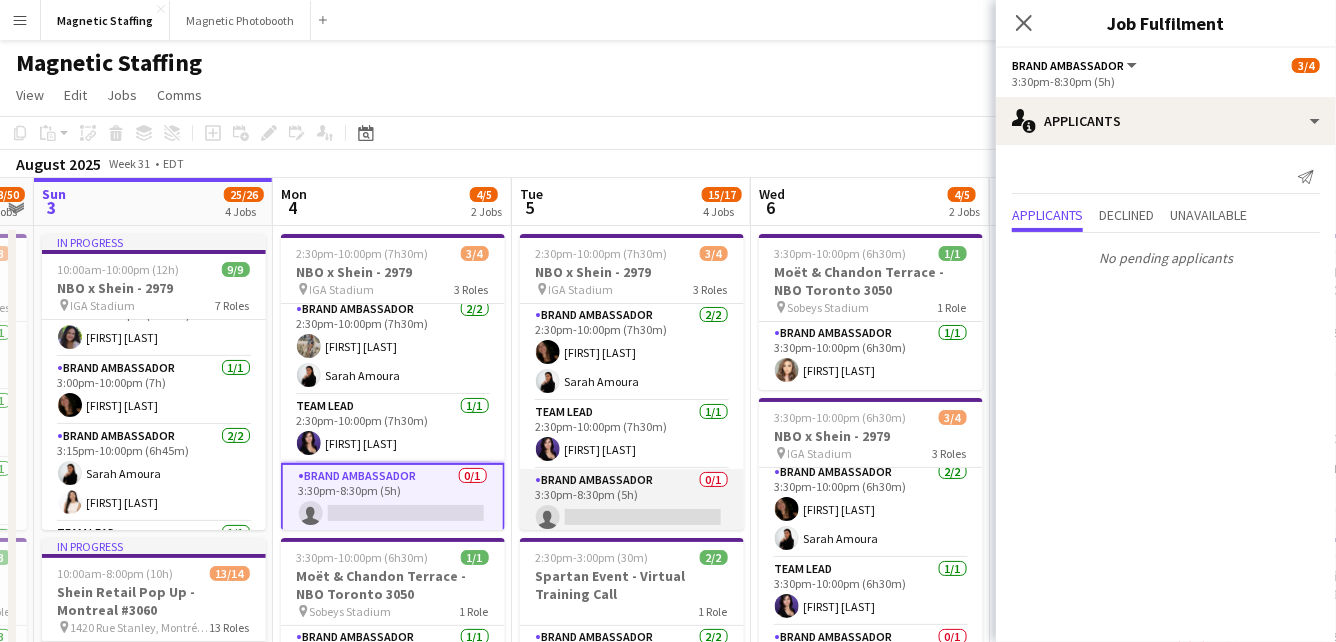 click on "Brand Ambassador   0/1   3:30pm-8:30pm (5h)
single-neutral-actions" at bounding box center (632, 503) 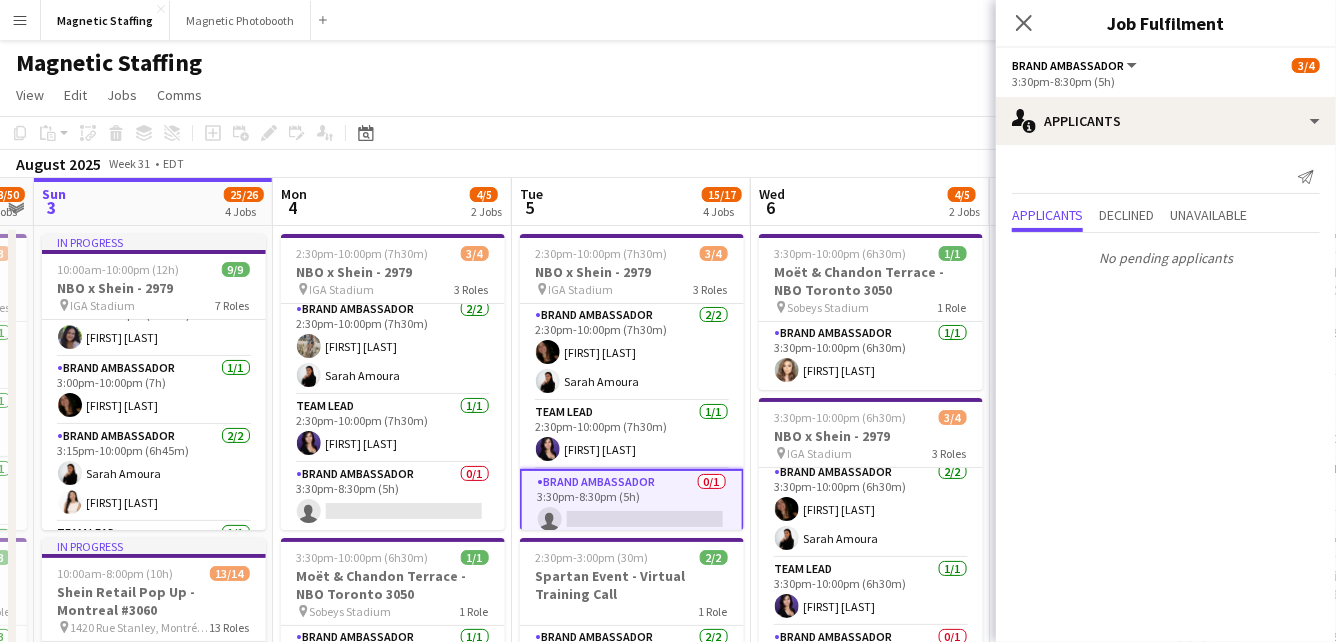 scroll, scrollTop: 10, scrollLeft: 0, axis: vertical 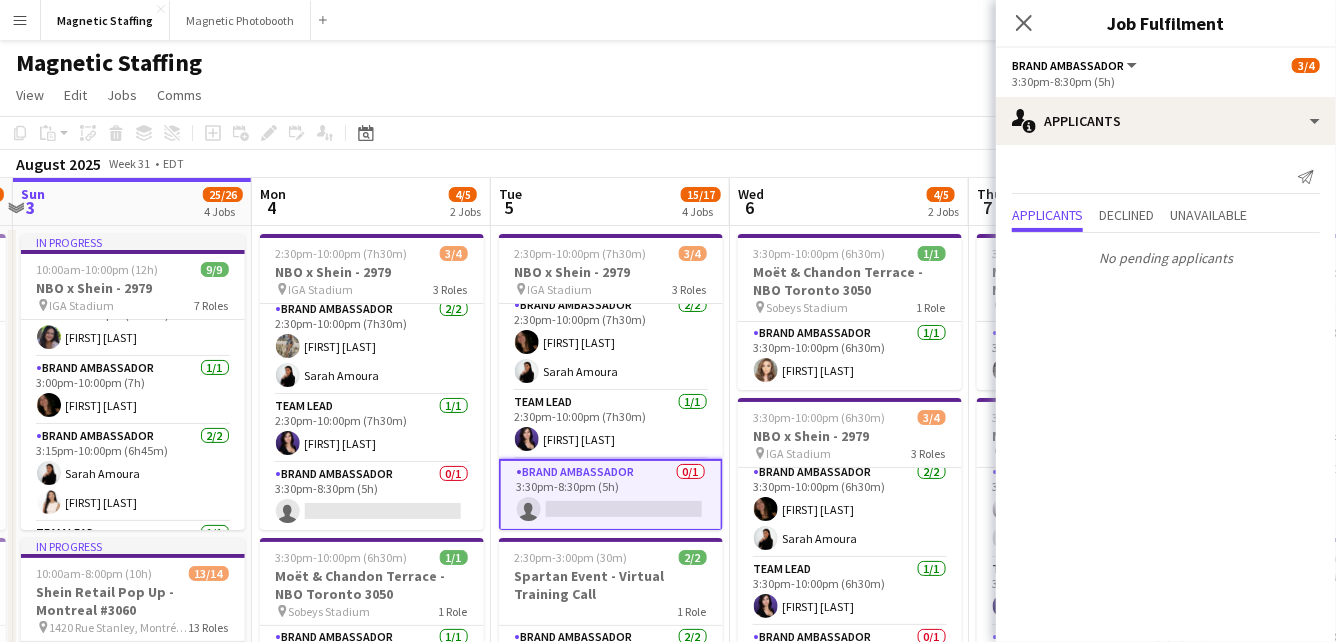 click on "Thu   31   35/35   5 Jobs   Fri   1   33/35   4 Jobs   Sat   2   48/50   6 Jobs   Sun   3   25/26   4 Jobs   Mon   4   4/5   2 Jobs   Tue   5   15/17   4 Jobs   Wed   6   4/5   2 Jobs   Thu   7   4/5   2 Jobs   Fri   8   22/23   2 Jobs   Sat   9   23/23   2 Jobs   Sun   10   17/17   2 Jobs      9:00am-10:00pm (13h)    20/20   Shein Retail Pop Up - Montreal #3060
pin
1420 Rue Stanley, [CITY], [STATE]   20 Roles   Brand Ambassador   1/1   9:00am-2:00pm (5h)
[FIRST] [LAST]  Cashier   1/1   9:00am-3:30pm (6h30m)
[FIRST] [LAST]  Floor Associate   1/1   9:00am-4:00pm (7h)
[FIRST] [LAST]  Assistant Manger    1/1   9:00am-10:00pm (13h)
[FIRST] [LAST]  Manager   1/1   9:00am-10:00pm (13h)
[FIRST] [LAST]  Floor Associate   1/1   9:30am-2:00pm (4h30m)
[FIRST] [LAST]  Floor Associate   1/1   9:30am-9:00pm (11h30m)
[FIRST] [LAST]  Floor Associate   1/1   10:00am-3:30pm (5h30m)
[FIRST] [LAST]  Backroom Associate   1/1   10:00am-7:00pm (9h)
[FIRST] [LAST]  Floater   1/1  !" at bounding box center (668, 1070) 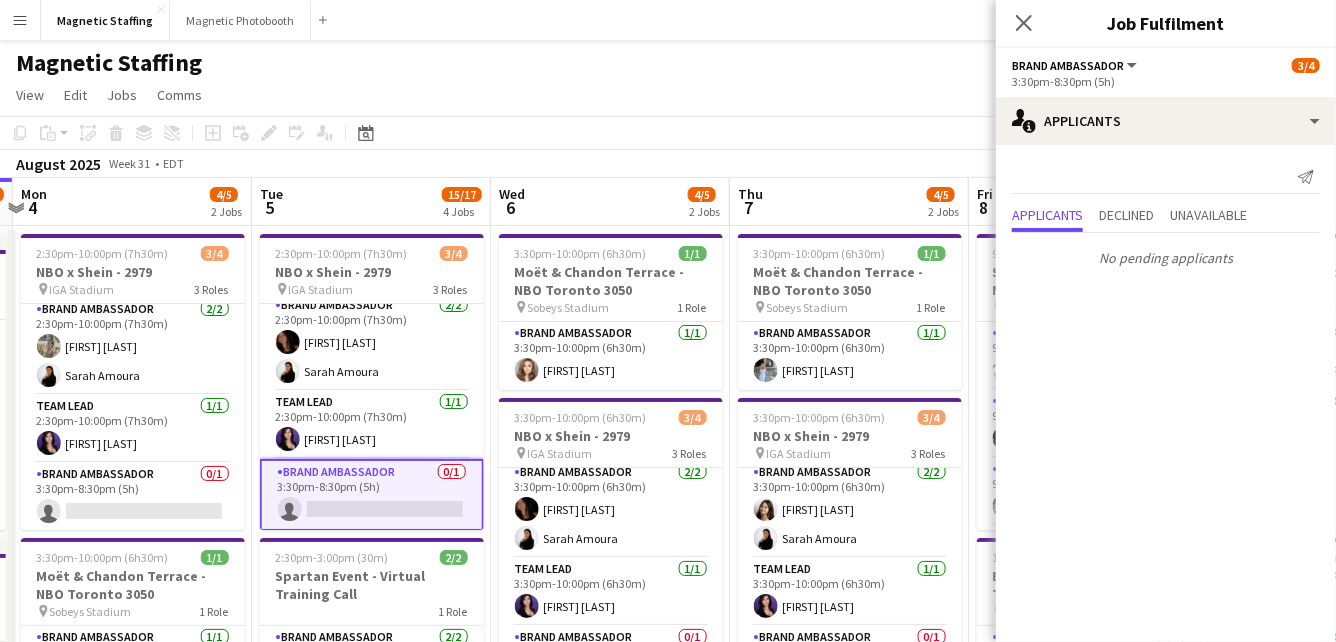 scroll, scrollTop: 0, scrollLeft: 725, axis: horizontal 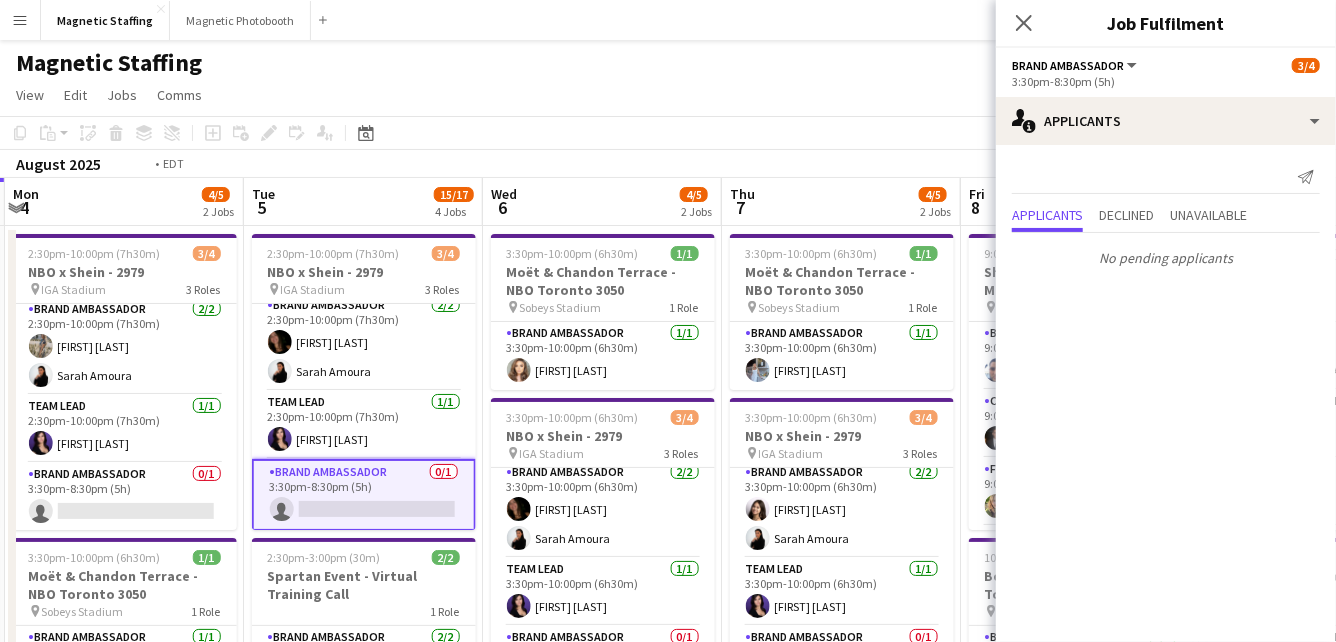 drag, startPoint x: 651, startPoint y: 489, endPoint x: 489, endPoint y: 489, distance: 162 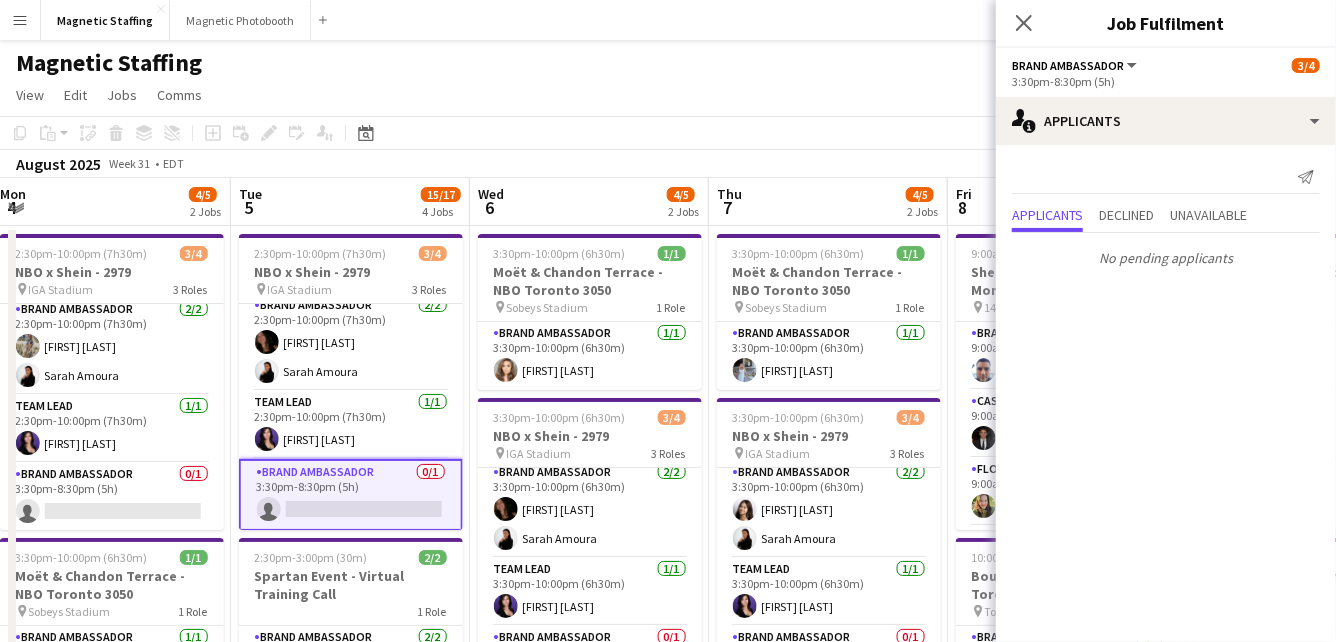 scroll, scrollTop: 6, scrollLeft: 0, axis: vertical 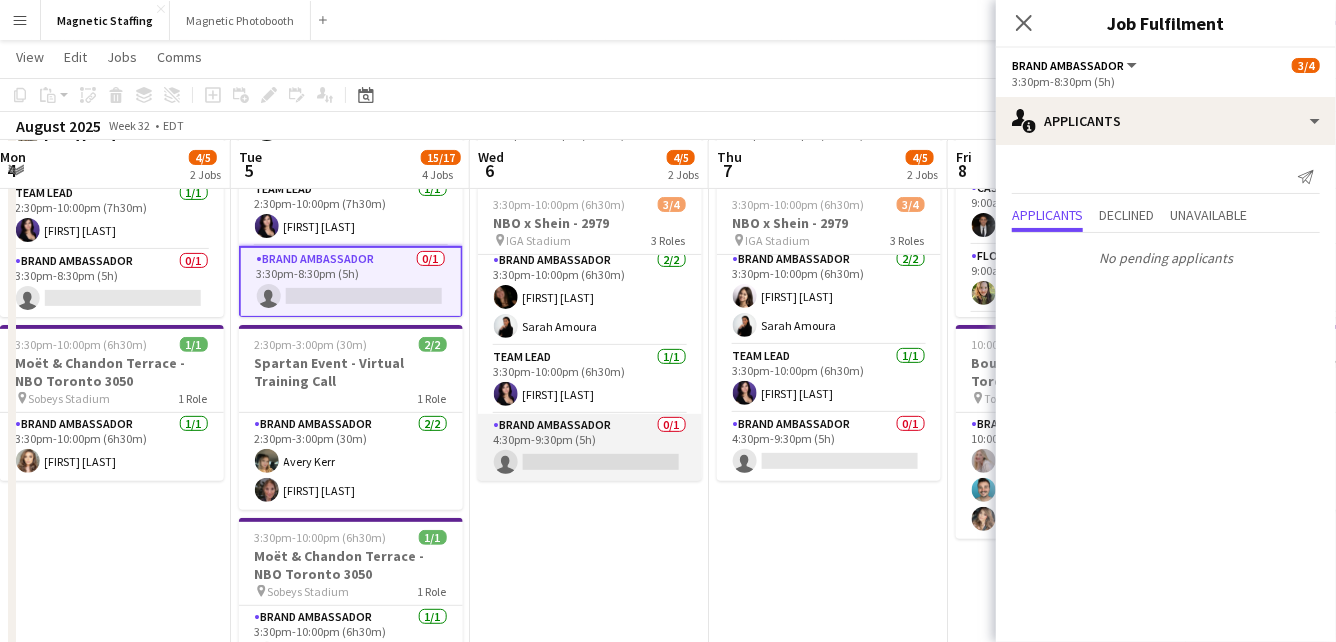 click on "Brand Ambassador   0/1   4:30pm-9:30pm (5h)
single-neutral-actions" at bounding box center [590, 448] 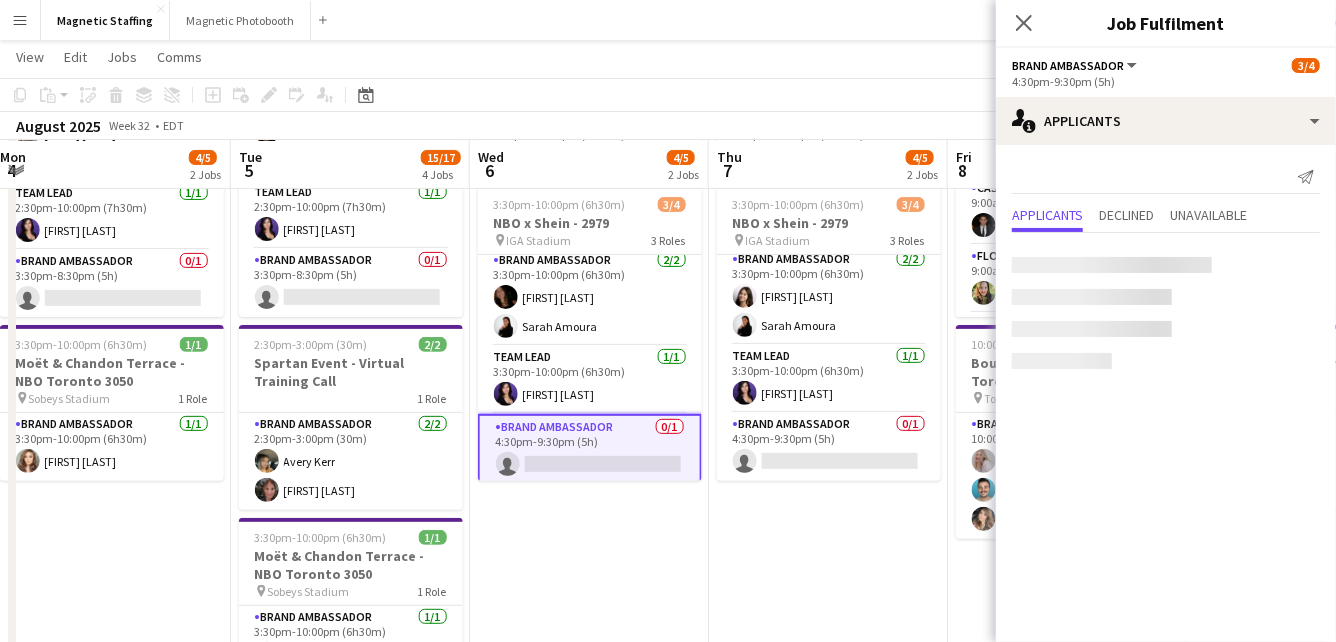 scroll, scrollTop: 7, scrollLeft: 0, axis: vertical 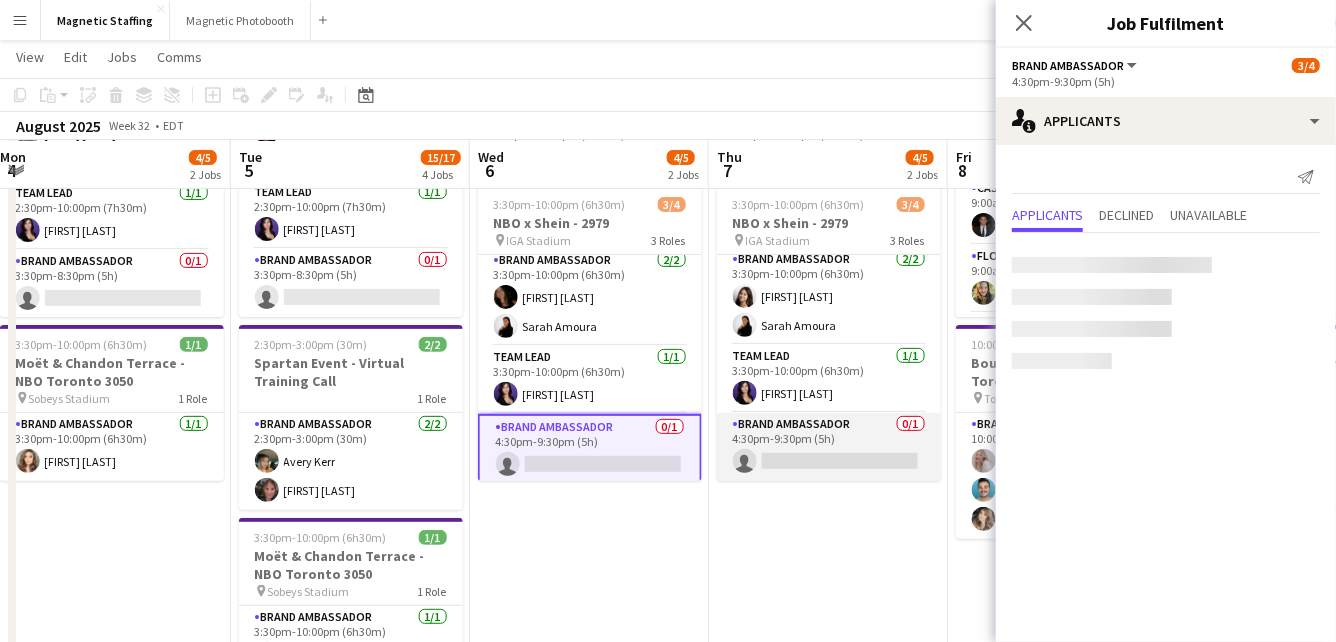 click on "Brand Ambassador   0/1   4:30pm-9:30pm (5h)
single-neutral-actions" at bounding box center (829, 447) 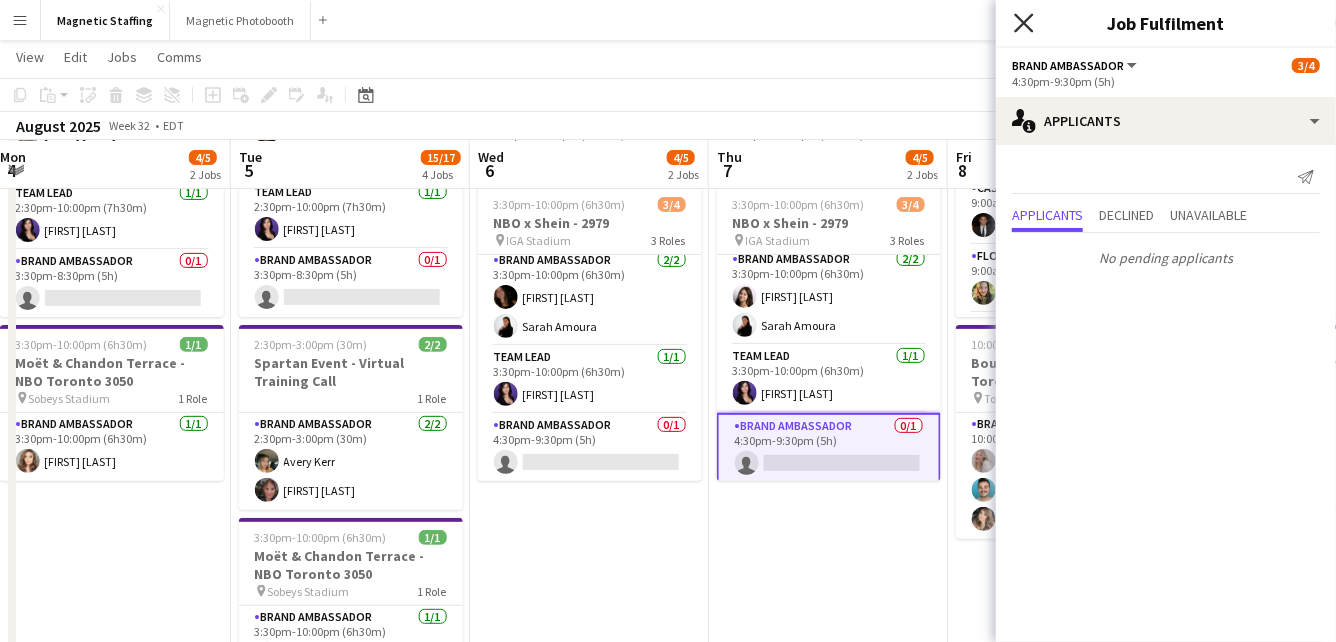 click on "Close pop-in" 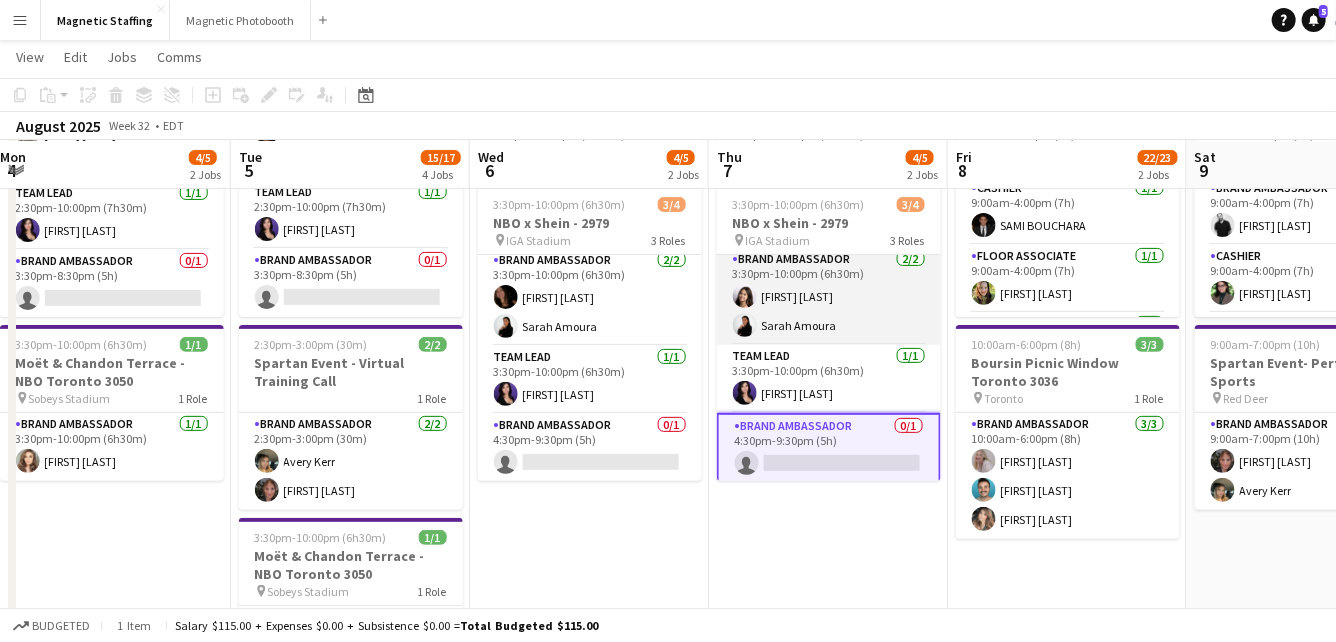 scroll, scrollTop: 0, scrollLeft: 0, axis: both 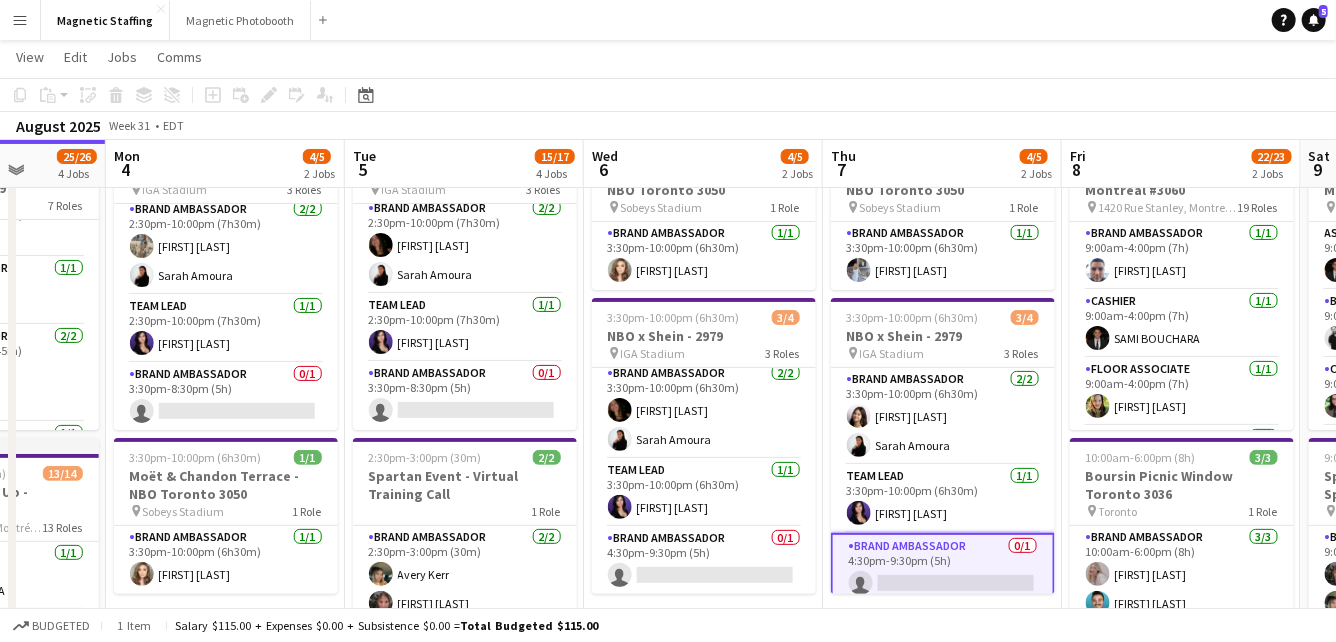 drag, startPoint x: 785, startPoint y: 327, endPoint x: 898, endPoint y: 319, distance: 113.28283 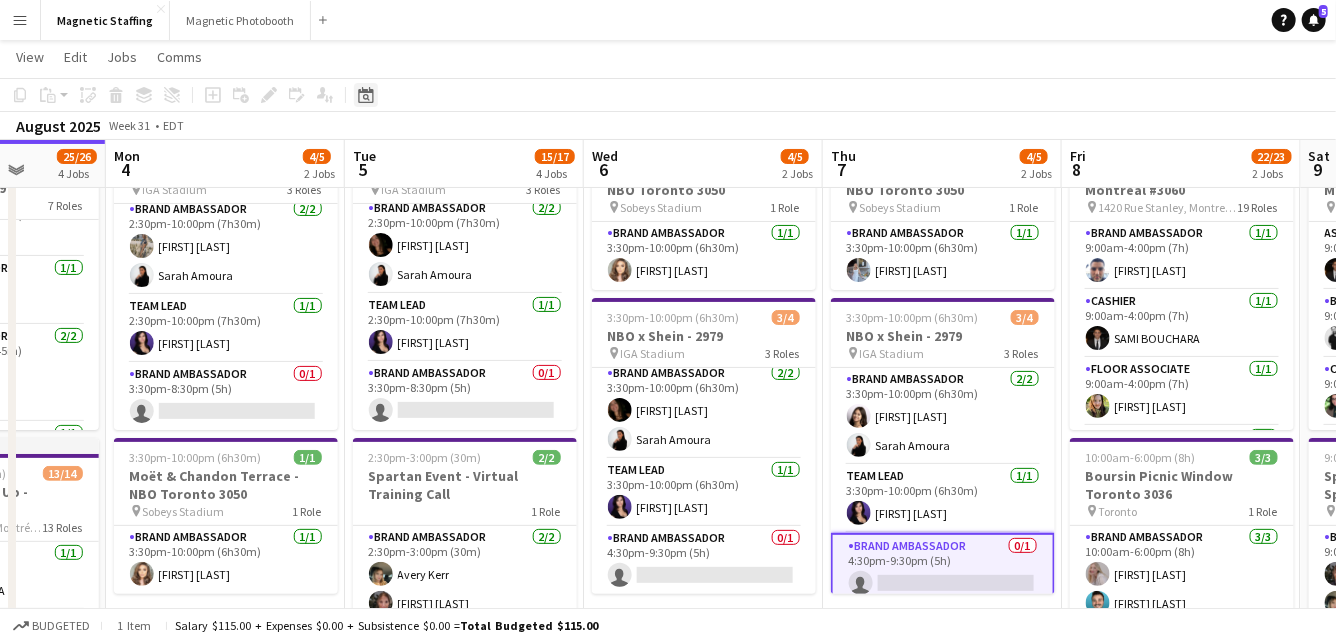 click 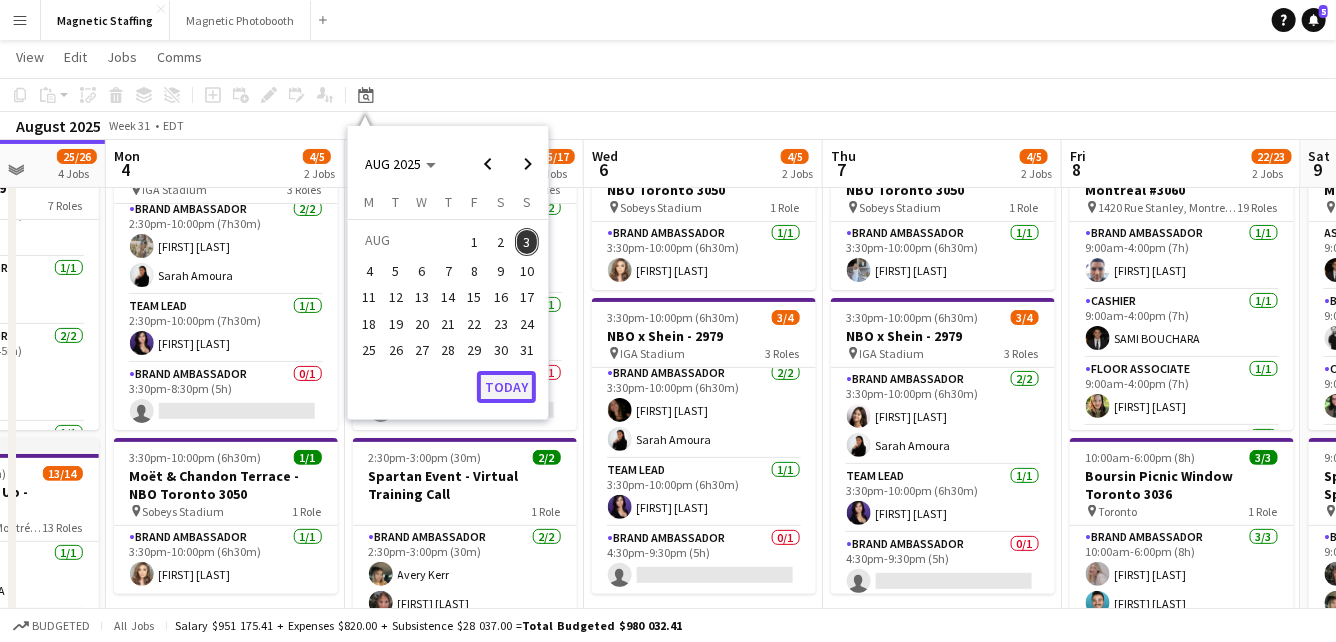 click on "Today" at bounding box center [506, 387] 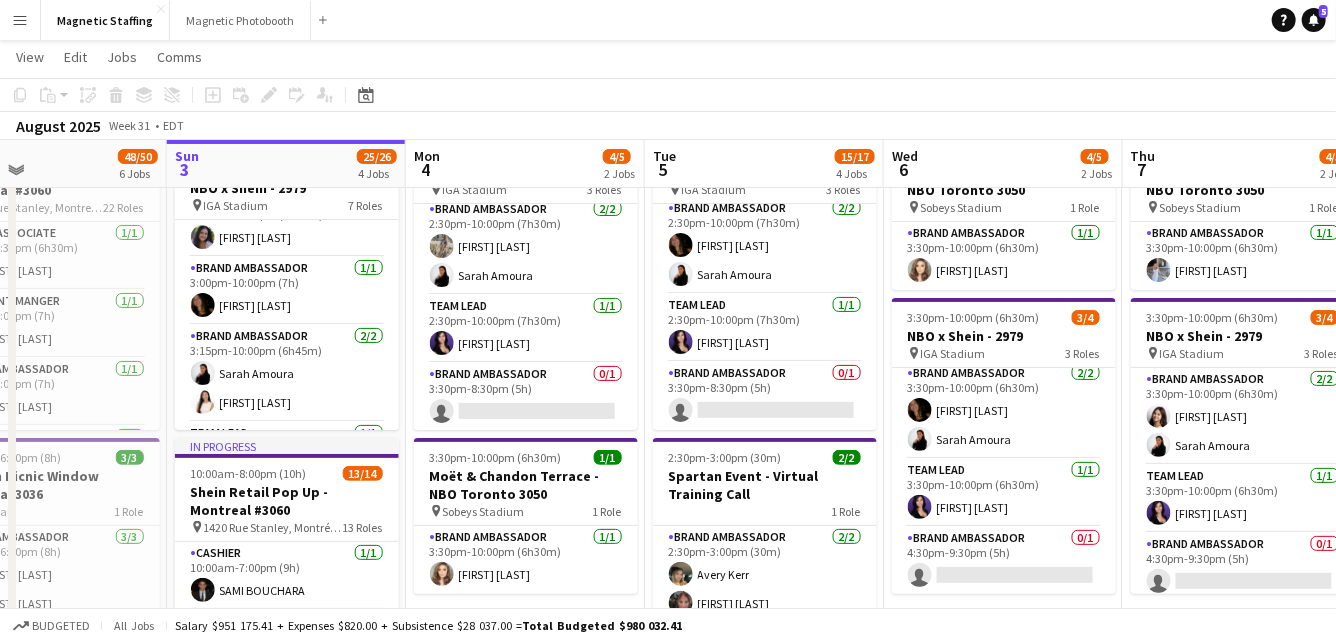 drag, startPoint x: 411, startPoint y: 373, endPoint x: 296, endPoint y: 387, distance: 115.84904 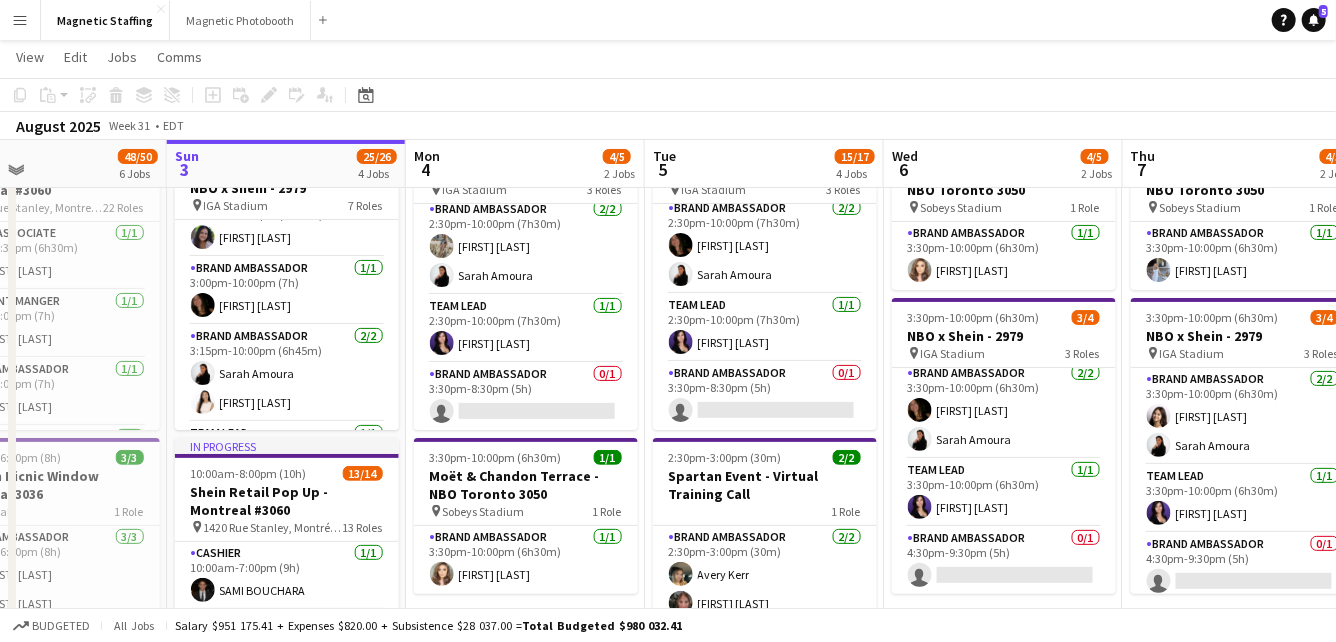 scroll, scrollTop: 0, scrollLeft: 798, axis: horizontal 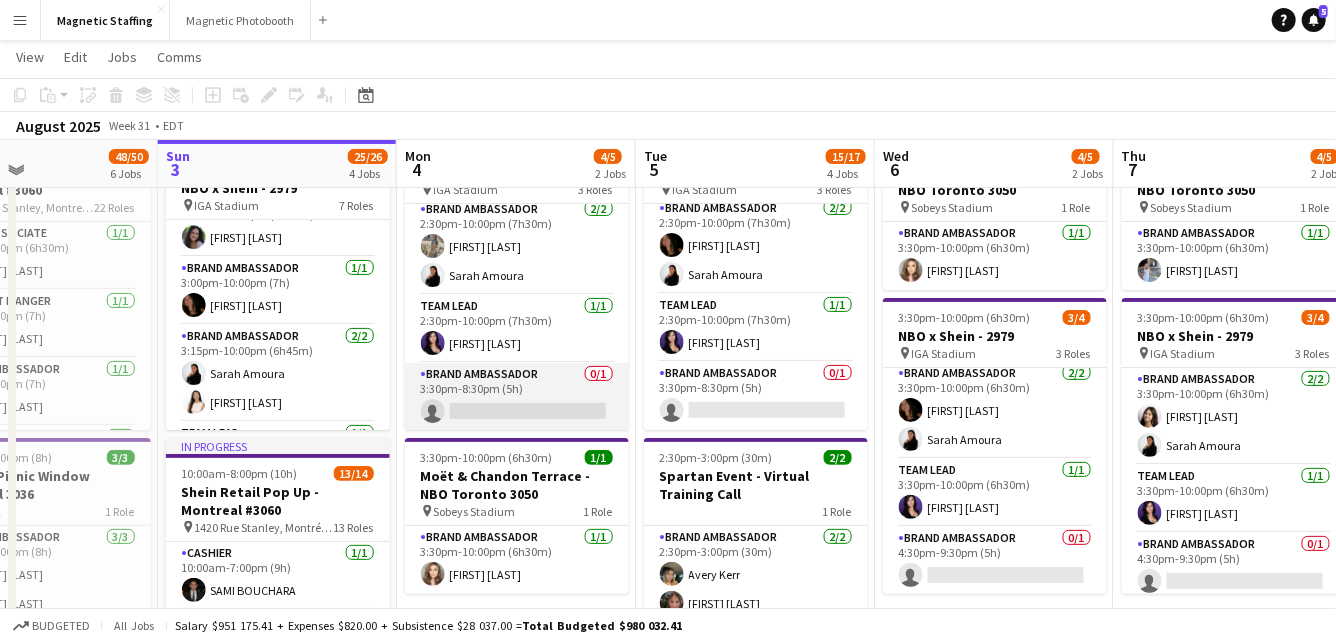 click on "Brand Ambassador   0/1   3:30pm-8:30pm (5h)
single-neutral-actions" at bounding box center [517, 397] 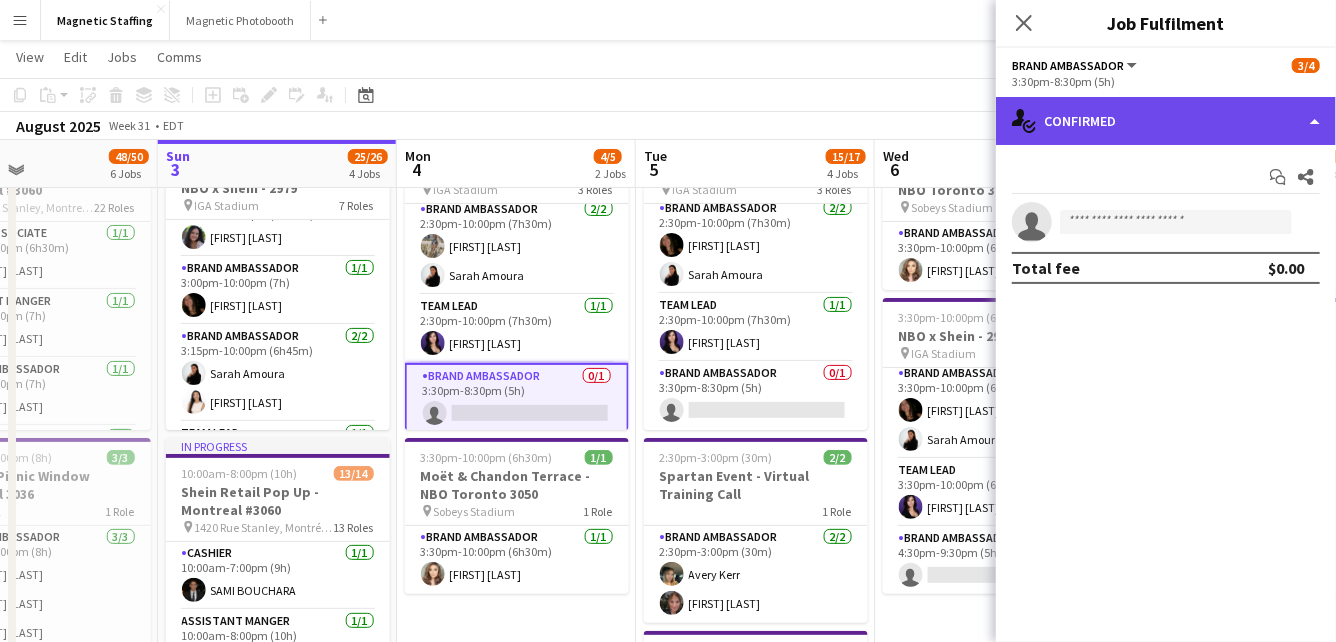 click on "single-neutral-actions-check-2
Confirmed" 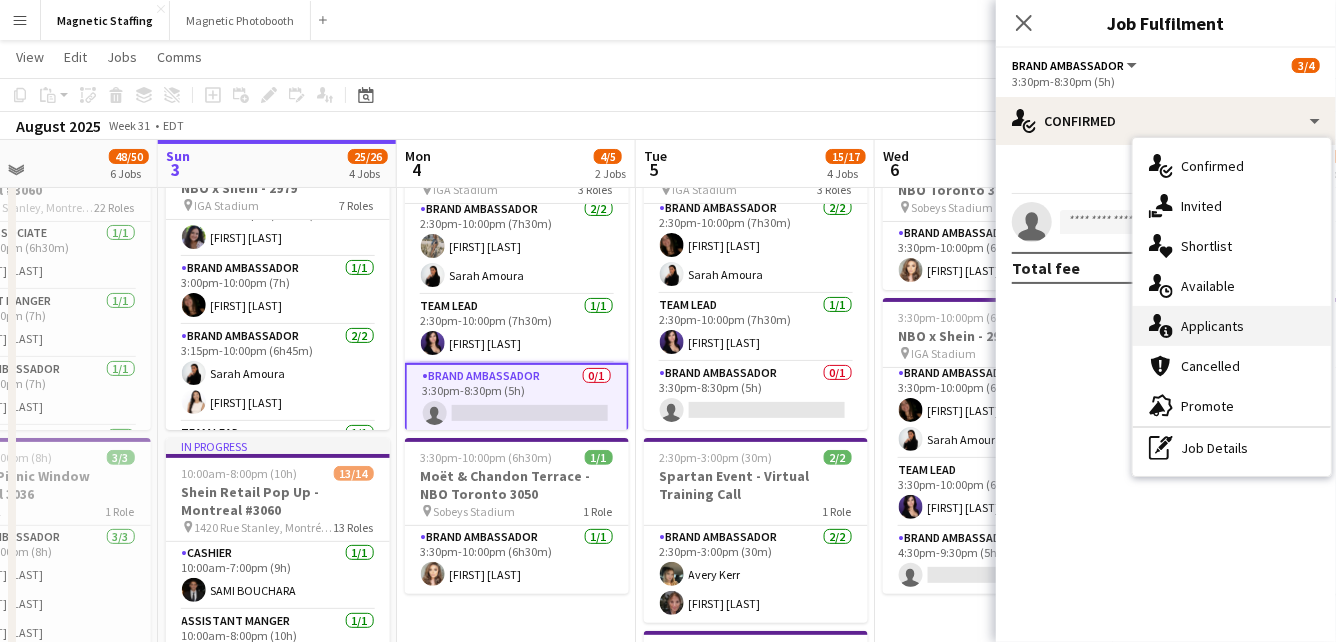 click on "single-neutral-actions-information
Applicants" at bounding box center (1232, 326) 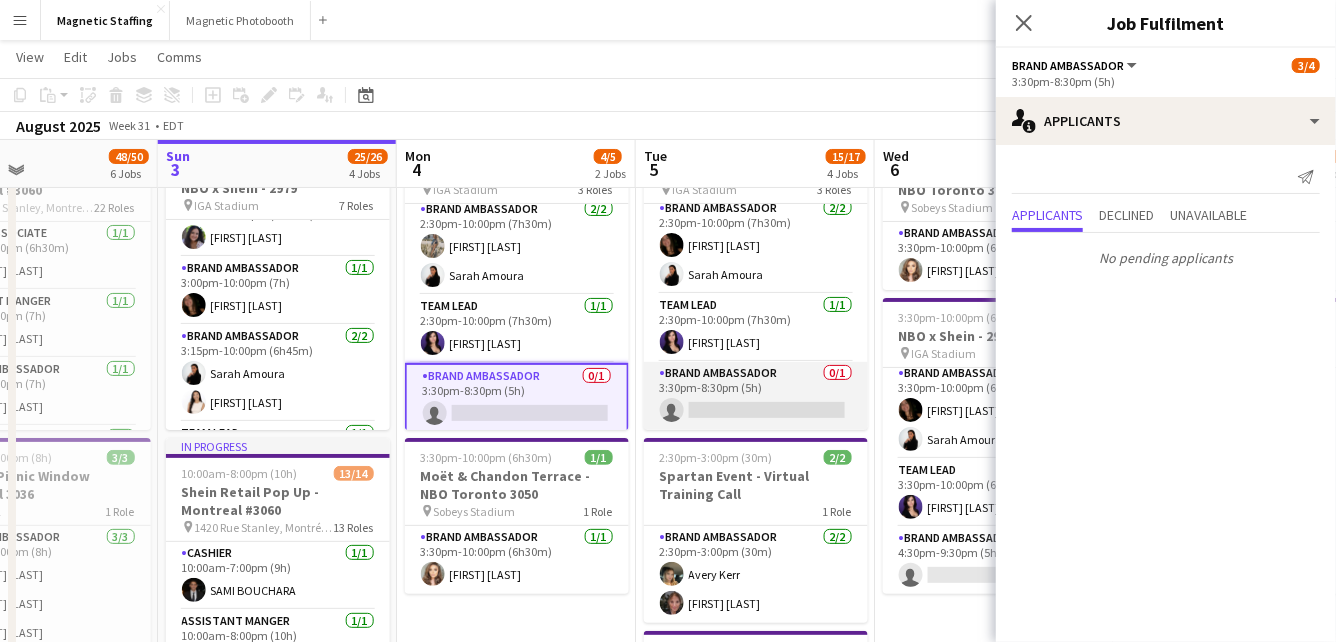 click on "Brand Ambassador   0/1   3:30pm-8:30pm (5h)
single-neutral-actions" at bounding box center (756, 396) 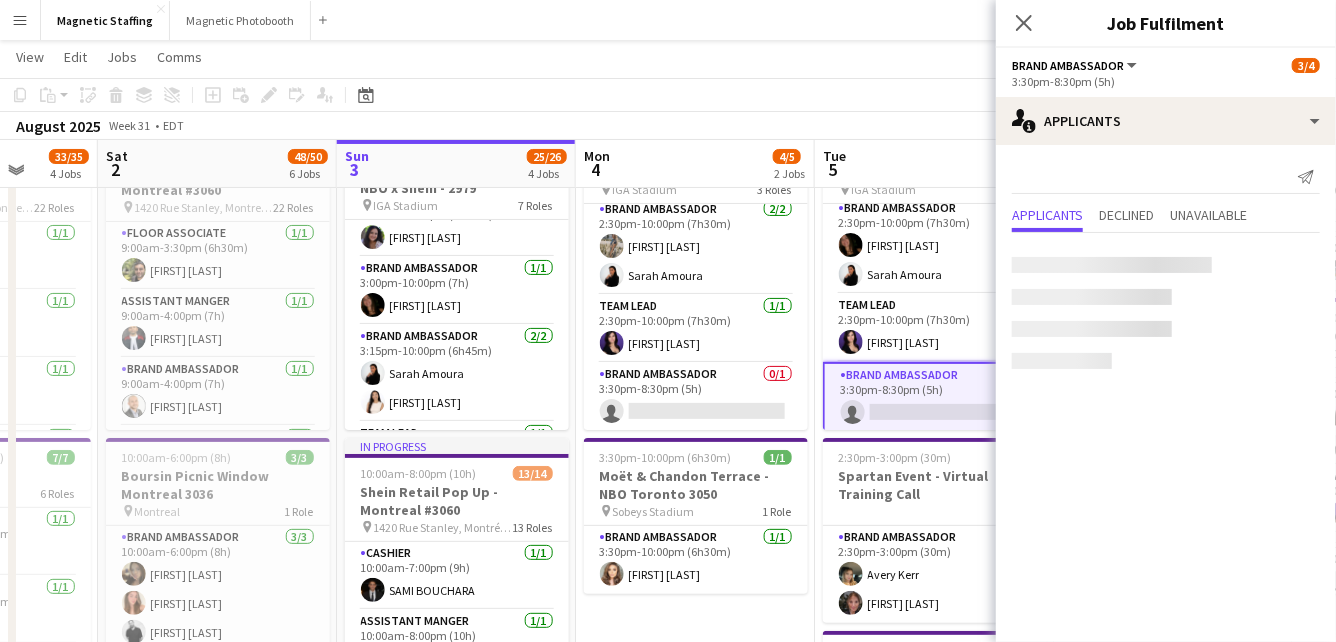 drag, startPoint x: 425, startPoint y: 392, endPoint x: 412, endPoint y: 392, distance: 13 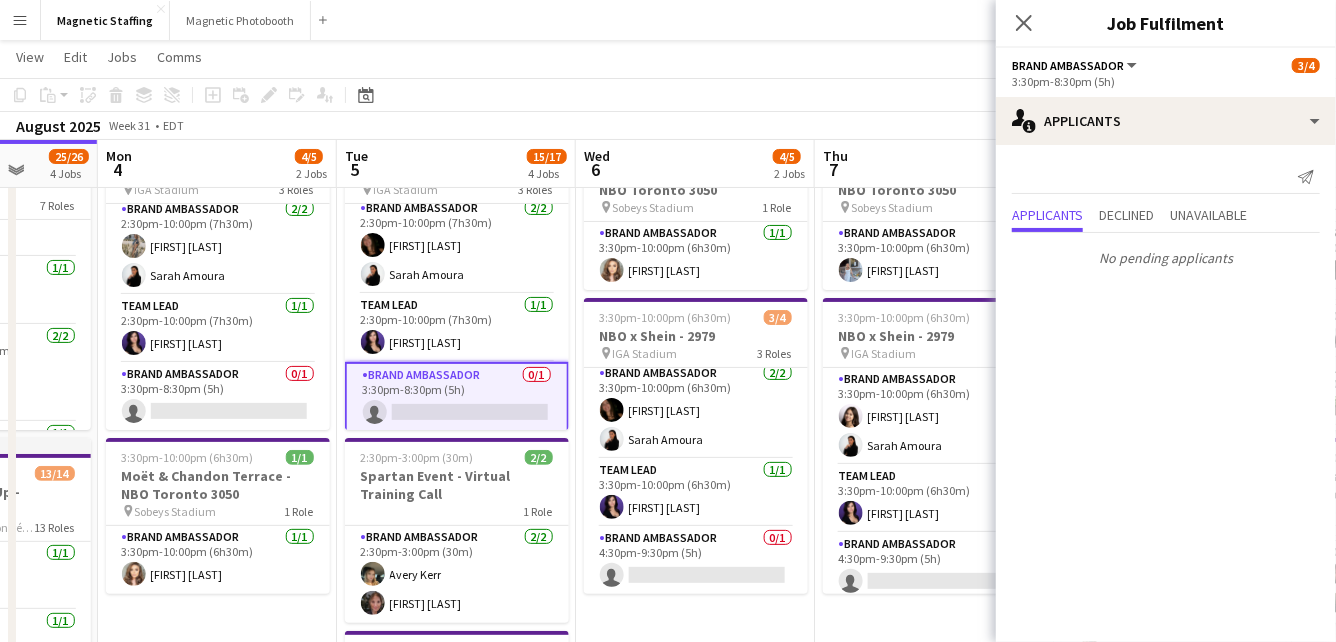 scroll, scrollTop: 0, scrollLeft: 628, axis: horizontal 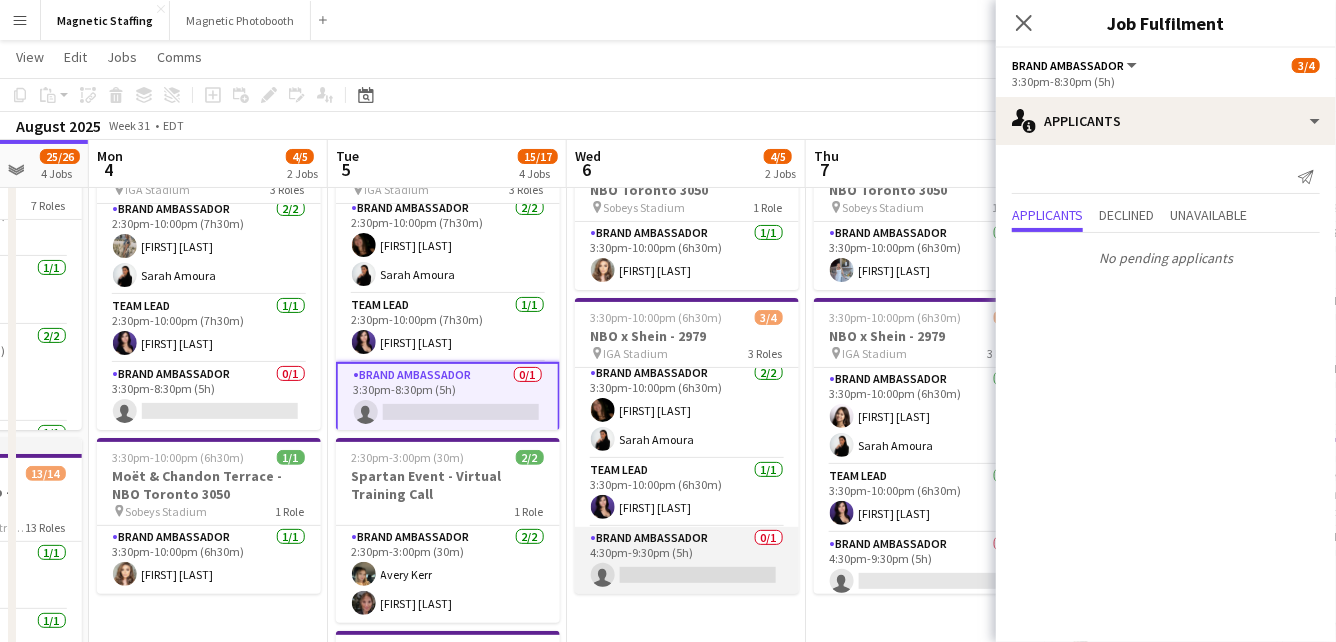 click on "Brand Ambassador   0/1   4:30pm-9:30pm (5h)
single-neutral-actions" at bounding box center (687, 561) 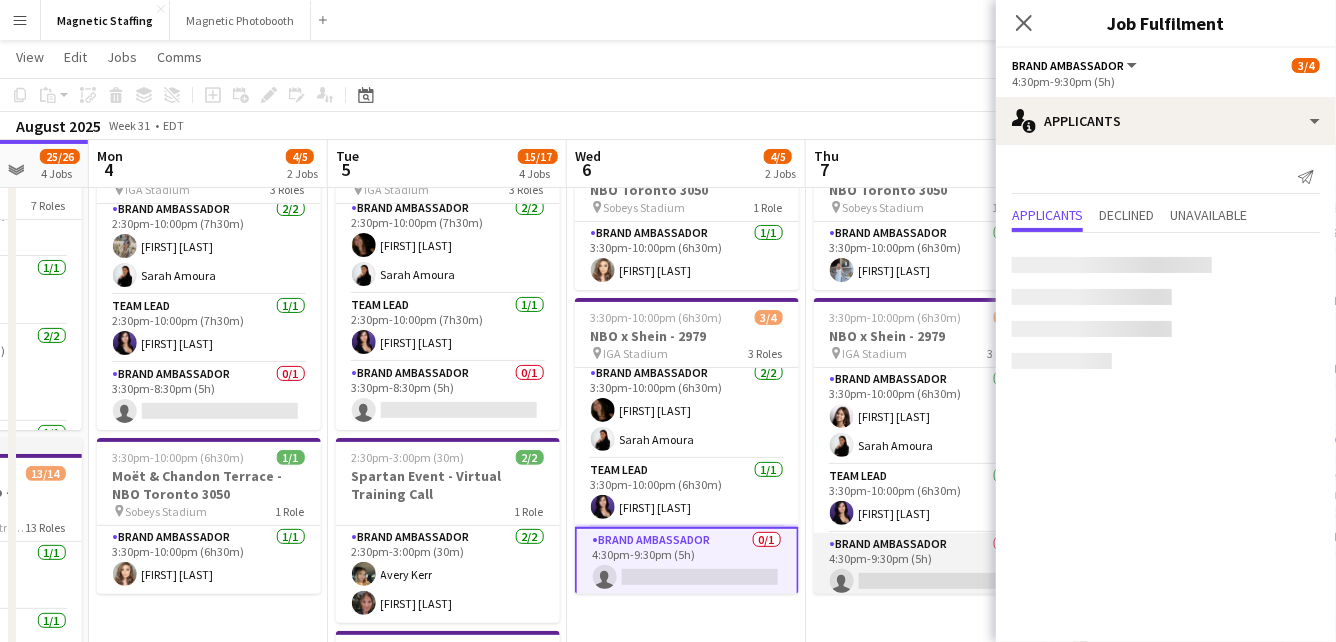 click on "Brand Ambassador   0/1   4:30pm-9:30pm (5h)
single-neutral-actions" at bounding box center [926, 567] 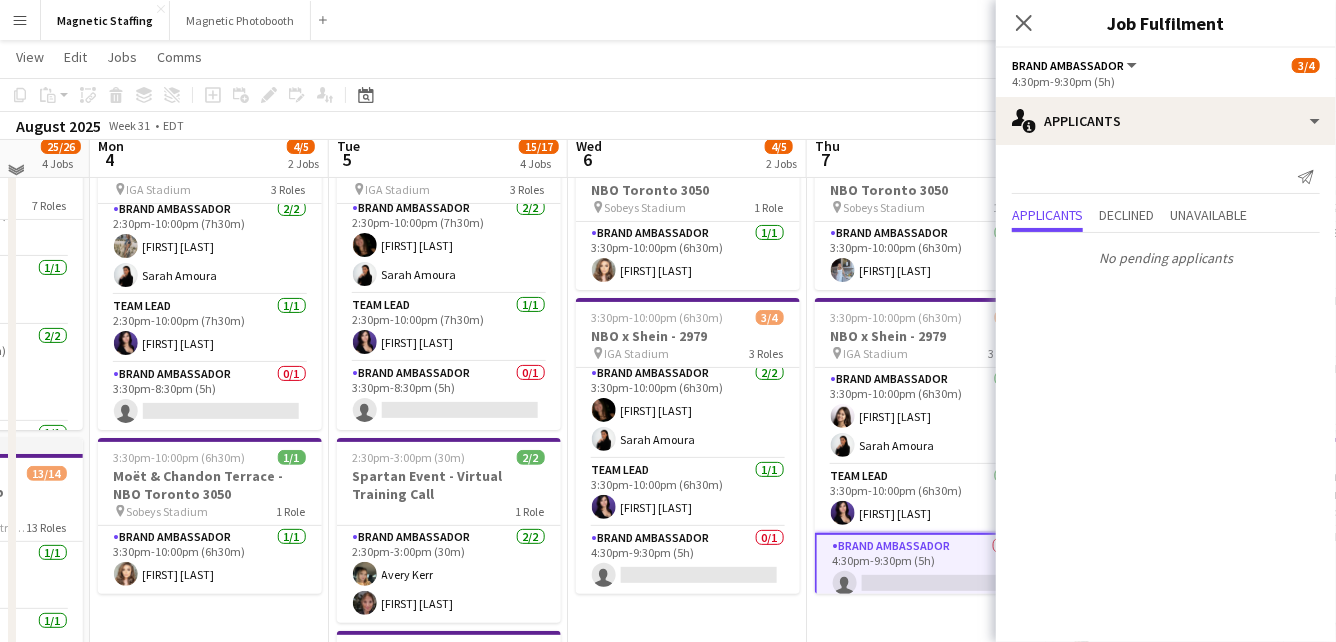 scroll, scrollTop: 0, scrollLeft: 0, axis: both 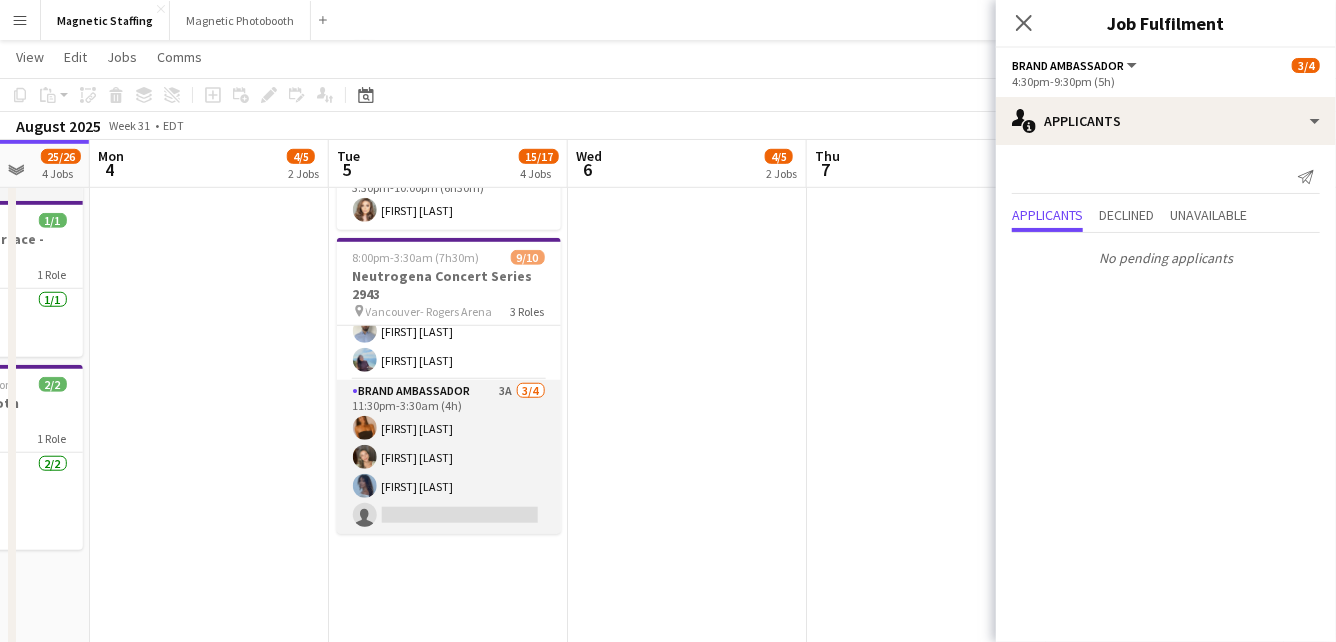 click on "Brand Ambassador   3A   3/4   11:30pm-3:30am (4h)
[FIRST] [LAST] [FIRST] [LAST] [FIRST] [LAST]
single-neutral-actions" at bounding box center [449, 457] 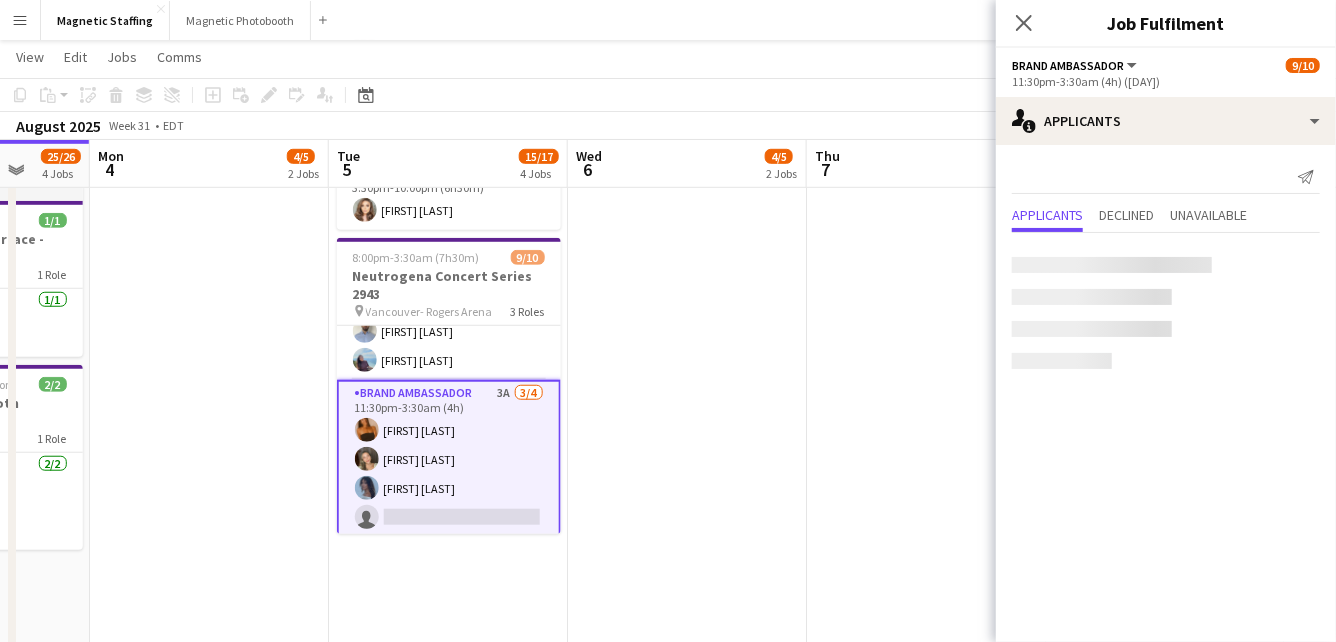 scroll, scrollTop: 7, scrollLeft: 0, axis: vertical 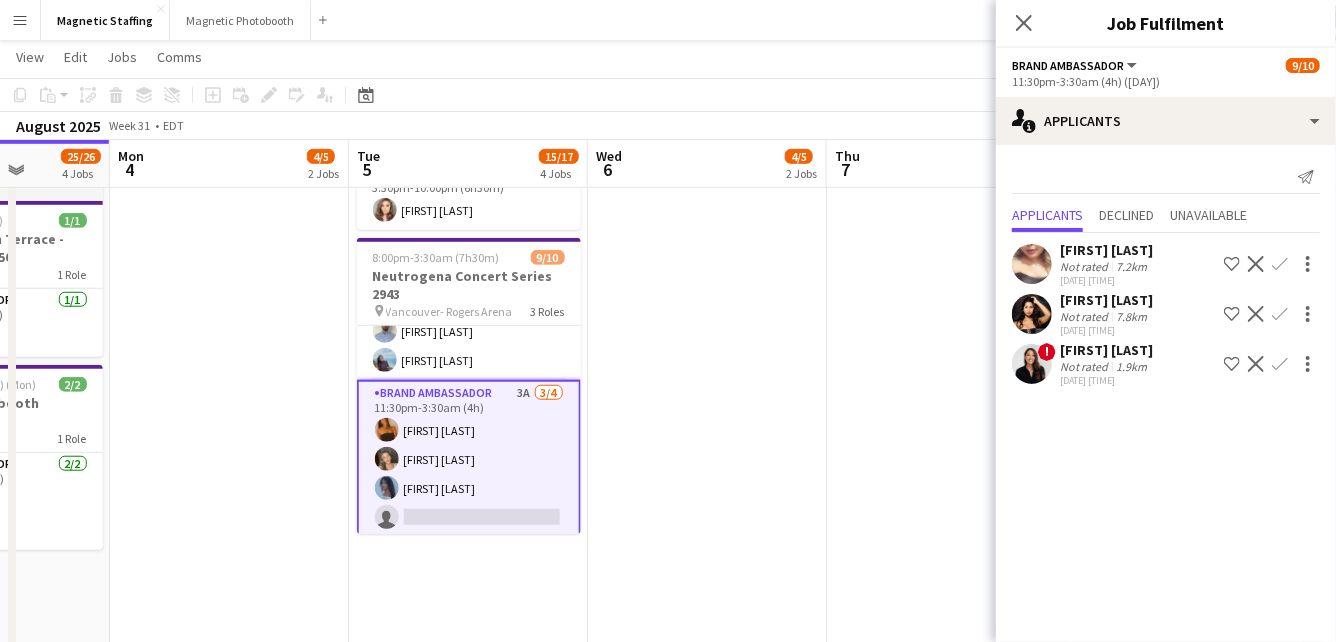 drag, startPoint x: 373, startPoint y: 444, endPoint x: 634, endPoint y: 444, distance: 261 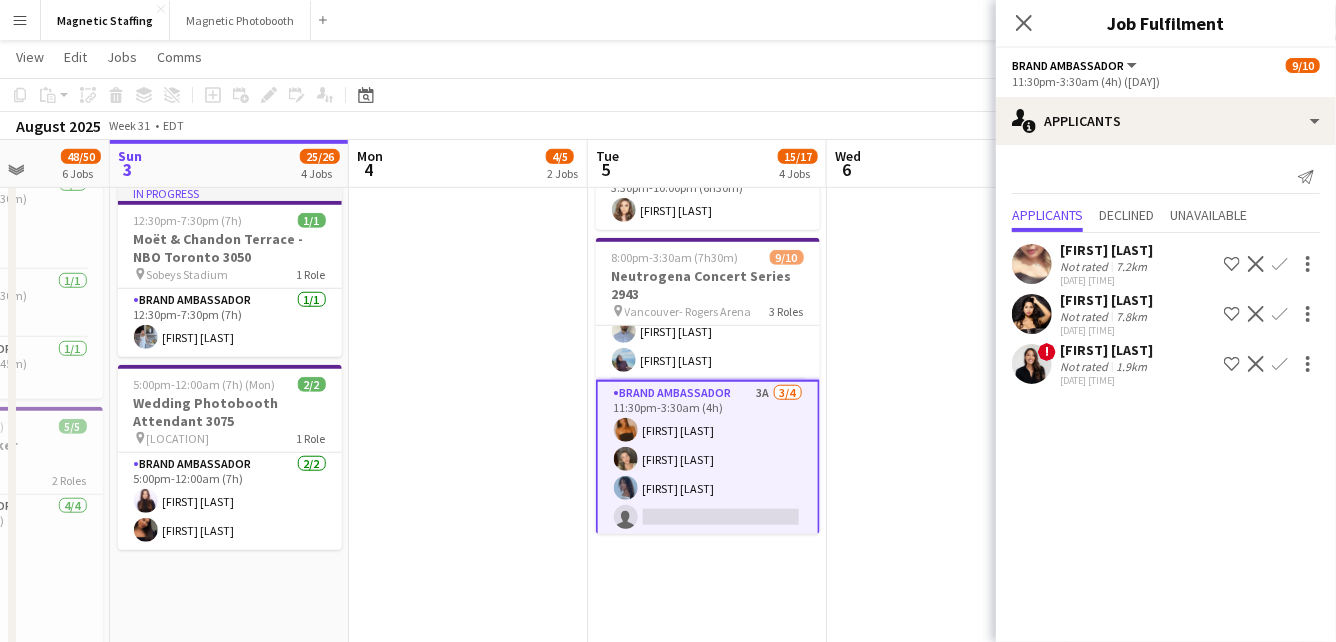 scroll, scrollTop: 0, scrollLeft: 605, axis: horizontal 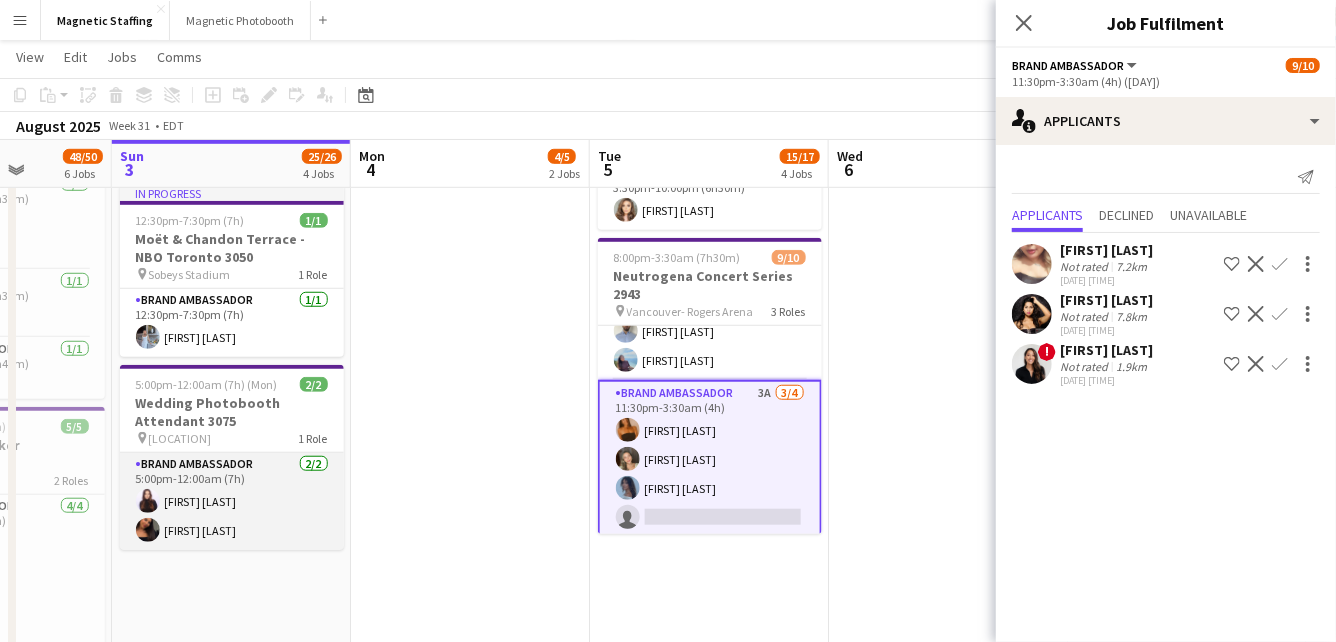 click on "Brand Ambassador   2/2   5:00pm-12:00am (7h)
[FIRST] [LAST] [FIRST] [LAST]" at bounding box center [232, 501] 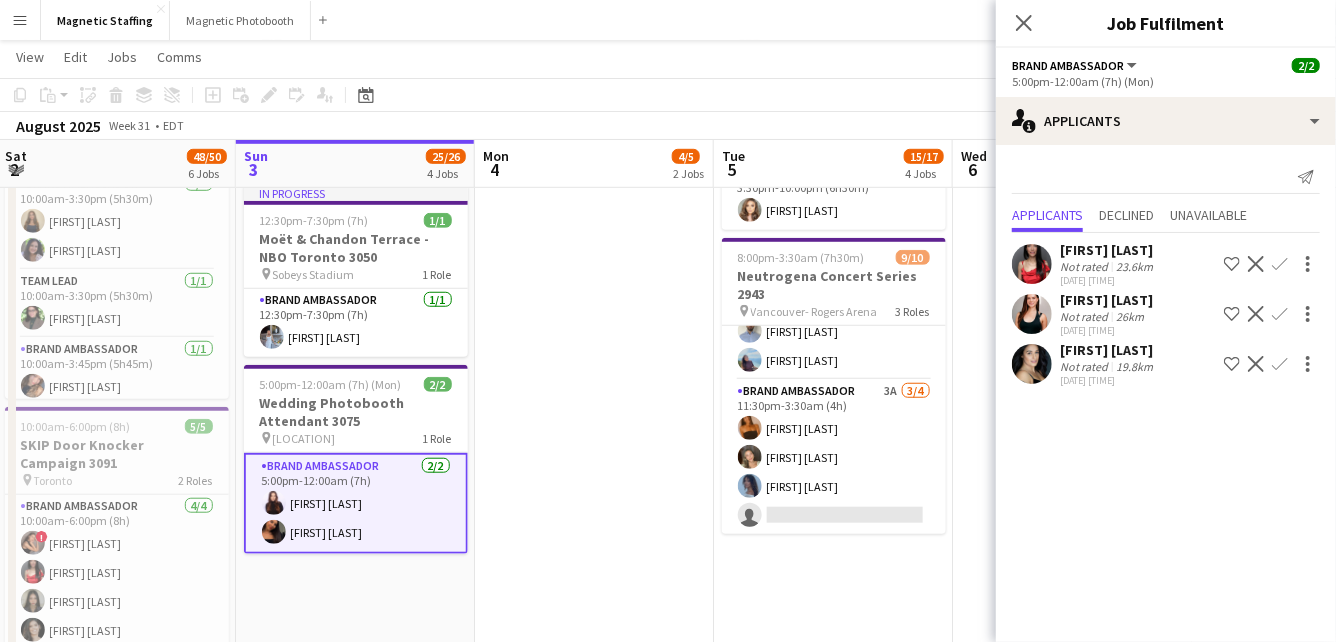 drag, startPoint x: 254, startPoint y: 498, endPoint x: 378, endPoint y: 497, distance: 124.004036 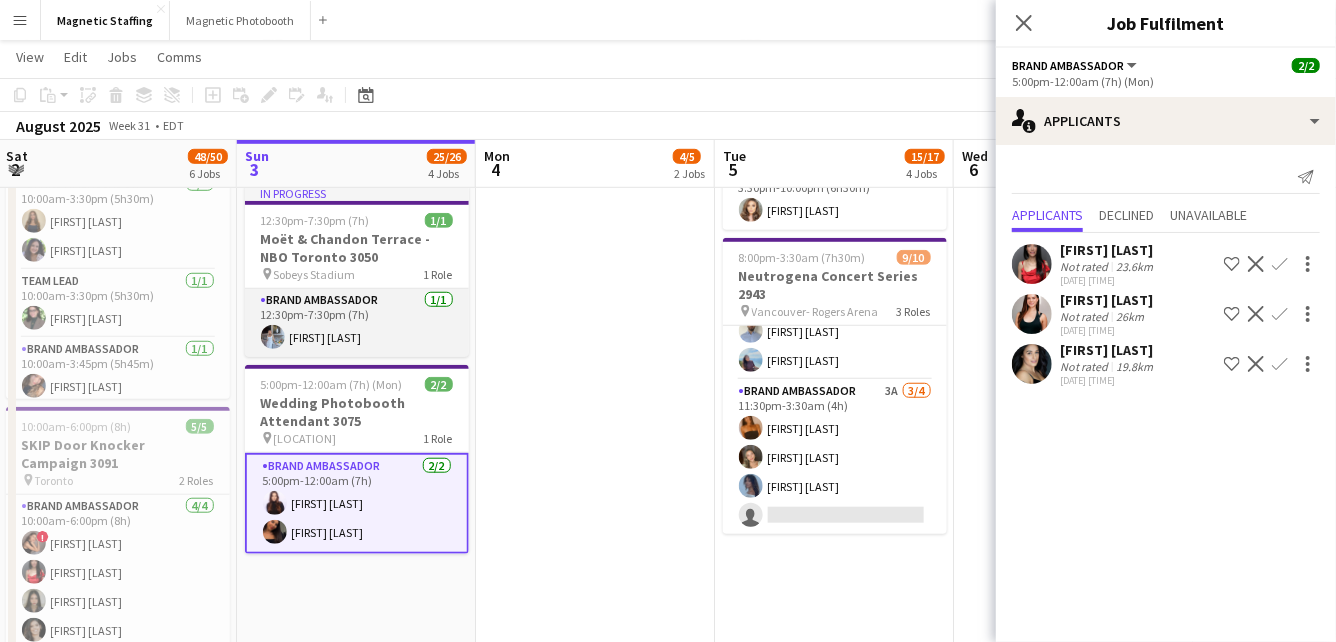 click on "Brand Ambassador   1/1   12:30pm-7:30pm (7h)
[FIRST] [LAST]" at bounding box center (357, 323) 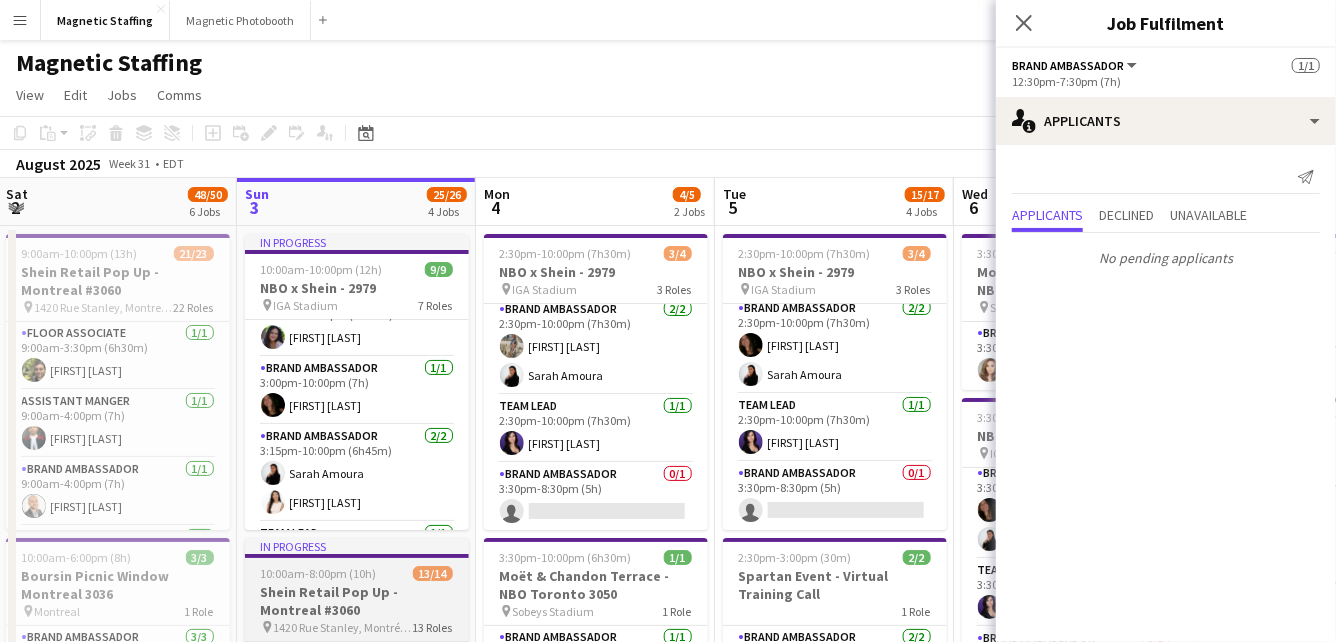 scroll, scrollTop: 145, scrollLeft: 0, axis: vertical 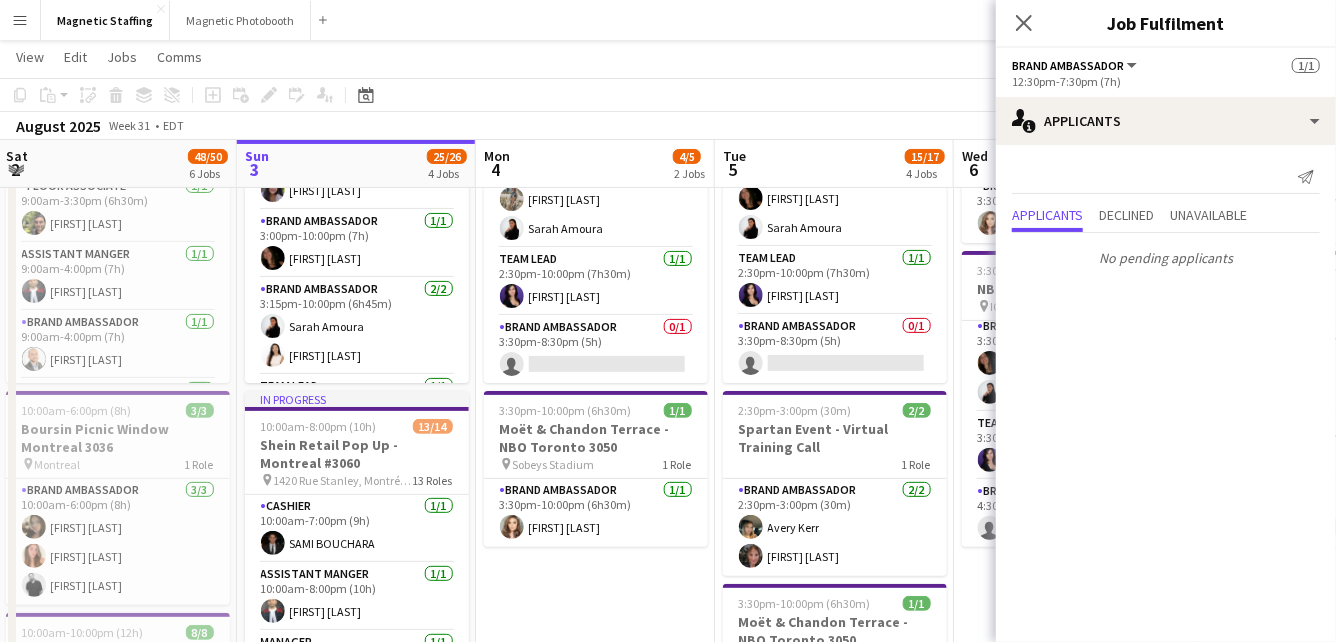click on "Cashier   1/1   10:00am-7:00pm (9h)
[FIRST] [LAST]" at bounding box center [357, 529] 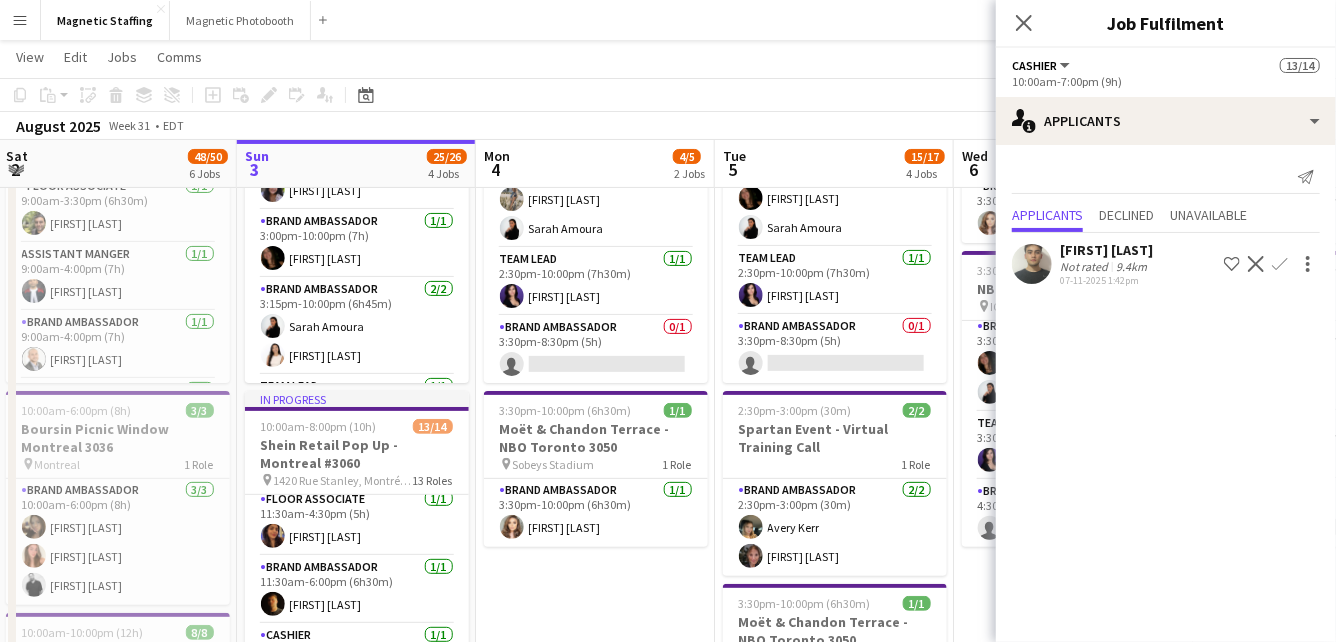scroll, scrollTop: 724, scrollLeft: 0, axis: vertical 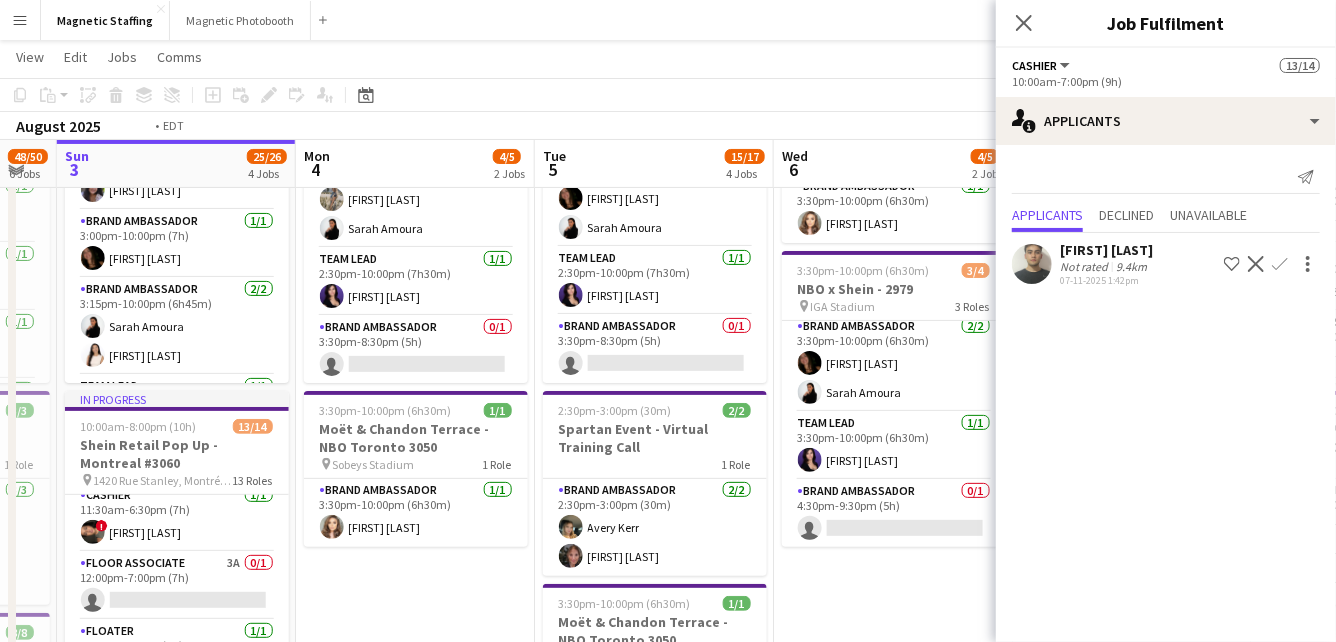 drag, startPoint x: 727, startPoint y: 381, endPoint x: 0, endPoint y: 385, distance: 727.011 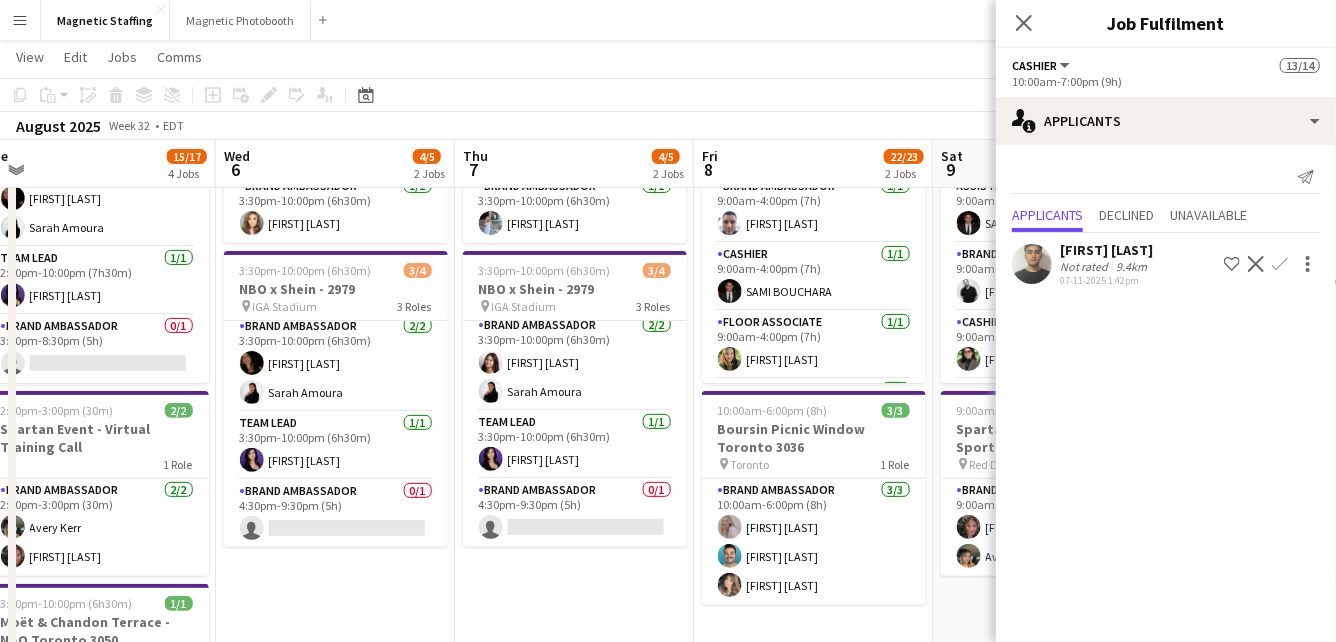drag, startPoint x: 630, startPoint y: 423, endPoint x: 120, endPoint y: 448, distance: 510.61237 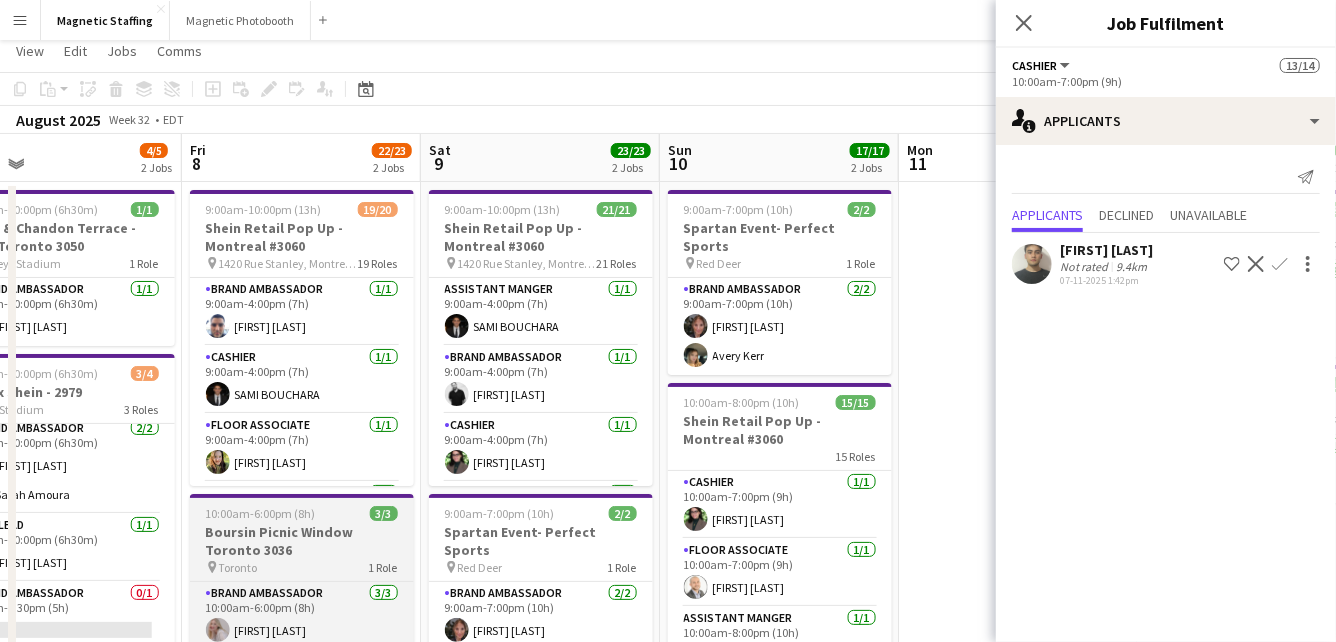 scroll, scrollTop: 0, scrollLeft: 0, axis: both 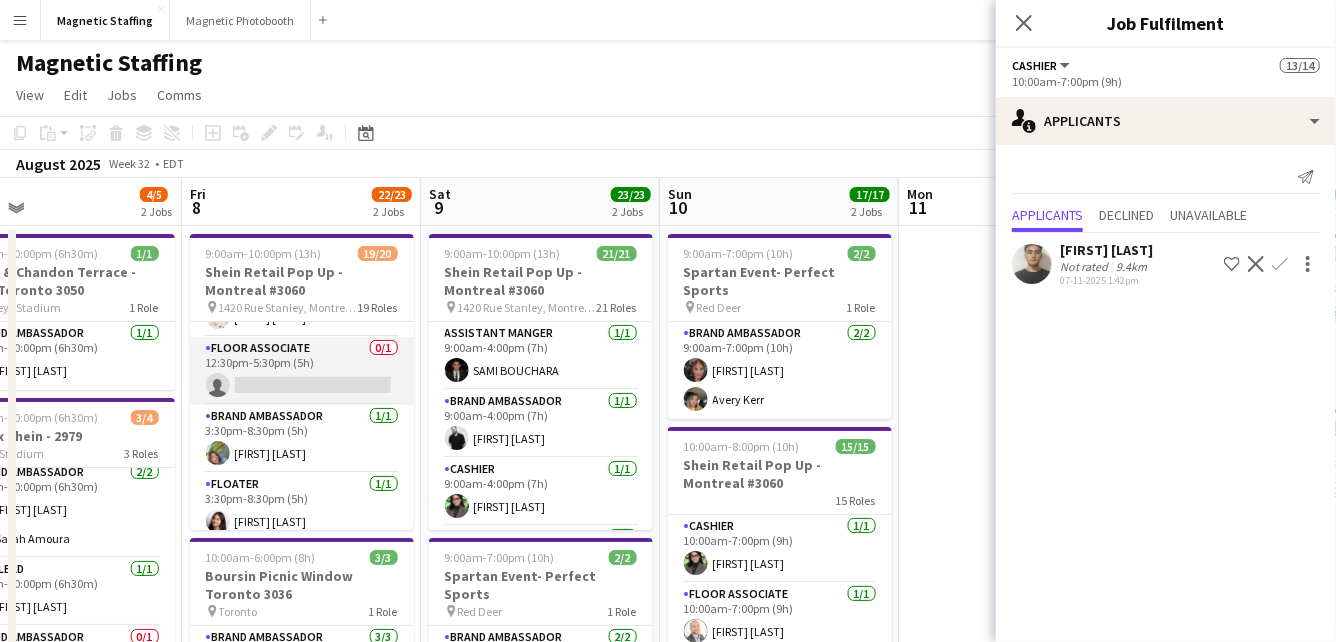 click on "Floor Associate   0/1   12:30pm-5:30pm (5h)
single-neutral-actions" at bounding box center (302, 371) 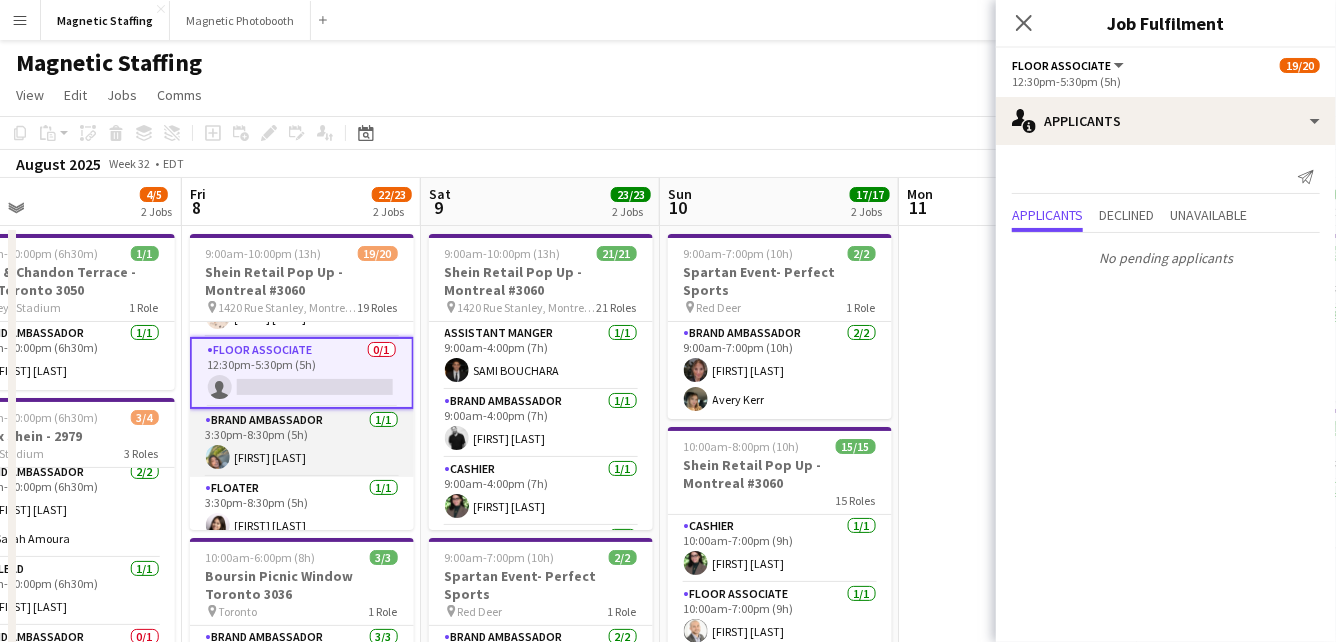 click on "Brand Ambassador   1/1   3:30pm-8:30pm (5h)
[FIRST] [LAST]" at bounding box center (302, 443) 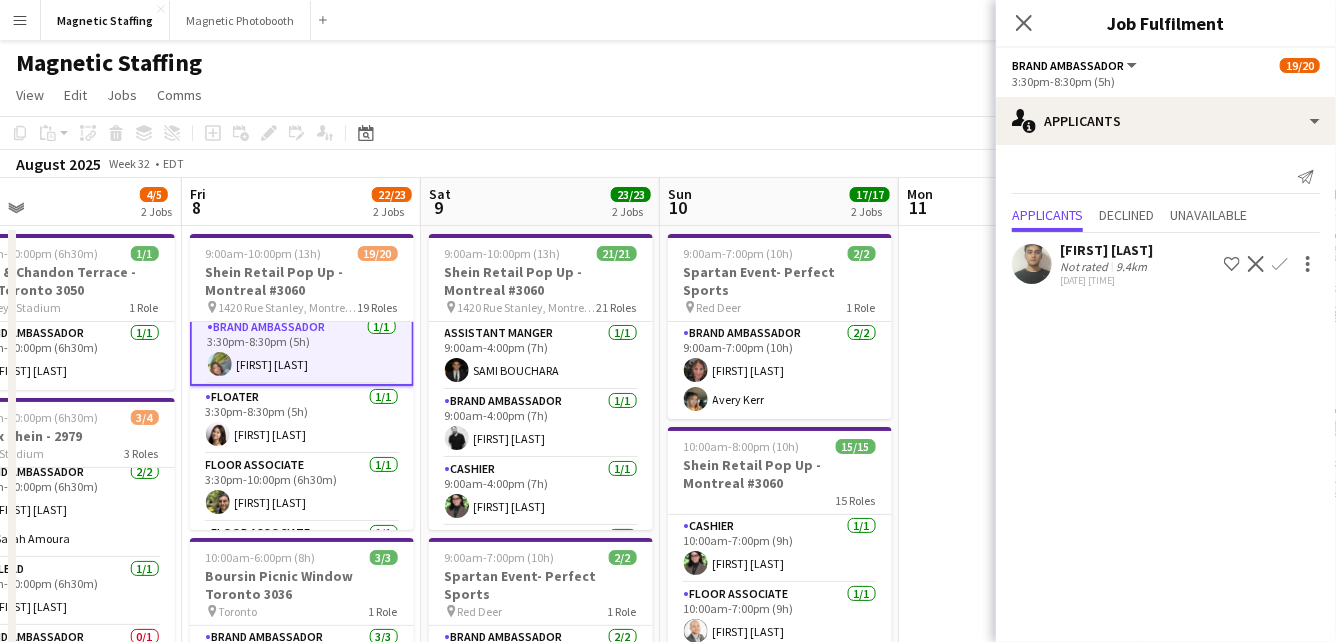 click on "Floor Associate   1/1   3:30pm-10:00pm (6h30m)
[FIRST] [LAST]" at bounding box center [302, 488] 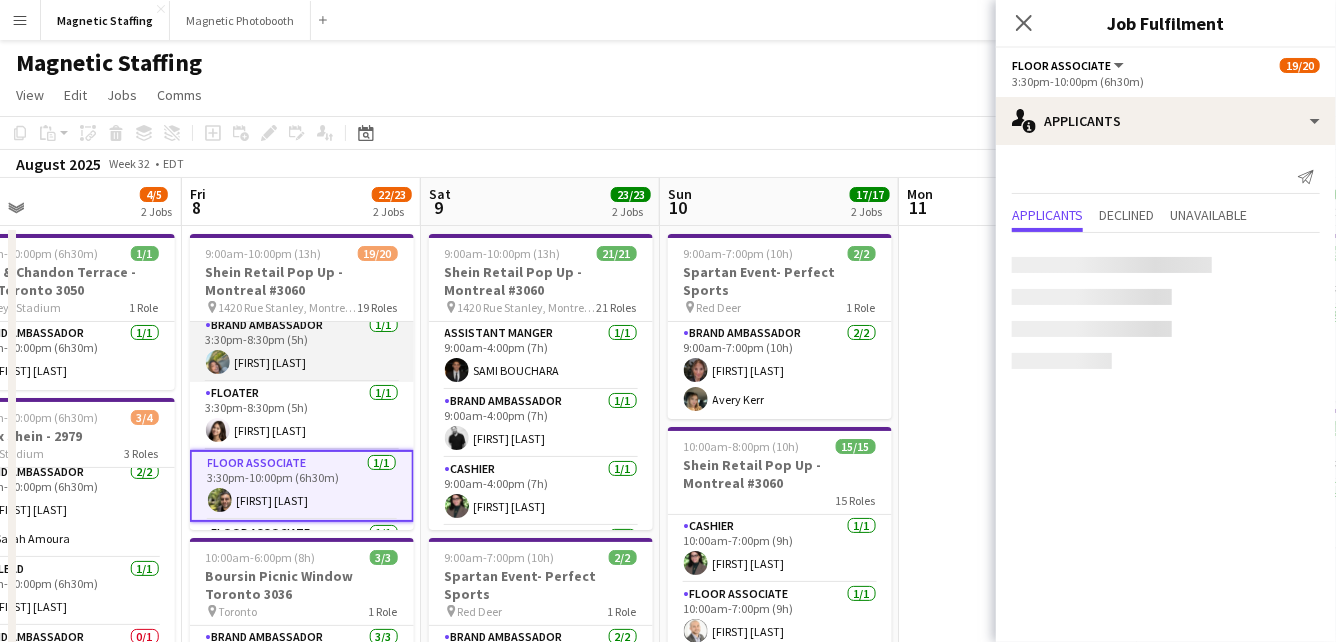 scroll, scrollTop: 822, scrollLeft: 0, axis: vertical 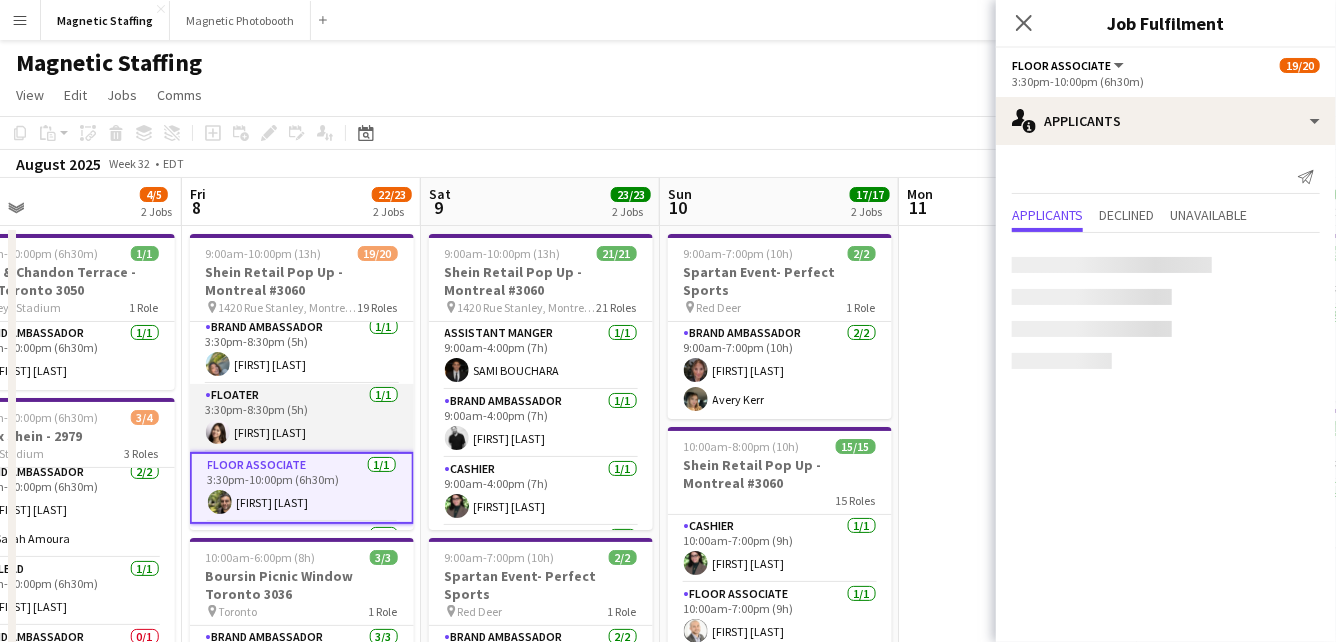 click on "Floater   1/1   3:30pm-8:30pm (5h)
[FIRST] [LAST]" at bounding box center (302, 418) 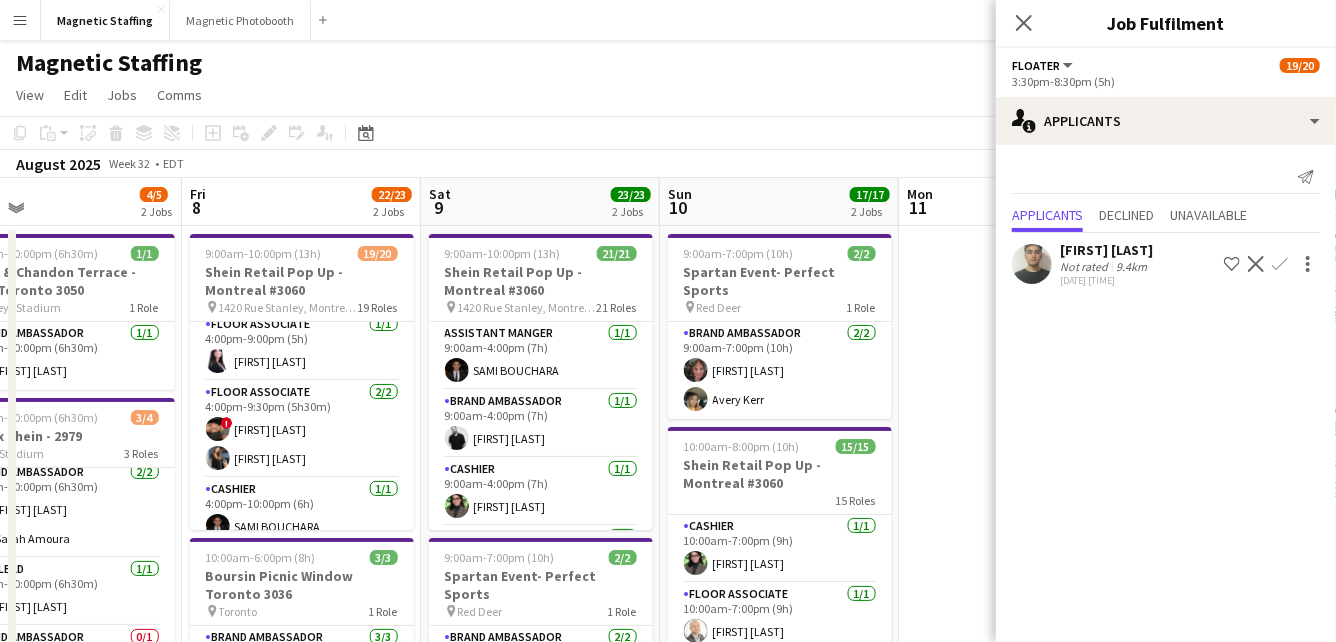 click on "Cashier   1/1   4:00pm-10:00pm (6h)
[FIRST] [LAST]" at bounding box center [302, 512] 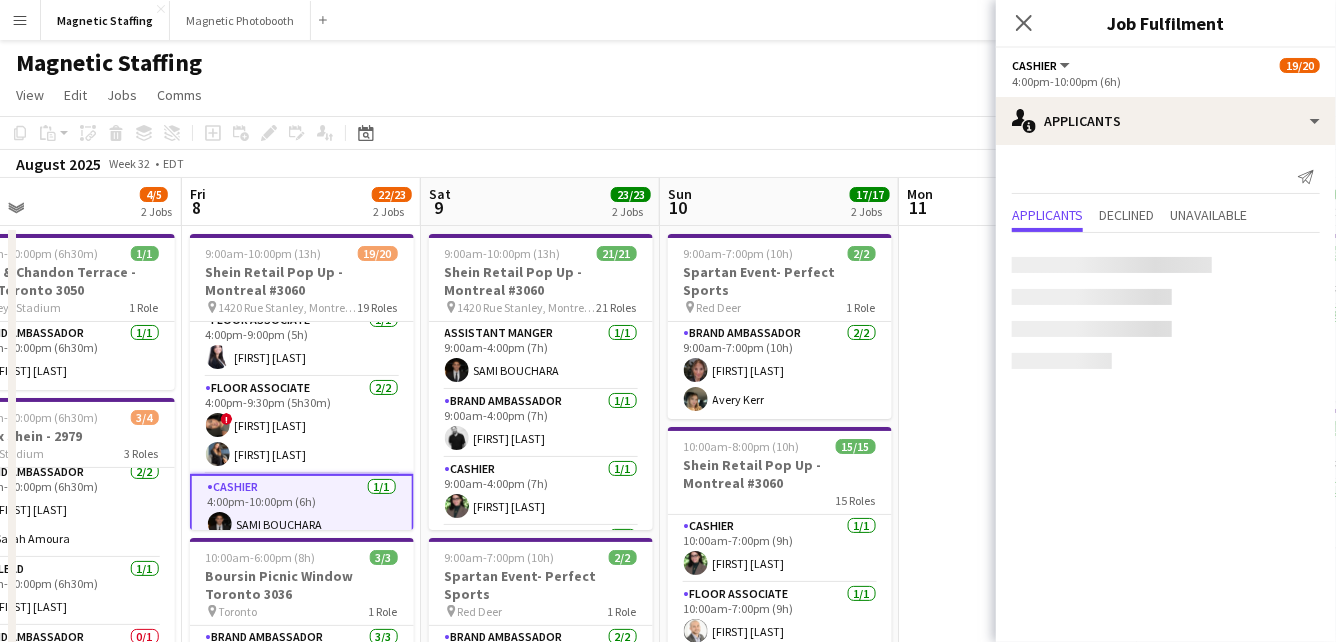 scroll, scrollTop: 1030, scrollLeft: 0, axis: vertical 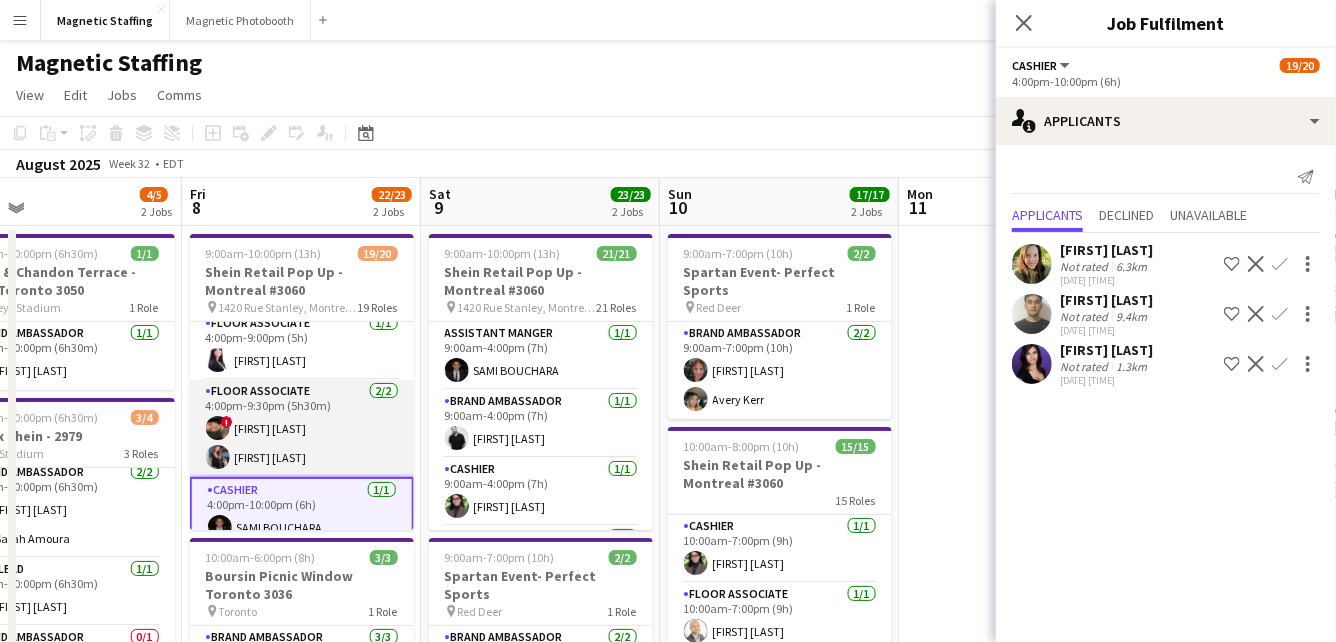 click on "Floor Associate   2/2   4:00pm-9:30pm (5h30m)
! [FIRST] [LAST] [FIRST] [LAST]" at bounding box center [302, 428] 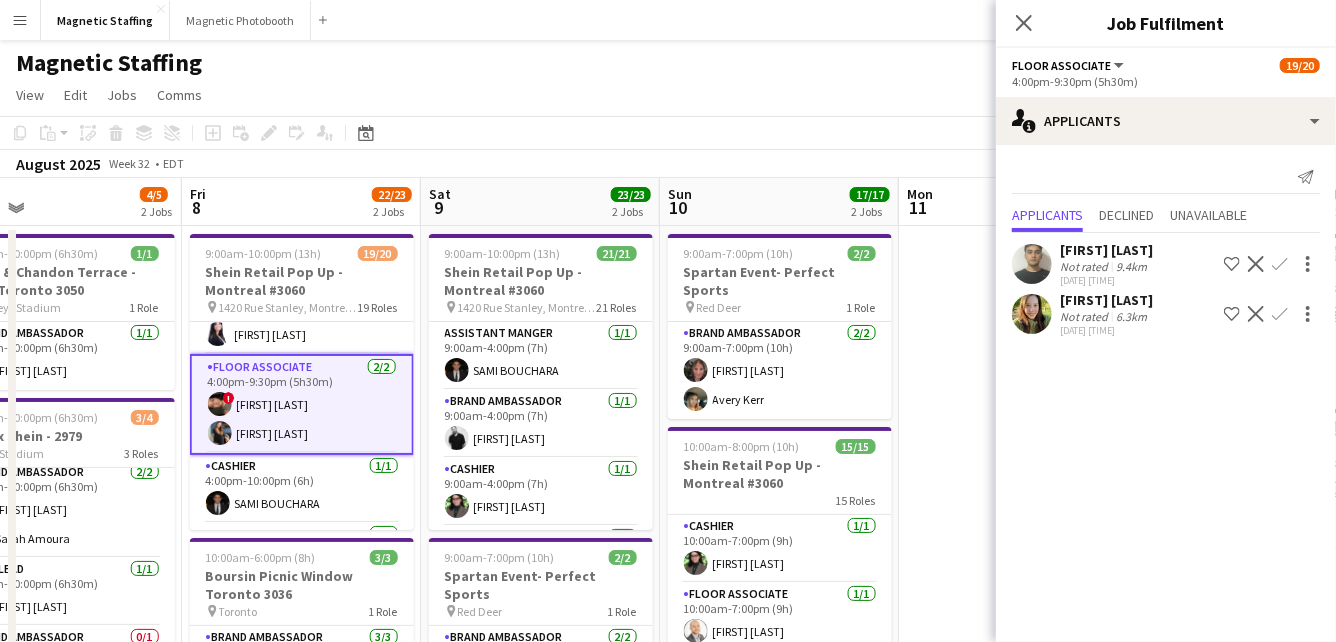 scroll, scrollTop: 1058, scrollLeft: 0, axis: vertical 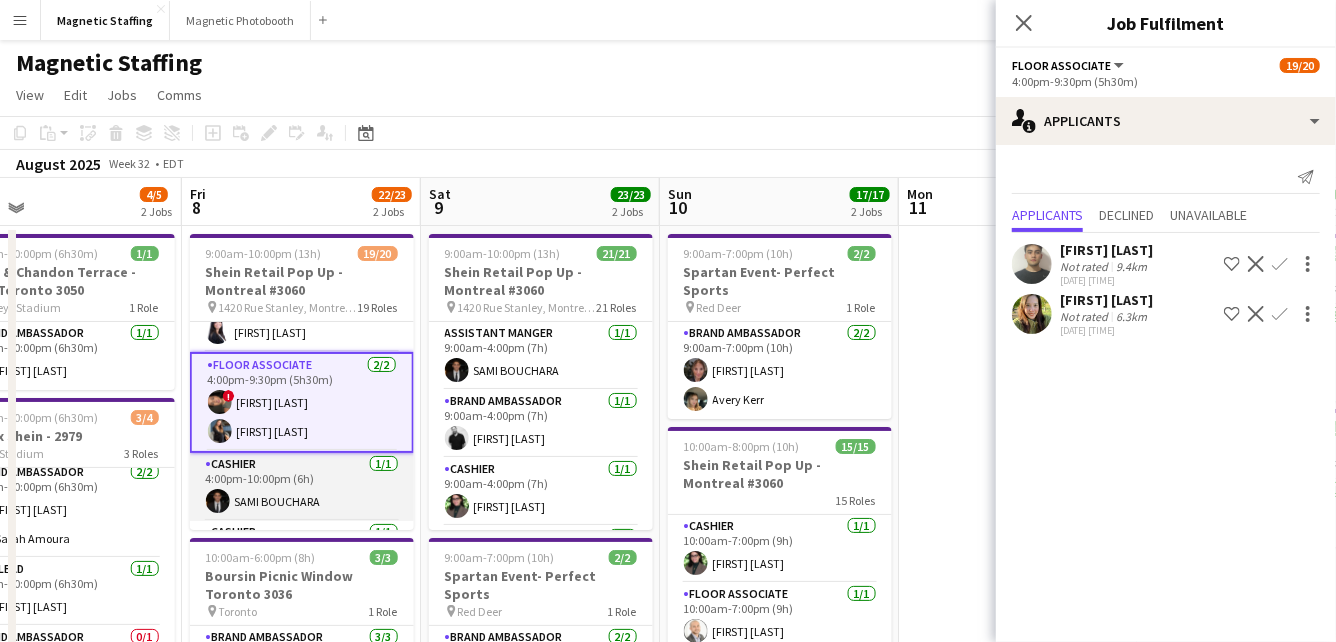 click on "Cashier   1/1   4:00pm-10:00pm (6h)
[FIRST] [LAST]" at bounding box center [302, 487] 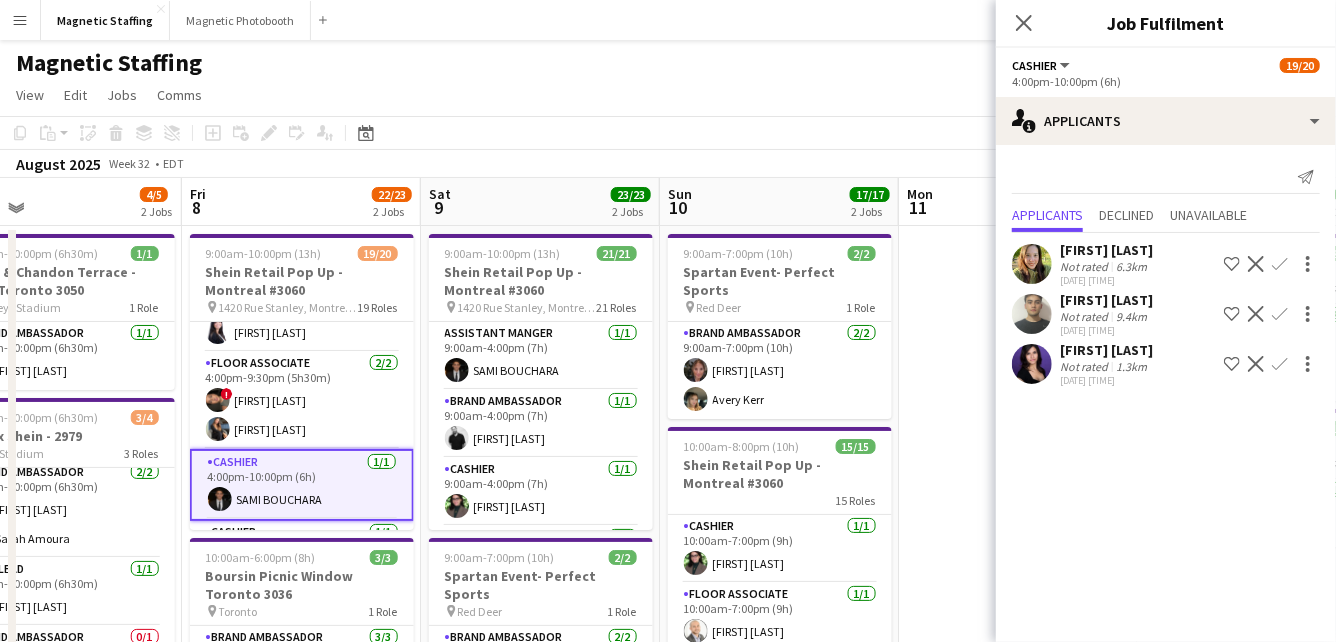 scroll, scrollTop: 1116, scrollLeft: 0, axis: vertical 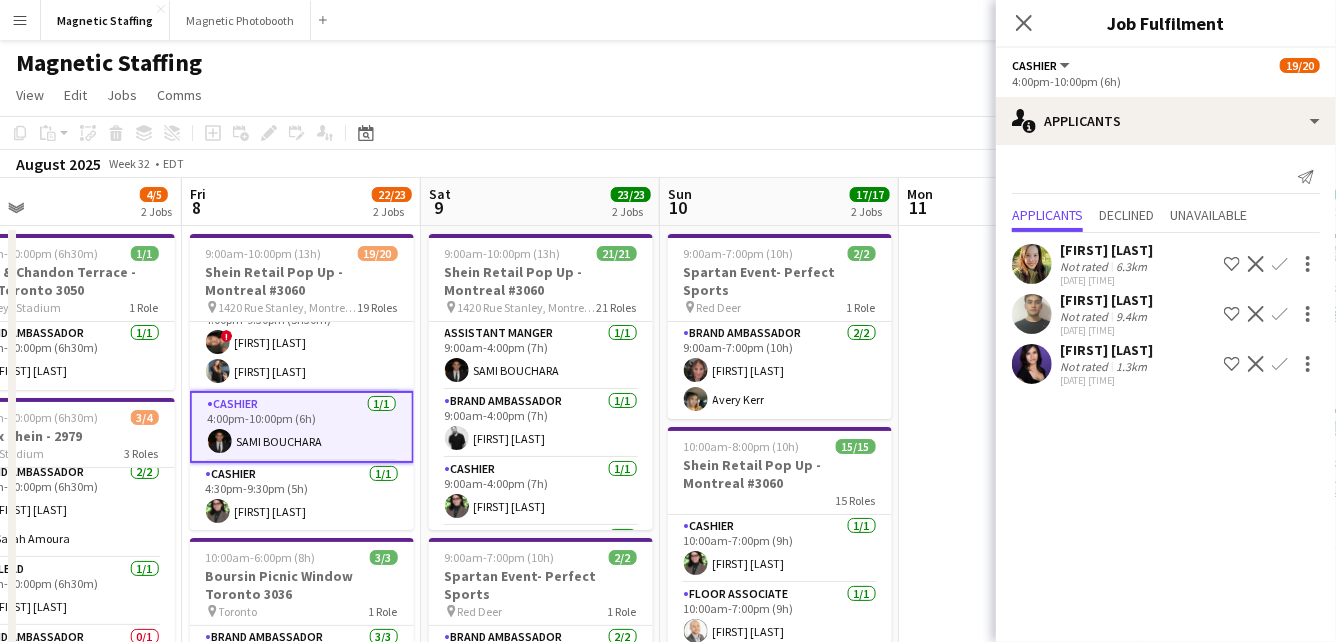 click on "Cashier   1/1   4:30pm-9:30pm (5h)
[FIRST] [LAST]" at bounding box center (302, 497) 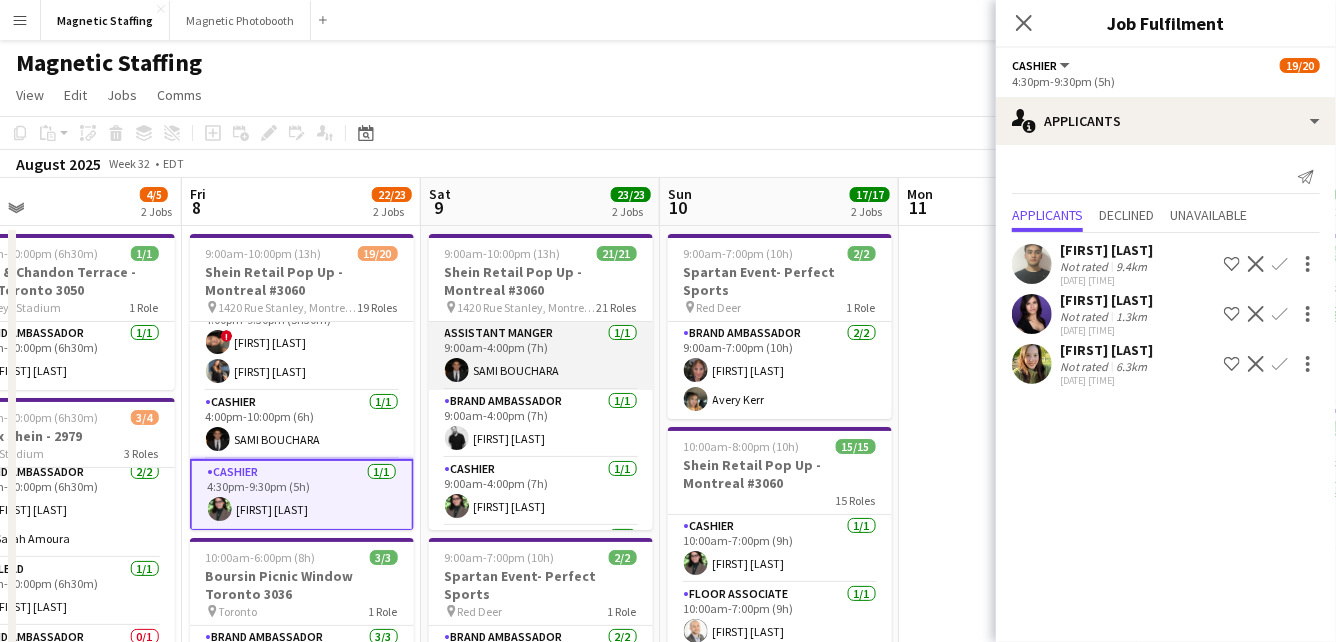 click on "Assistant Manger    1/1   9:00am-4:00pm (7h)
[FIRST] [LAST]" at bounding box center [541, 356] 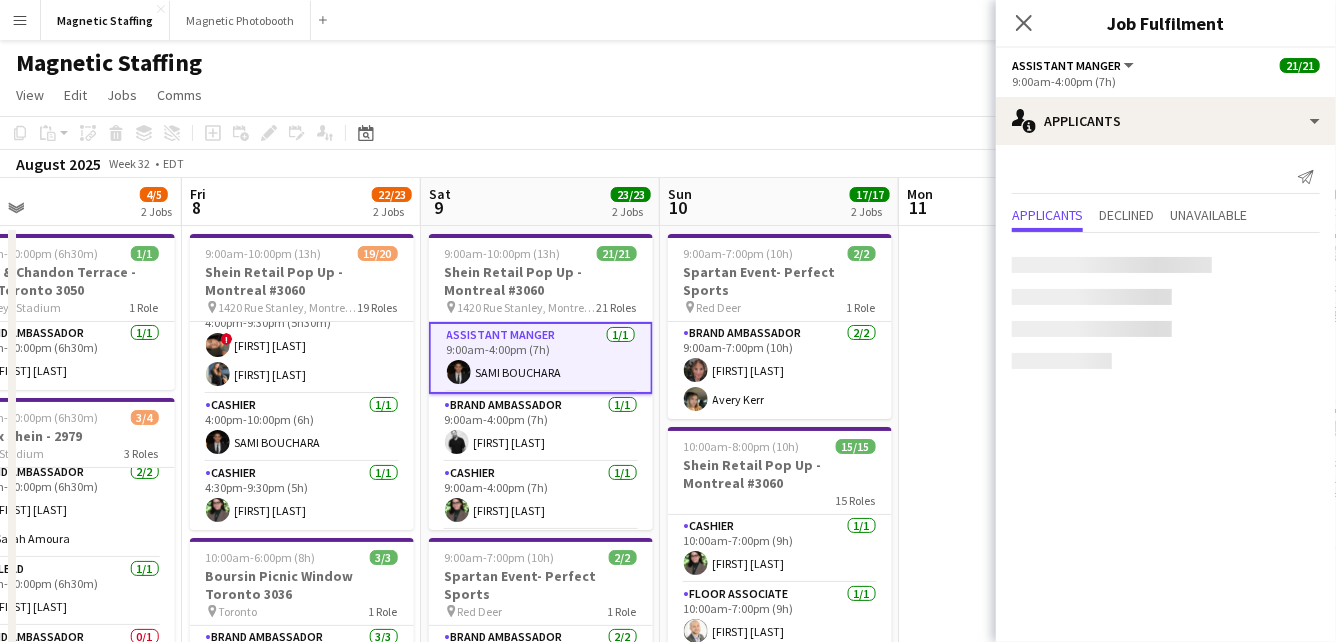 scroll, scrollTop: 1112, scrollLeft: 0, axis: vertical 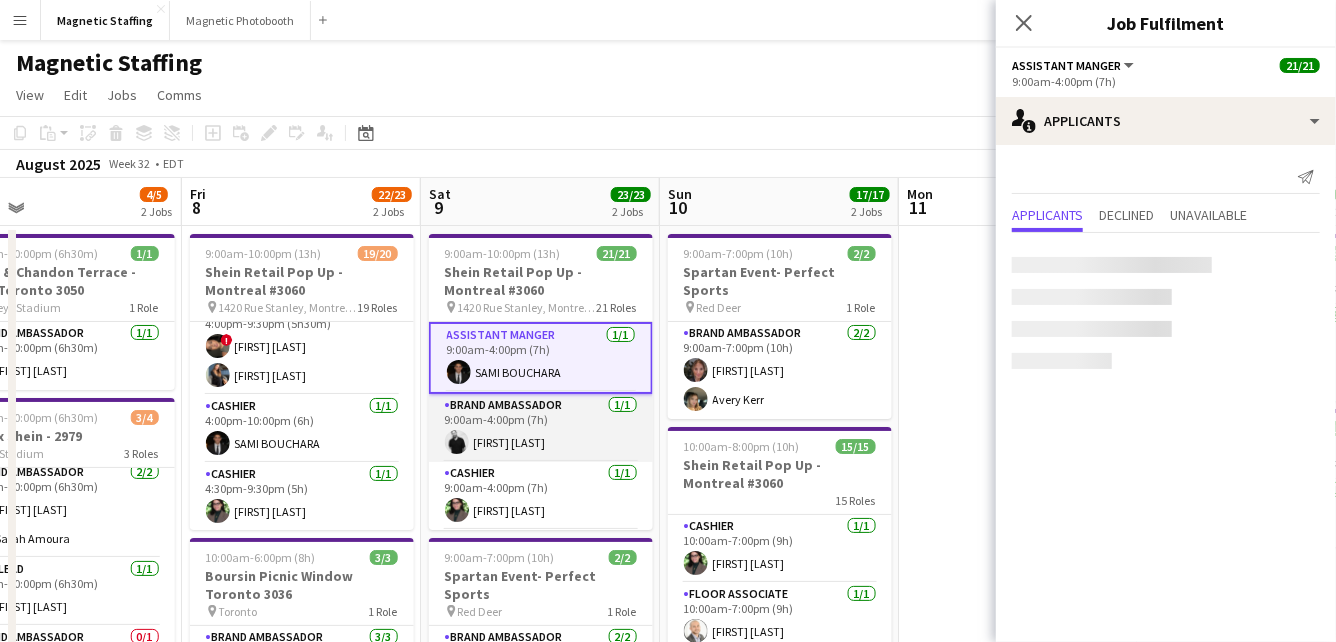 click on "Brand Ambassador   1/1   9:00am-4:00pm (7h)
[FIRST] [LAST]" at bounding box center (541, 428) 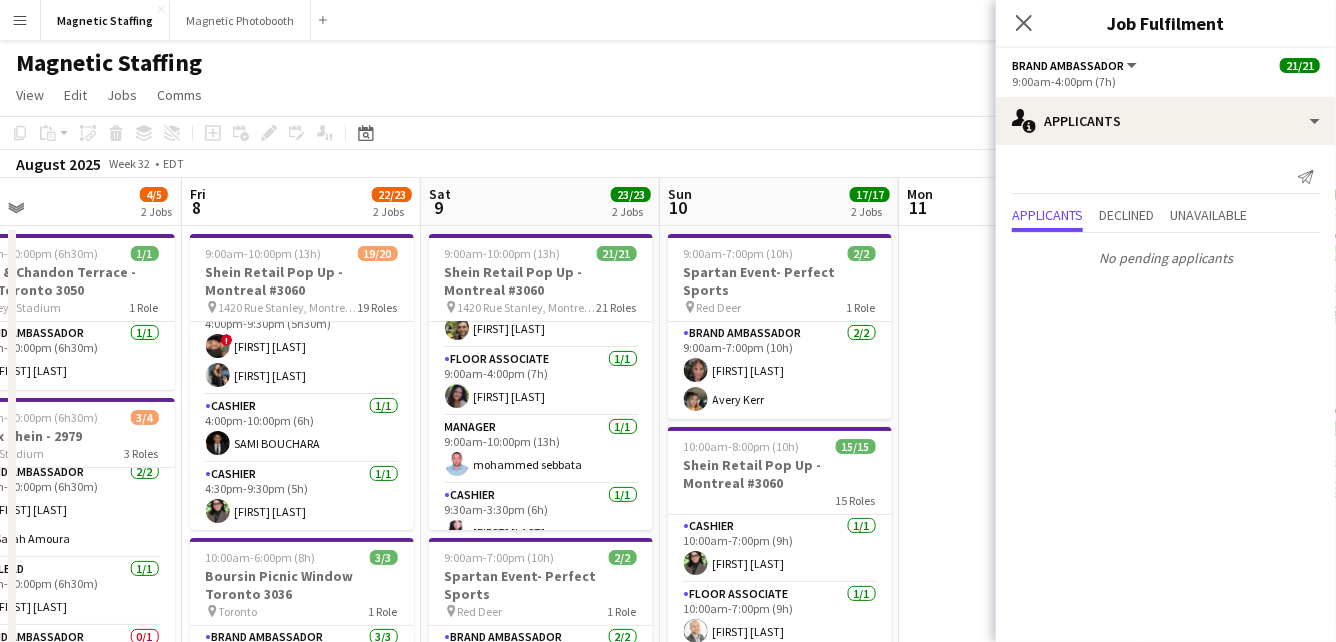 click on "Cashier   1/1   9:30am-3:30pm (6h)
[FIRST] [LAST]" at bounding box center [541, 518] 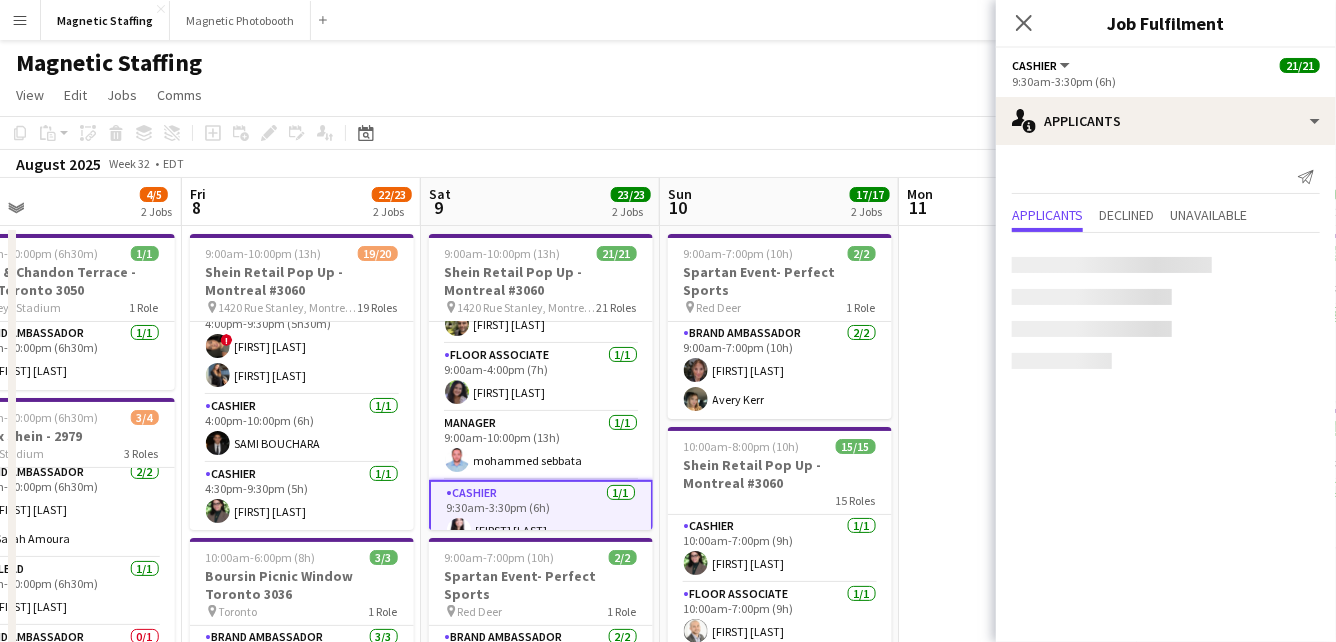 scroll, scrollTop: 247, scrollLeft: 0, axis: vertical 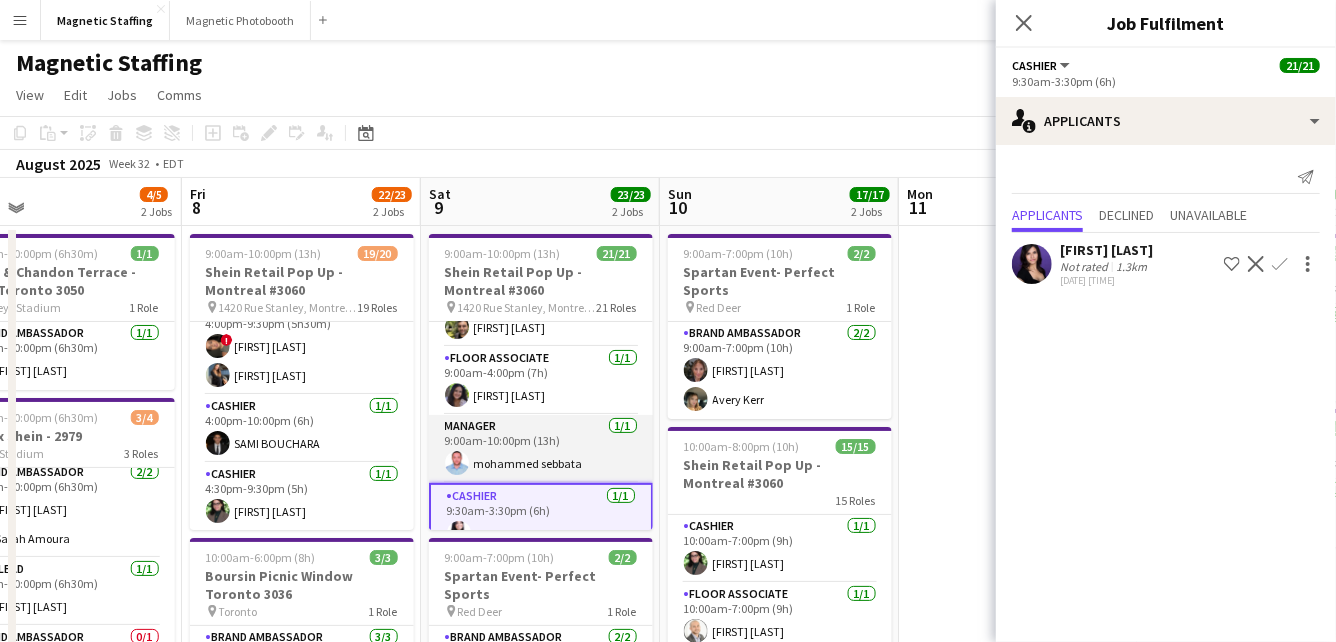 click on "Manager   1/1   9:00am-10:00pm (13h)
[FIRST] [LAST]" at bounding box center [541, 449] 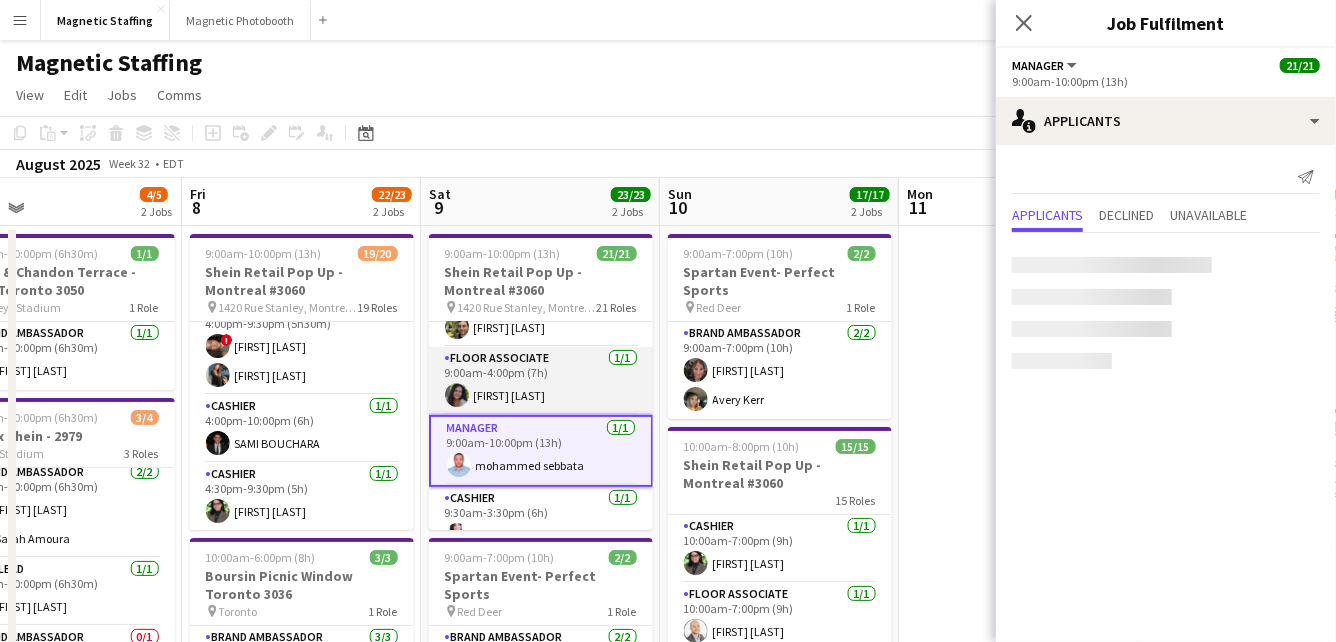 click on "Floor Associate   1/1   9:00am-4:00pm (7h)
[FIRST] [LAST]" at bounding box center (541, 381) 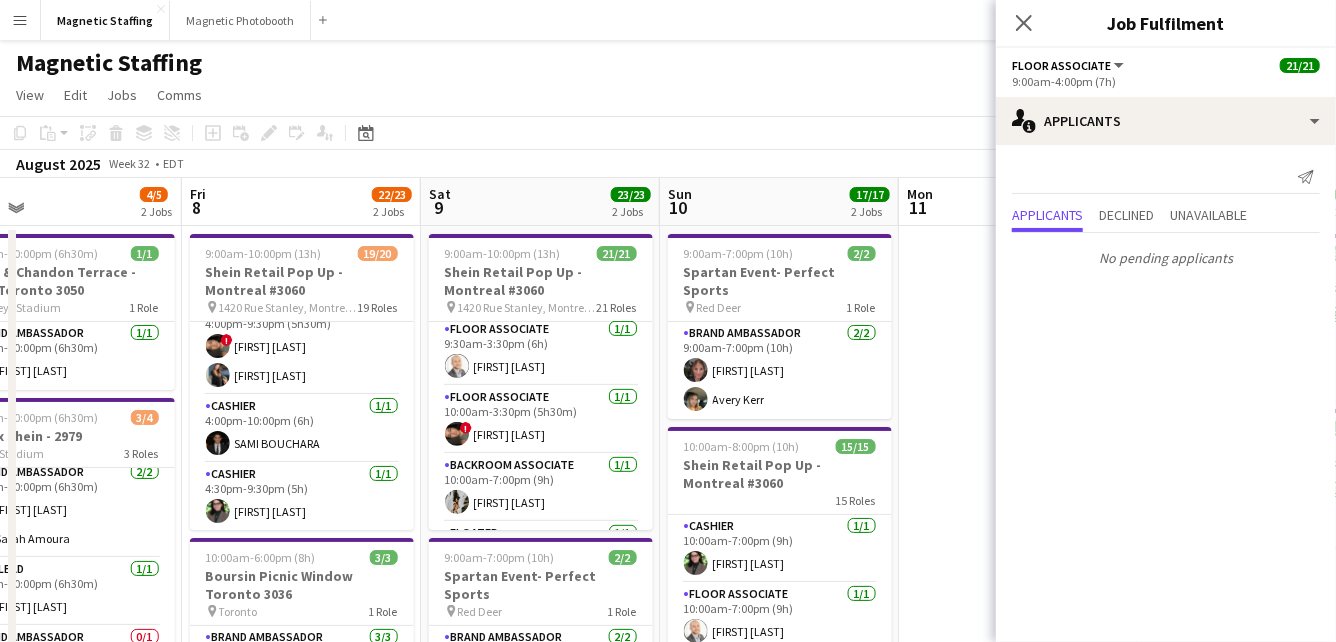 click on "Floor Associate   1/1   10:00am-3:30pm (5h30m)
! [FIRST] [LAST]" at bounding box center [541, 420] 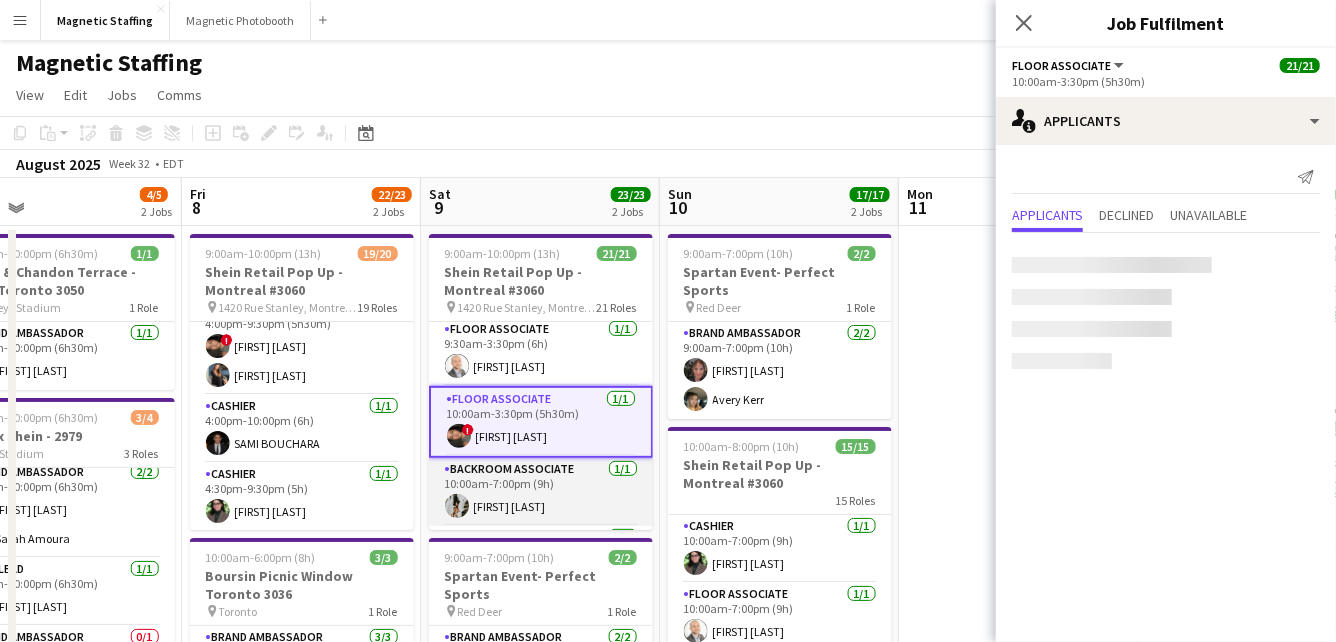 click on "Backroom Associate   1/1   10:00am-7:00pm (9h)
[FIRST] [LAST]" at bounding box center [541, 492] 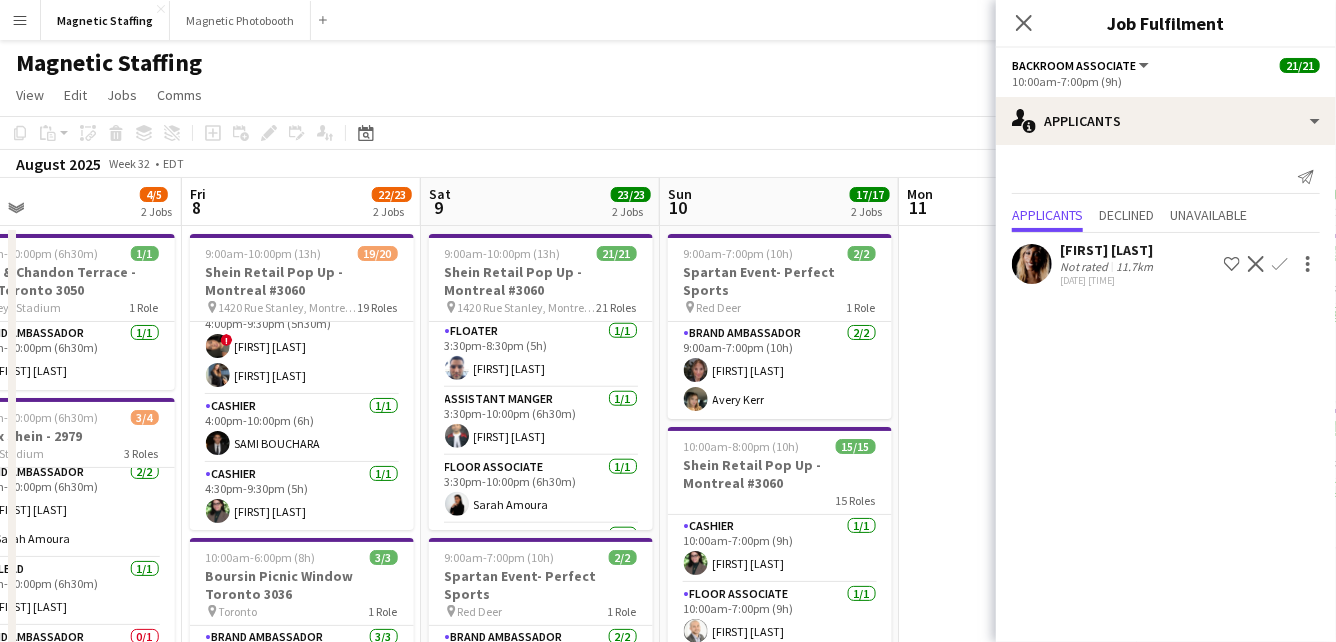 click on "Floor Associate   1/1   3:30pm-10:00pm (6h30m)
[FIRST] [LAST]" at bounding box center [541, 490] 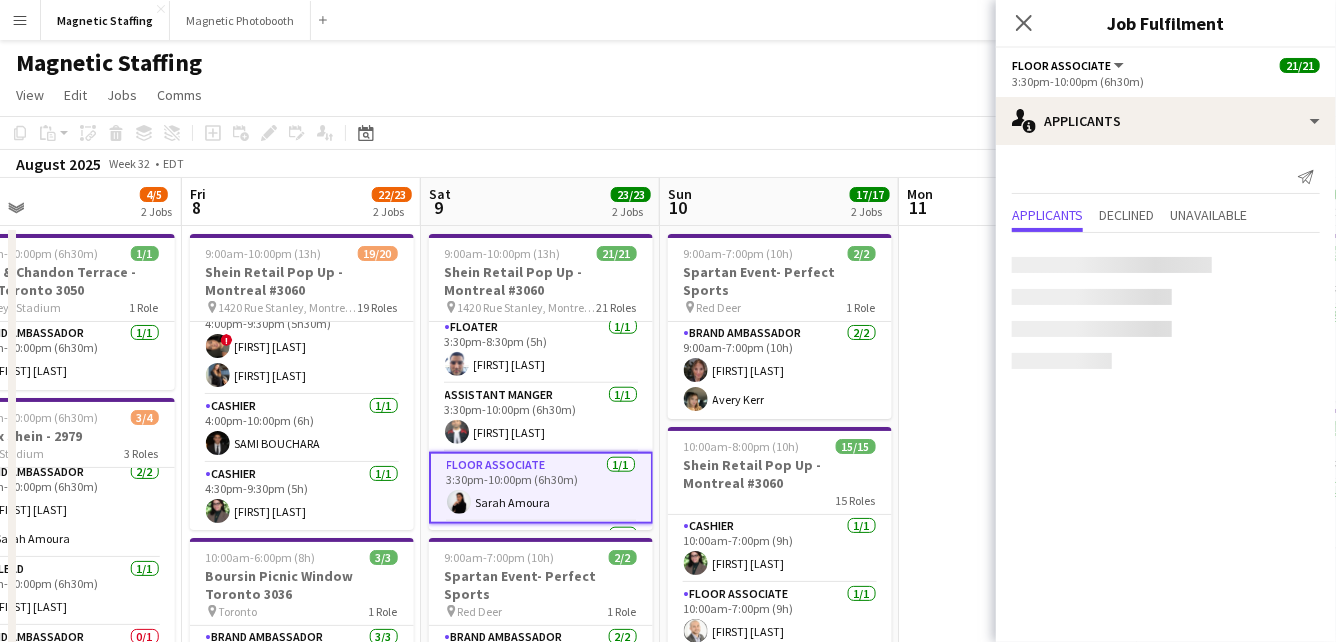 scroll, scrollTop: 954, scrollLeft: 0, axis: vertical 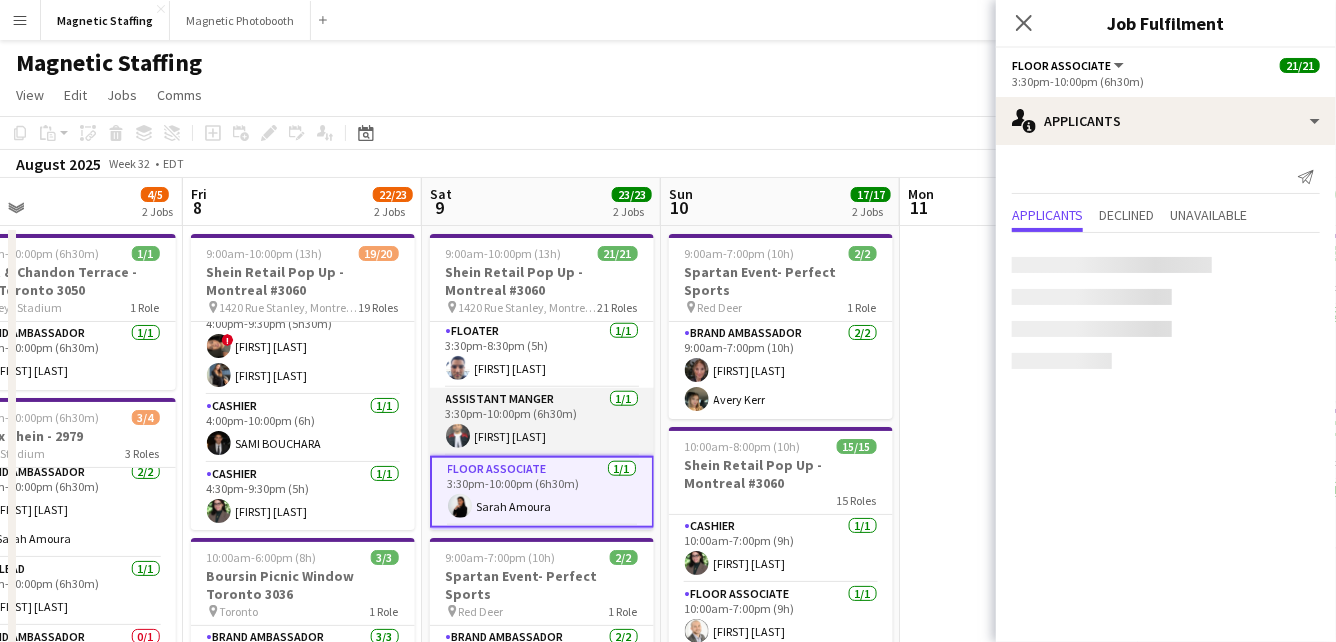 click on "Assistant Manger    1/1   3:30pm-10:00pm (6h30m)
[FIRST] [LAST]" at bounding box center [542, 422] 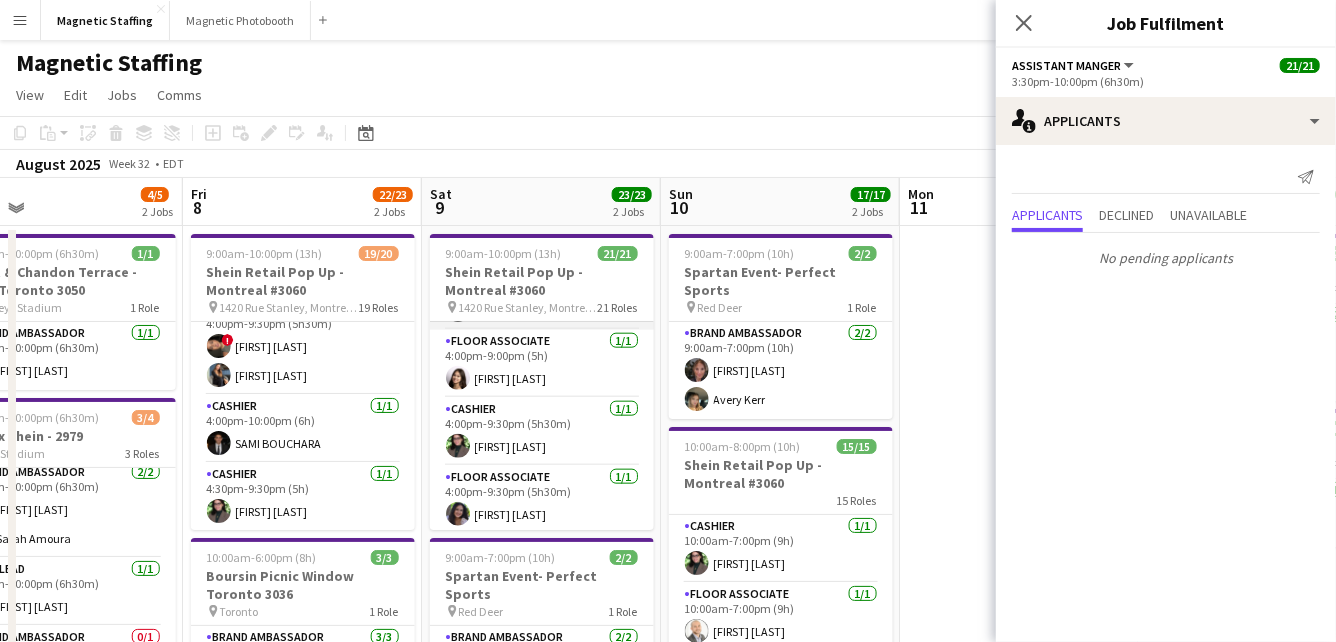 click on "Floor Associate   1/1   4:00pm-9:30pm (5h30m)
[FIRST] [LAST]" at bounding box center (542, 500) 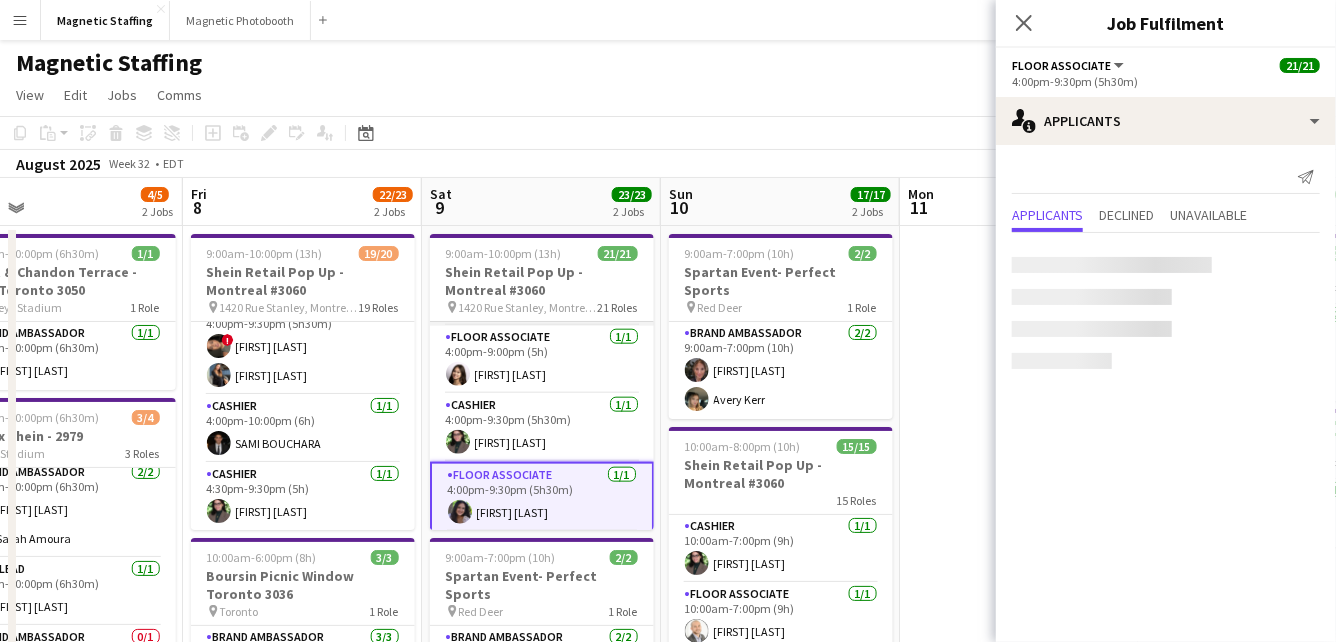 scroll, scrollTop: 1149, scrollLeft: 0, axis: vertical 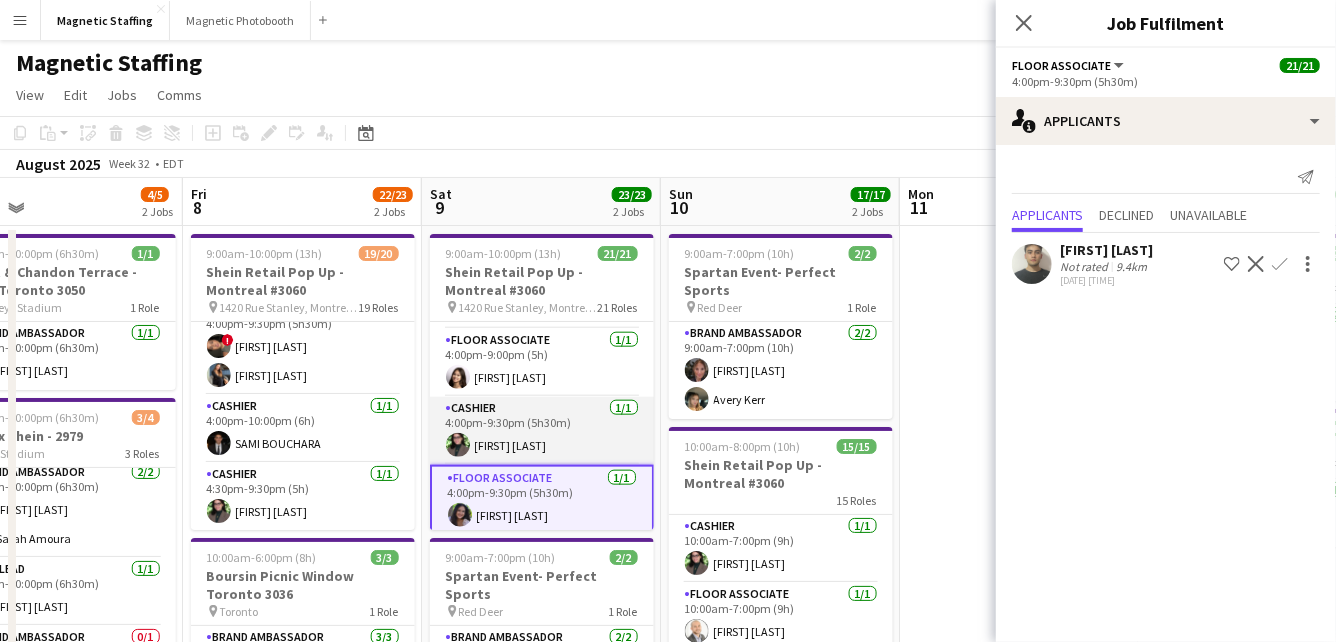 click on "Cashier   1/1   4:00pm-9:30pm (5h30m)
[FIRST] [LAST]" at bounding box center (542, 431) 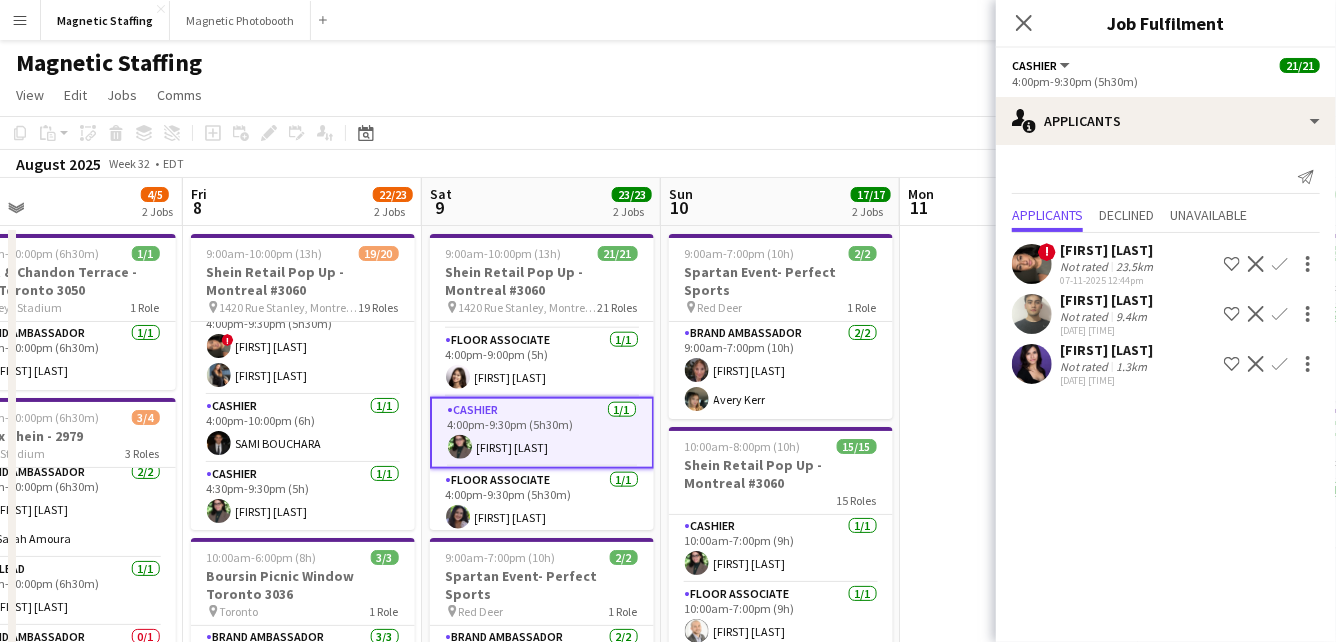 scroll, scrollTop: 1223, scrollLeft: 0, axis: vertical 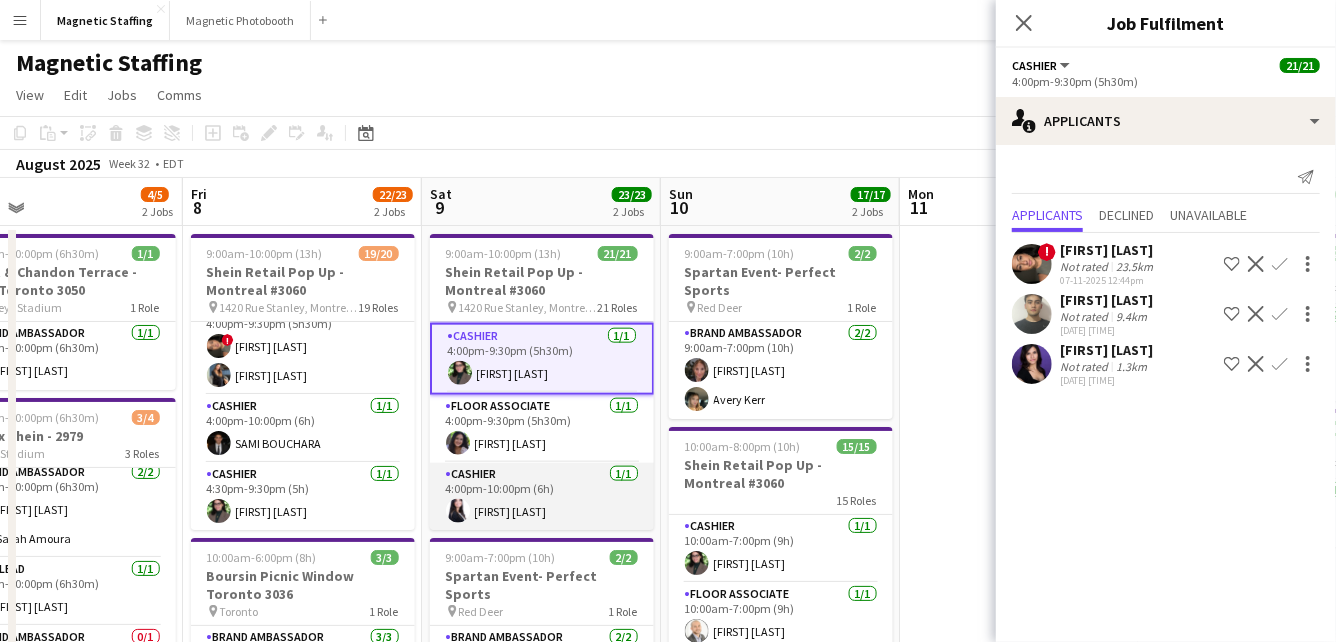 click on "Cashier   1/1   4:00pm-10:00pm (6h)
[FIRST] [LAST]" at bounding box center [542, 497] 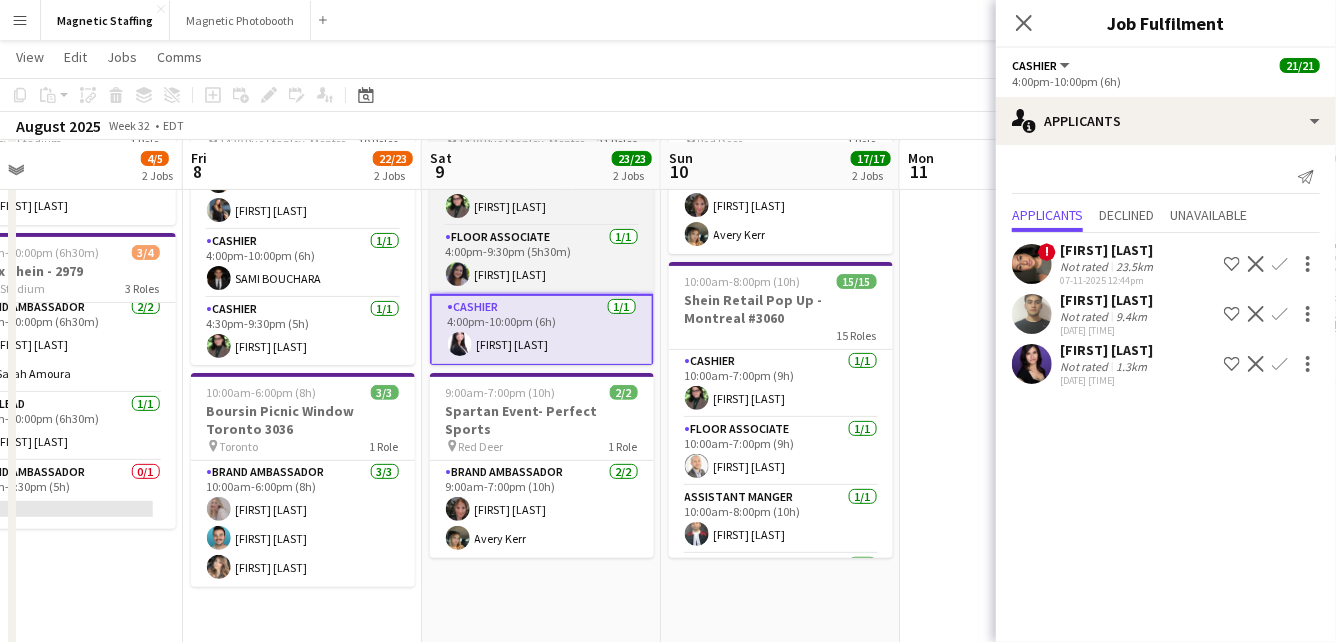 scroll, scrollTop: 165, scrollLeft: 0, axis: vertical 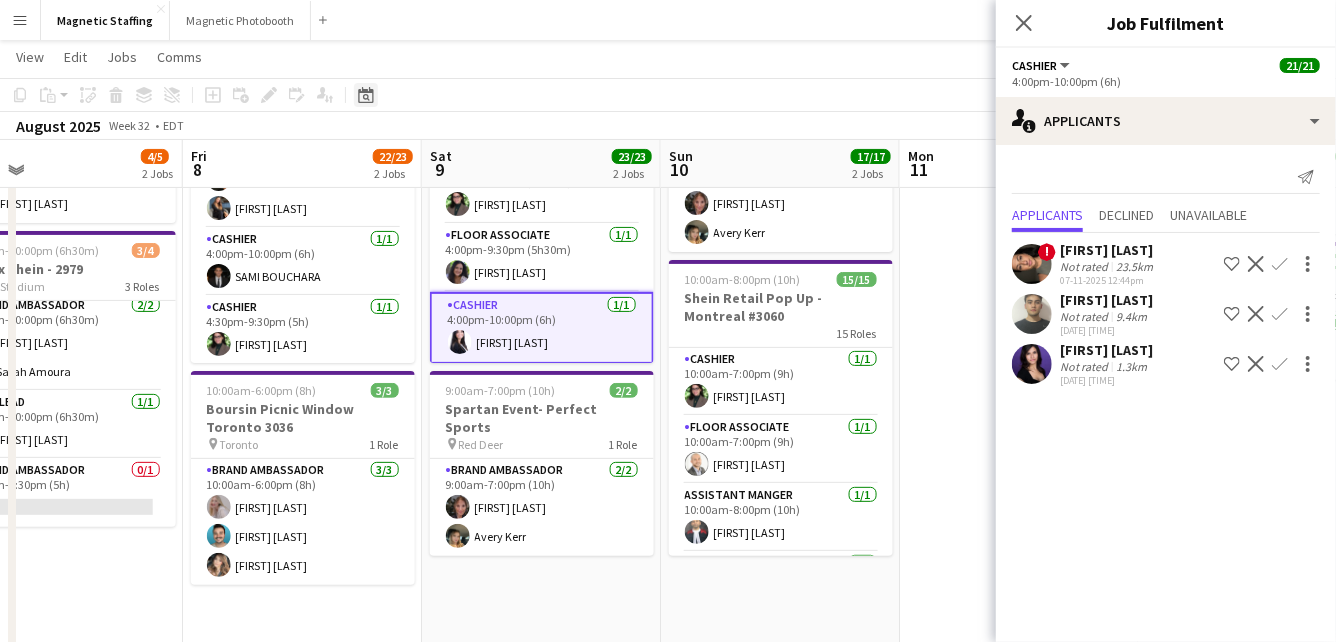 click on "Date picker" 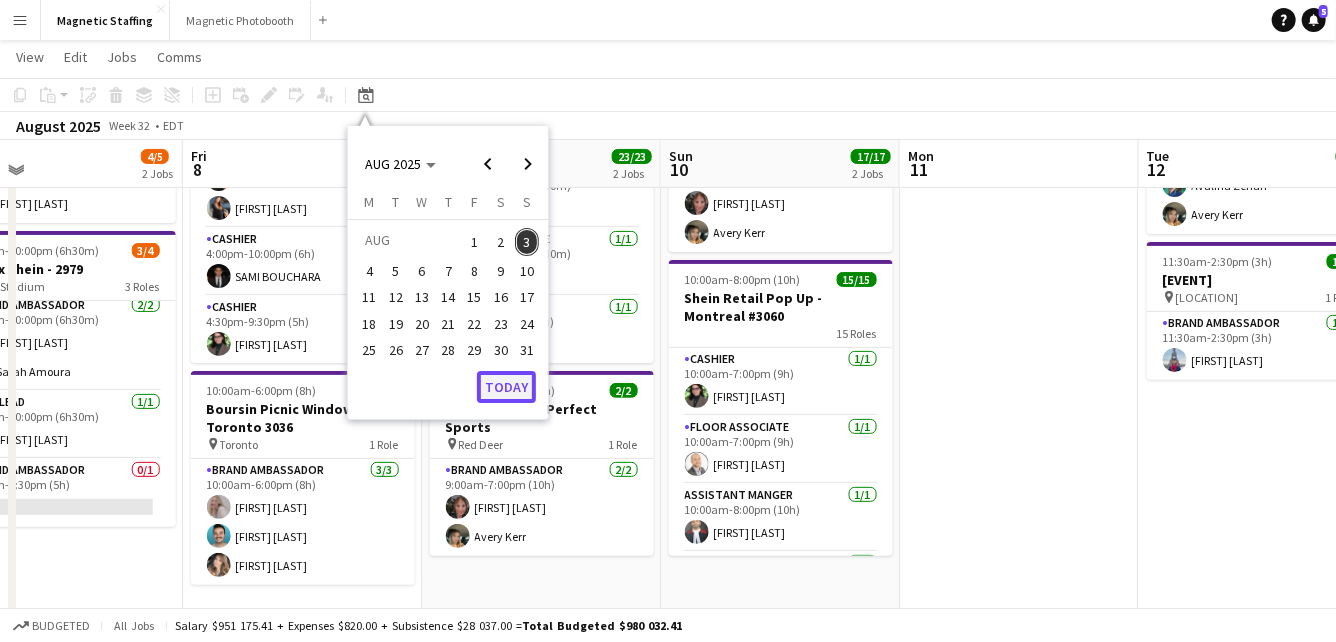 click on "Today" at bounding box center [506, 387] 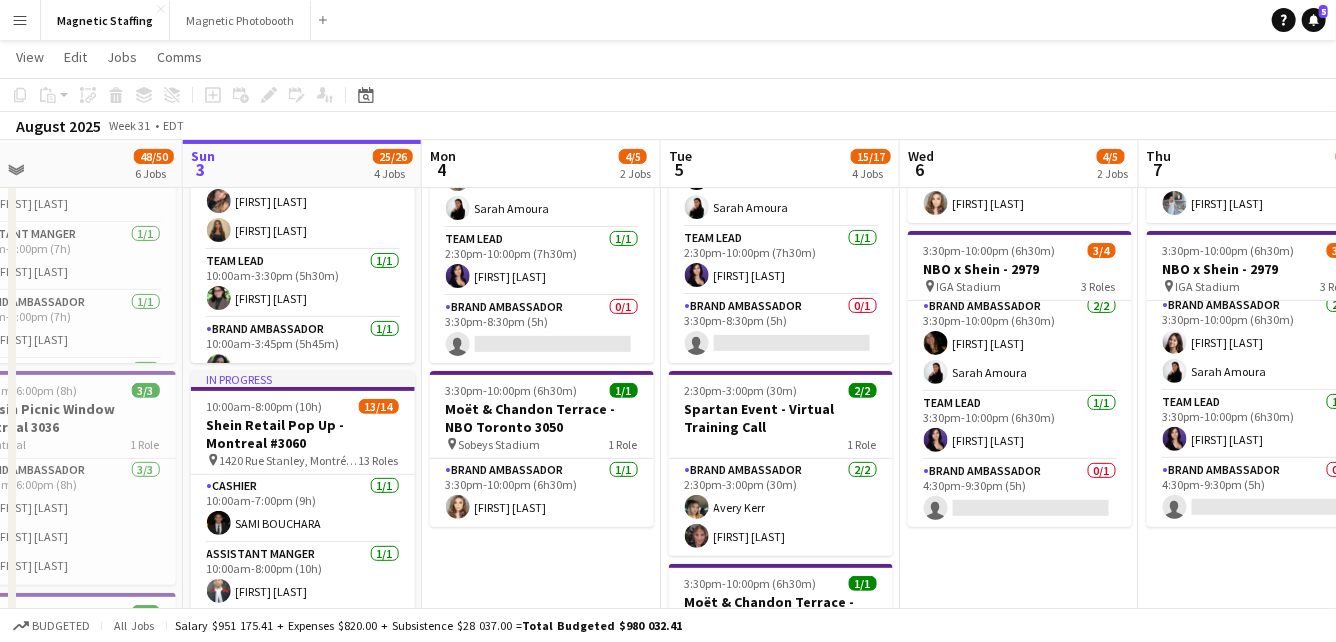 scroll, scrollTop: 0, scrollLeft: 687, axis: horizontal 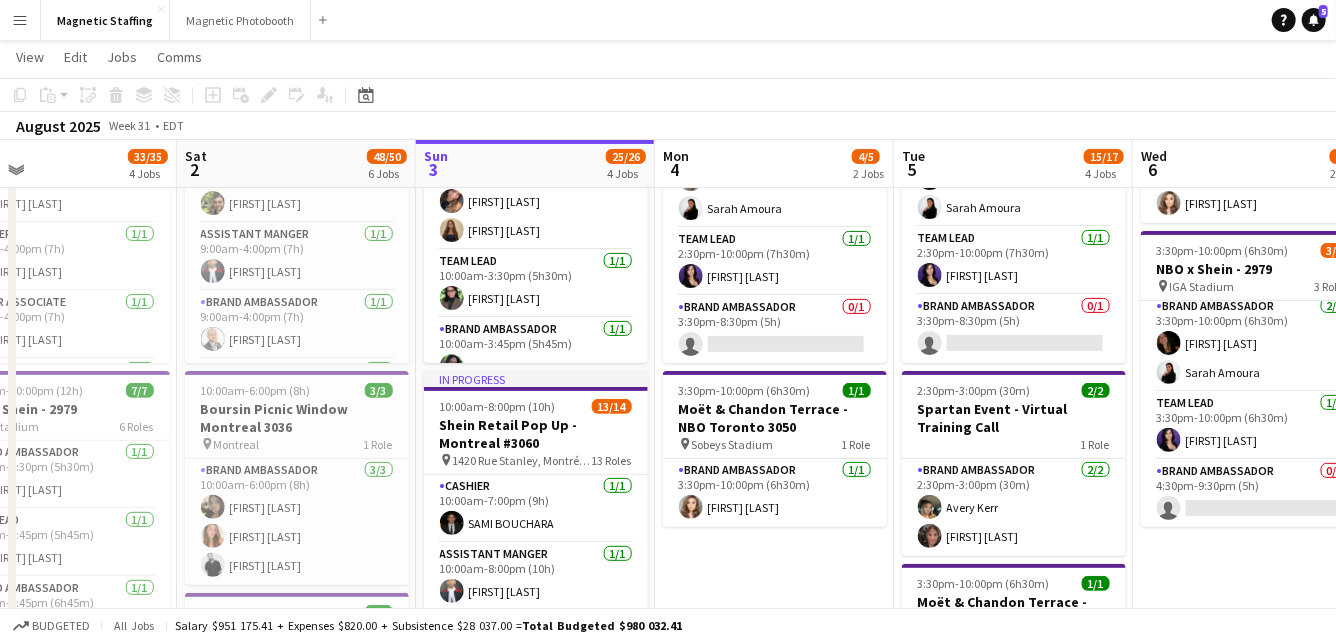 drag, startPoint x: 699, startPoint y: 380, endPoint x: 358, endPoint y: 389, distance: 341.11874 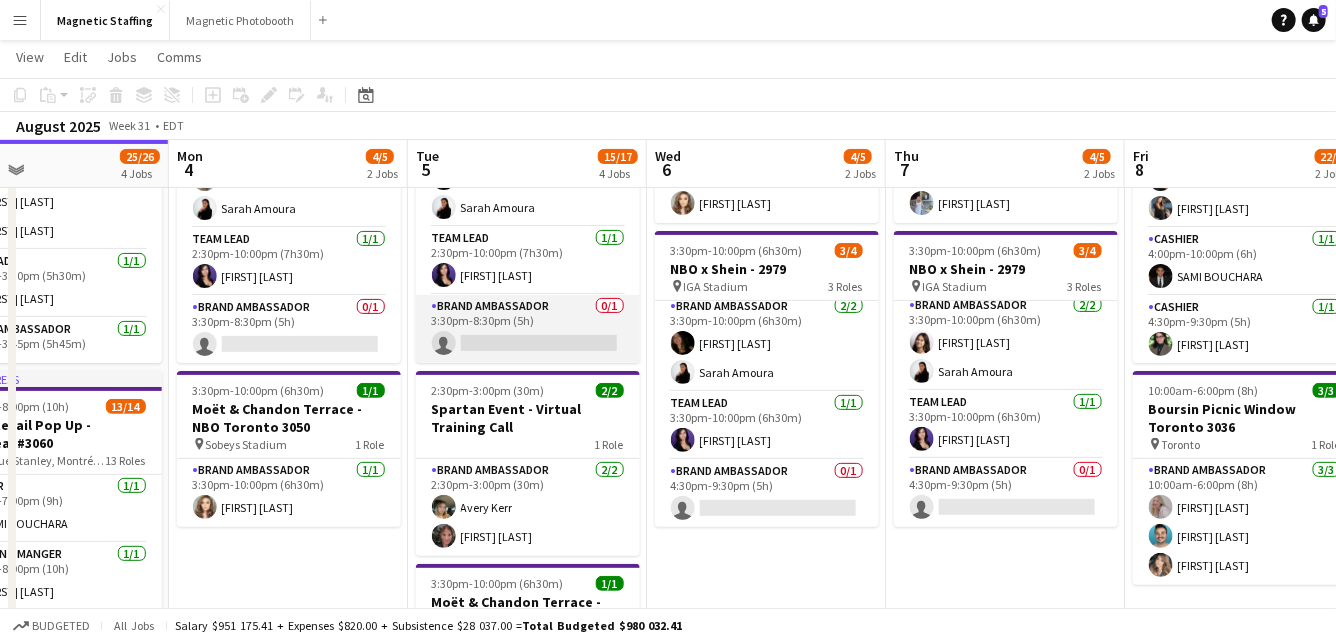 scroll, scrollTop: 0, scrollLeft: 0, axis: both 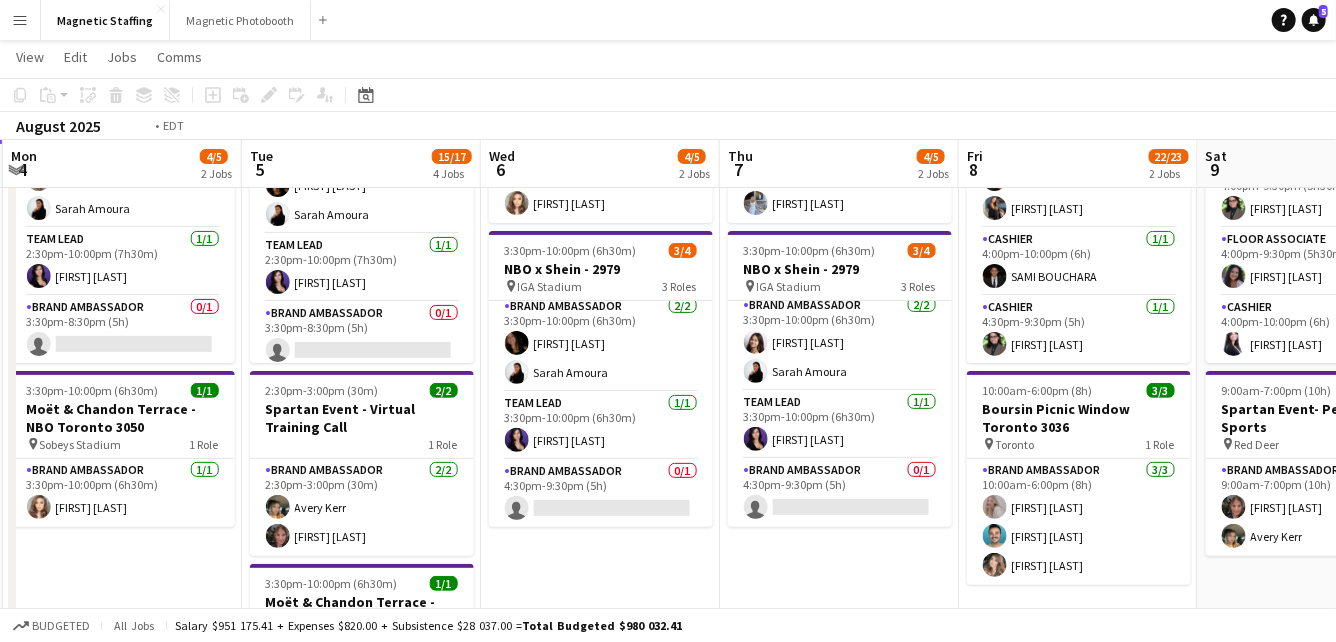 drag, startPoint x: 513, startPoint y: 324, endPoint x: 70, endPoint y: 365, distance: 444.89325 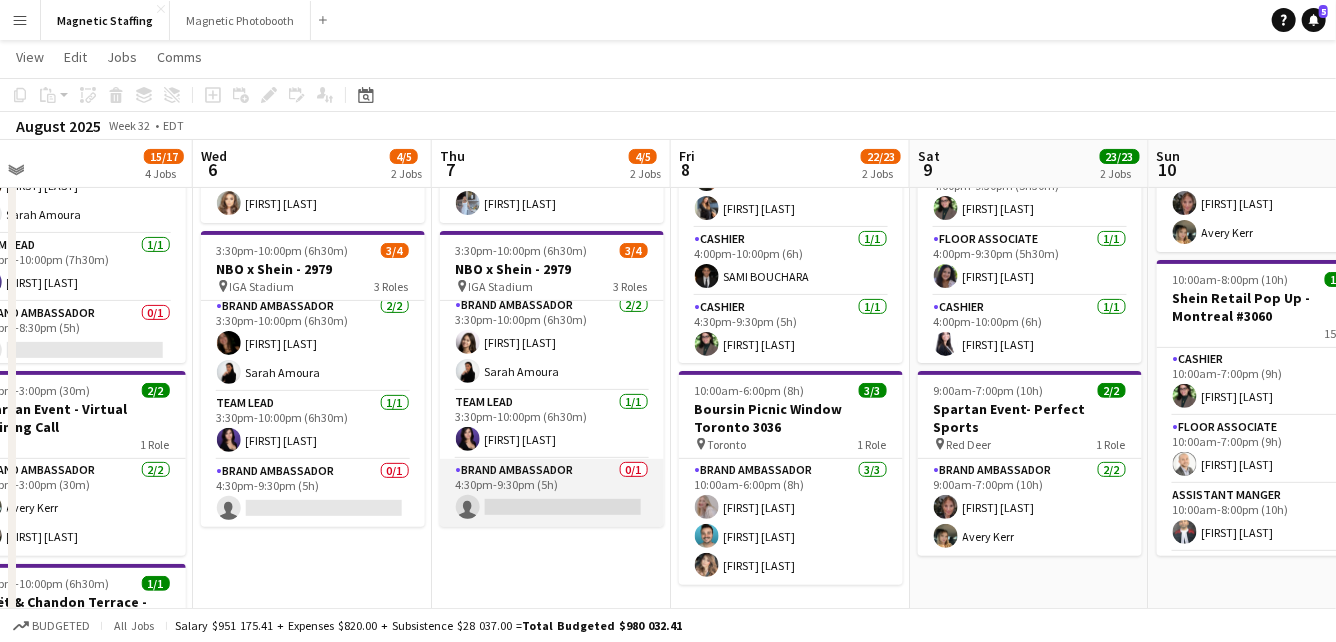 click on "Brand Ambassador   0/1   4:30pm-9:30pm (5h)
single-neutral-actions" at bounding box center (552, 493) 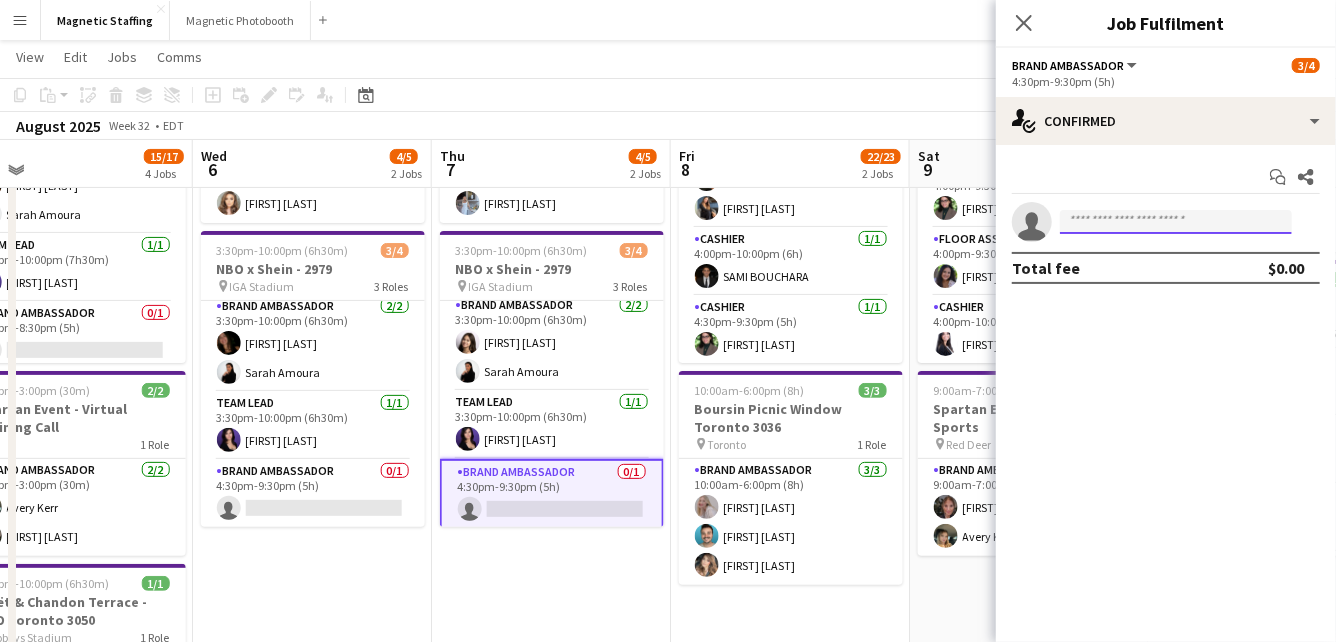 click at bounding box center (1176, 222) 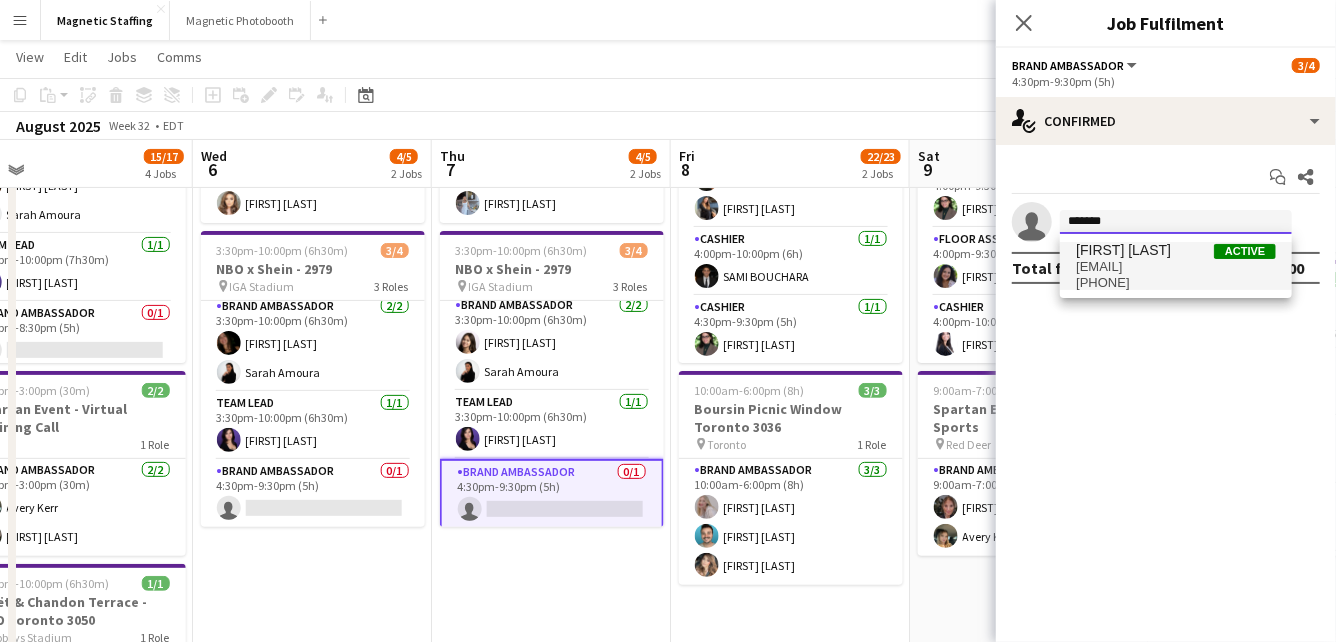 type on "*******" 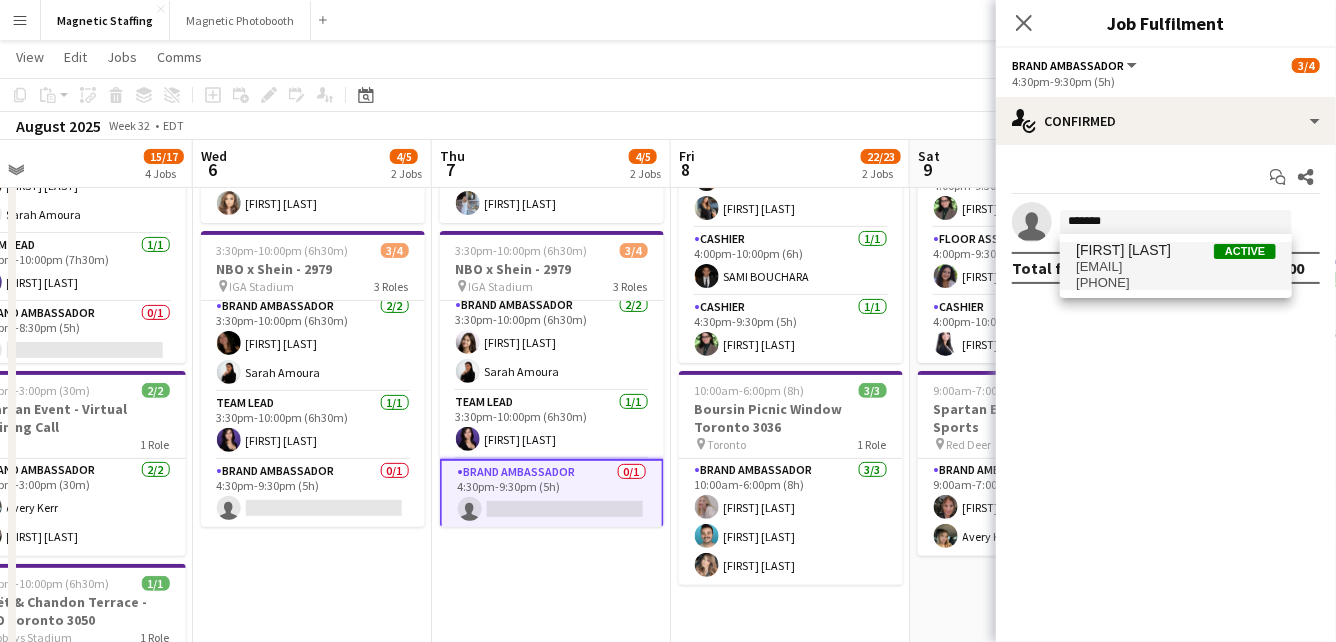 click on "[EMAIL]" at bounding box center [1176, 267] 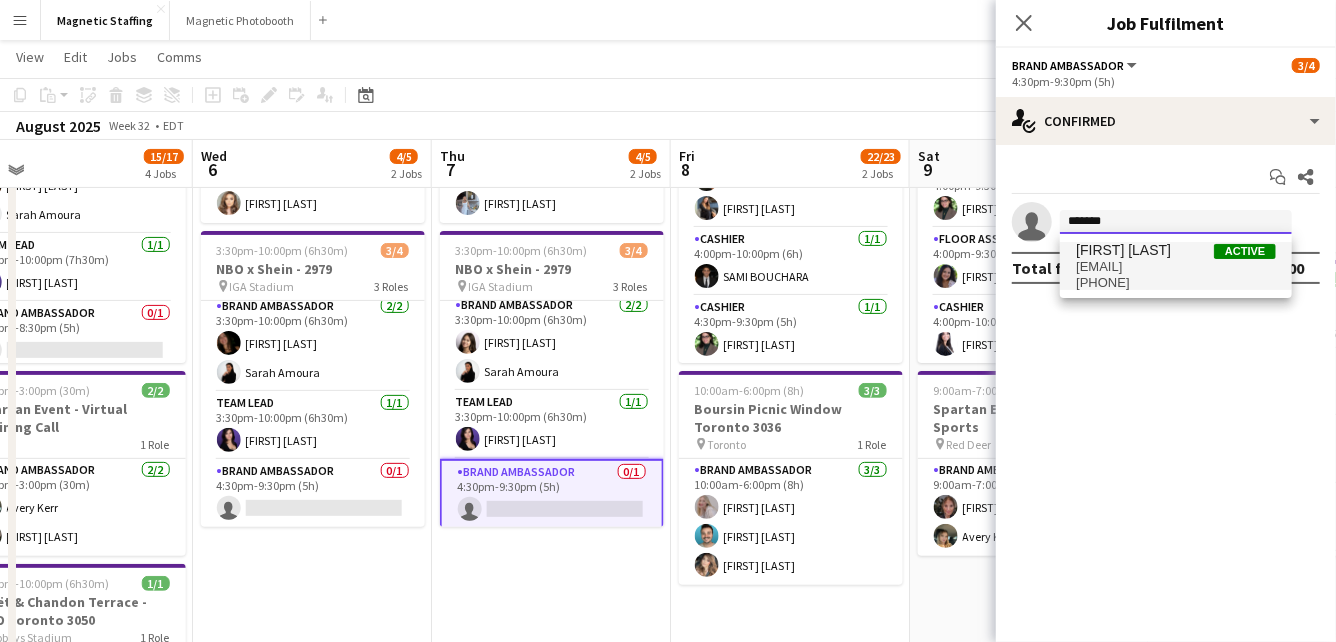type 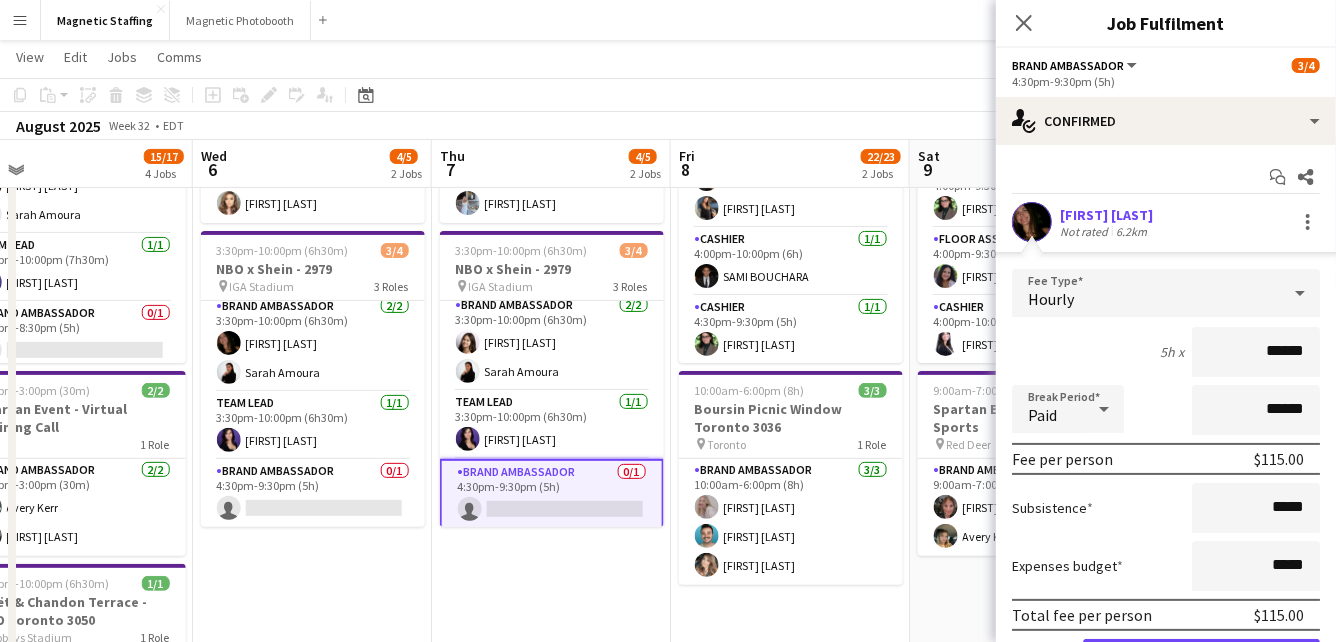 scroll, scrollTop: 109, scrollLeft: 0, axis: vertical 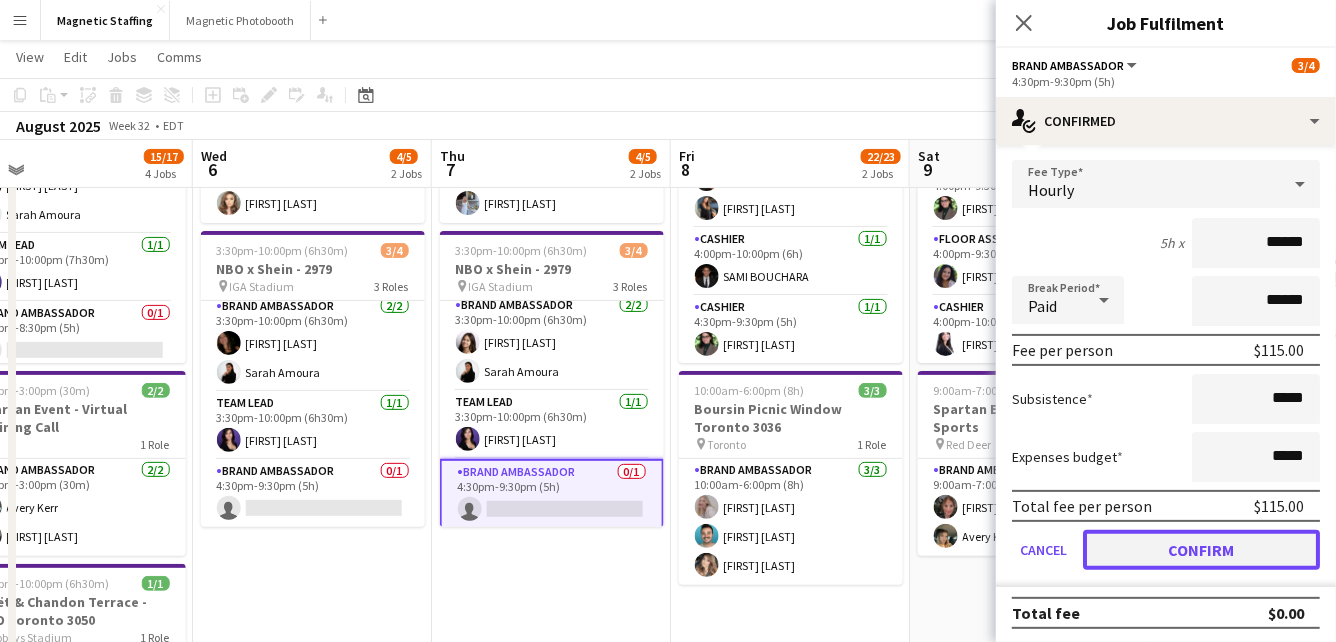 click on "Confirm" at bounding box center (1201, 550) 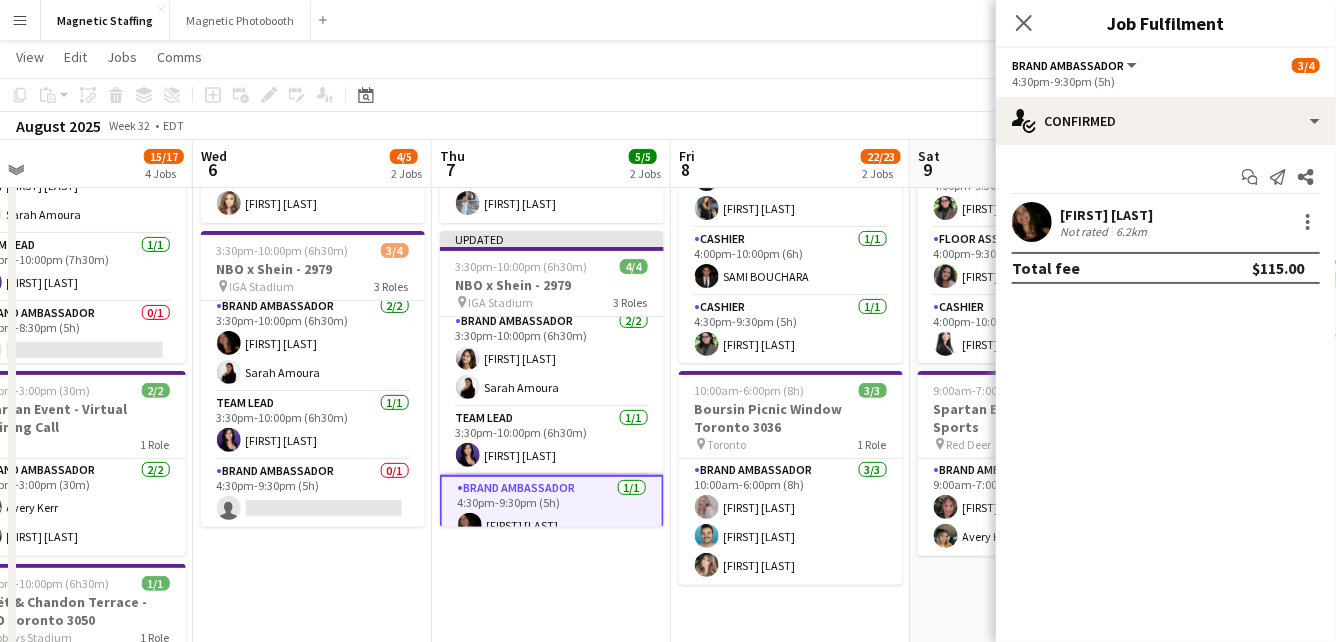 scroll, scrollTop: 0, scrollLeft: 0, axis: both 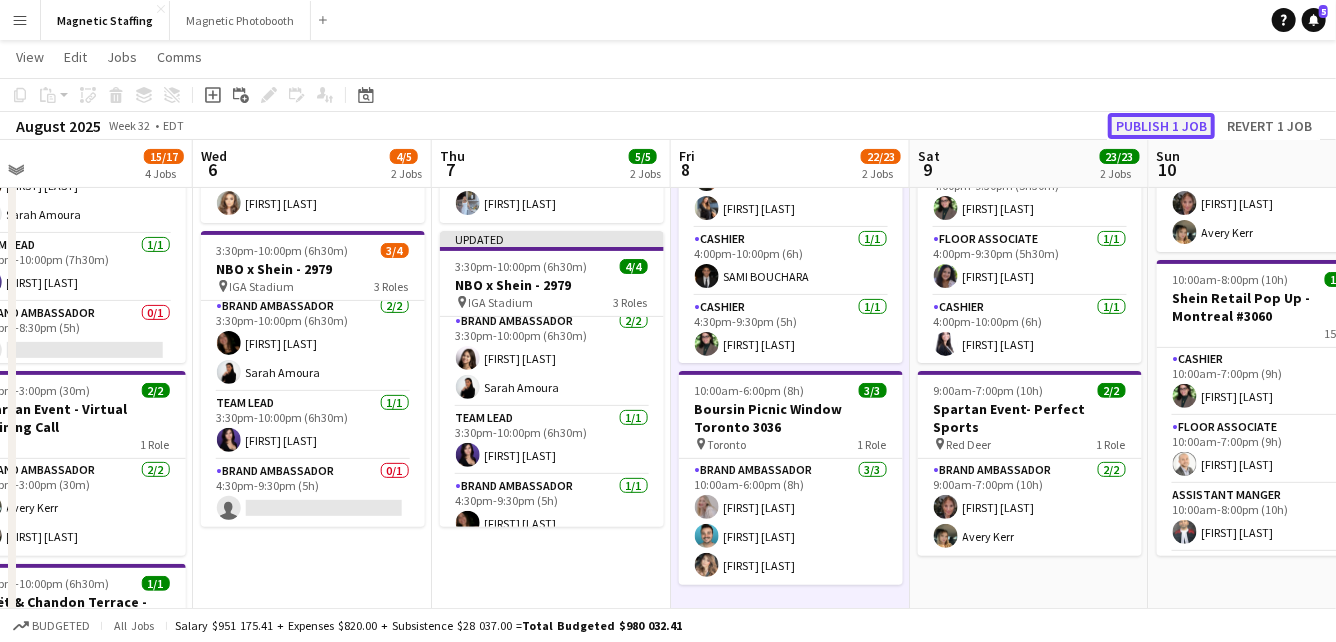 click on "Publish 1 job" 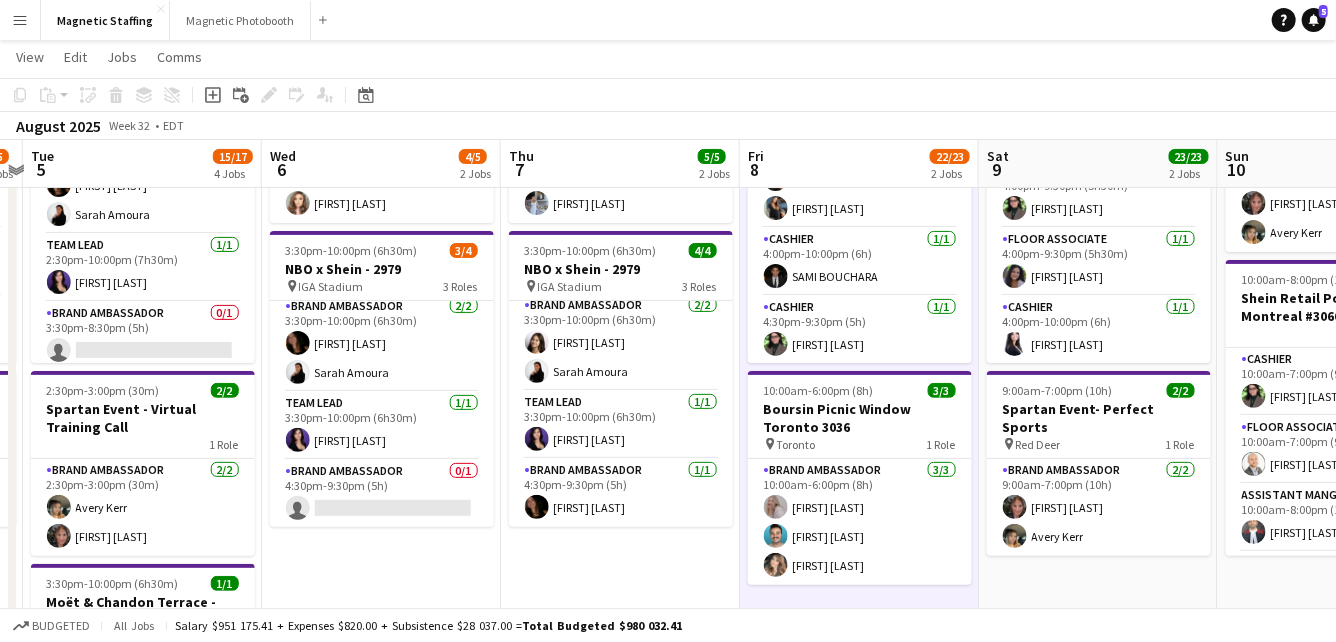 scroll, scrollTop: 0, scrollLeft: 692, axis: horizontal 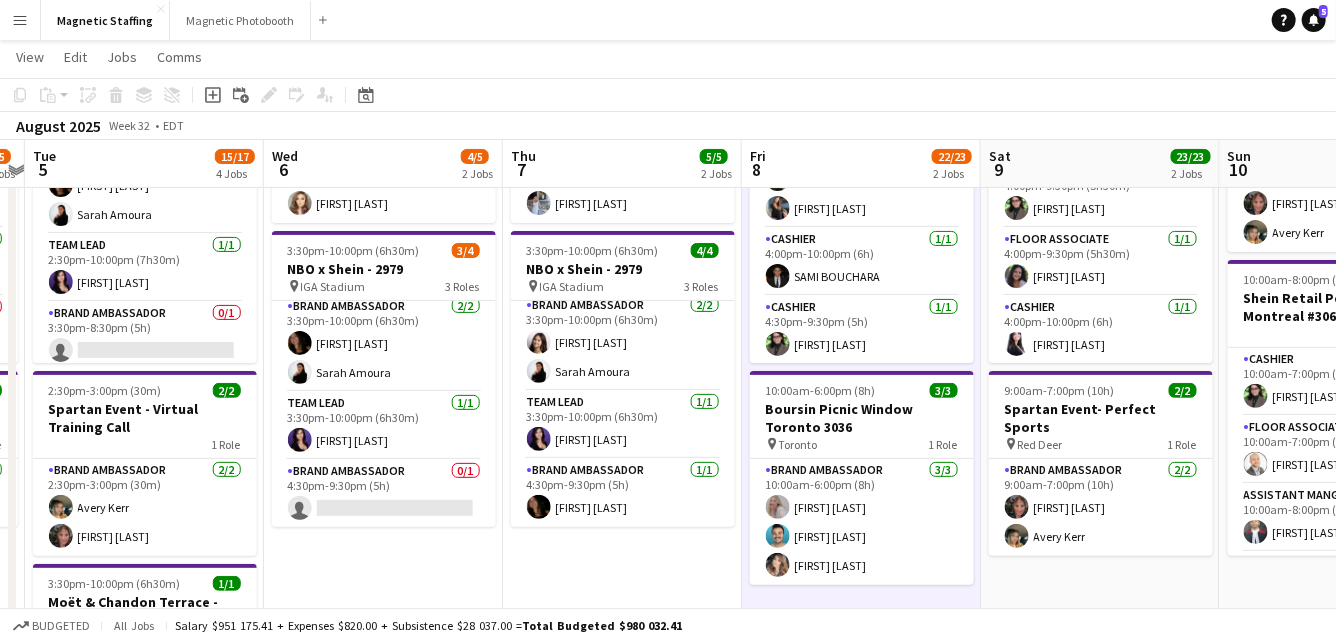 drag, startPoint x: 628, startPoint y: 292, endPoint x: 696, endPoint y: 292, distance: 68 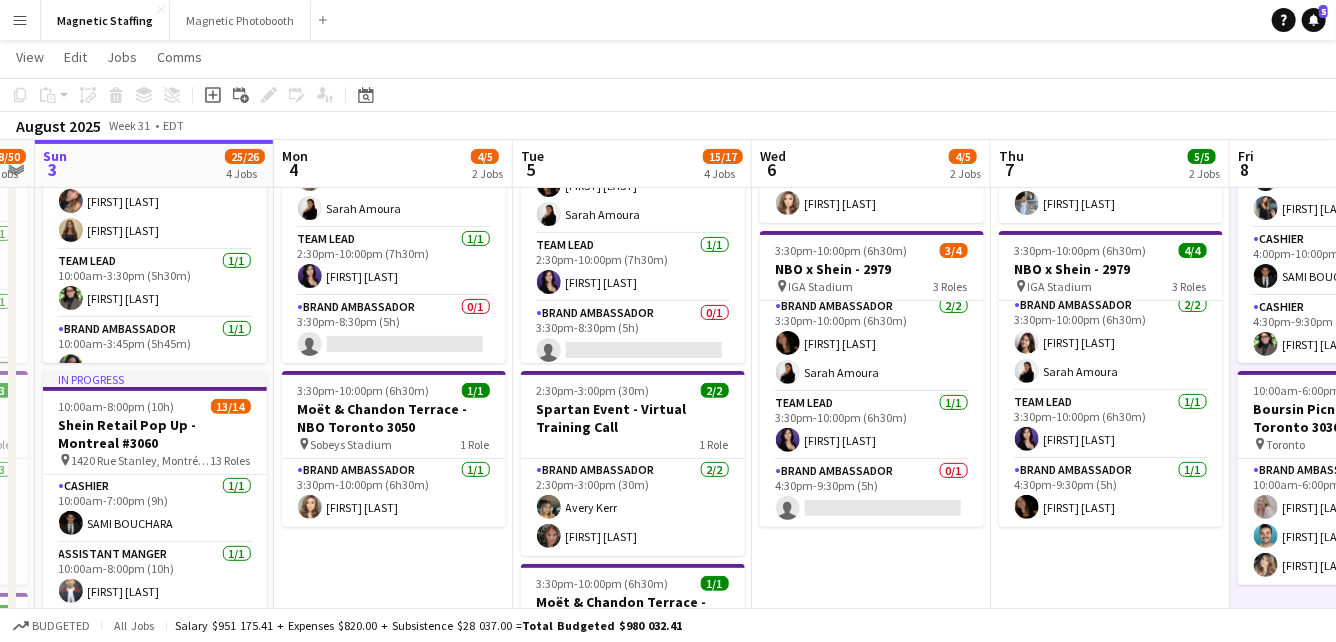 scroll, scrollTop: 0, scrollLeft: 562, axis: horizontal 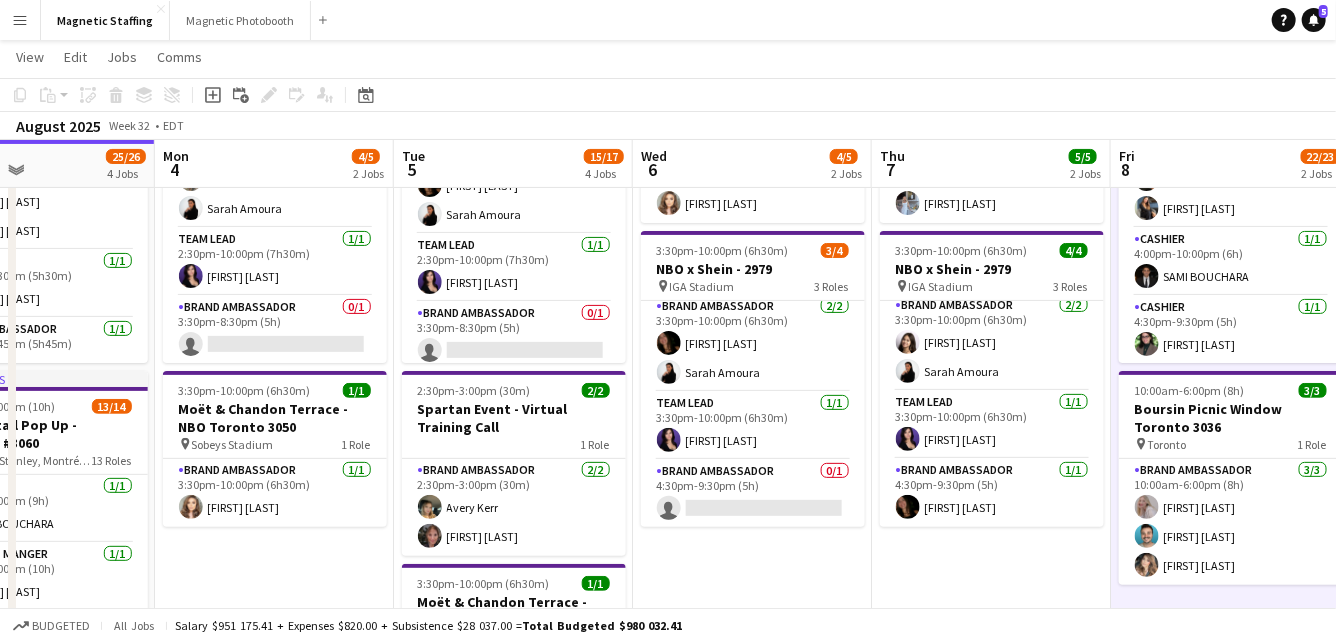 drag, startPoint x: 582, startPoint y: 298, endPoint x: 951, endPoint y: 274, distance: 369.77966 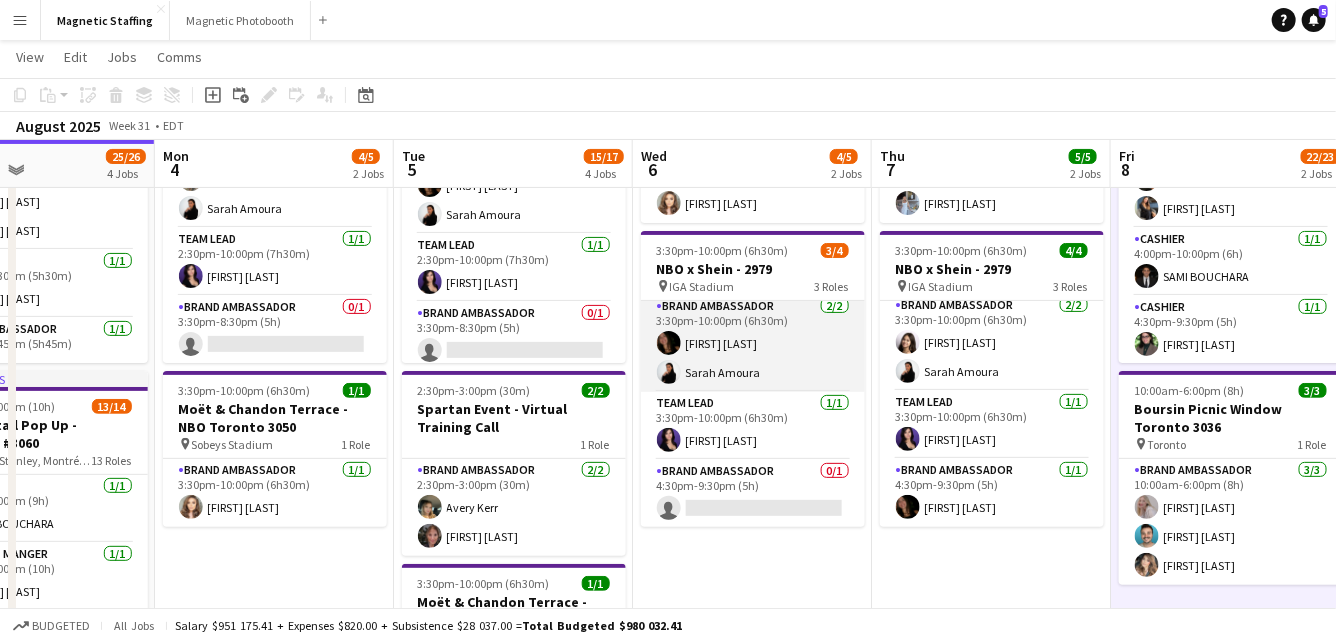 click on "Brand Ambassador   2/2   3:30pm-10:00pm (6h30m)
[FIRST] [LAST] [FIRST] [LAST]" at bounding box center (753, 343) 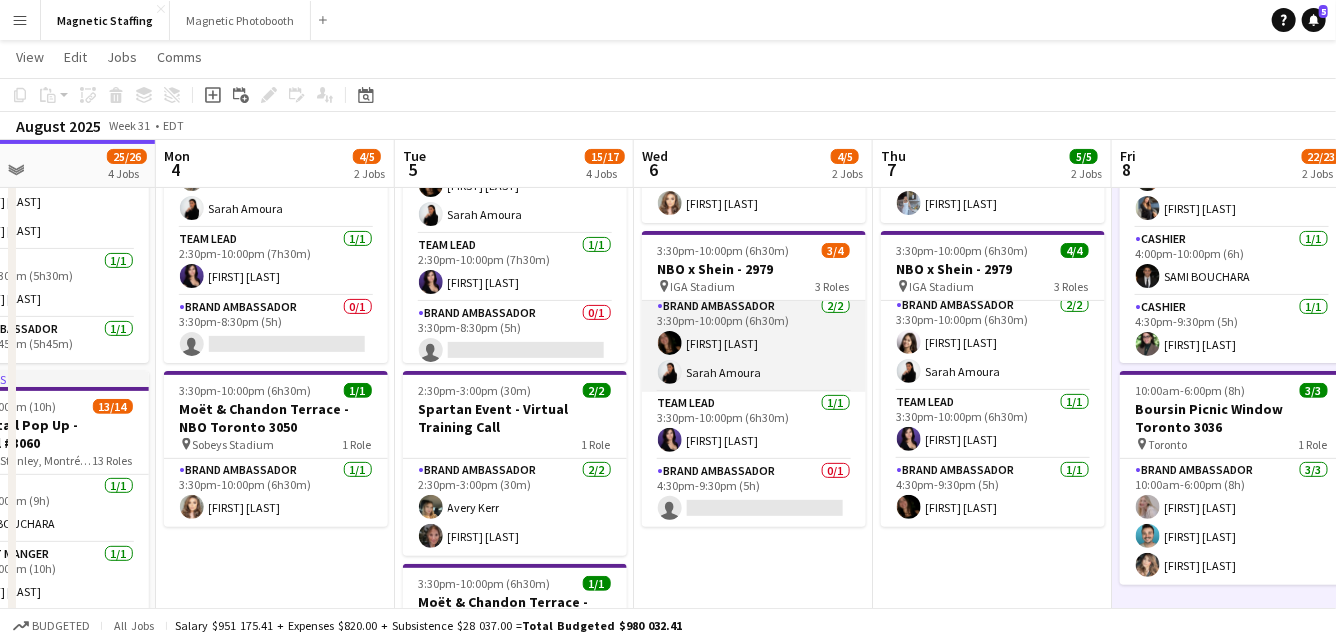 scroll, scrollTop: 8, scrollLeft: 0, axis: vertical 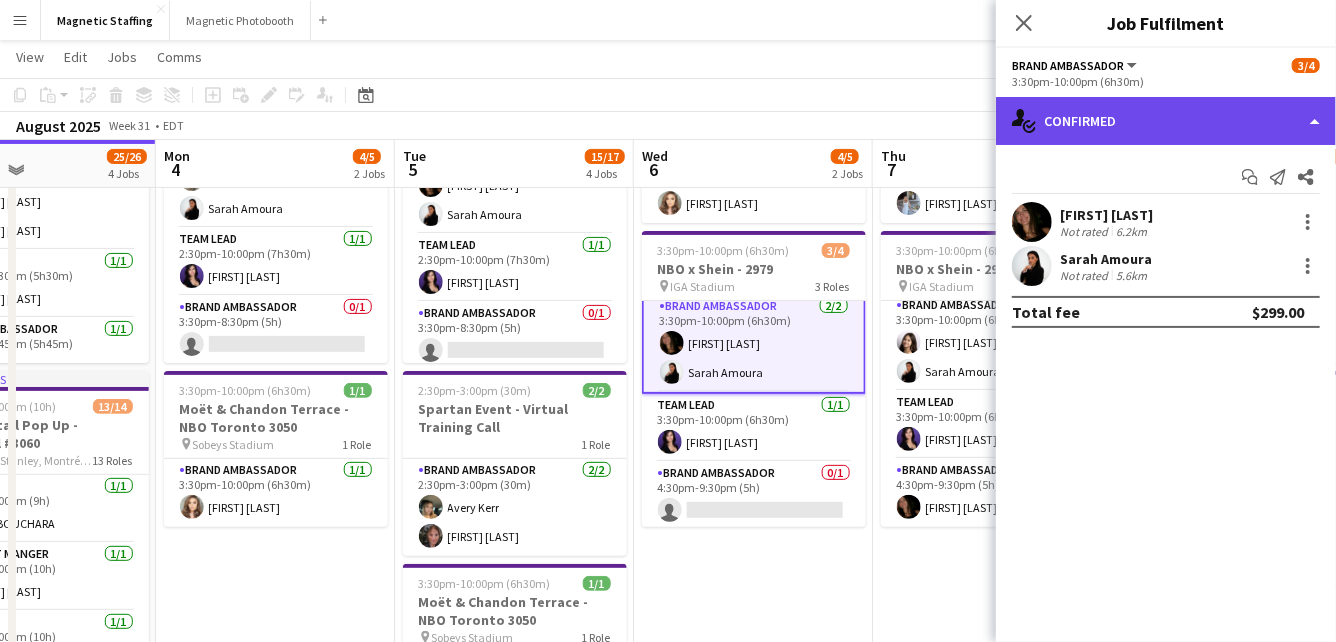 click on "single-neutral-actions-check-2
Confirmed" 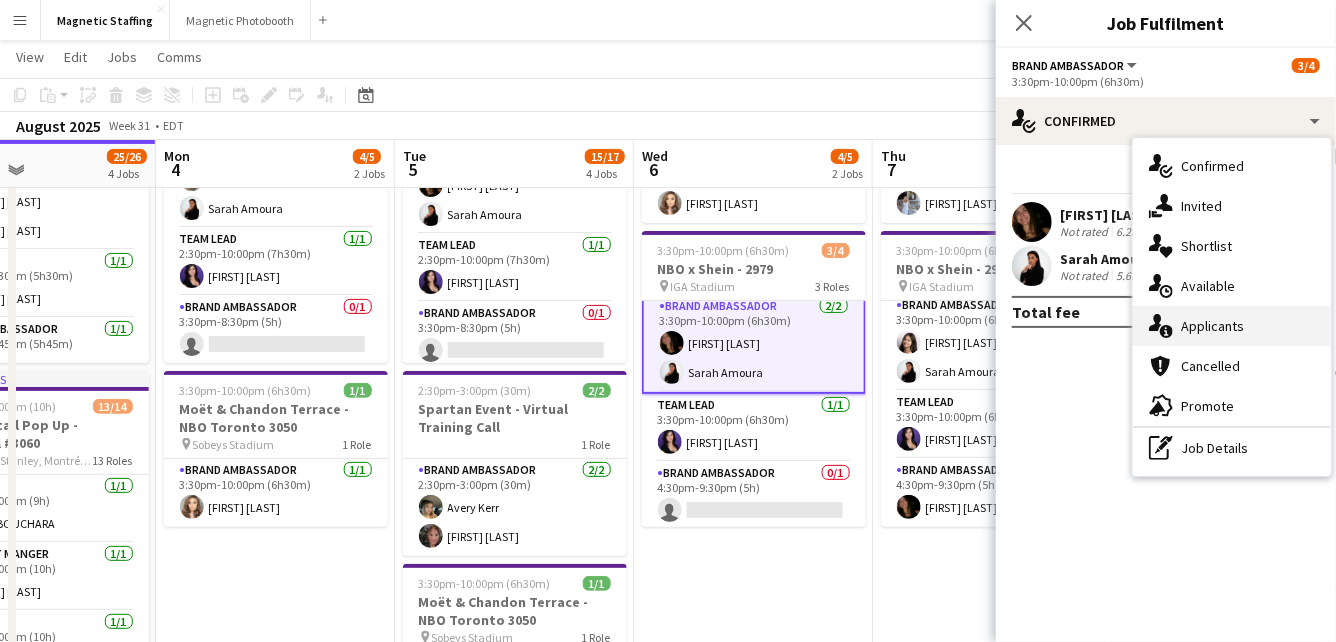 click on "single-neutral-actions-information
Applicants" at bounding box center [1232, 326] 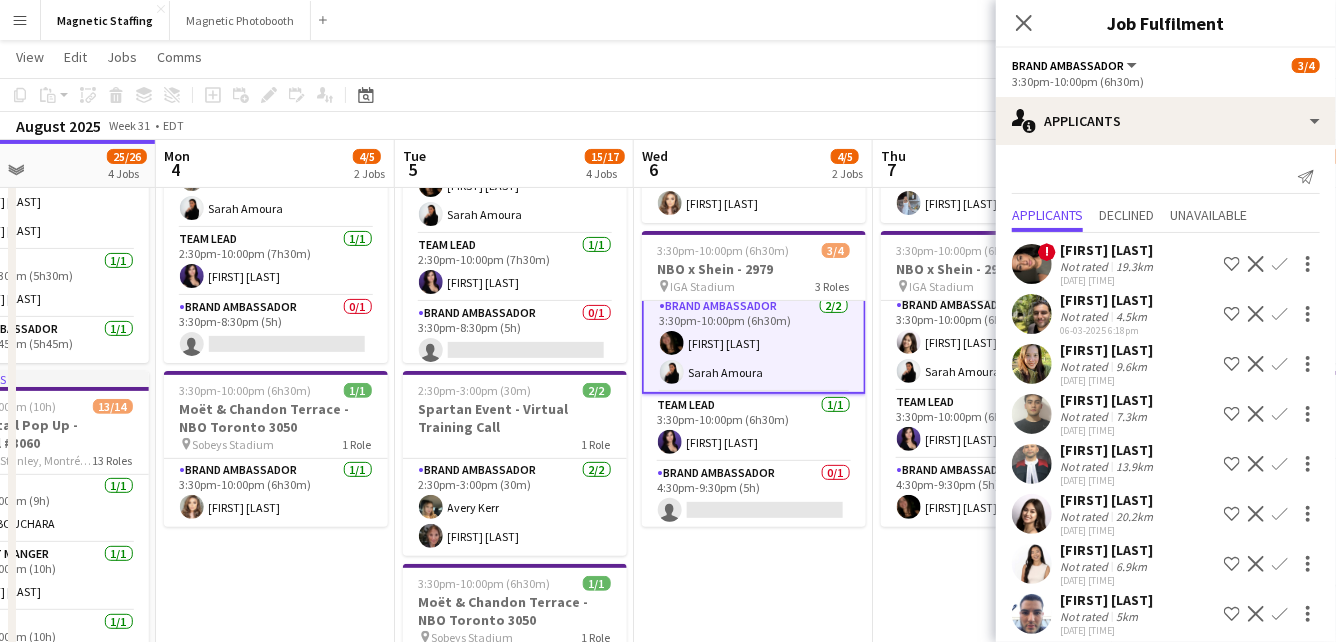 scroll, scrollTop: 0, scrollLeft: 0, axis: both 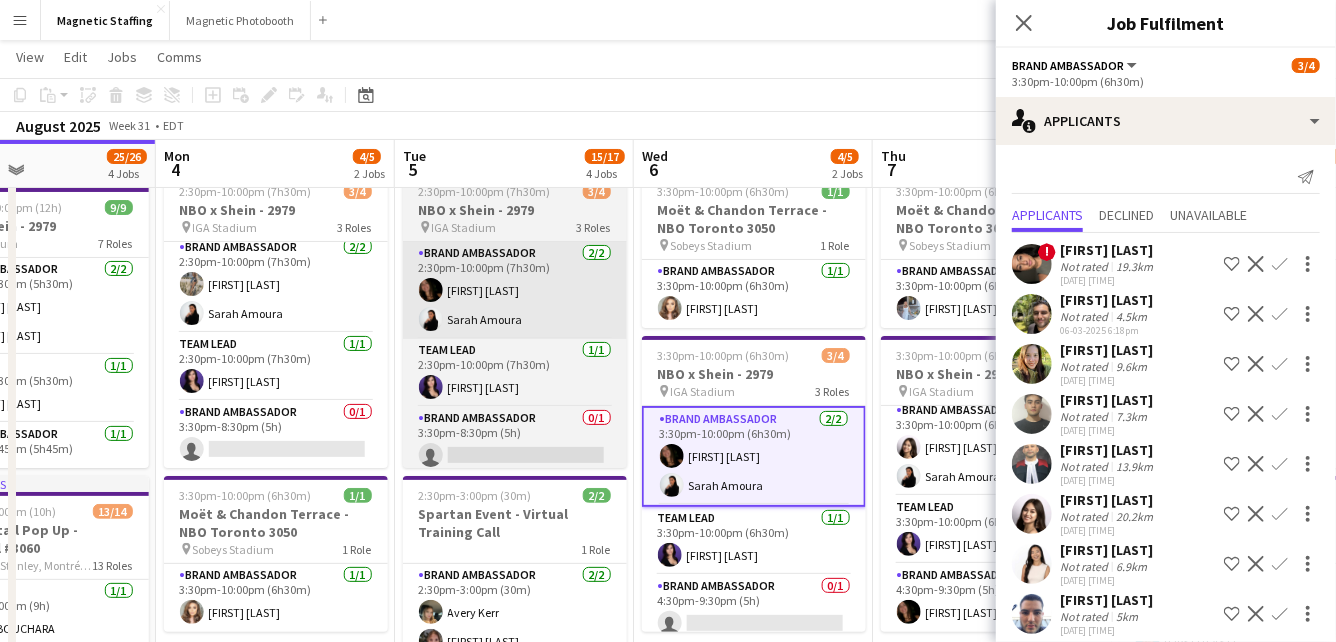 click on "Brand Ambassador   2/2   2:30pm-10:00pm (7h30m)
[FIRST] [LAST] [FIRST] [LAST]" at bounding box center [515, 290] 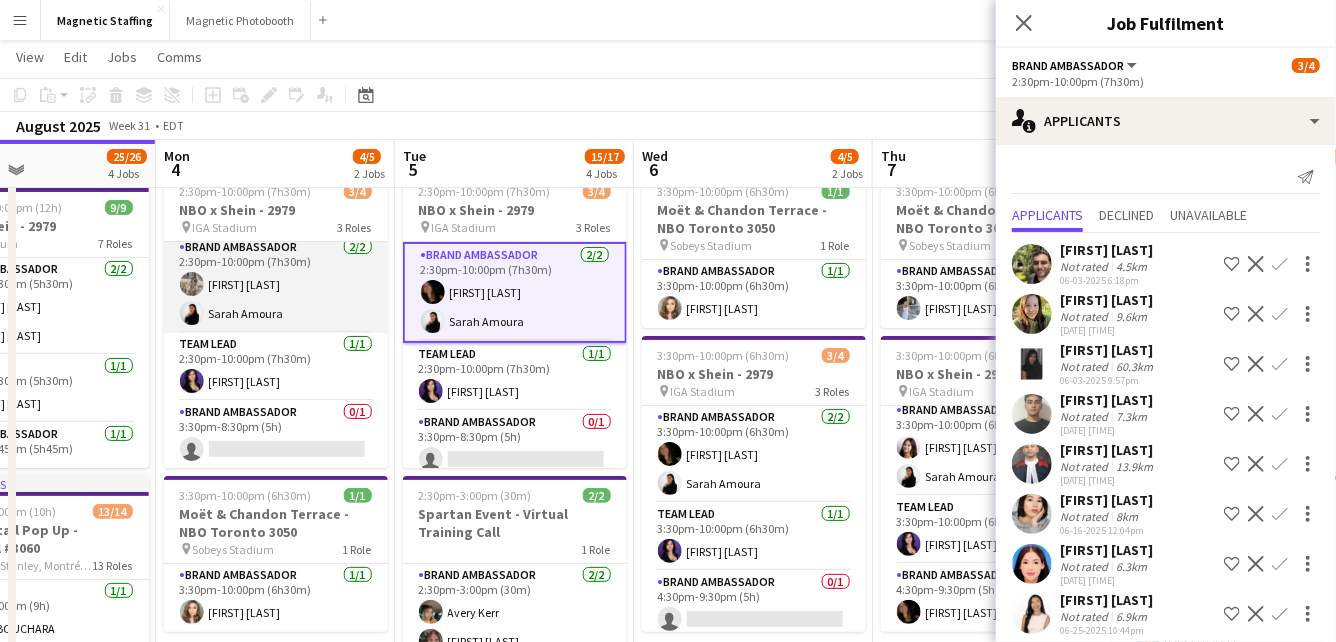click on "Brand Ambassador   2/2   2:30pm-10:00pm (7h30m)
[FIRST] [LAST] [FIRST] [LAST]" at bounding box center (276, 284) 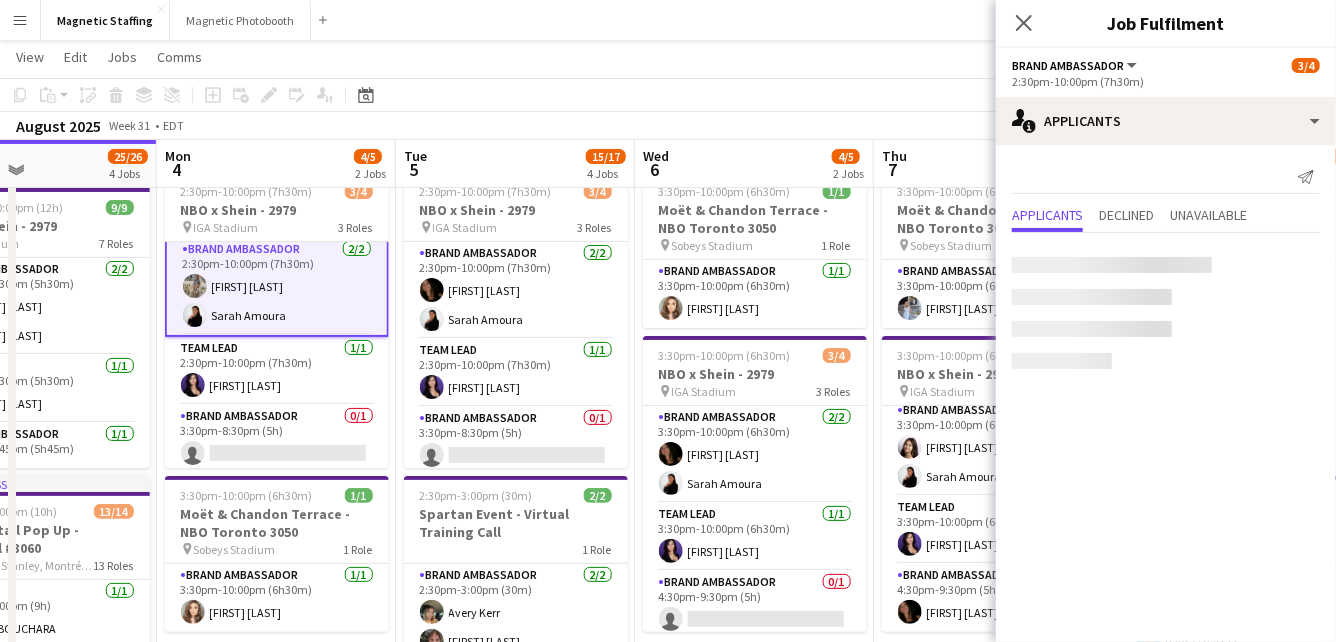 scroll, scrollTop: 8, scrollLeft: 0, axis: vertical 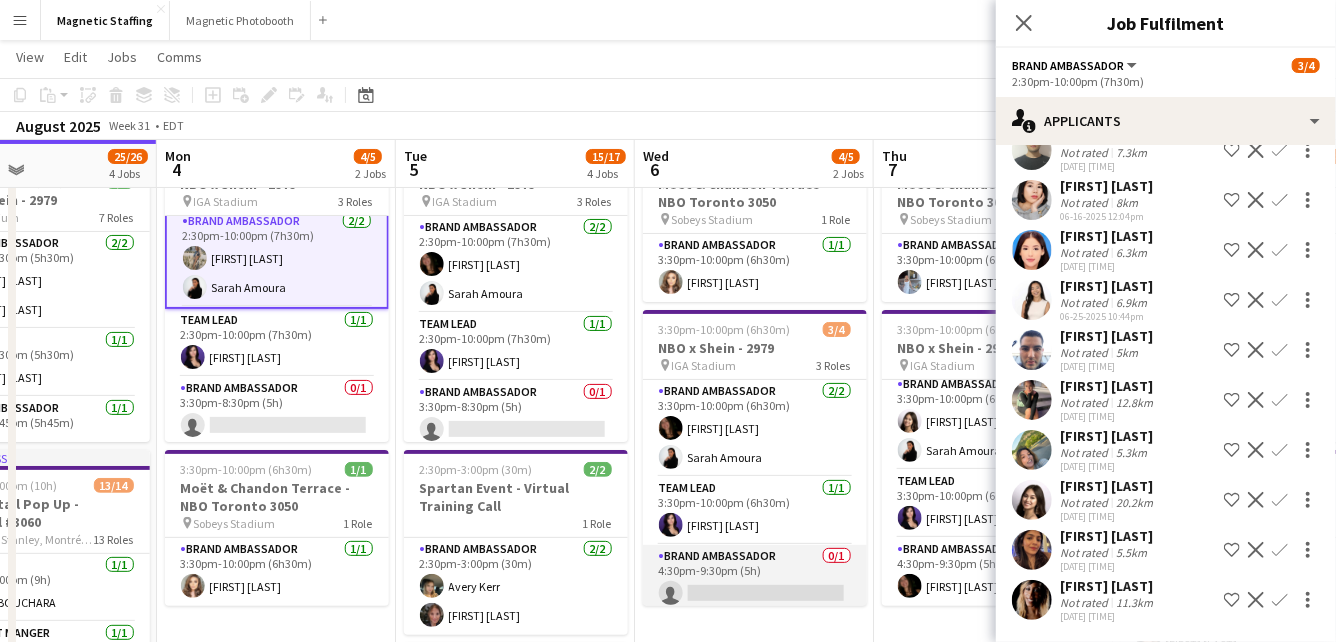click on "Brand Ambassador   0/1   4:30pm-9:30pm (5h)
single-neutral-actions" at bounding box center (755, 579) 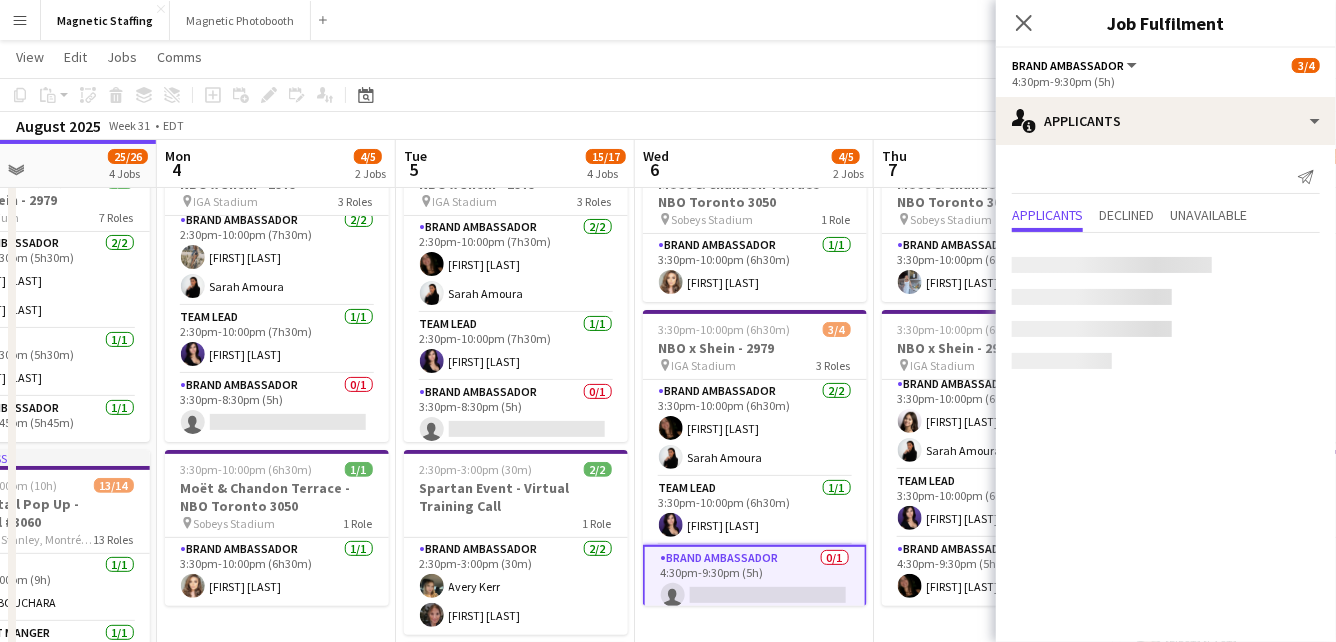 scroll, scrollTop: 6, scrollLeft: 0, axis: vertical 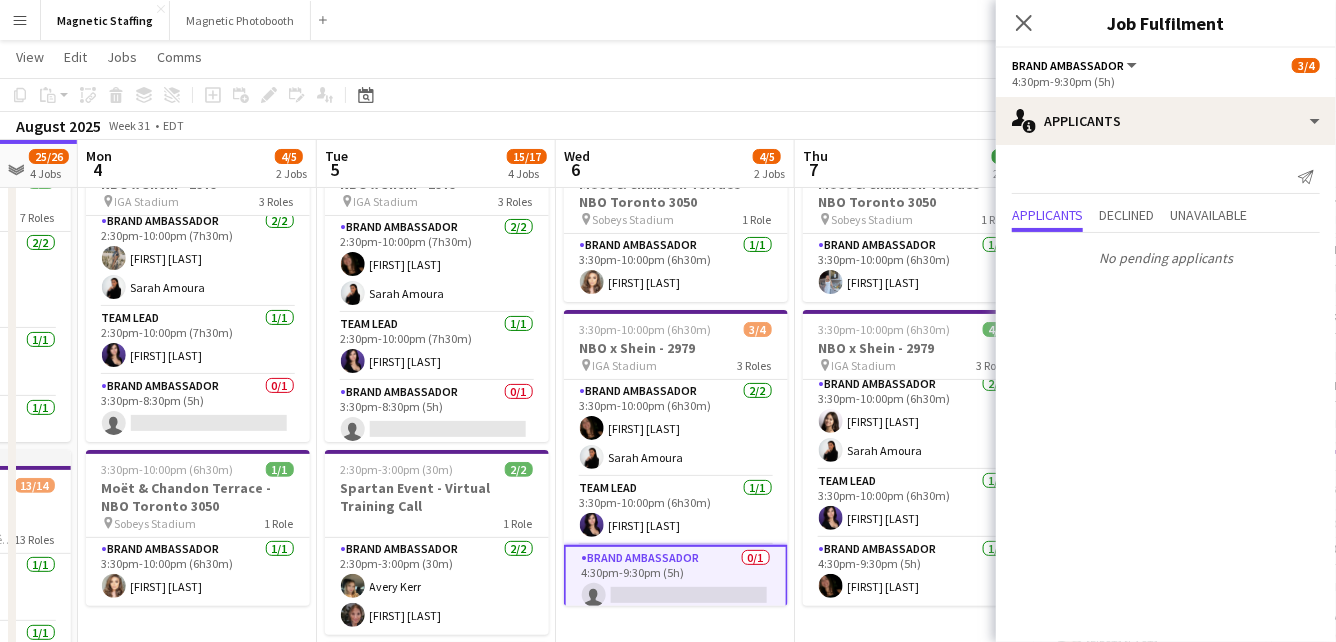 drag, startPoint x: 843, startPoint y: 545, endPoint x: 714, endPoint y: 545, distance: 129 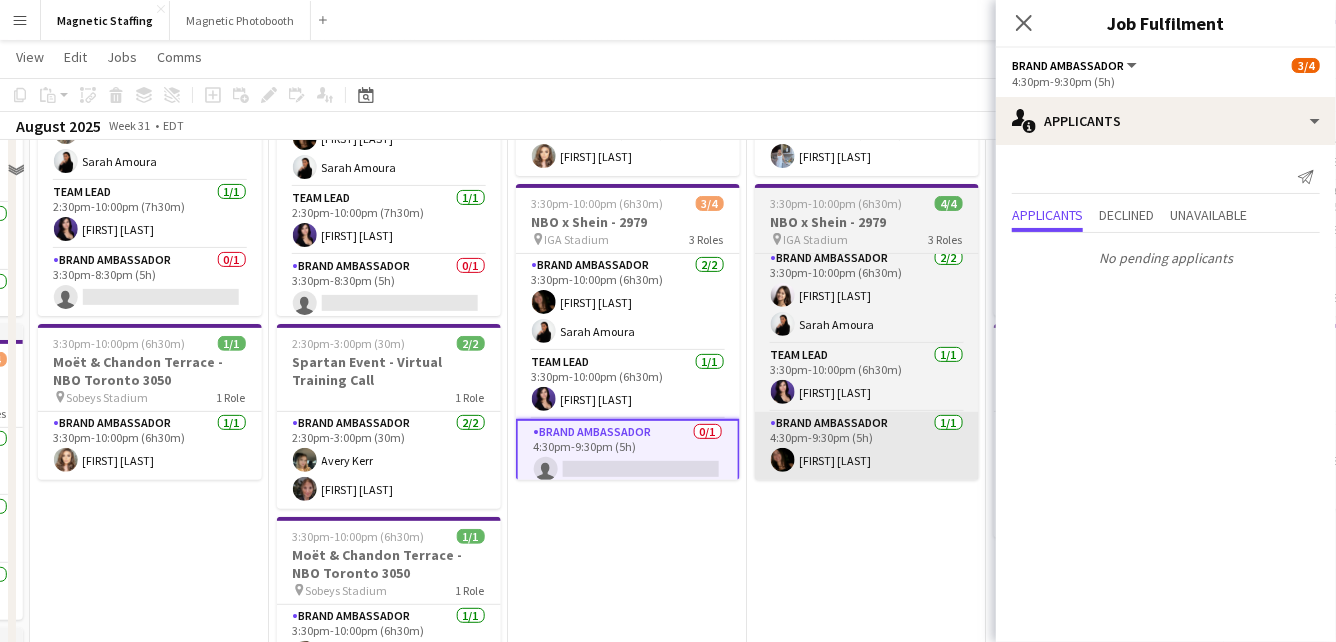 scroll, scrollTop: 81, scrollLeft: 0, axis: vertical 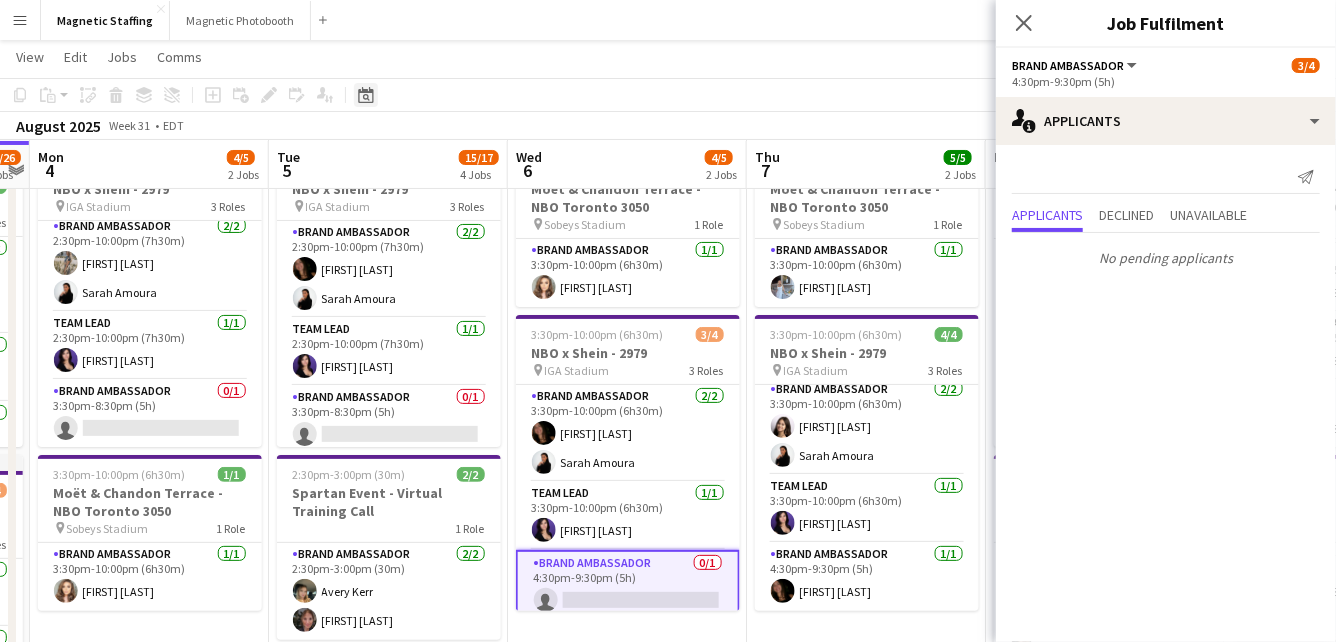 click on "Date picker" 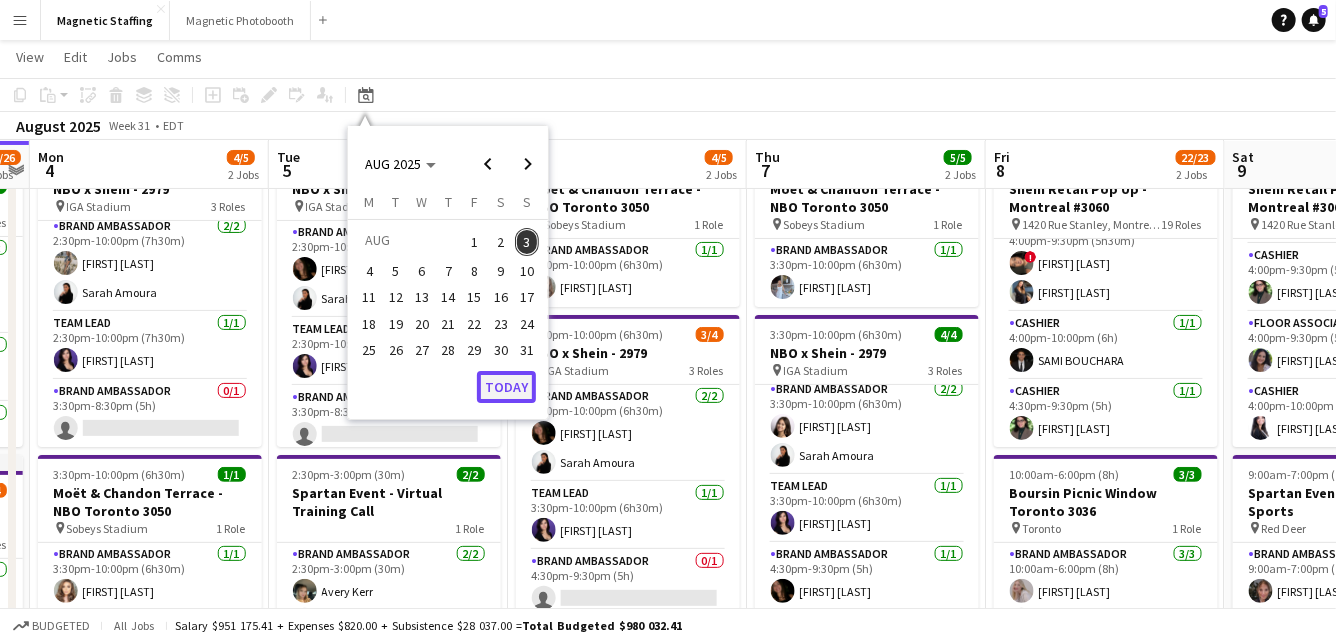 click on "Today" at bounding box center (506, 387) 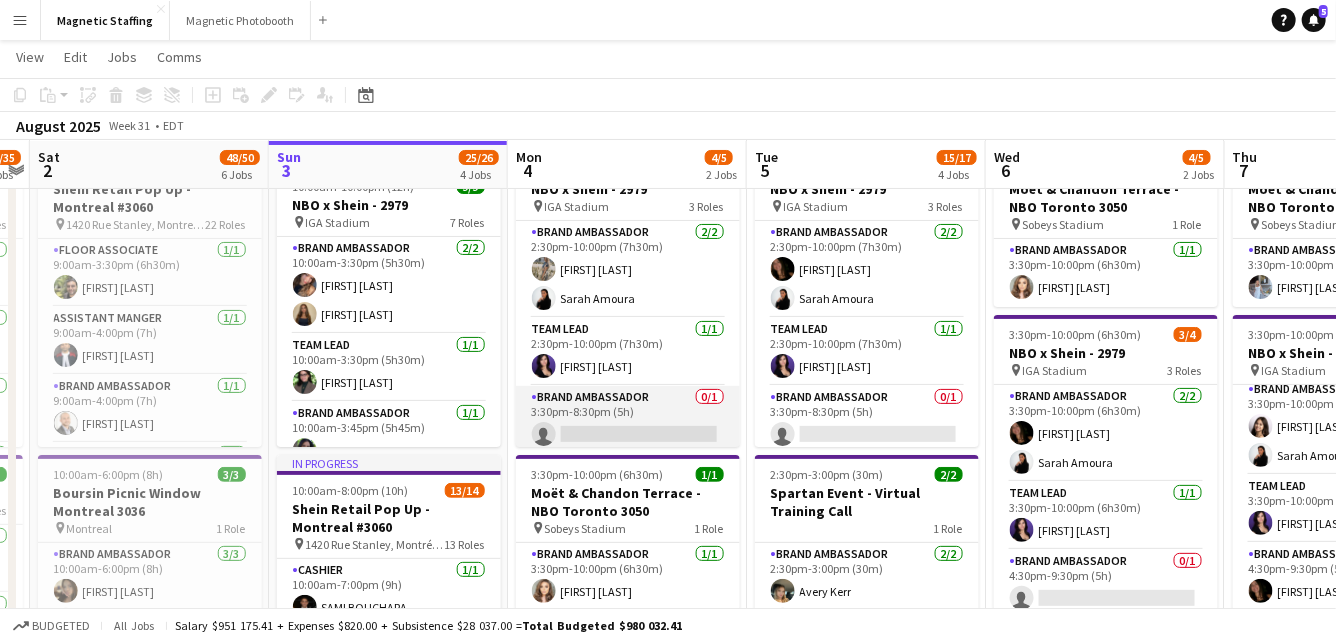 scroll, scrollTop: 6, scrollLeft: 0, axis: vertical 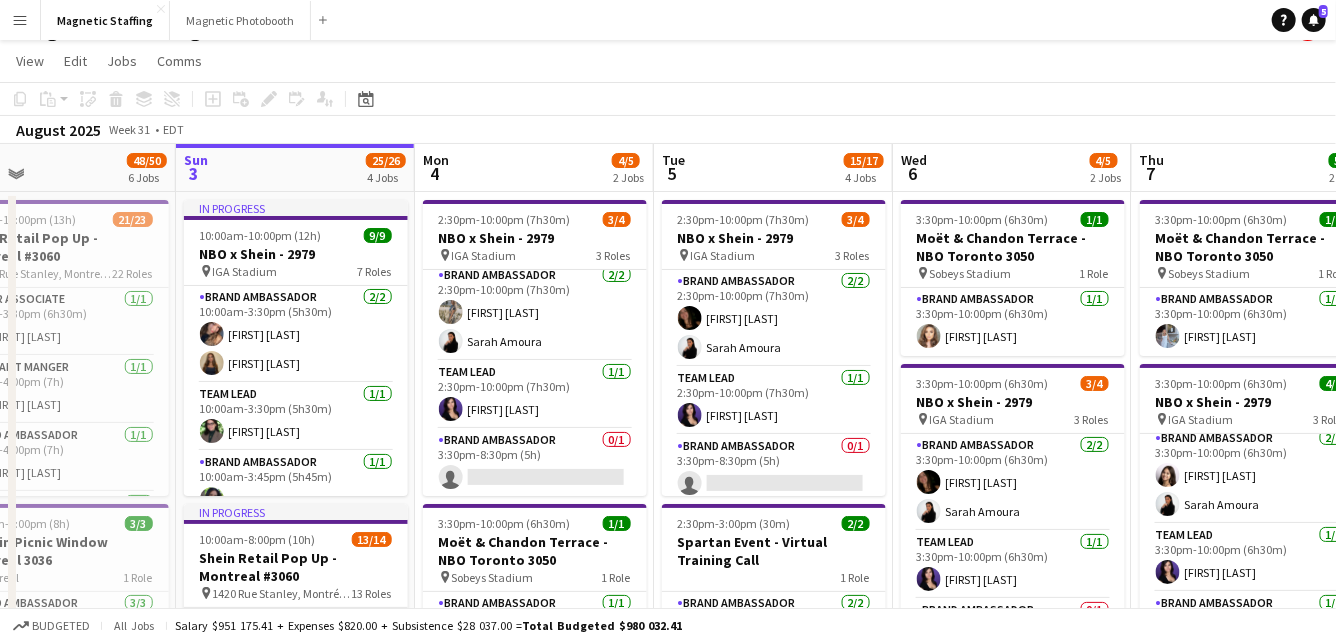 drag, startPoint x: 952, startPoint y: 333, endPoint x: 556, endPoint y: 371, distance: 397.81906 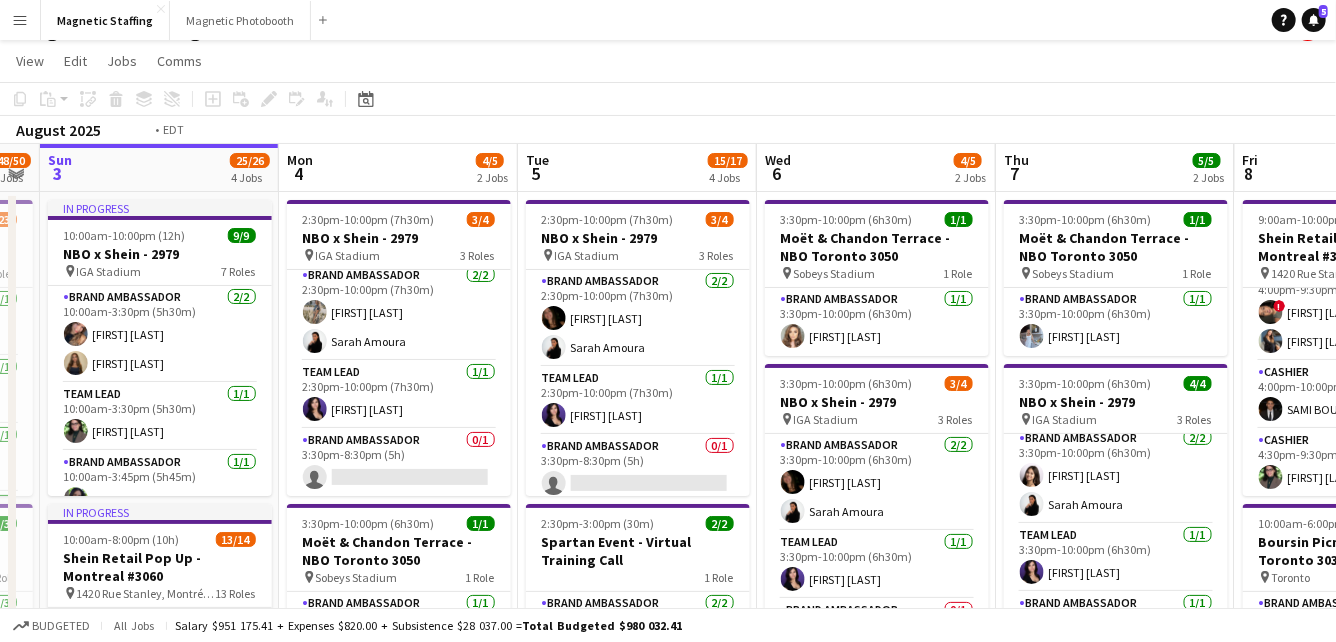 drag, startPoint x: 944, startPoint y: 342, endPoint x: 458, endPoint y: 393, distance: 488.6686 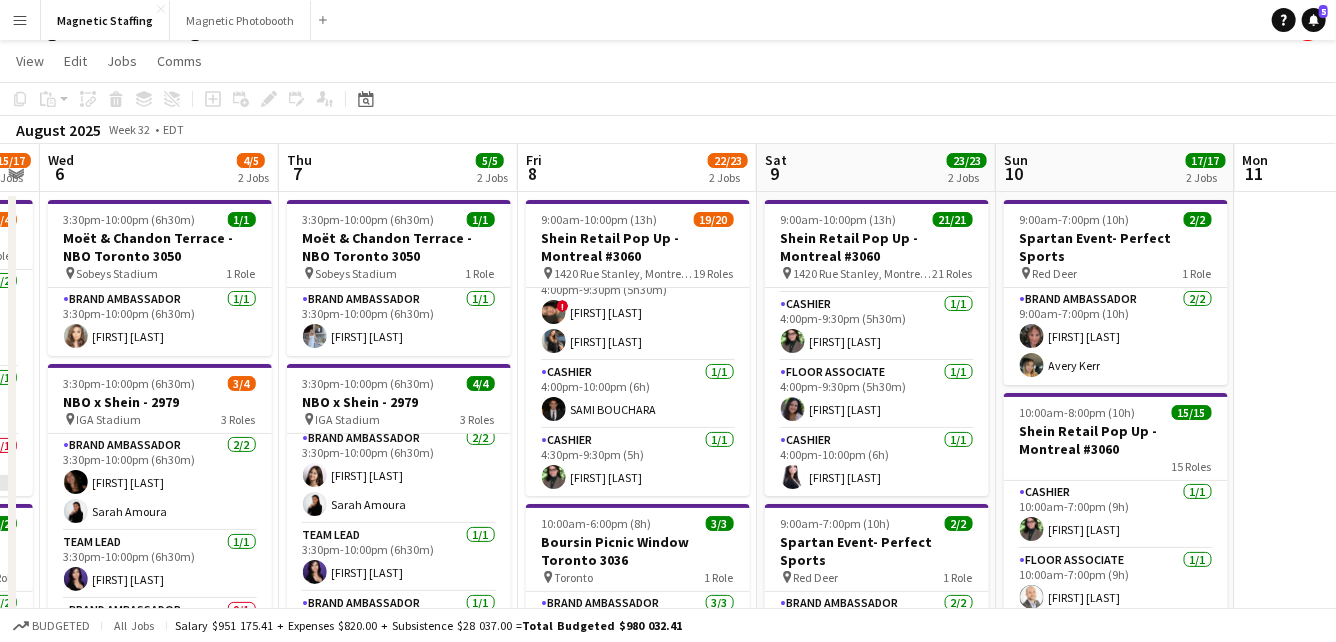 scroll, scrollTop: 0, scrollLeft: 754, axis: horizontal 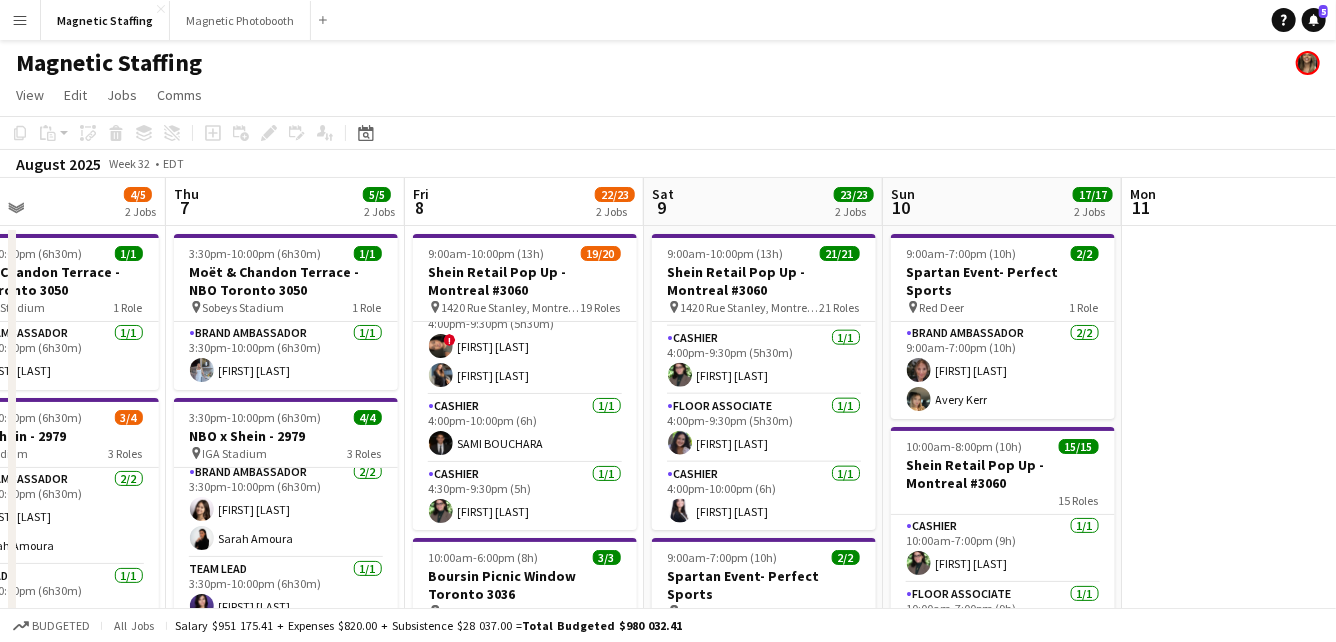 drag, startPoint x: 1010, startPoint y: 334, endPoint x: 58, endPoint y: 444, distance: 958.334 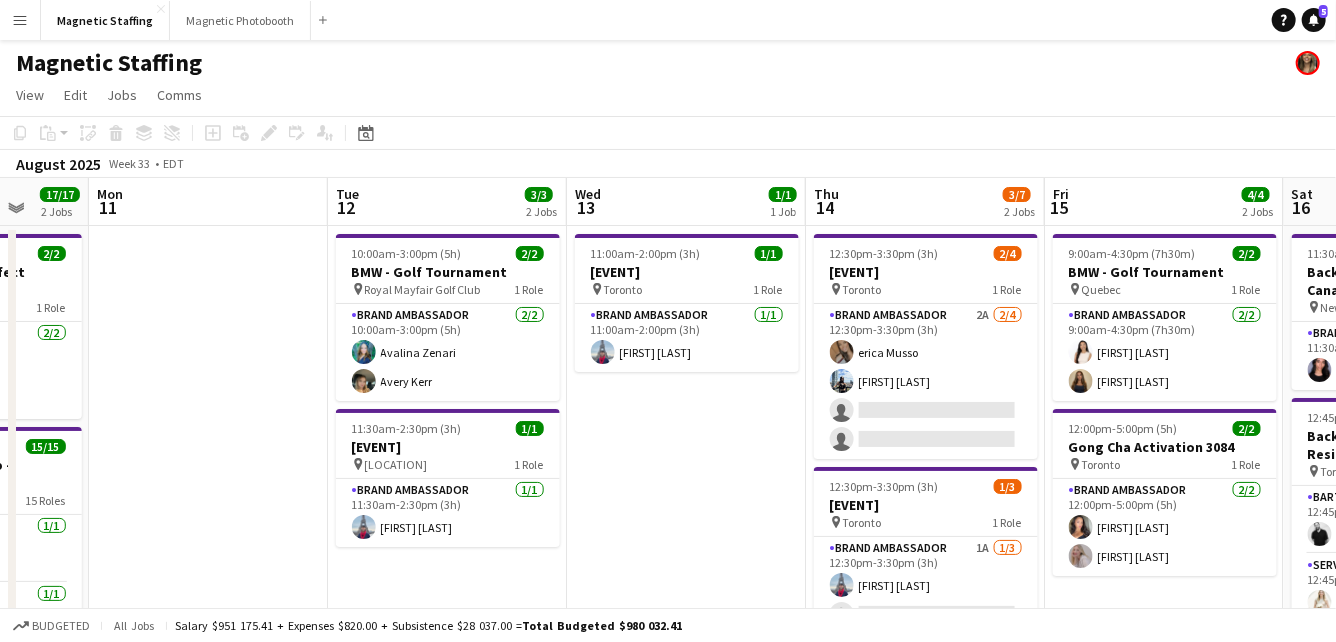 scroll, scrollTop: 0, scrollLeft: 772, axis: horizontal 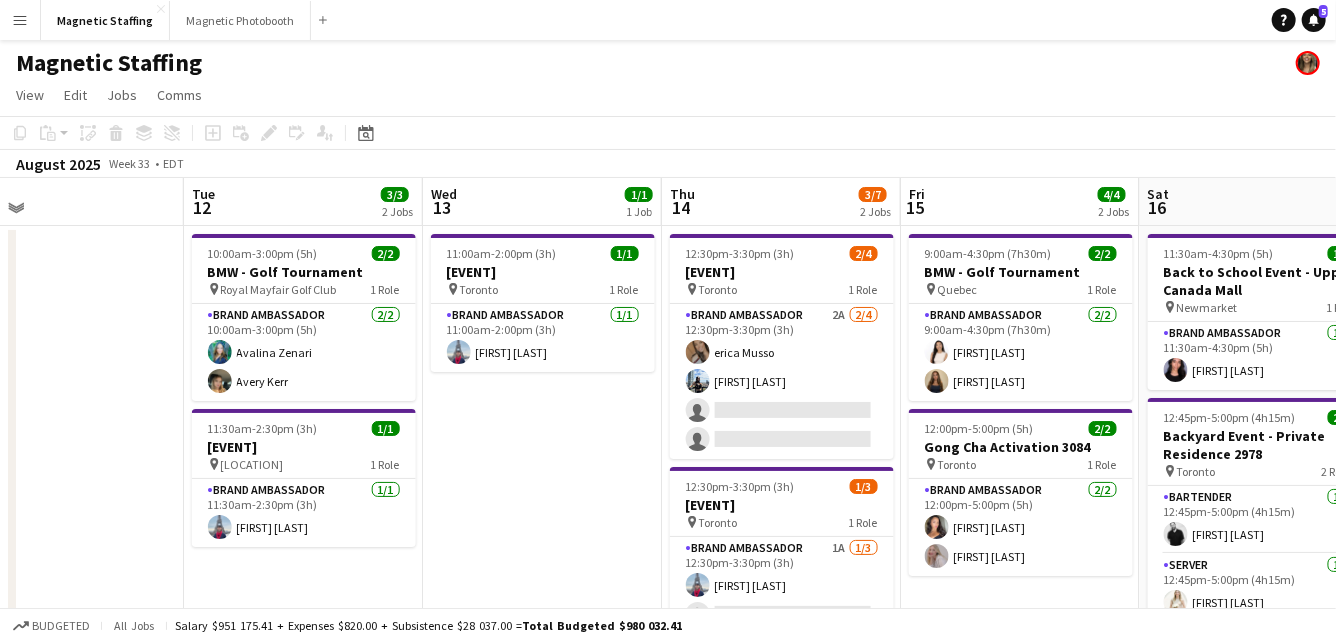 drag, startPoint x: 818, startPoint y: 400, endPoint x: 570, endPoint y: 398, distance: 248.00807 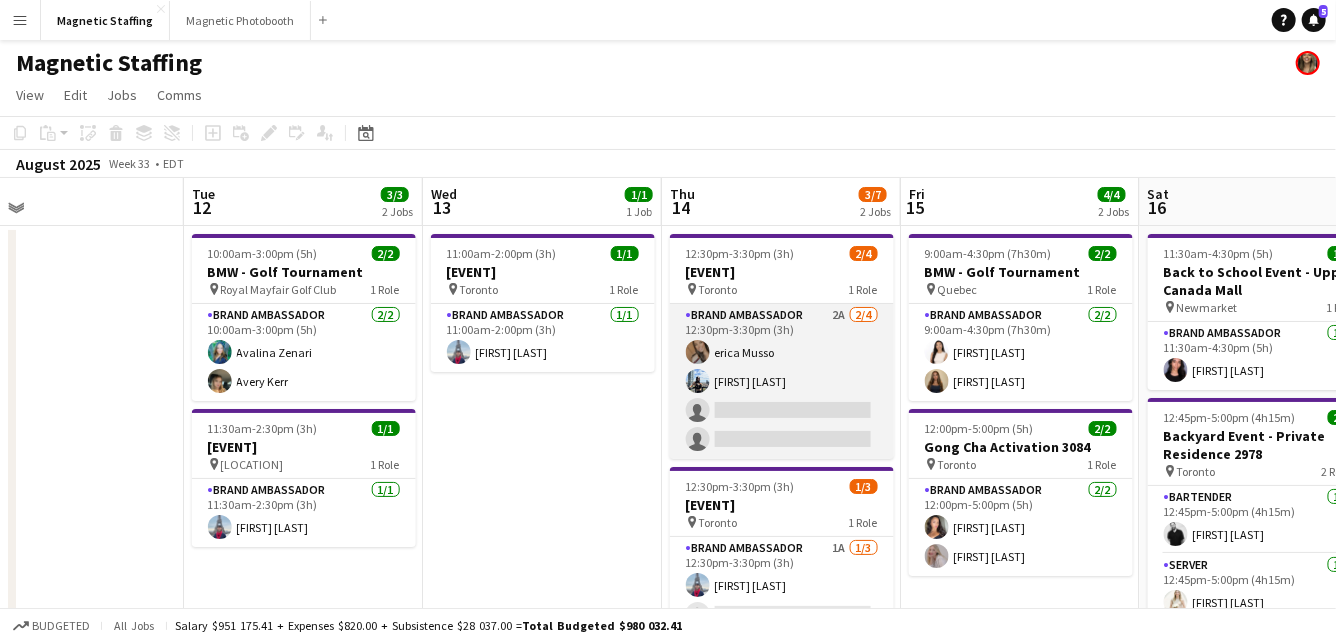 click on "Brand Ambassador   2A   2/4   12:30pm-3:30pm (3h)
[FIRST] [LAST] [FIRST] [LAST]
single-neutral-actions
single-neutral-actions" at bounding box center [782, 381] 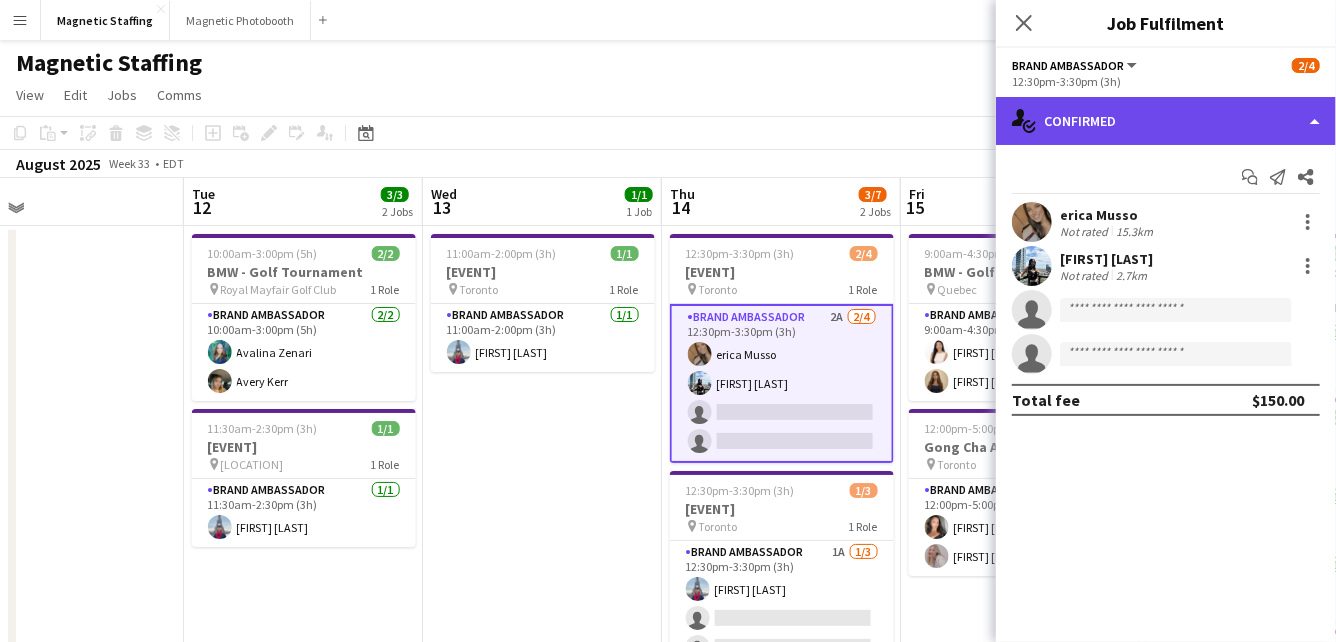 click on "single-neutral-actions-check-2
Confirmed" 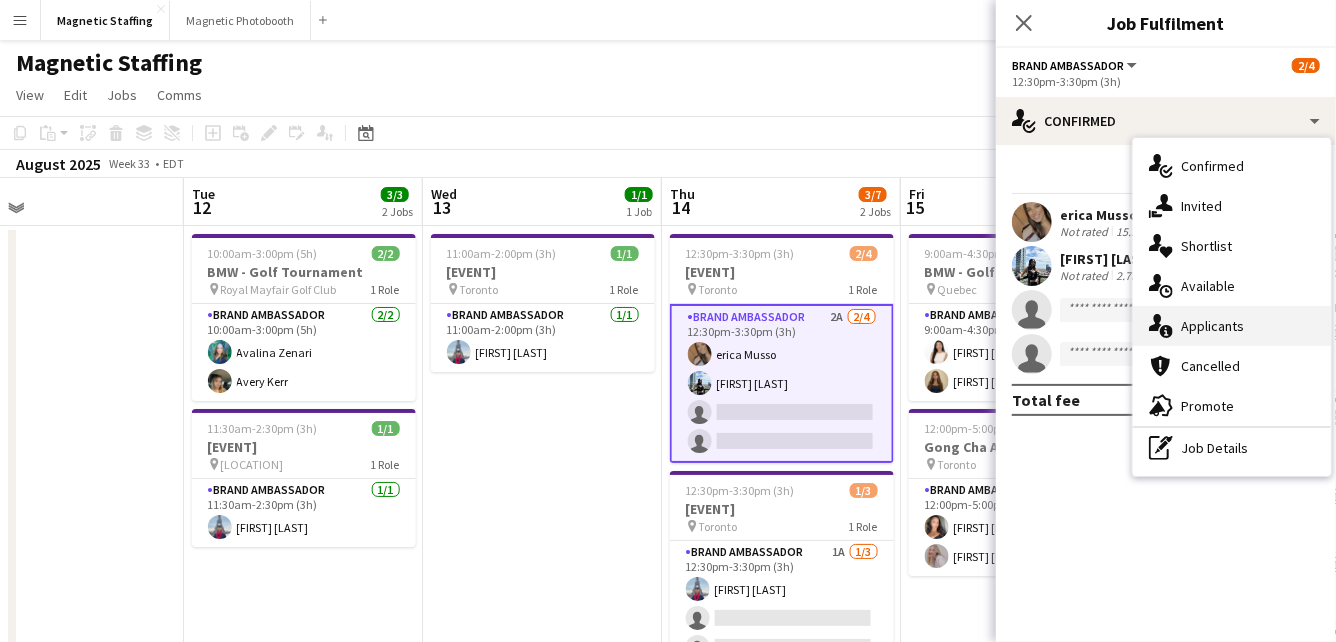 click on "single-neutral-actions-information
Applicants" at bounding box center (1232, 326) 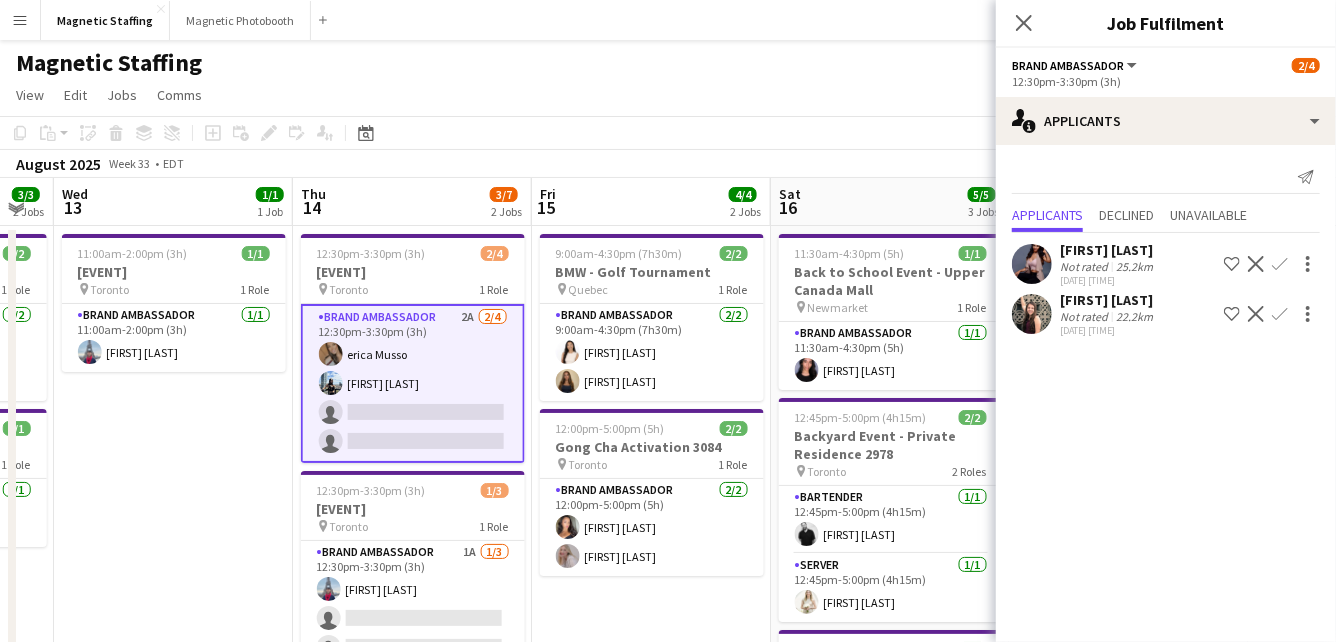 drag, startPoint x: 914, startPoint y: 352, endPoint x: 707, endPoint y: 352, distance: 207 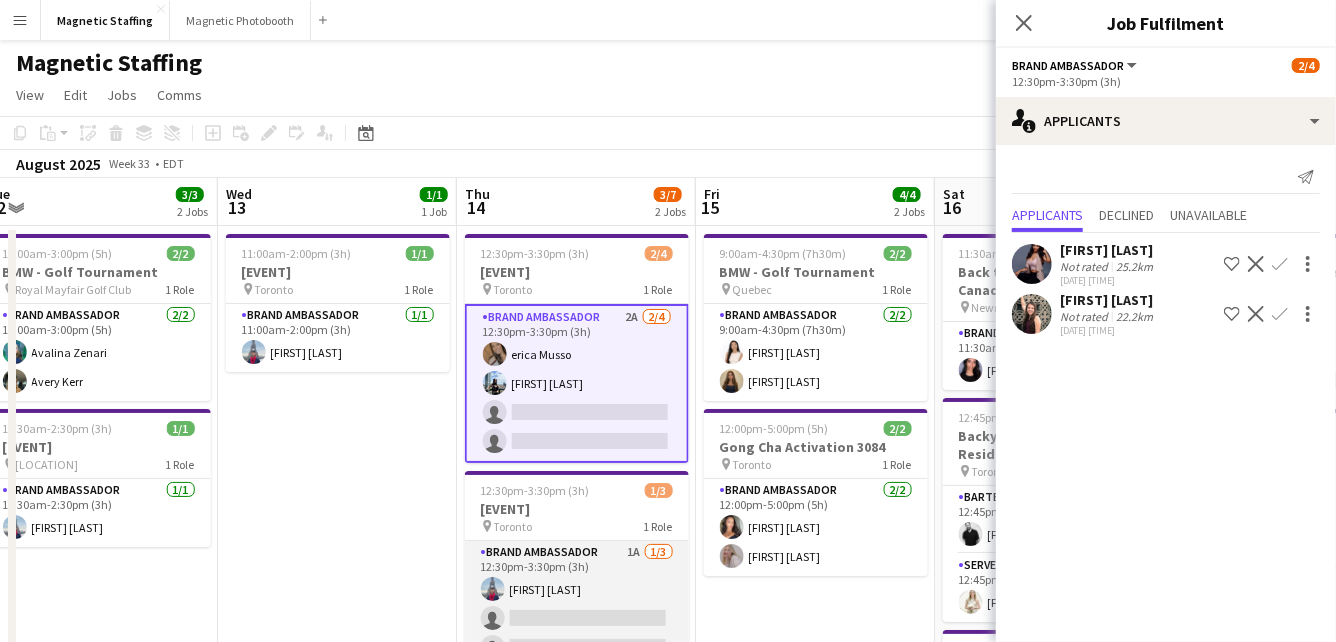 click on "Brand Ambassador   1A   1/3   12:30pm-3:30pm (3h)
[FIRST] [LAST]
single-neutral-actions
single-neutral-actions" at bounding box center [577, 604] 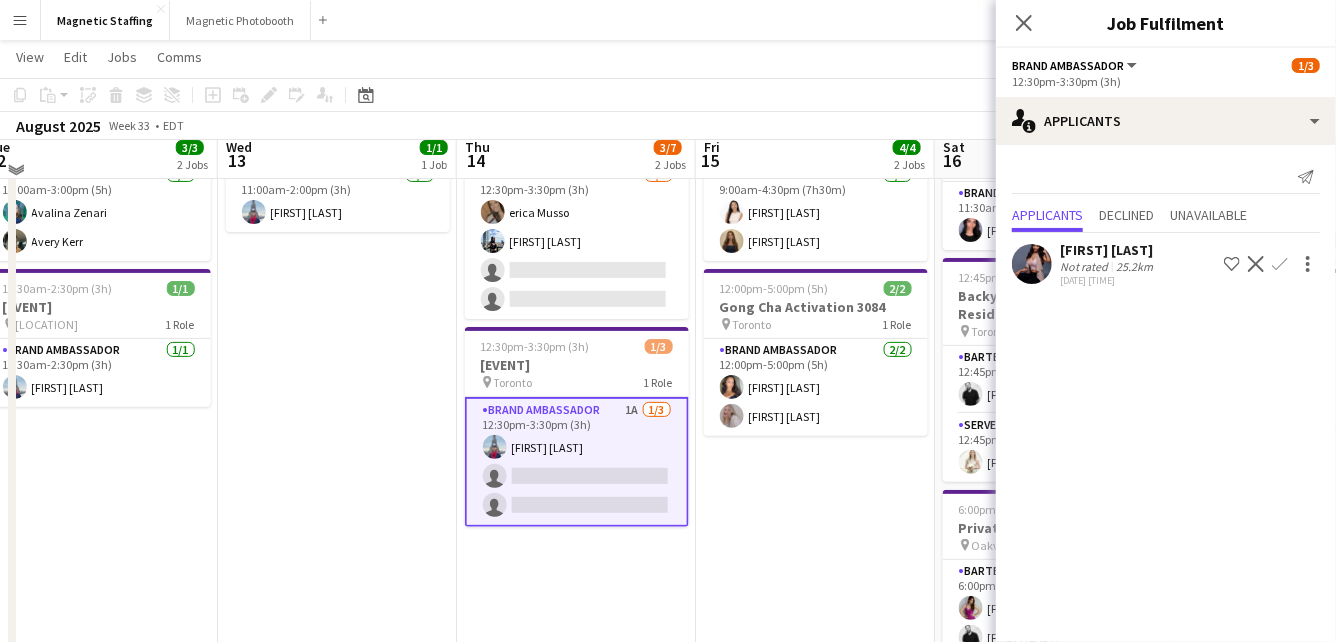 scroll, scrollTop: 140, scrollLeft: 0, axis: vertical 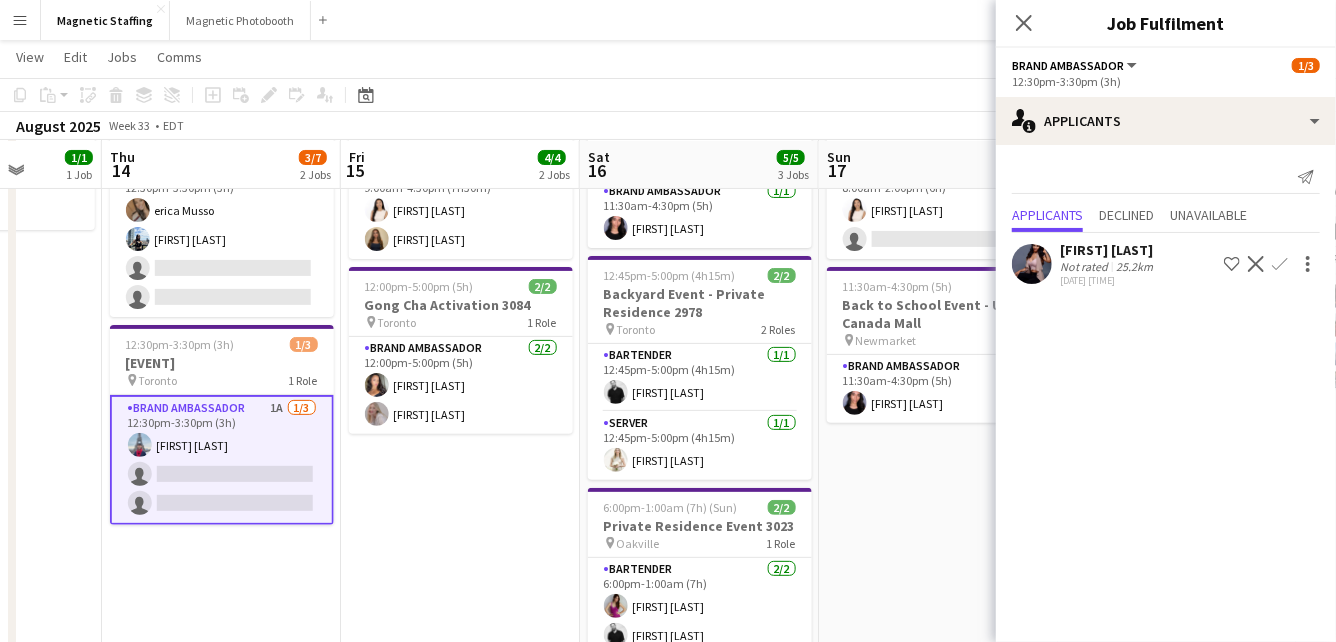 drag, startPoint x: 730, startPoint y: 477, endPoint x: 243, endPoint y: 513, distance: 488.3288 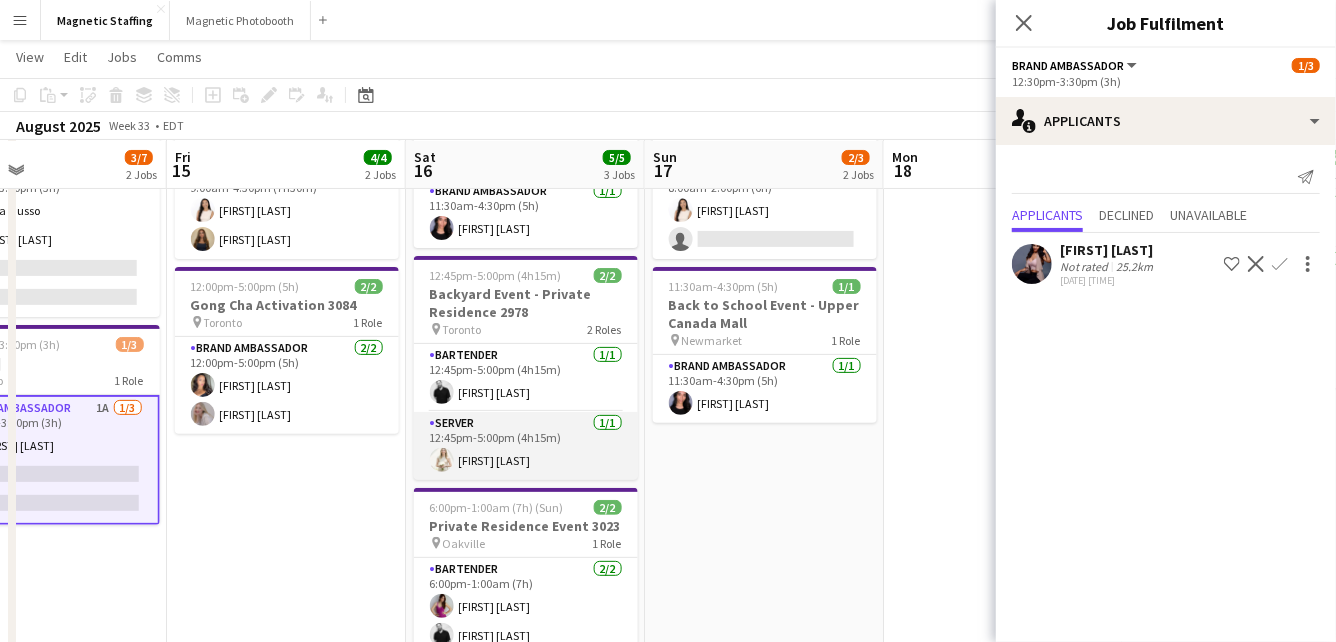 click on "Server   1/1   12:45pm-5:00pm (4h15m)
[FIRST] [LAST]" at bounding box center [526, 446] 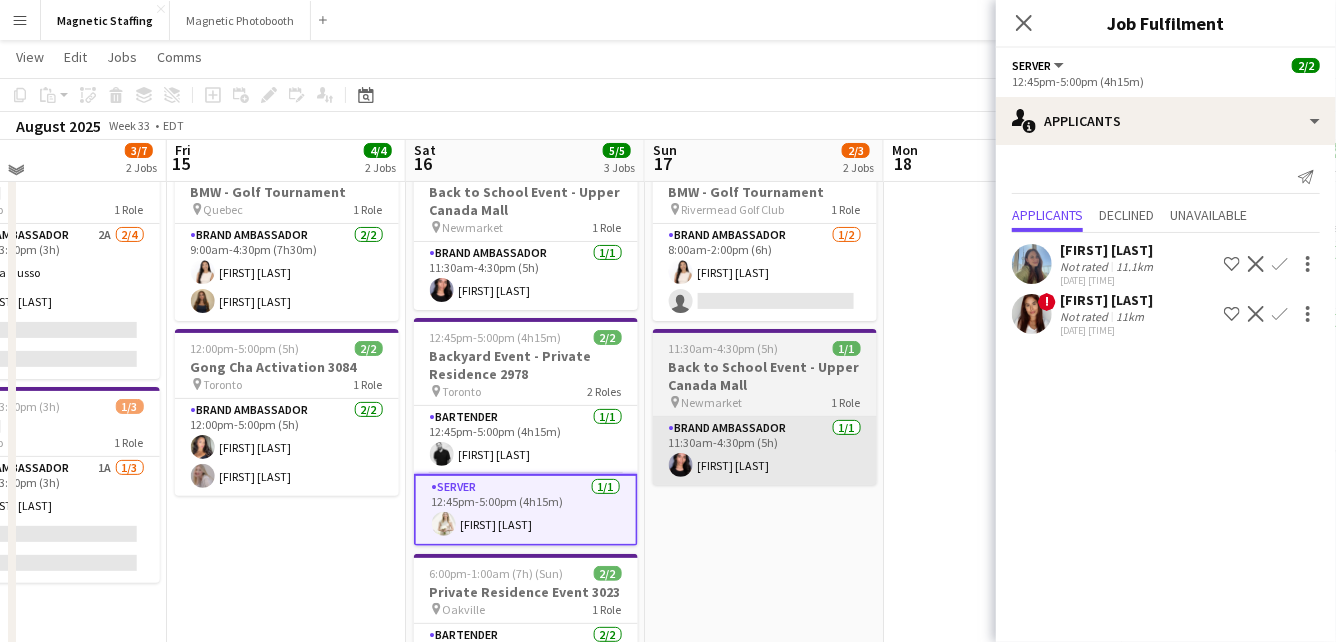 scroll, scrollTop: 59, scrollLeft: 0, axis: vertical 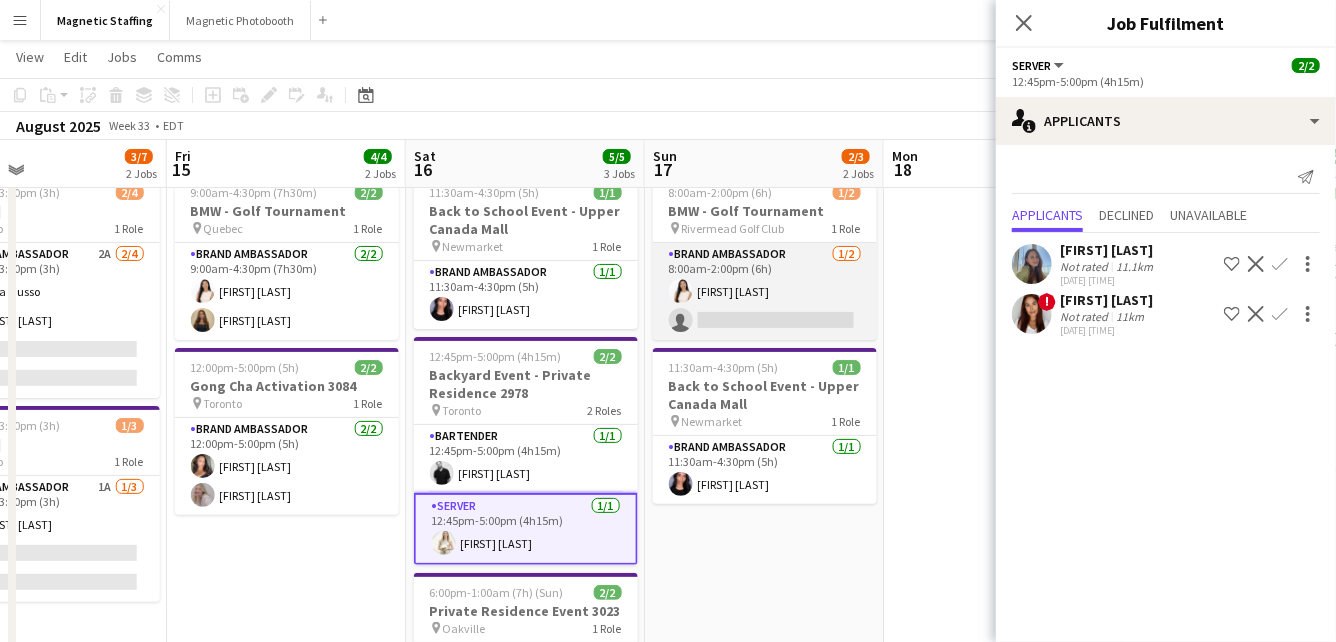 click on "Brand Ambassador   1/2   8:00am-2:00pm (6h)
[FIRST] [LAST]
single-neutral-actions" at bounding box center (765, 291) 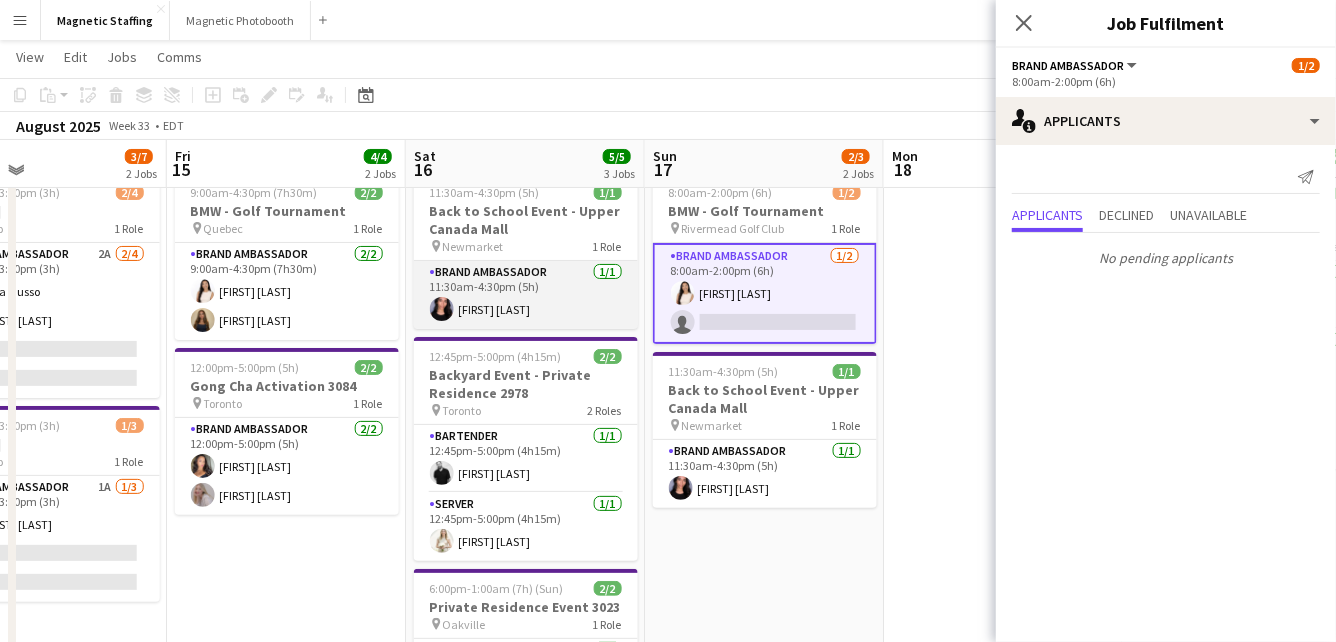 click on "Brand Ambassador   1/1   11:30am-4:30pm (5h)
[FIRST] [LAST]" at bounding box center [526, 295] 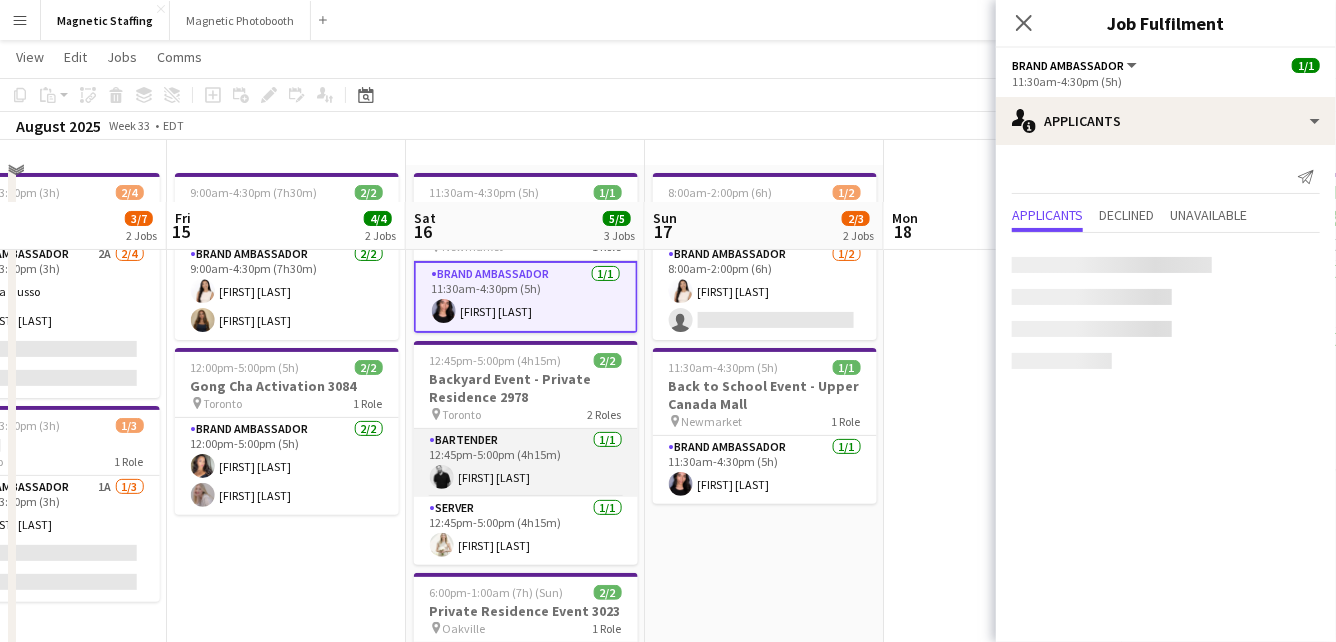 scroll, scrollTop: 417, scrollLeft: 0, axis: vertical 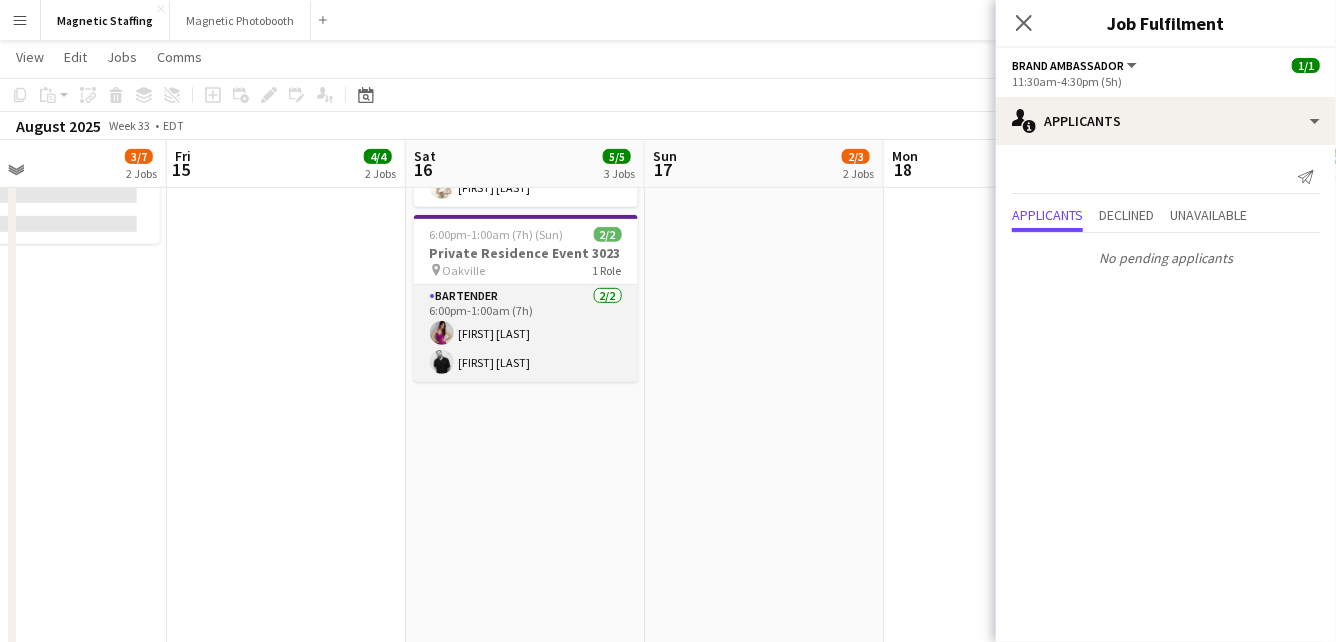 click on "Bartender   2/2   6:00pm-1:00am (7h)
[FIRST] [LAST] [FIRST] [LAST]" at bounding box center [526, 333] 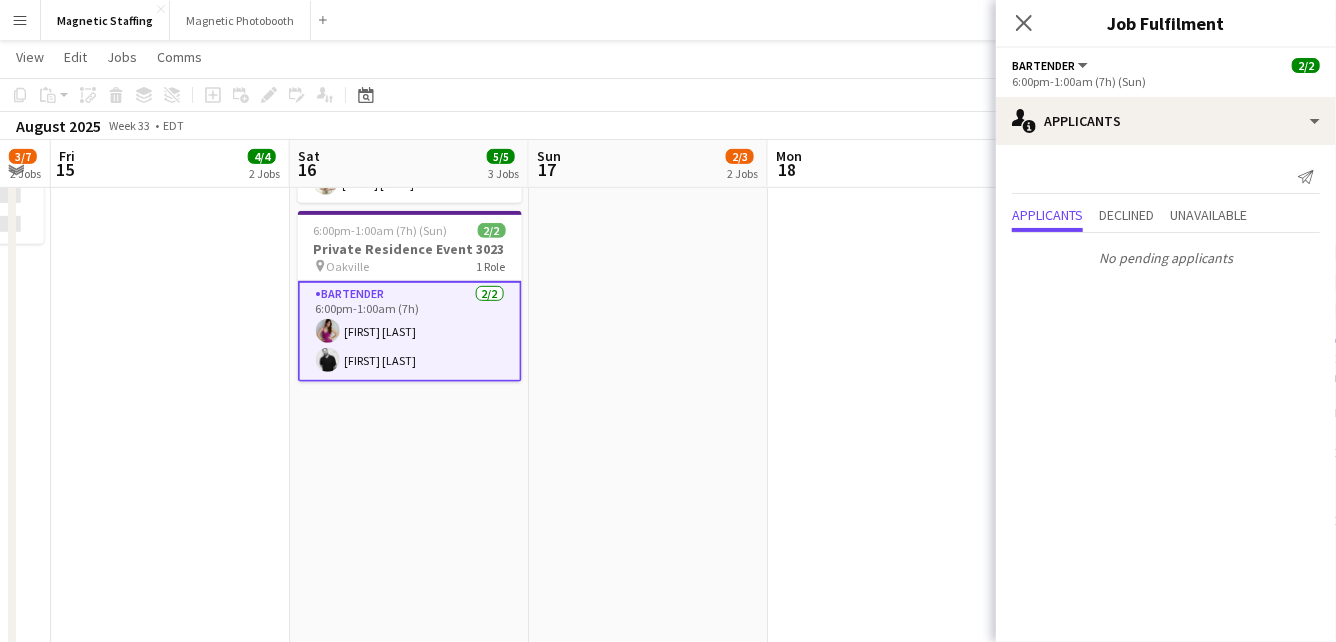 drag, startPoint x: 728, startPoint y: 375, endPoint x: 266, endPoint y: 447, distance: 467.57672 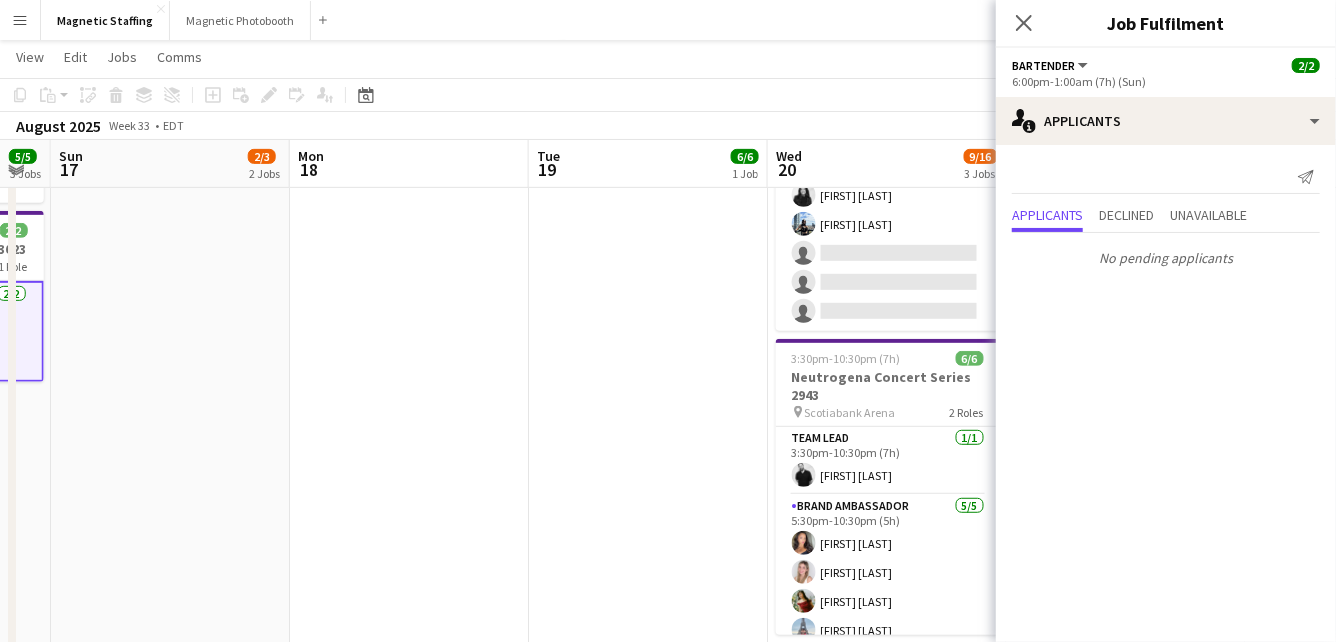 scroll, scrollTop: 0, scrollLeft: 716, axis: horizontal 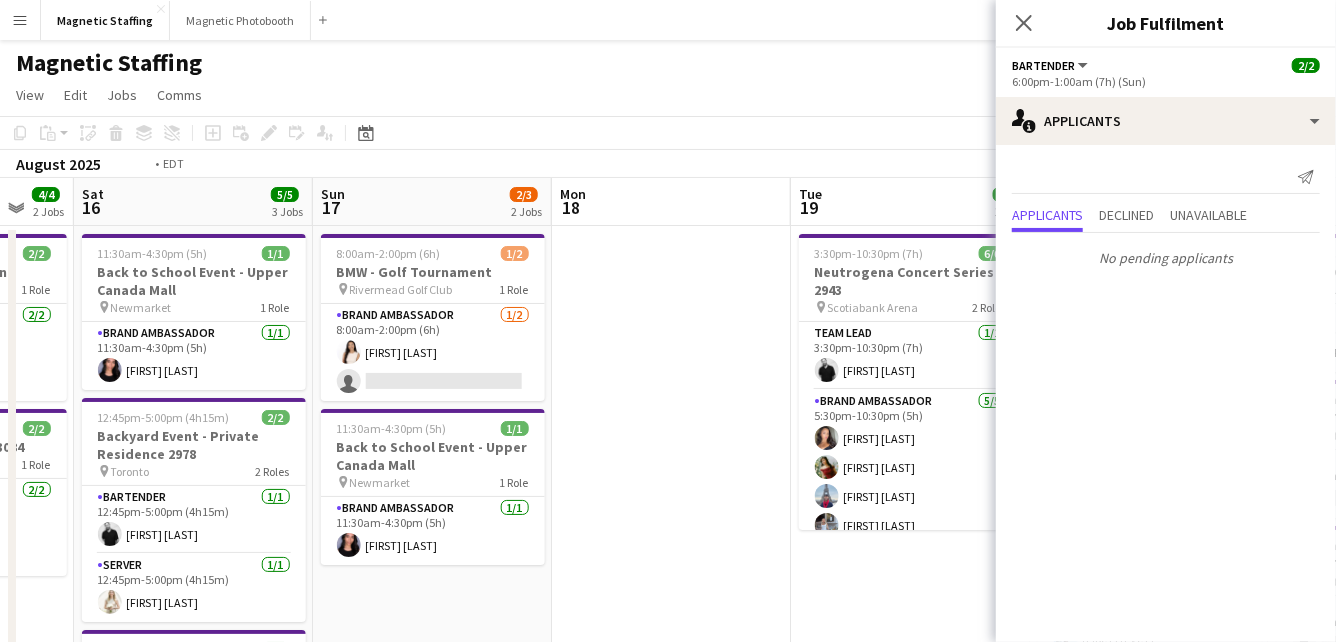 drag, startPoint x: 688, startPoint y: 371, endPoint x: 0, endPoint y: 522, distance: 704.3756 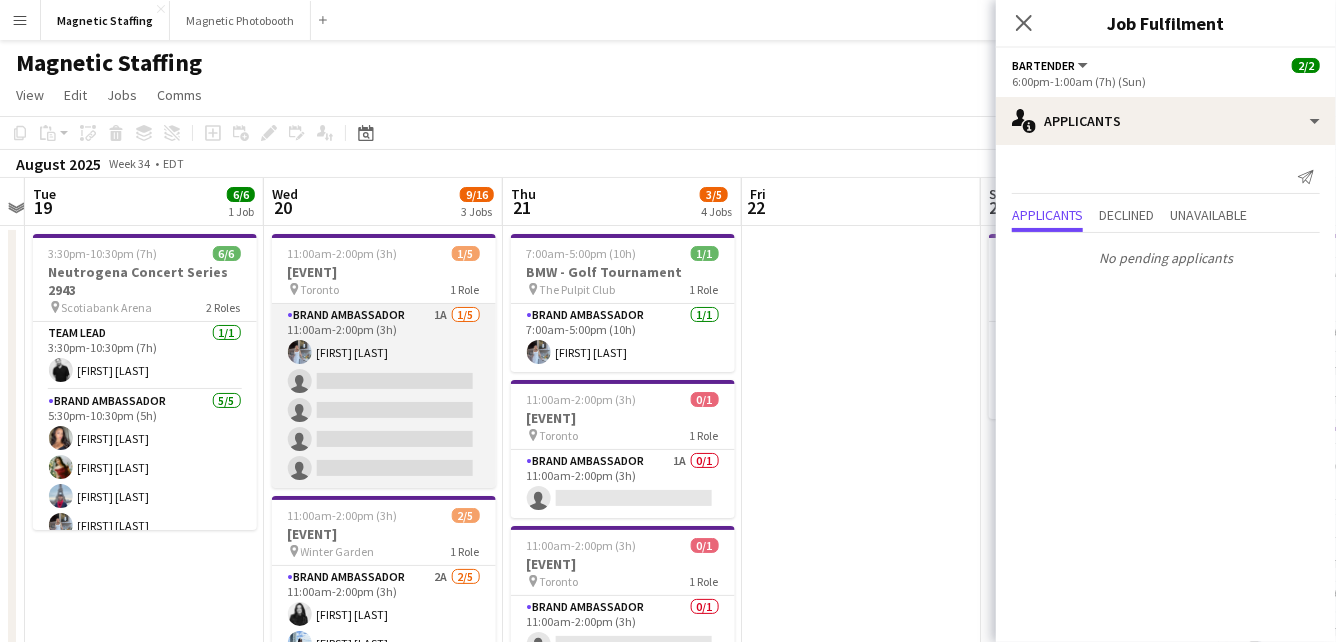 click on "Brand Ambassador   1A   1/5   11:00am-2:00pm (3h)
[FIRST] [LAST]
single-neutral-actions
single-neutral-actions
single-neutral-actions
single-neutral-actions" at bounding box center (384, 396) 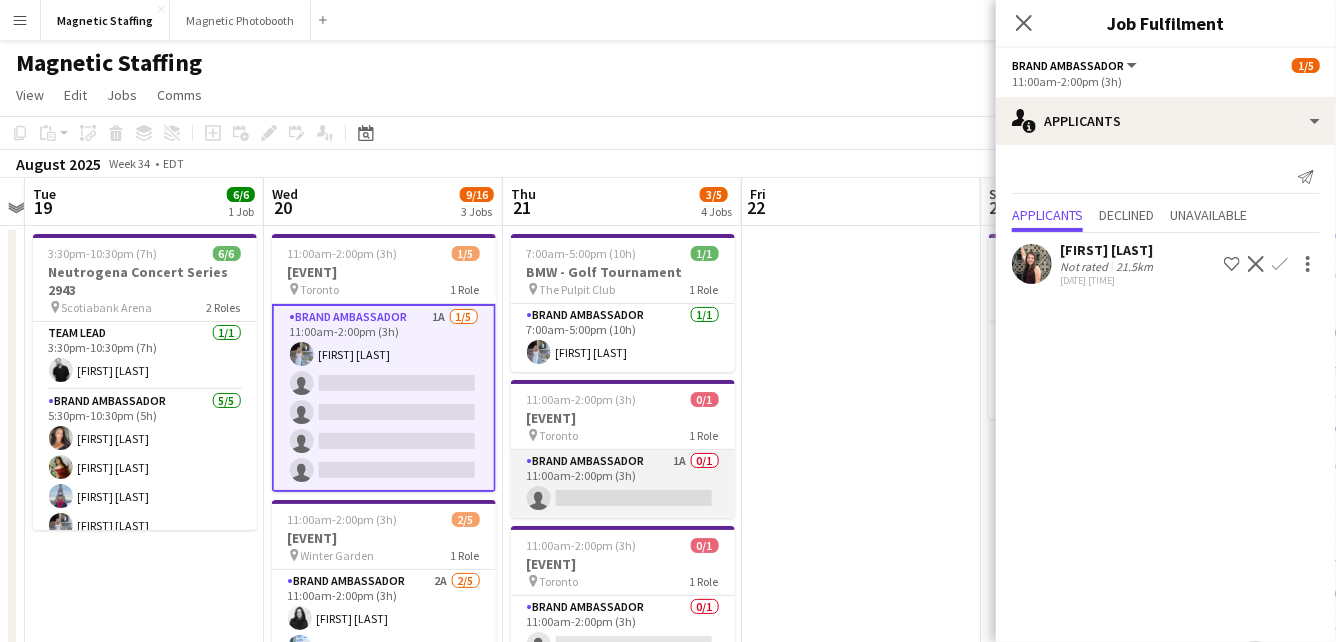 click on "Brand Ambassador   1A   0/1   11:00am-2:00pm (3h)
single-neutral-actions" at bounding box center (623, 484) 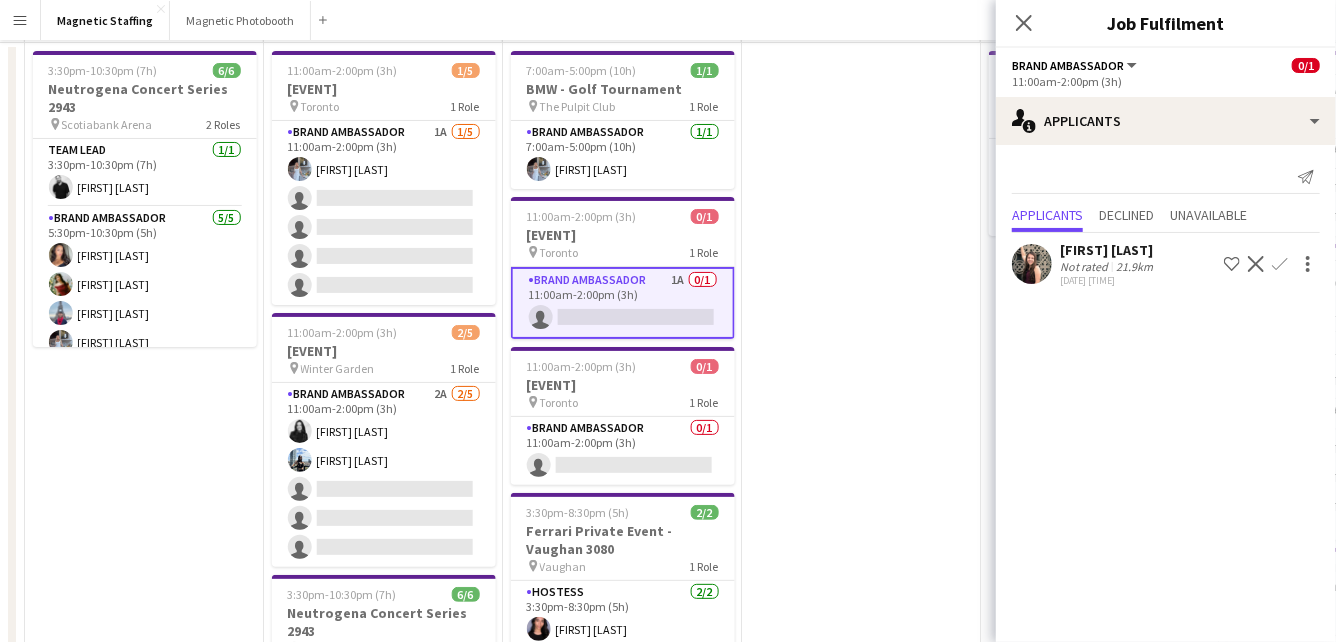 scroll, scrollTop: 349, scrollLeft: 0, axis: vertical 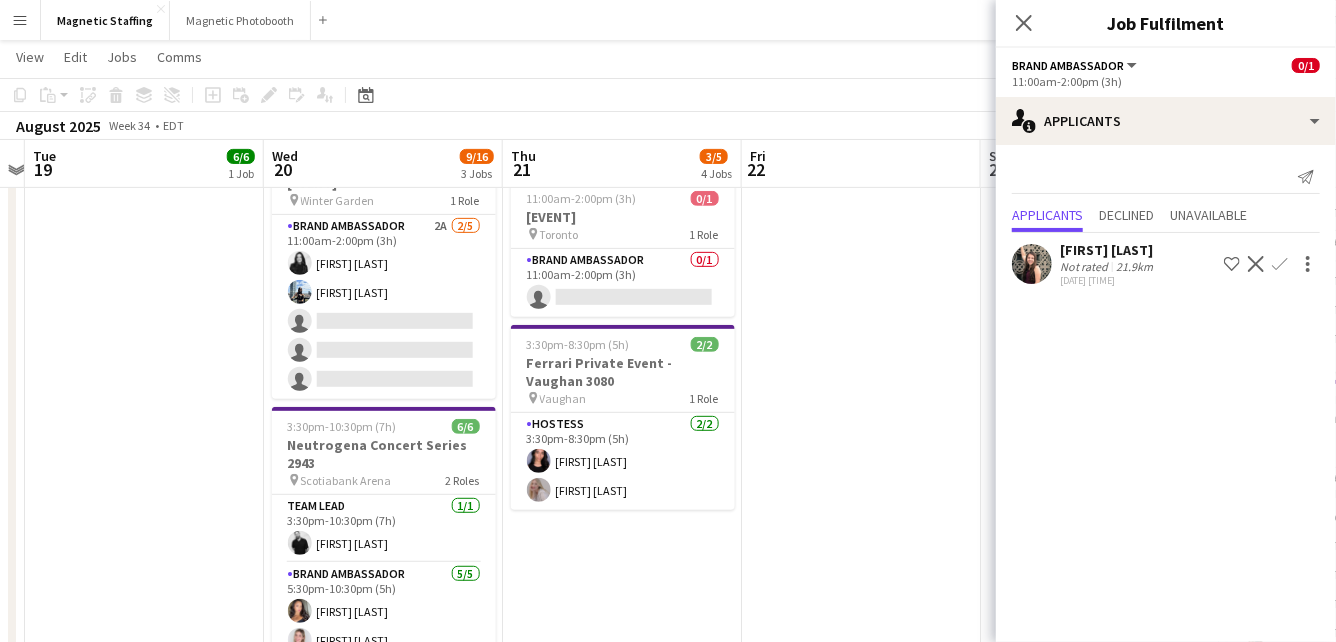 click on "Hostess   2/2   3:30pm-8:30pm (5h)
[FIRST] [LAST] [FIRST] [LAST]" at bounding box center (623, 461) 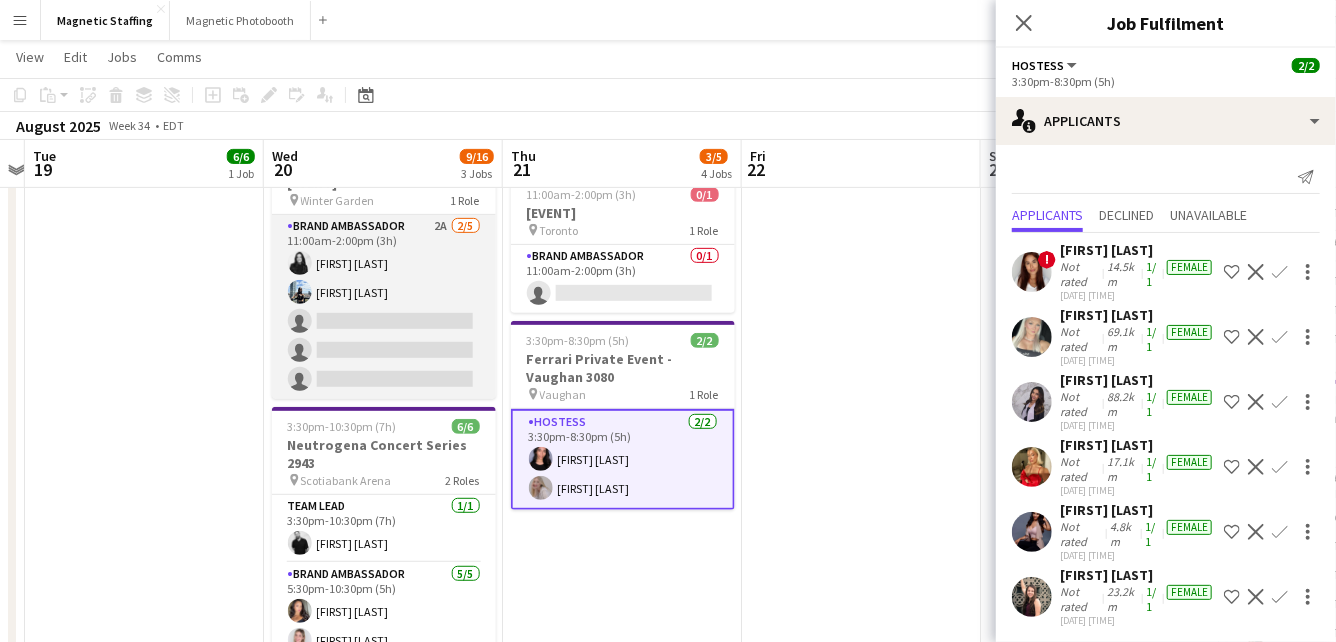 click on "Brand Ambassador   2A   2/5   11:00am-2:00pm (3h)
[FIRST] [LAST] [FIRST] [LAST]
single-neutral-actions
single-neutral-actions
single-neutral-actions" at bounding box center [384, 307] 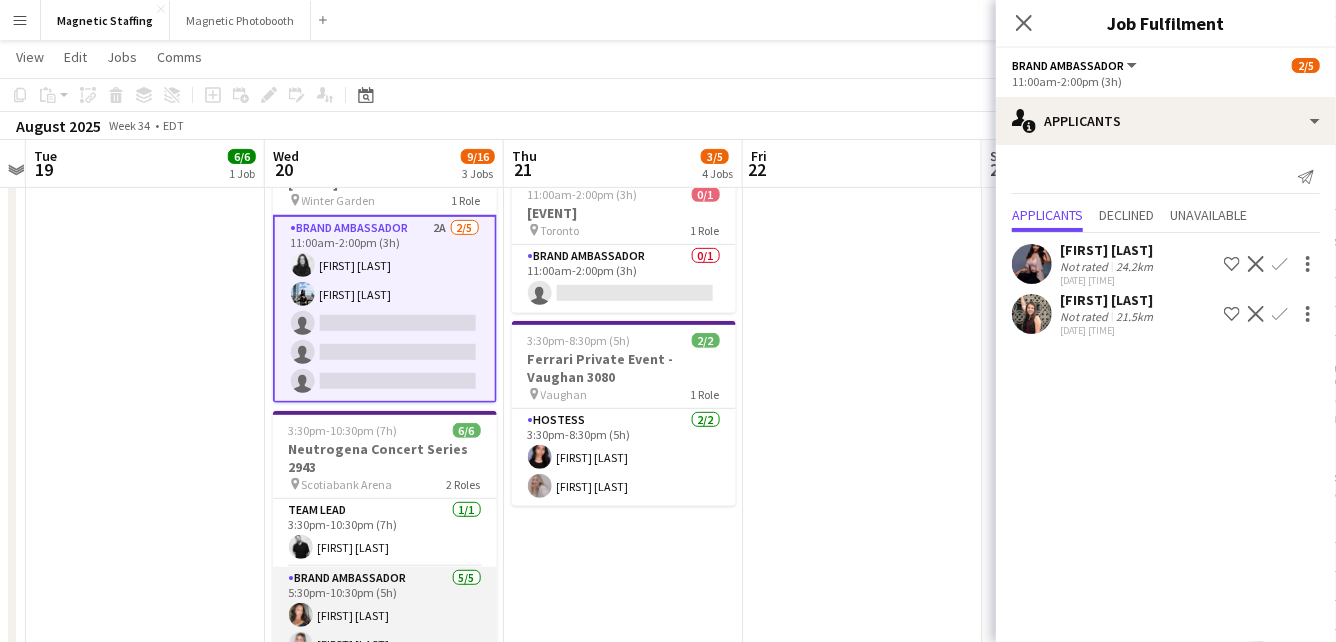 scroll, scrollTop: 43, scrollLeft: 0, axis: vertical 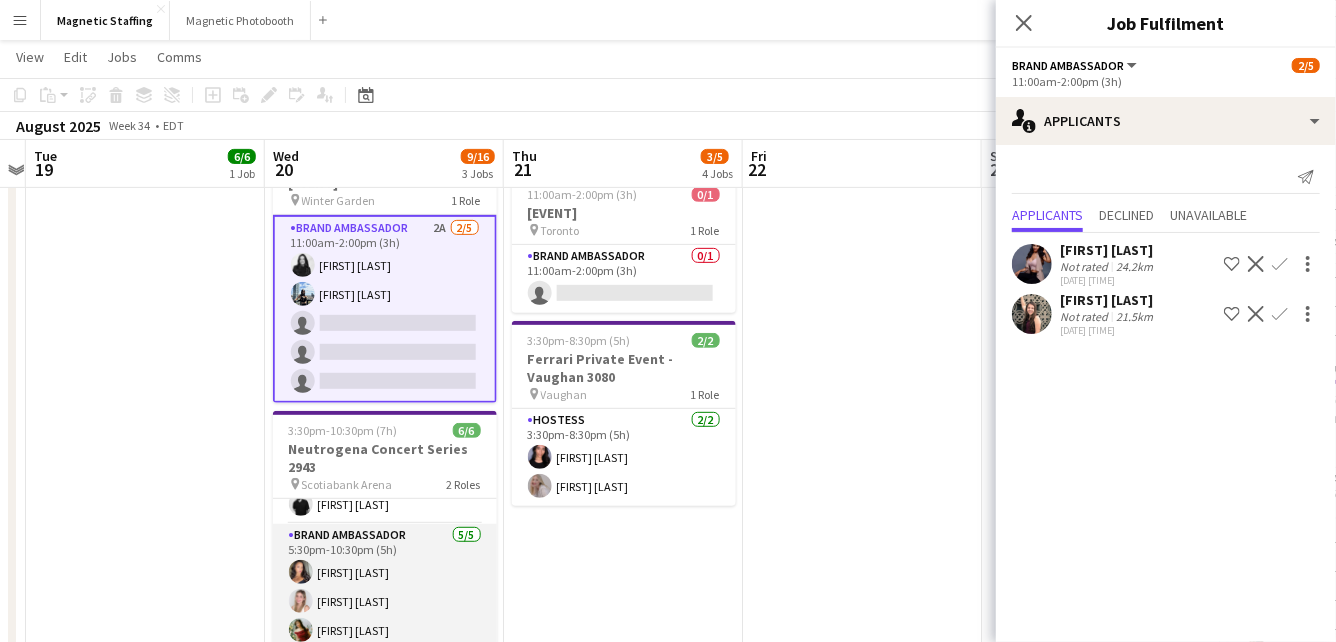 click on "Brand Ambassador   5/5   5:30pm-10:30pm (5h)
[FIRST] [LAST] [FIRST] [LAST] [FIRST] [LAST] [FIRST] [LAST] [FIRST] [LAST]" at bounding box center [385, 616] 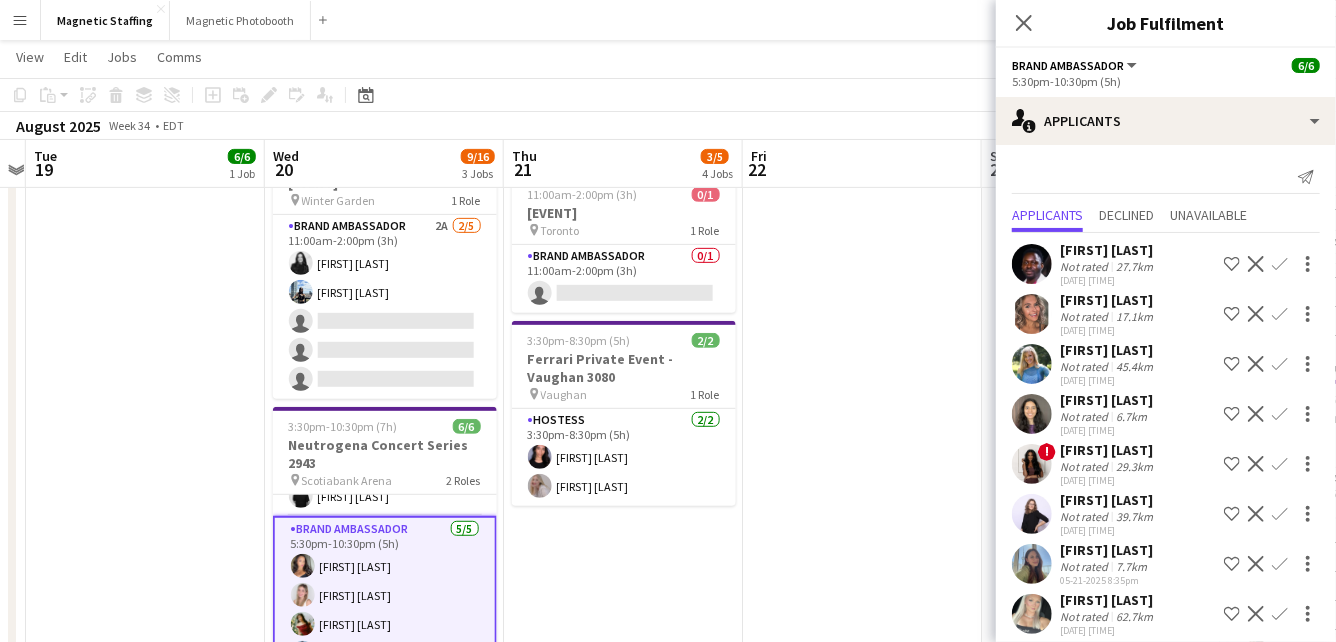scroll, scrollTop: 0, scrollLeft: 0, axis: both 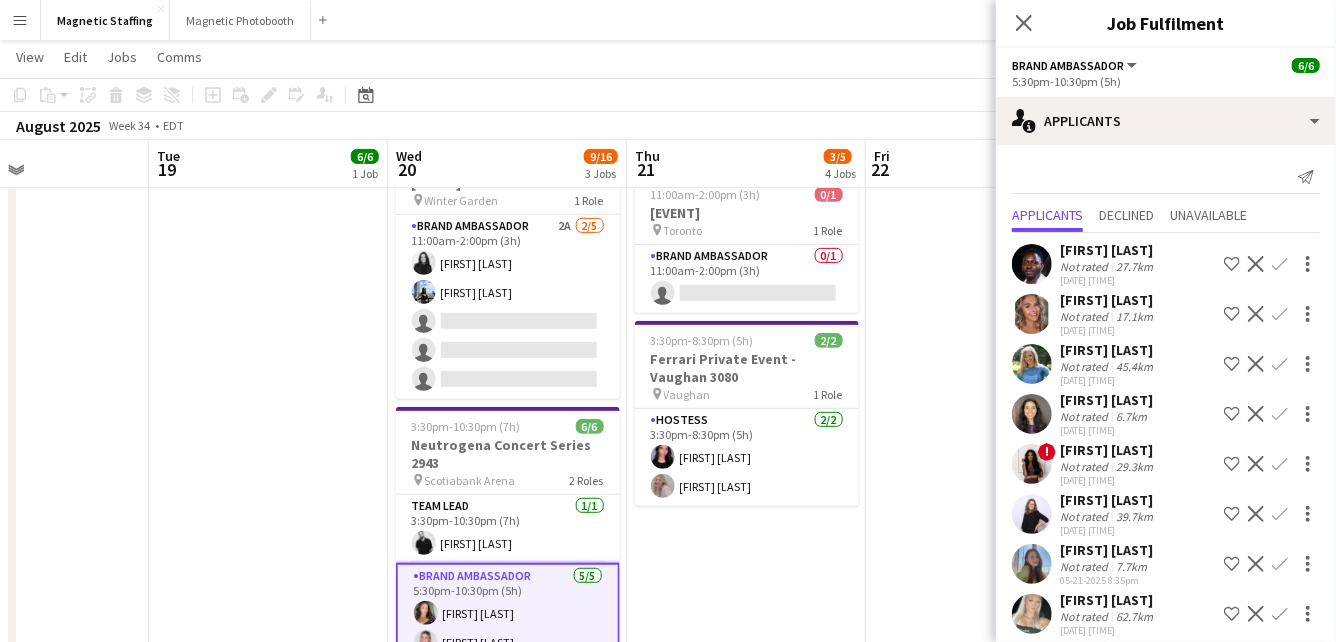 drag, startPoint x: 833, startPoint y: 360, endPoint x: 0, endPoint y: 418, distance: 835.0168 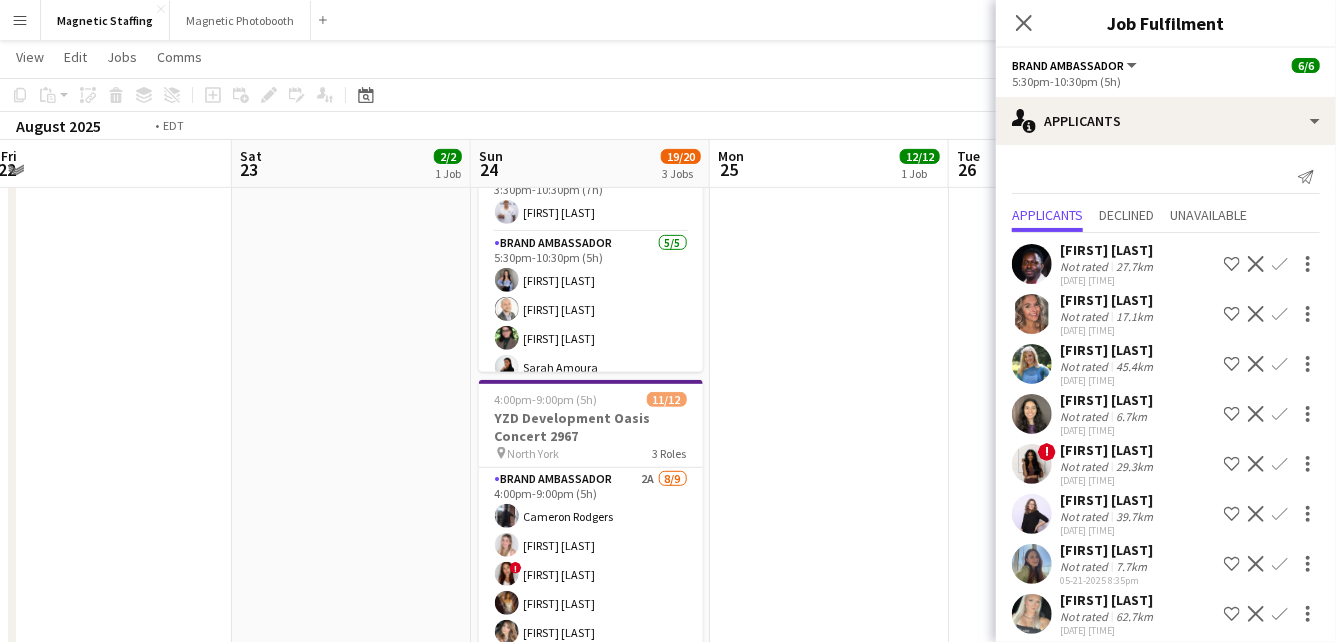 drag, startPoint x: 421, startPoint y: 357, endPoint x: 46, endPoint y: 360, distance: 375.012 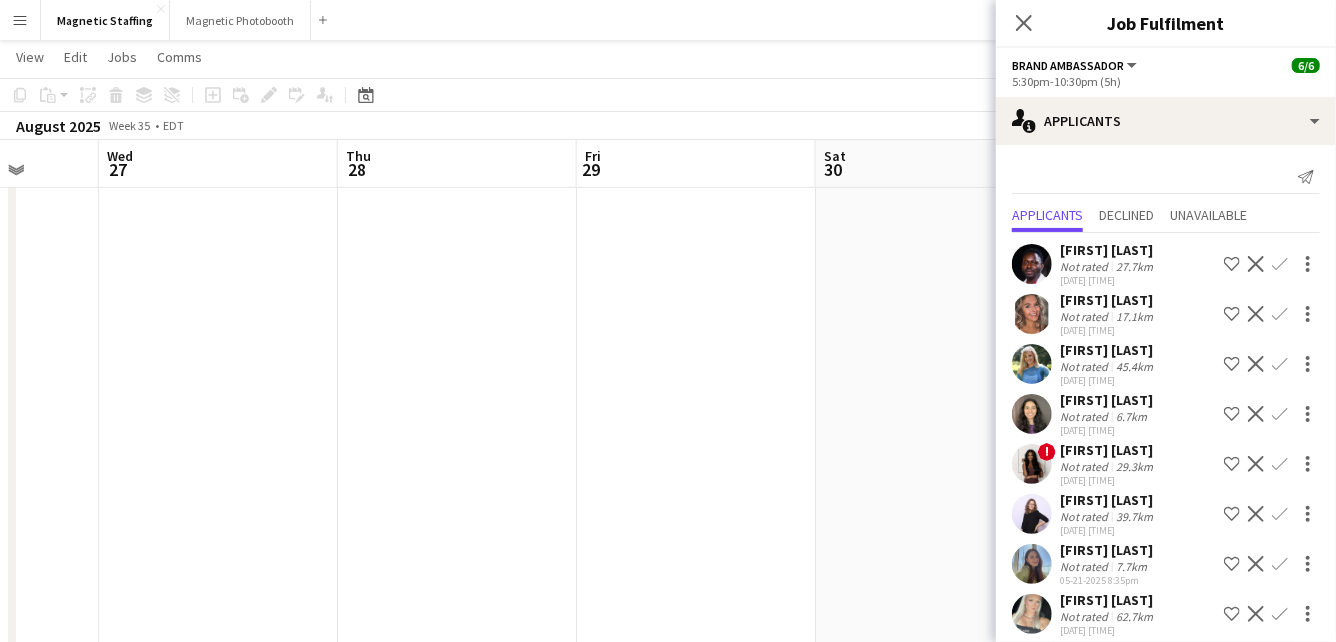 drag, startPoint x: 466, startPoint y: 363, endPoint x: 82, endPoint y: 377, distance: 384.25513 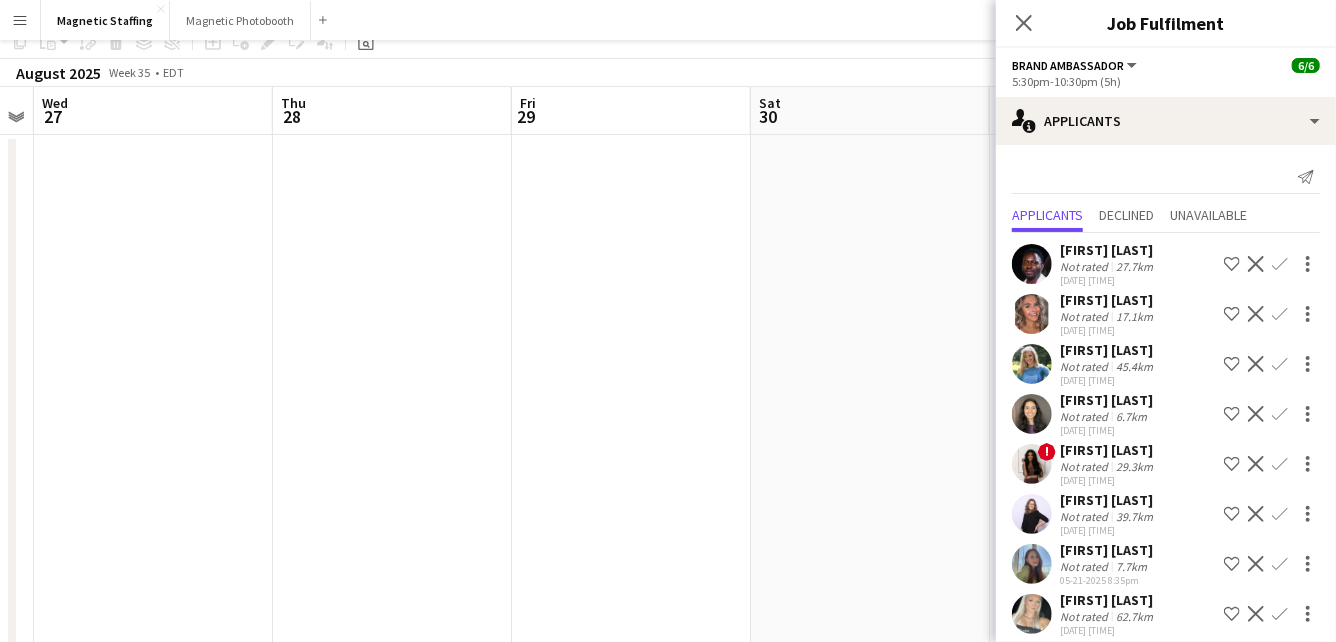 scroll, scrollTop: 0, scrollLeft: 0, axis: both 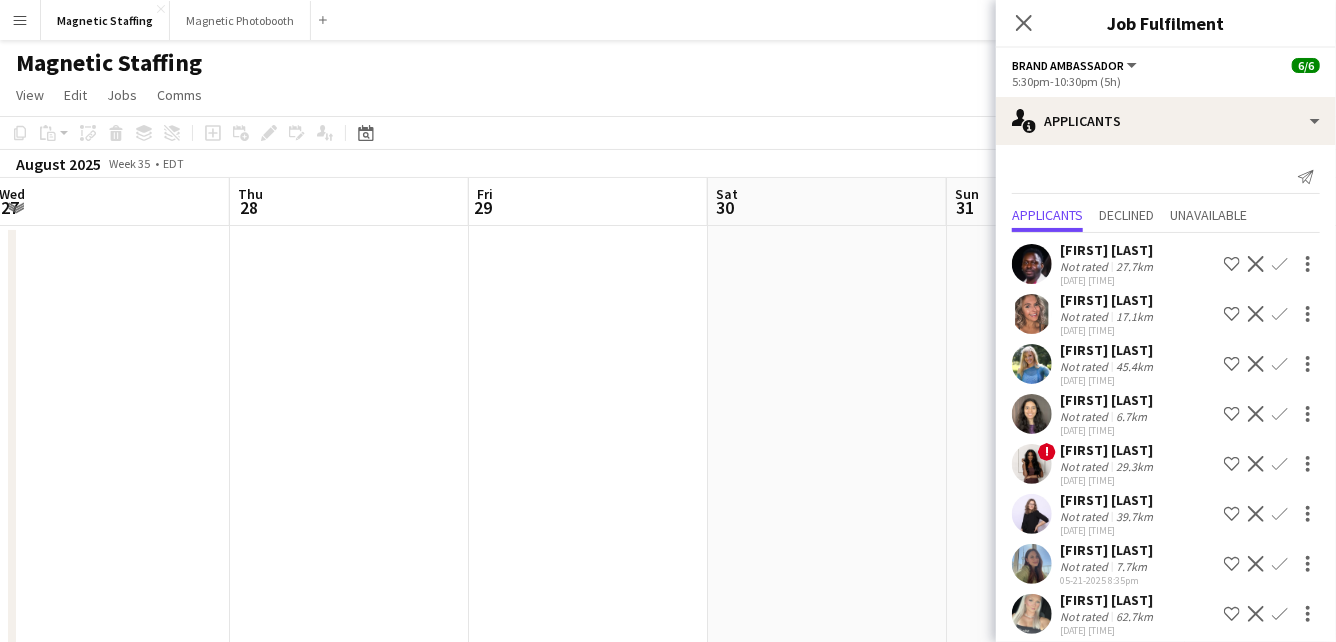 drag, startPoint x: 107, startPoint y: 373, endPoint x: 23, endPoint y: 423, distance: 97.7548 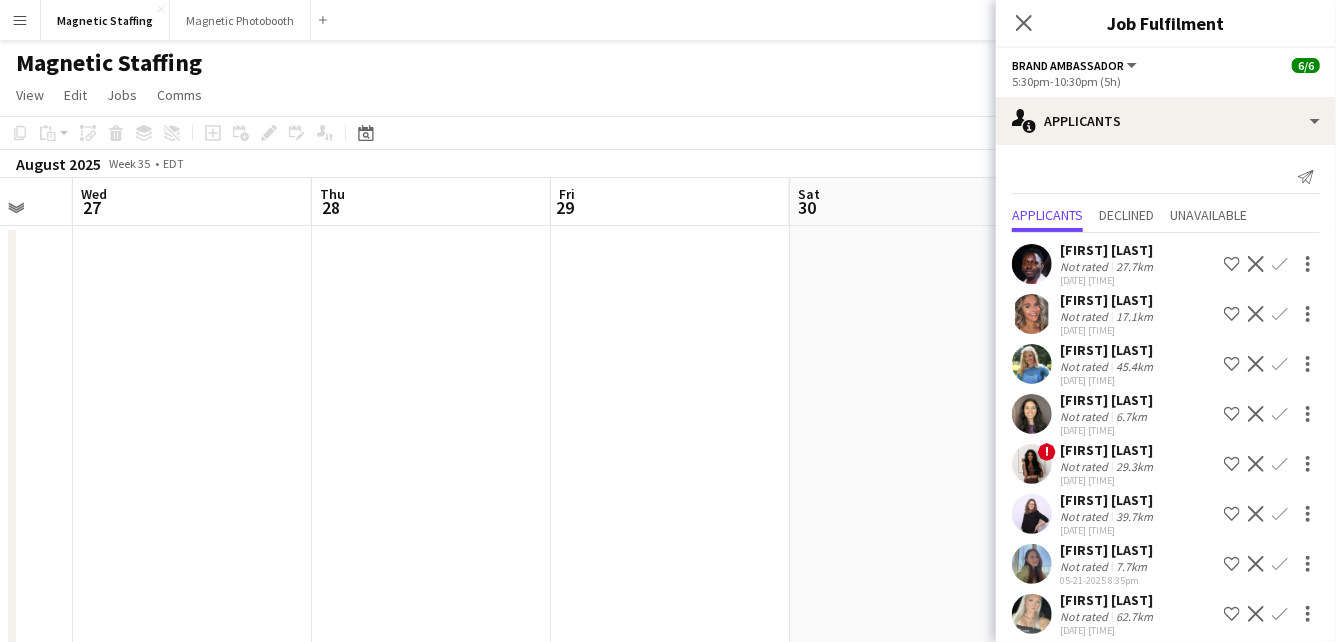 drag, startPoint x: 575, startPoint y: 416, endPoint x: 0, endPoint y: 438, distance: 575.4207 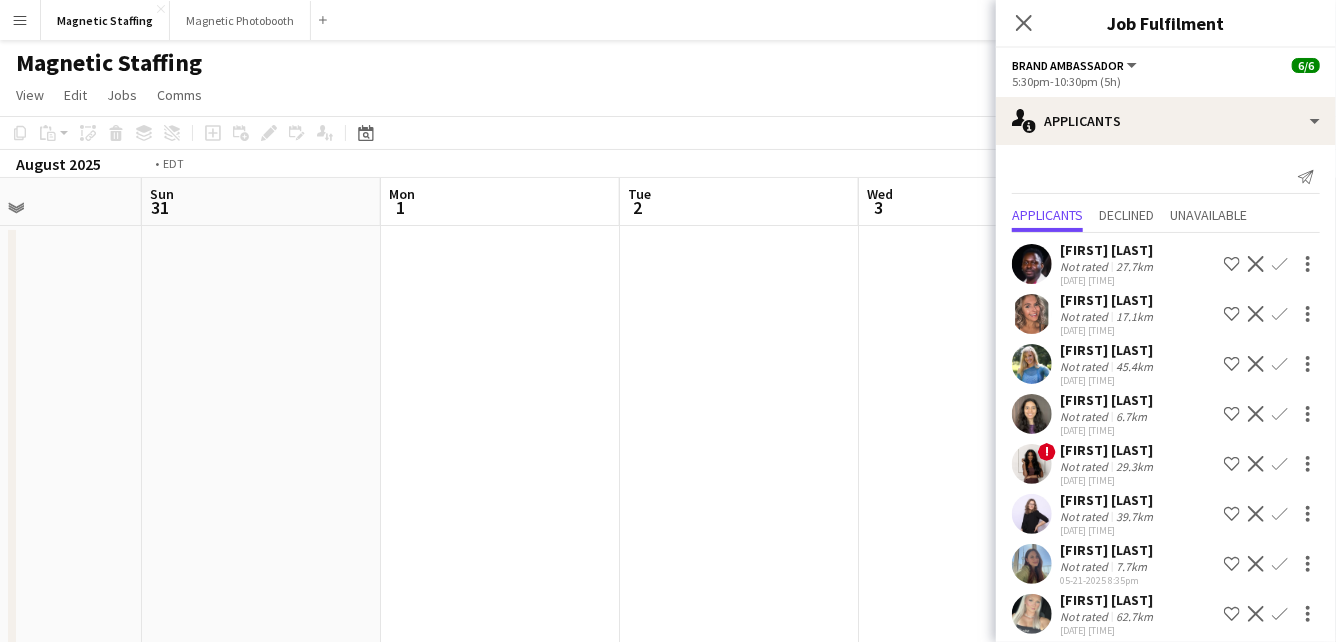 drag, startPoint x: 802, startPoint y: 387, endPoint x: 117, endPoint y: 486, distance: 692.11707 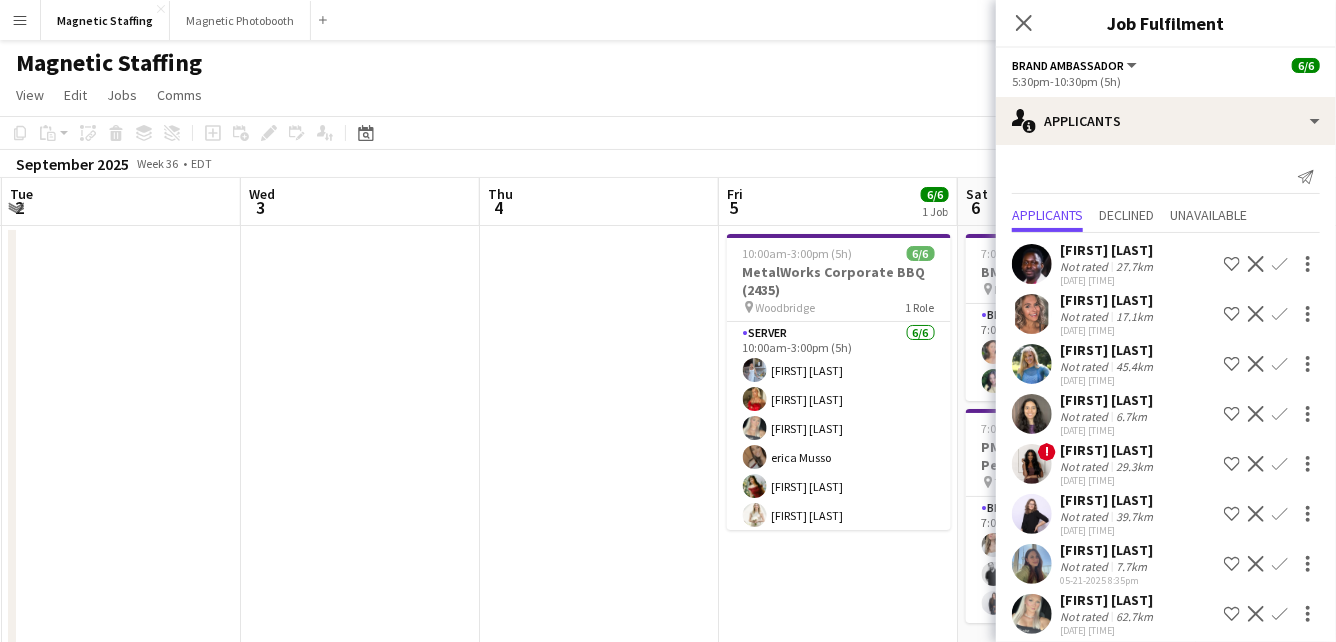 drag, startPoint x: 561, startPoint y: 503, endPoint x: 51, endPoint y: 532, distance: 510.82385 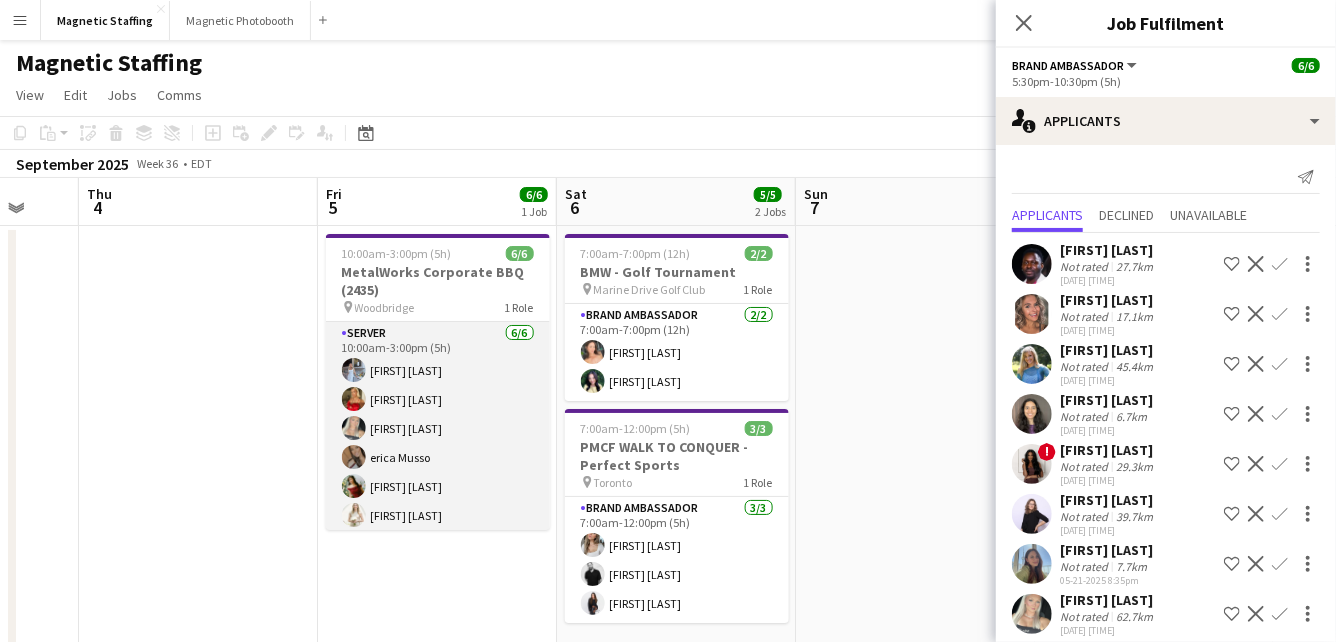 click on "Server   6/6   10:00am-3:00pm (5h)
[FIRST] [LAST] [FIRST] [LAST] [FIRST] [LAST] [FIRST] [LAST] [FIRST] [LAST] [FIRST] [LAST]" at bounding box center (438, 428) 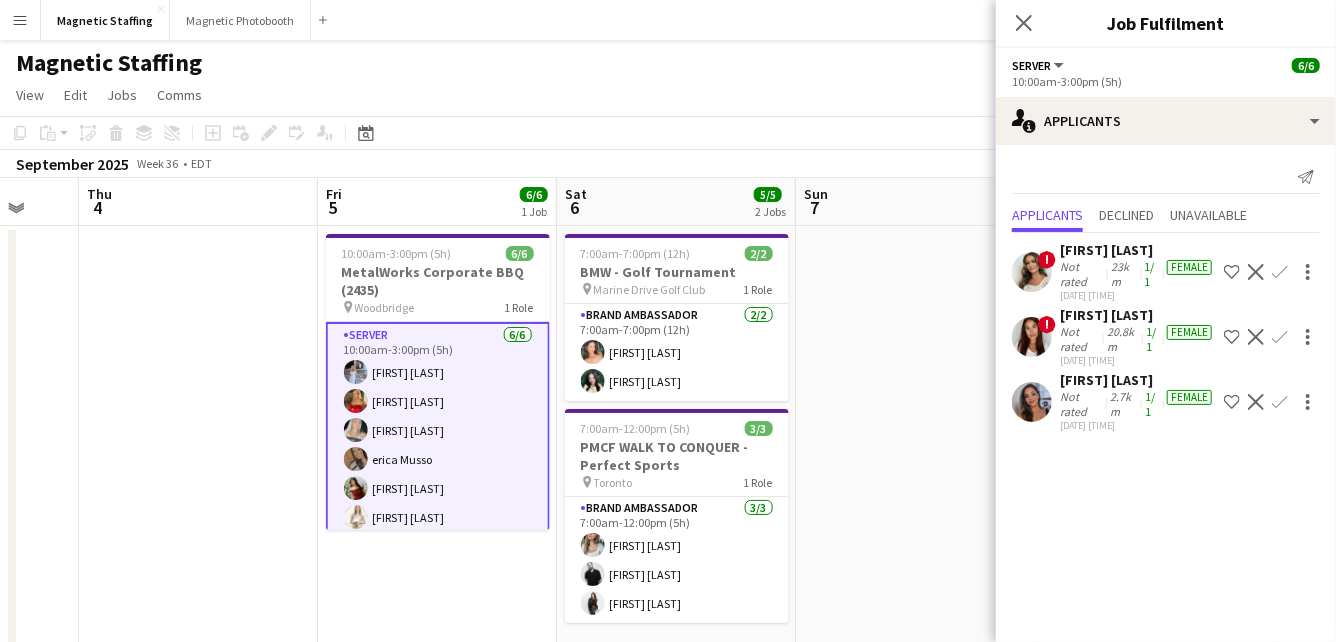 scroll, scrollTop: 8, scrollLeft: 0, axis: vertical 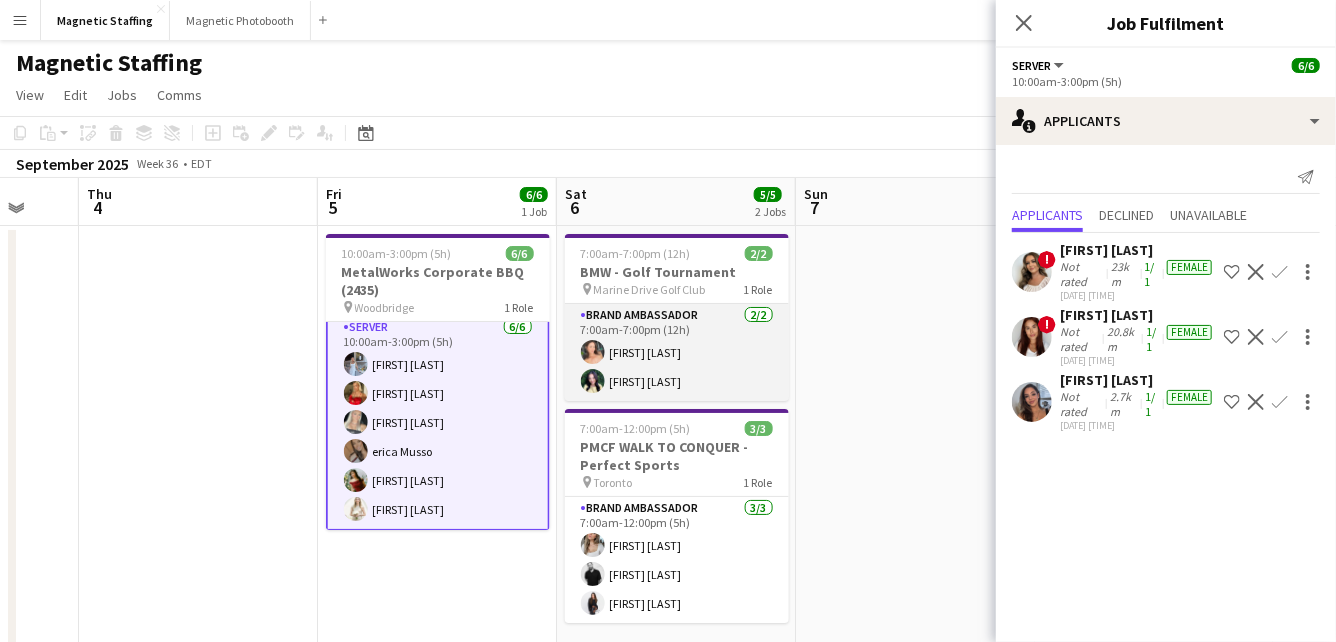 click on "Brand Ambassador   2/2   7:00am-7:00pm (12h)
[FIRST] [LAST] [FIRST] [LAST]" at bounding box center (677, 352) 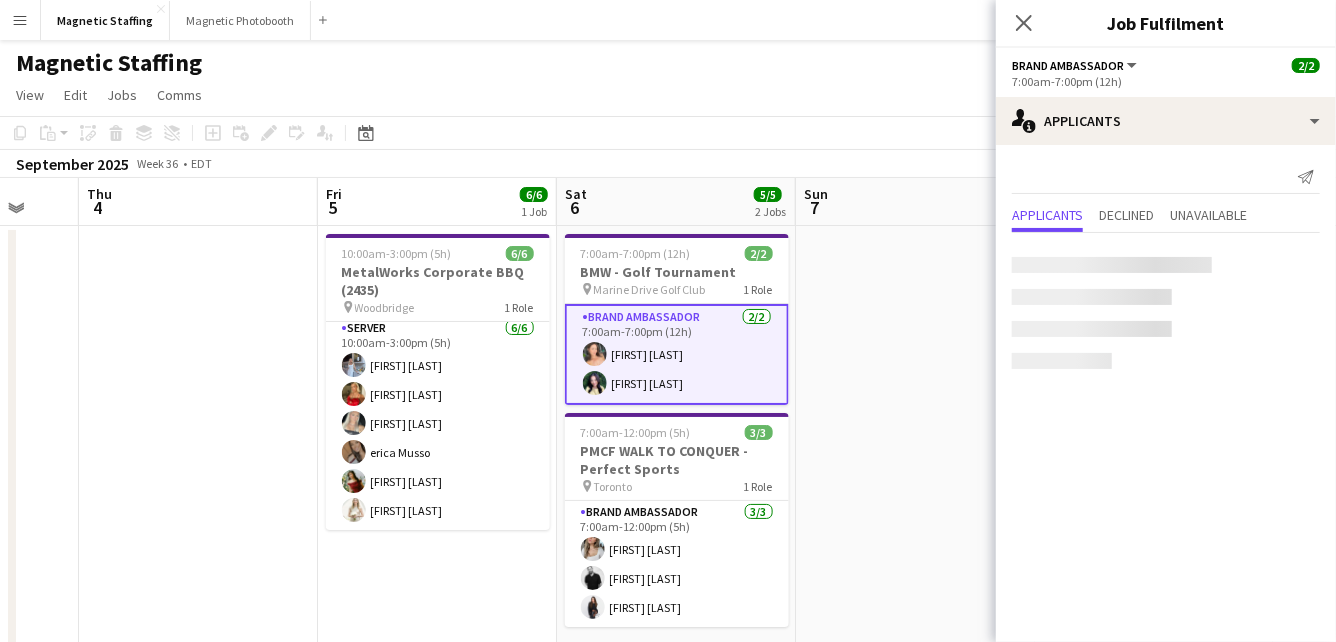 scroll, scrollTop: 5, scrollLeft: 0, axis: vertical 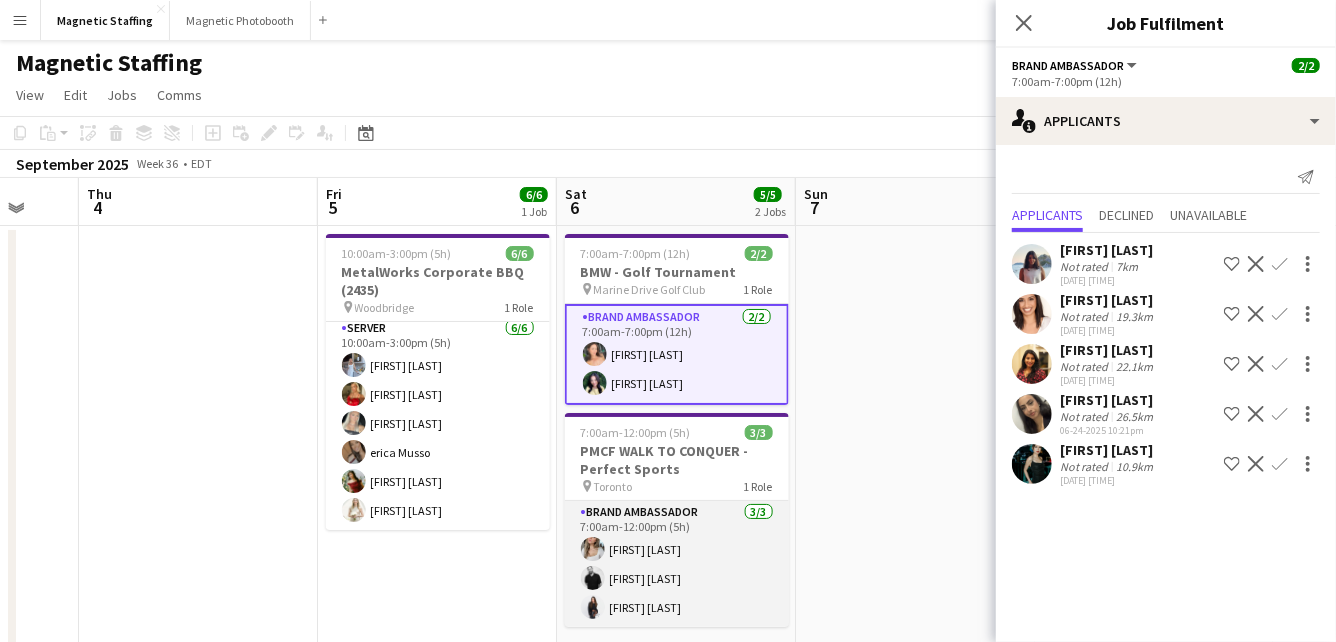 click on "Brand Ambassador   3/3   7:00am-12:00pm (5h)
[FIRST] [LAST] [FIRST] [LAST] [FIRST] [LAST]" at bounding box center (677, 564) 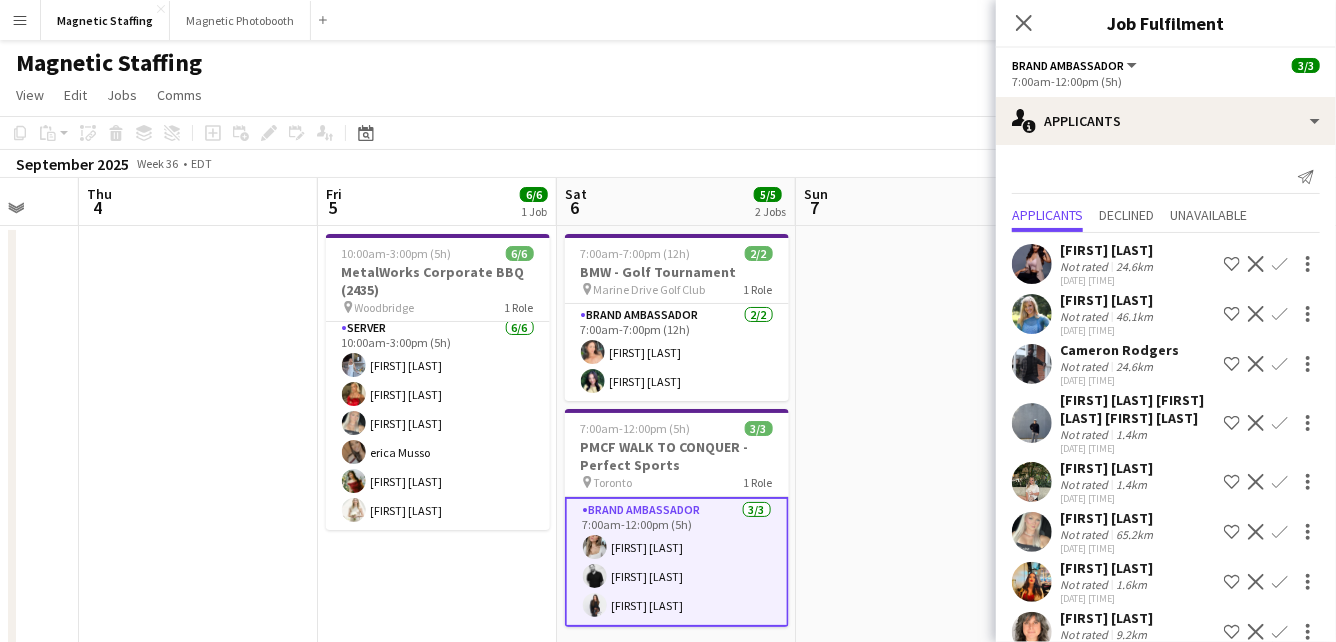 scroll, scrollTop: 314, scrollLeft: 0, axis: vertical 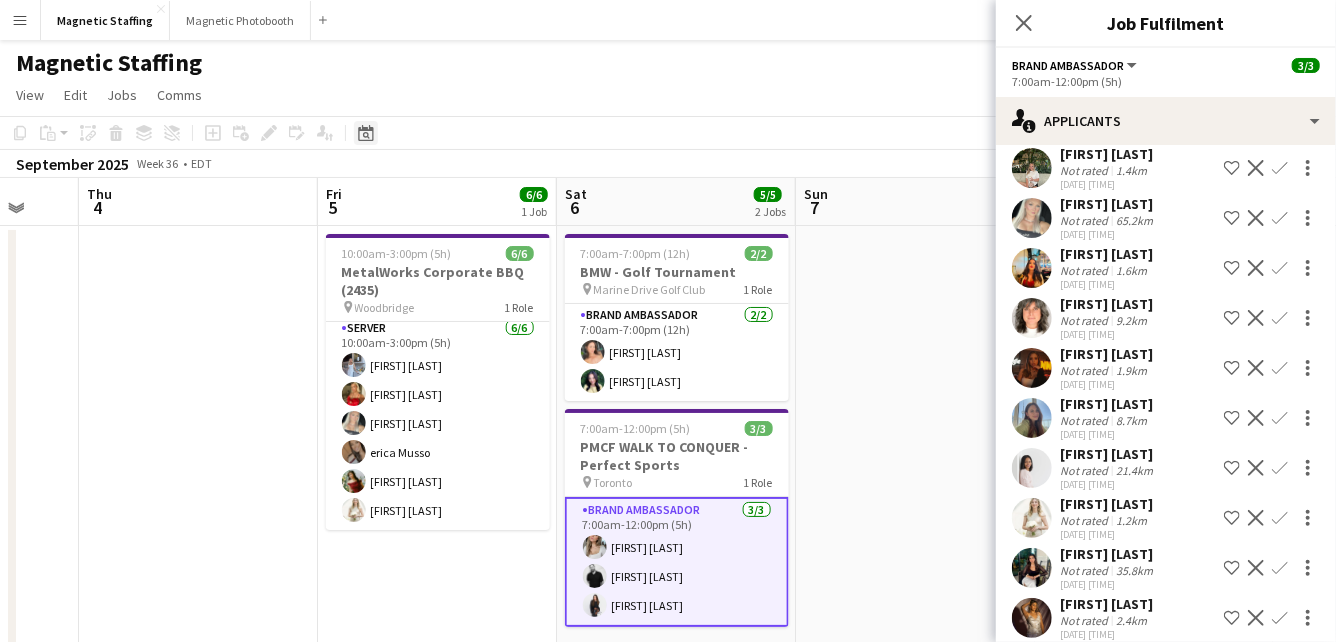 click 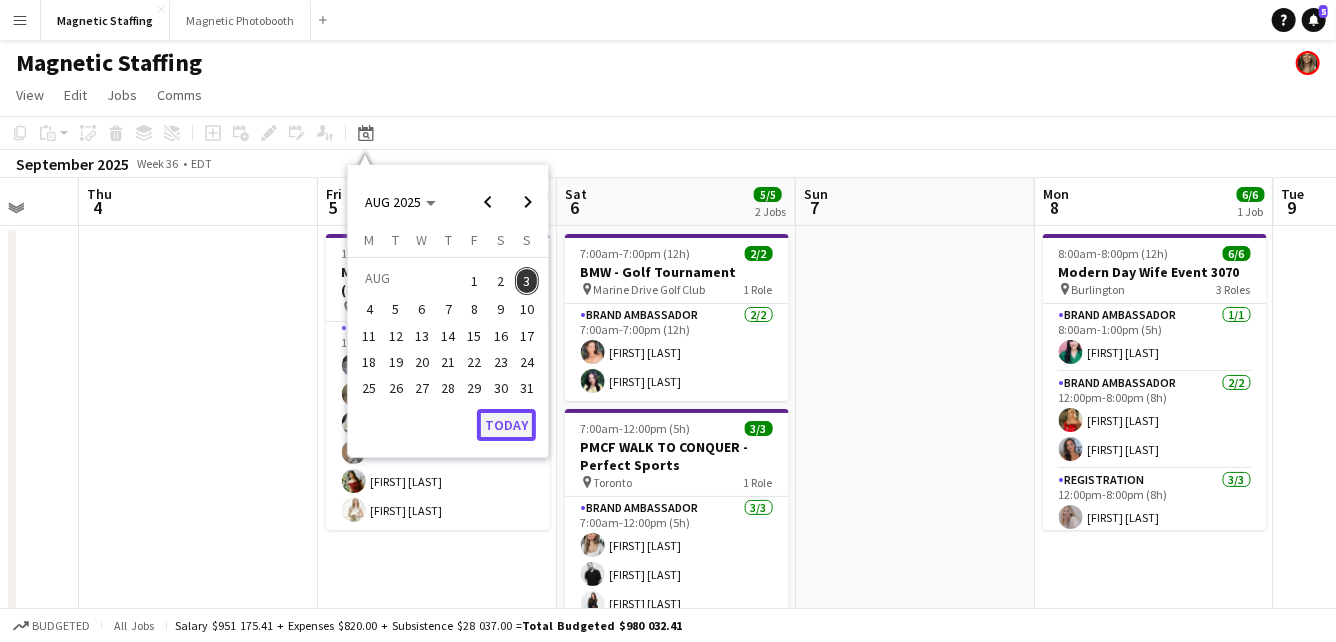 click on "Today" at bounding box center [506, 425] 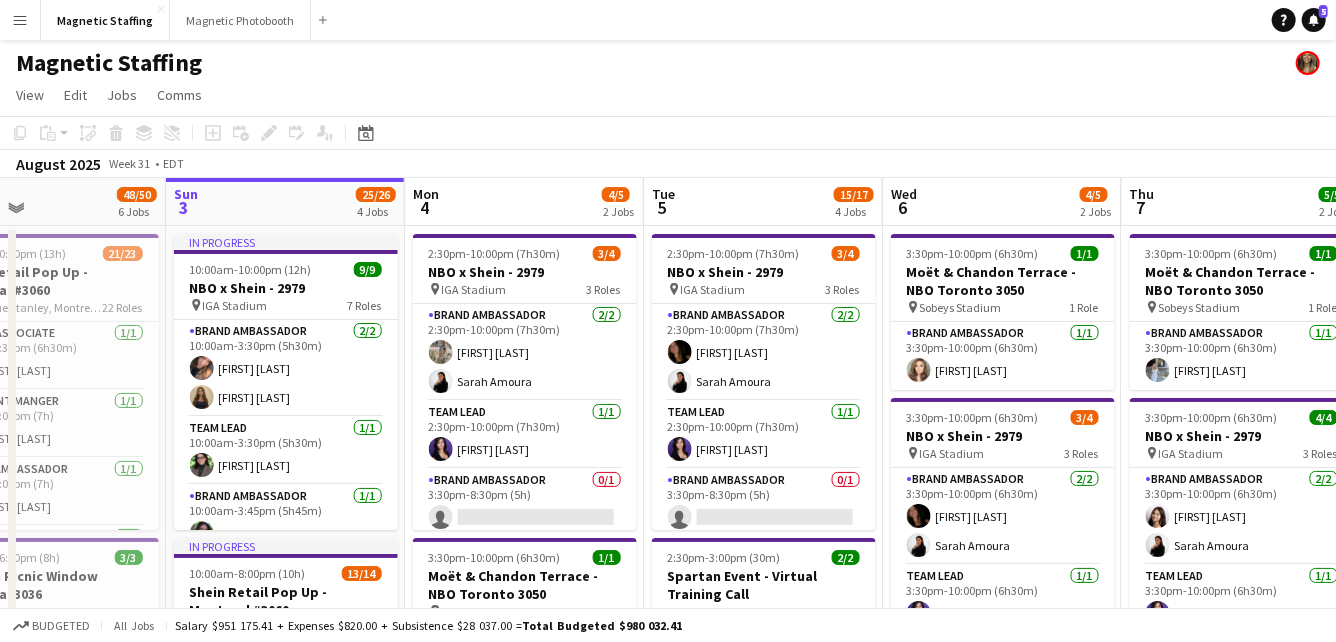 drag, startPoint x: 720, startPoint y: 417, endPoint x: 555, endPoint y: 416, distance: 165.00304 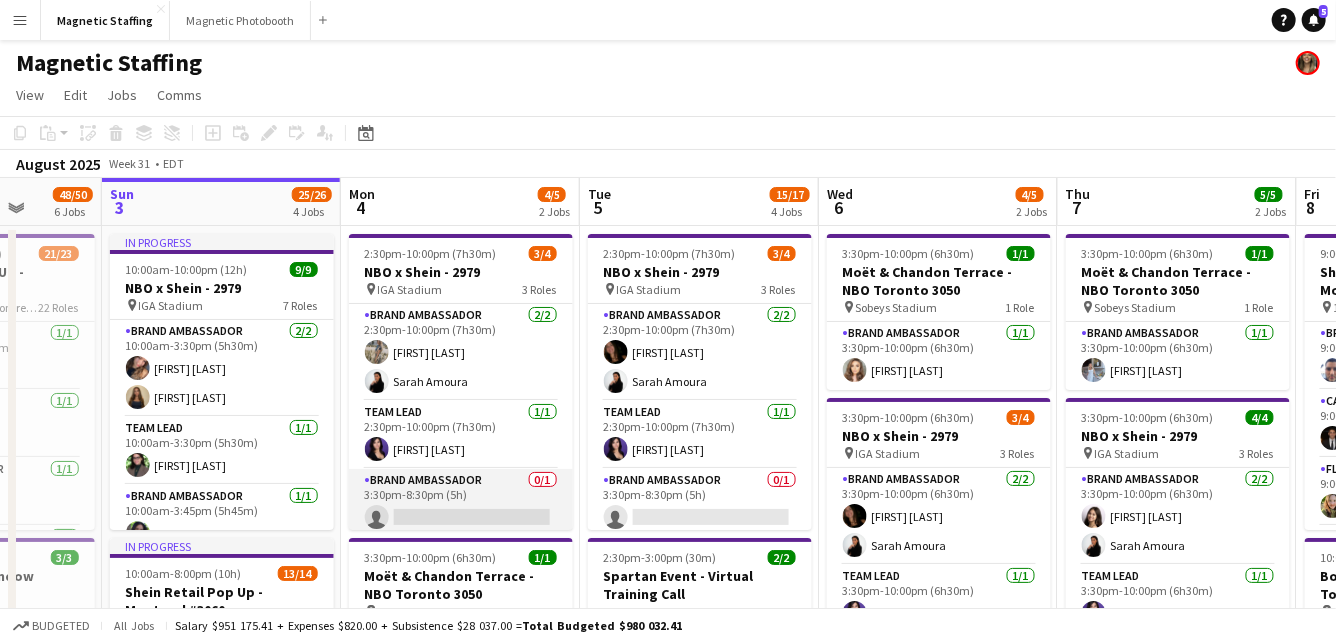 click on "Brand Ambassador   0/1   3:30pm-8:30pm (5h)
single-neutral-actions" at bounding box center (461, 503) 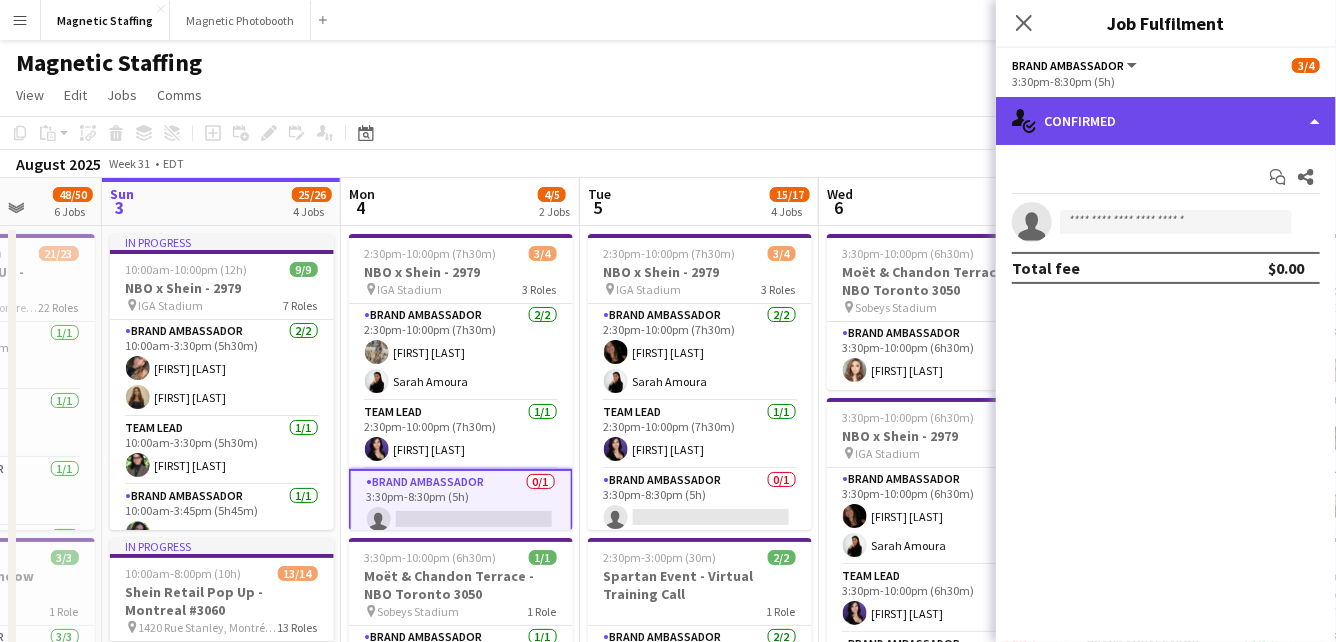 click on "single-neutral-actions-check-2
Confirmed" 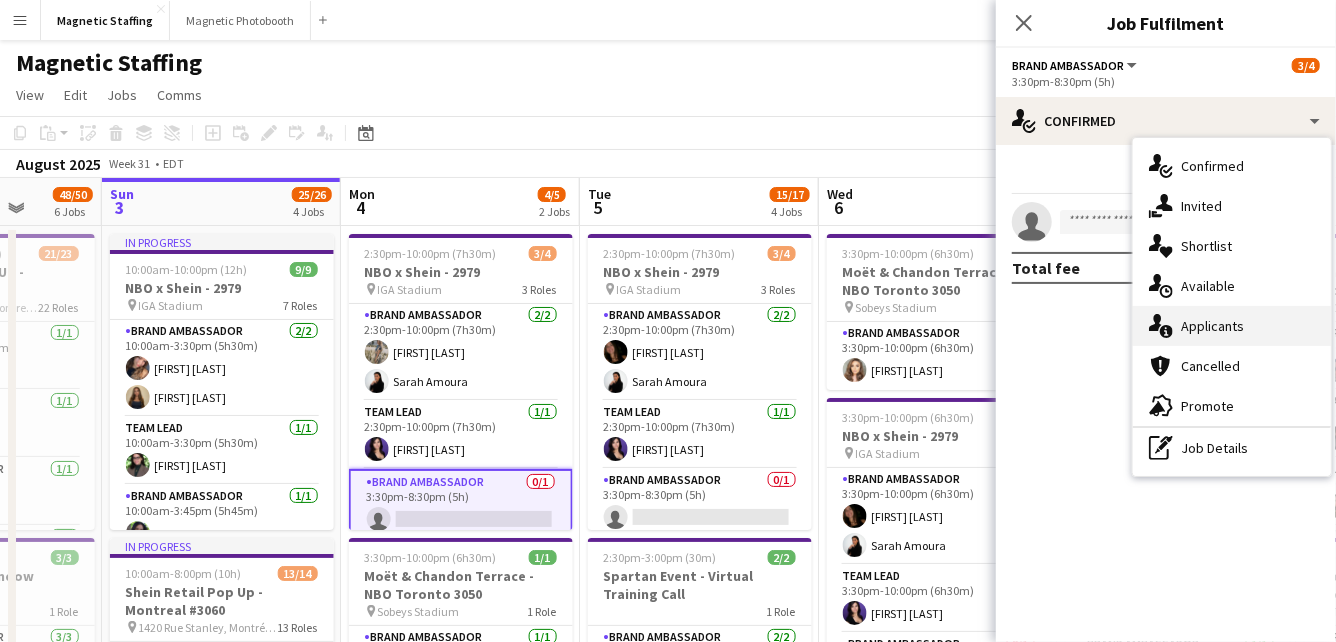 click on "single-neutral-actions-information
Applicants" at bounding box center (1232, 326) 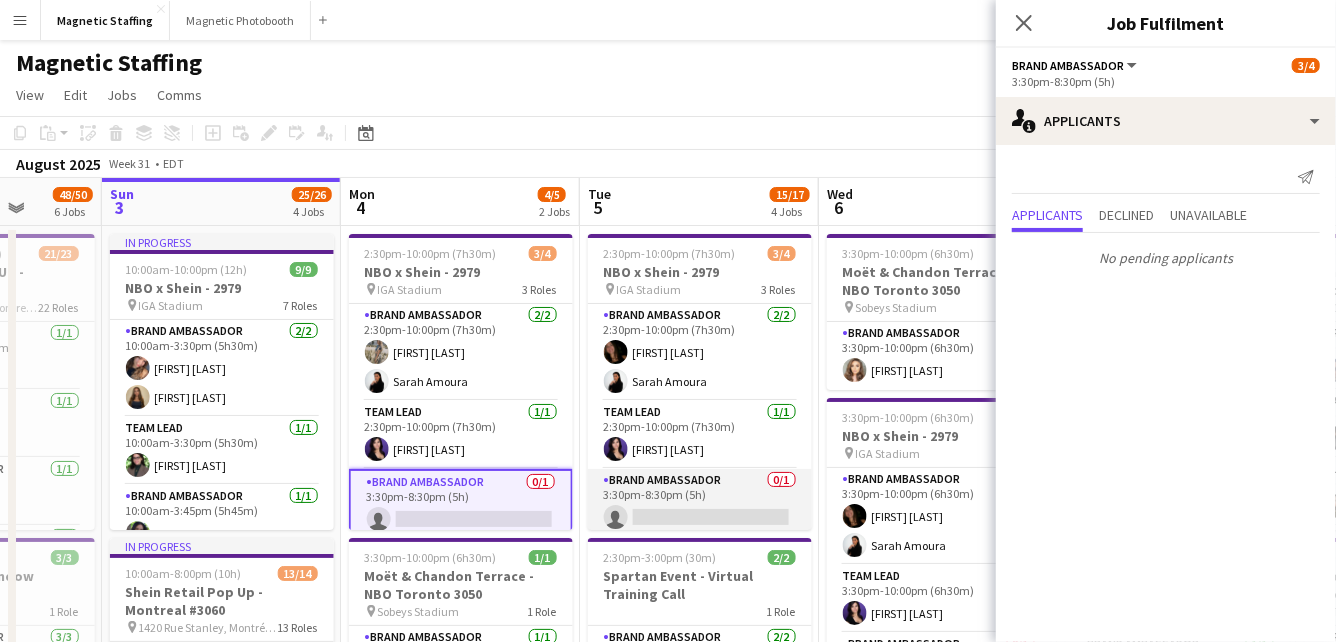 click on "Brand Ambassador   0/1   3:30pm-8:30pm (5h)
single-neutral-actions" at bounding box center [700, 503] 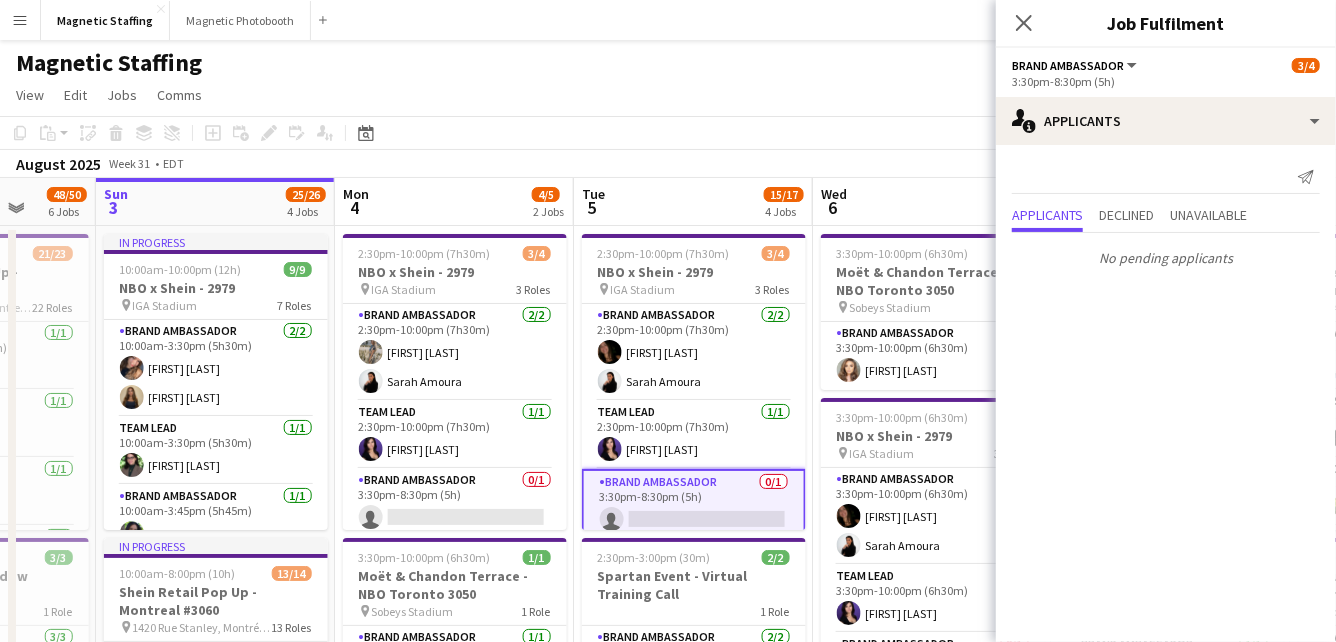 drag, startPoint x: 654, startPoint y: 509, endPoint x: 358, endPoint y: 509, distance: 296 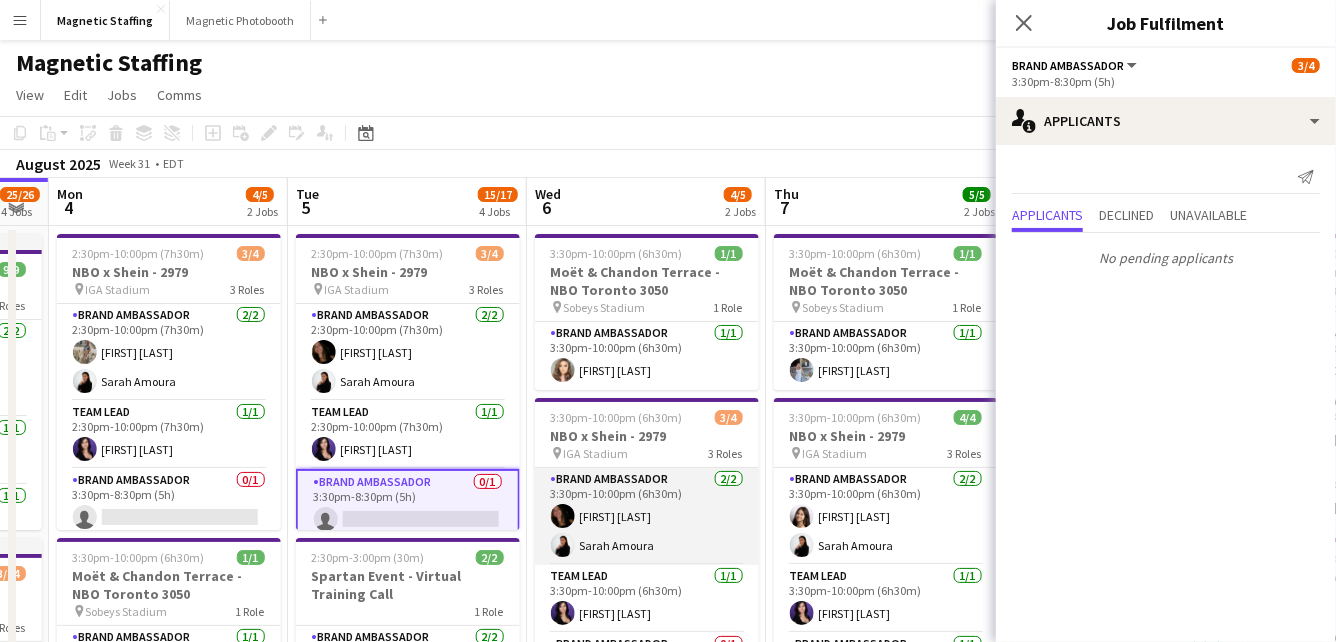scroll, scrollTop: 6, scrollLeft: 0, axis: vertical 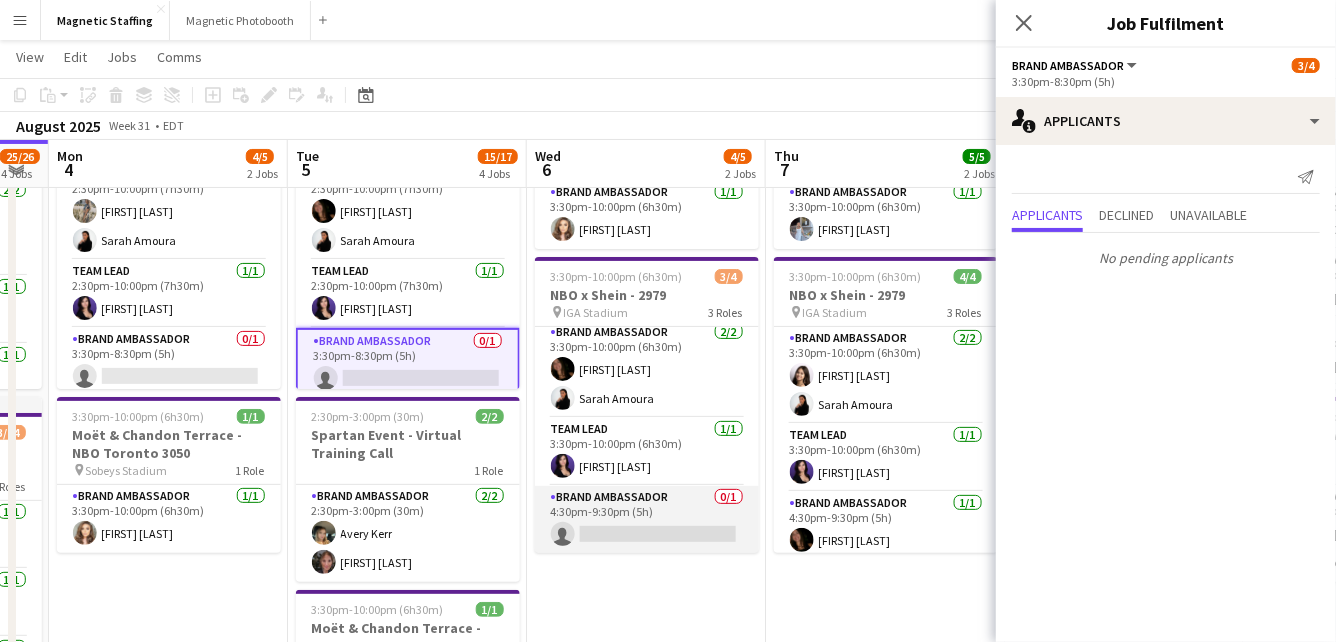 click on "Brand Ambassador   0/1   4:30pm-9:30pm (5h)
single-neutral-actions" at bounding box center [647, 520] 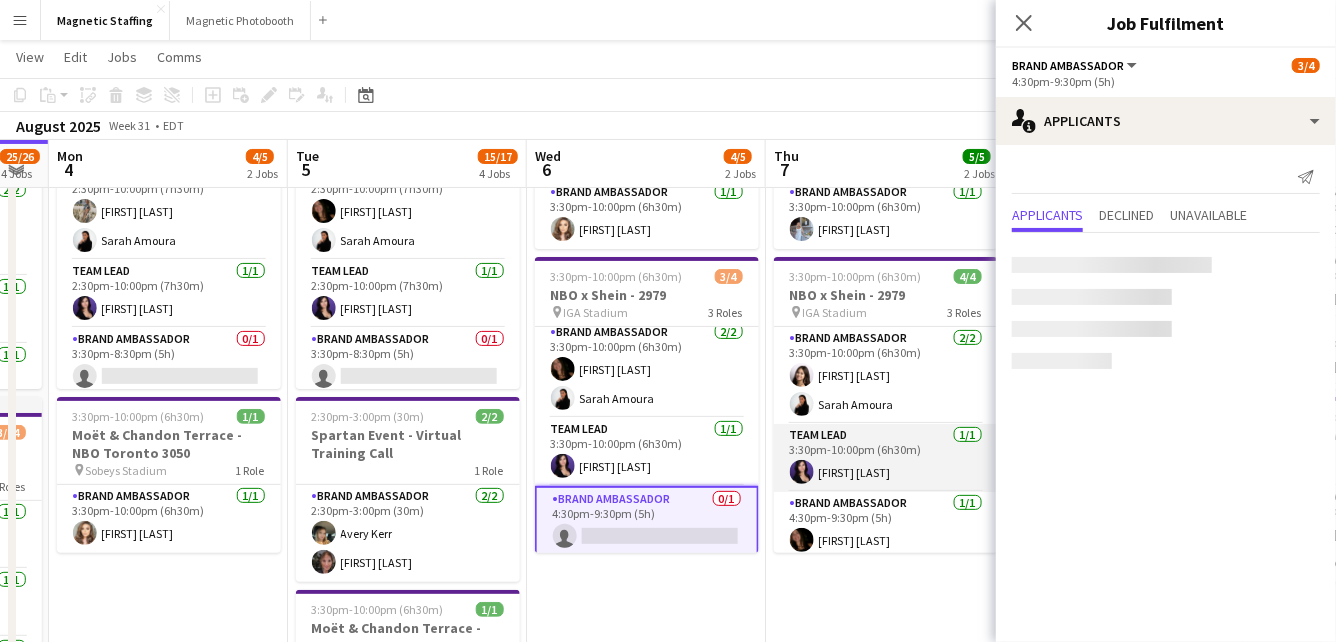 scroll, scrollTop: 7, scrollLeft: 0, axis: vertical 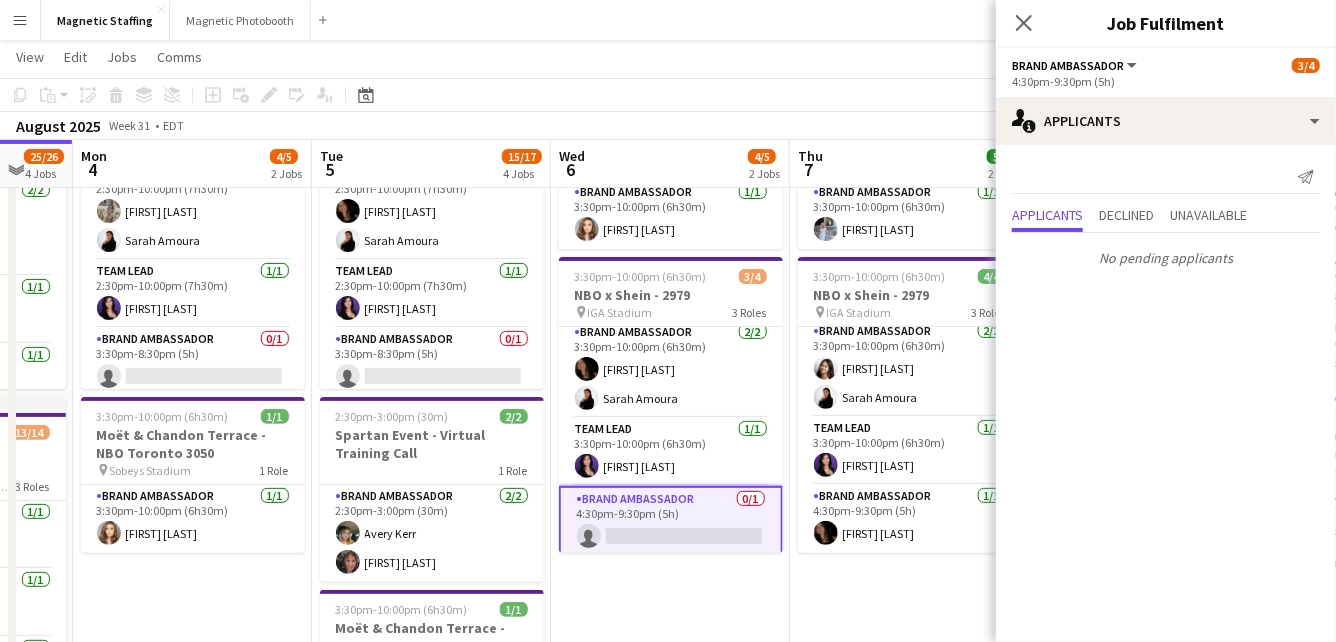 drag, startPoint x: 720, startPoint y: 489, endPoint x: 810, endPoint y: 501, distance: 90.79648 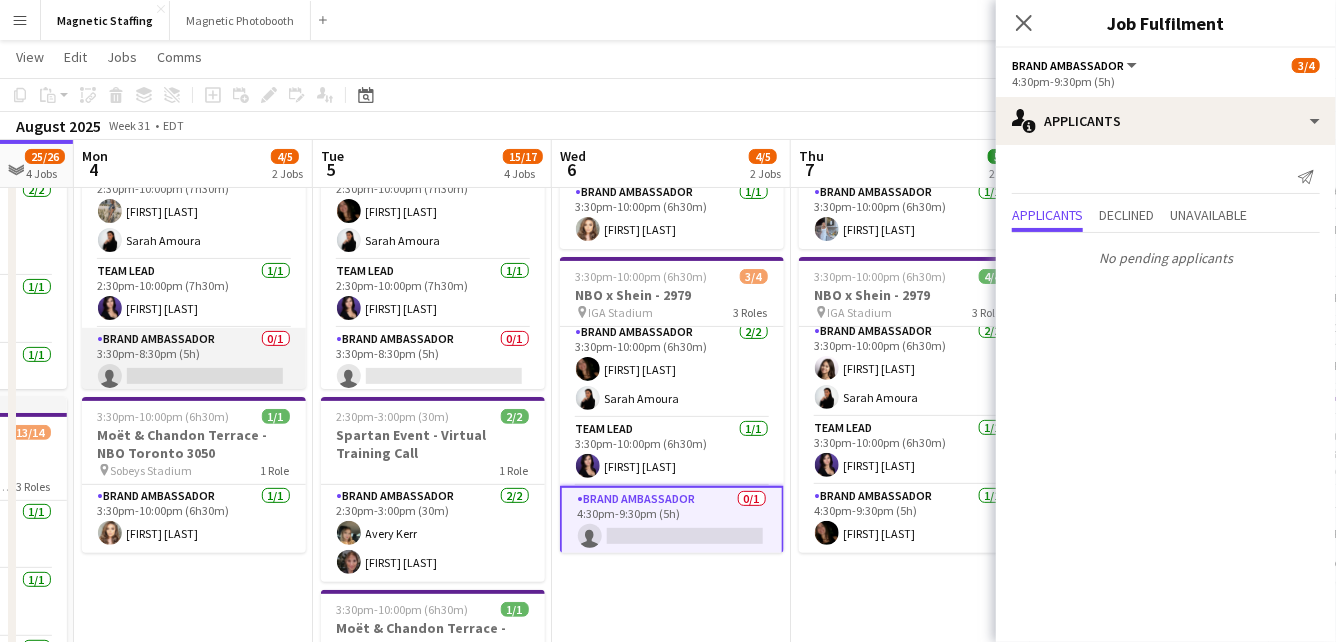 click on "Brand Ambassador   0/1   3:30pm-8:30pm (5h)
single-neutral-actions" at bounding box center (194, 362) 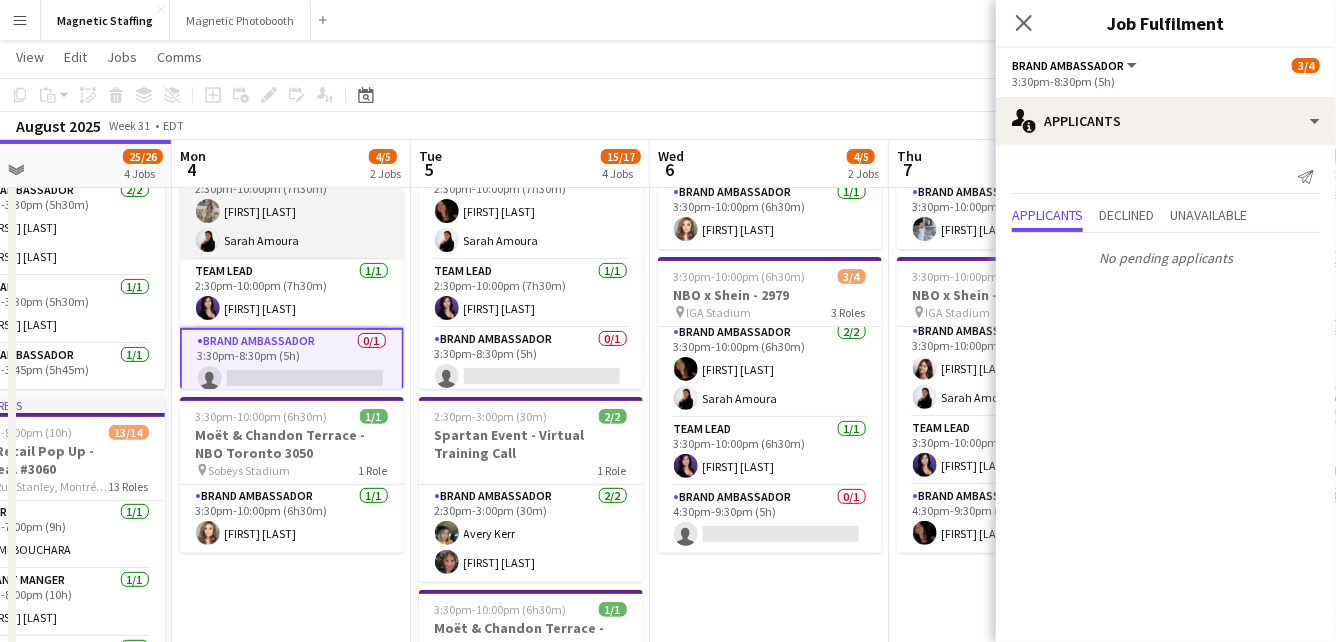 scroll, scrollTop: 0, scrollLeft: 543, axis: horizontal 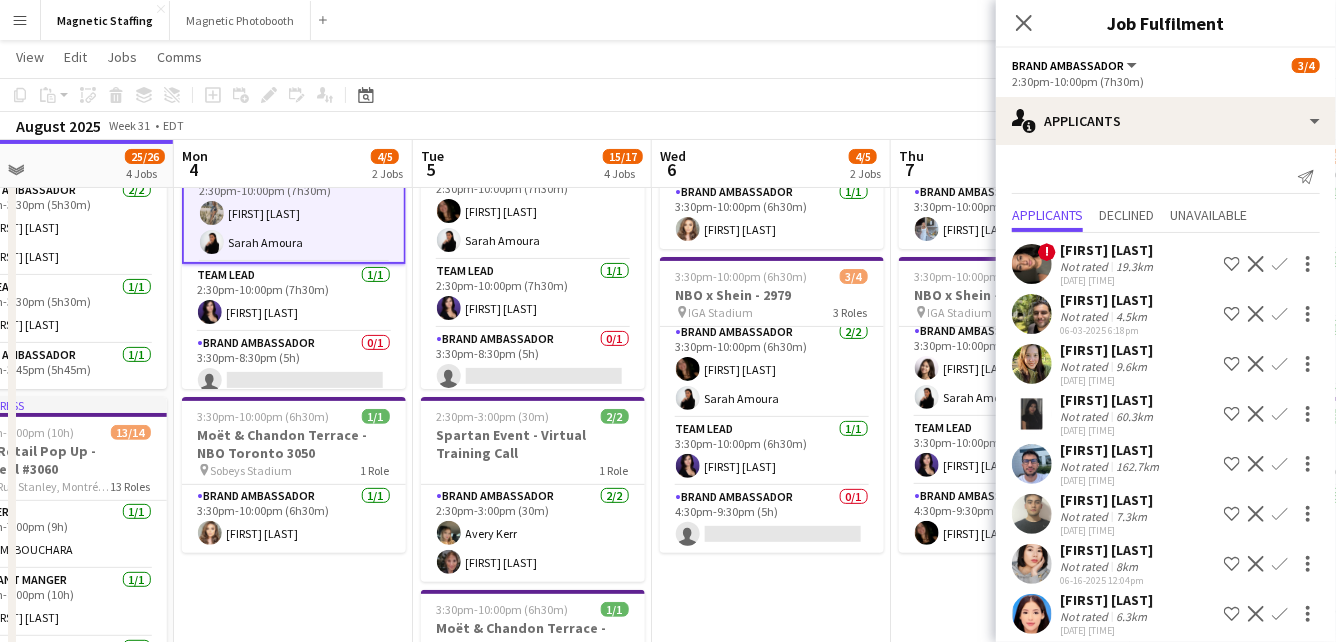 click on "Decline" at bounding box center (1256, 364) 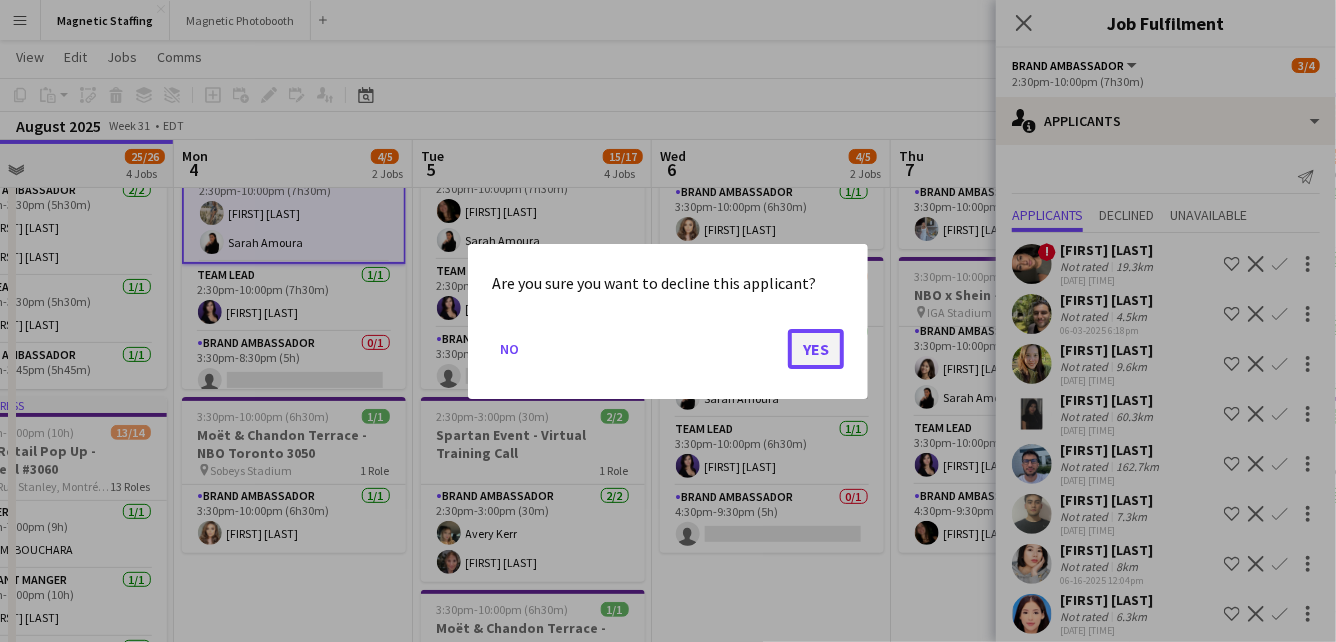 click on "Yes" 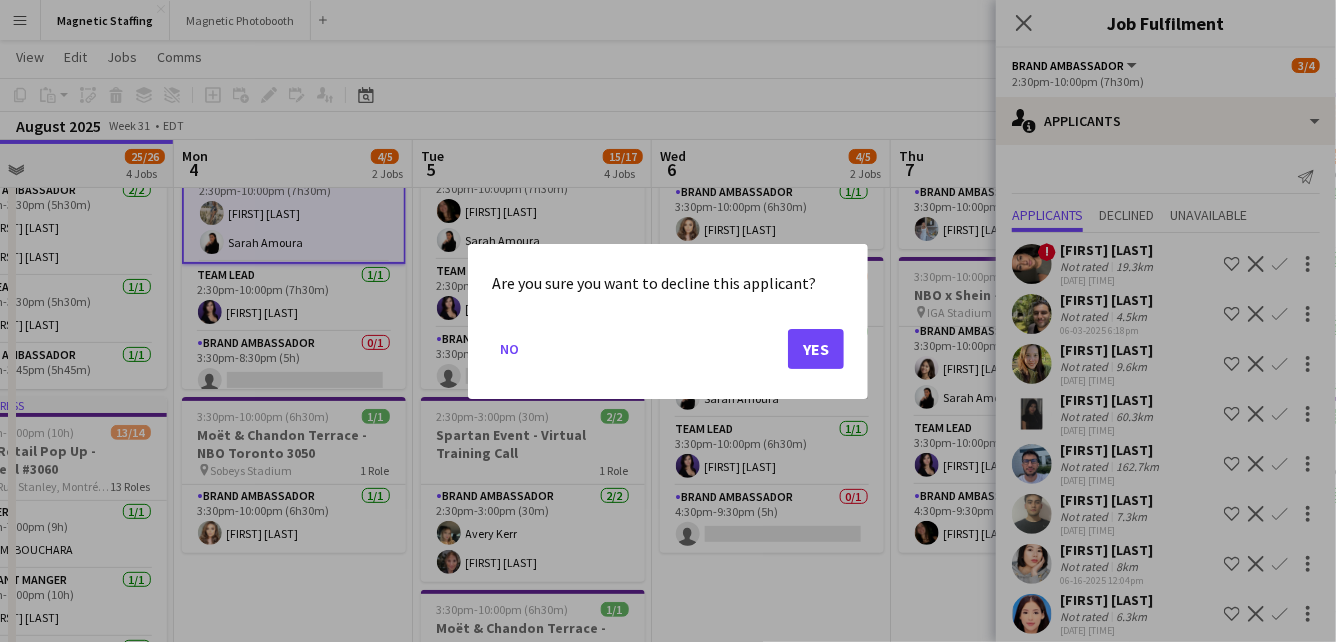 scroll, scrollTop: 139, scrollLeft: 0, axis: vertical 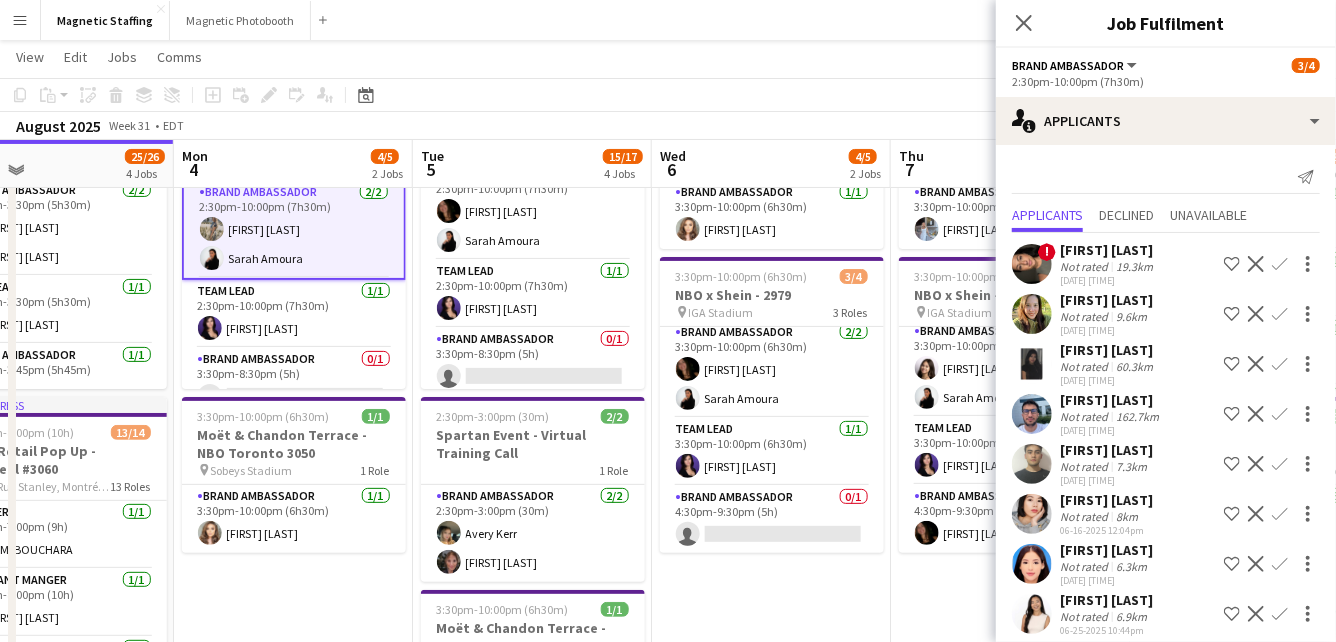 click on "Decline" at bounding box center (1256, 414) 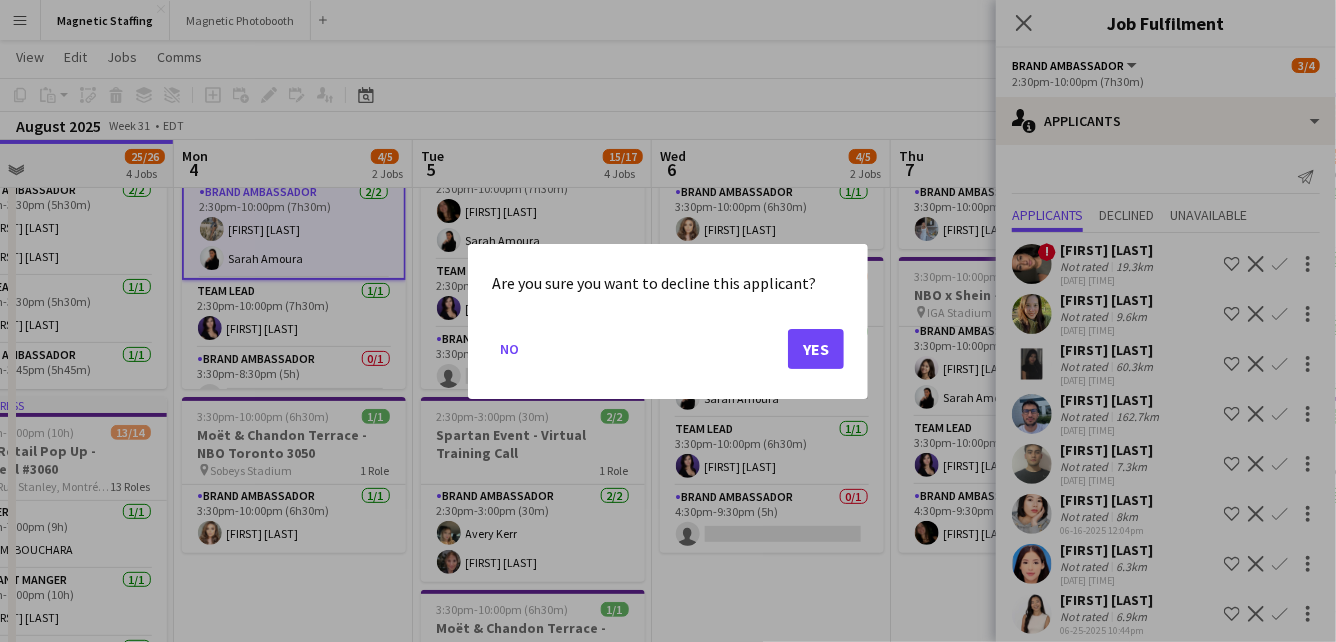 scroll, scrollTop: 0, scrollLeft: 0, axis: both 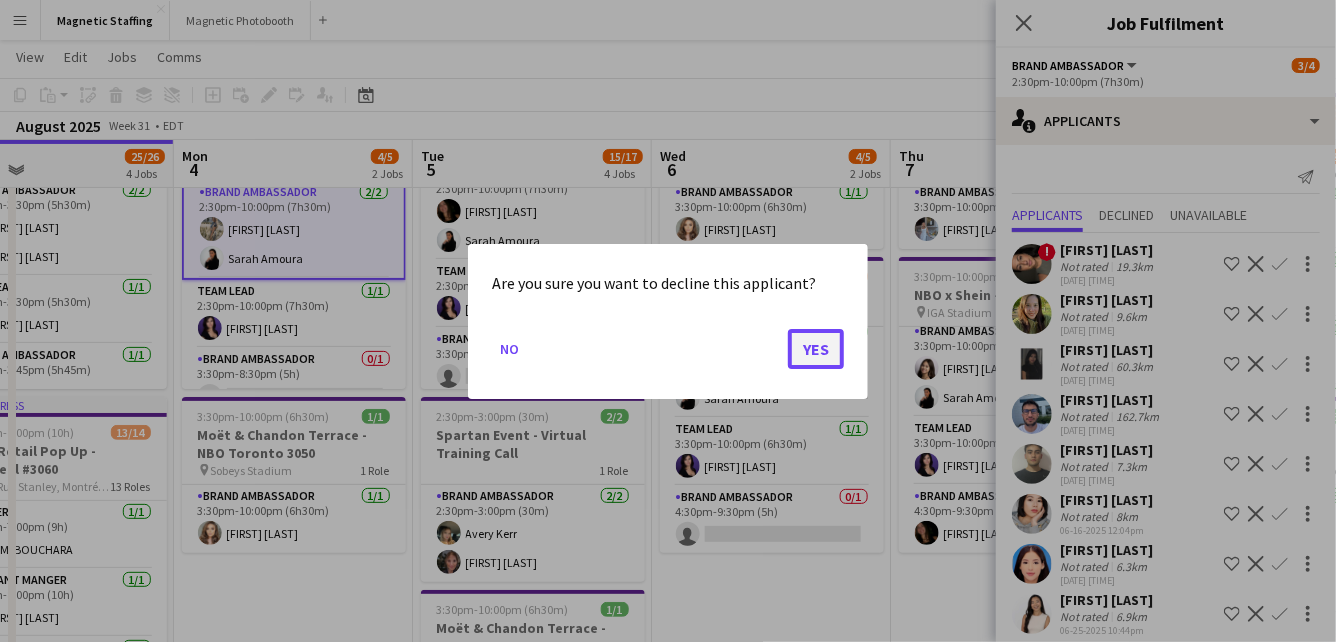 click on "Yes" 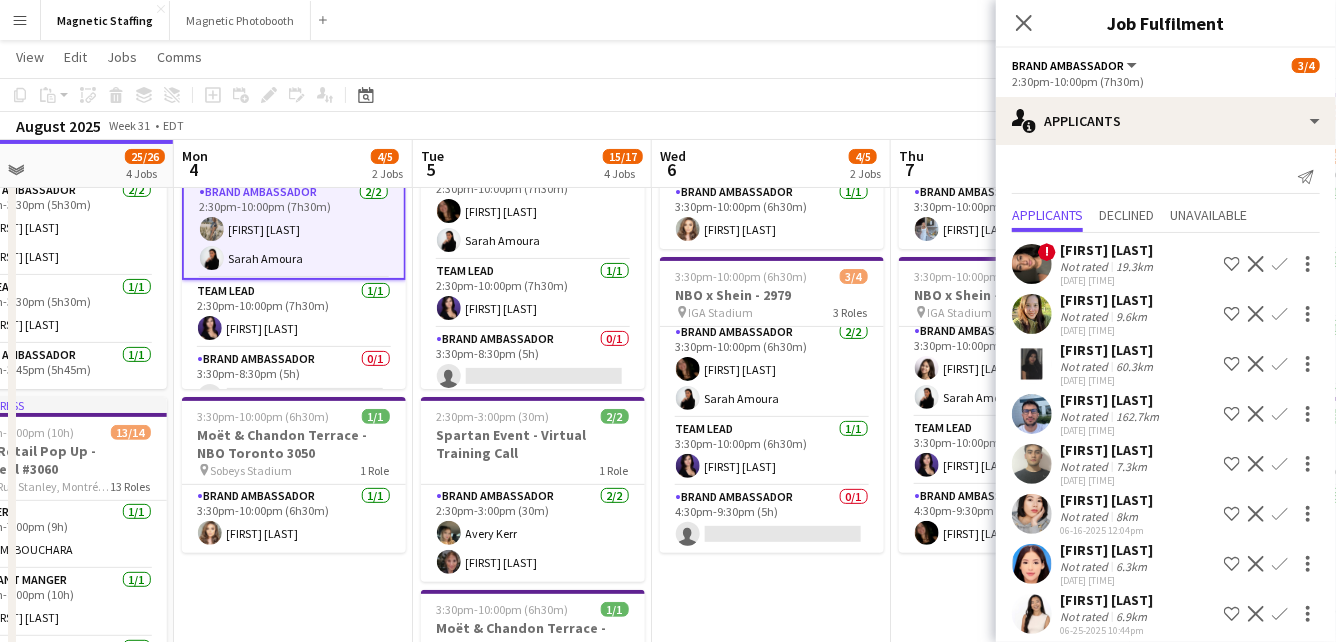scroll, scrollTop: 139, scrollLeft: 0, axis: vertical 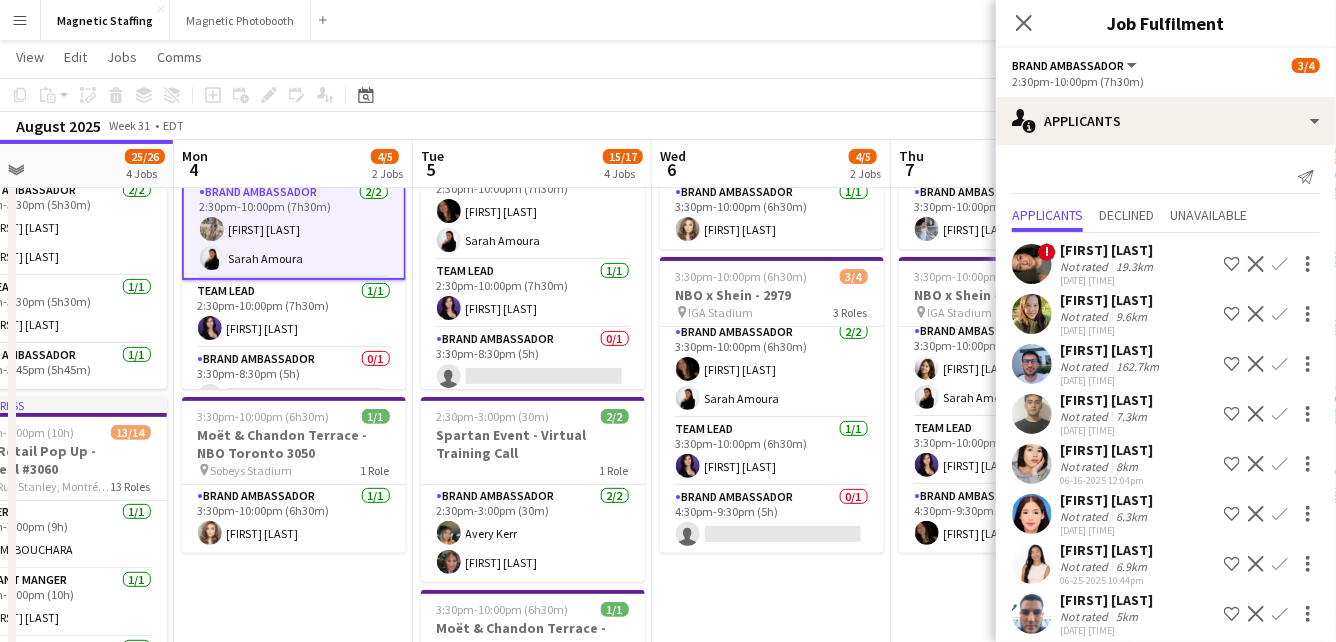 click on "Decline" at bounding box center (1256, 514) 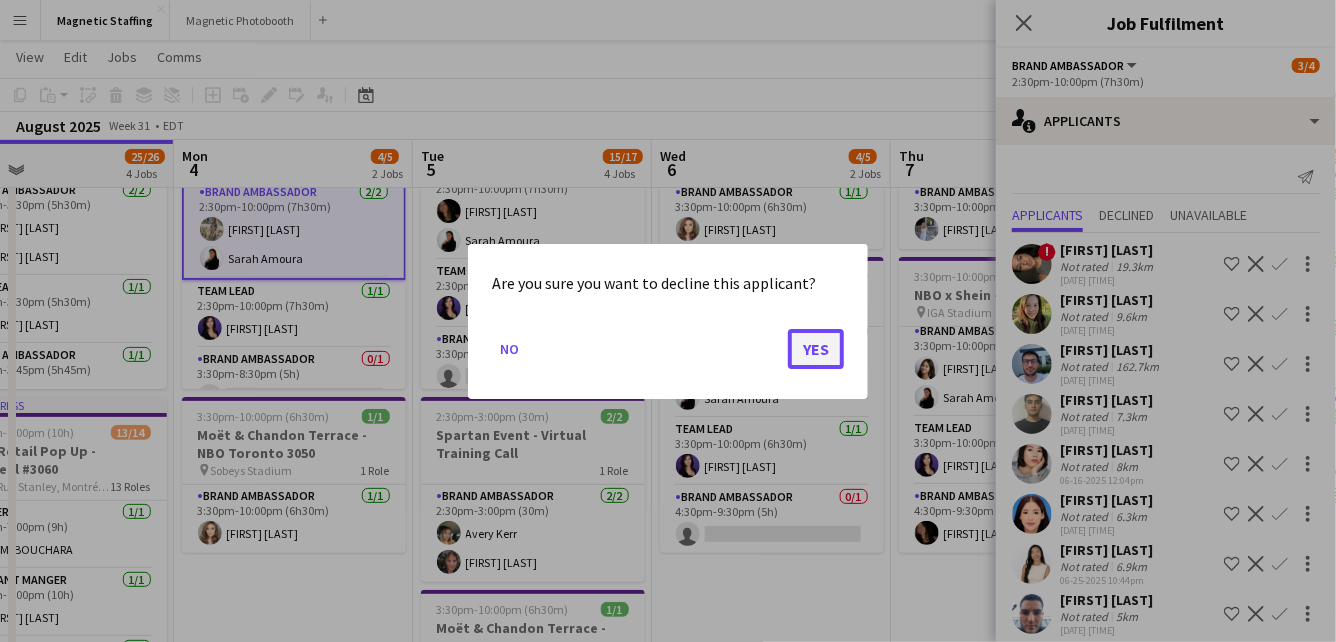 click on "Yes" 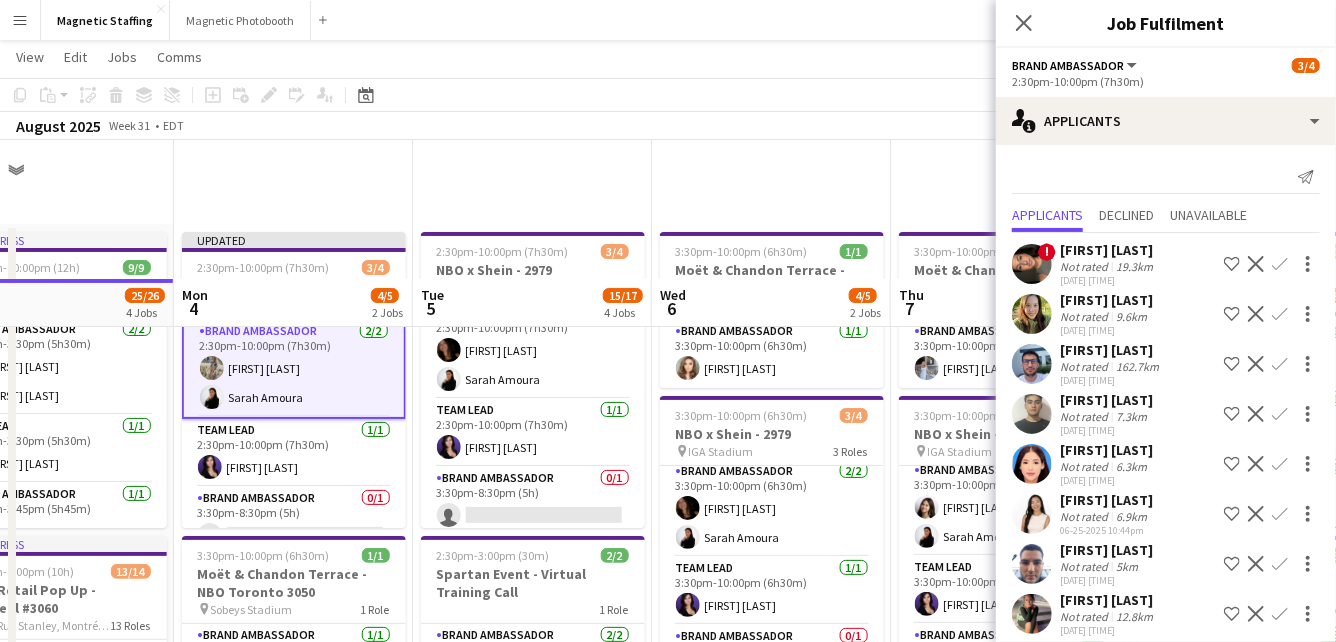 scroll, scrollTop: 139, scrollLeft: 0, axis: vertical 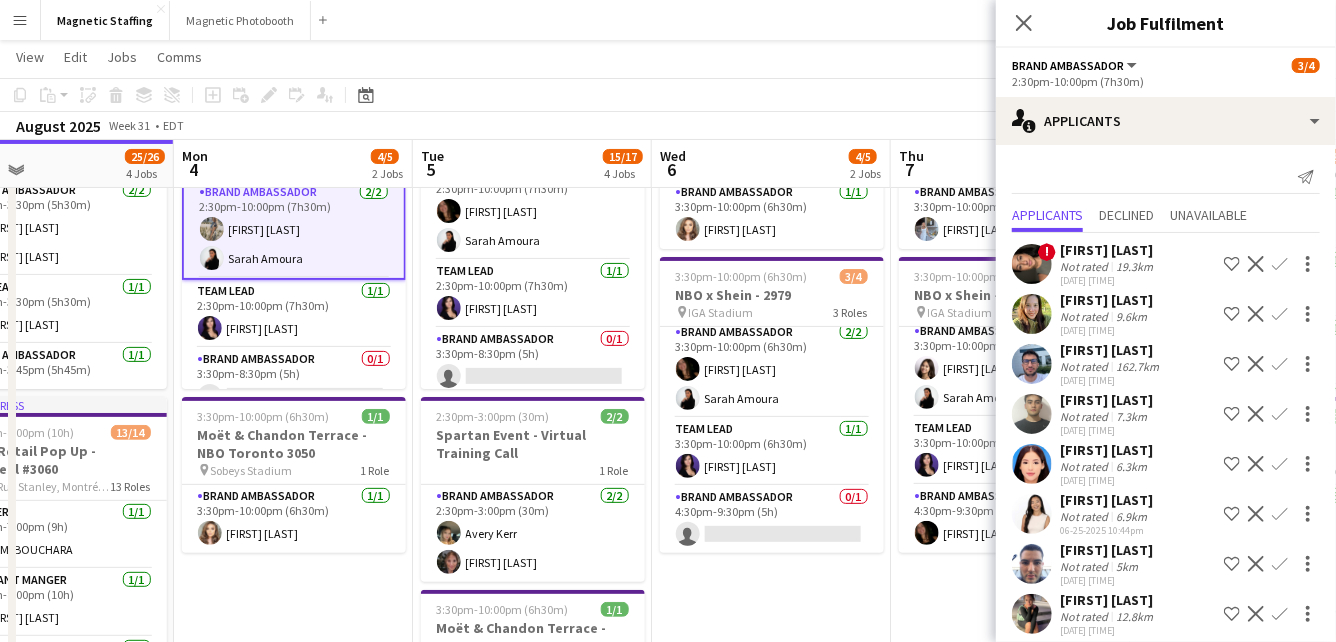 click on "Decline" at bounding box center (1256, 464) 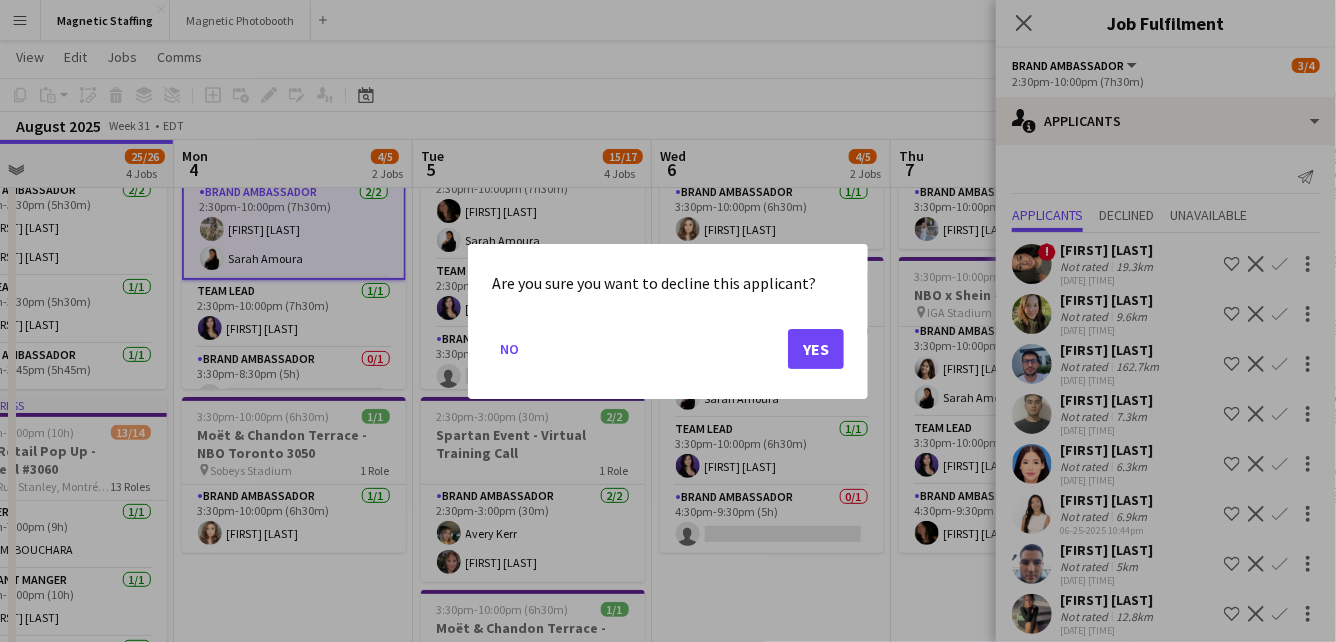 scroll, scrollTop: 0, scrollLeft: 0, axis: both 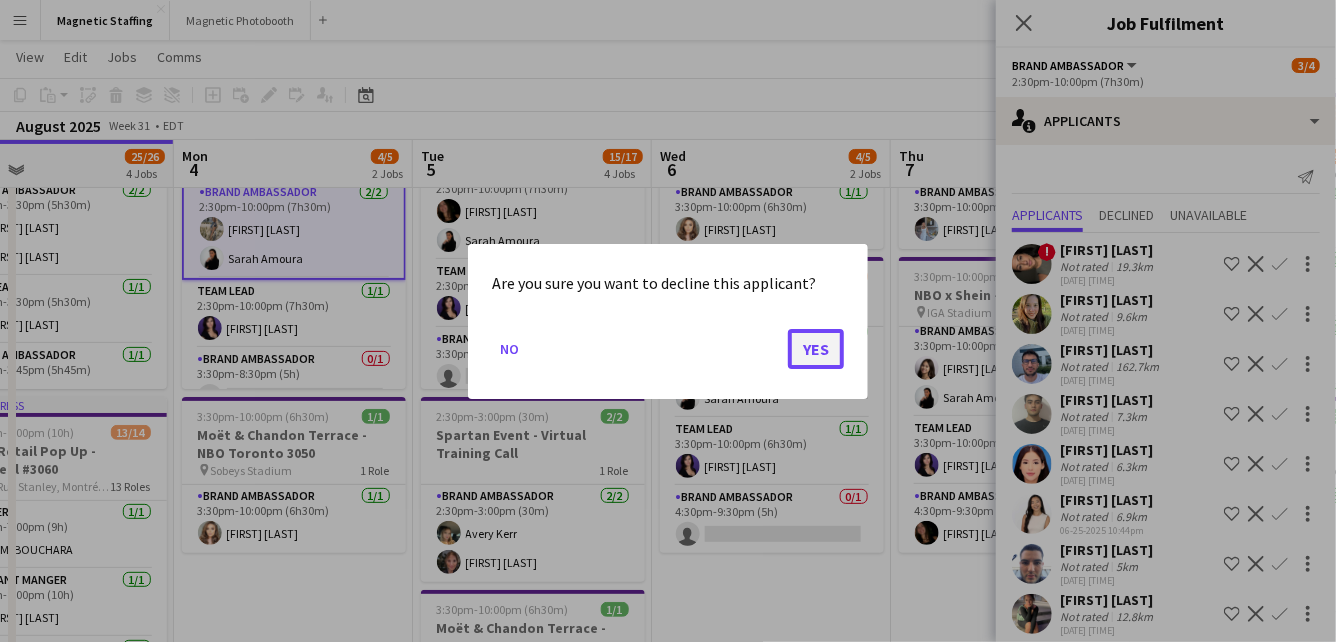 click on "Yes" 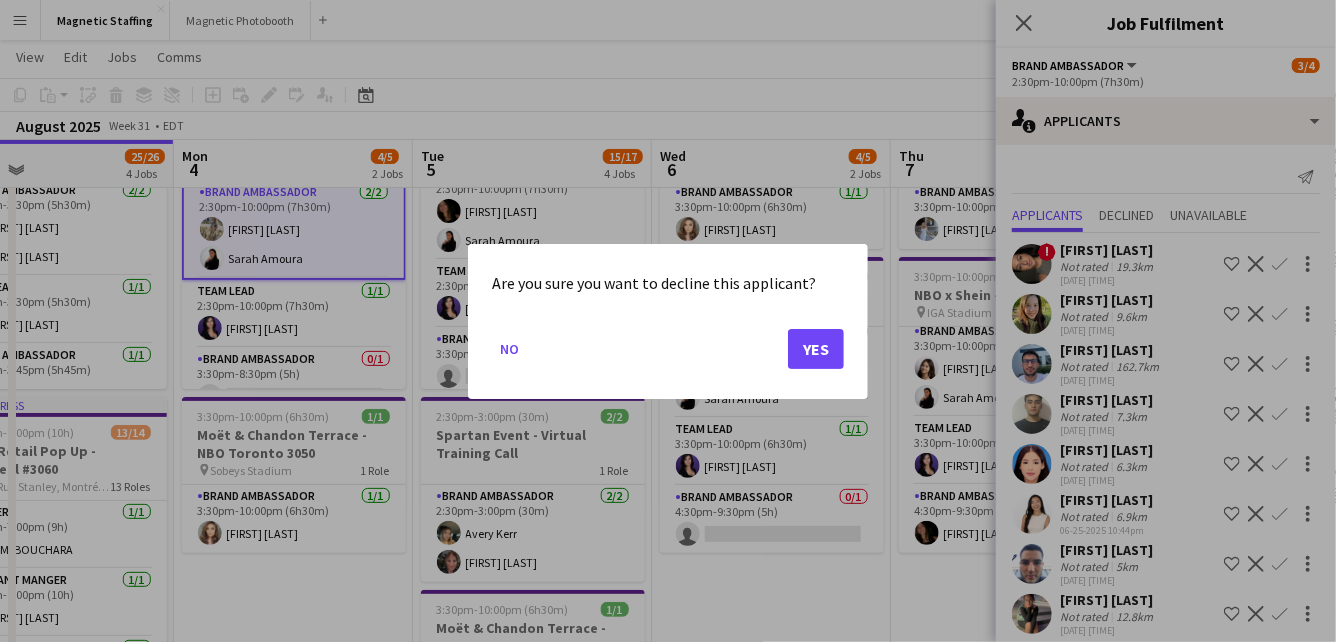 scroll, scrollTop: 139, scrollLeft: 0, axis: vertical 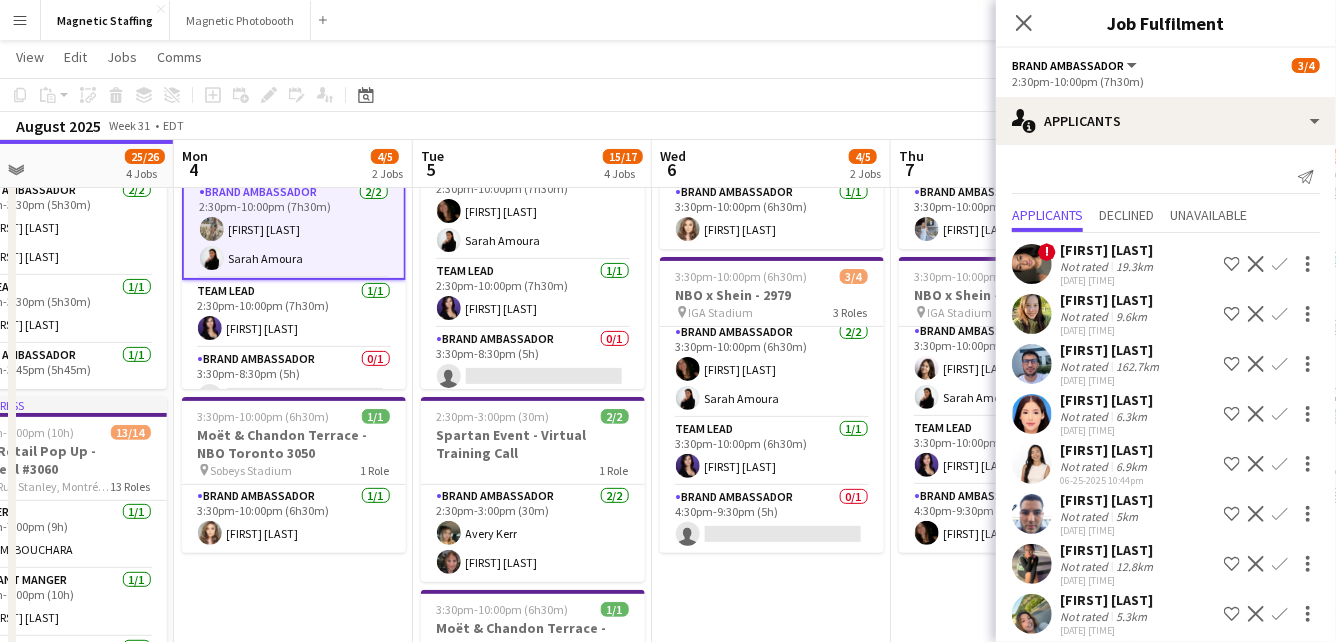 click on "3:30pm-10:00pm (6h30m)    1/1   Moët & Chandon Terrace - NBO Toronto 3050
pin
Sobeys Stadium    1 Role   Brand Ambassador   1/1   3:30pm-10:00pm (6h30m)
[FIRST] [LAST]     3:30pm-10:00pm (6h30m)    4/4   NBO x Shein - 2979
pin
IGA Stadium   3 Roles   Brand Ambassador   2/2   3:30pm-10:00pm (6h30m)
[FIRST] [LAST] [FIRST] [LAST]  Team Lead   1/1   3:30pm-10:00pm (6h30m)
[FIRST] [LAST]  Brand Ambassador   1/1   4:30pm-9:30pm (5h)
[FIRST] [LAST]" at bounding box center [1010, 907] 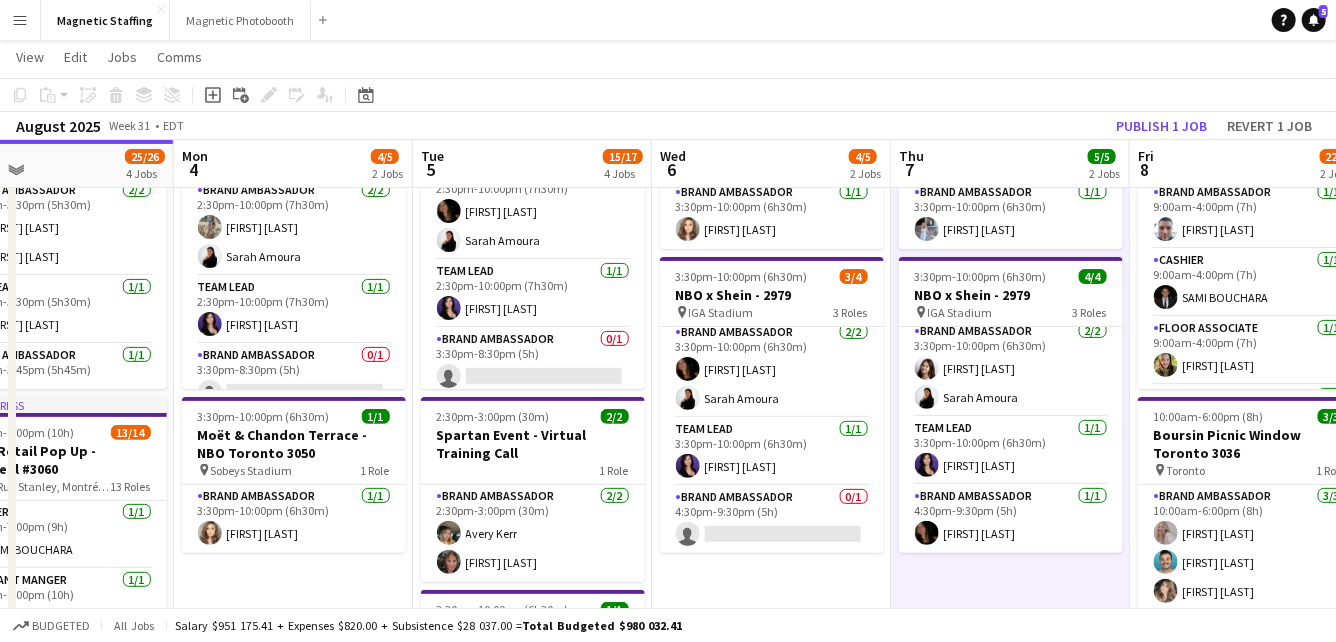 click on "Copy
Paste
Paste
Command
V Paste with crew
Command
Shift
V
Paste linked Job
Delete
Group
Ungroup
Add job
Add linked Job
Edit
Edit linked Job
Applicants
Date picker
AUG 2025 AUG 2025 Monday M Tuesday T Wednesday W Thursday T Friday F Saturday S Sunday S  AUG   1   2   3   4   5   6   7   8   9   10   11   12   13   14   15   16   17   18   19   20   21   22   23   24   25" 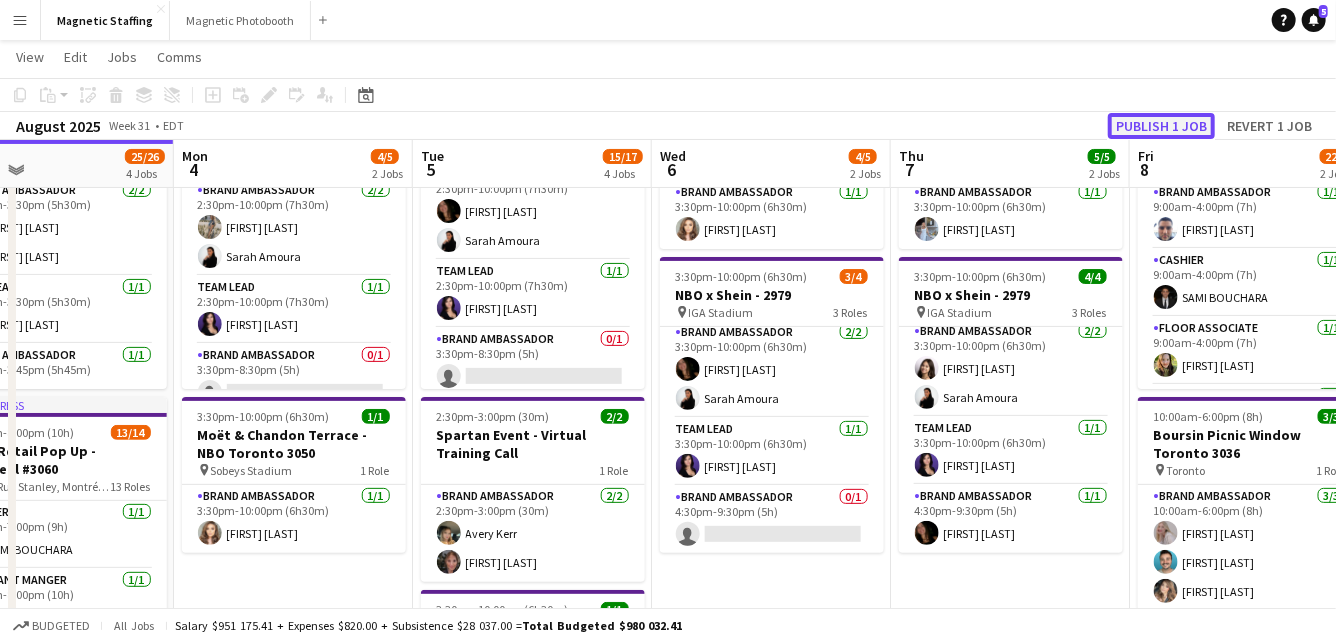 click on "Publish 1 job" 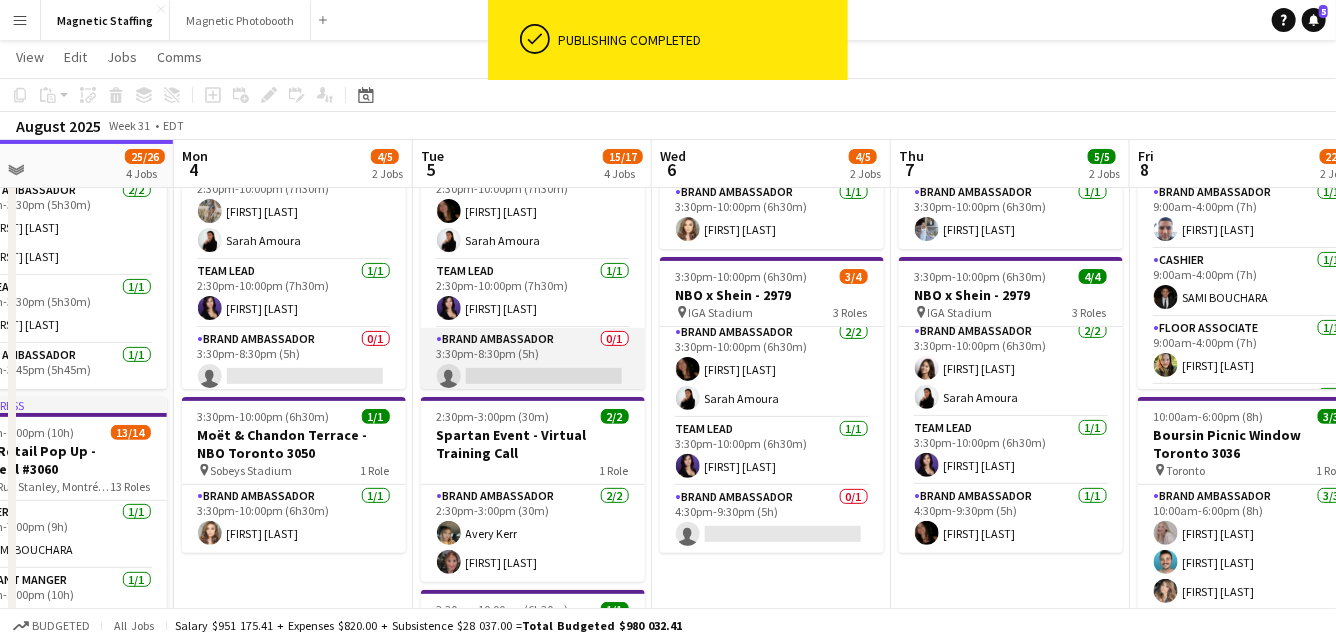 click on "Brand Ambassador   0/1   3:30pm-8:30pm (5h)
single-neutral-actions" at bounding box center (533, 362) 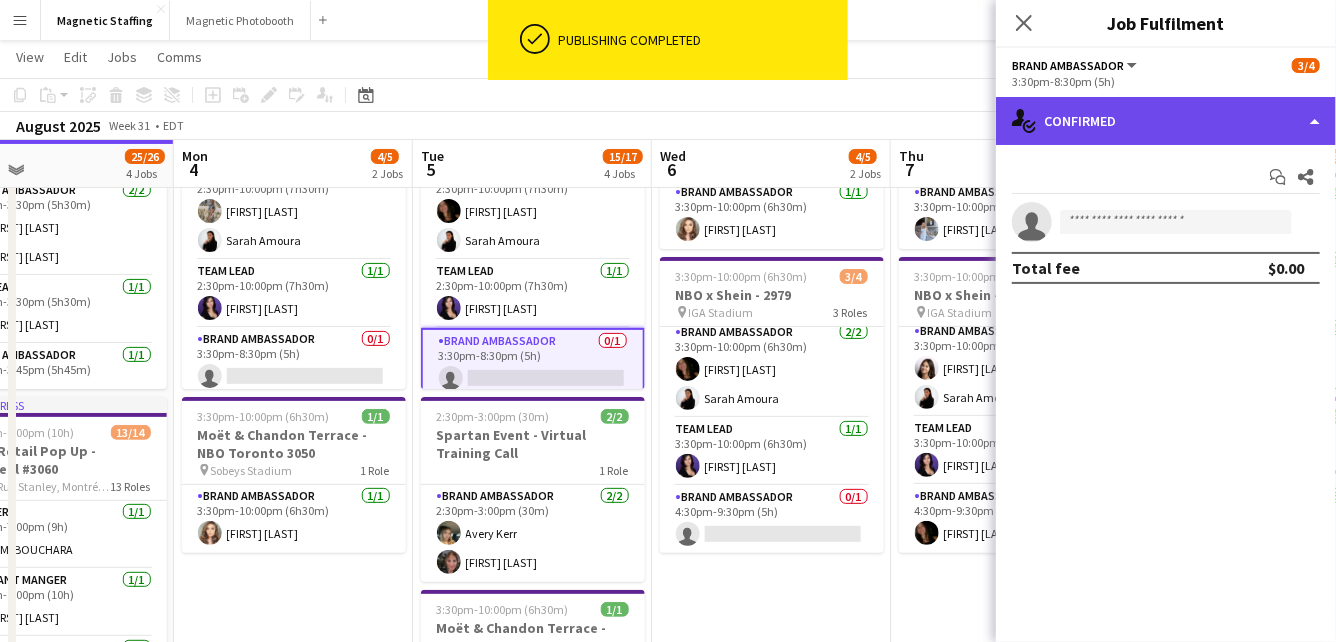 click on "single-neutral-actions-check-2
Confirmed" 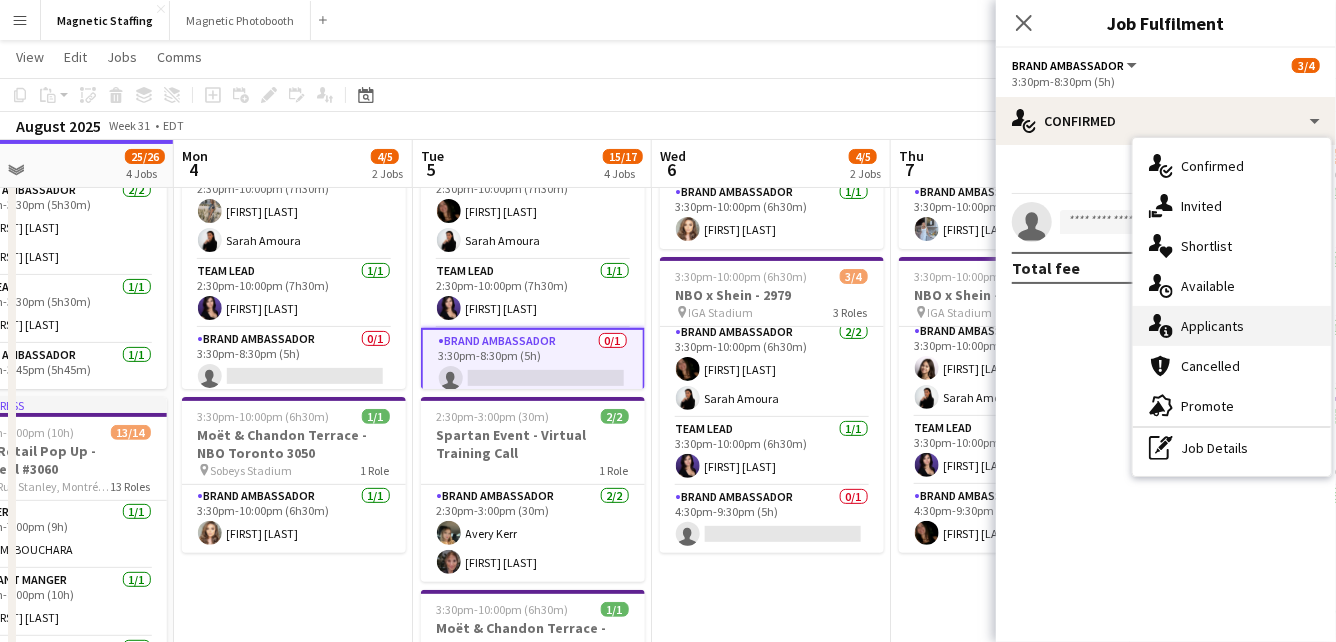 click on "single-neutral-actions-information
Applicants" at bounding box center (1232, 326) 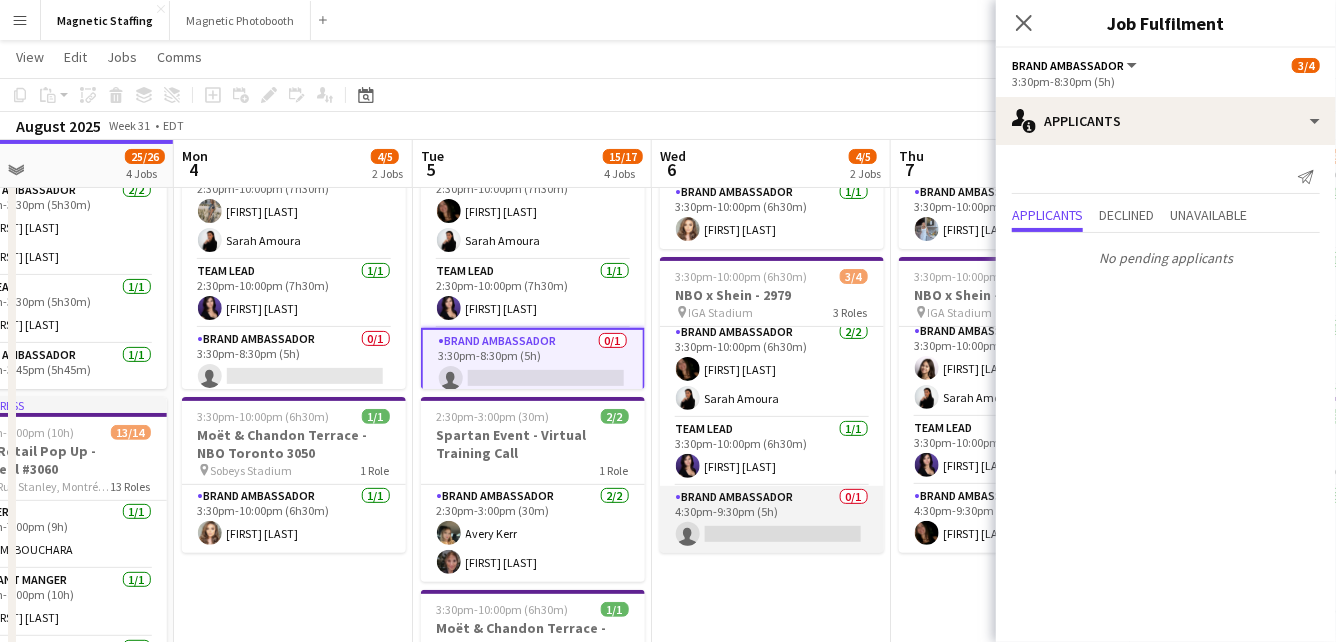 click on "Brand Ambassador   0/1   4:30pm-9:30pm (5h)
single-neutral-actions" at bounding box center (772, 520) 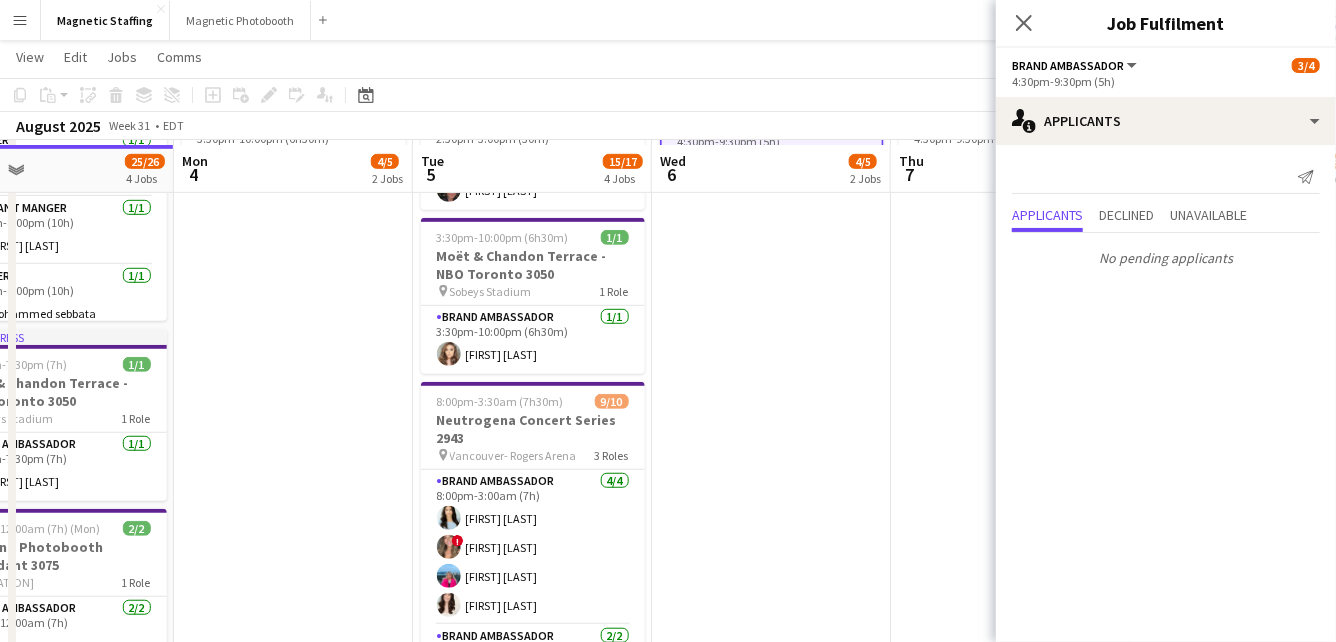 scroll, scrollTop: 518, scrollLeft: 0, axis: vertical 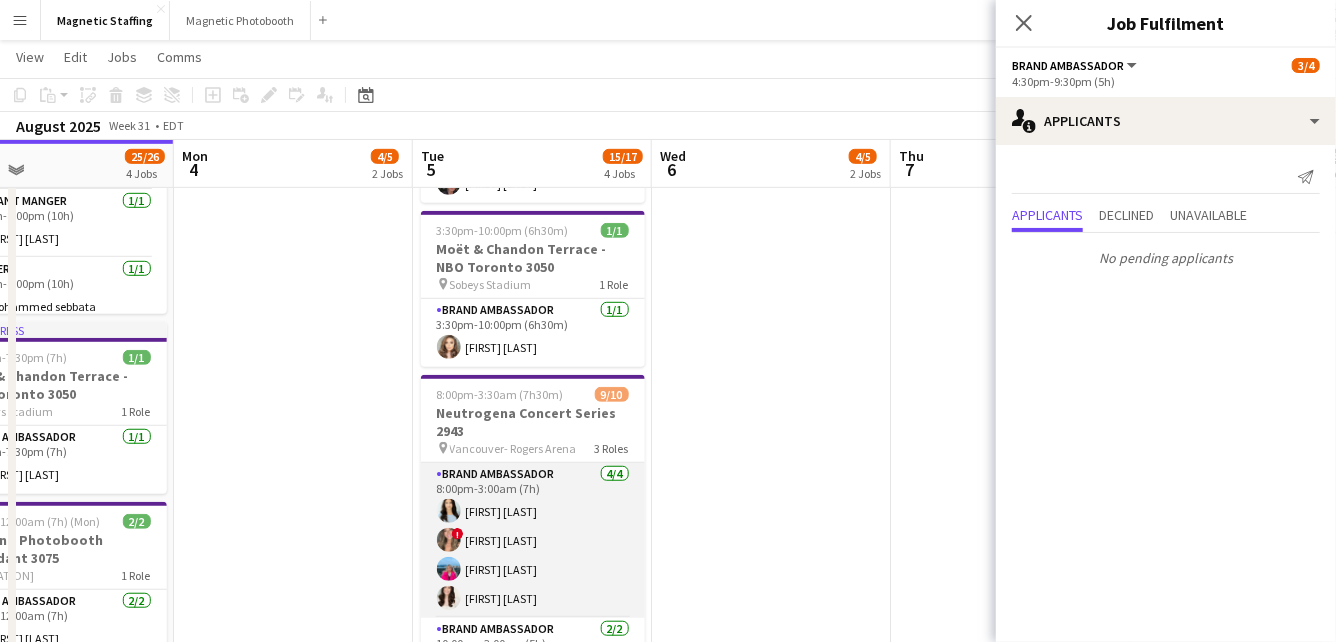 click on "Brand Ambassador   4/4   8:00pm-3:00am (7h)
[FIRST] [LAST] ! [FIRST] [LAST] [FIRST] [LAST] [FIRST] [LAST]" at bounding box center [533, 540] 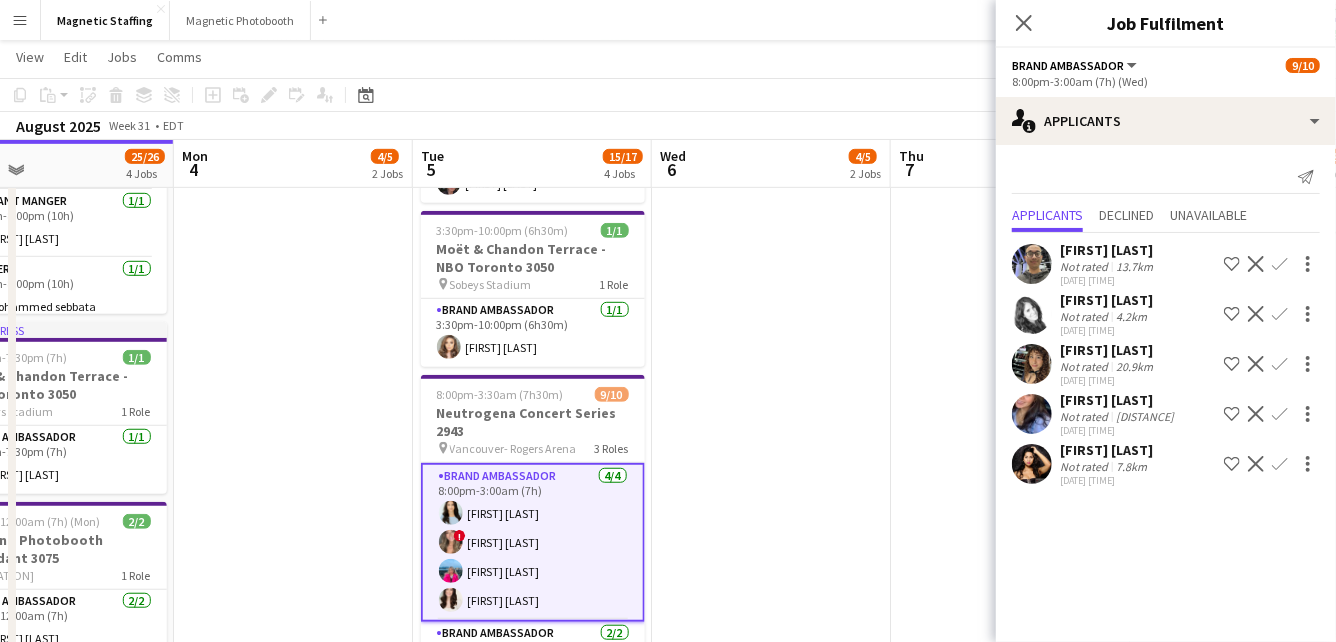 click 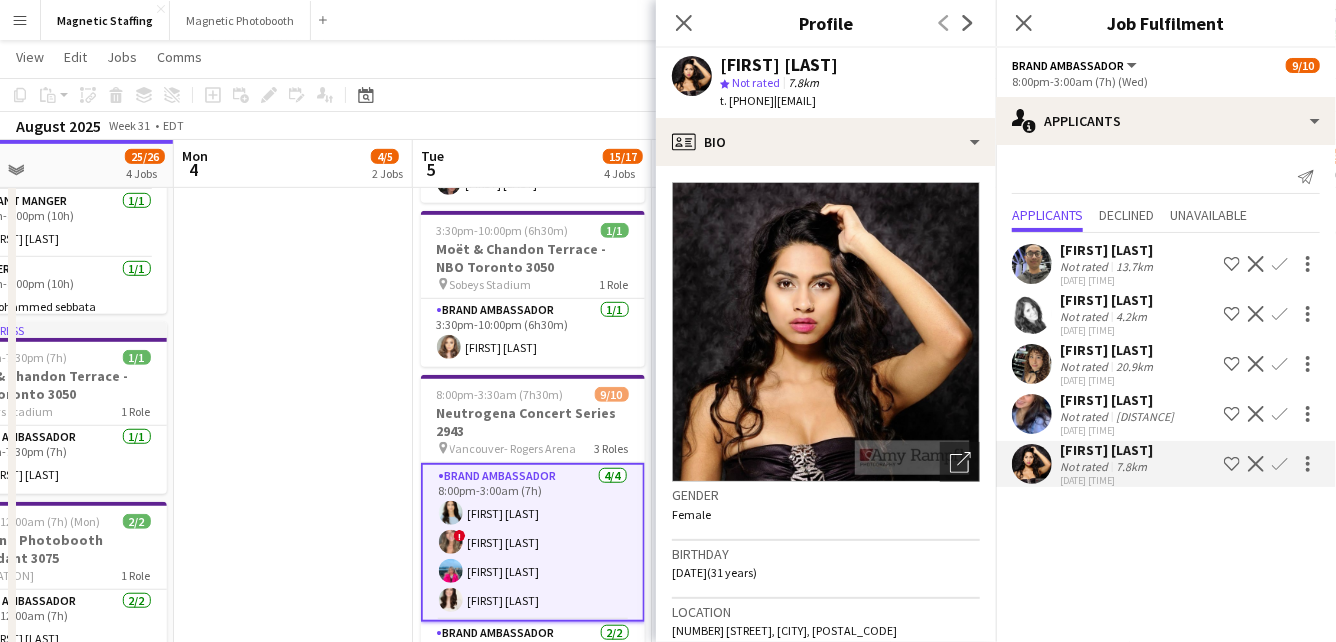 click at bounding box center [1032, 464] 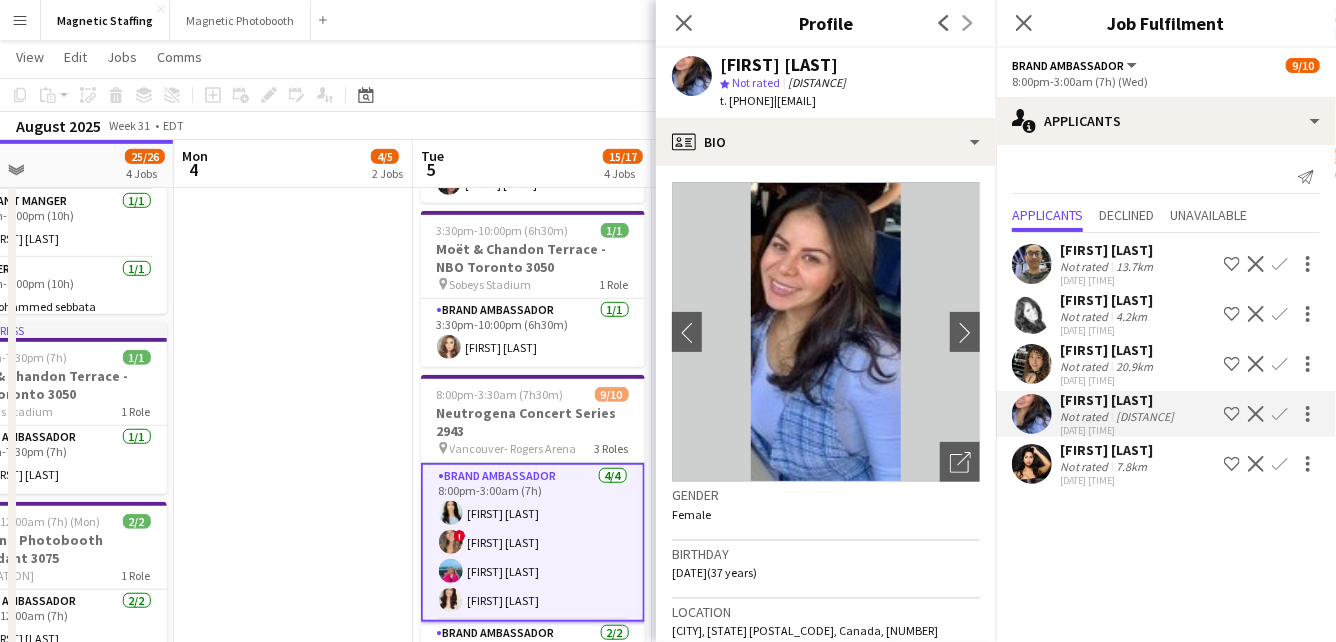 click at bounding box center (1032, 414) 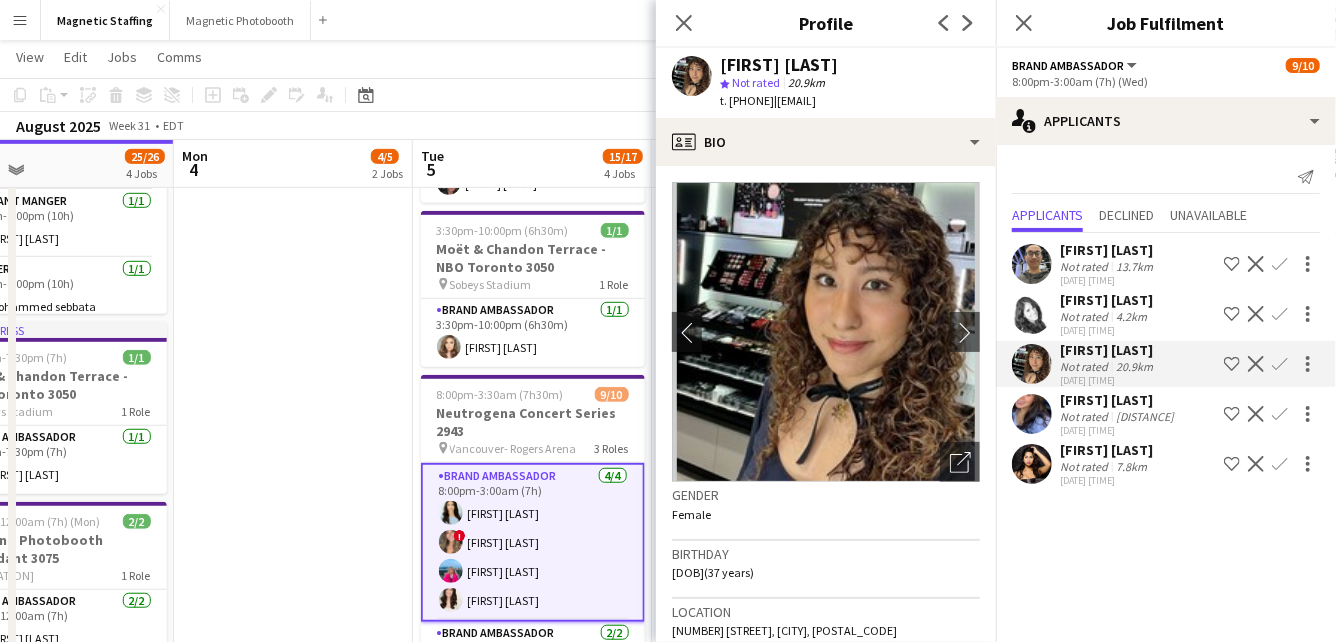 click at bounding box center (1032, 364) 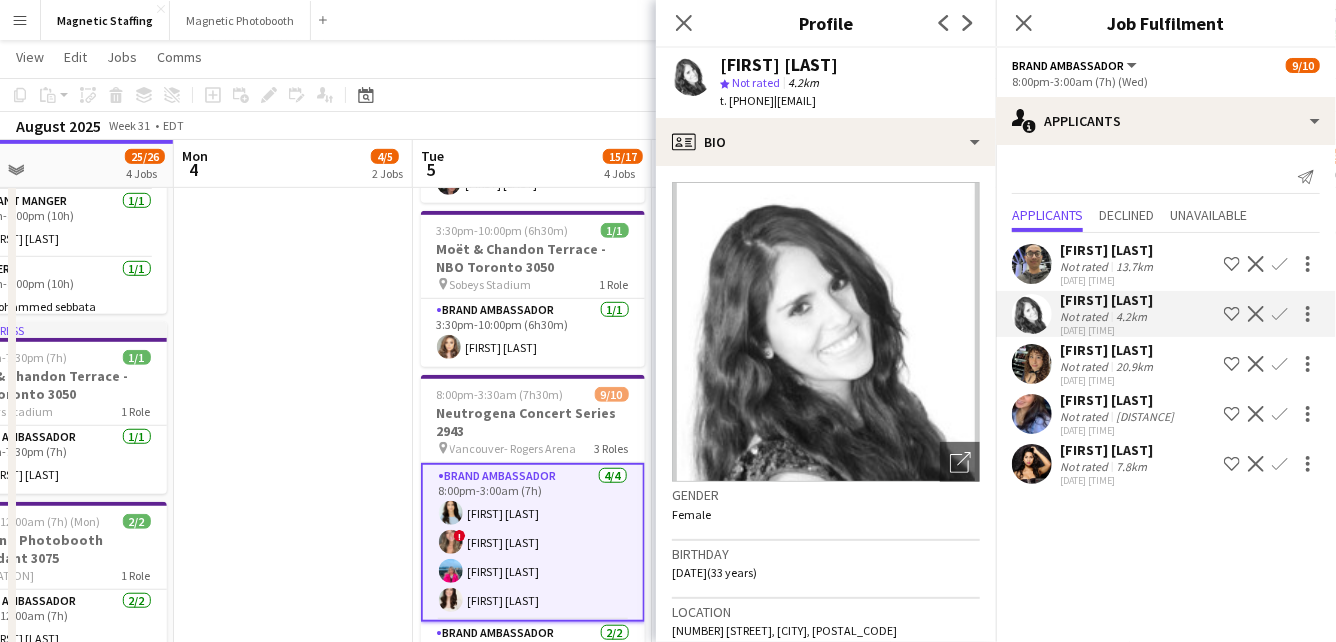 click on "2:30pm-10:00pm (7h30m)    3/4   NBO x Shein - 2979
pin
IGA Stadium   3 Roles   Brand Ambassador   2/2   2:30pm-10:00pm (7h30m)
[FIRST] [LAST] [FIRST] [LAST]  Team Lead   1/1   2:30pm-10:00pm (7h30m)
[FIRST] [LAST]  Brand Ambassador   0/1   3:30pm-8:30pm (5h)
single-neutral-actions
3:30pm-10:00pm (6h30m)    1/1   Moët & Chandon Terrace - NBO Toronto 3050
pin
Sobeys Stadium    1 Role   Brand Ambassador   1/1   3:30pm-10:00pm (6h30m)
[FIRST] [LAST]" at bounding box center [293, 528] 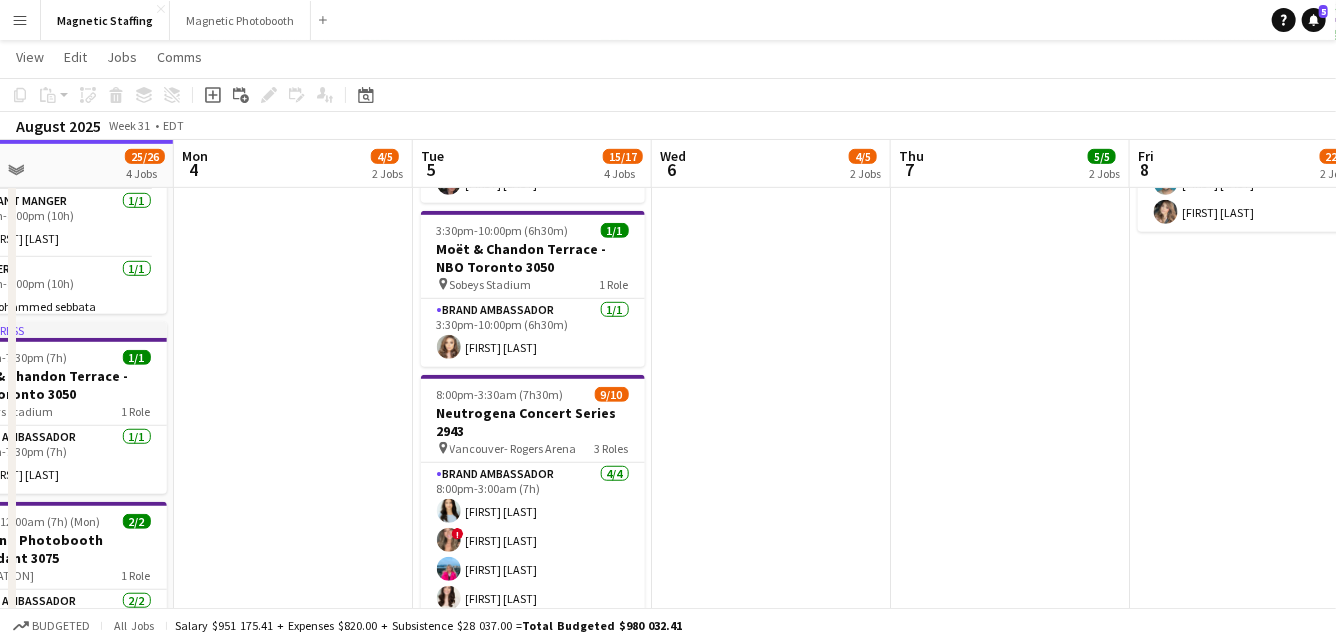 scroll, scrollTop: 0, scrollLeft: 0, axis: both 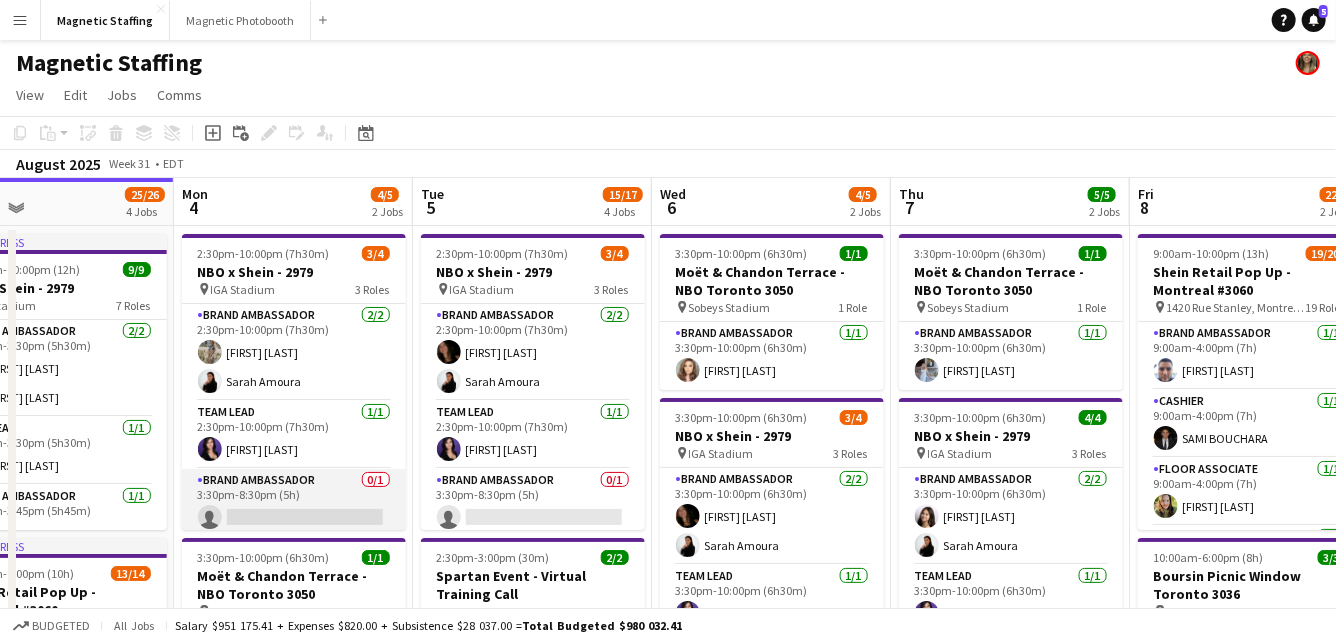 click on "Brand Ambassador   0/1   3:30pm-8:30pm (5h)
single-neutral-actions" at bounding box center [294, 503] 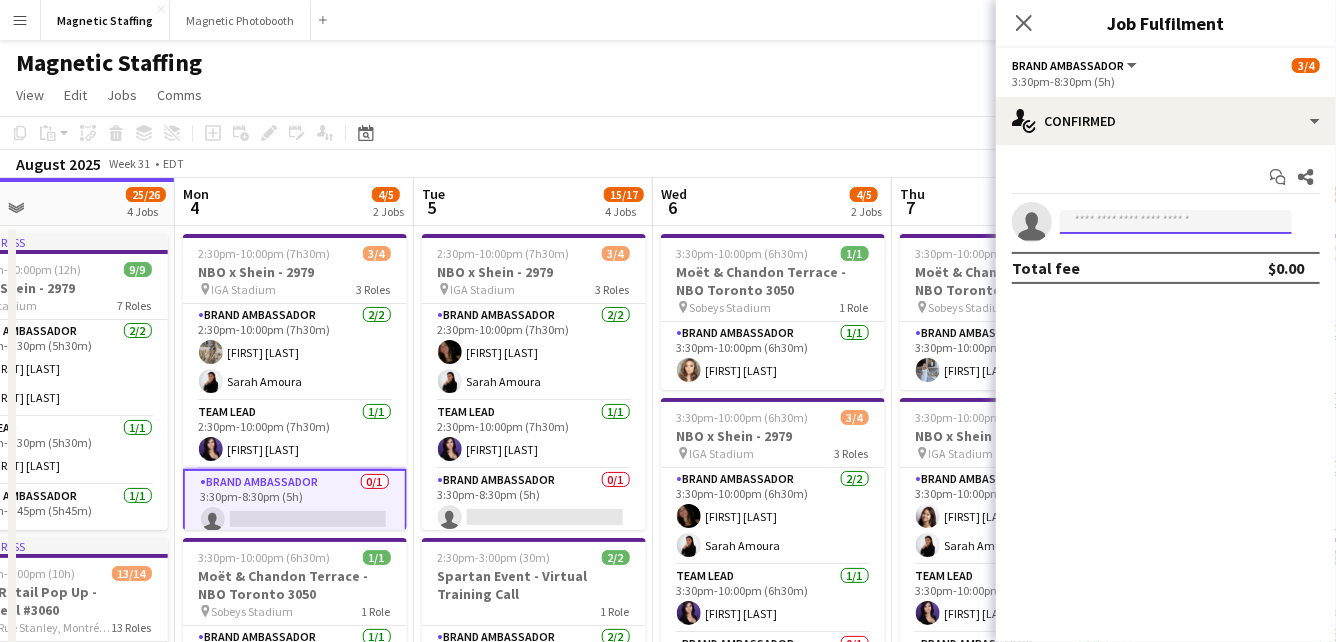 click at bounding box center (1176, 222) 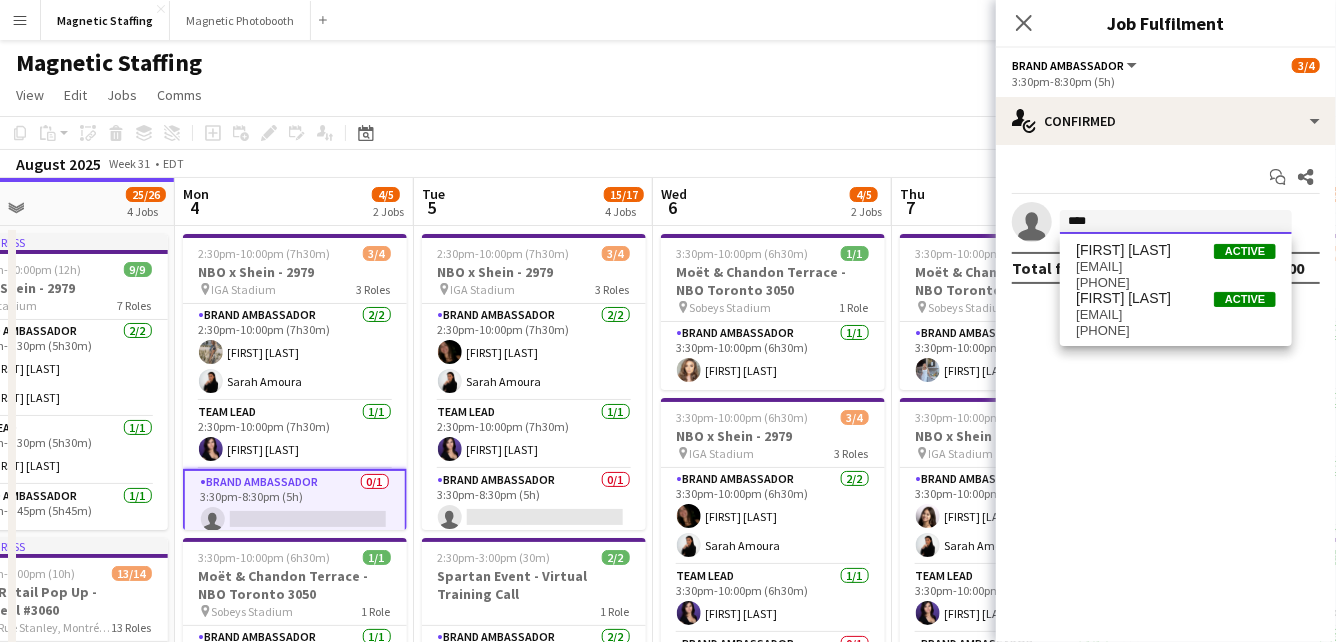 type on "****" 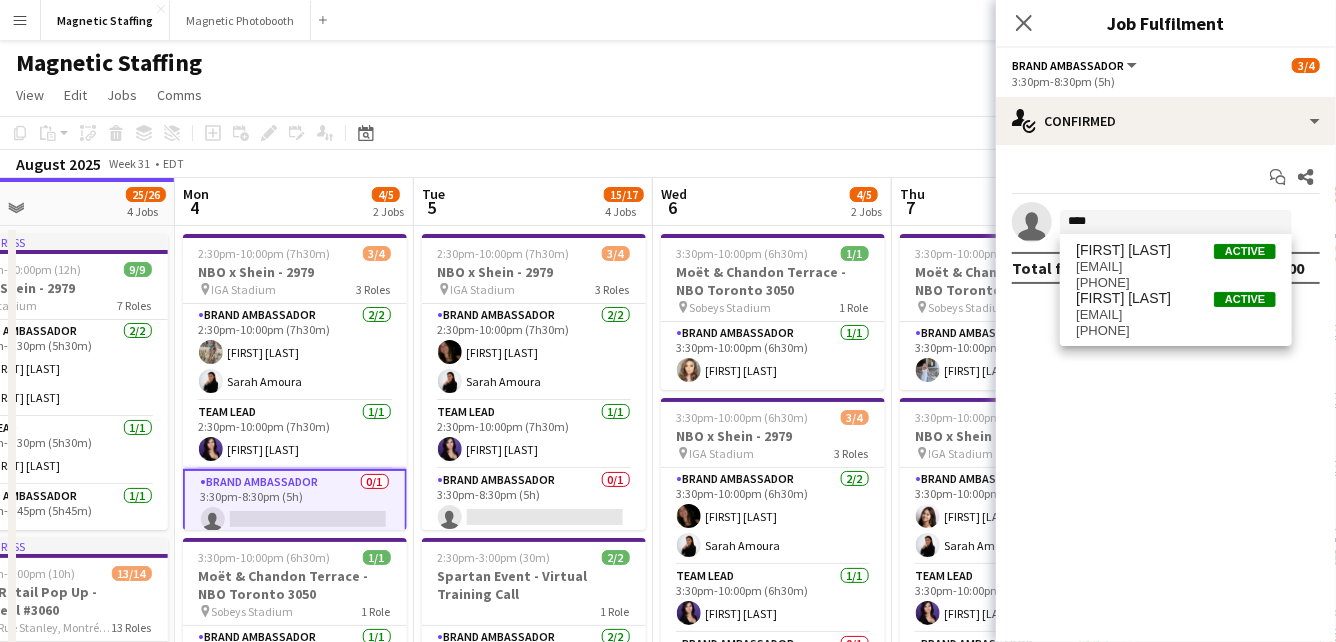 click on "[FIRST] [LAST]" at bounding box center (1123, 298) 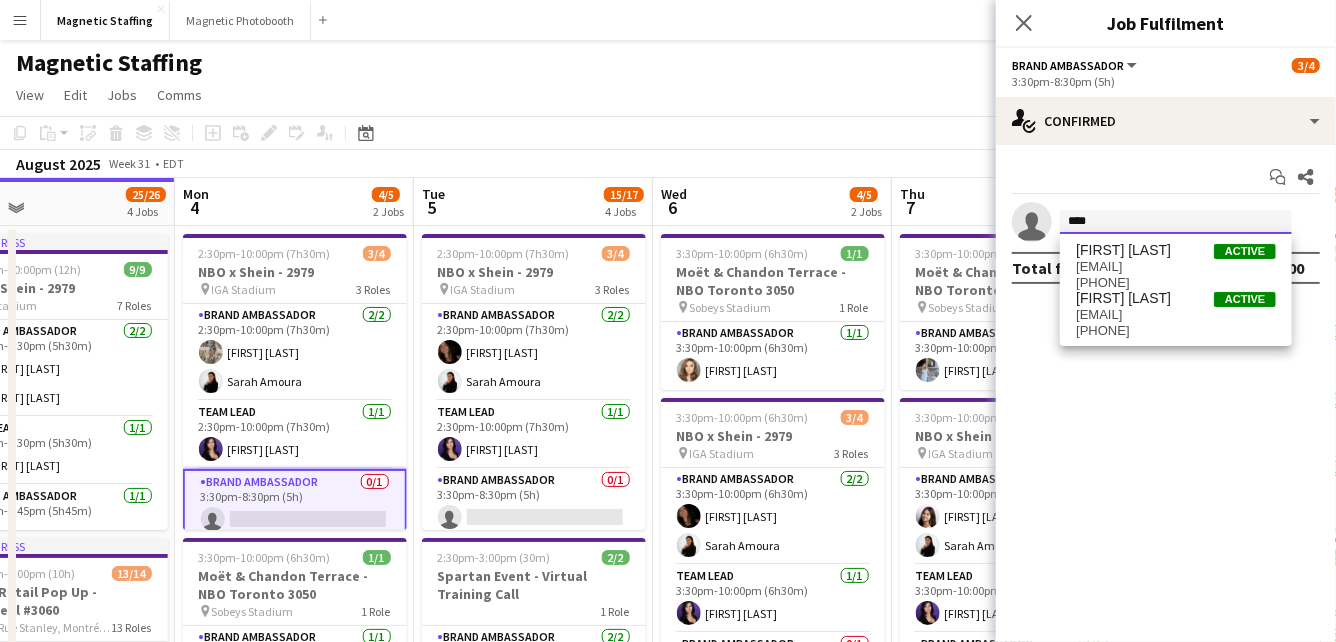 type 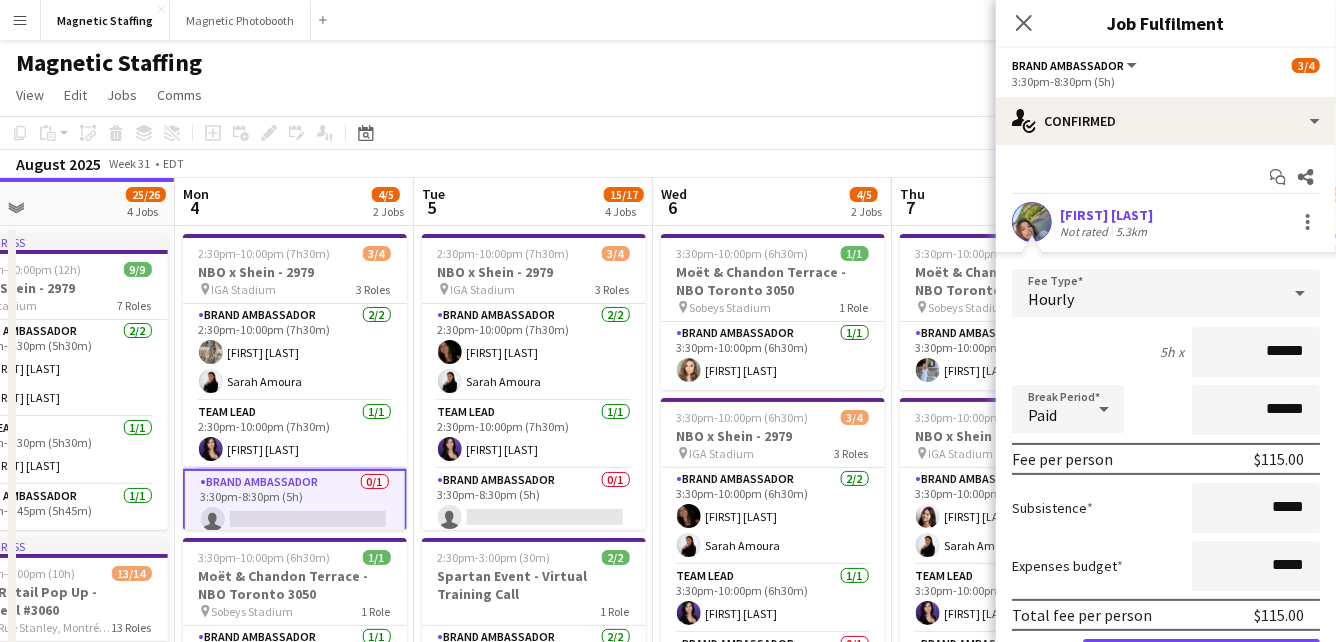 scroll, scrollTop: 109, scrollLeft: 0, axis: vertical 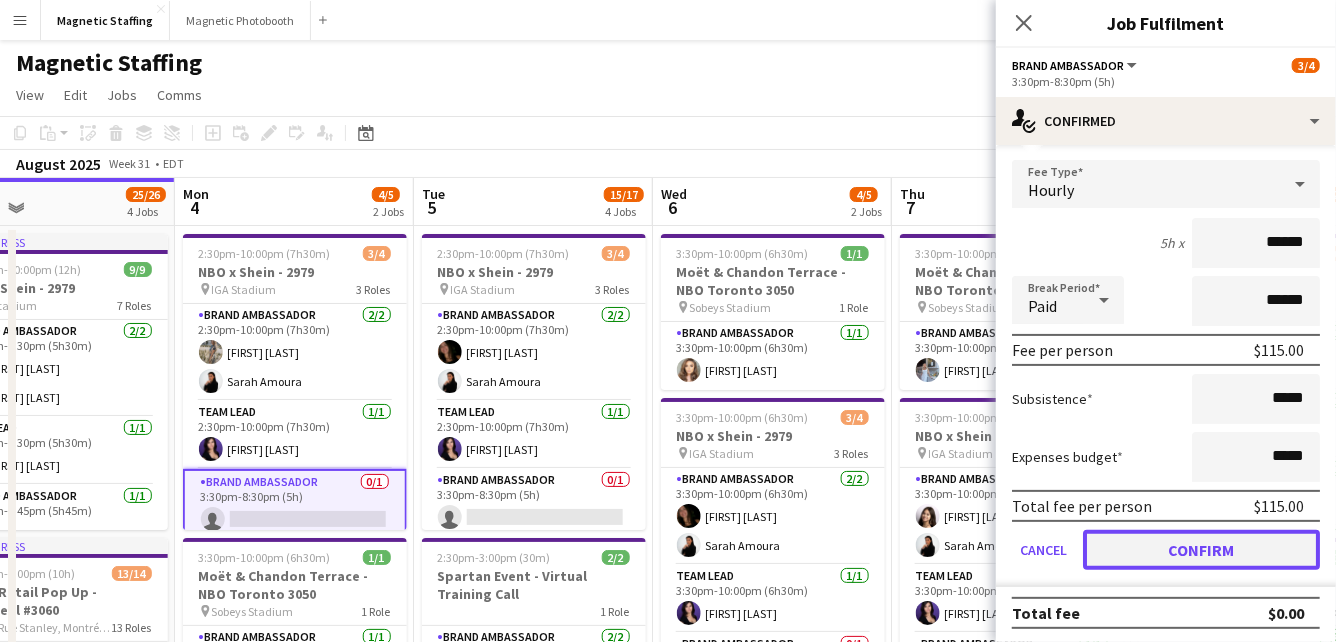 click on "Confirm" at bounding box center [1201, 550] 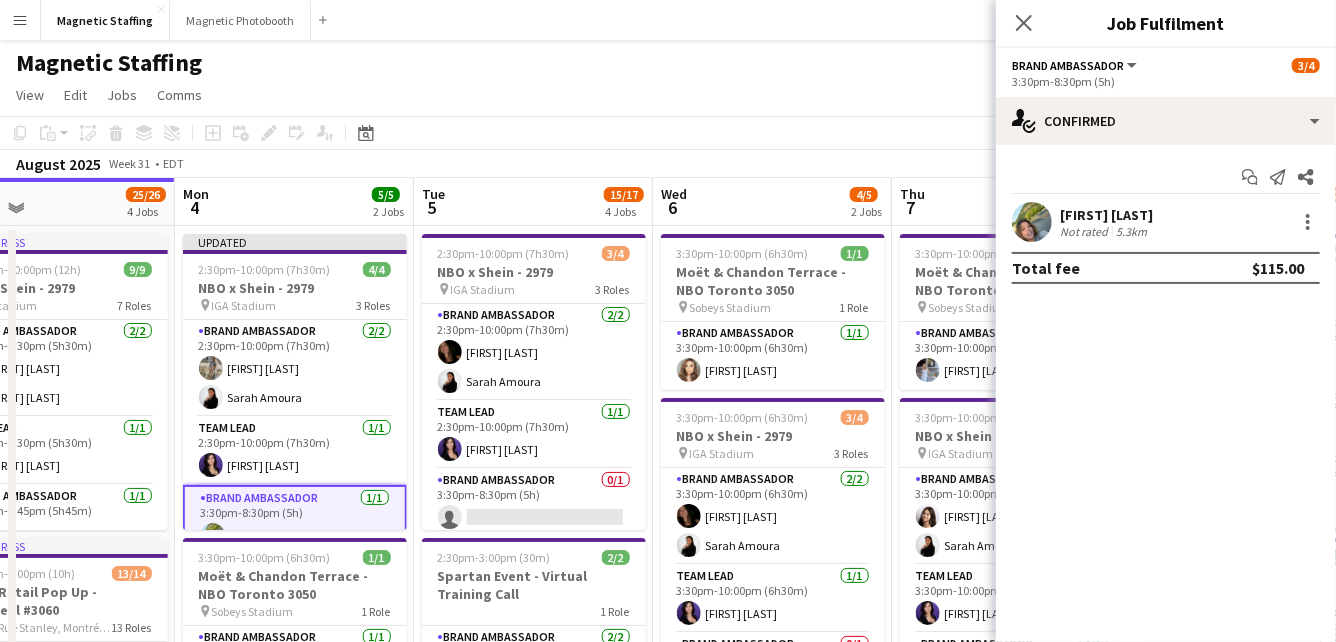 scroll, scrollTop: 0, scrollLeft: 0, axis: both 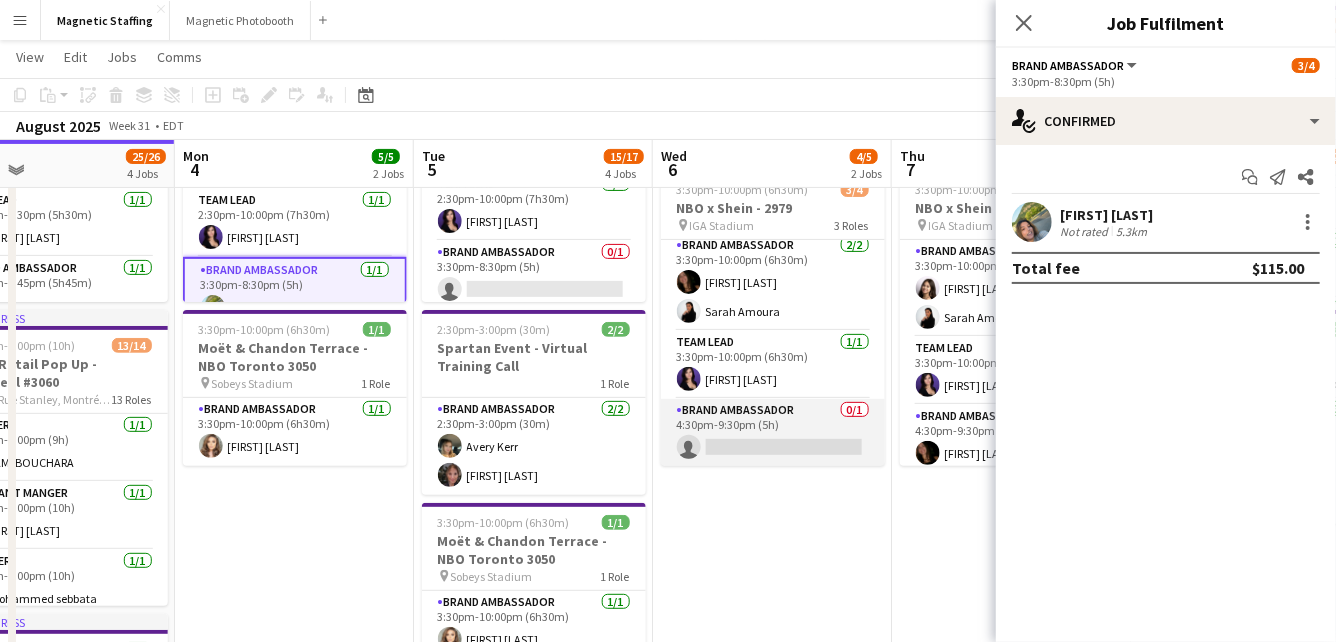 click on "Brand Ambassador   0/1   4:30pm-9:30pm (5h)
single-neutral-actions" at bounding box center [773, 433] 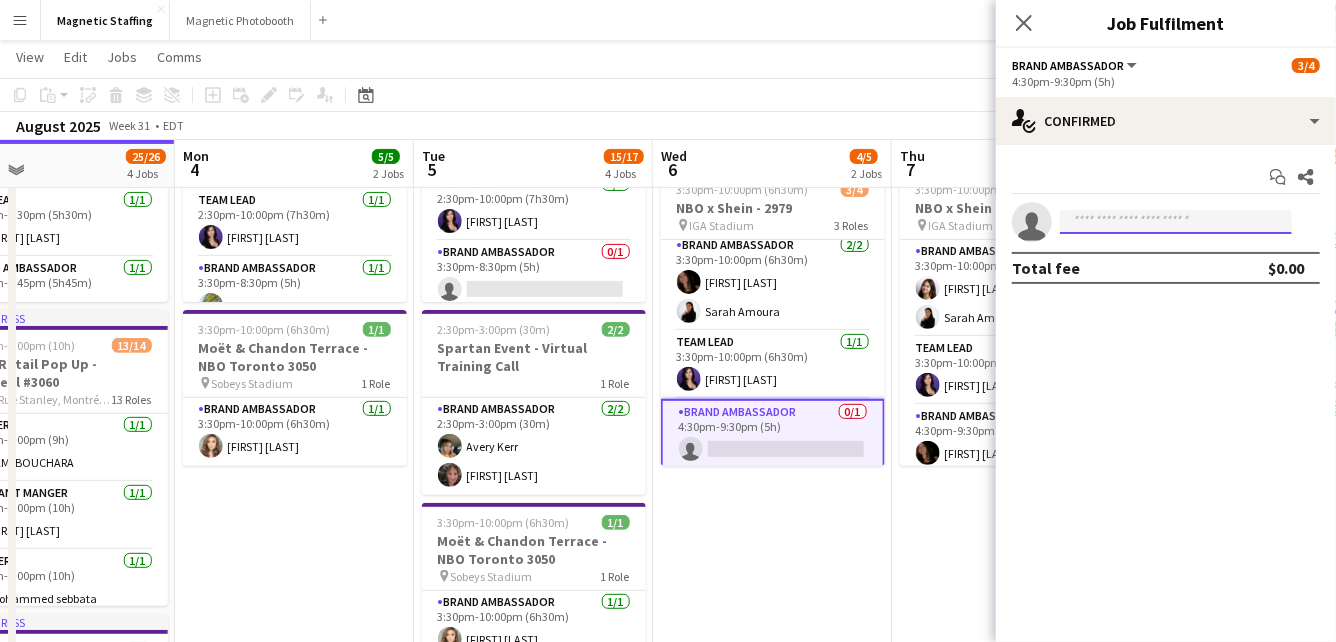click at bounding box center [1176, 222] 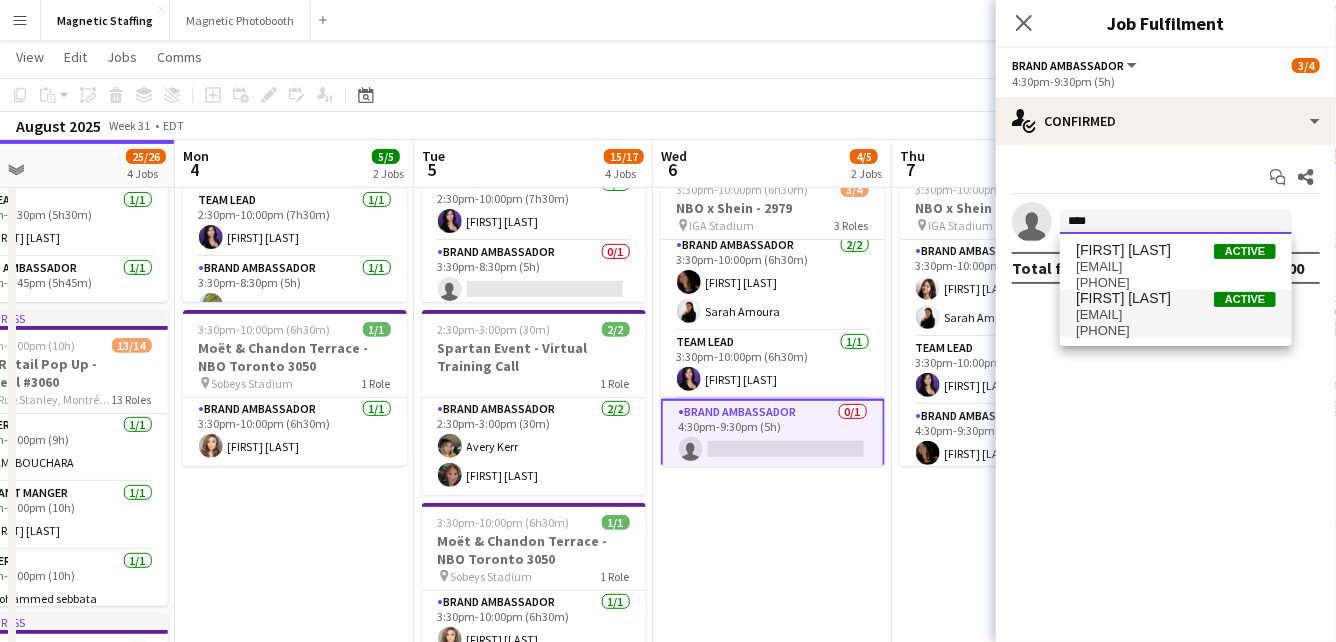 type on "****" 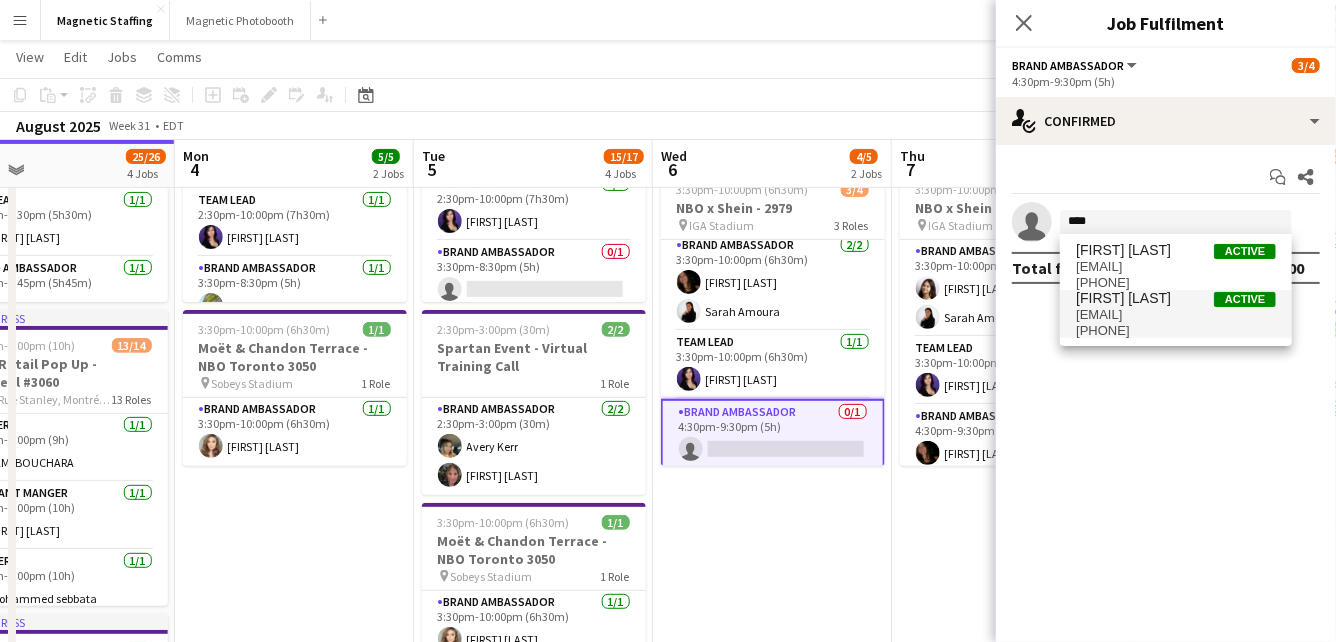 click on "[PHONE]" at bounding box center [1176, 331] 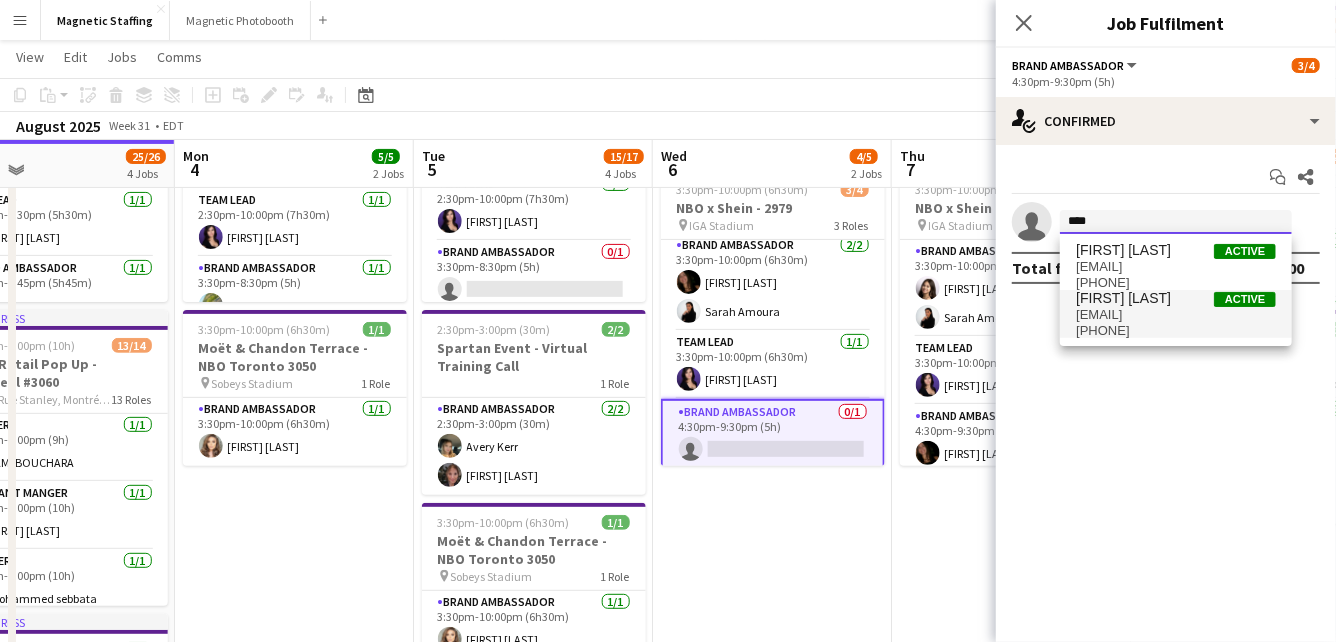 type 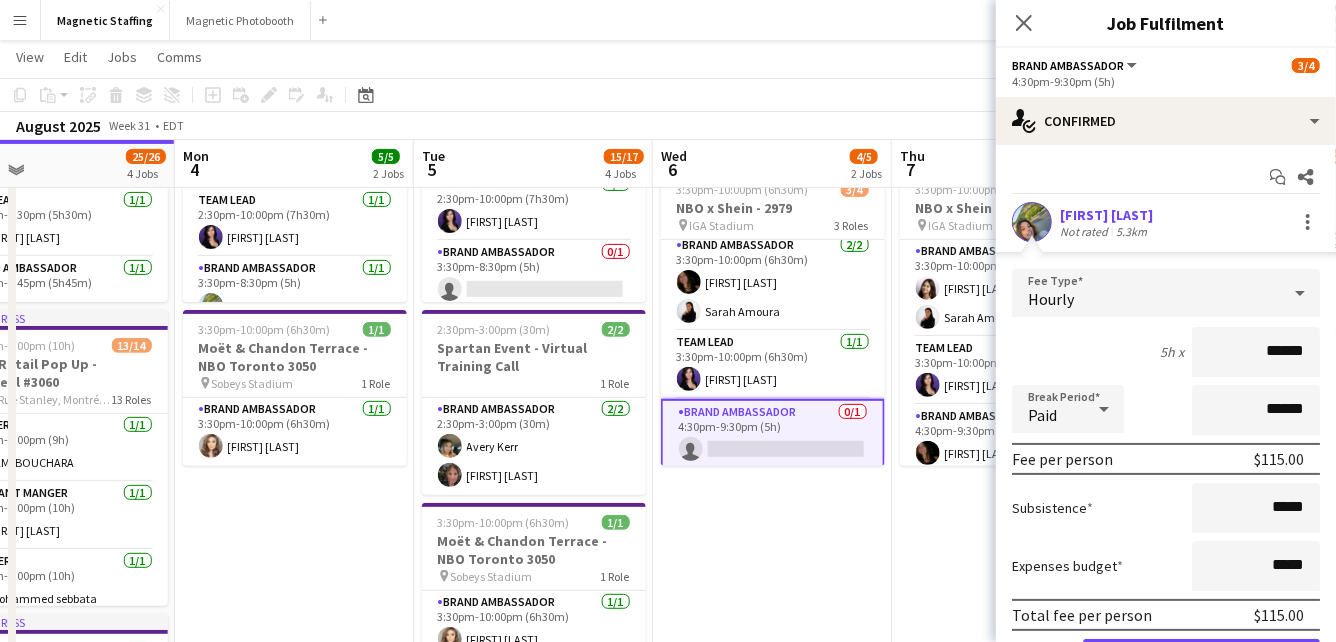 scroll, scrollTop: 109, scrollLeft: 0, axis: vertical 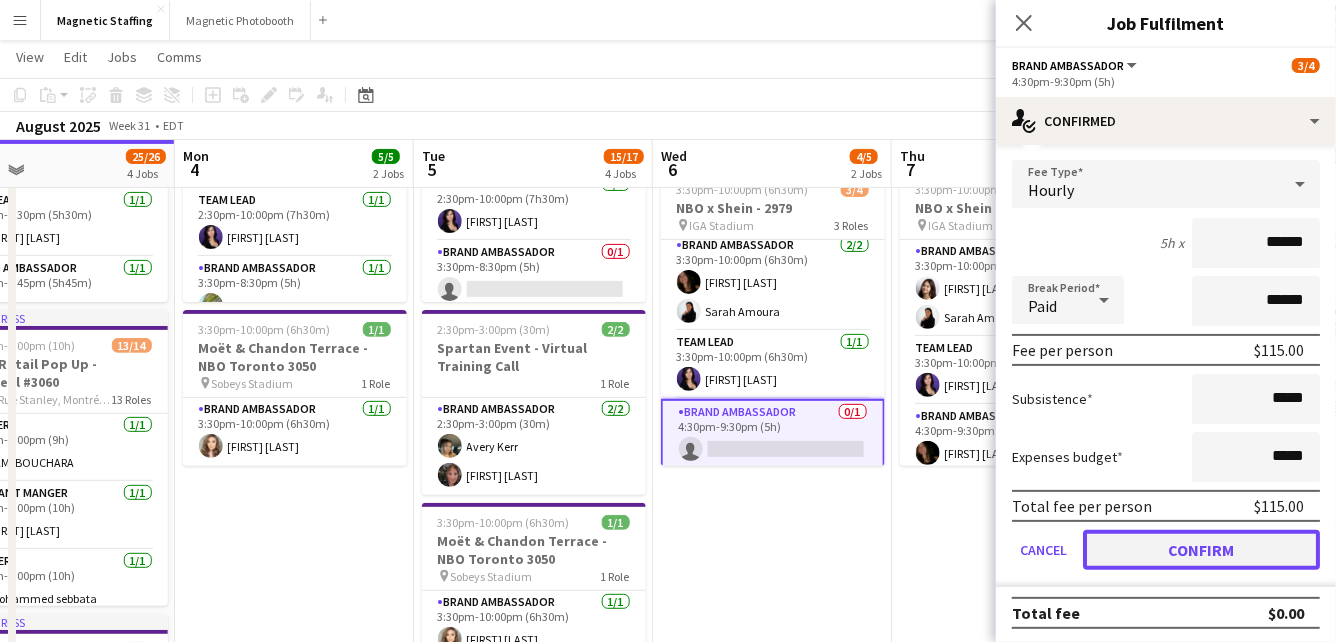 click on "Confirm" at bounding box center (1201, 550) 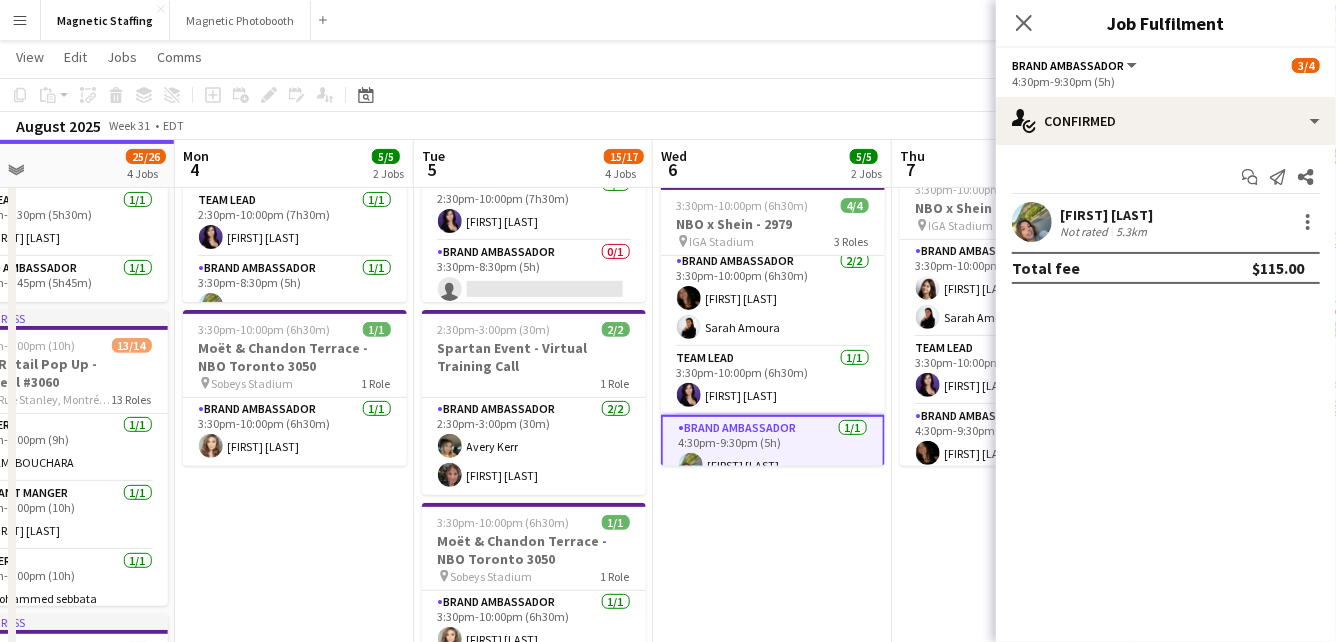 scroll, scrollTop: 0, scrollLeft: 0, axis: both 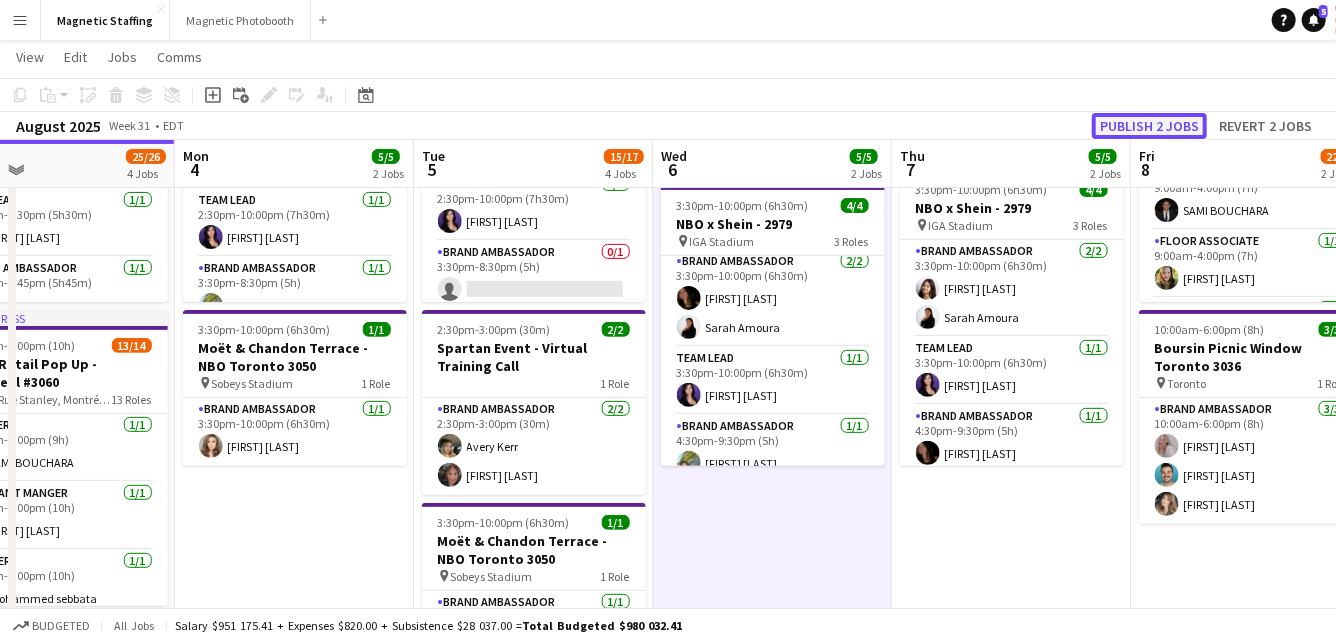 click on "Publish 2 jobs" 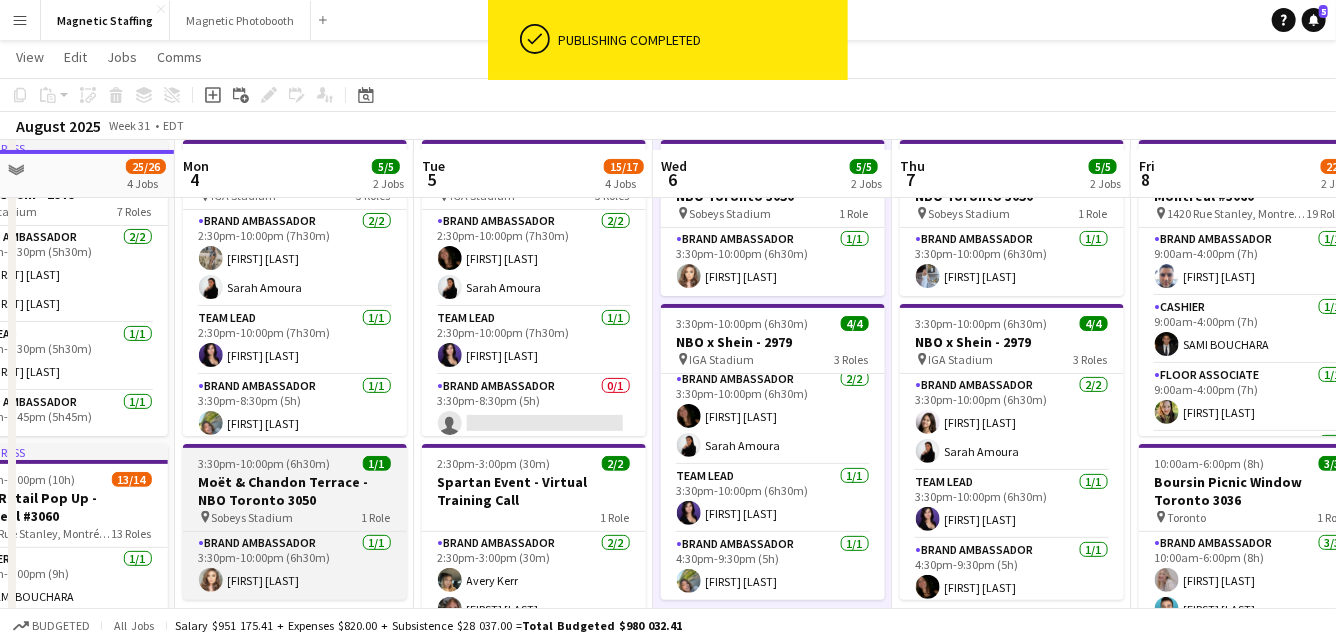 scroll, scrollTop: 56, scrollLeft: 0, axis: vertical 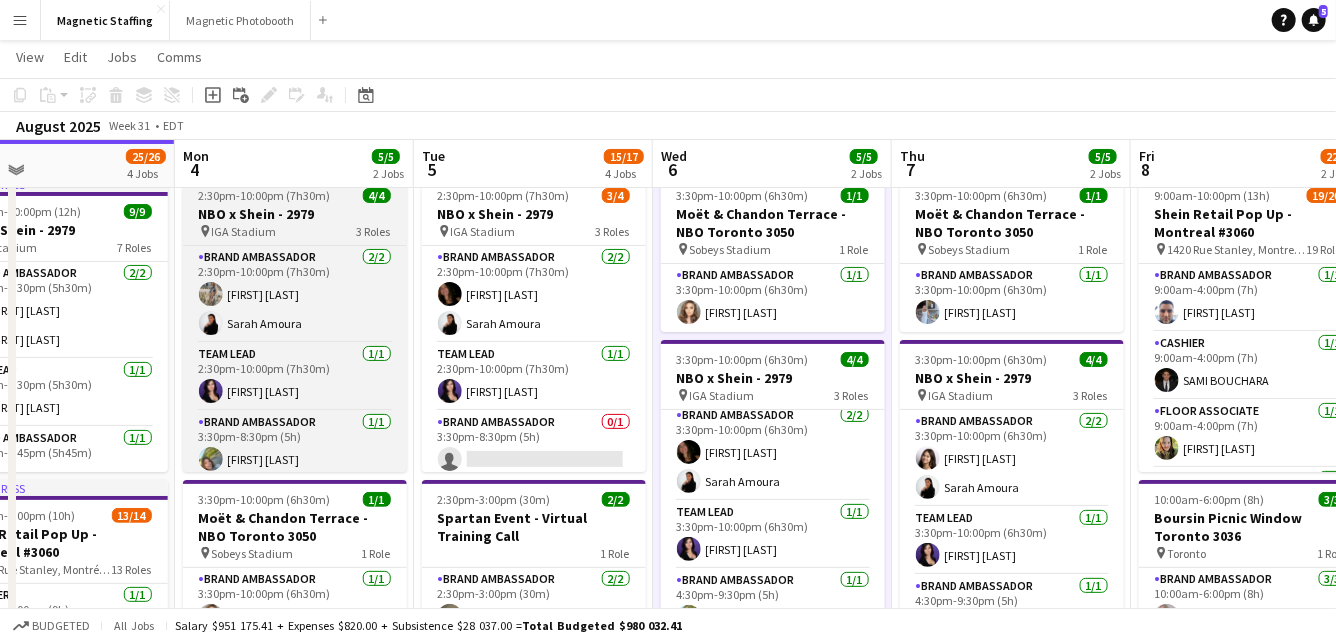 click on "2:30pm-10:00pm (7h30m)" at bounding box center (265, 195) 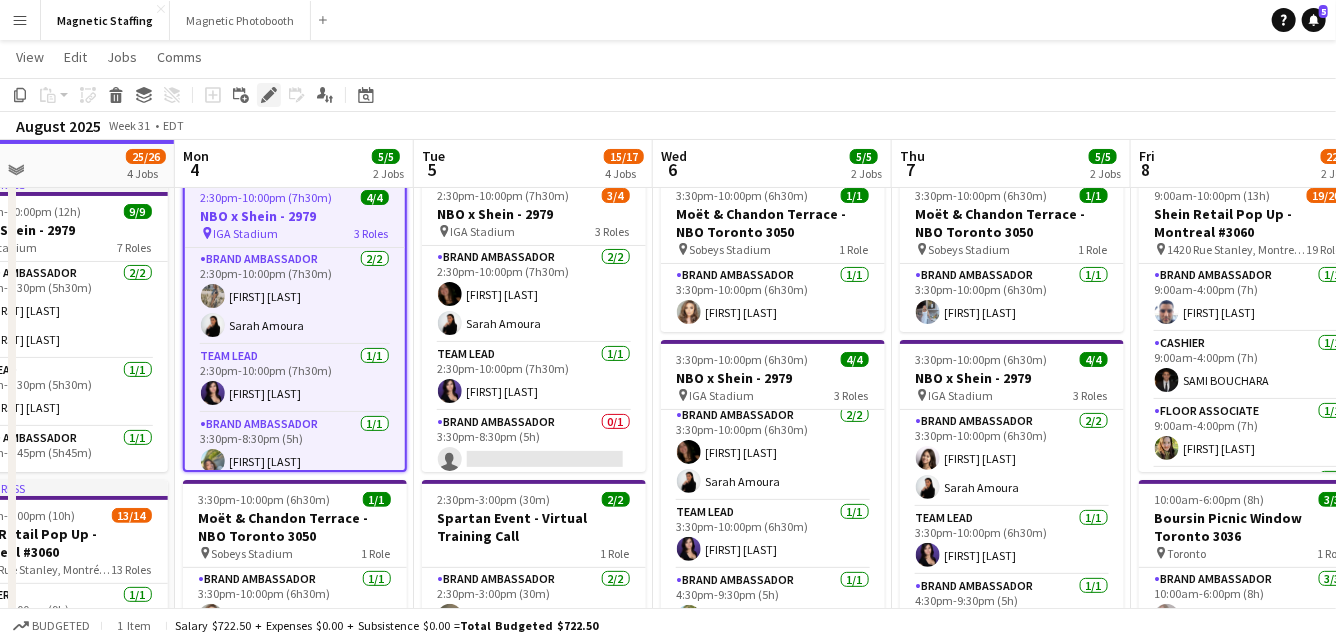 click on "Edit" 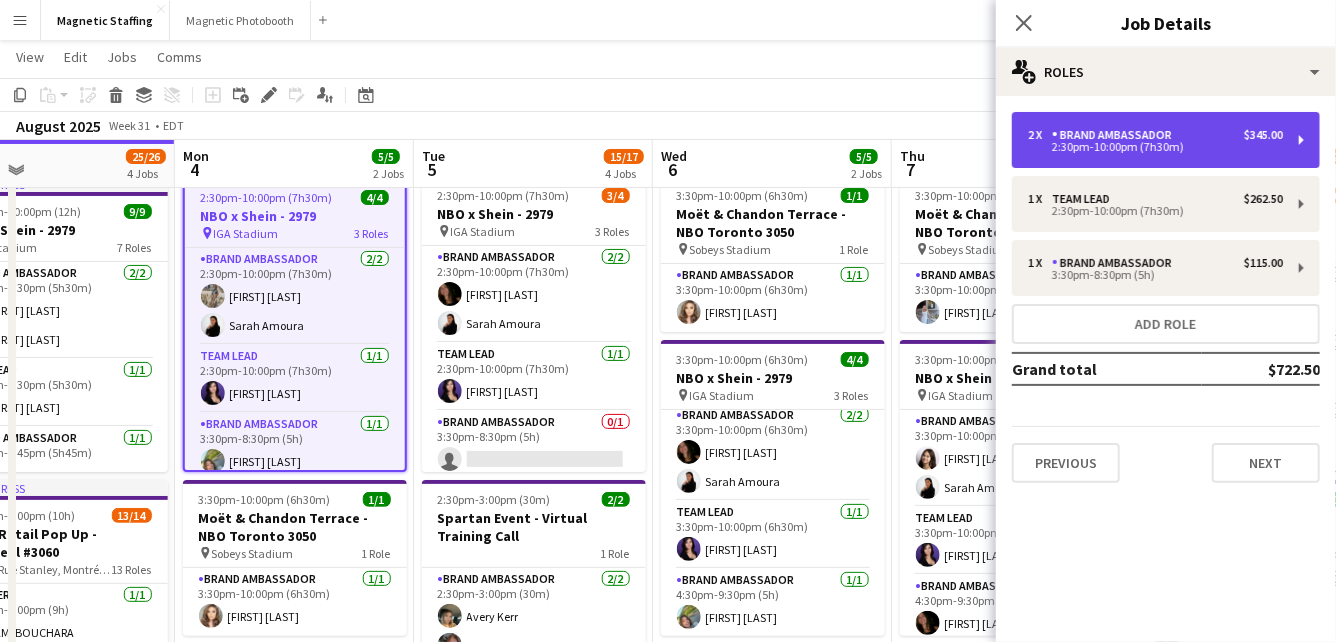 click on "2:30pm-10:00pm (7h30m)" at bounding box center [1155, 147] 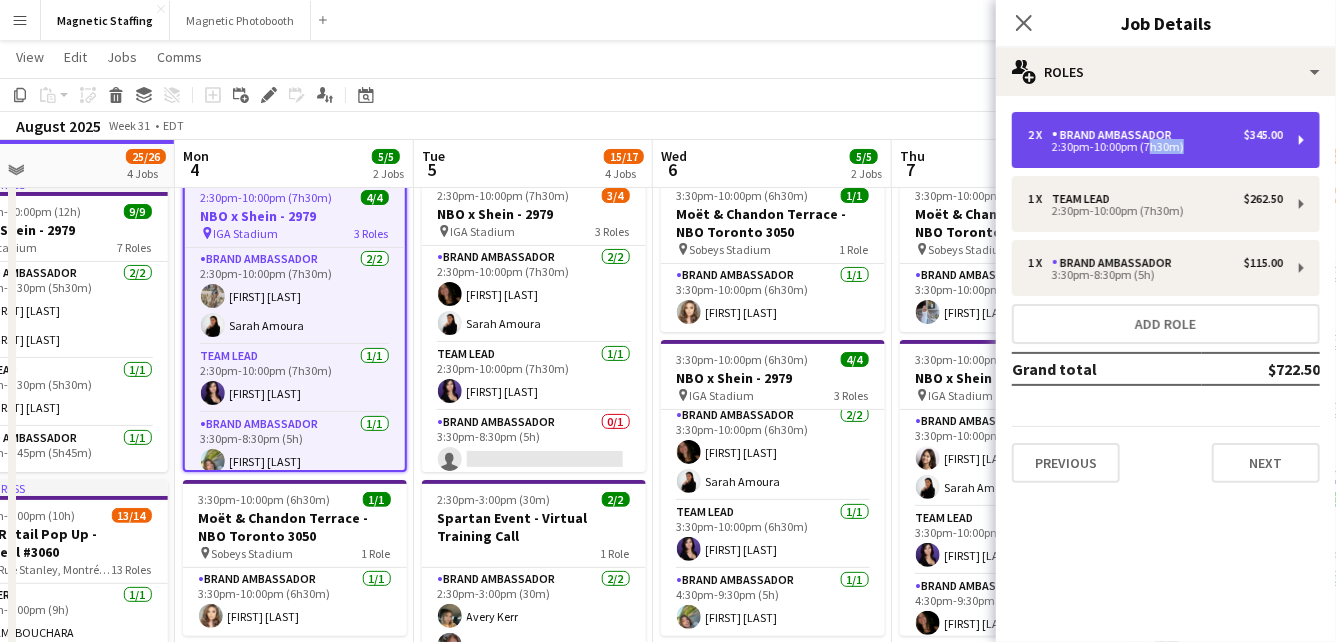 click on "2:30pm-10:00pm (7h30m)" at bounding box center (1155, 147) 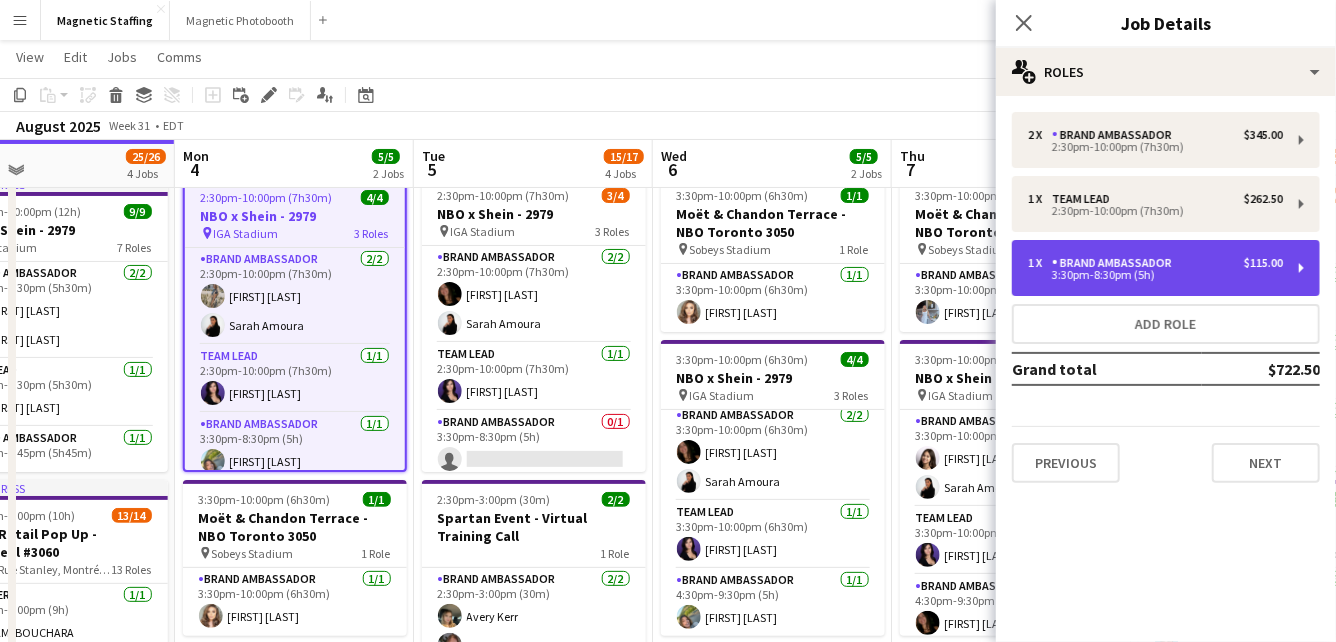 click on "1 x   Brand Ambassador   $115.00   3:30pm-8:30pm (5h)" at bounding box center (1166, 268) 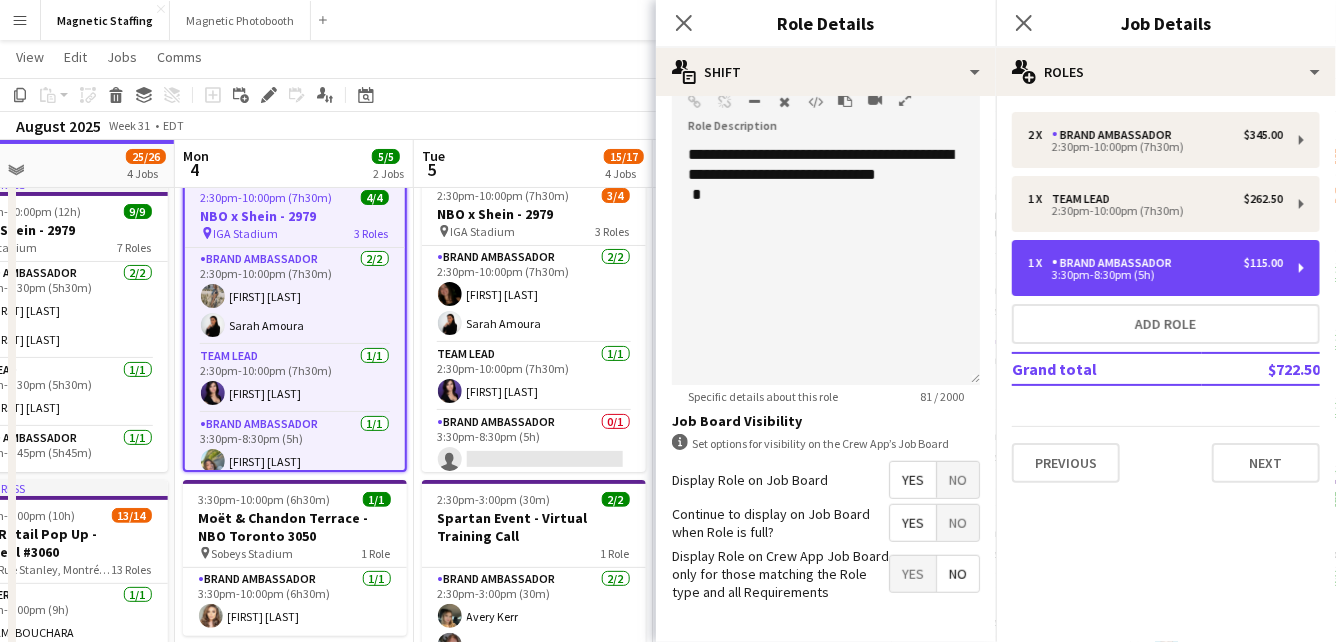 scroll, scrollTop: 624, scrollLeft: 0, axis: vertical 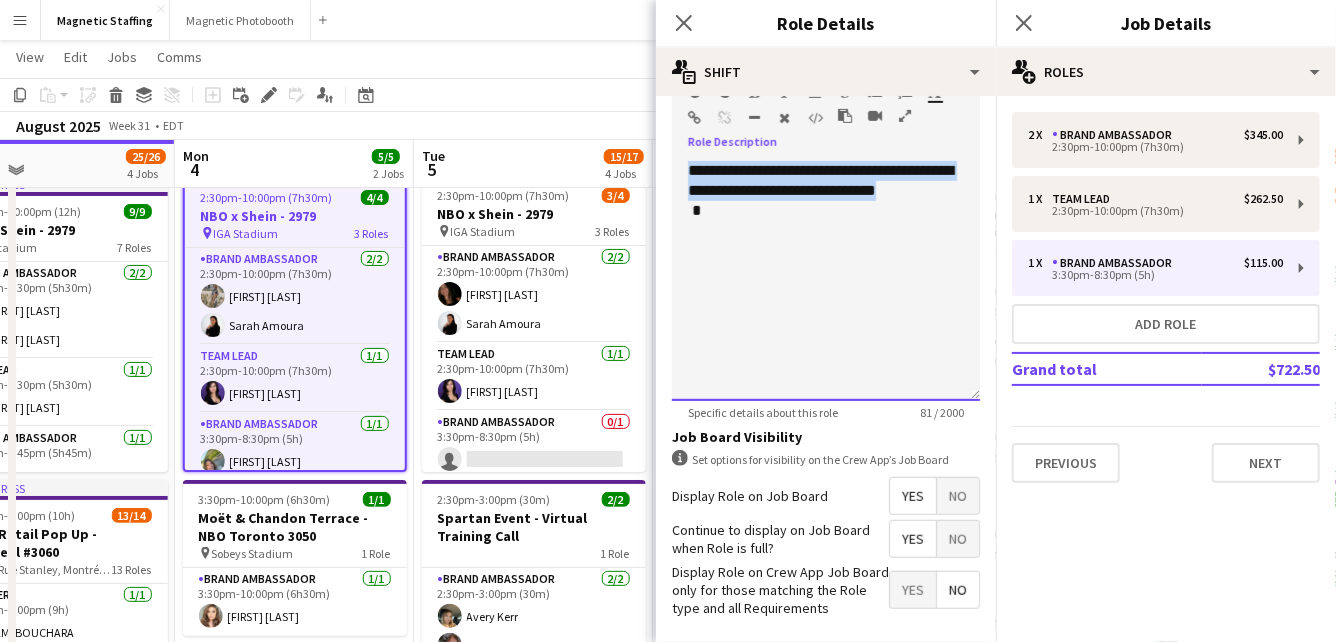 drag, startPoint x: 872, startPoint y: 196, endPoint x: 658, endPoint y: 165, distance: 216.23367 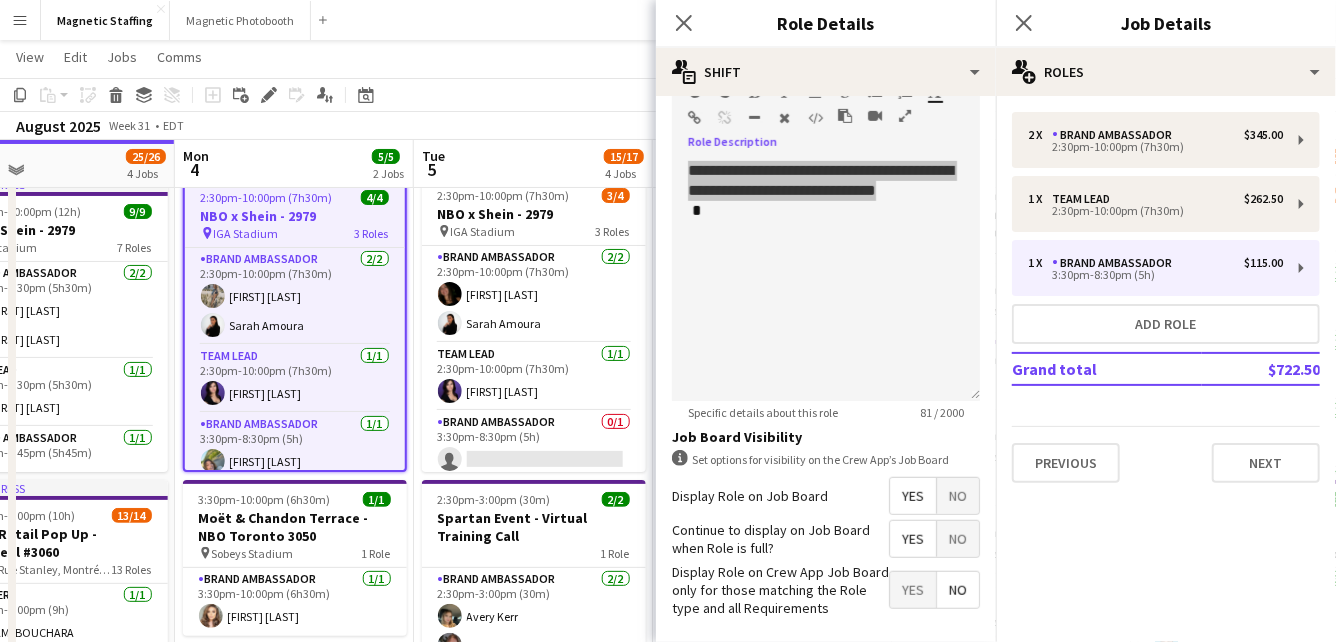 drag, startPoint x: 754, startPoint y: 187, endPoint x: 380, endPoint y: 95, distance: 385.14932 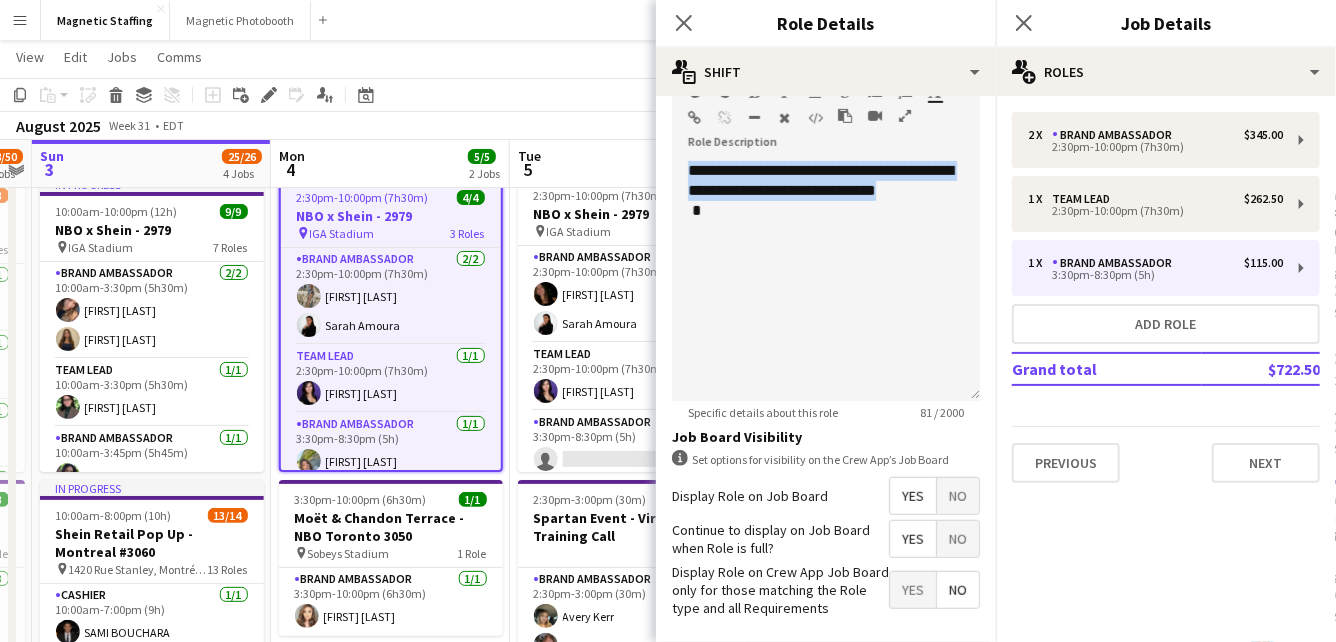 scroll, scrollTop: 0, scrollLeft: 605, axis: horizontal 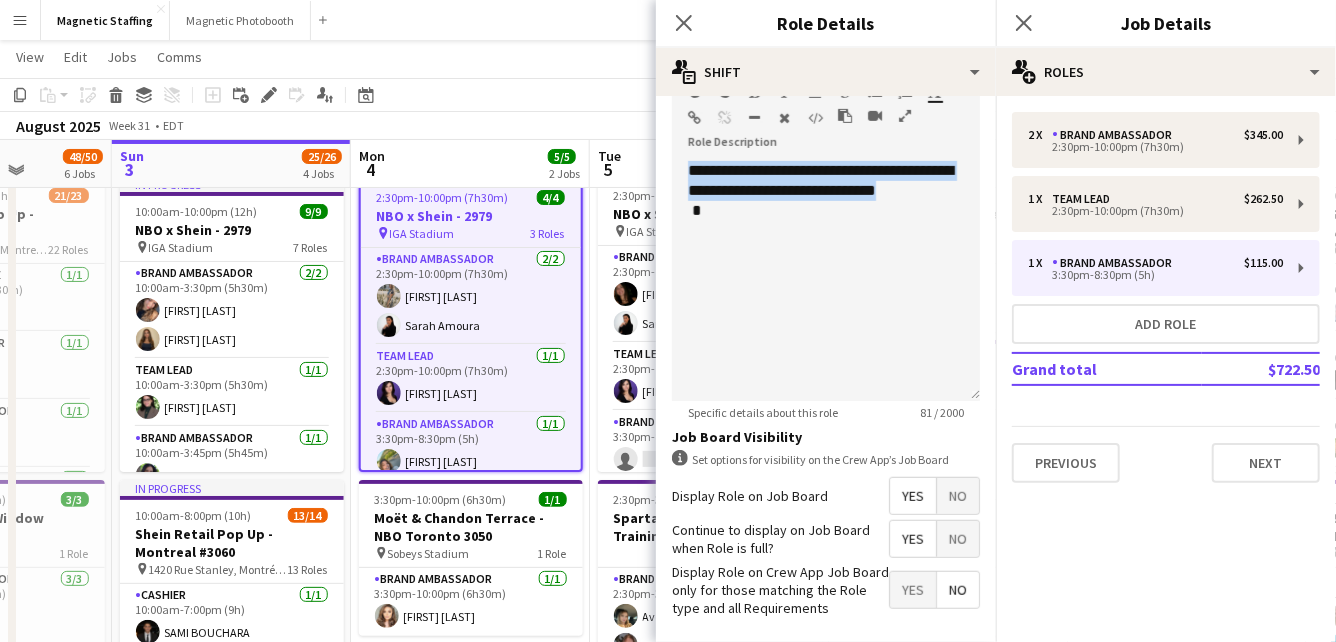 drag, startPoint x: 286, startPoint y: 360, endPoint x: 462, endPoint y: 360, distance: 176 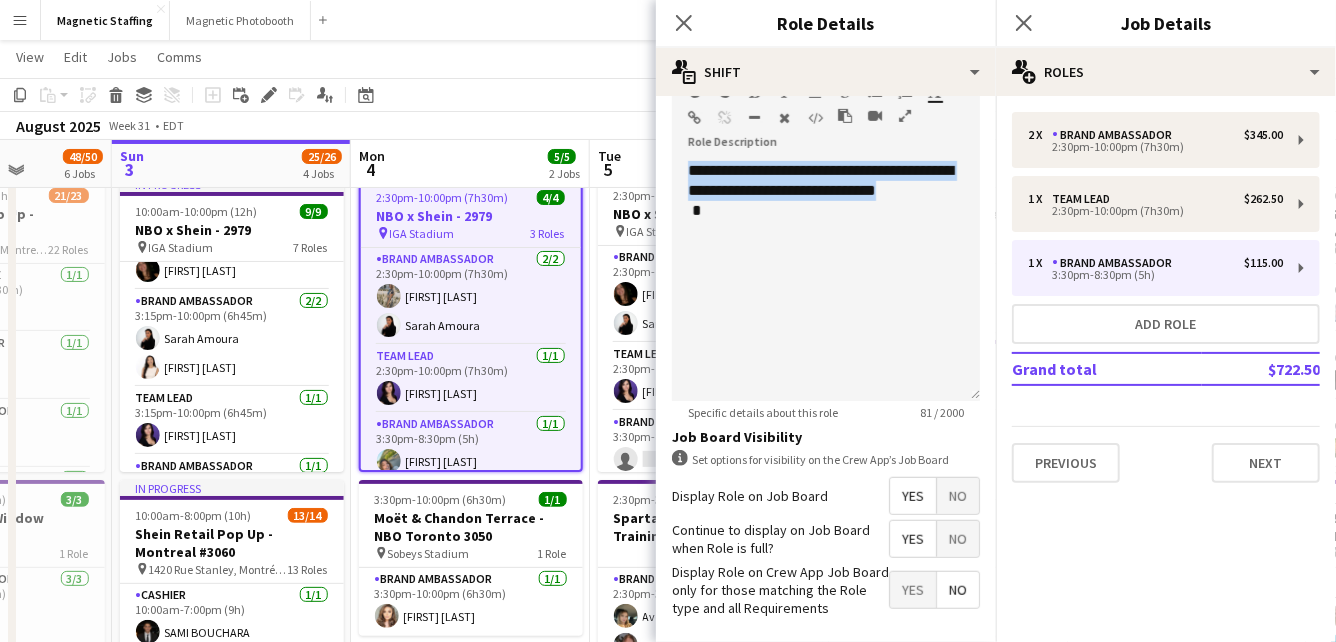 scroll, scrollTop: 323, scrollLeft: 0, axis: vertical 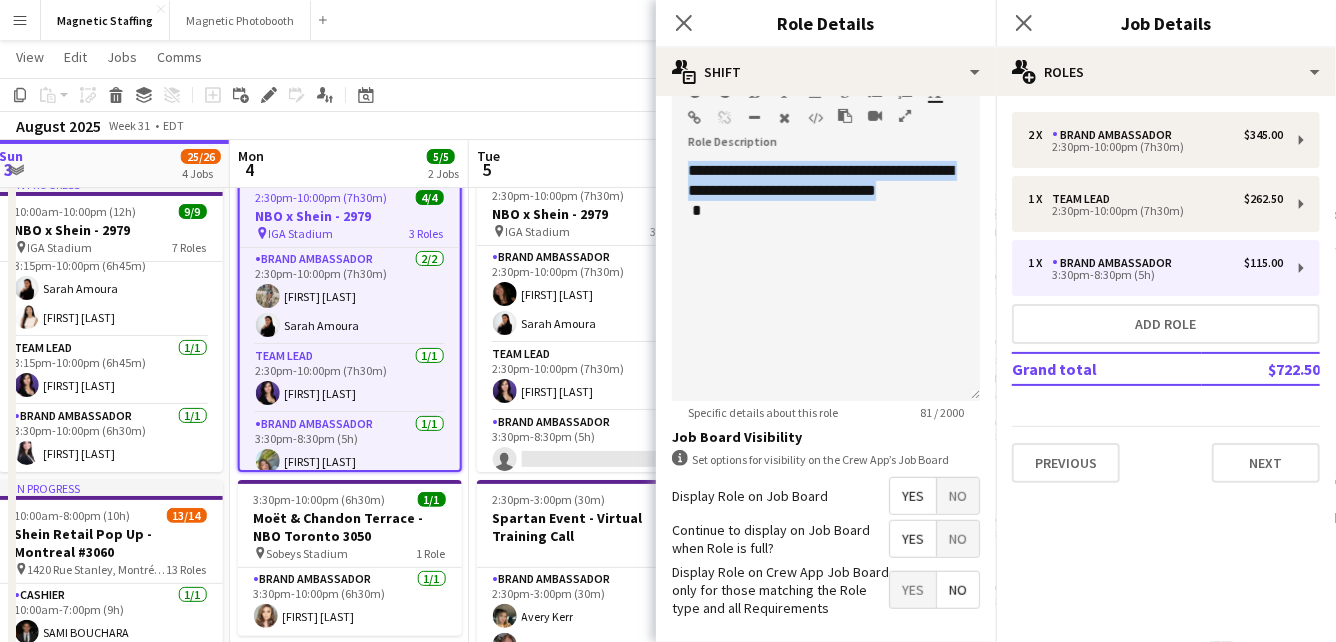 drag, startPoint x: 304, startPoint y: 400, endPoint x: 116, endPoint y: 408, distance: 188.17014 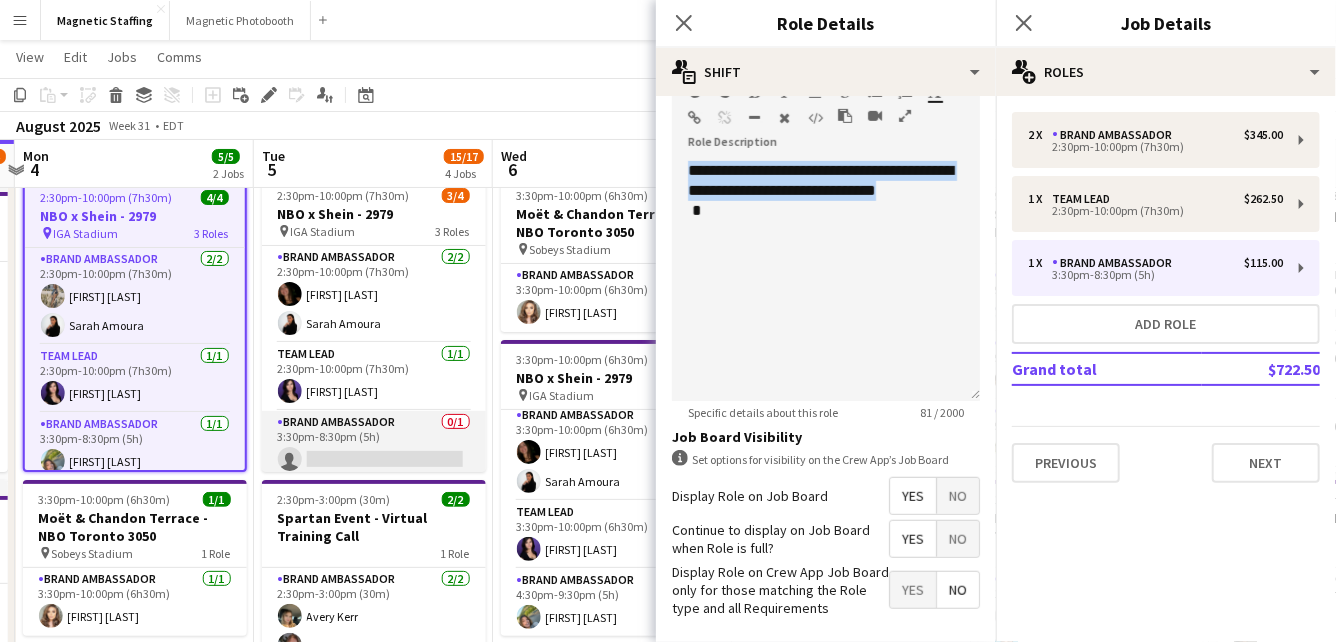 click on "Brand Ambassador   0/1   3:30pm-8:30pm (5h)
single-neutral-actions" at bounding box center [374, 445] 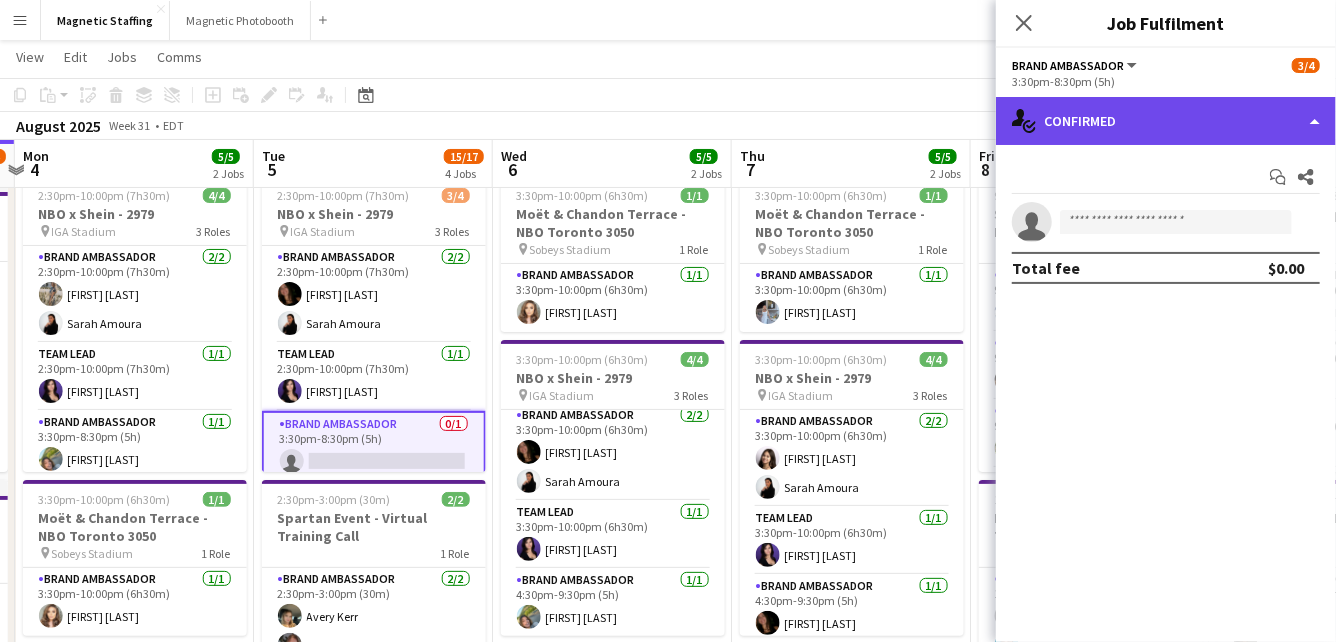 click on "single-neutral-actions-check-2
Confirmed" 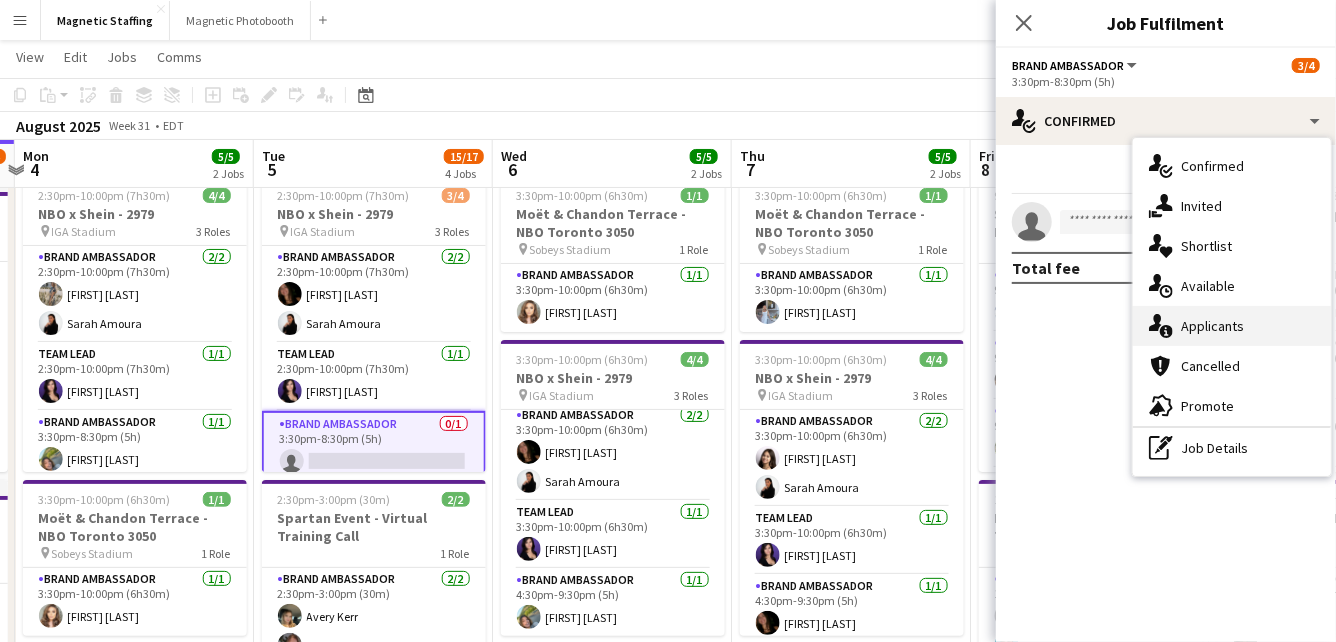 click on "single-neutral-actions-information
Applicants" at bounding box center (1232, 326) 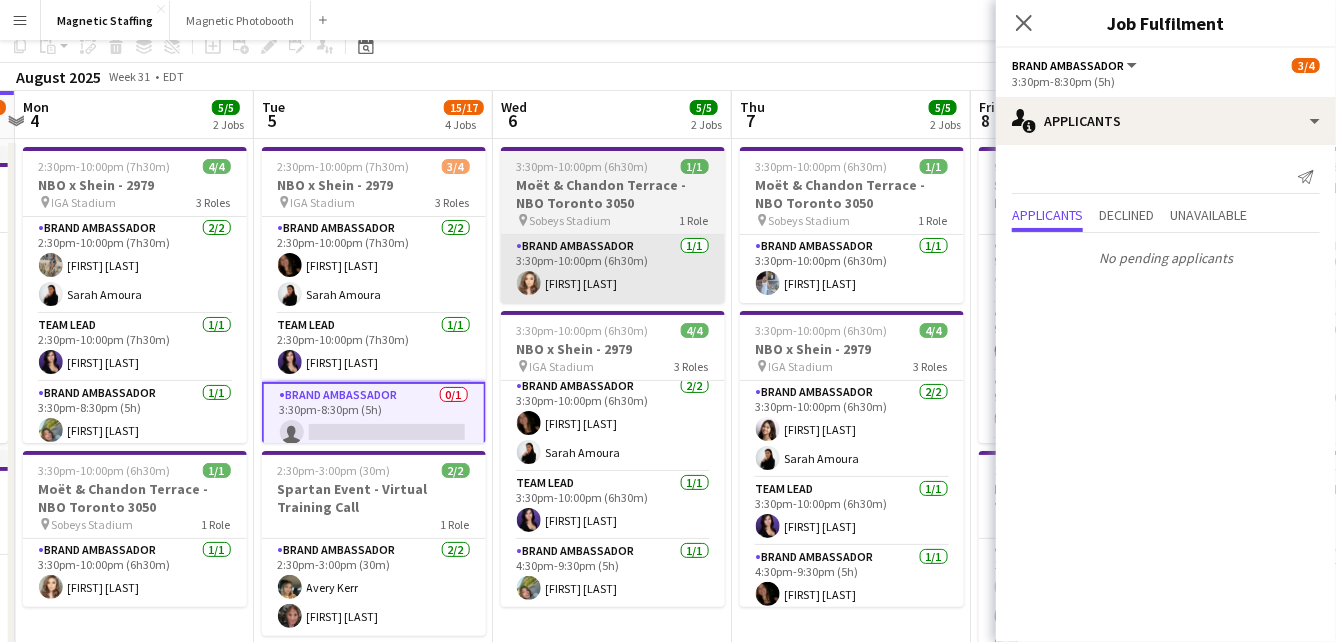 scroll, scrollTop: 102, scrollLeft: 0, axis: vertical 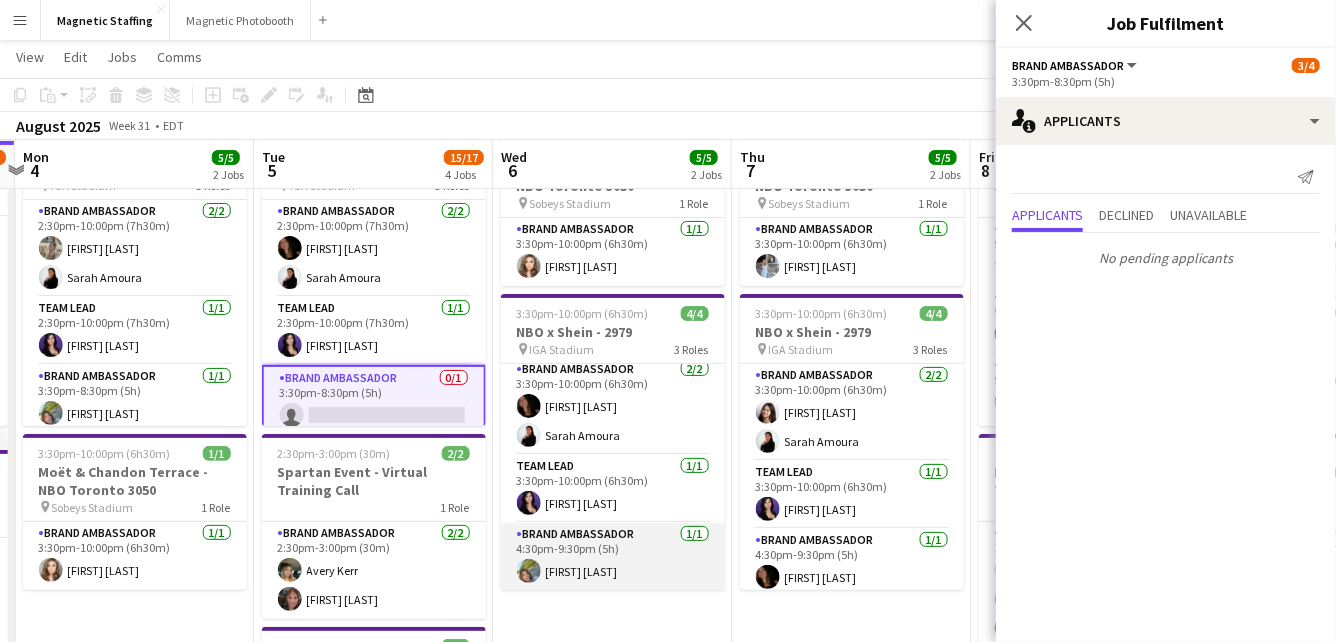 click on "Brand Ambassador   1/1   4:30pm-9:30pm (5h)
[FIRST] [LAST]" at bounding box center (613, 557) 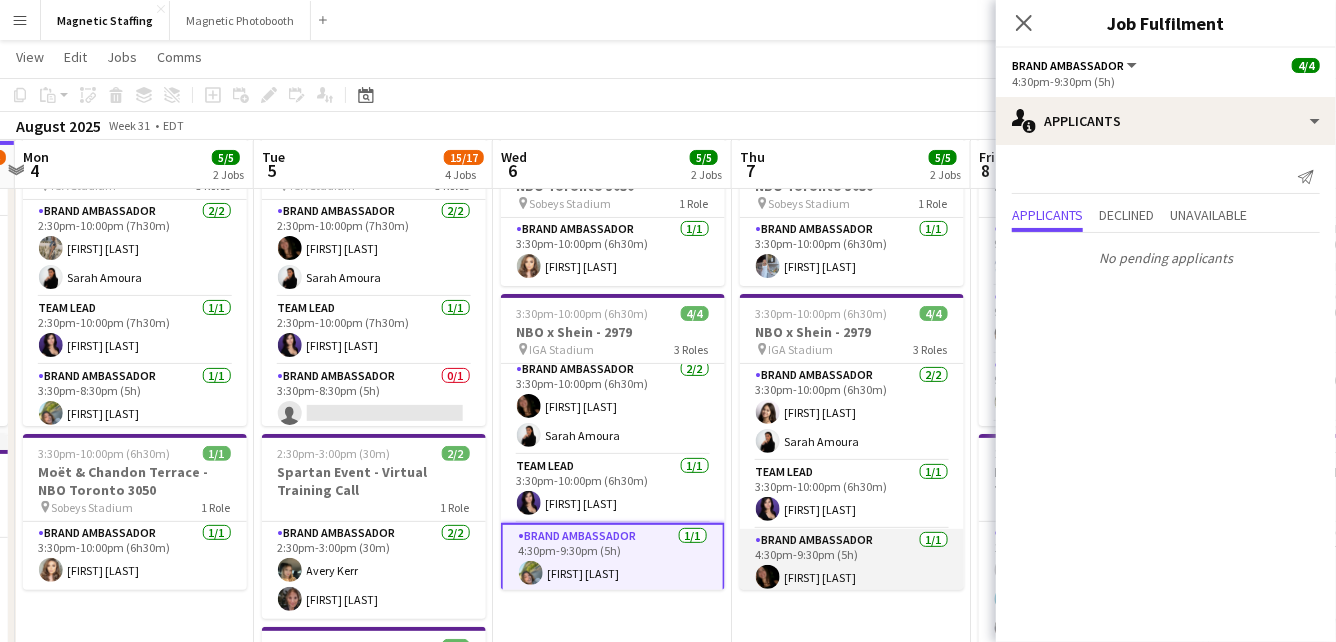 click on "Brand Ambassador   1/1   4:30pm-9:30pm (5h)
[FIRST] [LAST]" at bounding box center [852, 563] 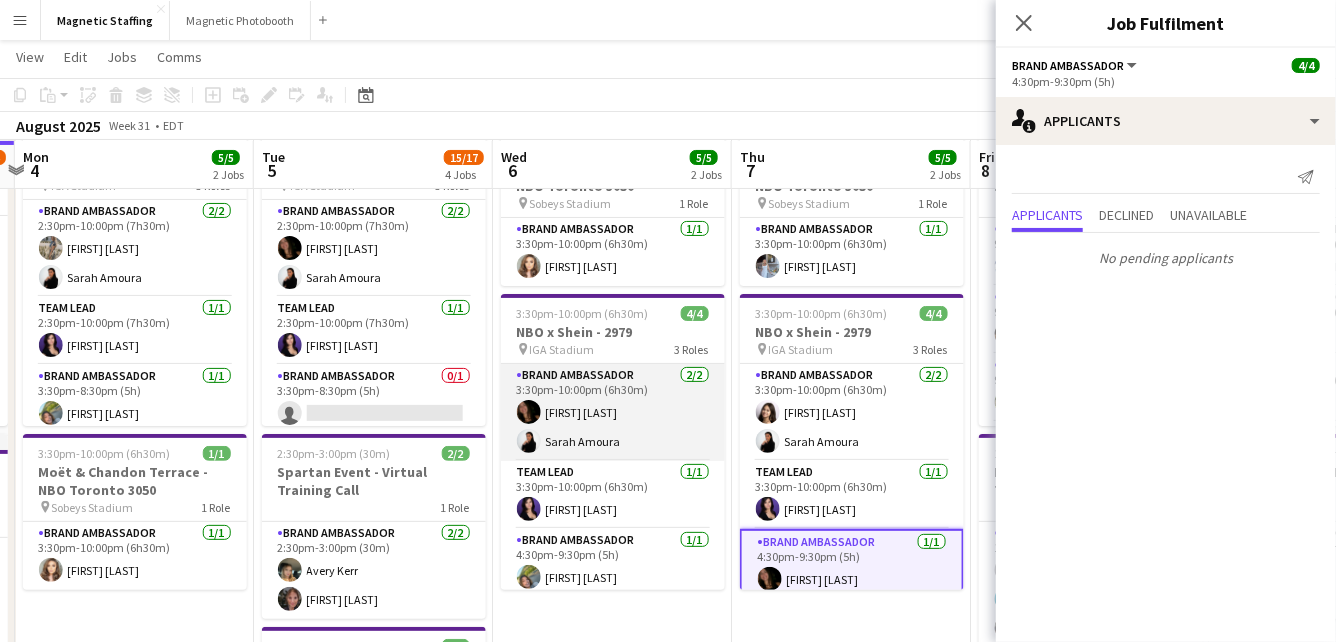 scroll, scrollTop: 1, scrollLeft: 0, axis: vertical 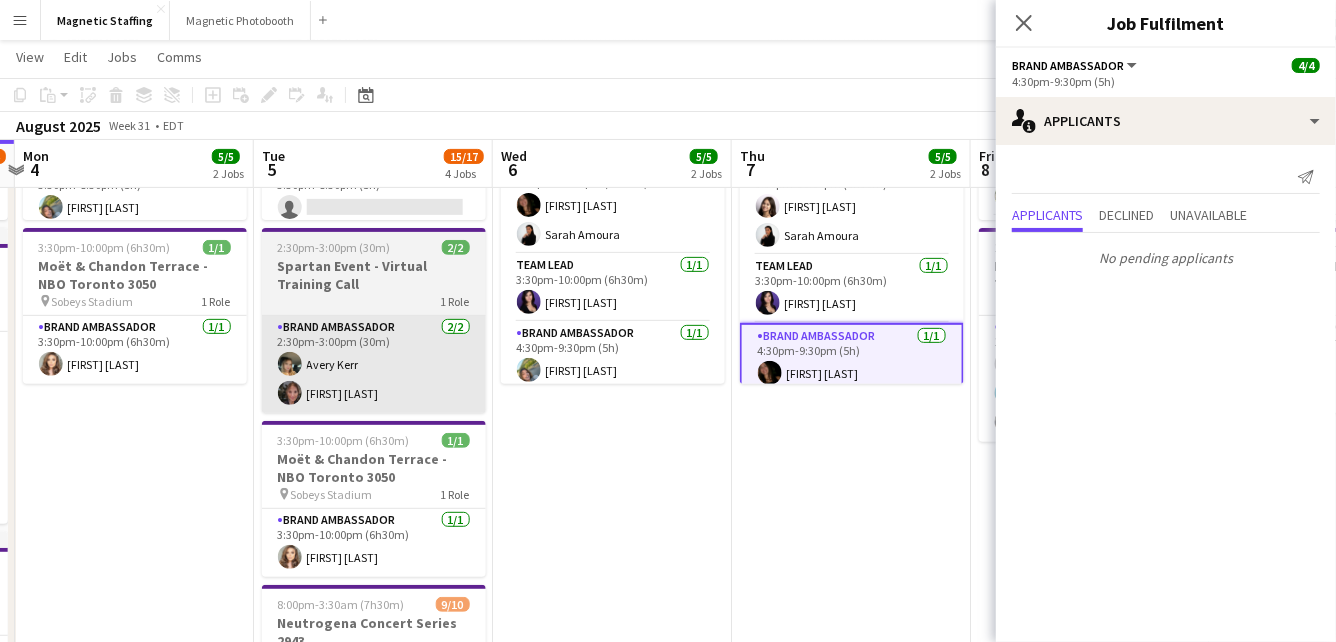 click on "Brand Ambassador   1/1   3:30pm-10:00pm (6h30m)
[FIRST] [LAST]" at bounding box center [374, 543] 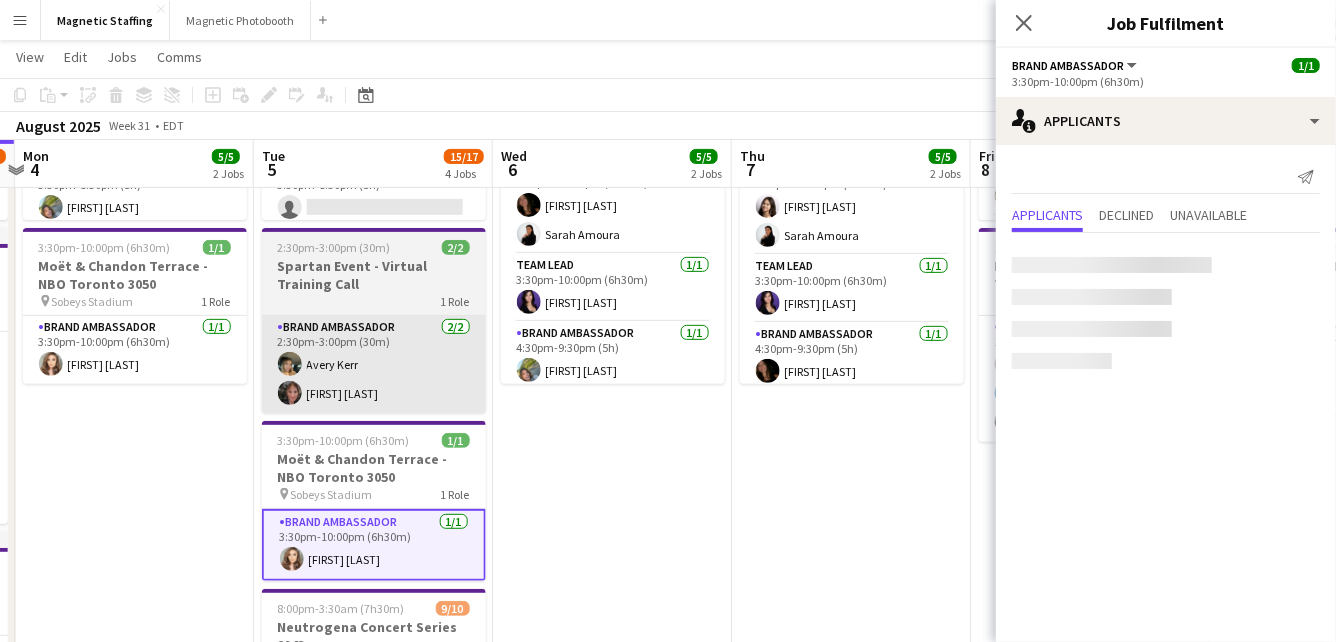scroll, scrollTop: 719, scrollLeft: 0, axis: vertical 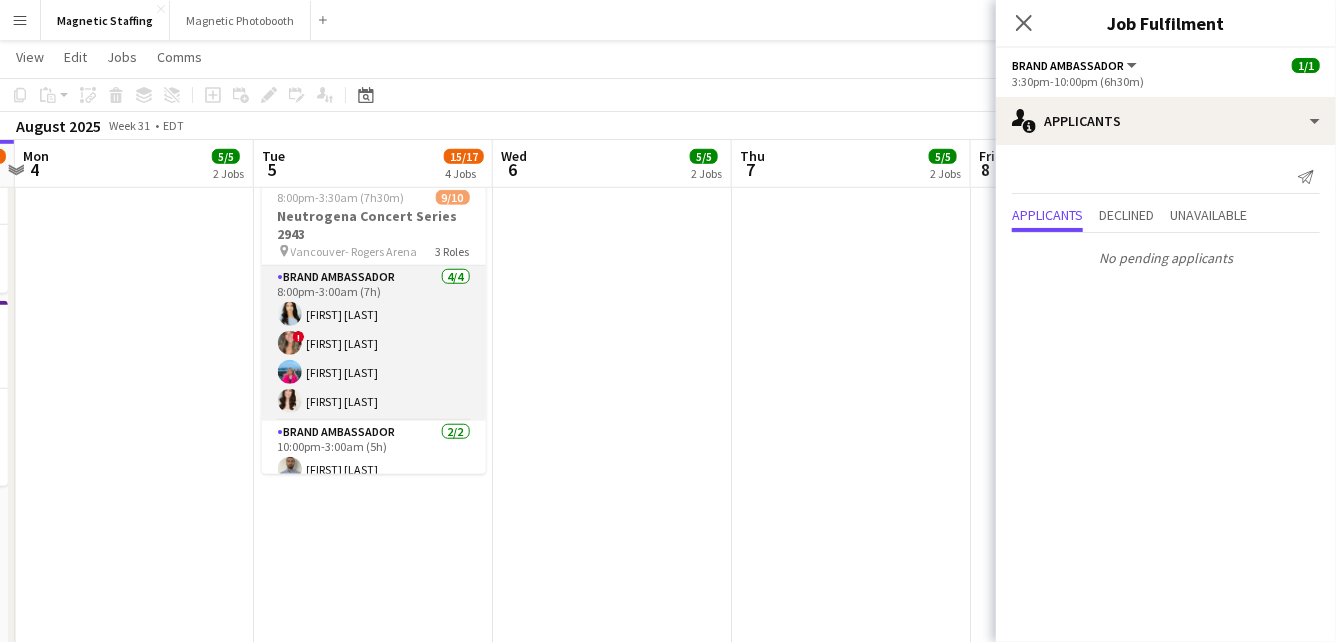 click on "Brand Ambassador   4/4   8:00pm-3:00am (7h)
[FIRST] [LAST] ! [FIRST] [LAST] [FIRST] [LAST] [FIRST] [LAST]" at bounding box center (374, 343) 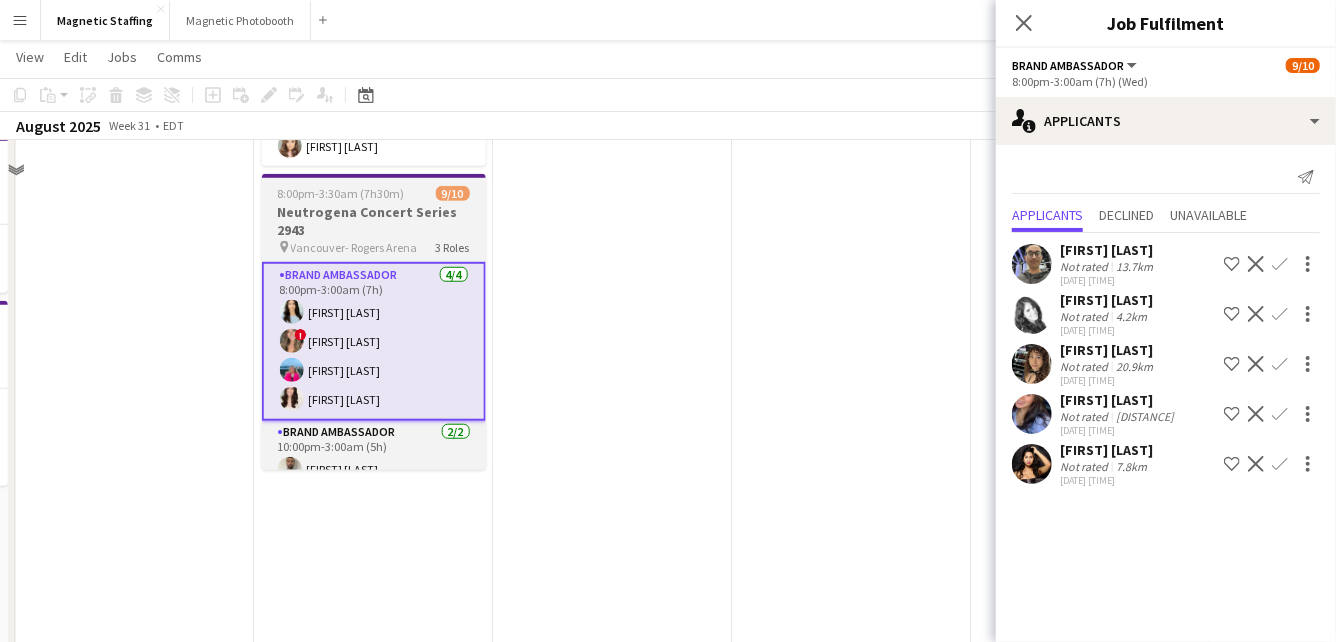 scroll, scrollTop: 0, scrollLeft: 0, axis: both 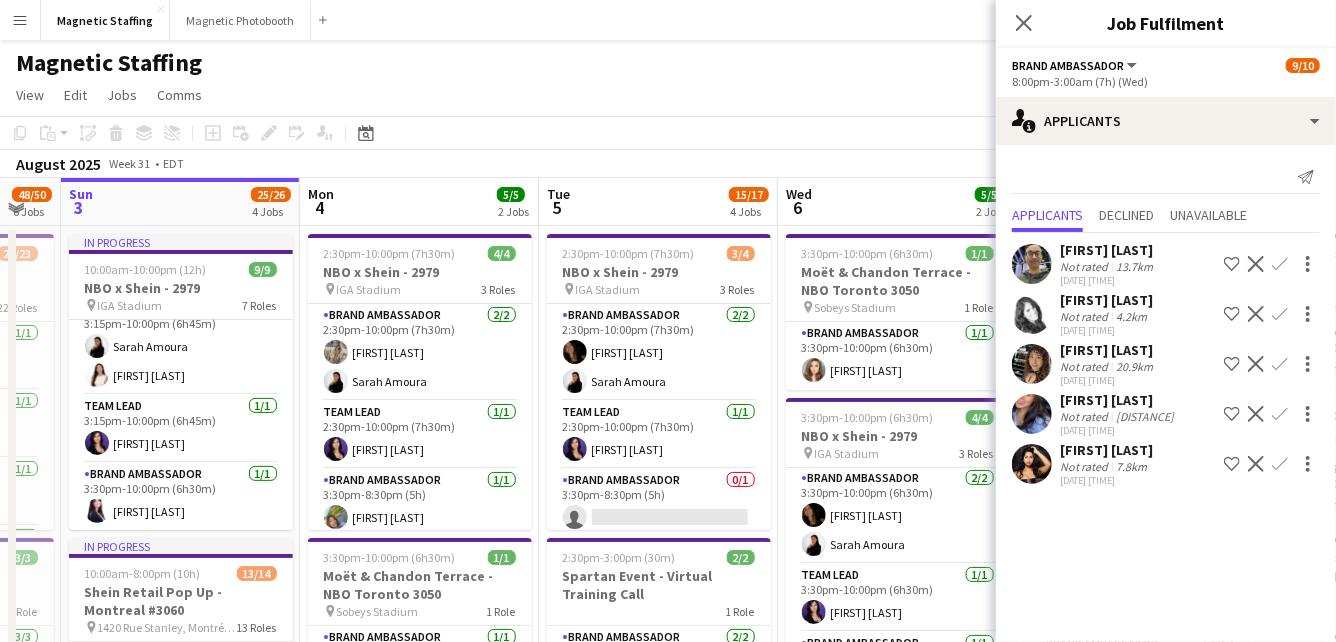 drag, startPoint x: 431, startPoint y: 377, endPoint x: 719, endPoint y: 329, distance: 291.9726 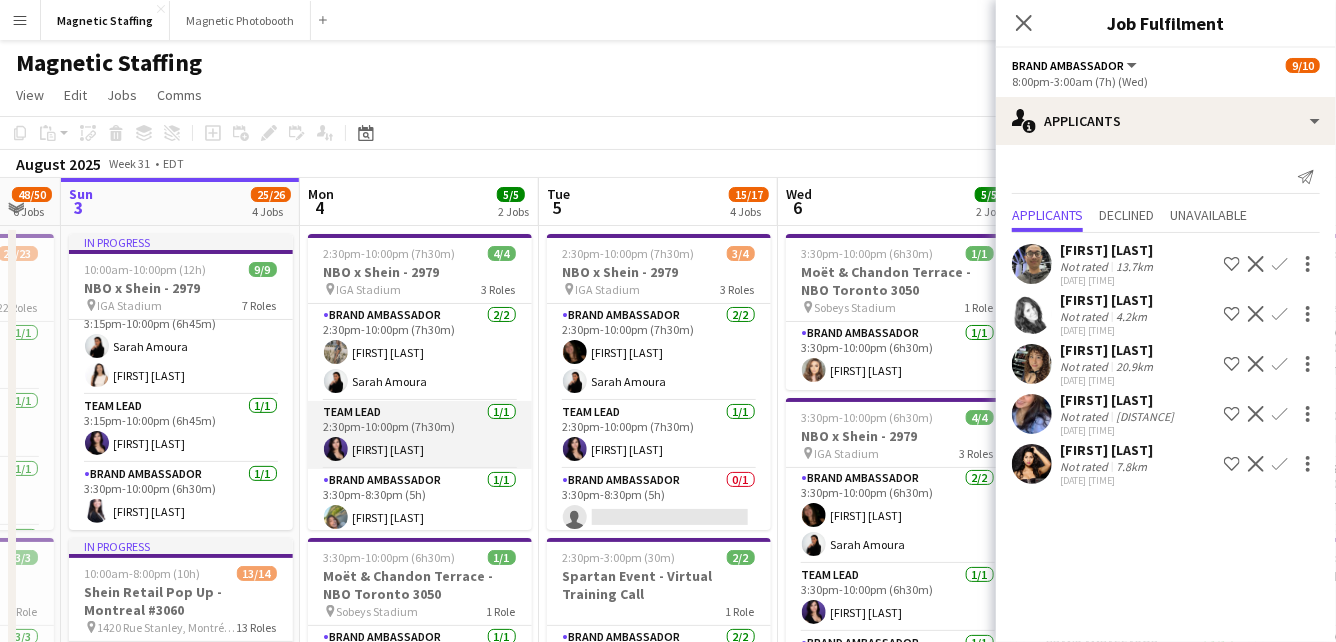 scroll, scrollTop: 6, scrollLeft: 0, axis: vertical 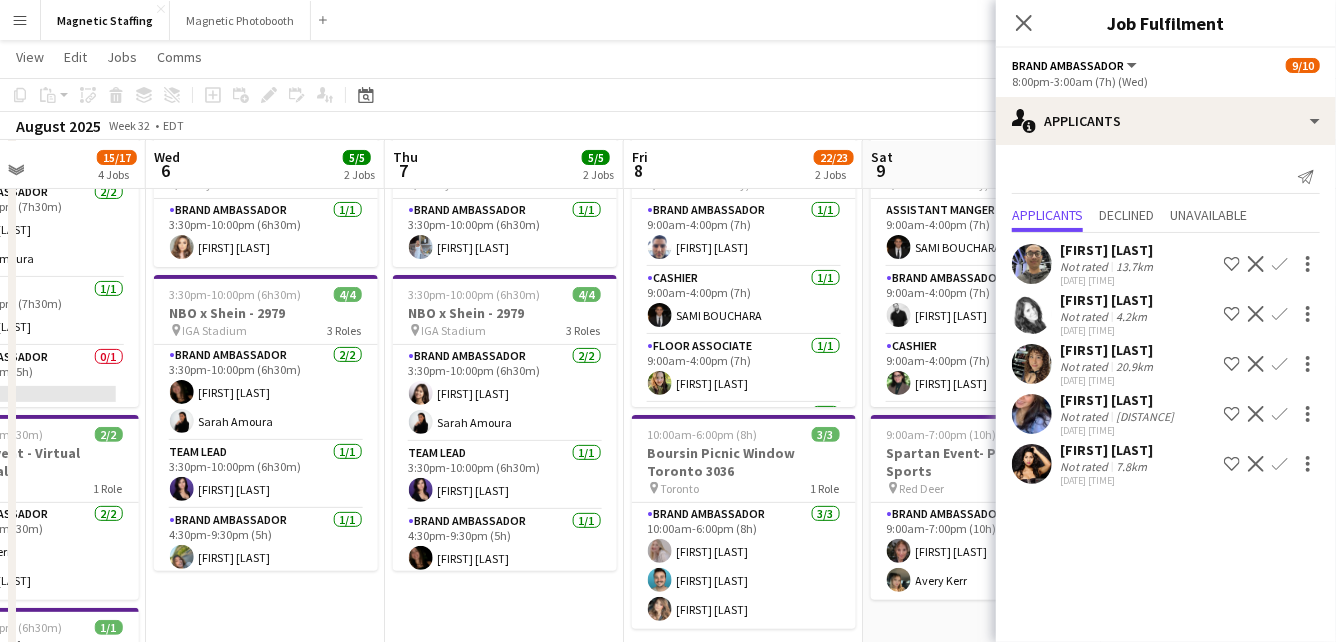 drag, startPoint x: 591, startPoint y: 469, endPoint x: 203, endPoint y: 520, distance: 391.33746 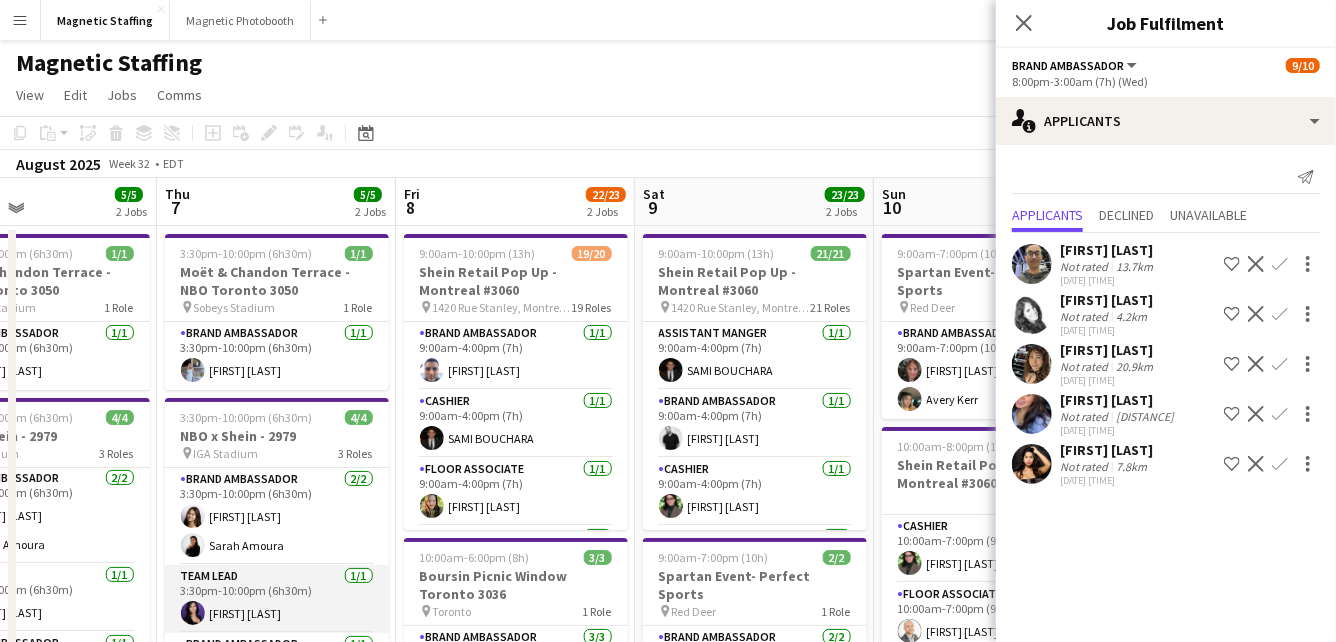 scroll, scrollTop: 0, scrollLeft: 0, axis: both 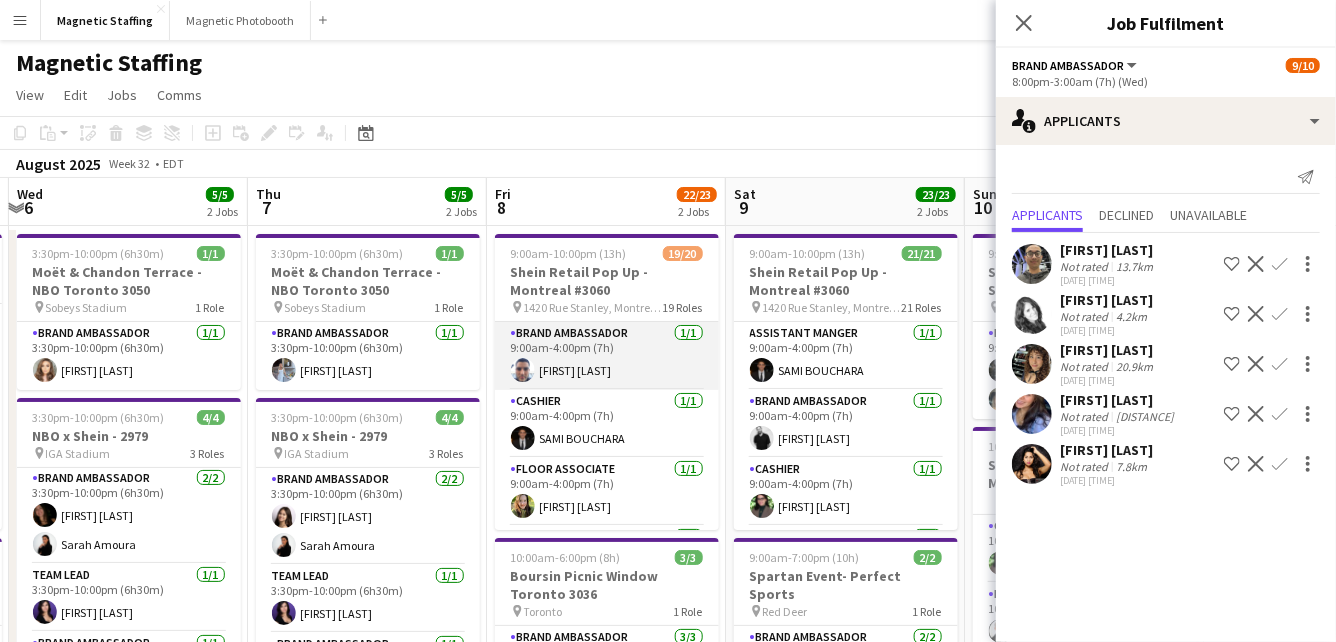 click on "Brand Ambassador   1/1   9:00am-4:00pm (7h)
[FIRST] [LAST]" at bounding box center (607, 356) 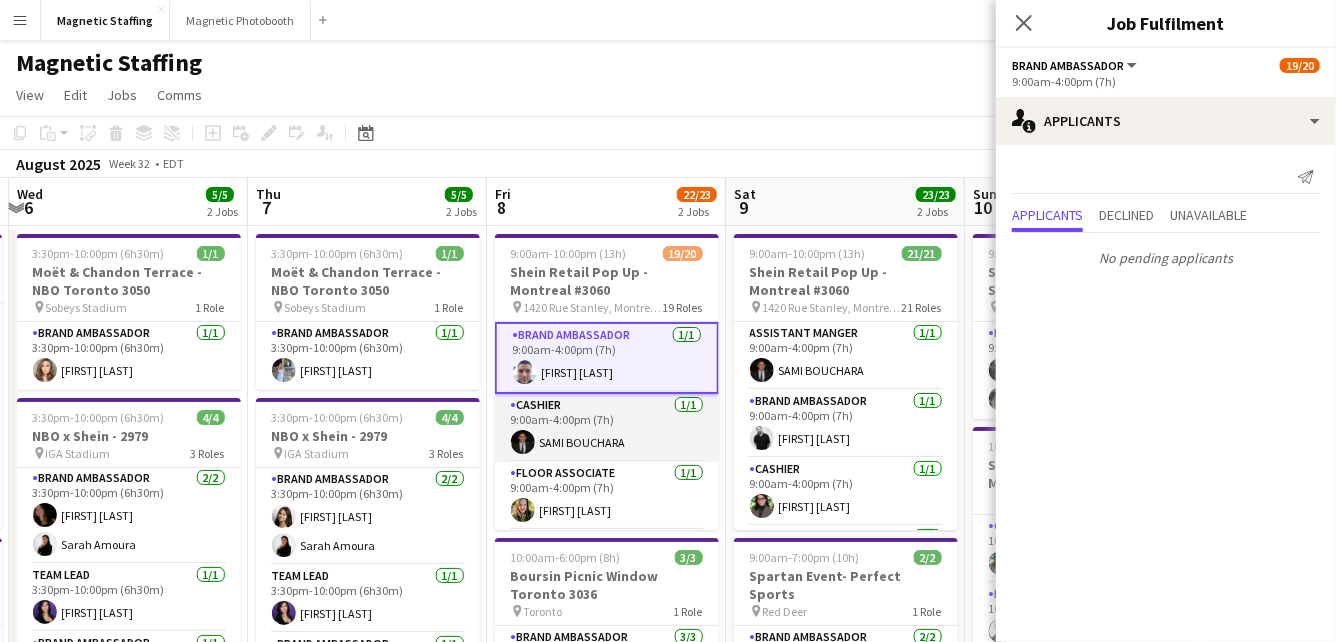 click on "Cashier   1/1   9:00am-4:00pm (7h)
[FIRST] [LAST]" at bounding box center (607, 428) 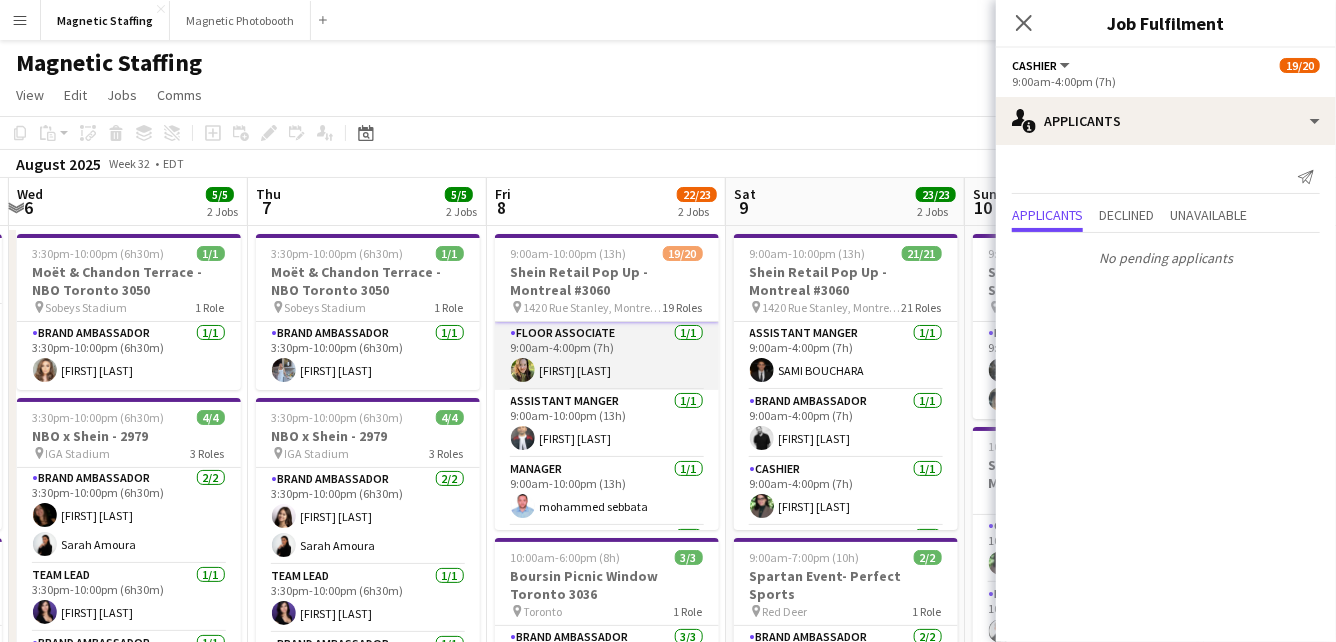 click on "Manager   1/1   9:00am-10:00pm (13h)
[FIRST] [LAST]" at bounding box center [607, 492] 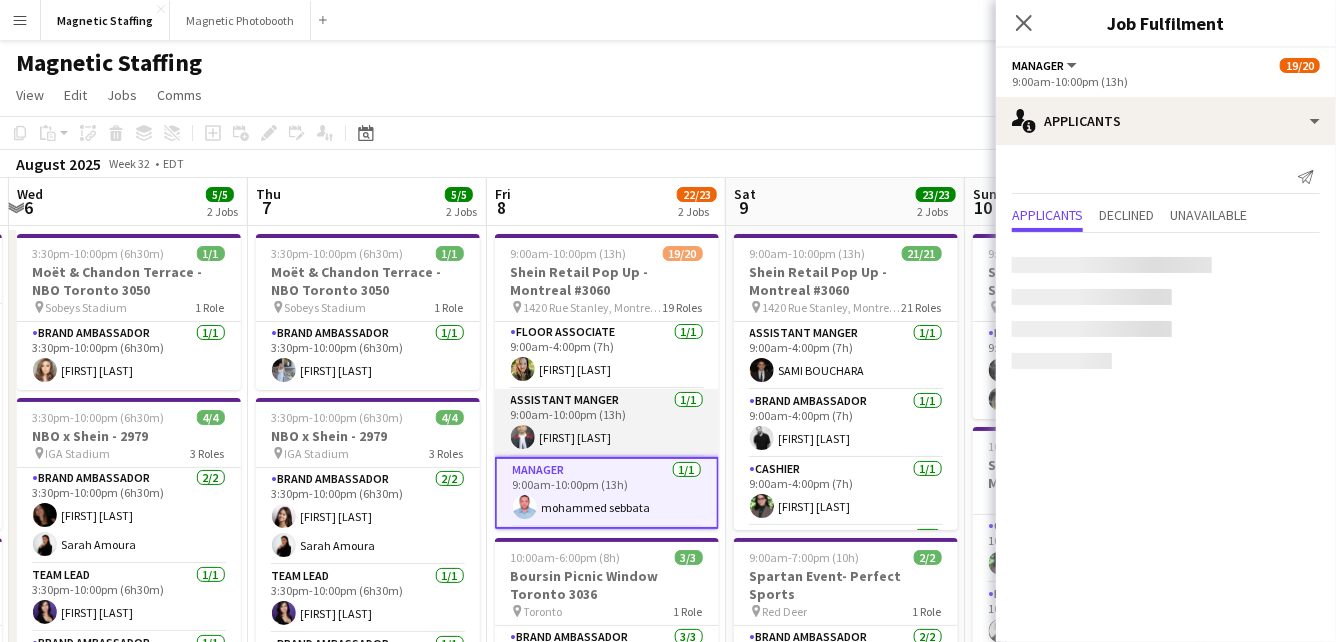 click on "Assistant Manger    1/1   9:00am-10:00pm (13h)
[FIRST] [LAST]" at bounding box center (607, 423) 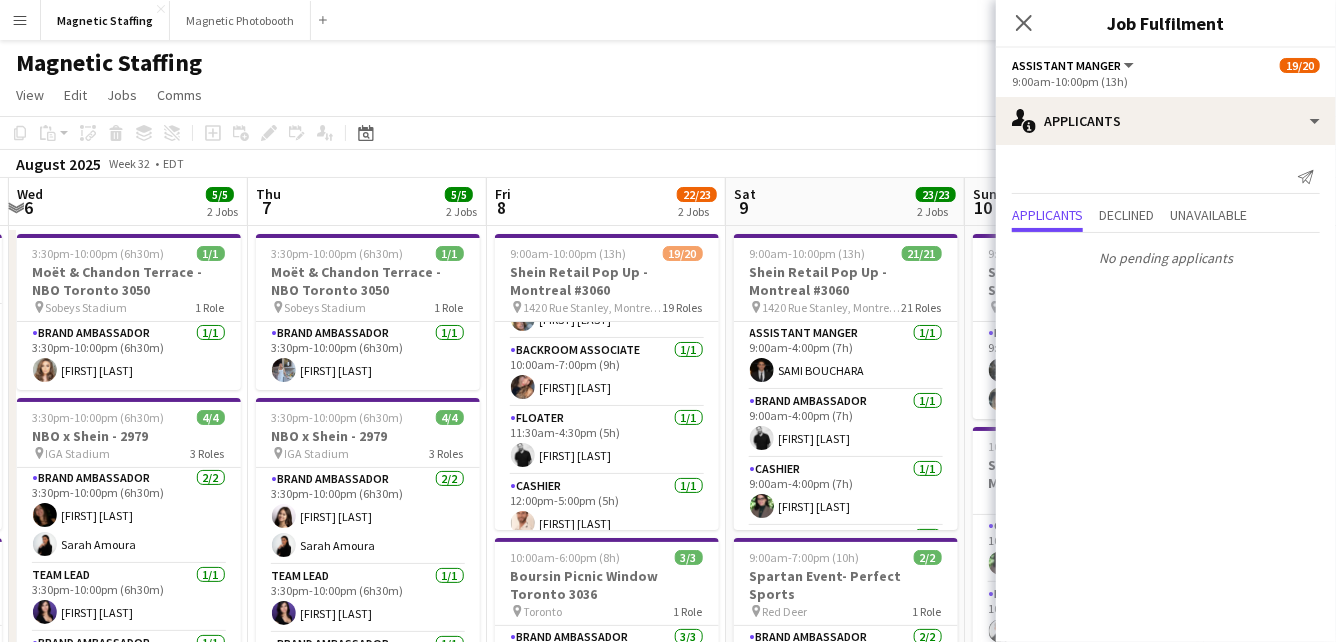 click on "Floater   1/1   11:30am-4:30pm (5h)
[FIRST] [LAST]" at bounding box center (607, 441) 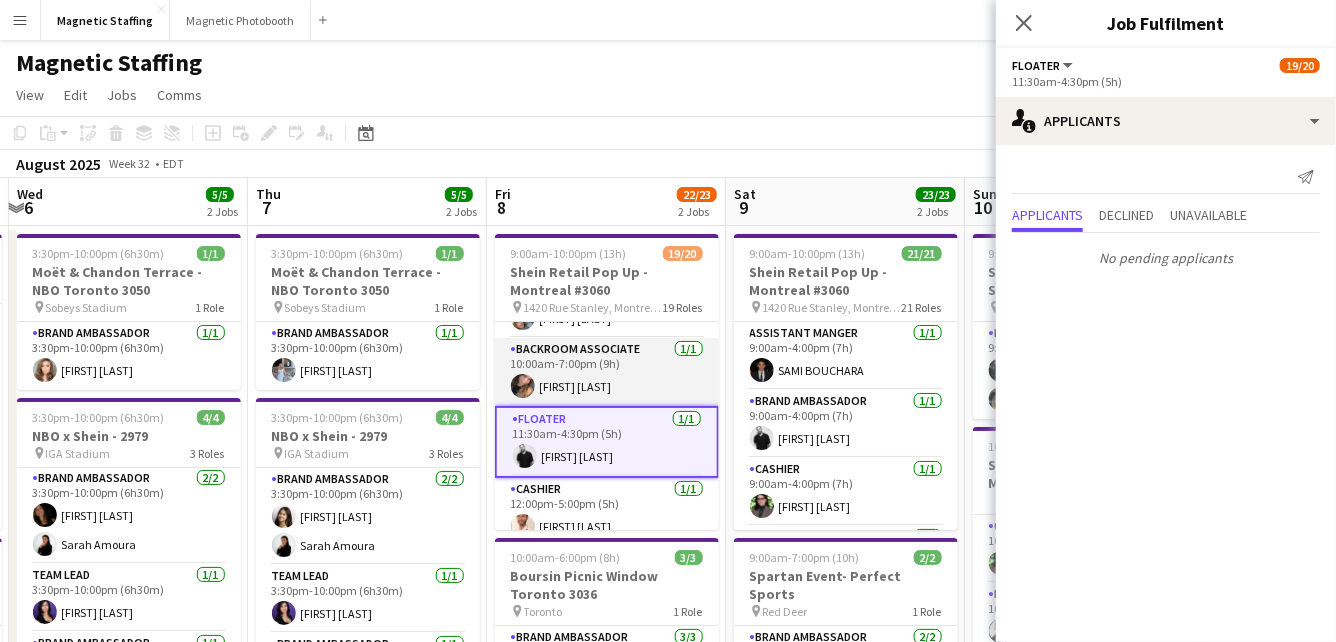 click on "Backroom Associate   1/1   10:00am-7:00pm (9h)
[FIRST] [LAST]" at bounding box center (607, 372) 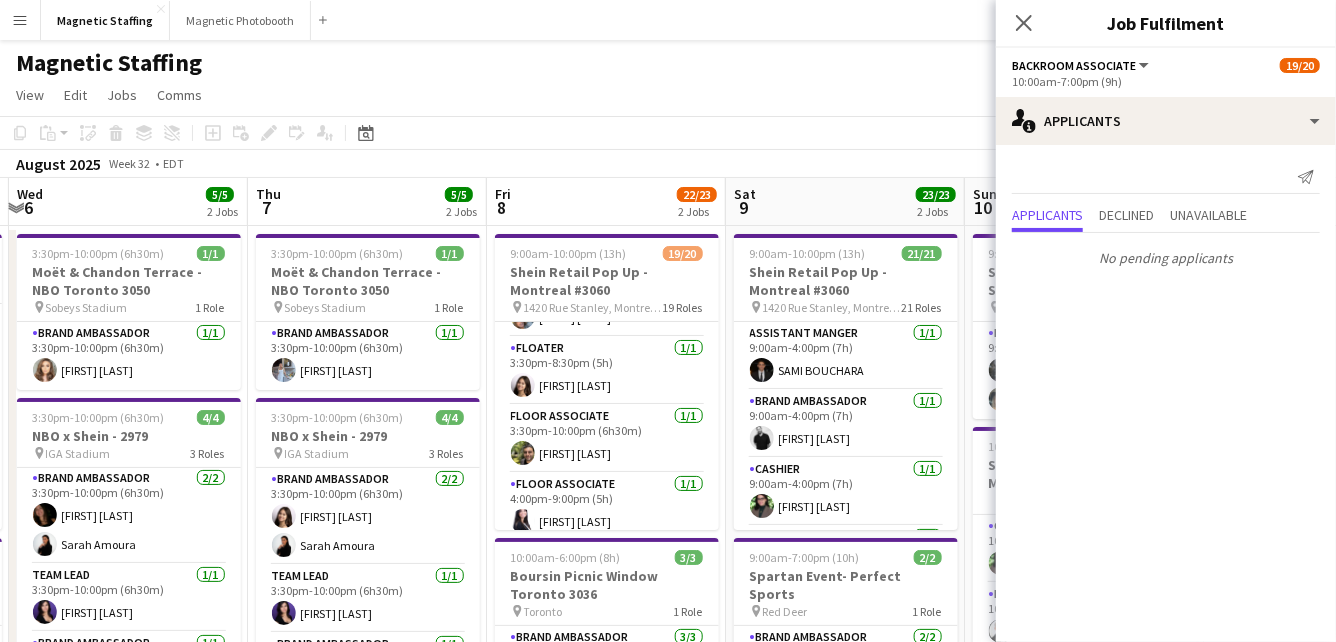 click on "Floor Associate   1/1   3:30pm-10:00pm (6h30m)
[FIRST] [LAST]" at bounding box center (607, 439) 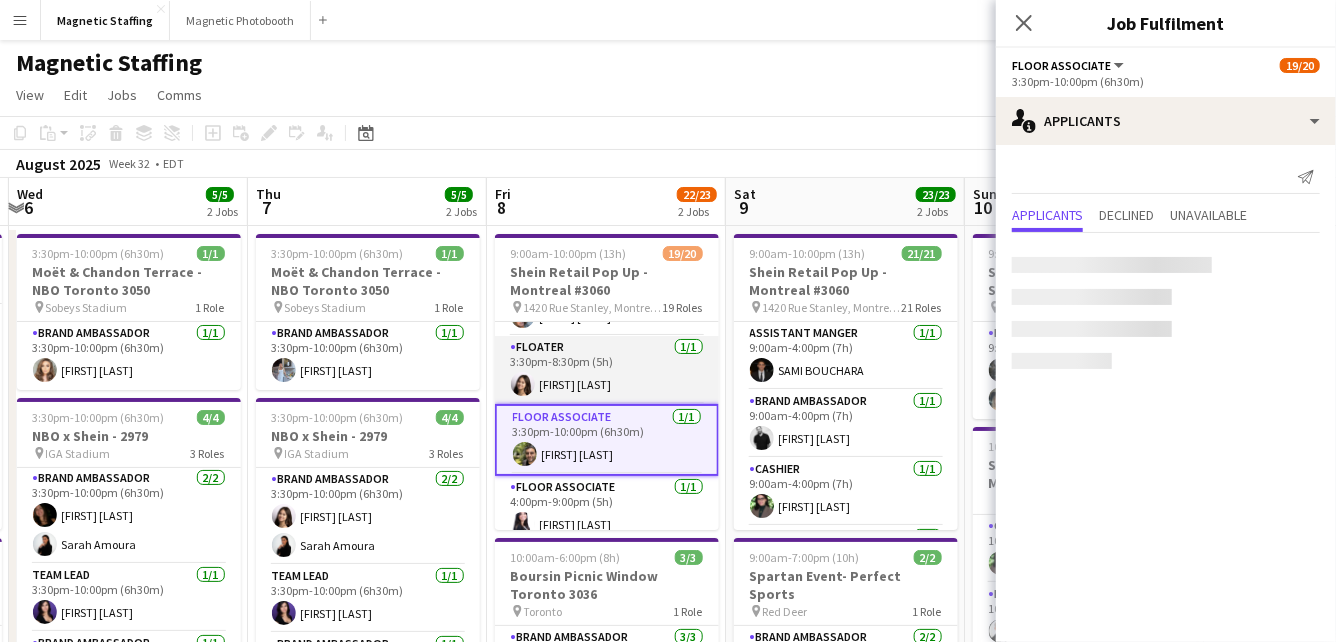 click on "Floater   1/1   3:30pm-8:30pm (5h)
[FIRST] [LAST]" at bounding box center [607, 370] 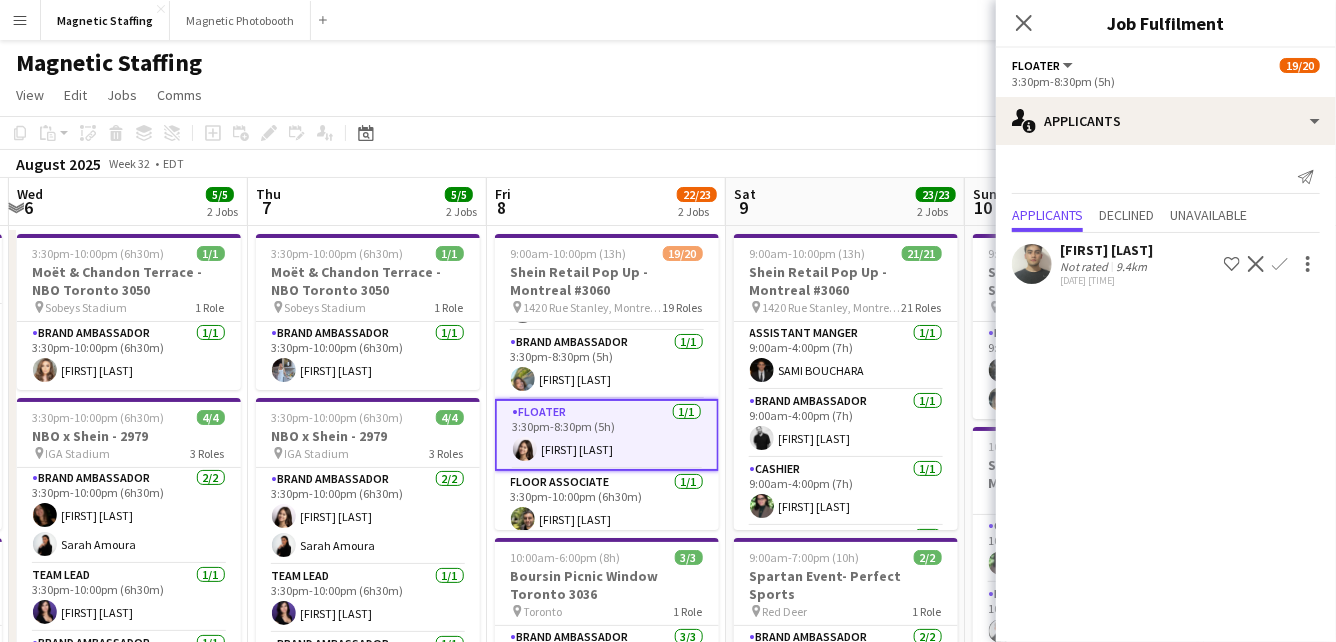 scroll, scrollTop: 810, scrollLeft: 0, axis: vertical 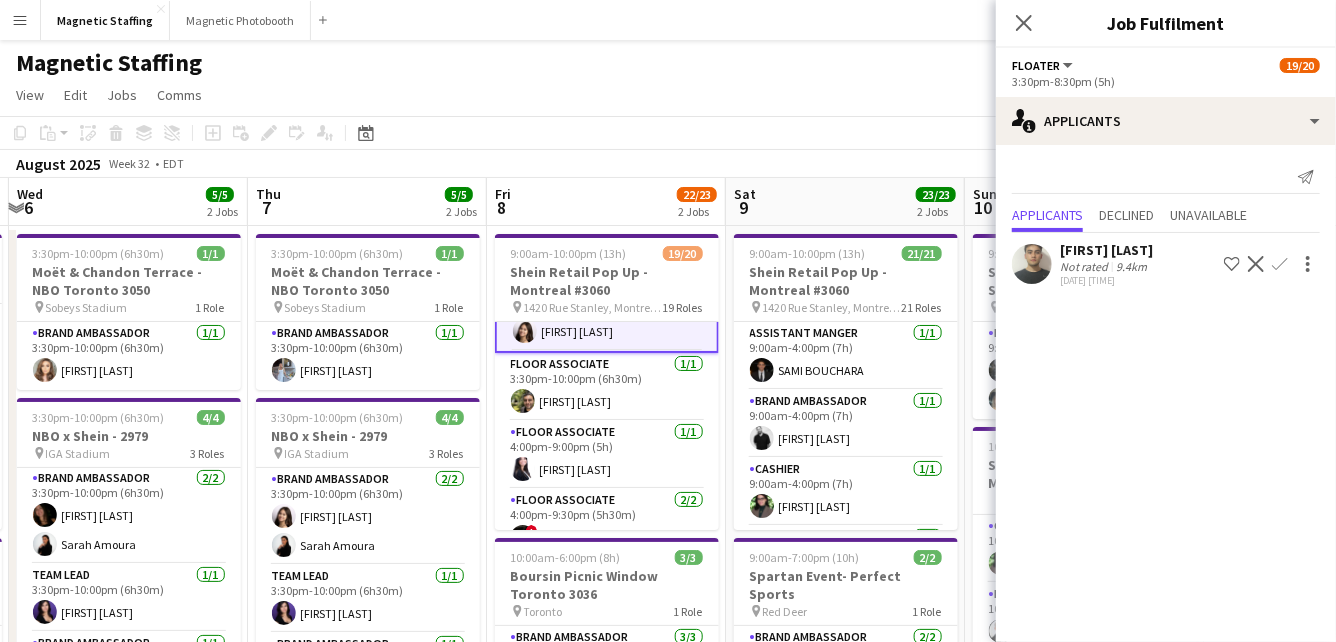 click on "Floor Associate   1/1   3:30pm-10:00pm (6h30m)
[FIRST] [LAST]" at bounding box center (607, 387) 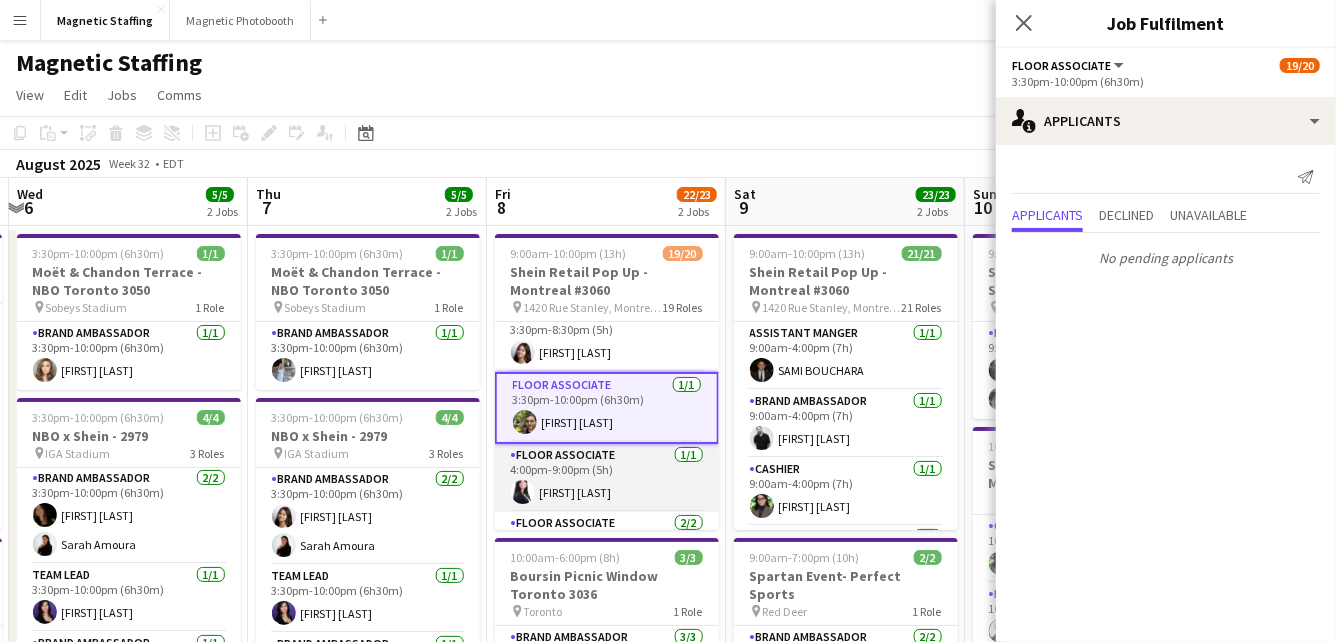 scroll, scrollTop: 907, scrollLeft: 0, axis: vertical 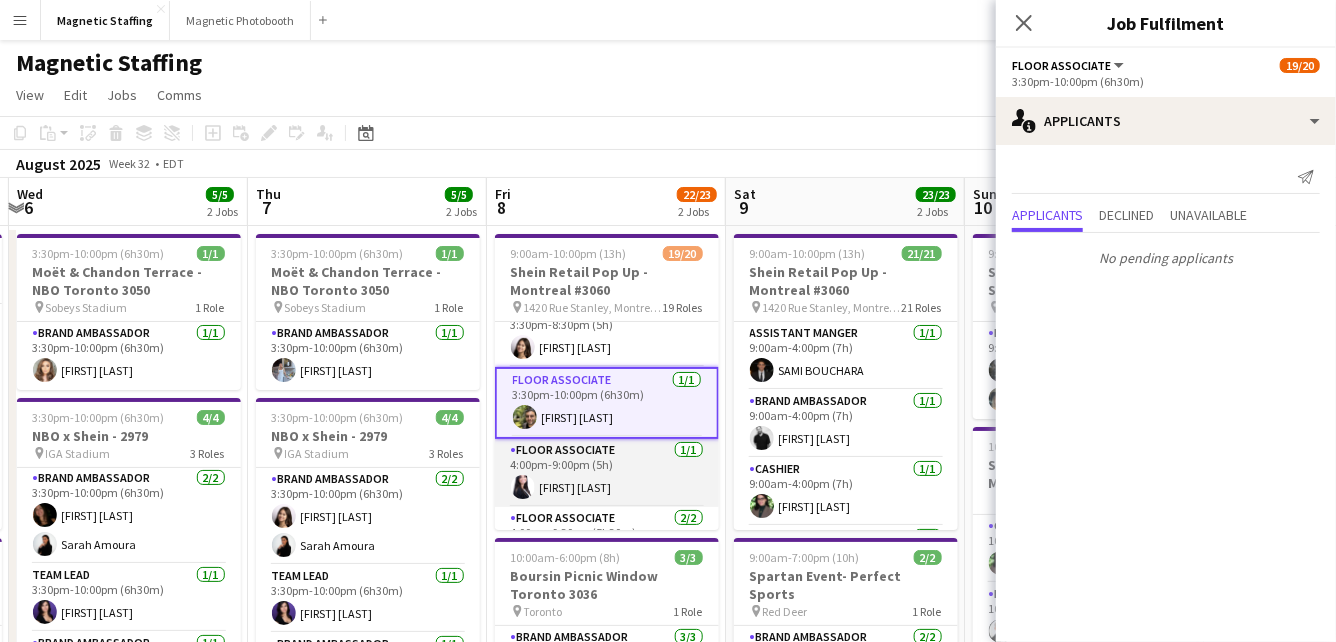 click on "Floor Associate   1/1   4:00pm-9:00pm (5h)
[FIRST] [LAST]" at bounding box center (607, 473) 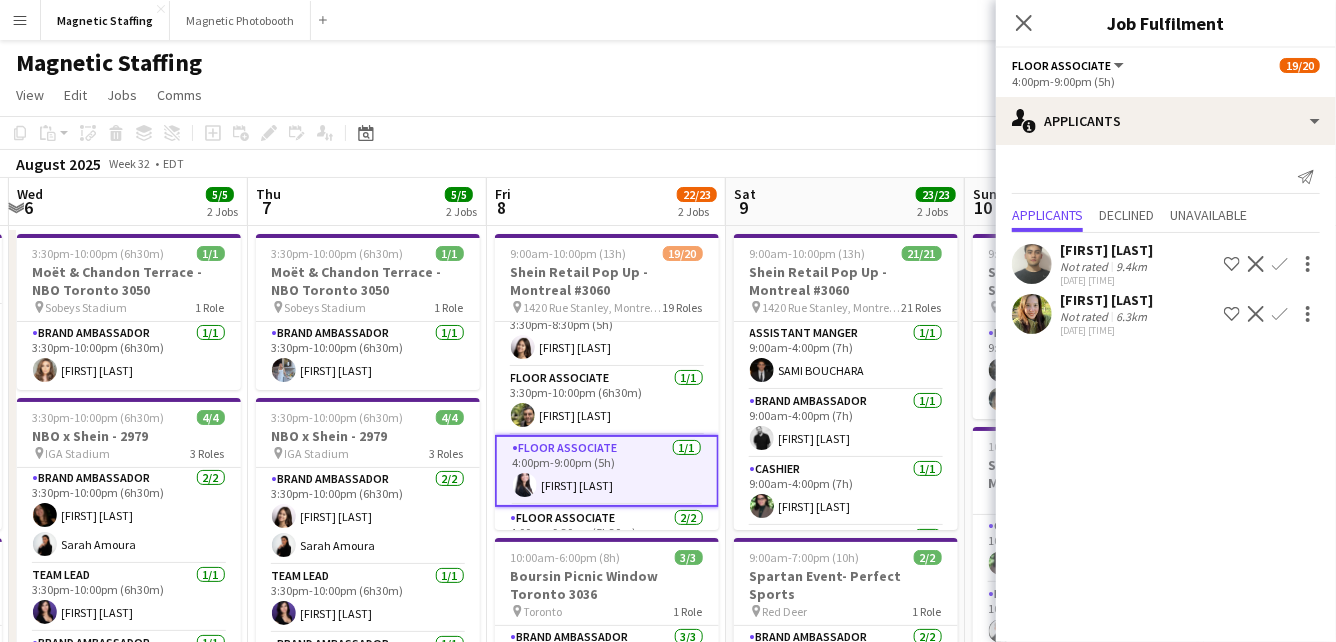 scroll, scrollTop: 969, scrollLeft: 0, axis: vertical 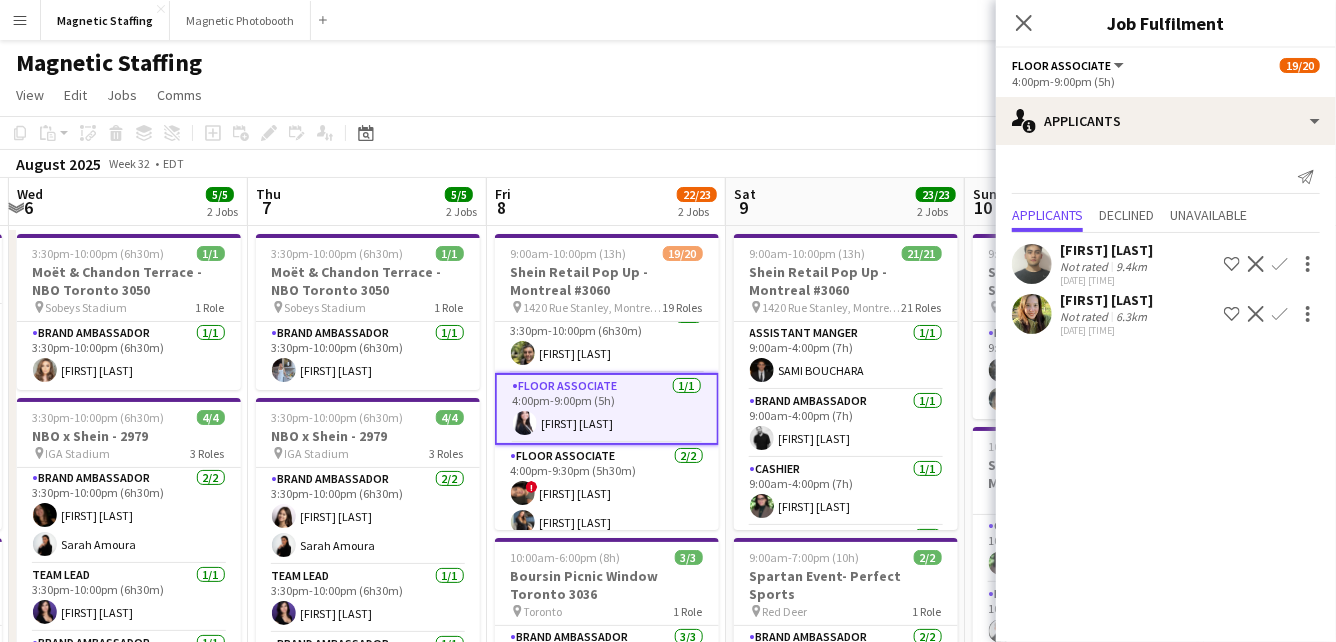 click on "Floor Associate   2/2   4:00pm-9:30pm (5h30m)
! [FIRST] [LAST] [FIRST] [LAST]" at bounding box center (607, 493) 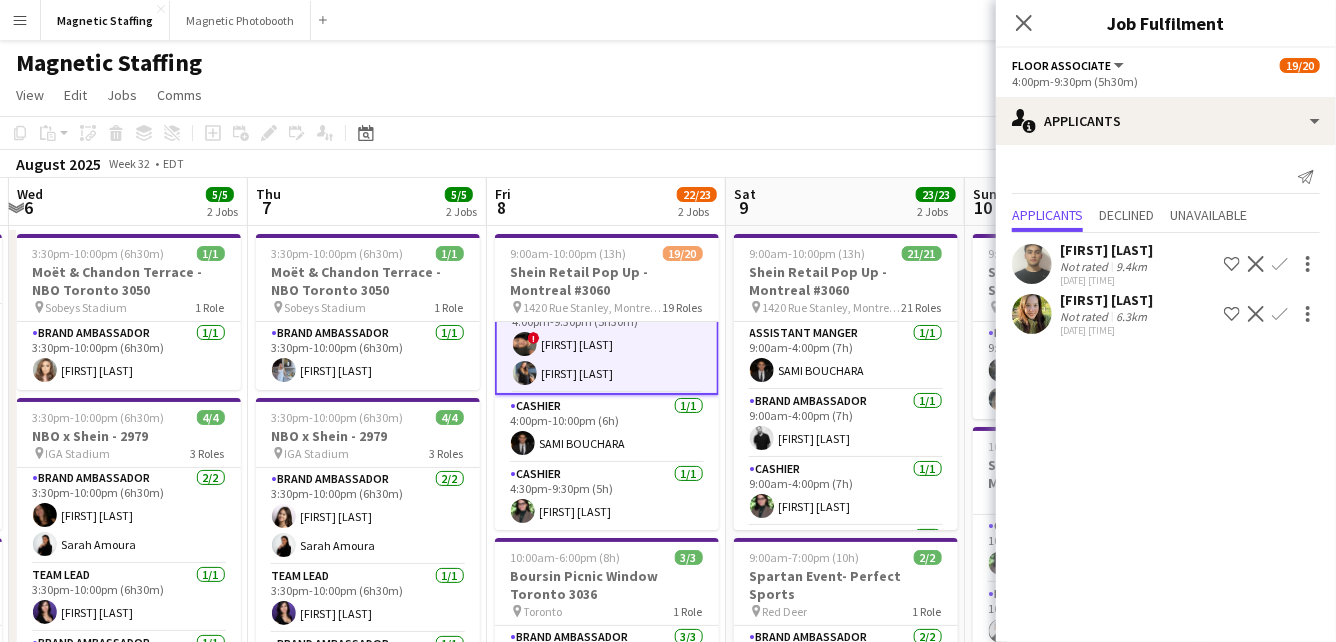 click on "Cashier   1/1   4:00pm-10:00pm (6h)
[FIRST] [LAST]" at bounding box center [607, 429] 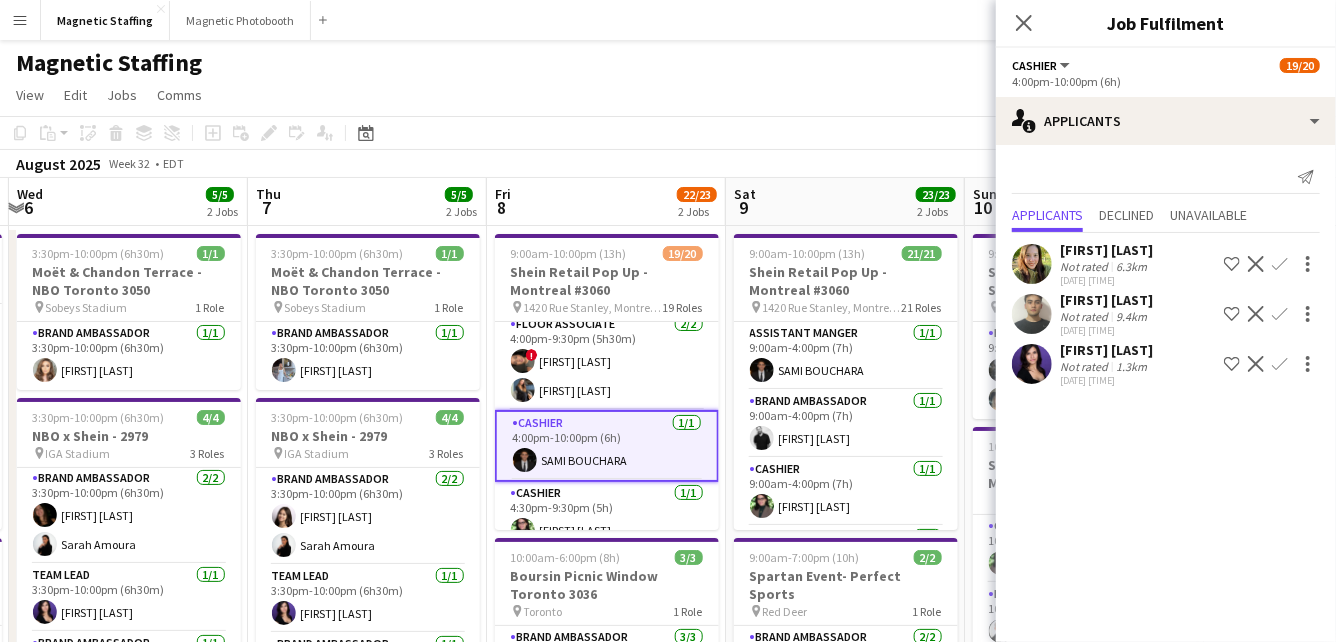 scroll, scrollTop: 1116, scrollLeft: 0, axis: vertical 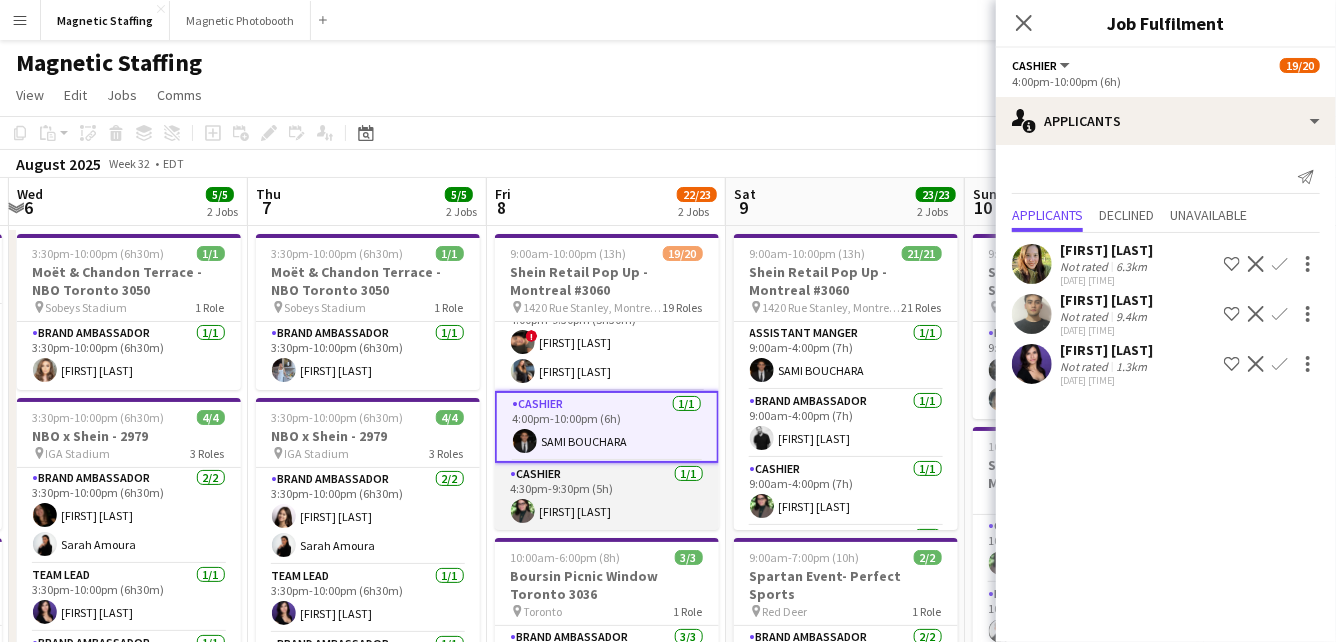 click on "Cashier   1/1   4:30pm-9:30pm (5h)
[FIRST] [LAST]" at bounding box center (607, 497) 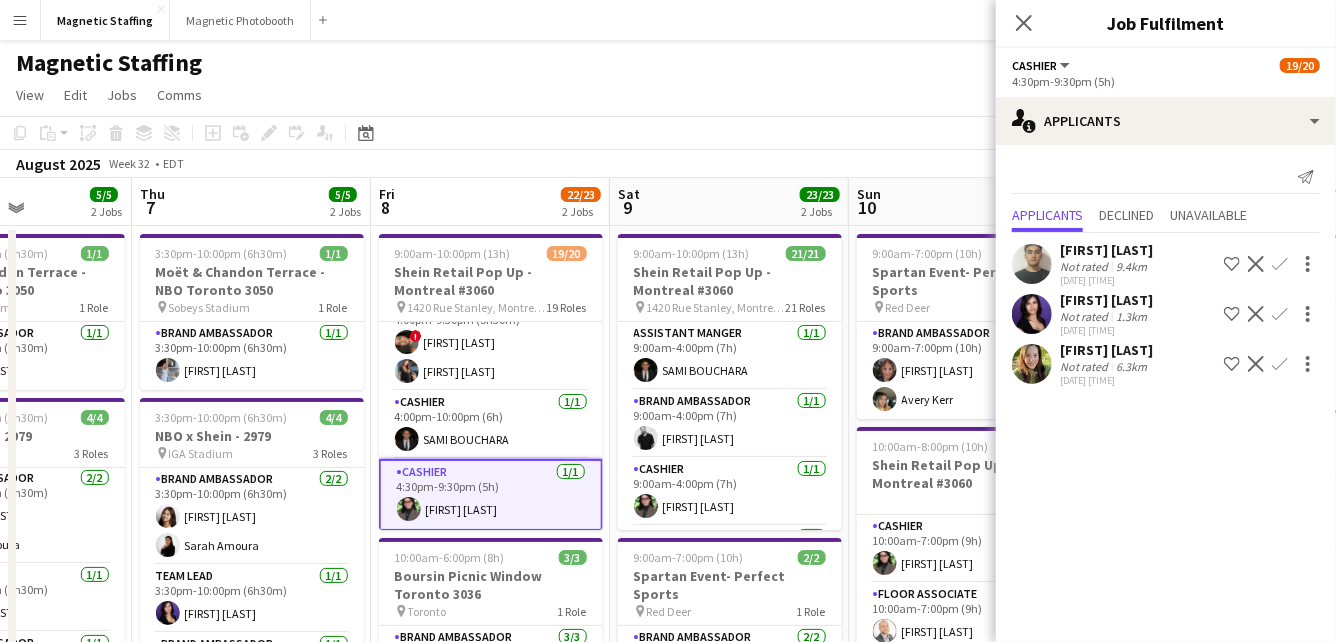 drag, startPoint x: 678, startPoint y: 472, endPoint x: 555, endPoint y: 481, distance: 123.32883 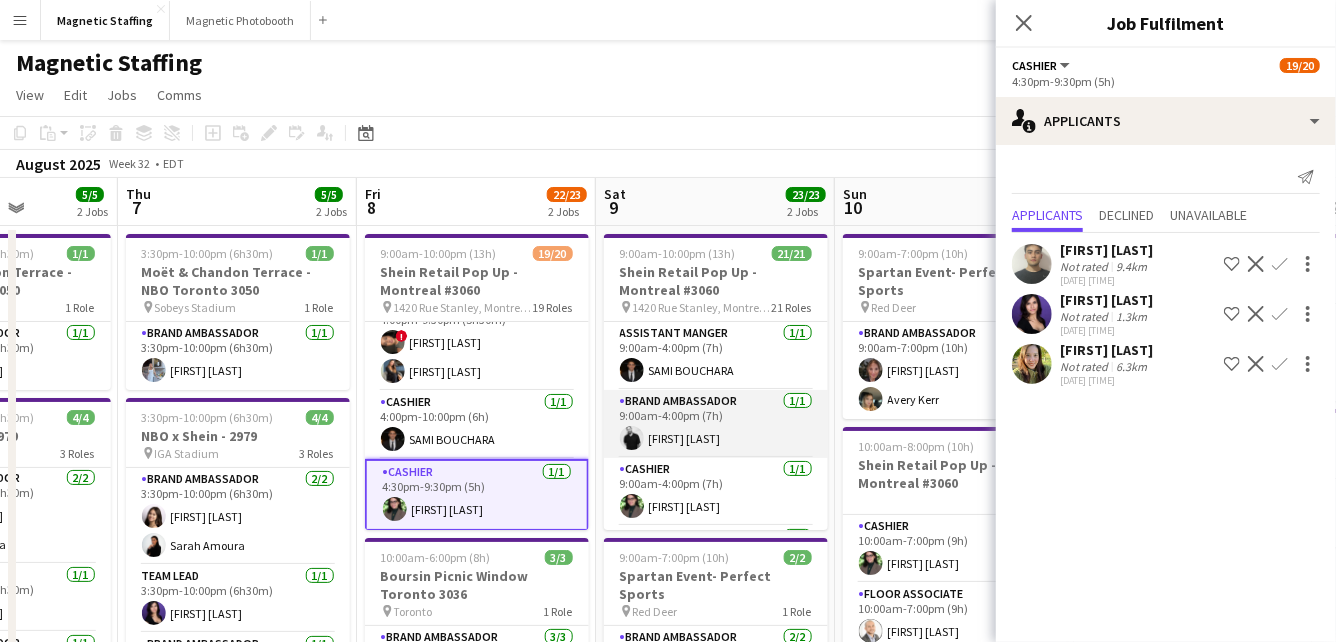 click on "Brand Ambassador   1/1   9:00am-4:00pm (7h)
[FIRST] [LAST]" at bounding box center [716, 424] 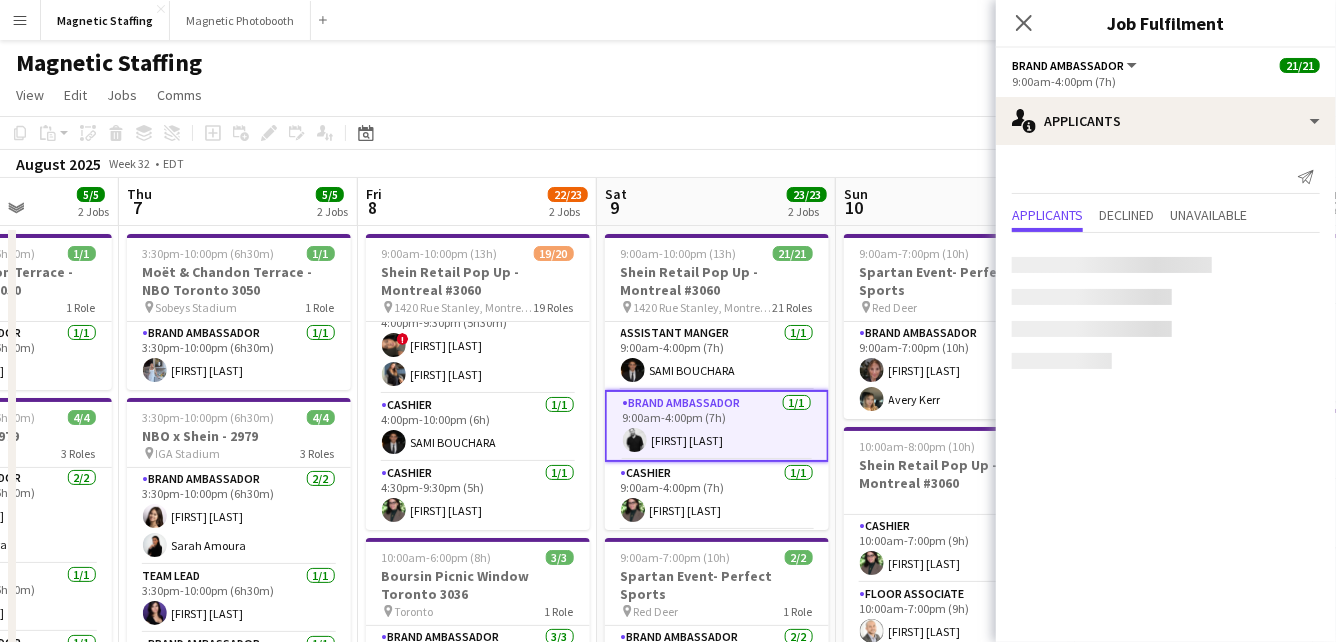 scroll, scrollTop: 1112, scrollLeft: 0, axis: vertical 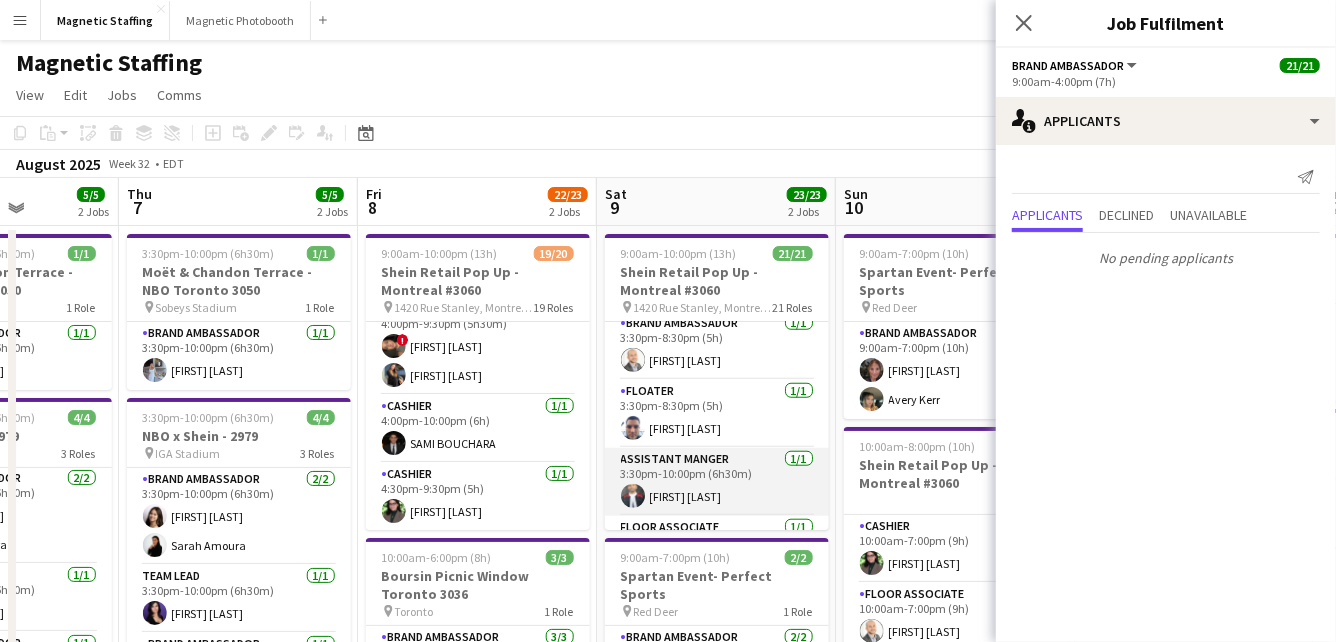 click on "Assistant Manger    1/1   3:30pm-10:00pm (6h30m)
[FIRST] [LAST]" at bounding box center [717, 482] 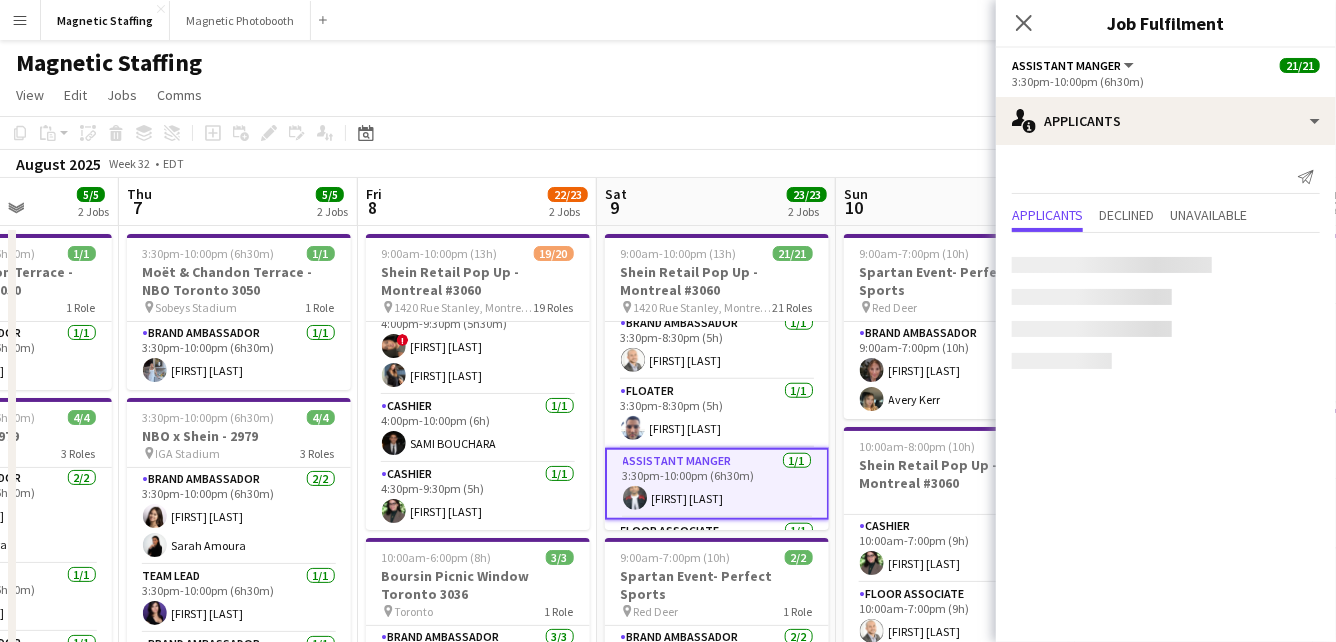 click on "Assistant Manger    1/1   3:30pm-10:00pm (6h30m)
[FIRST] [LAST]" at bounding box center [717, 484] 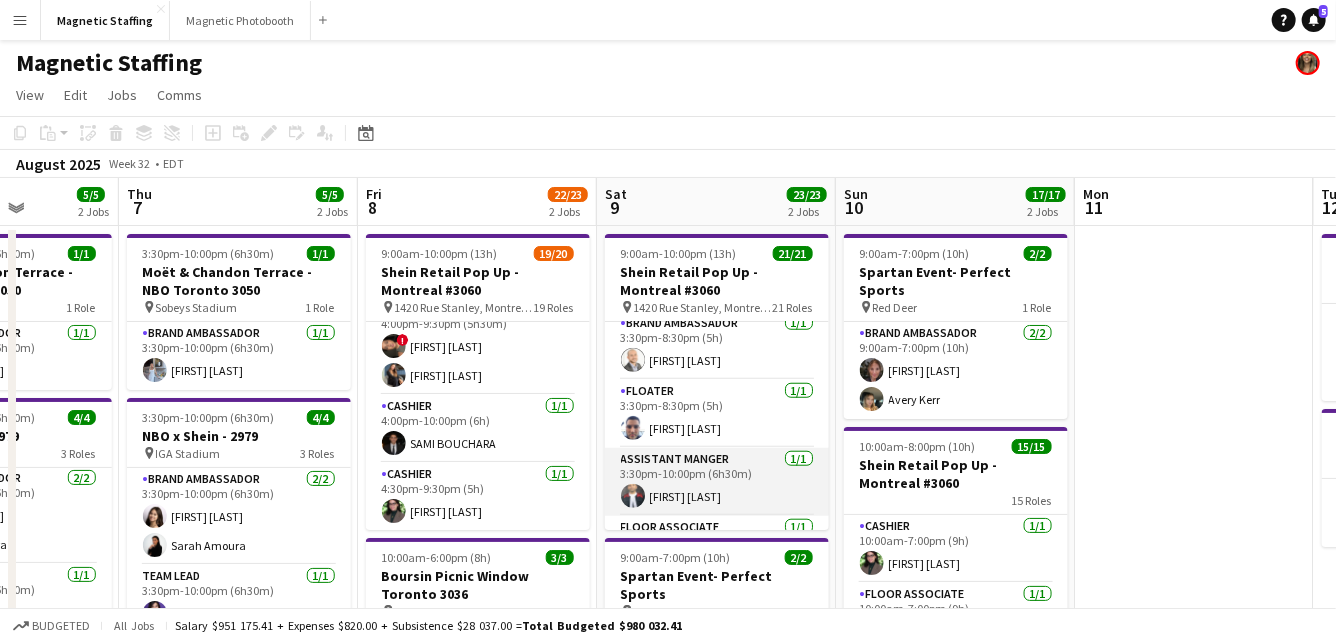 scroll, scrollTop: 1219, scrollLeft: 0, axis: vertical 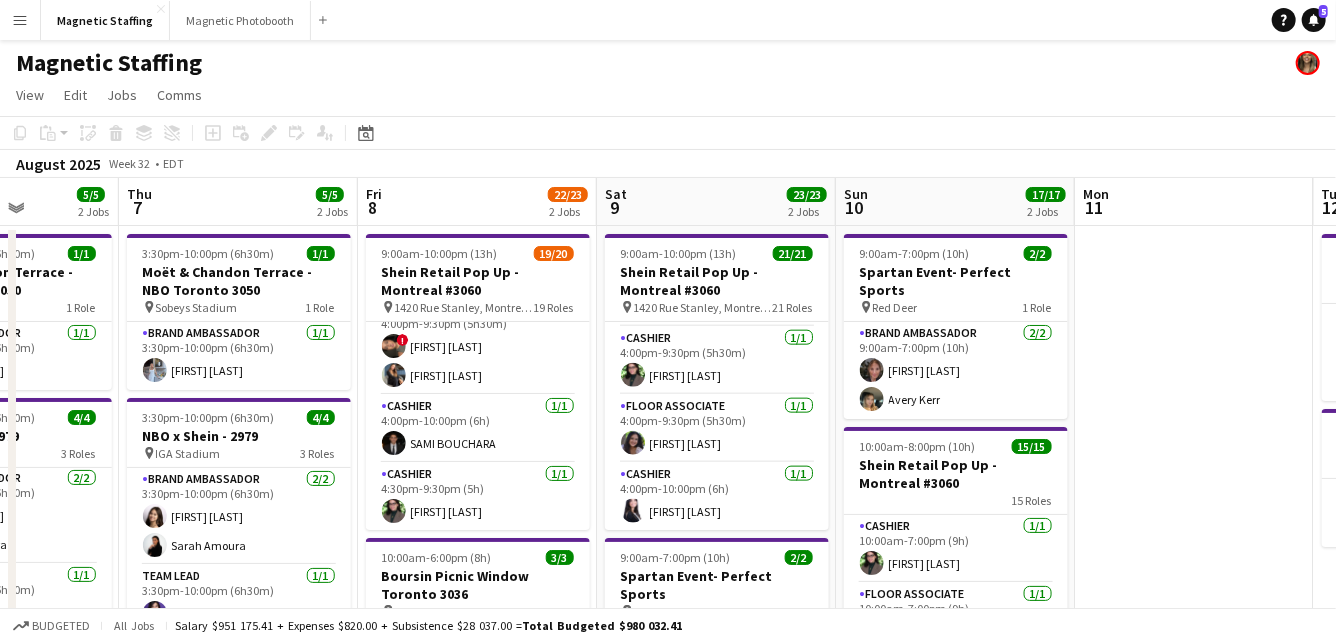 click on "Cashier   1/1   4:00pm-10:00pm (6h)
[FIRST] [LAST]" at bounding box center [717, 497] 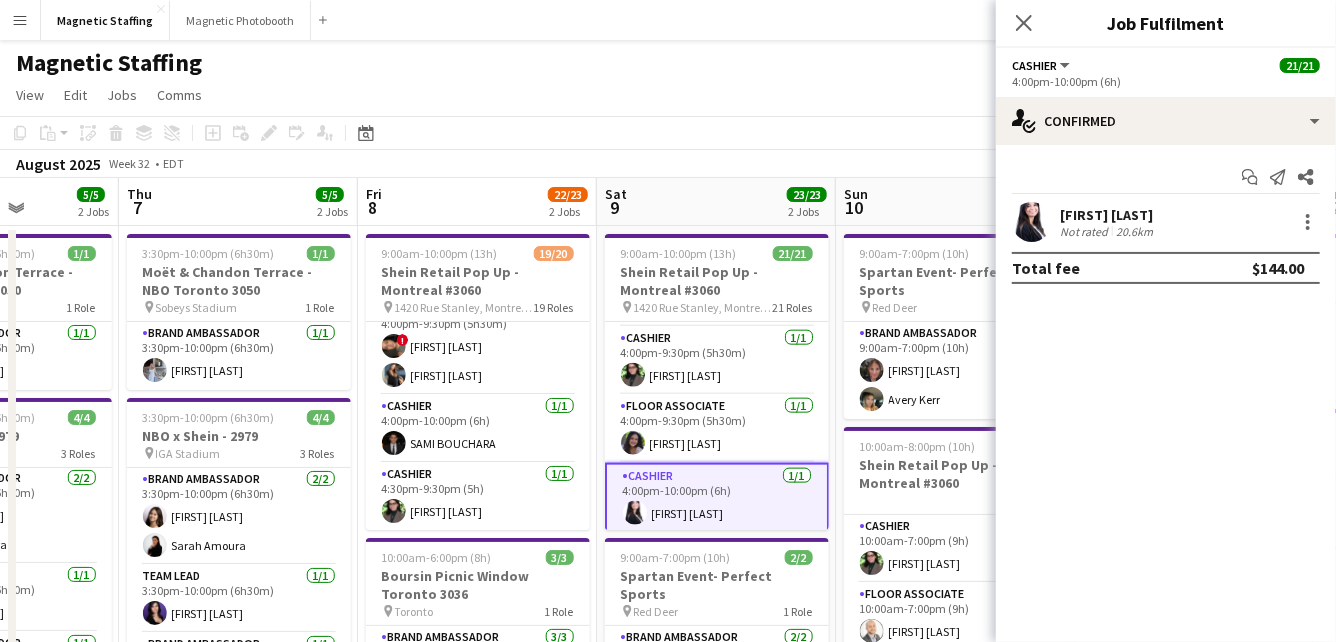 scroll, scrollTop: 1223, scrollLeft: 0, axis: vertical 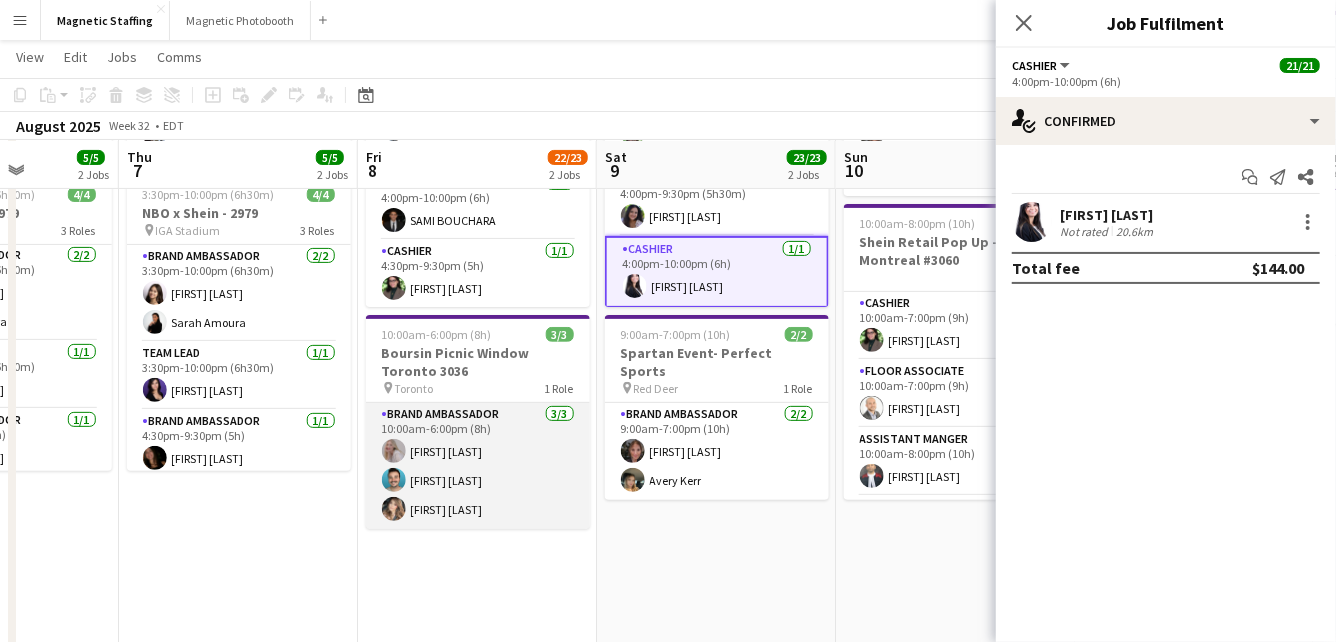 click on "Brand Ambassador   3/3   10:00am-6:00pm (8h)
[FIRST] [LAST] [FIRST] [LAST] [FIRST] [LAST]" at bounding box center [478, 466] 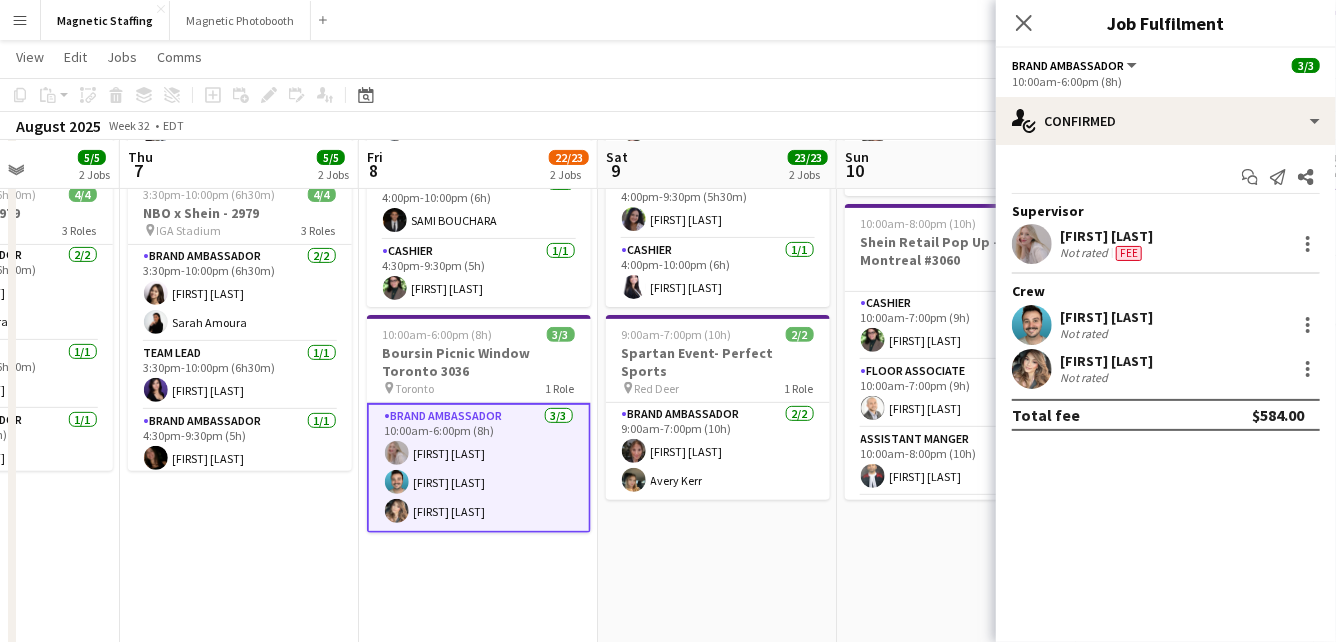 scroll, scrollTop: 1219, scrollLeft: 0, axis: vertical 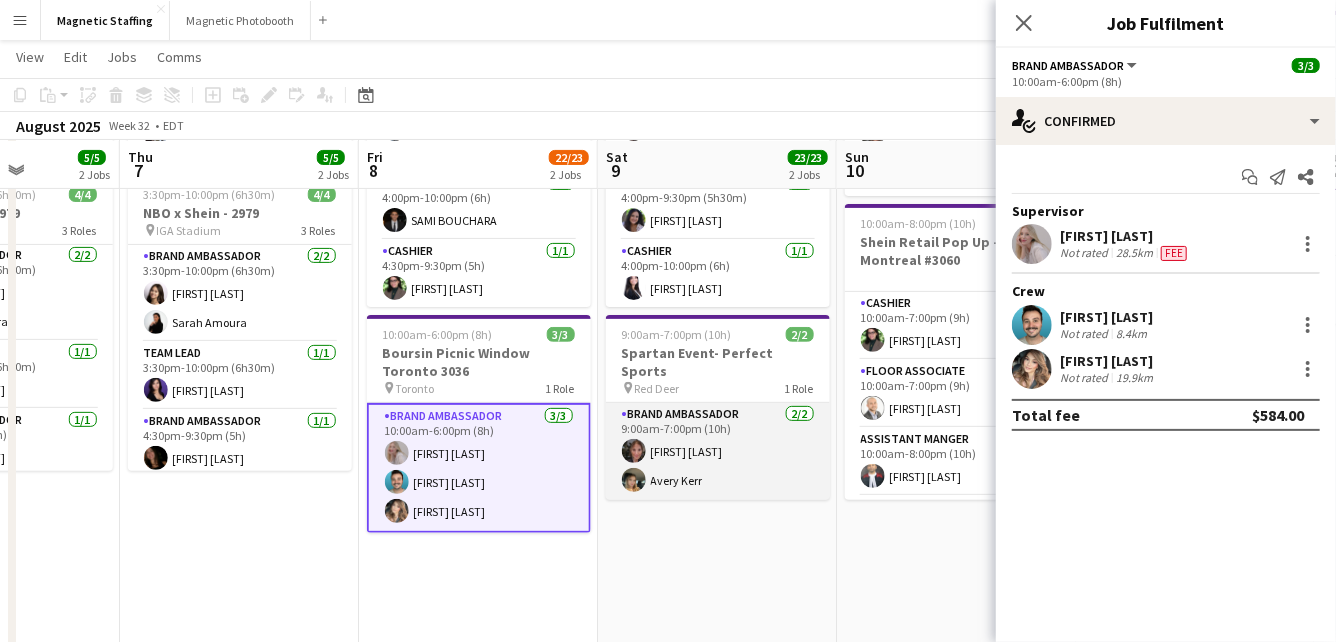 click on "Brand Ambassador   2/2   9:00am-7:00pm (10h)
[FIRST] [LAST] [FIRST] [LAST]" at bounding box center [718, 451] 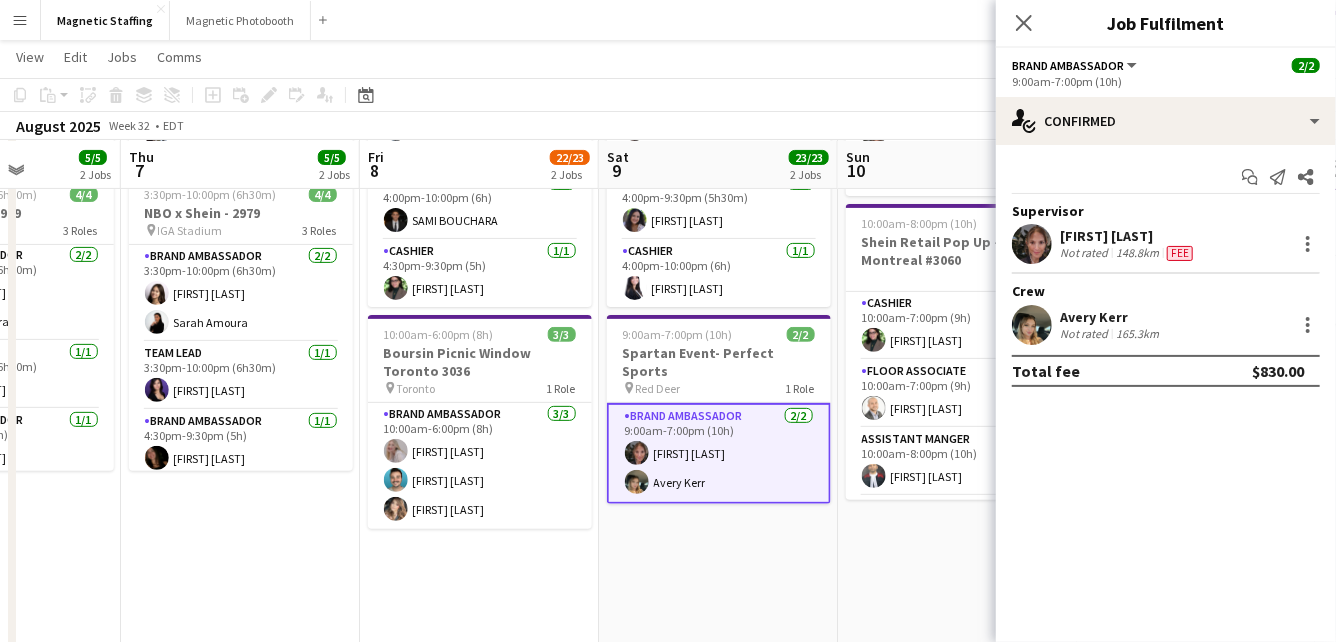 scroll, scrollTop: 0, scrollLeft: 887, axis: horizontal 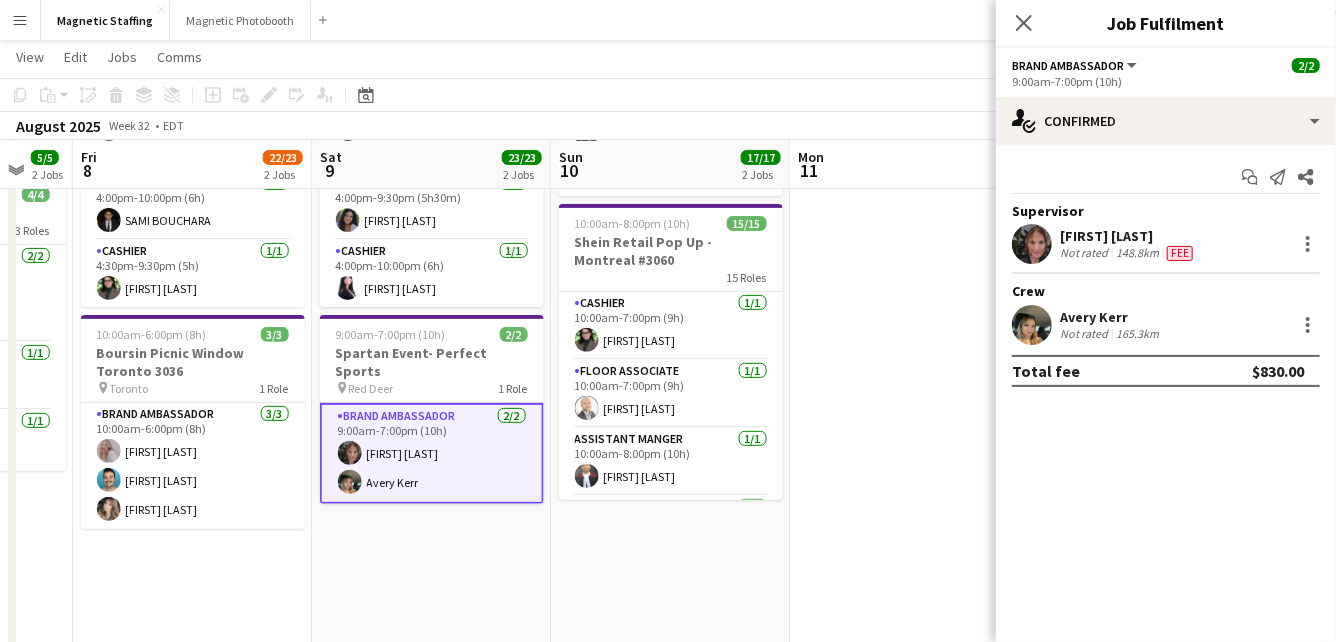 drag, startPoint x: 415, startPoint y: 464, endPoint x: 387, endPoint y: 466, distance: 28.071337 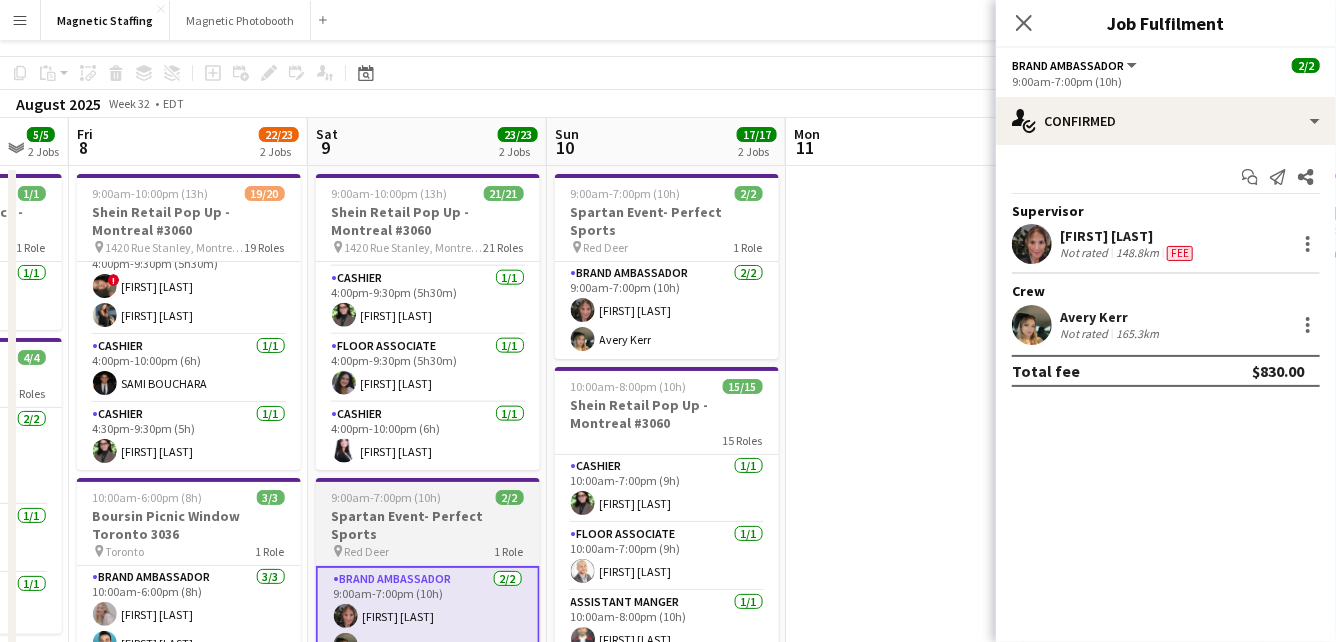 scroll, scrollTop: 0, scrollLeft: 0, axis: both 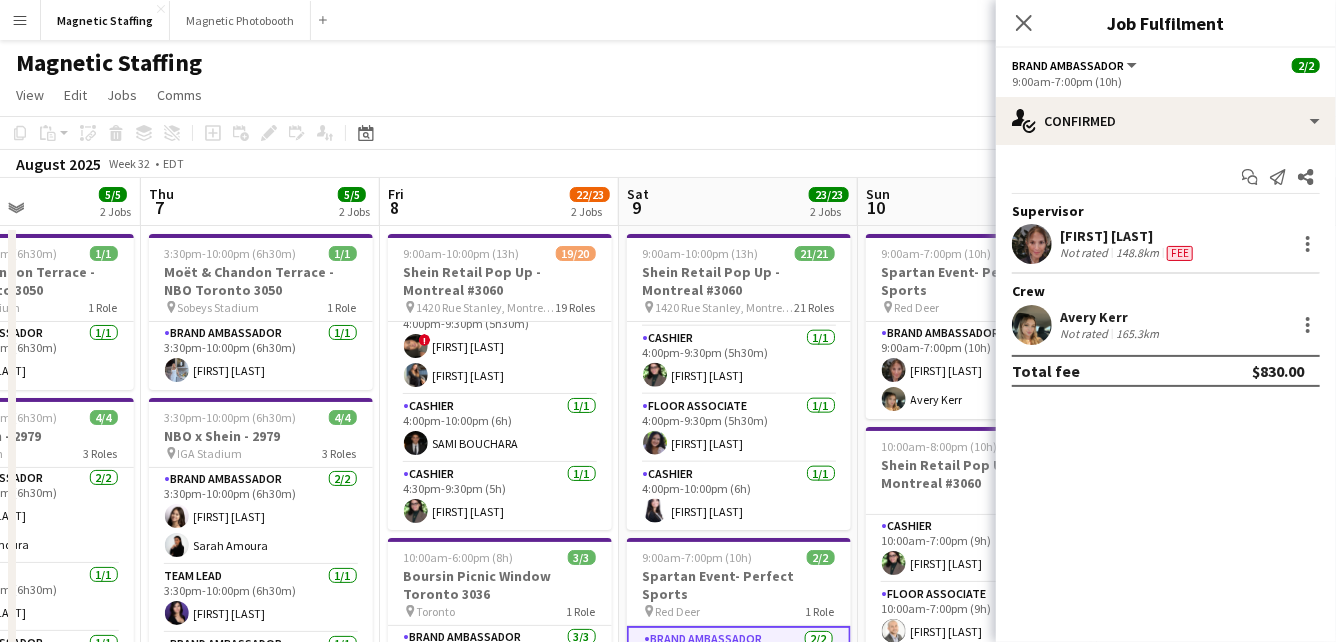 drag, startPoint x: 472, startPoint y: 233, endPoint x: 856, endPoint y: 197, distance: 385.6838 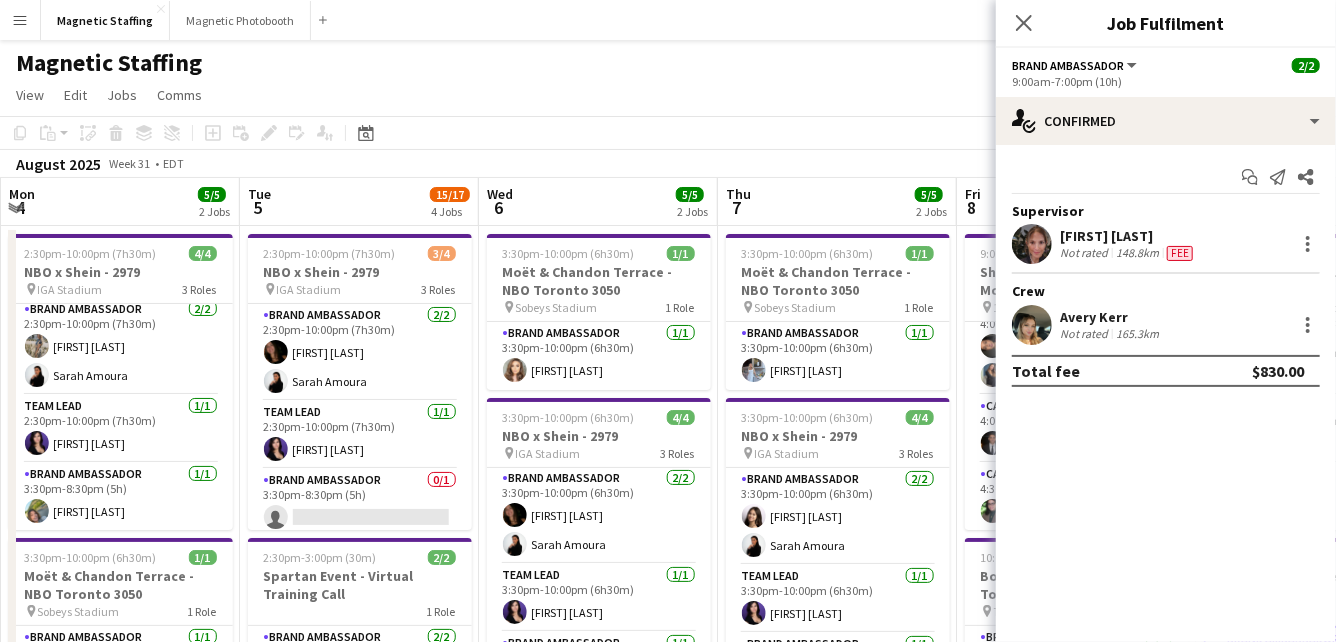 scroll, scrollTop: 0, scrollLeft: 458, axis: horizontal 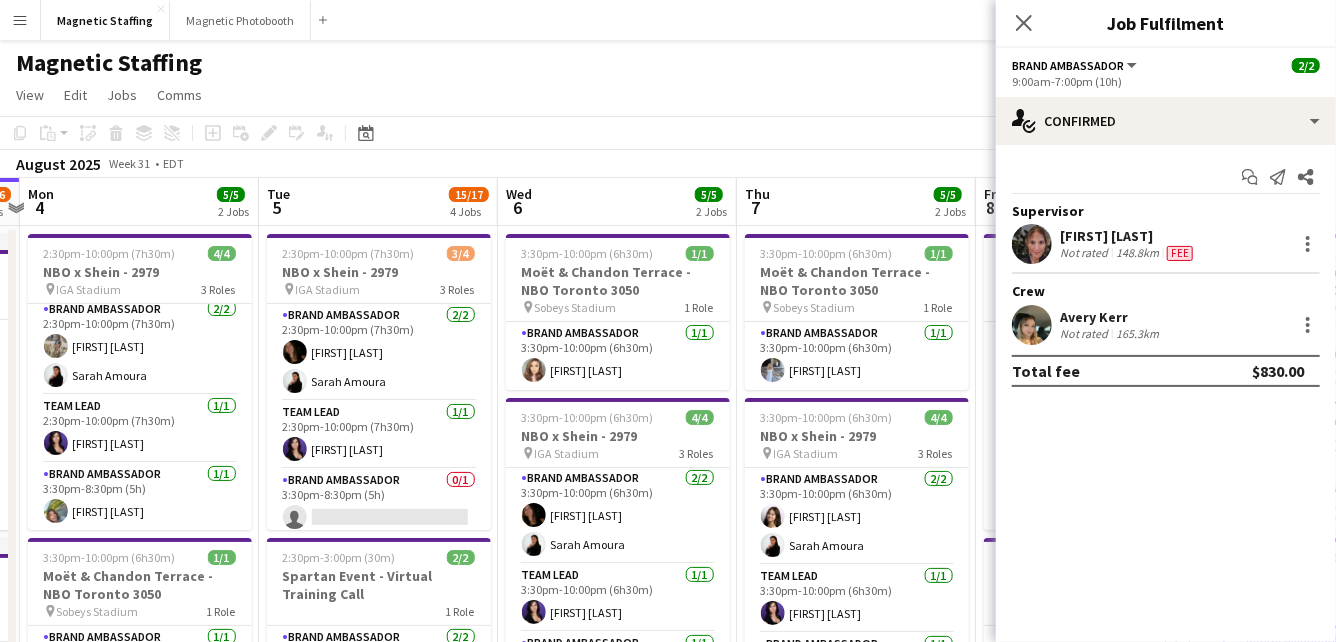 drag, startPoint x: 372, startPoint y: 353, endPoint x: 810, endPoint y: 257, distance: 448.39716 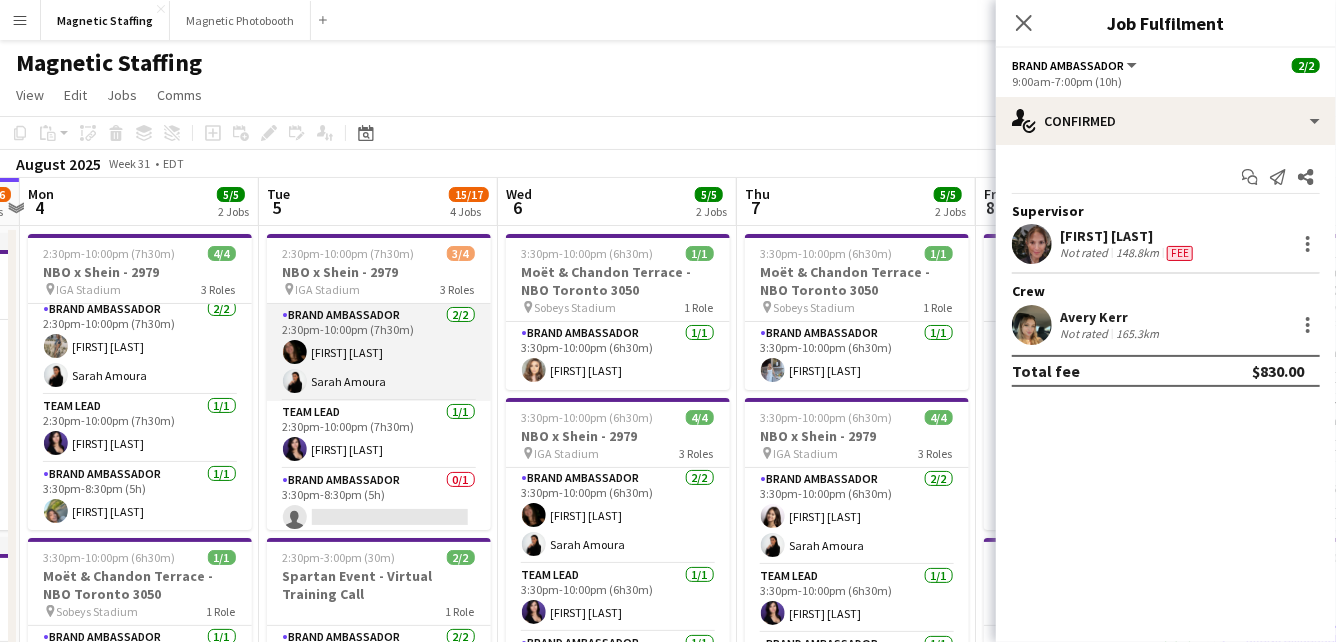 scroll, scrollTop: 6, scrollLeft: 0, axis: vertical 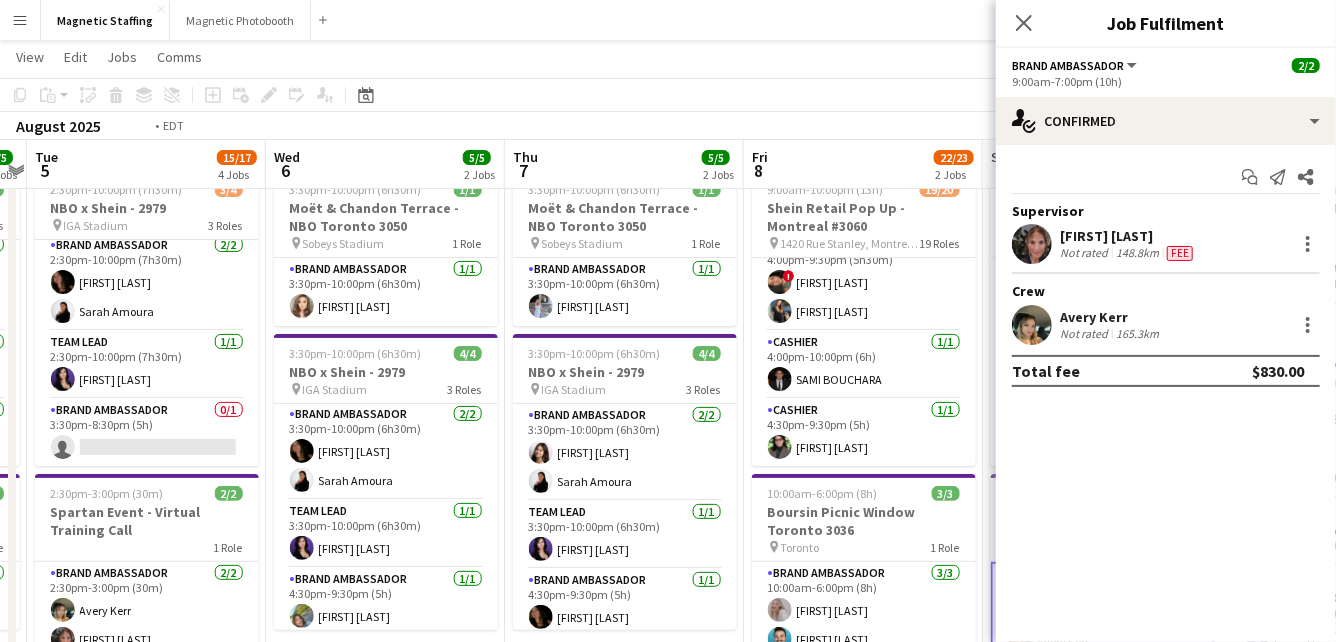 drag, startPoint x: 776, startPoint y: 385, endPoint x: 0, endPoint y: 502, distance: 784.7707 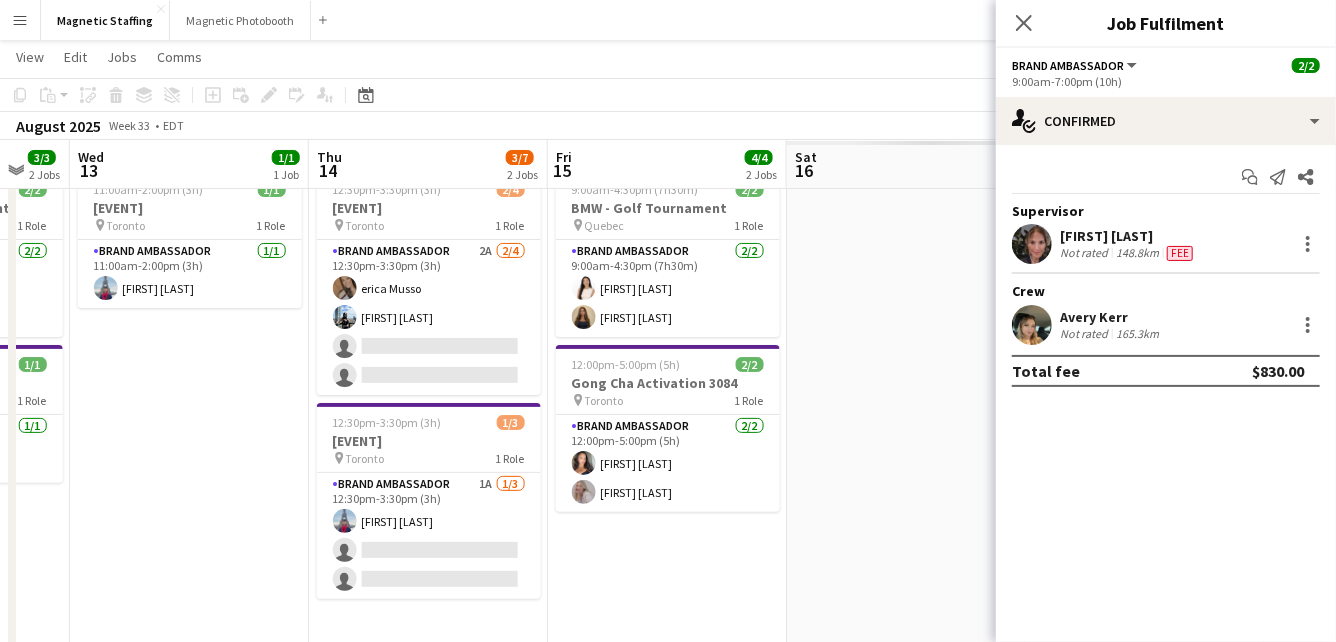 drag, startPoint x: 513, startPoint y: 393, endPoint x: 0, endPoint y: 475, distance: 519.51227 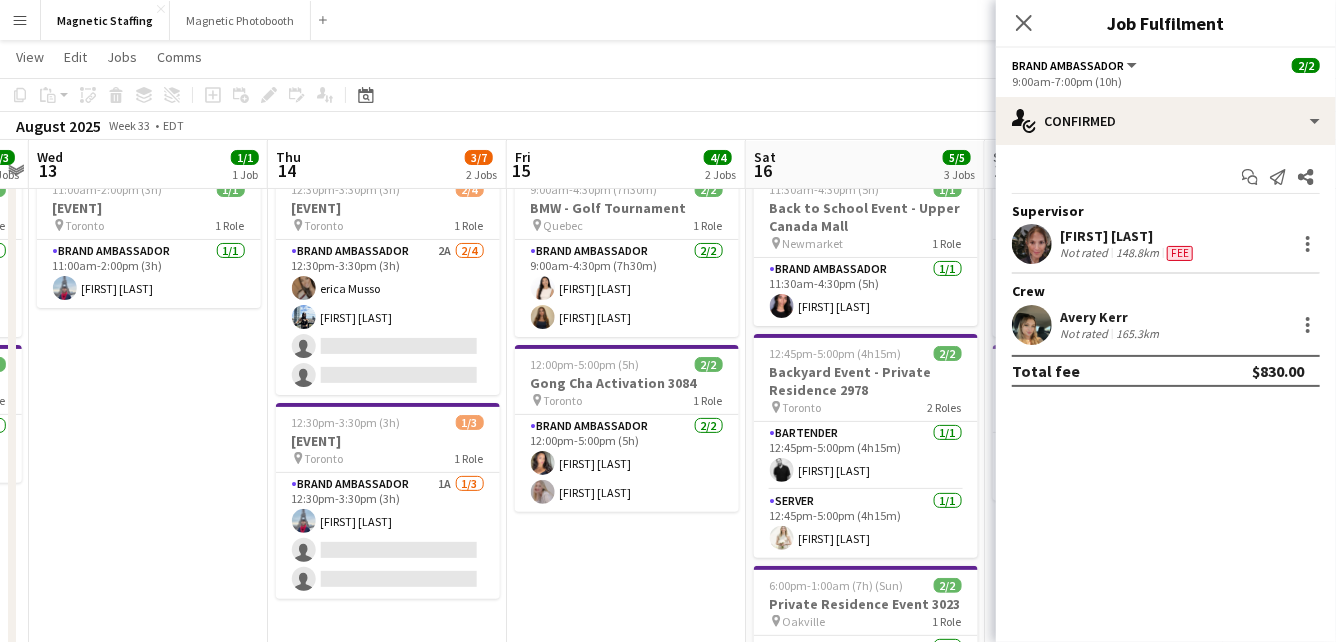 drag, startPoint x: 602, startPoint y: 400, endPoint x: 0, endPoint y: 496, distance: 609.60645 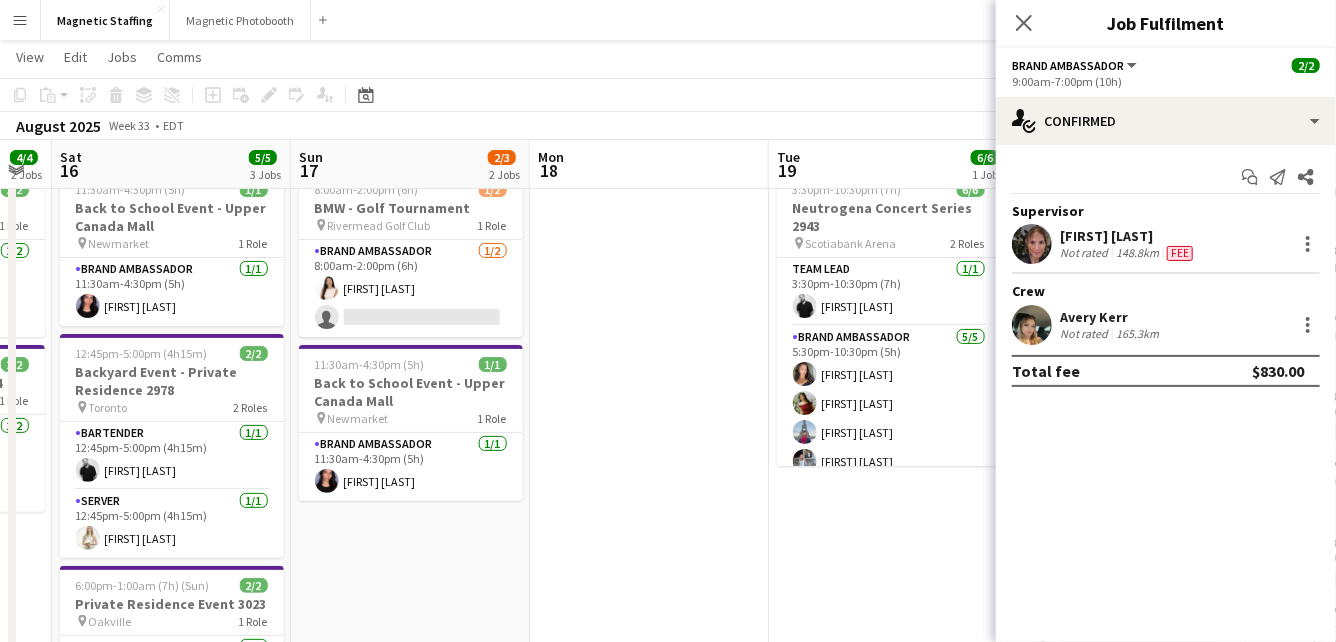 drag, startPoint x: 598, startPoint y: 243, endPoint x: 327, endPoint y: 292, distance: 275.39426 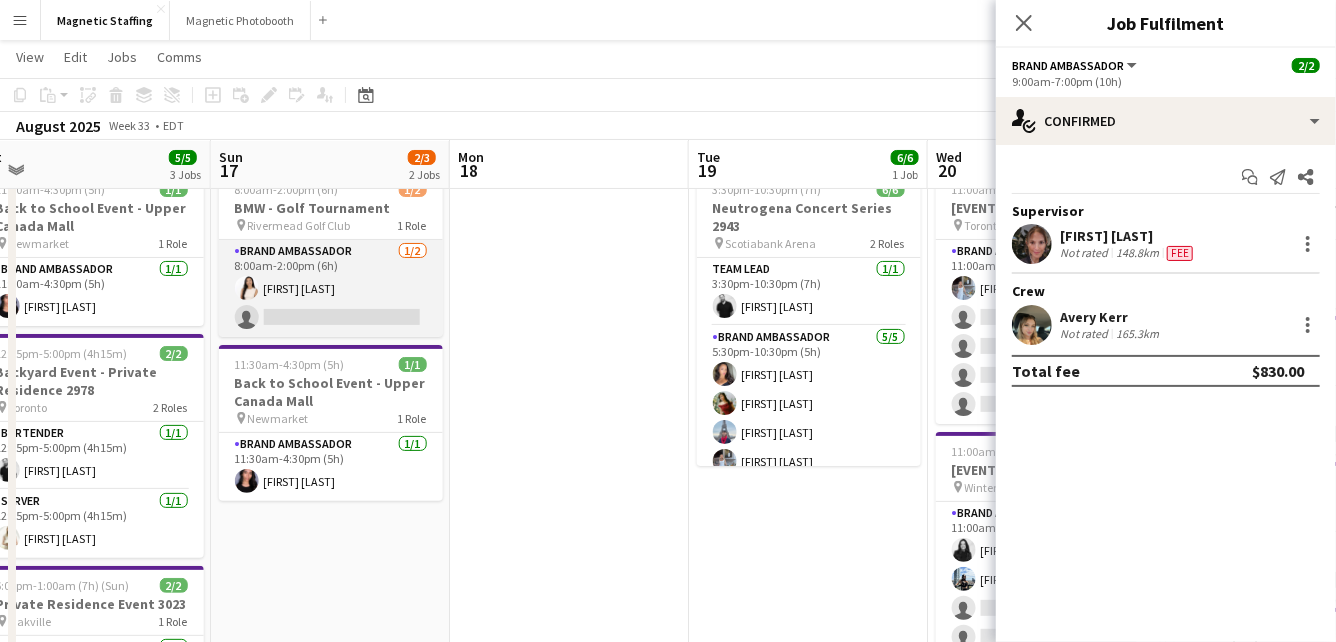 click on "Brand Ambassador   1/2   8:00am-2:00pm (6h)
[FIRST] [LAST]
single-neutral-actions" at bounding box center [331, 288] 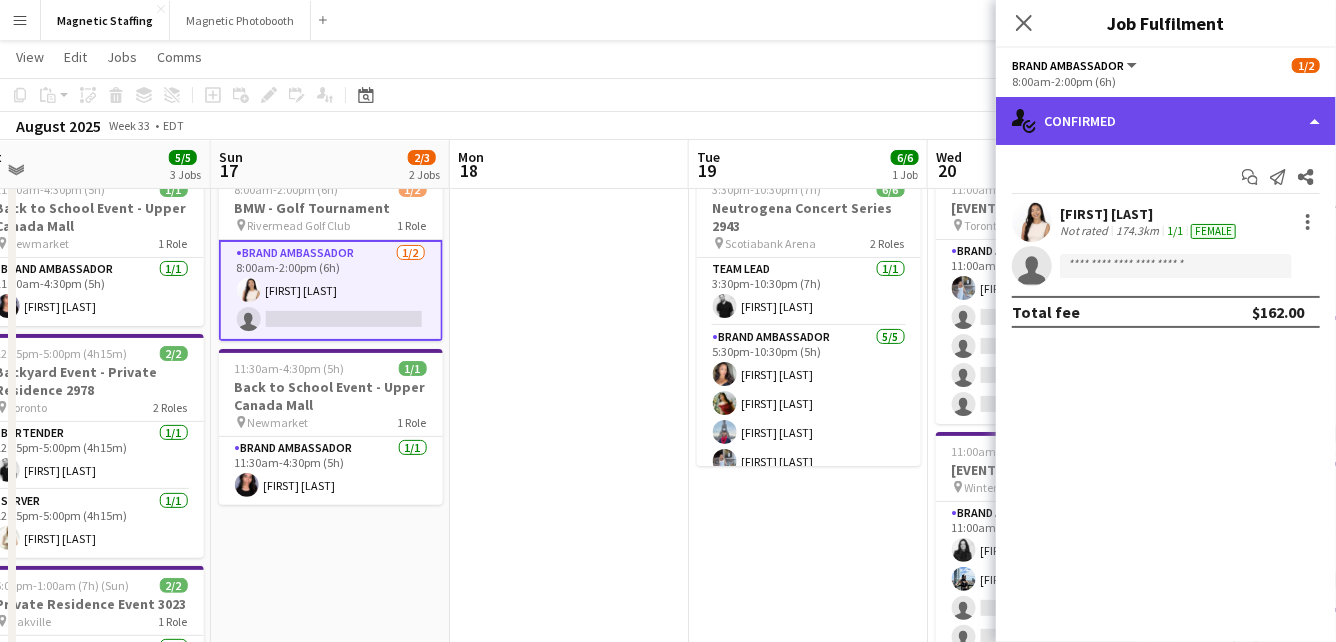 click on "single-neutral-actions-check-2
Confirmed" 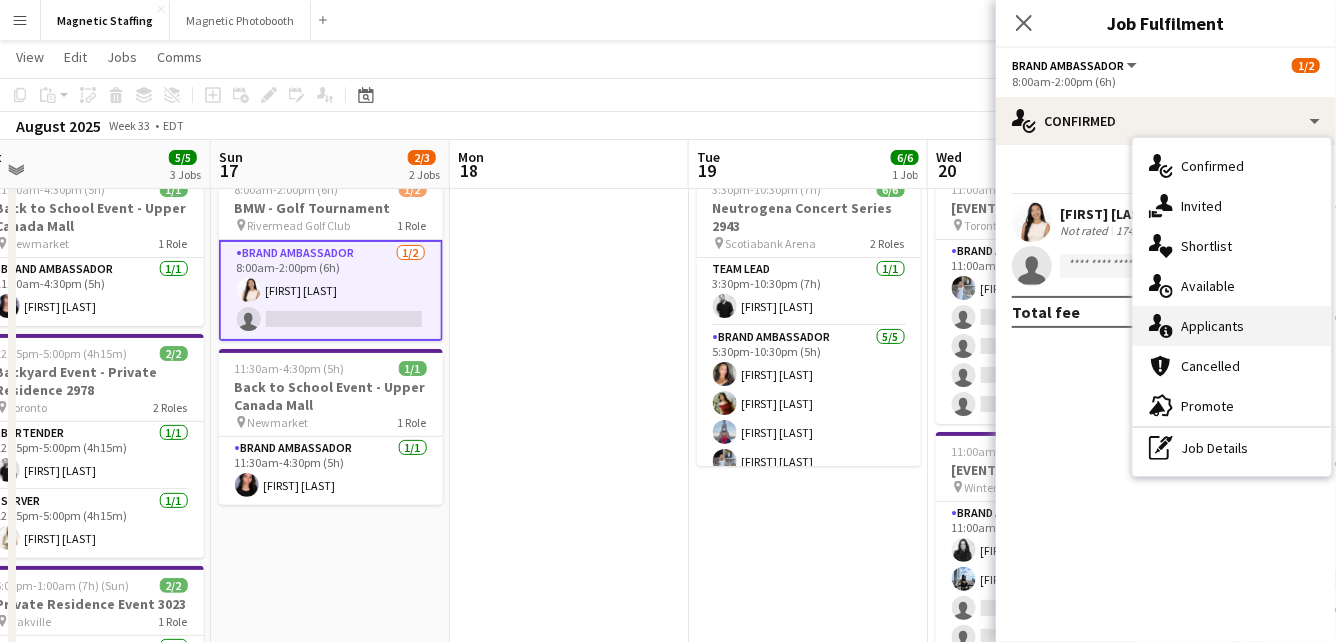 click on "single-neutral-actions-information
Applicants" at bounding box center [1232, 326] 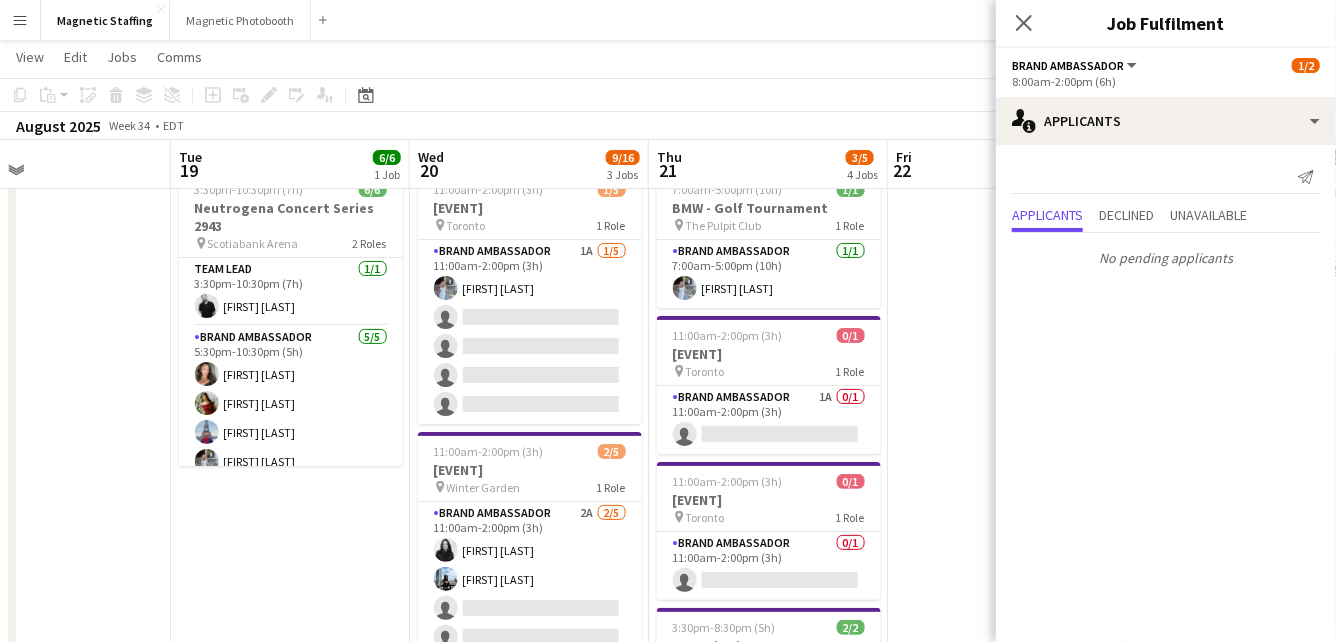 drag, startPoint x: 705, startPoint y: 493, endPoint x: 244, endPoint y: 514, distance: 461.47806 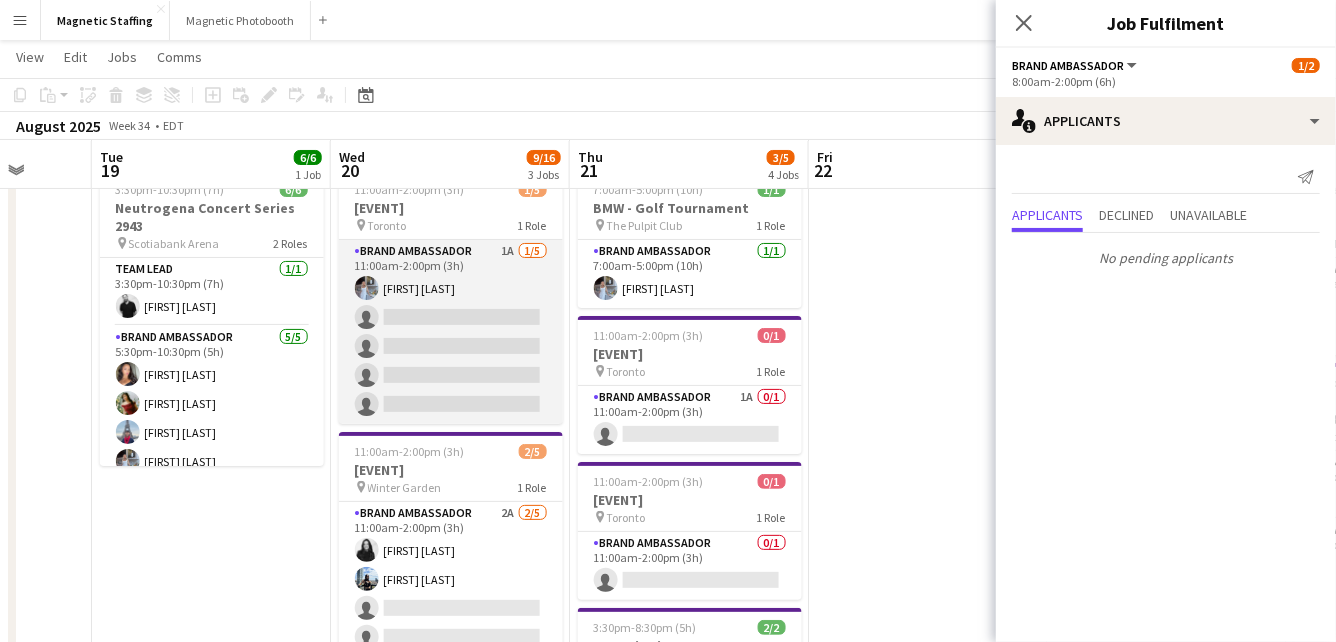 click on "Brand Ambassador   1A   1/5   11:00am-2:00pm (3h)
[FIRST] [LAST]
single-neutral-actions
single-neutral-actions
single-neutral-actions
single-neutral-actions" at bounding box center (451, 332) 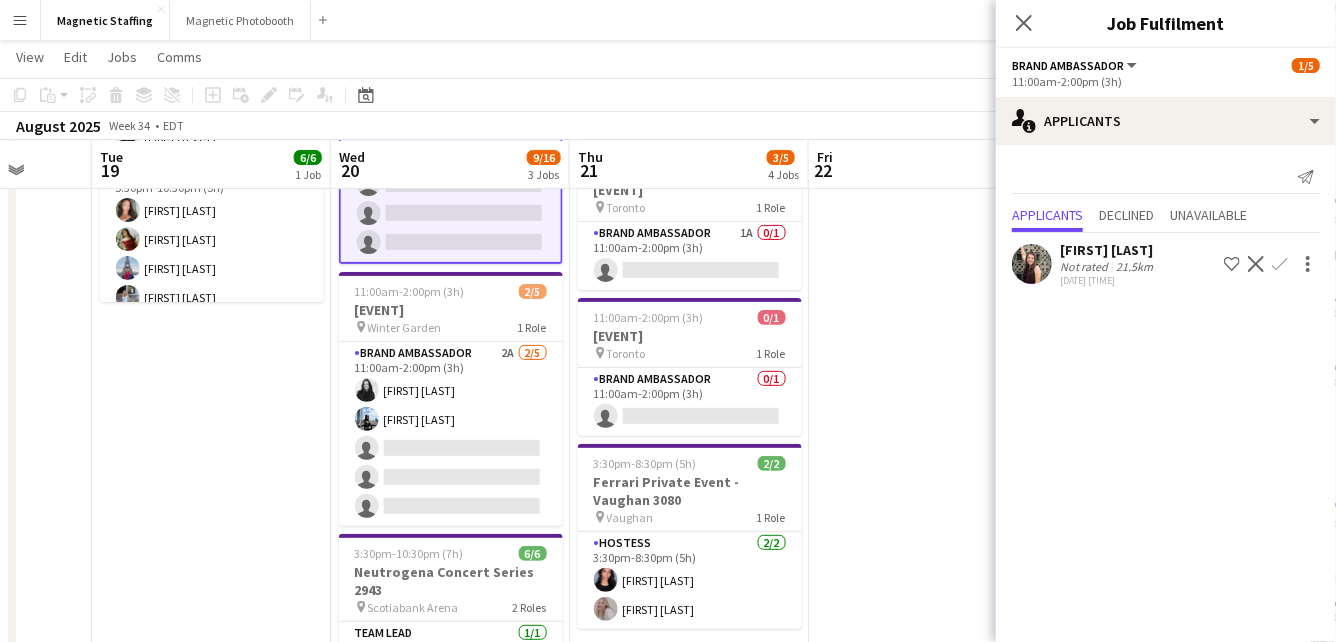 scroll, scrollTop: 227, scrollLeft: 0, axis: vertical 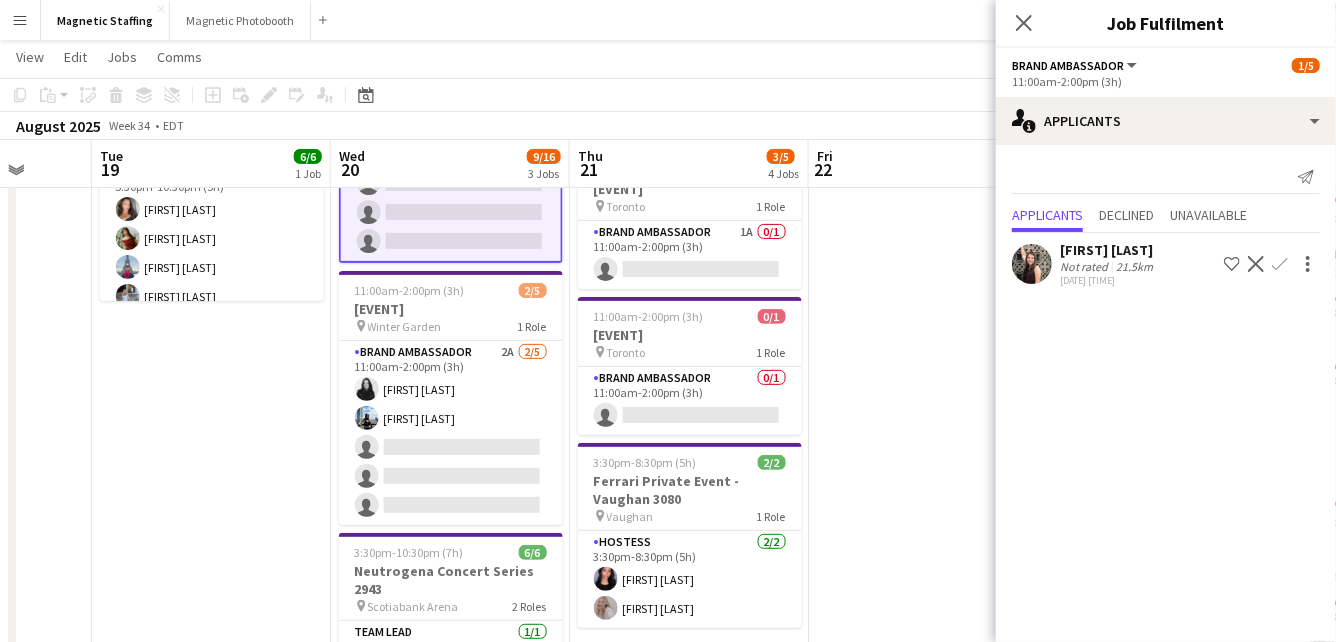 click on "Brand Ambassador   2A   2/5   11:00am-2:00pm (3h)
[FIRST] [LAST] [FIRST] [LAST]
single-neutral-actions
single-neutral-actions
single-neutral-actions" at bounding box center [451, 433] 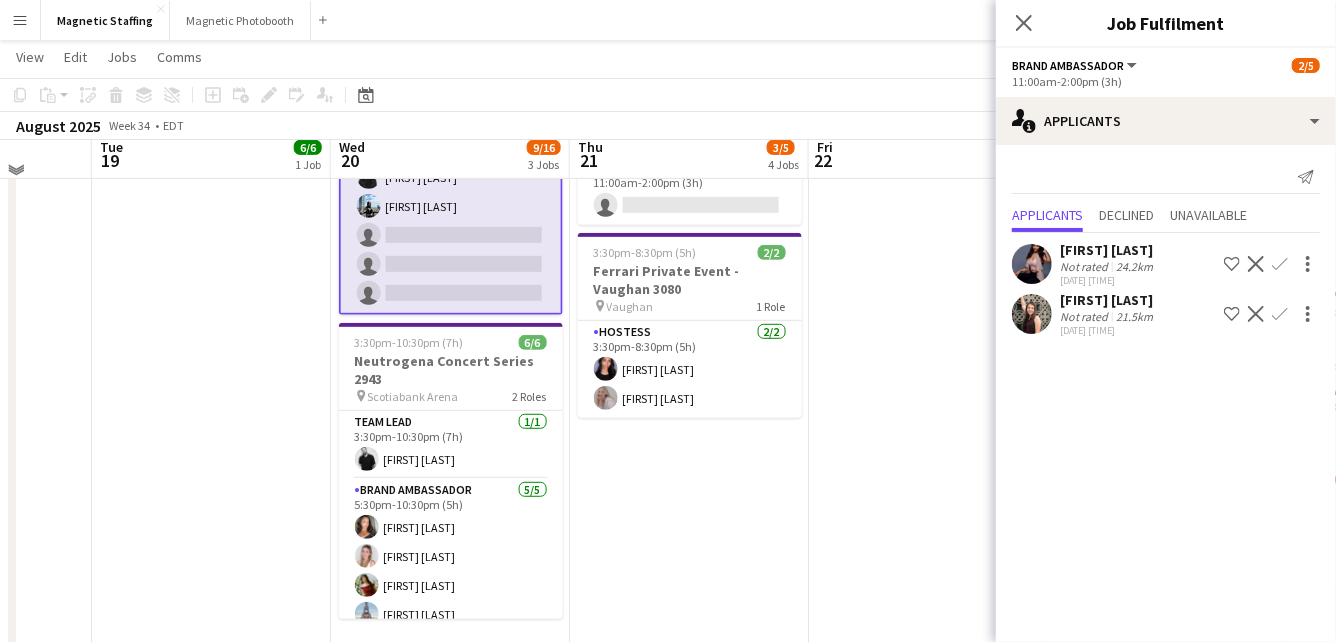 scroll, scrollTop: 440, scrollLeft: 0, axis: vertical 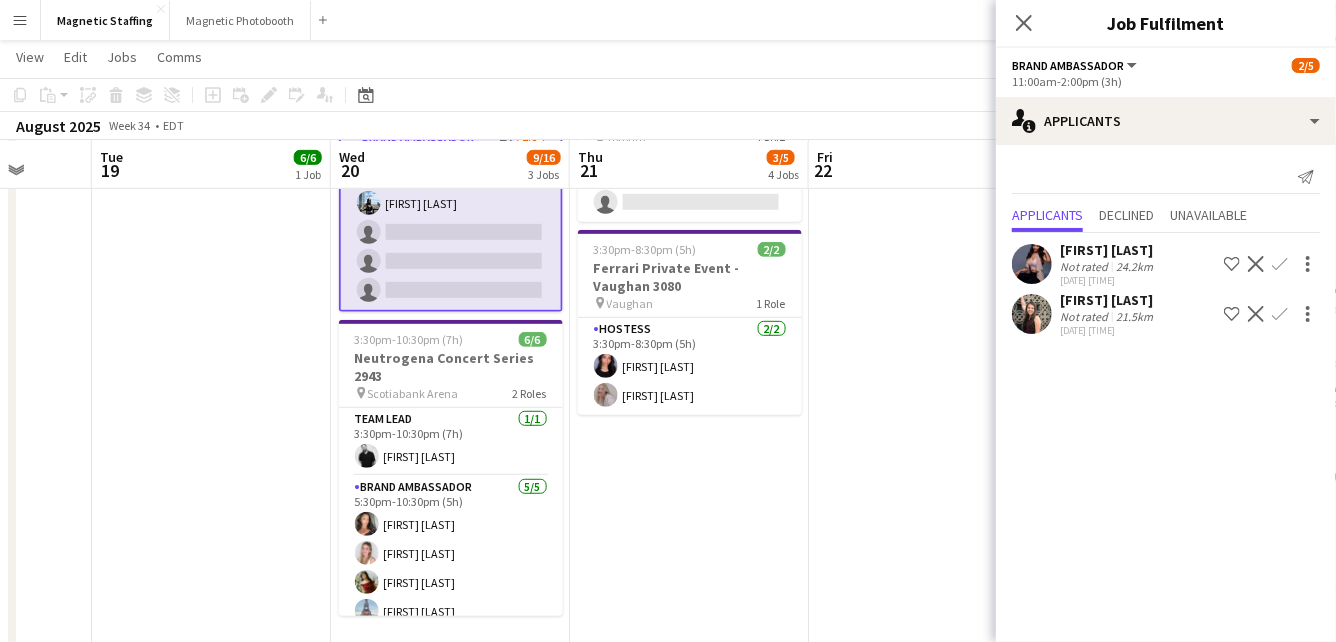 click on "Brand Ambassador   5/5   5:30pm-10:30pm (5h)
[FIRST] [LAST] [FIRST] [LAST] [FIRST] [LAST] [FIRST] [LAST] [FIRST] [LAST]" at bounding box center (451, 568) 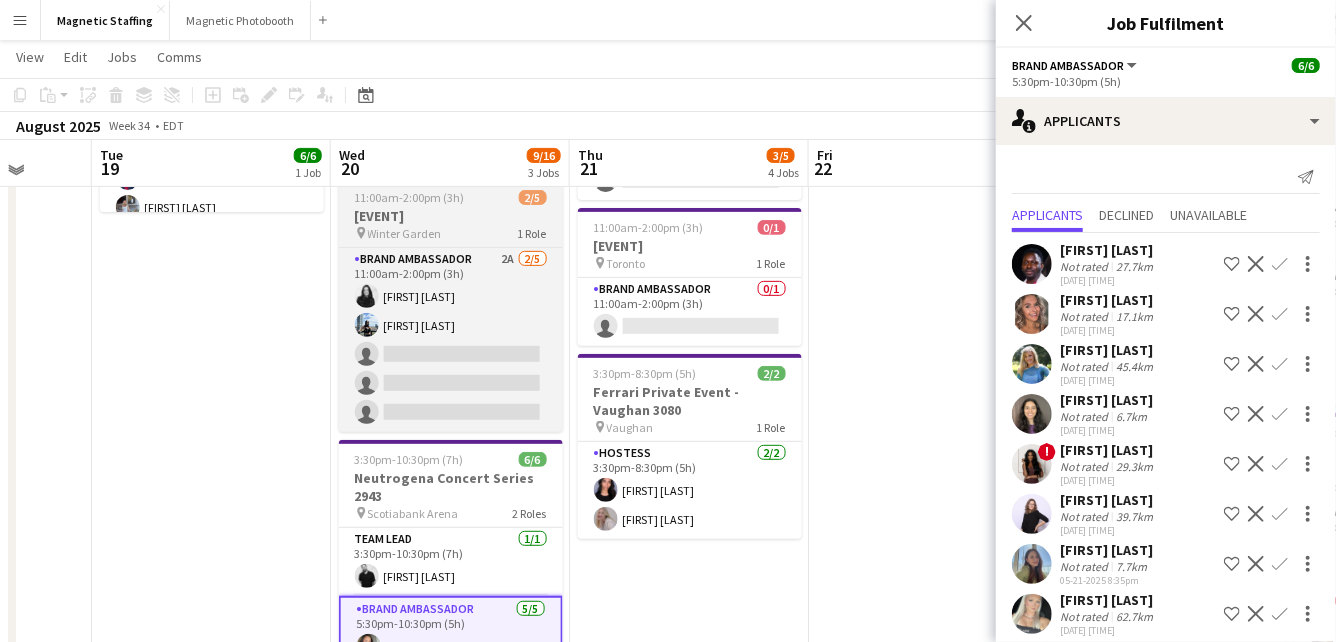 scroll, scrollTop: 315, scrollLeft: 0, axis: vertical 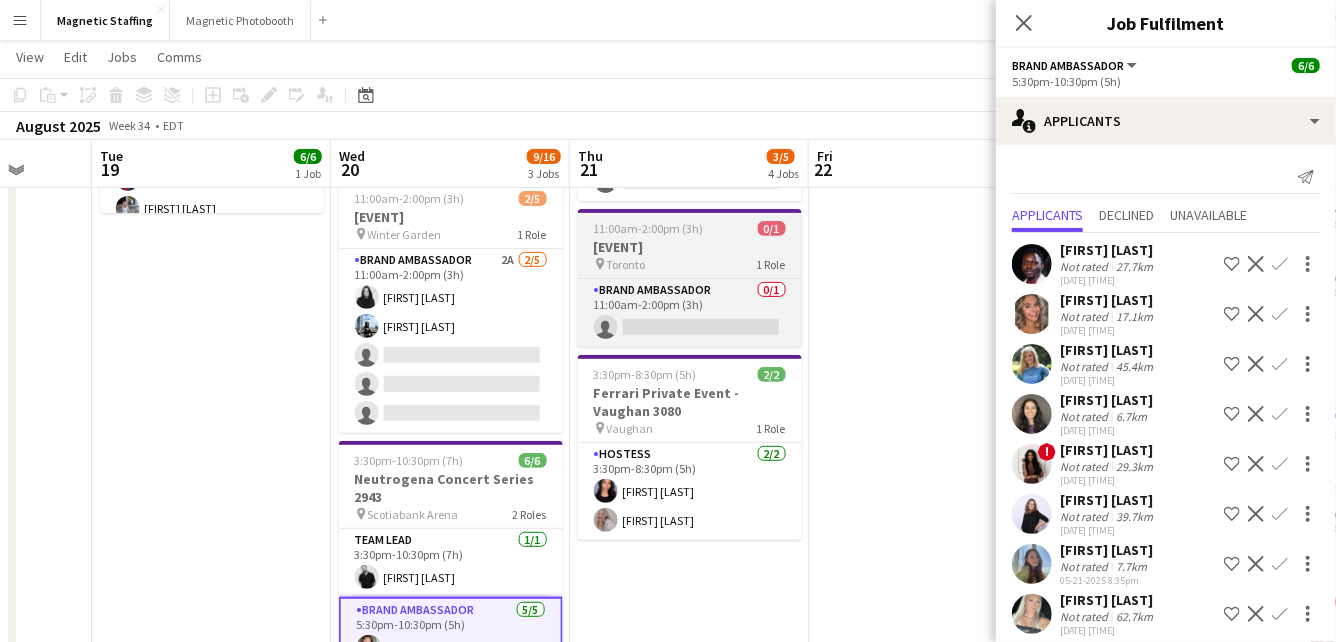 click on "11:00am-2:00pm (3h)    0/1   Oxford Activation
pin
Toronto   1 Role   Brand Ambassador   0/1   11:00am-2:00pm (3h)
single-neutral-actions" at bounding box center [690, 278] 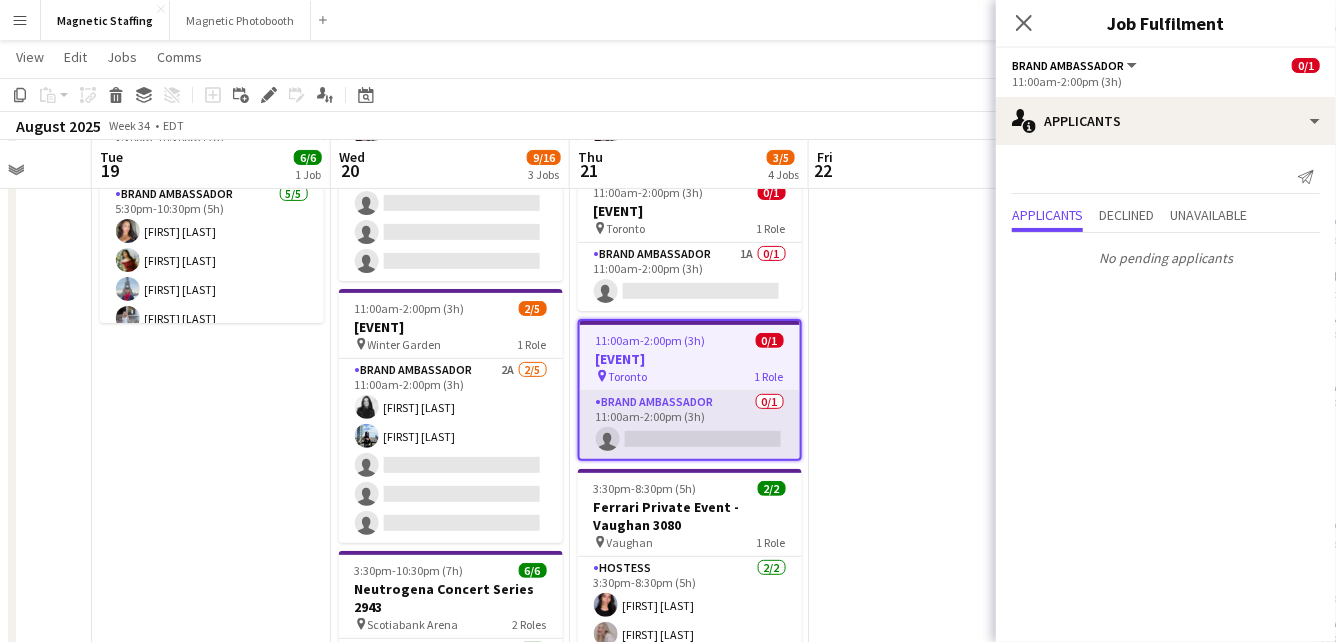 scroll, scrollTop: 204, scrollLeft: 0, axis: vertical 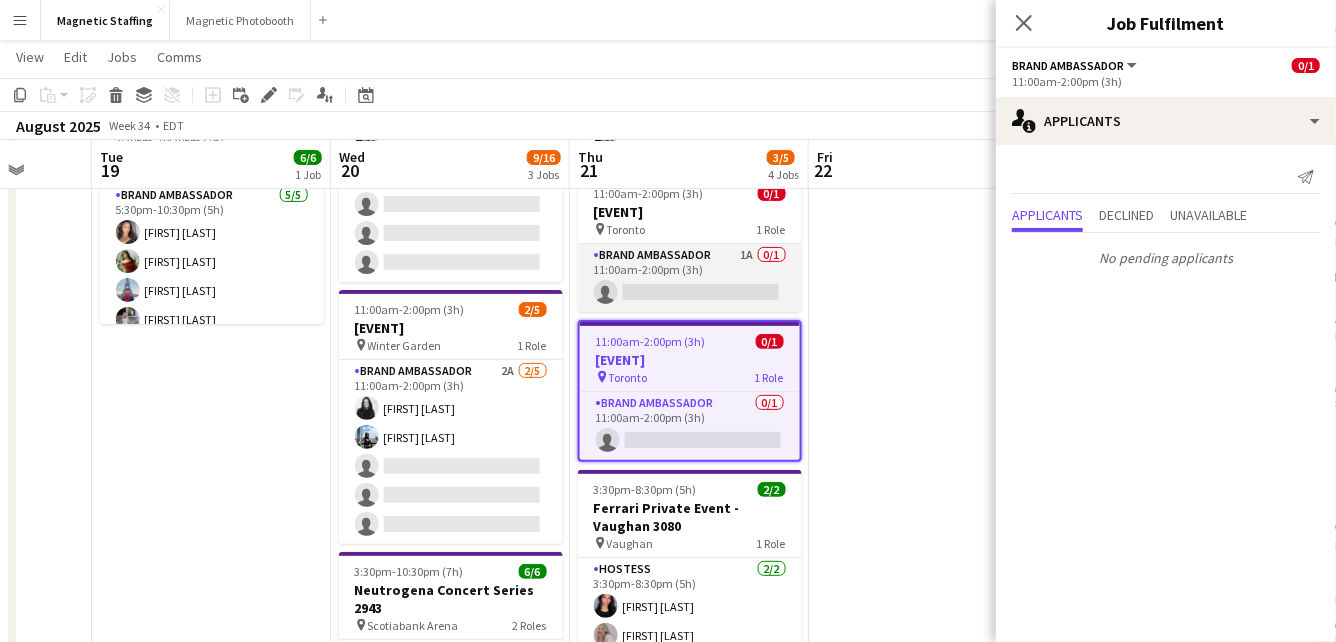 click on "Brand Ambassador   1A   0/1   11:00am-2:00pm (3h)
single-neutral-actions" at bounding box center (690, 278) 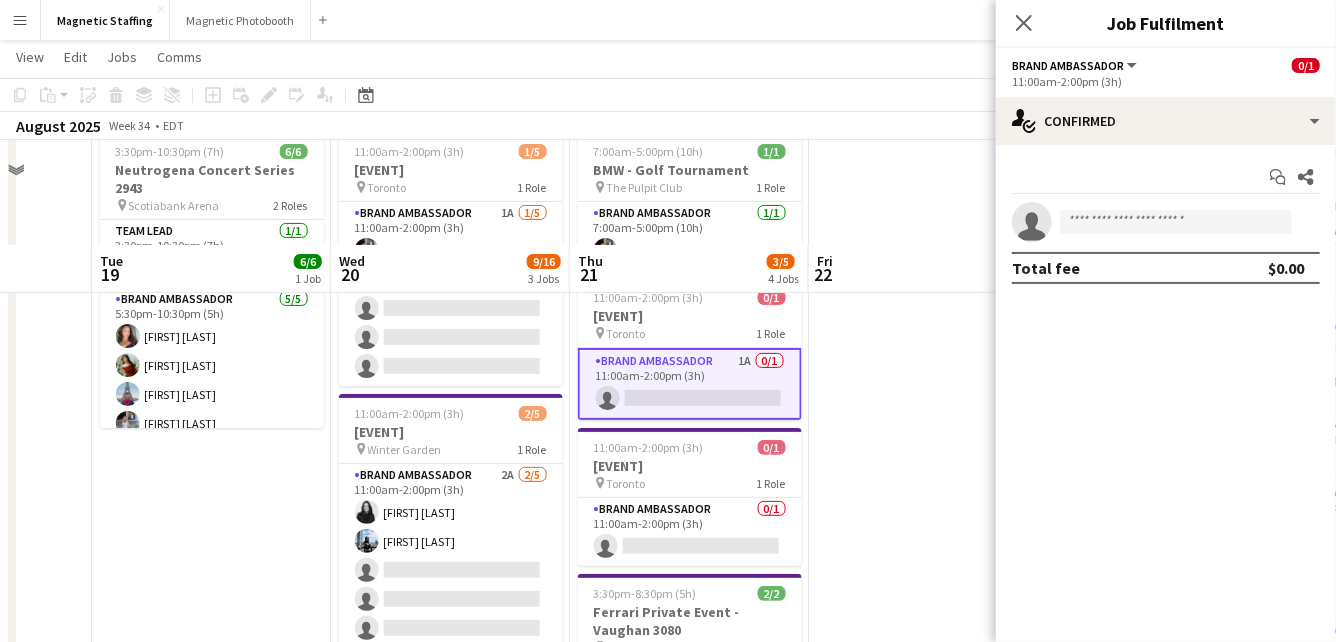 scroll, scrollTop: 0, scrollLeft: 0, axis: both 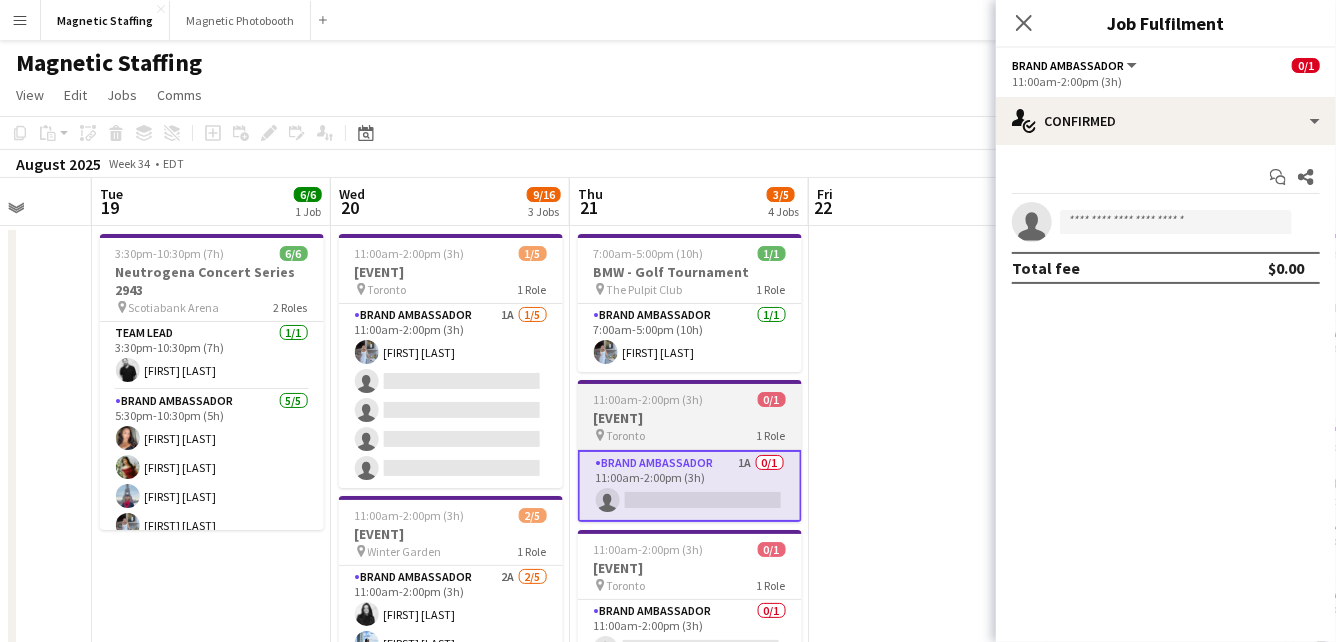 click on "7:00am-5:00pm (10h)    1/1   BMW - Golf Tournament
pin
The Pulpit Club   1 Role   Brand Ambassador   1/1   7:00am-5:00pm (10h)
[FIRST] [LAST]" at bounding box center (690, 303) 